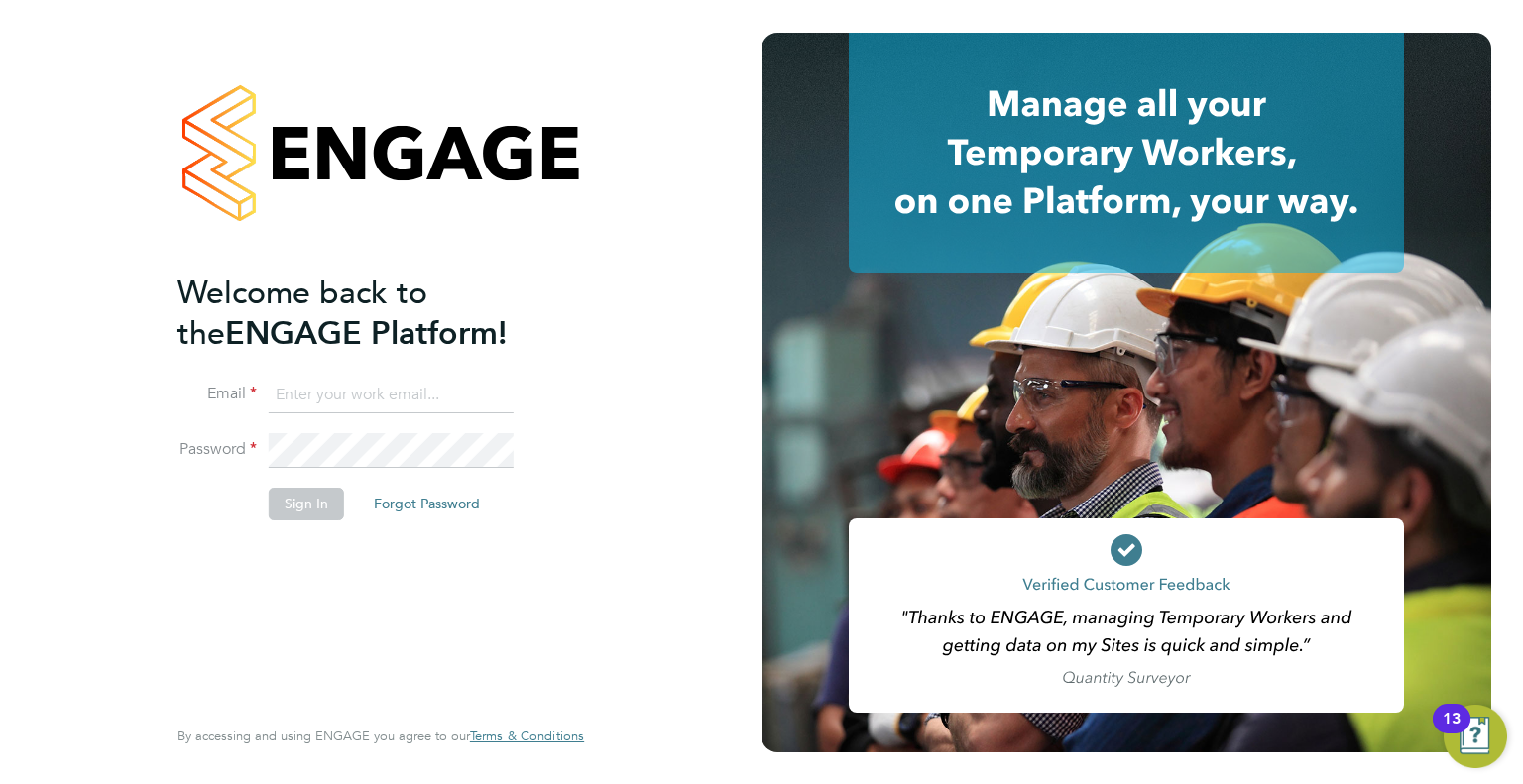 scroll, scrollTop: 0, scrollLeft: 0, axis: both 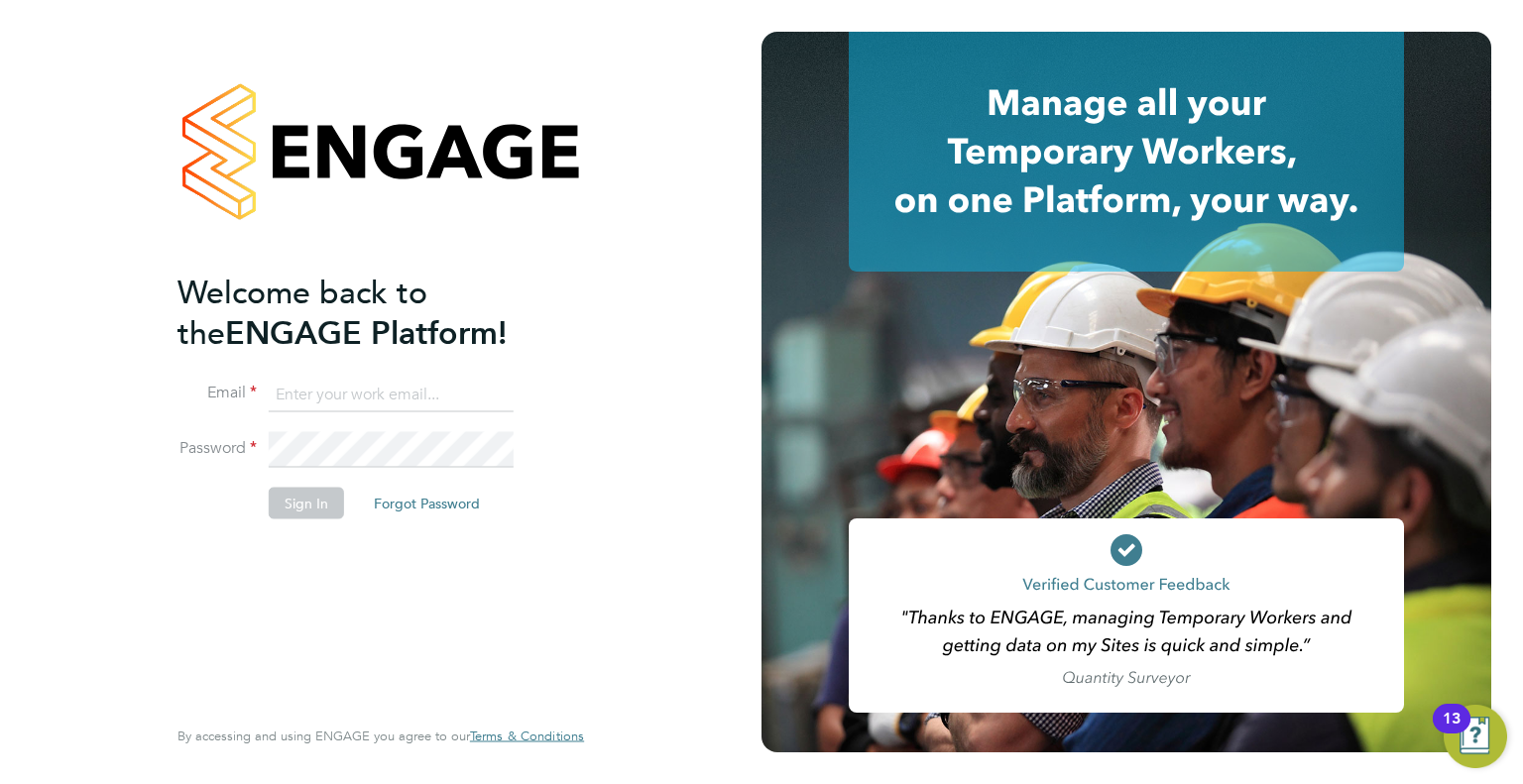 click 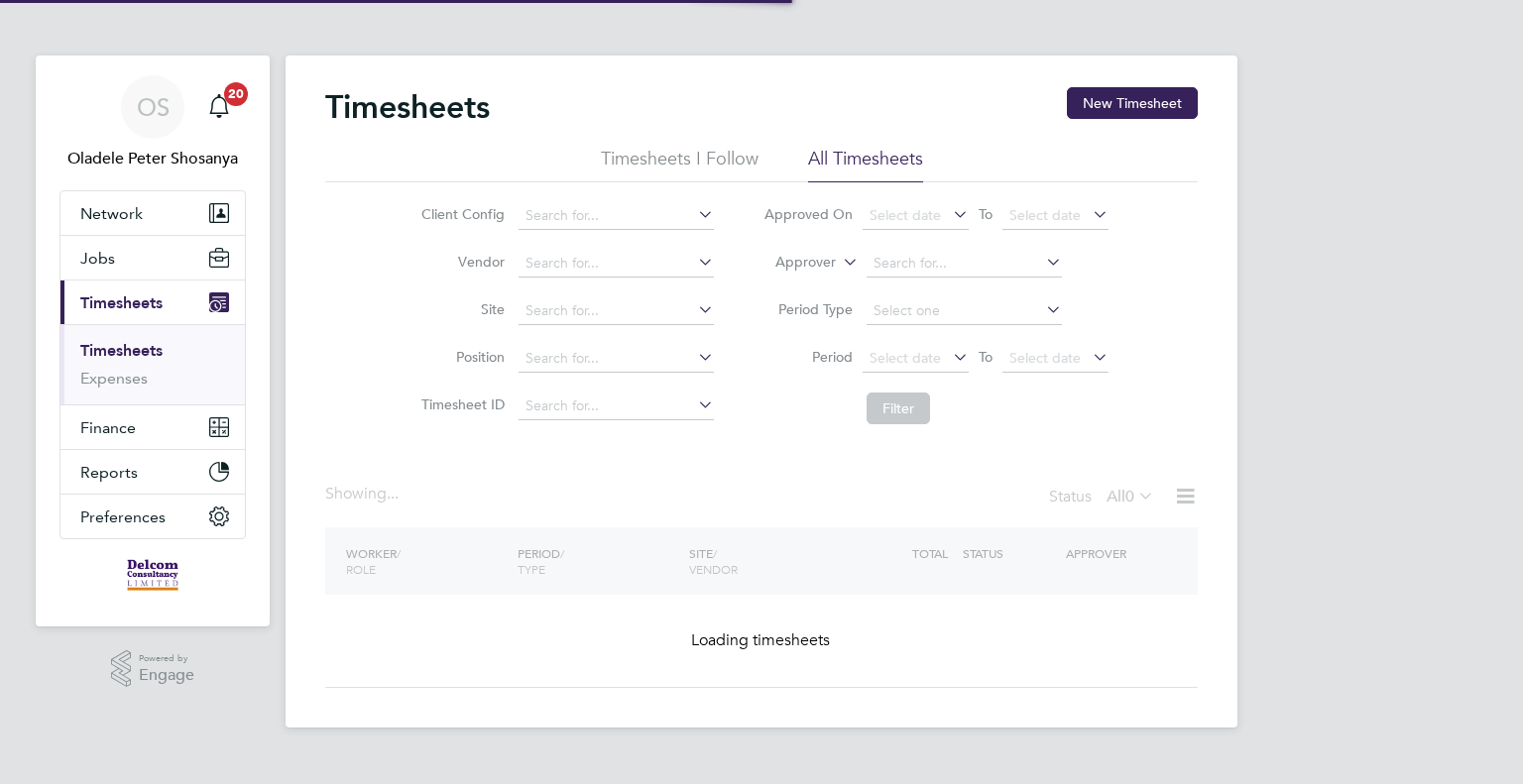 scroll, scrollTop: 0, scrollLeft: 0, axis: both 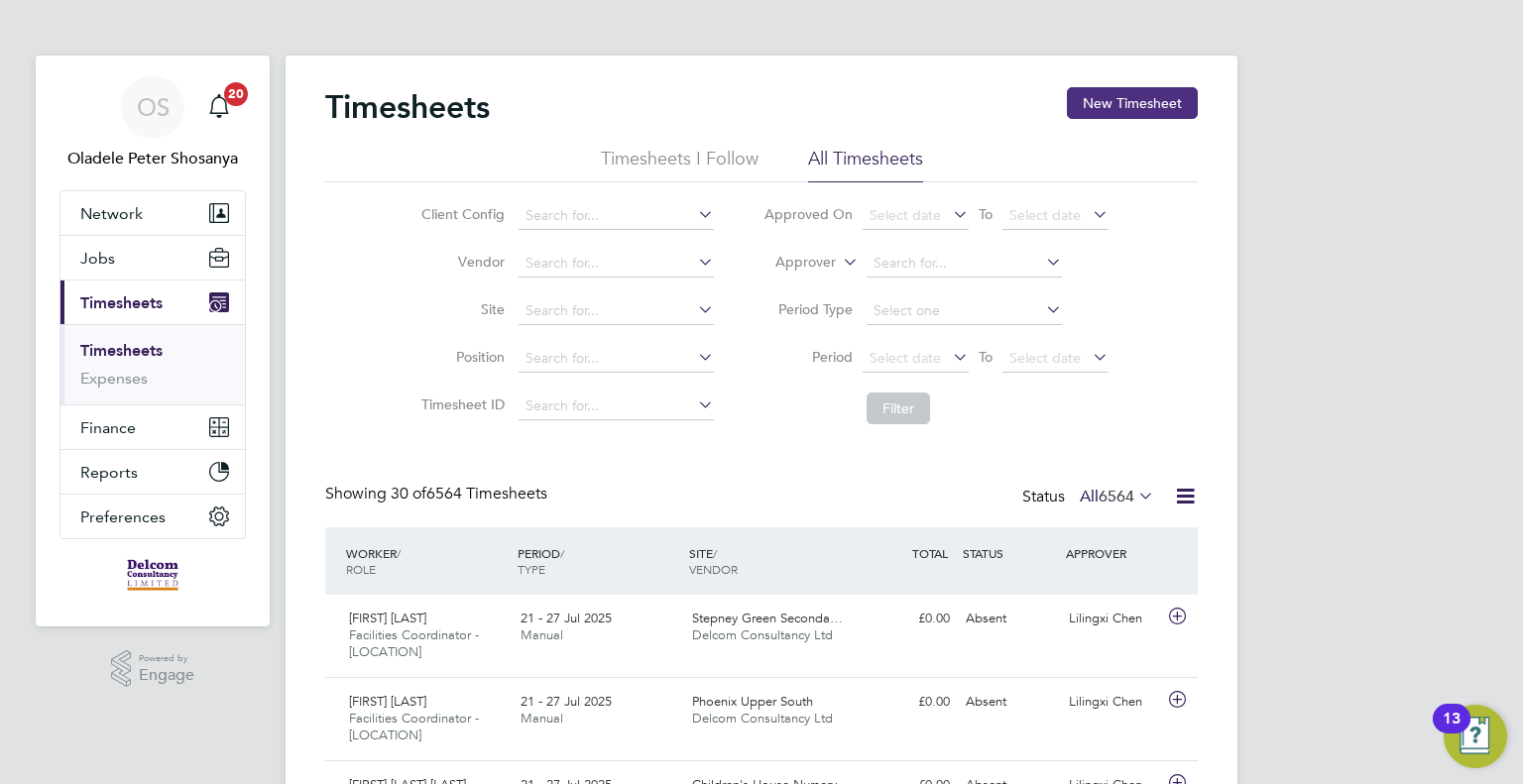 click on "New Timesheet" 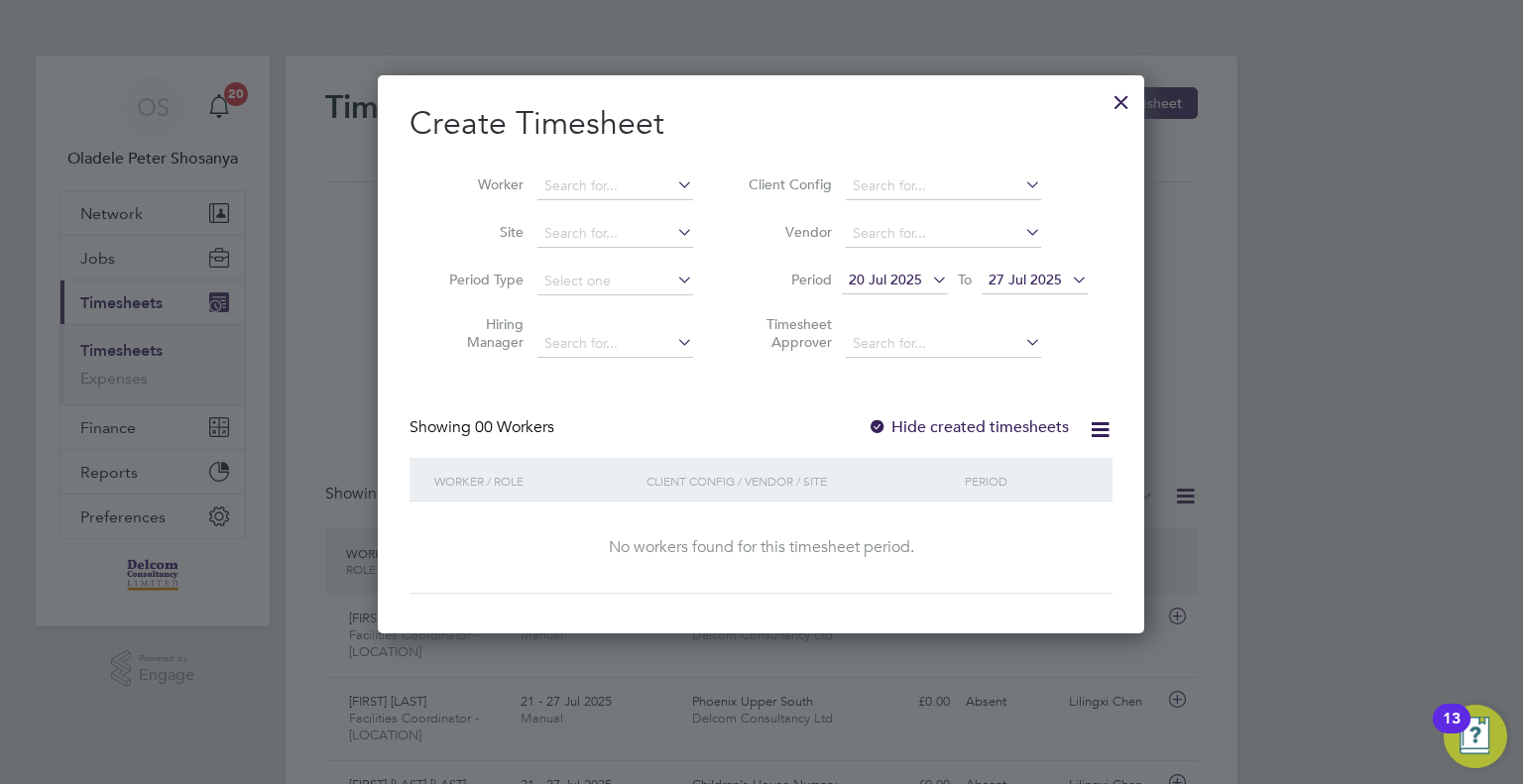 click on "20 Jul 2025" at bounding box center (885, 280) 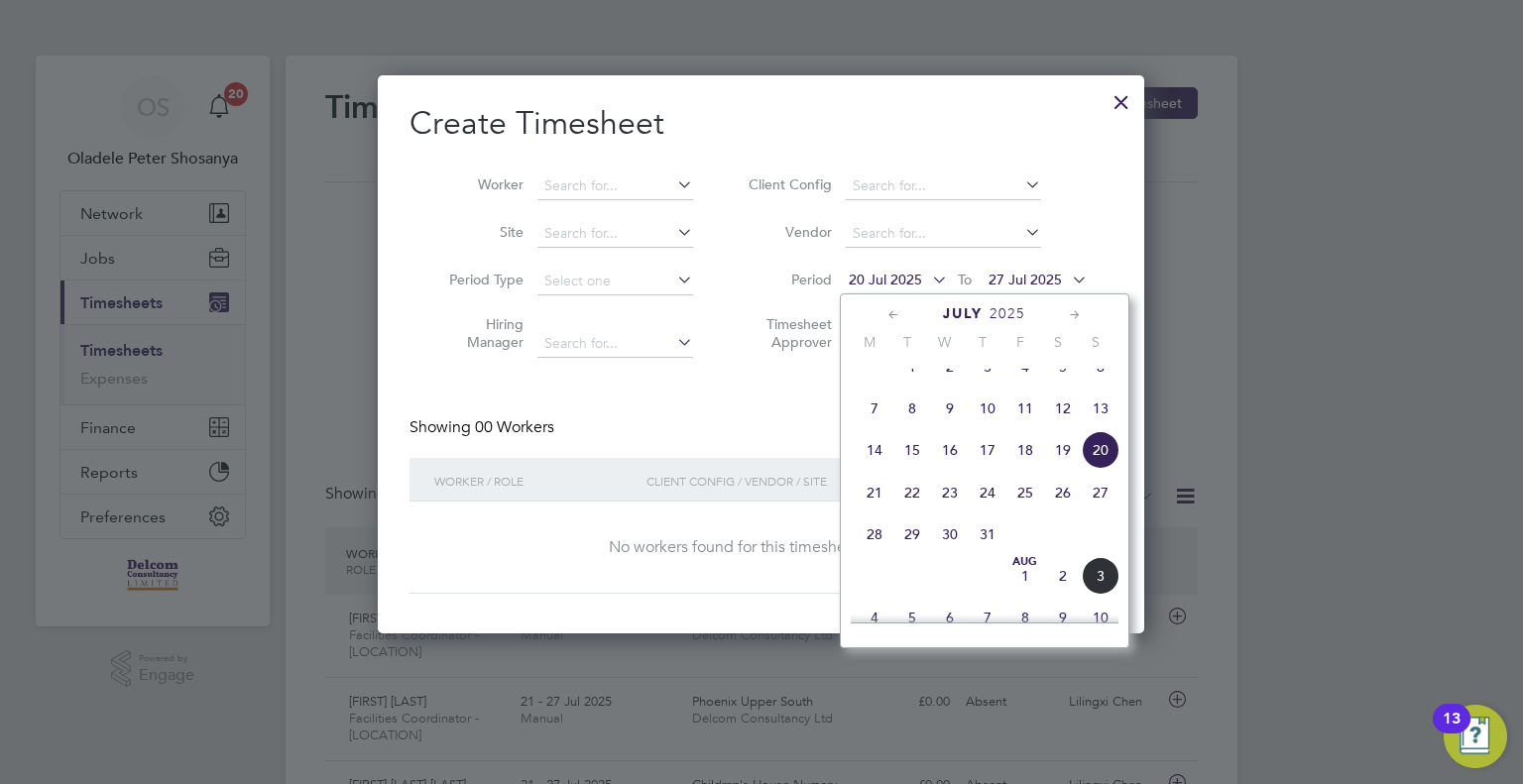 click on "28" 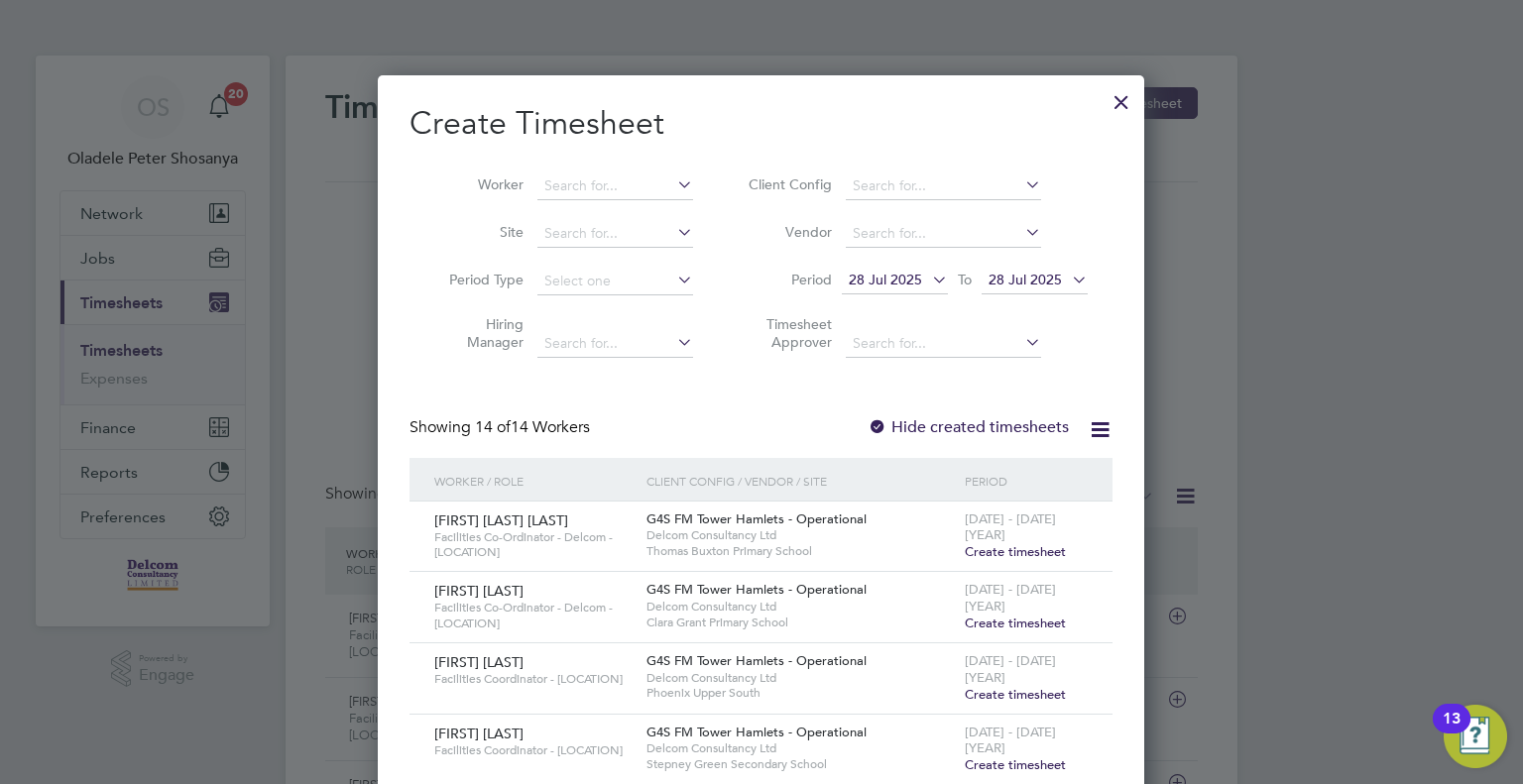 click on "28 Jul 2025" at bounding box center [1025, 280] 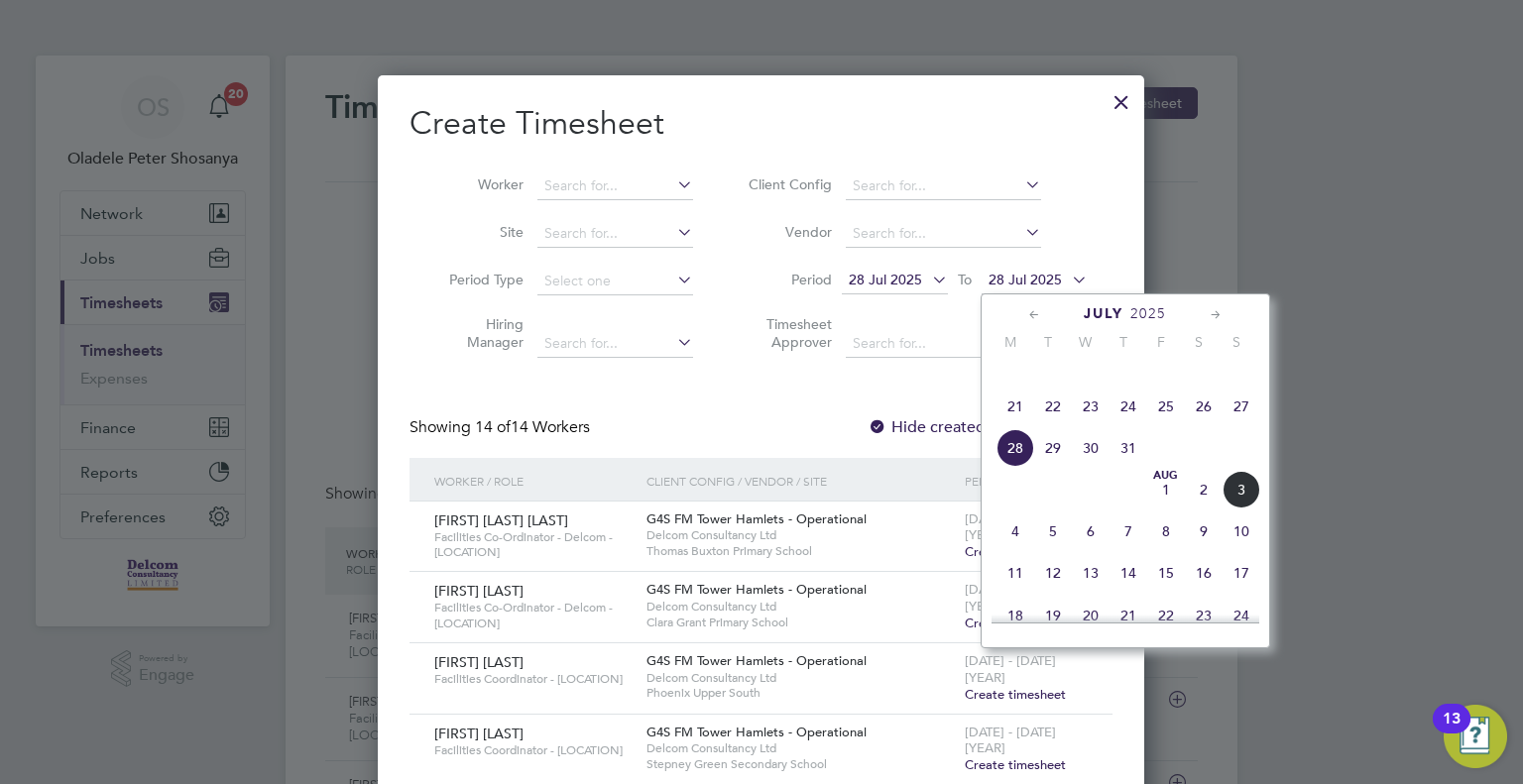 click on "3" 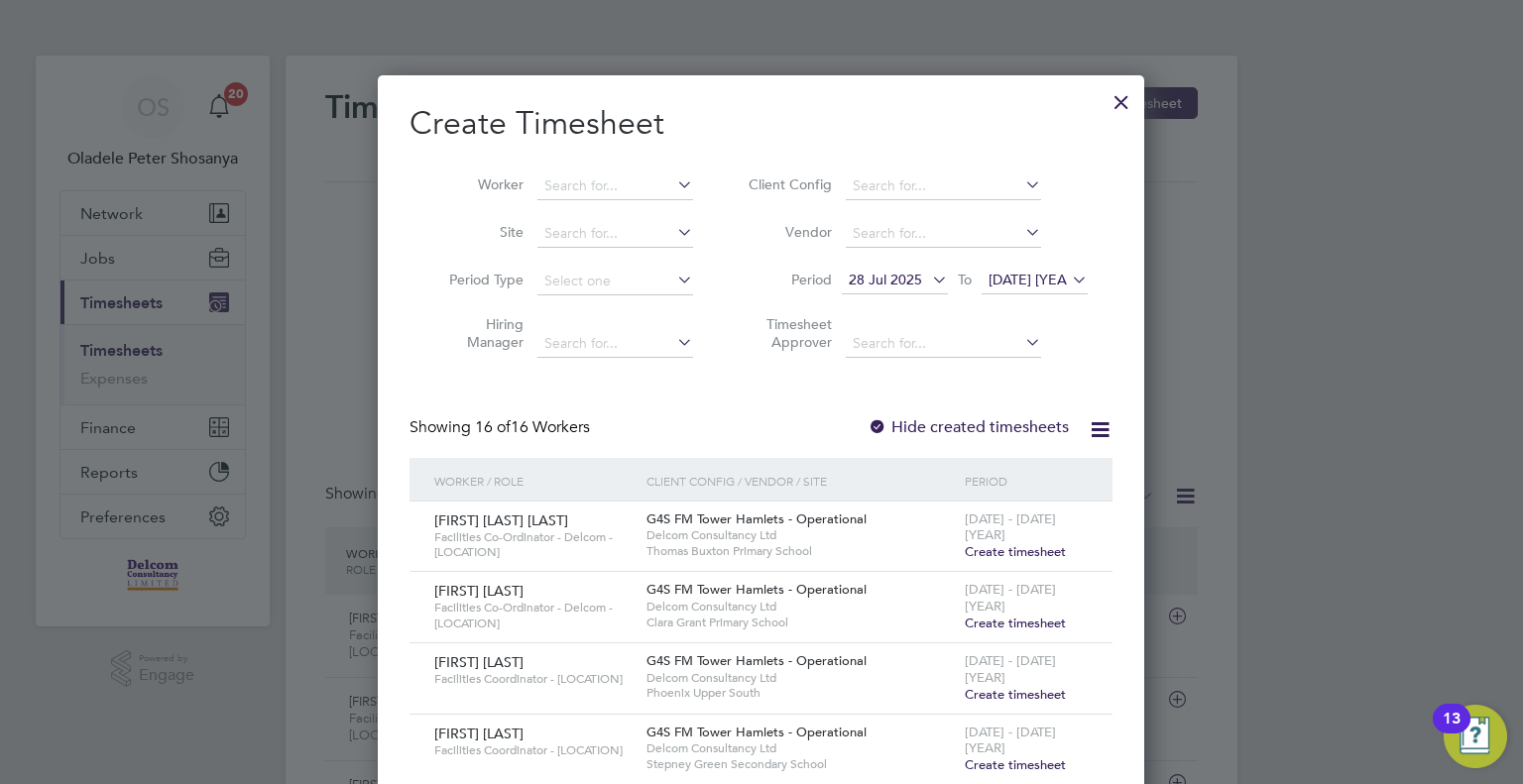 click on "Create timesheet" at bounding box center [1015, 551] 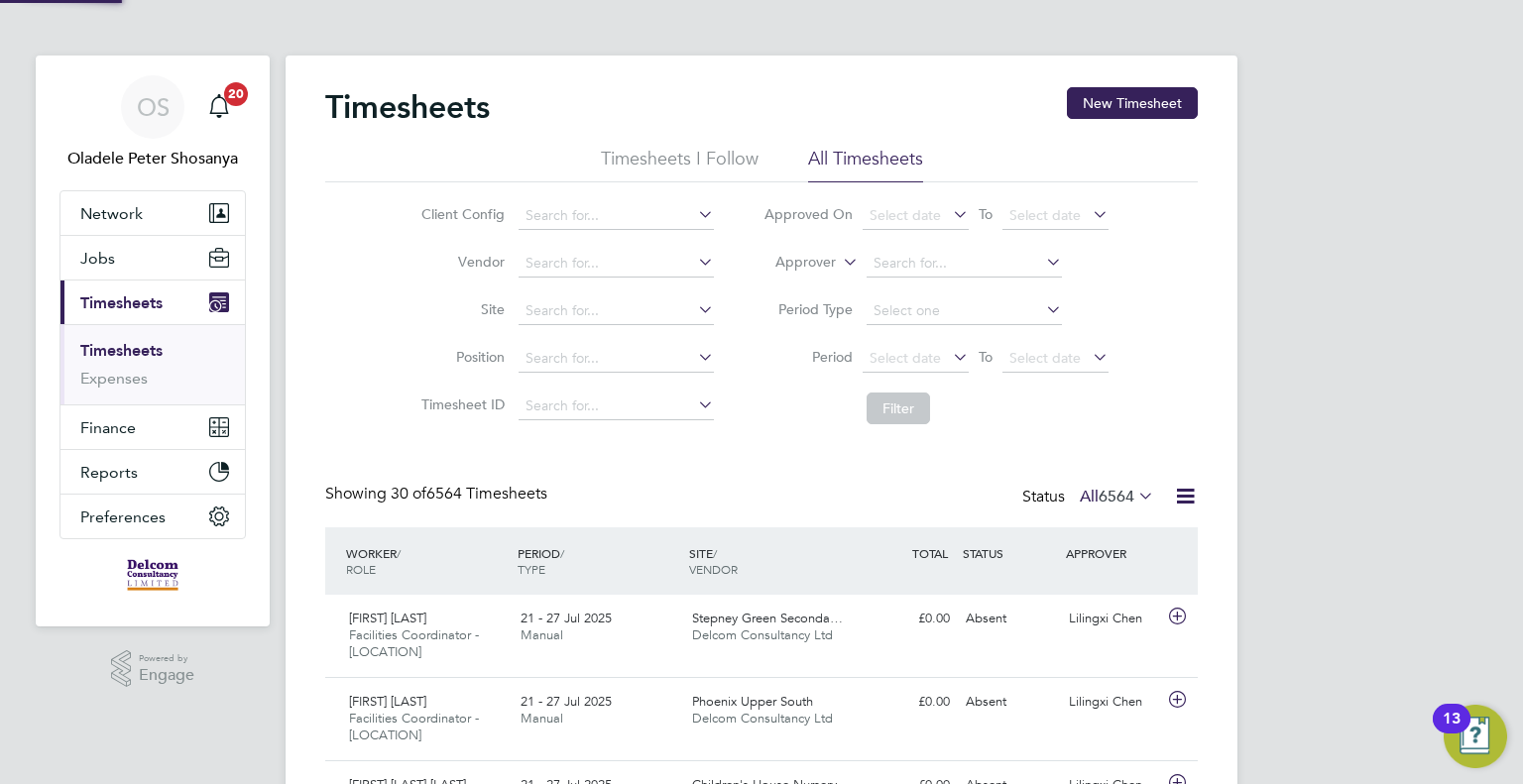 scroll, scrollTop: 10, scrollLeft: 10, axis: both 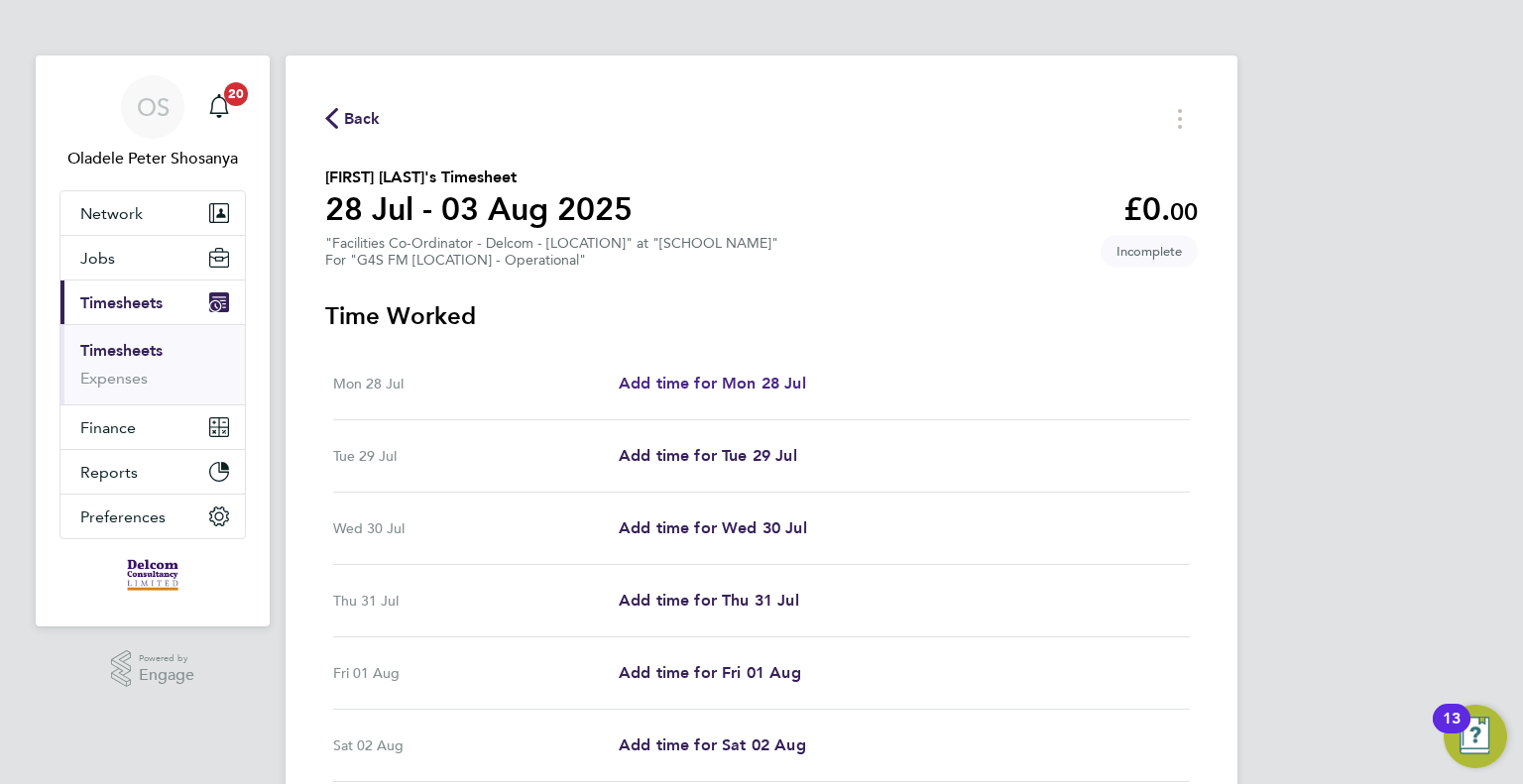 click on "Add time for Mon 28 Jul" at bounding box center [712, 383] 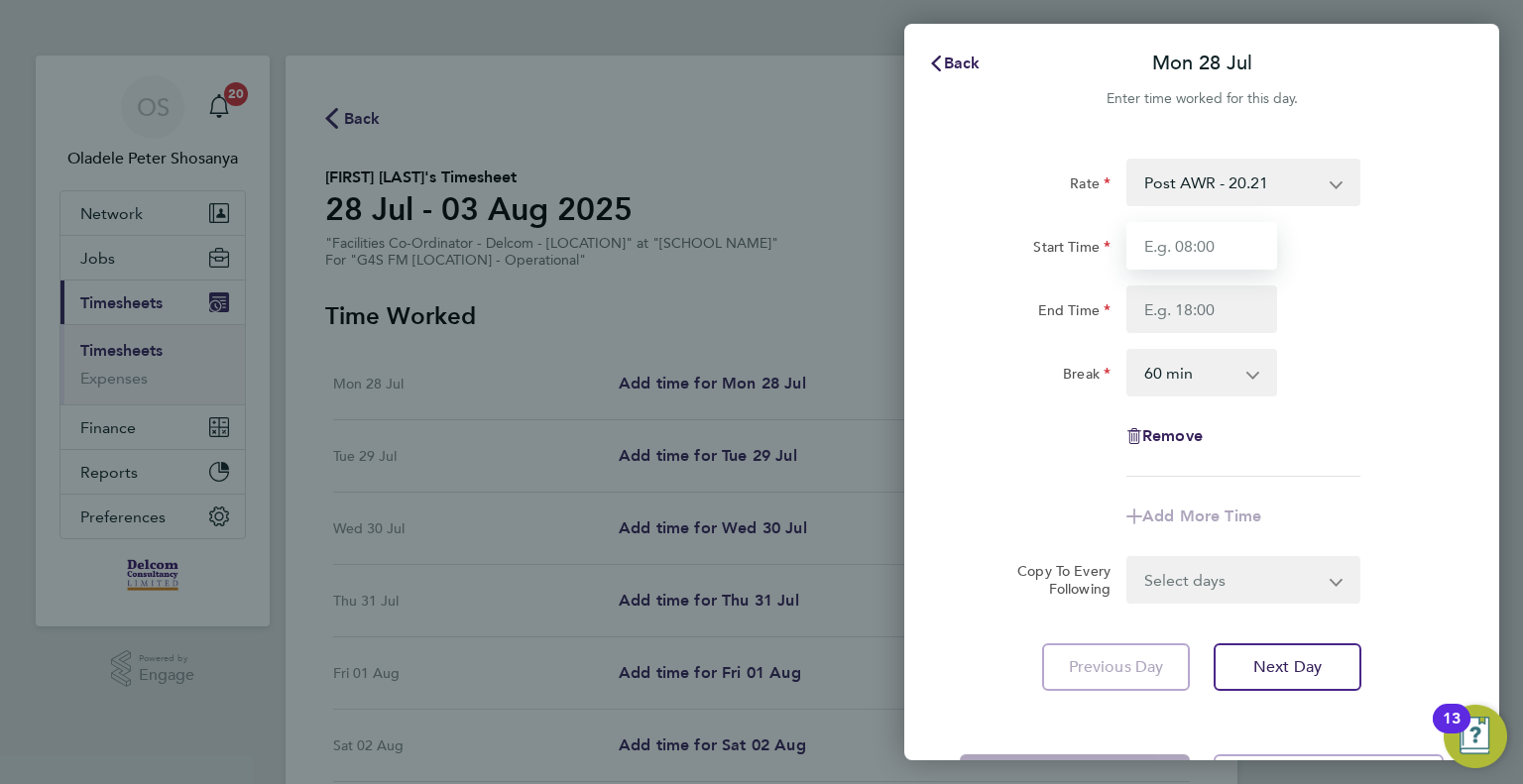 click on "Start Time" at bounding box center (1202, 246) 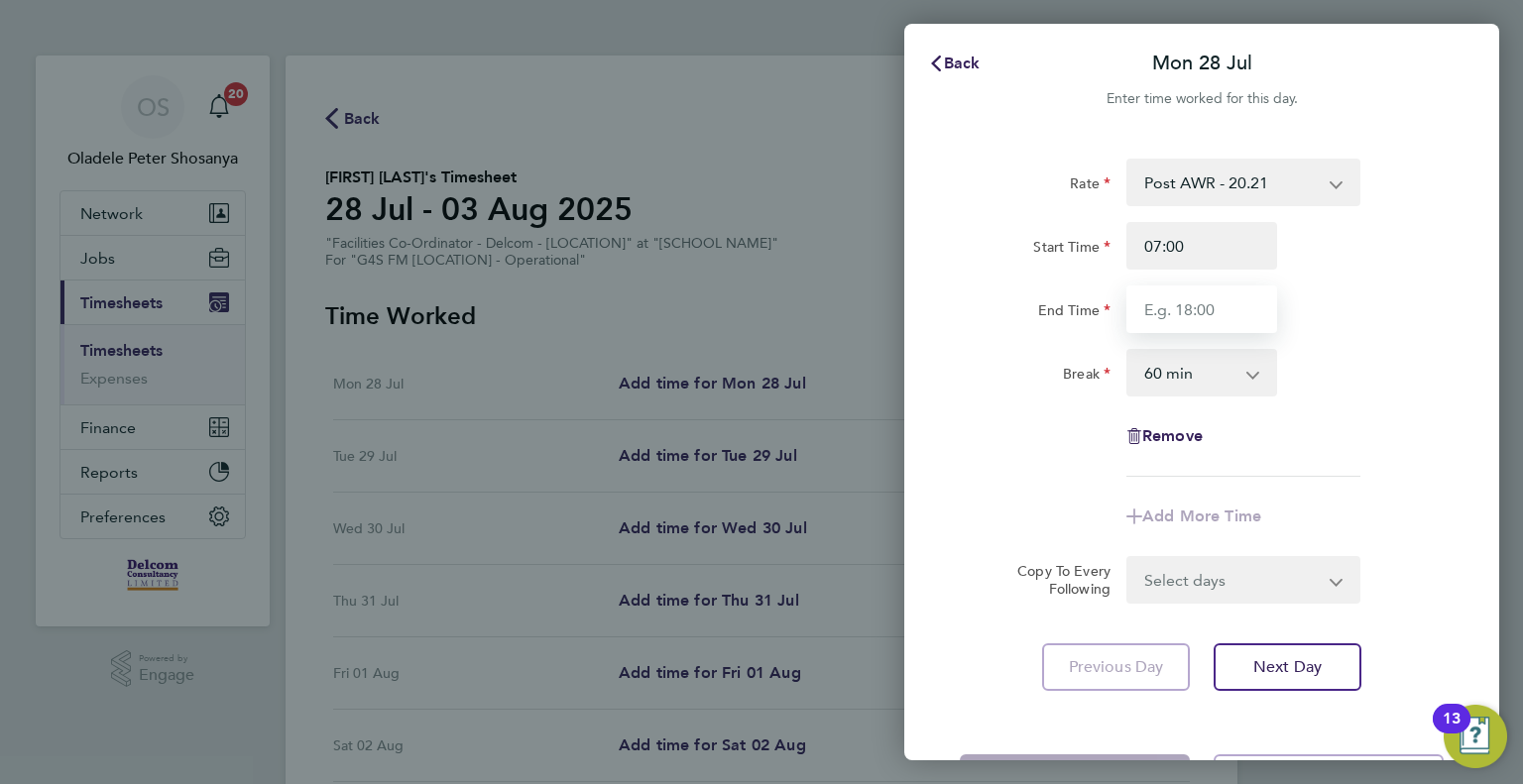 click on "End Time" at bounding box center [1202, 309] 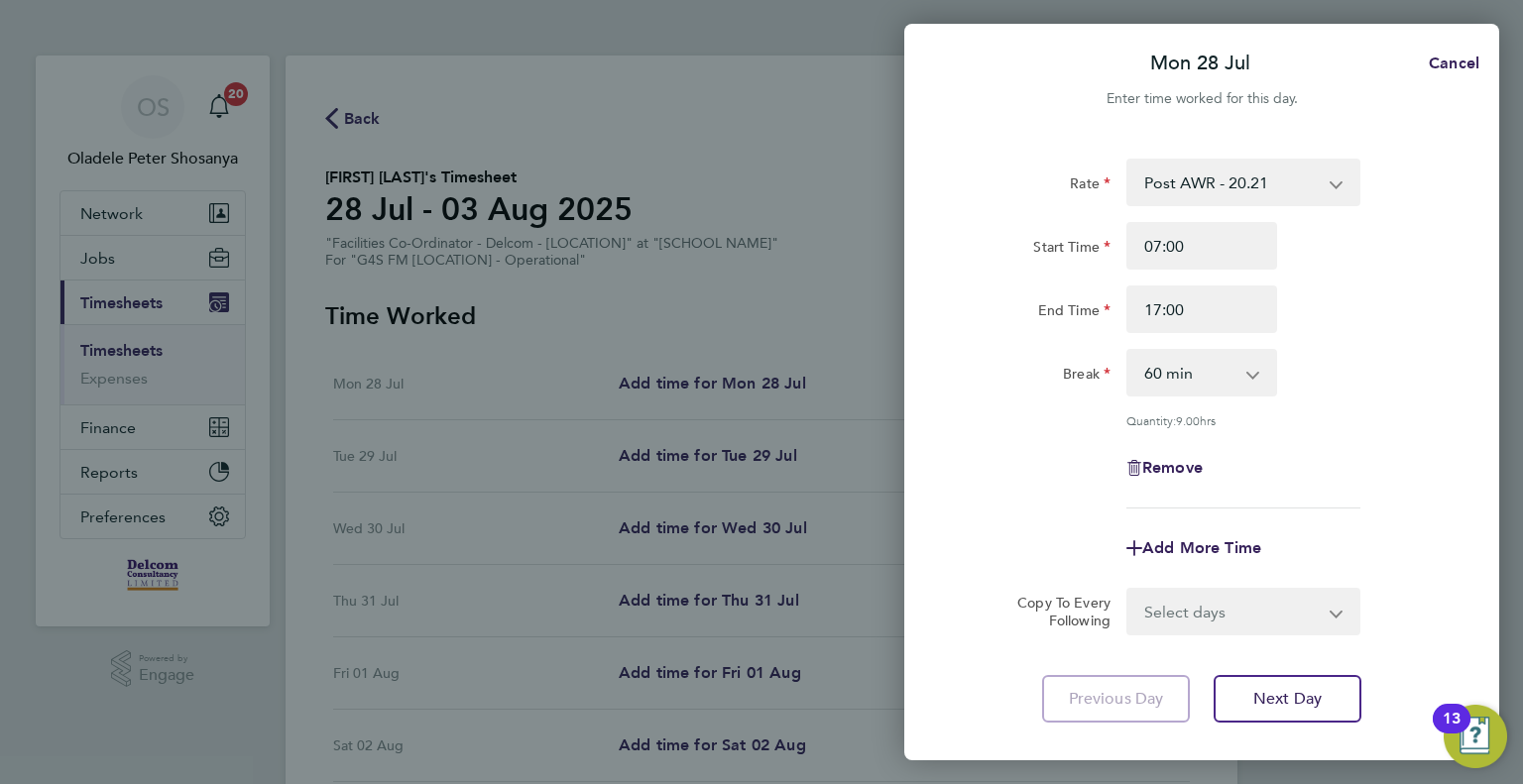 click on "Rate  Post AWR - 20.21
Start Time 07:00 End Time 17:00 Break  0 min   15 min   30 min   45 min   60 min   75 min   90 min
Quantity:  9.00  hrs
Remove" 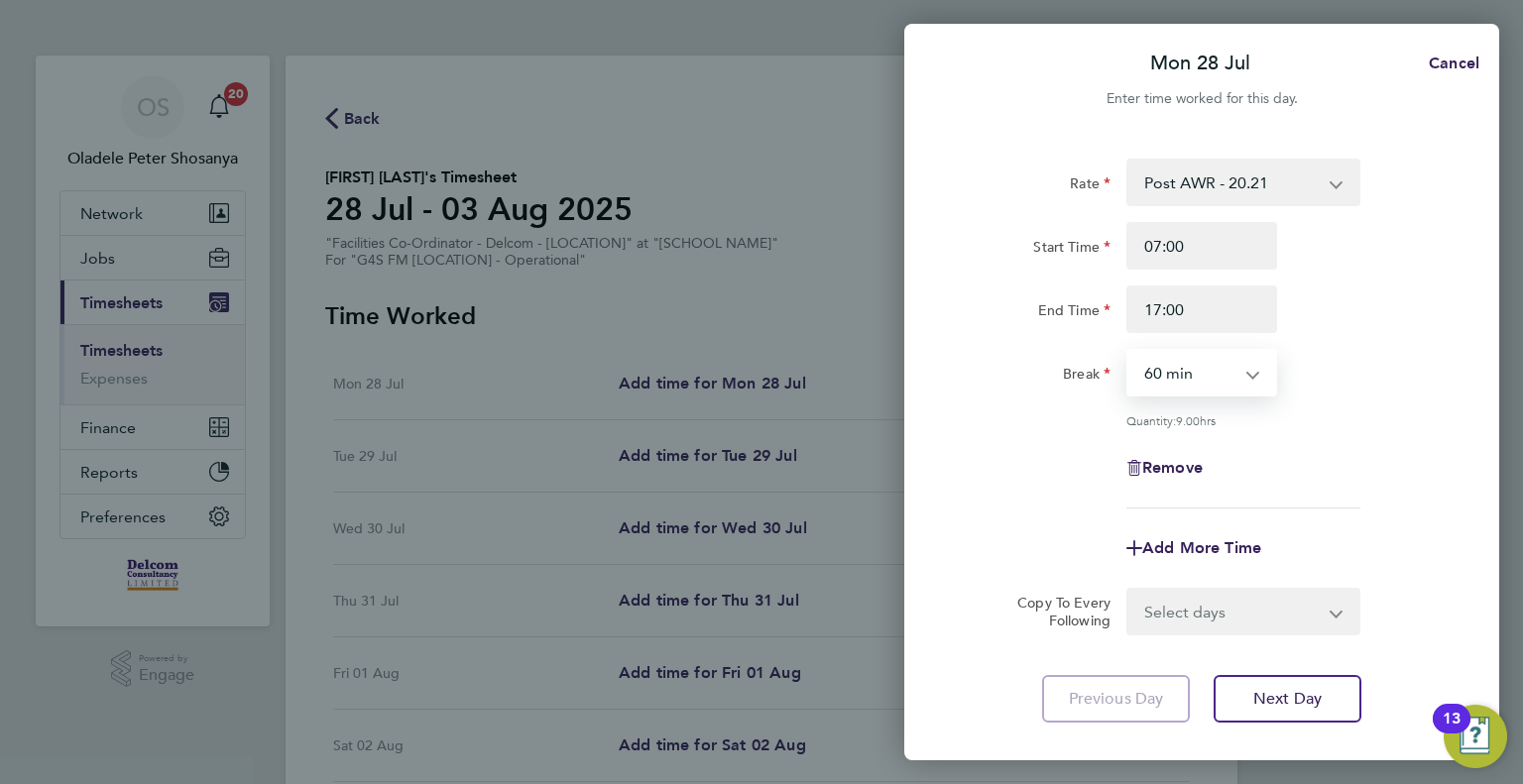 click on "0 min   15 min   30 min   45 min   60 min   75 min   90 min" at bounding box center [1190, 373] 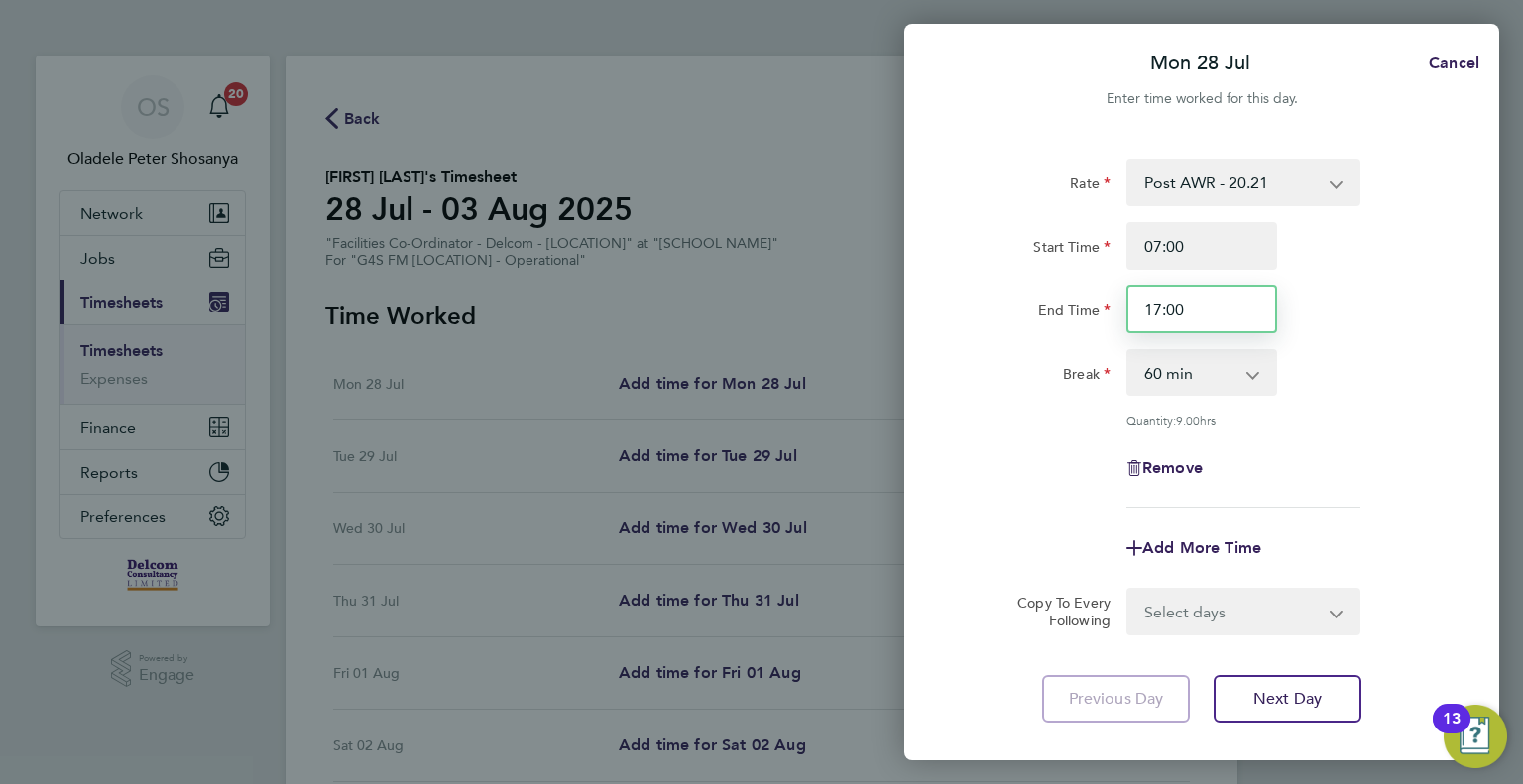 click on "17:00" at bounding box center [1202, 309] 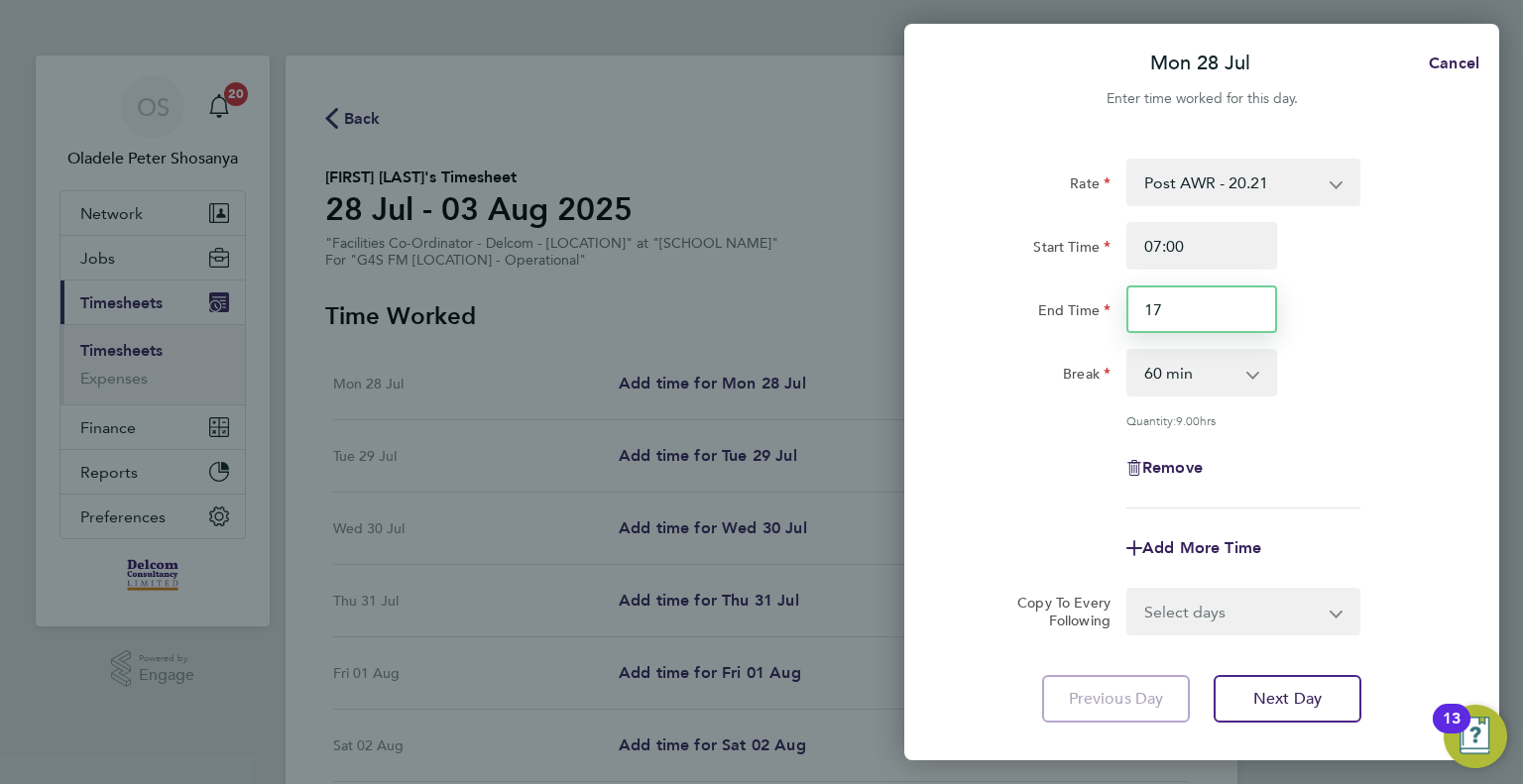 type on "1" 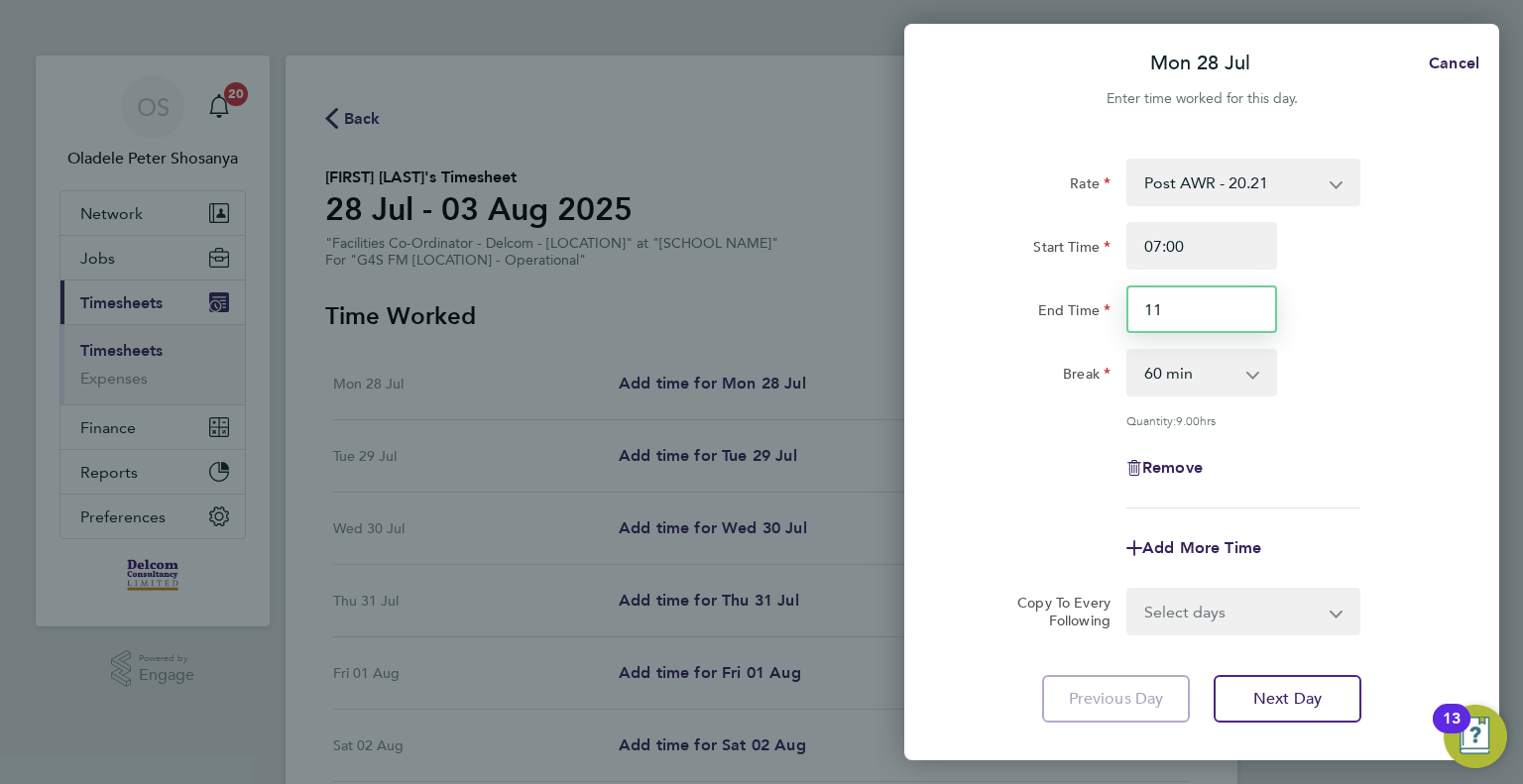 type on "11:00" 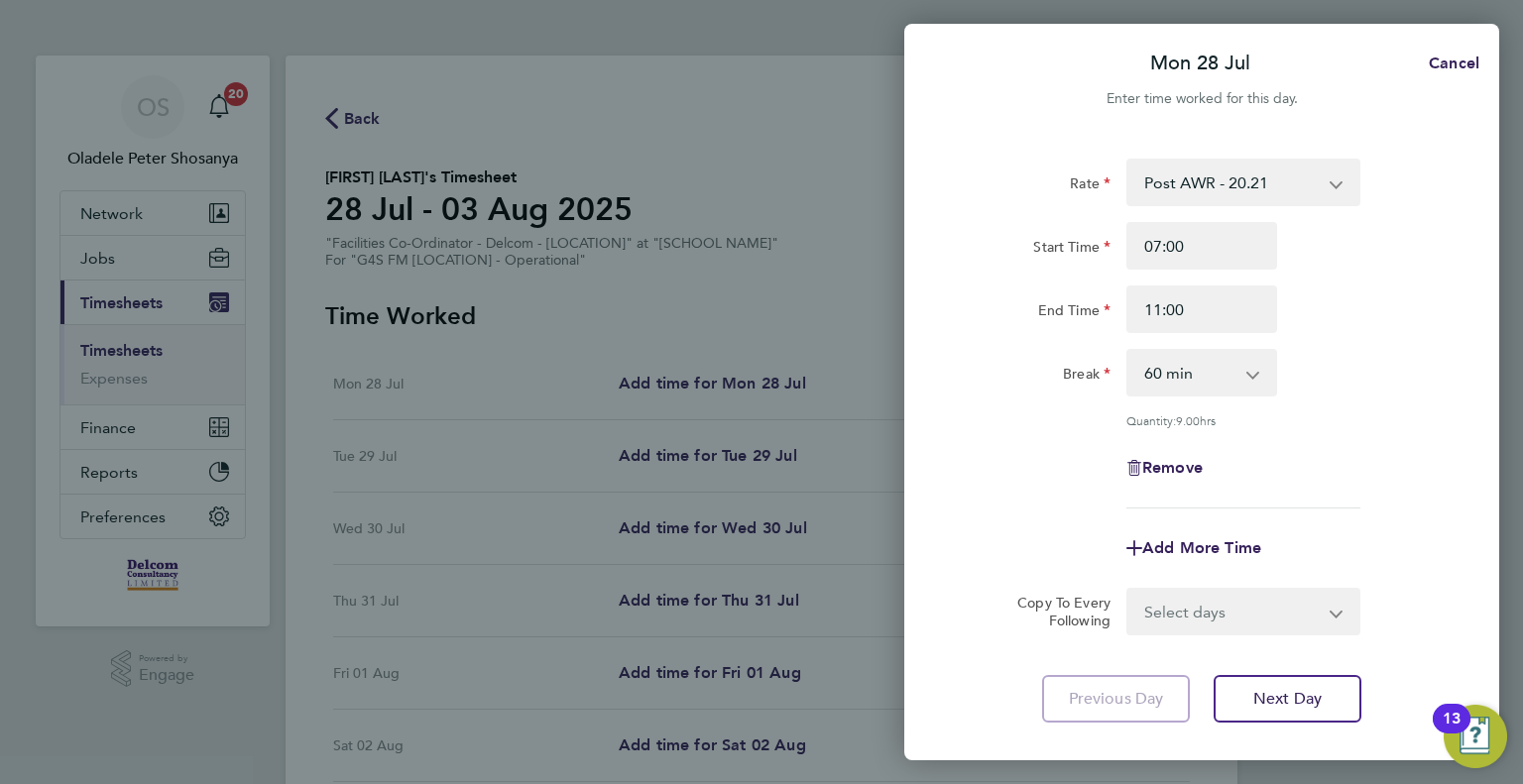 click on "Break  0 min   15 min   30 min   45 min   60 min   75 min   90 min" 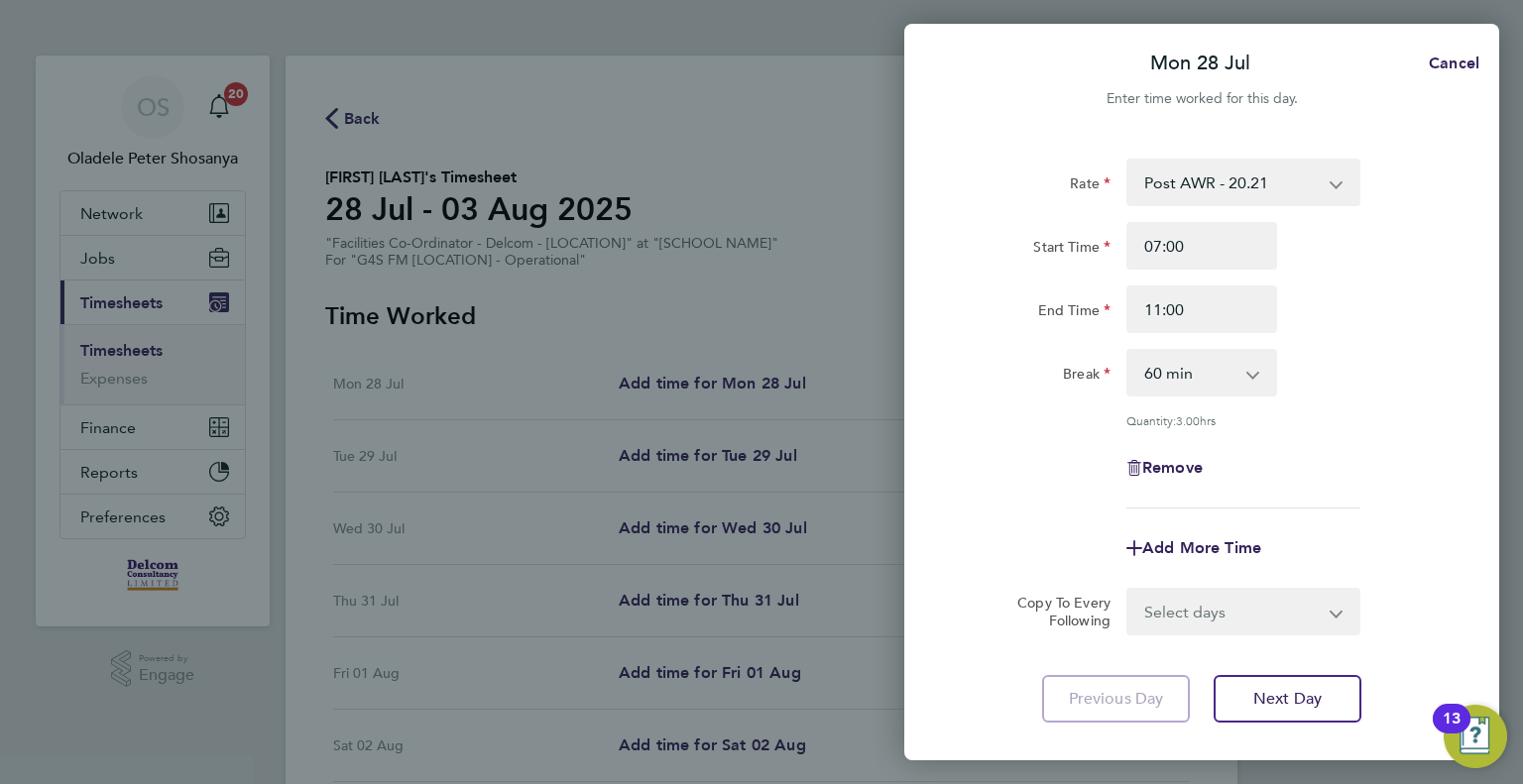 click on "0 min   15 min   30 min   45 min   60 min   75 min   90 min" at bounding box center (1190, 373) 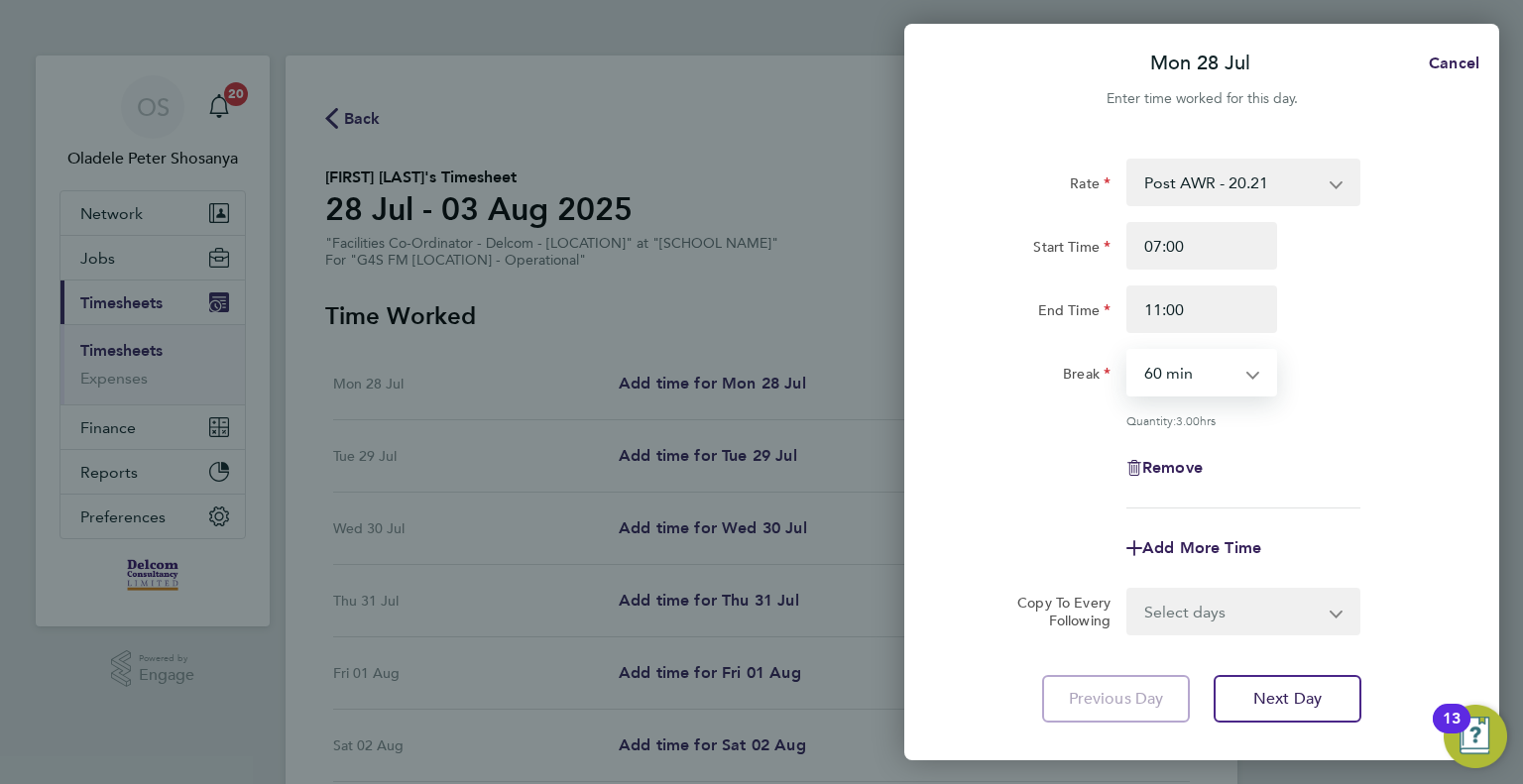 select on "0" 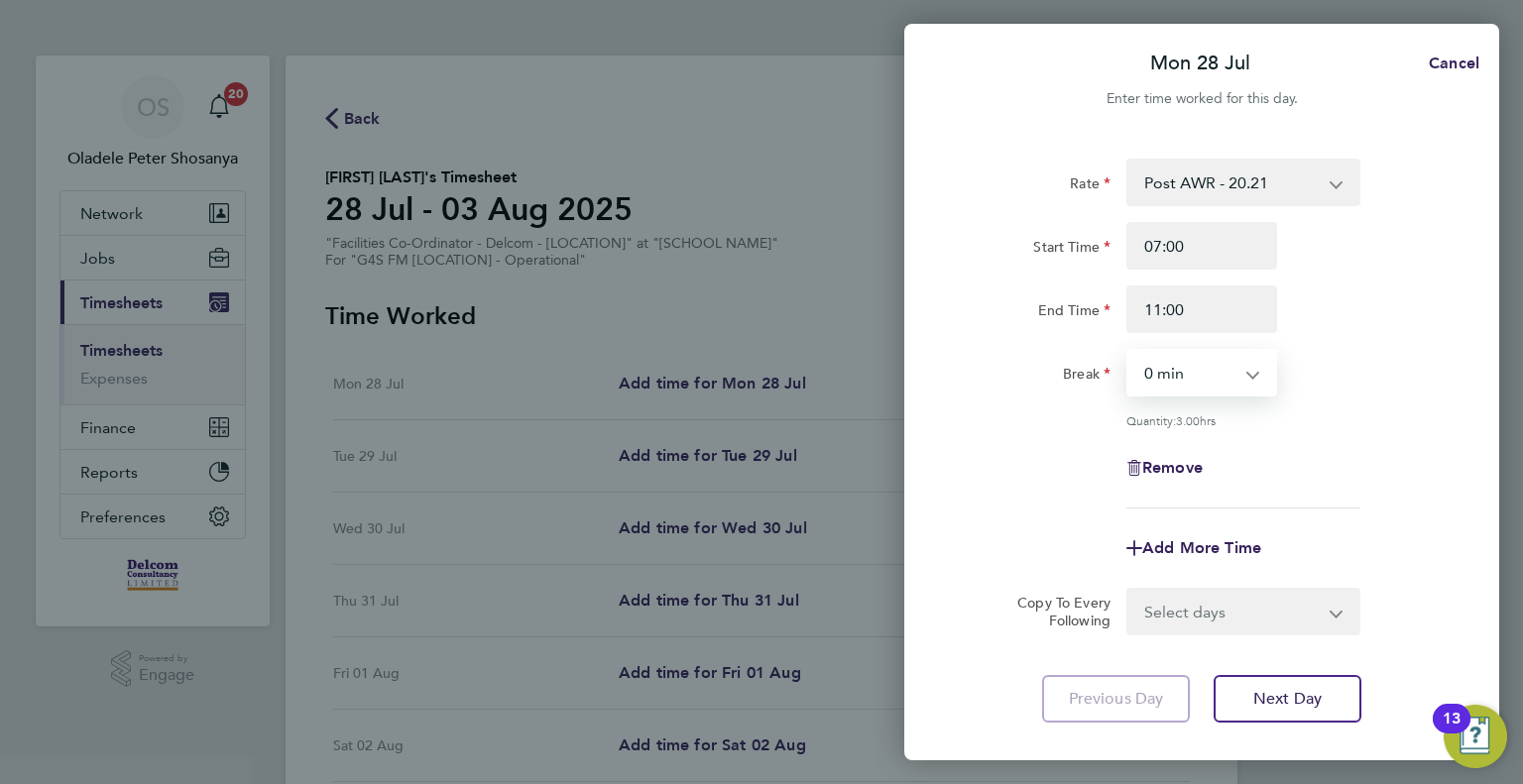 click on "0 min   15 min   30 min   45 min   60 min   75 min   90 min" at bounding box center [1190, 373] 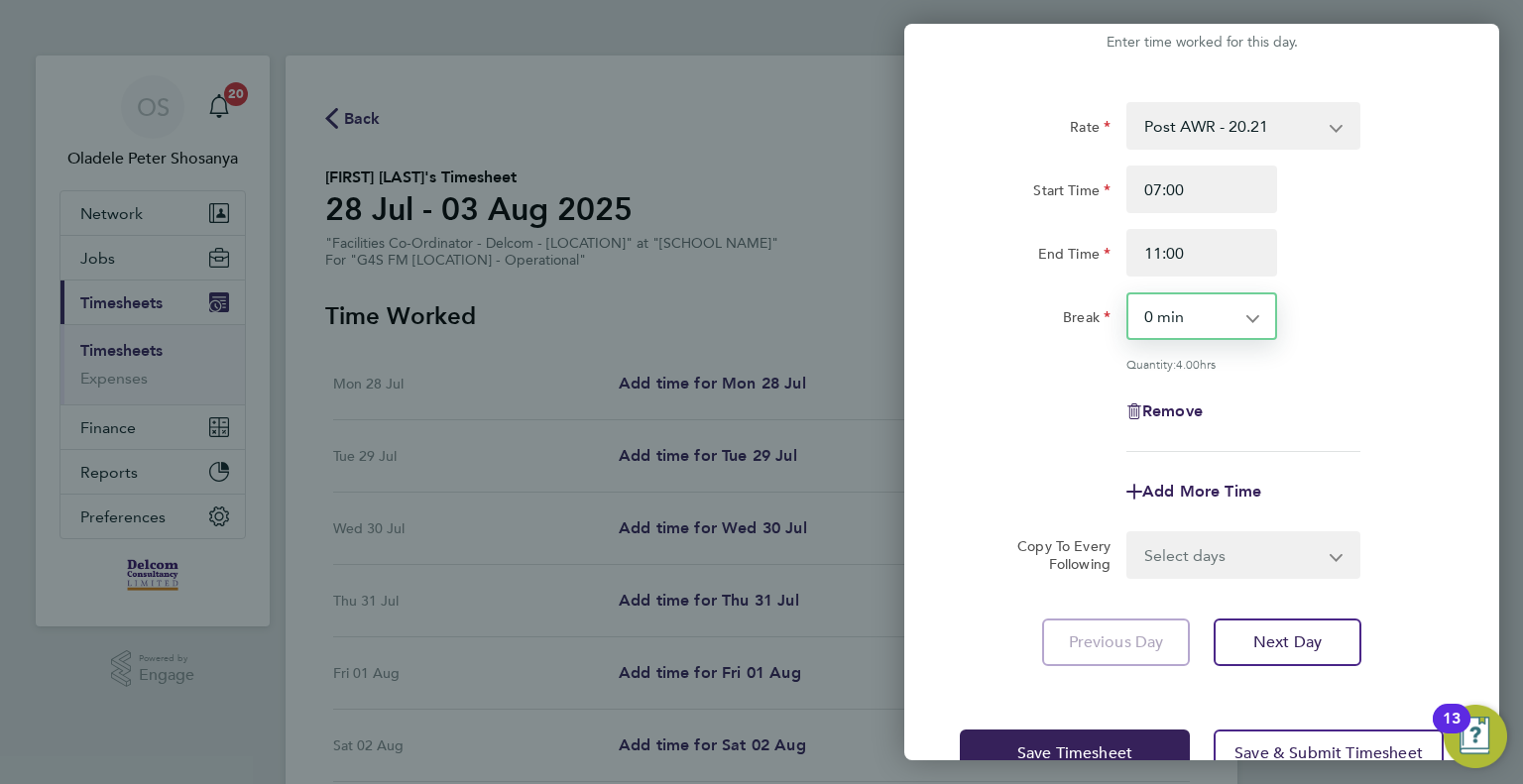 scroll, scrollTop: 110, scrollLeft: 0, axis: vertical 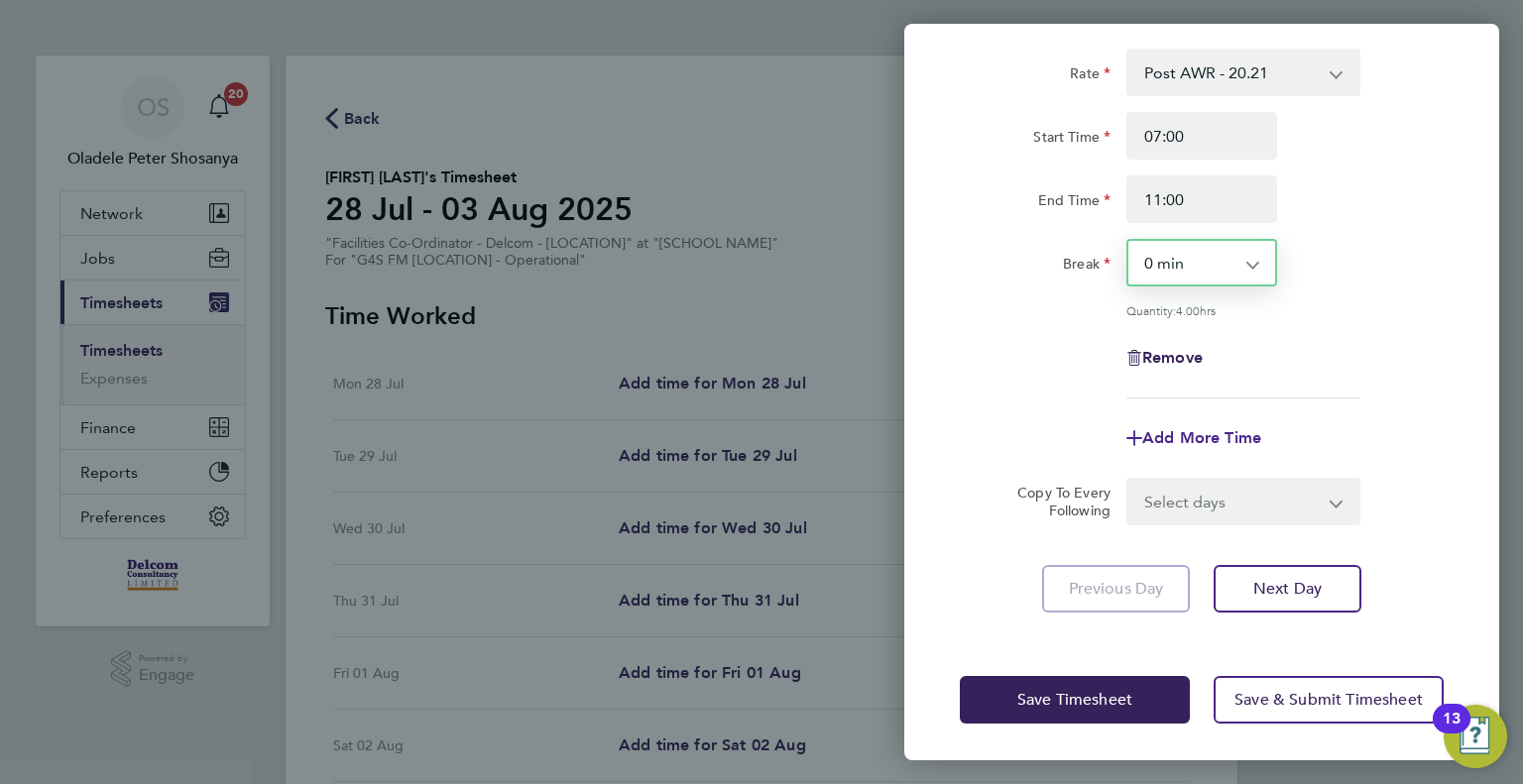 click on "Add More Time" 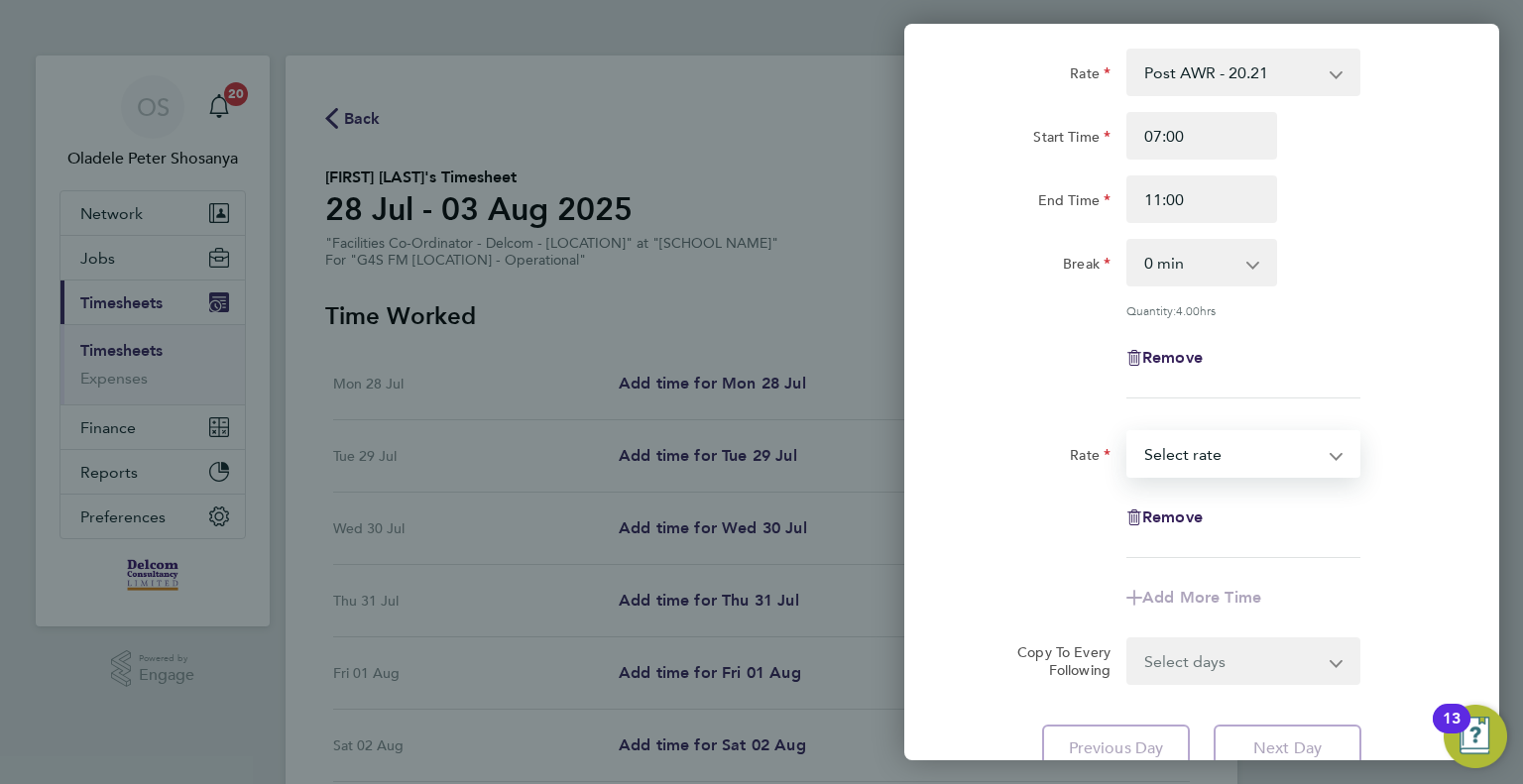 click on "Post AWR - 20.21   Select rate" at bounding box center [1231, 454] 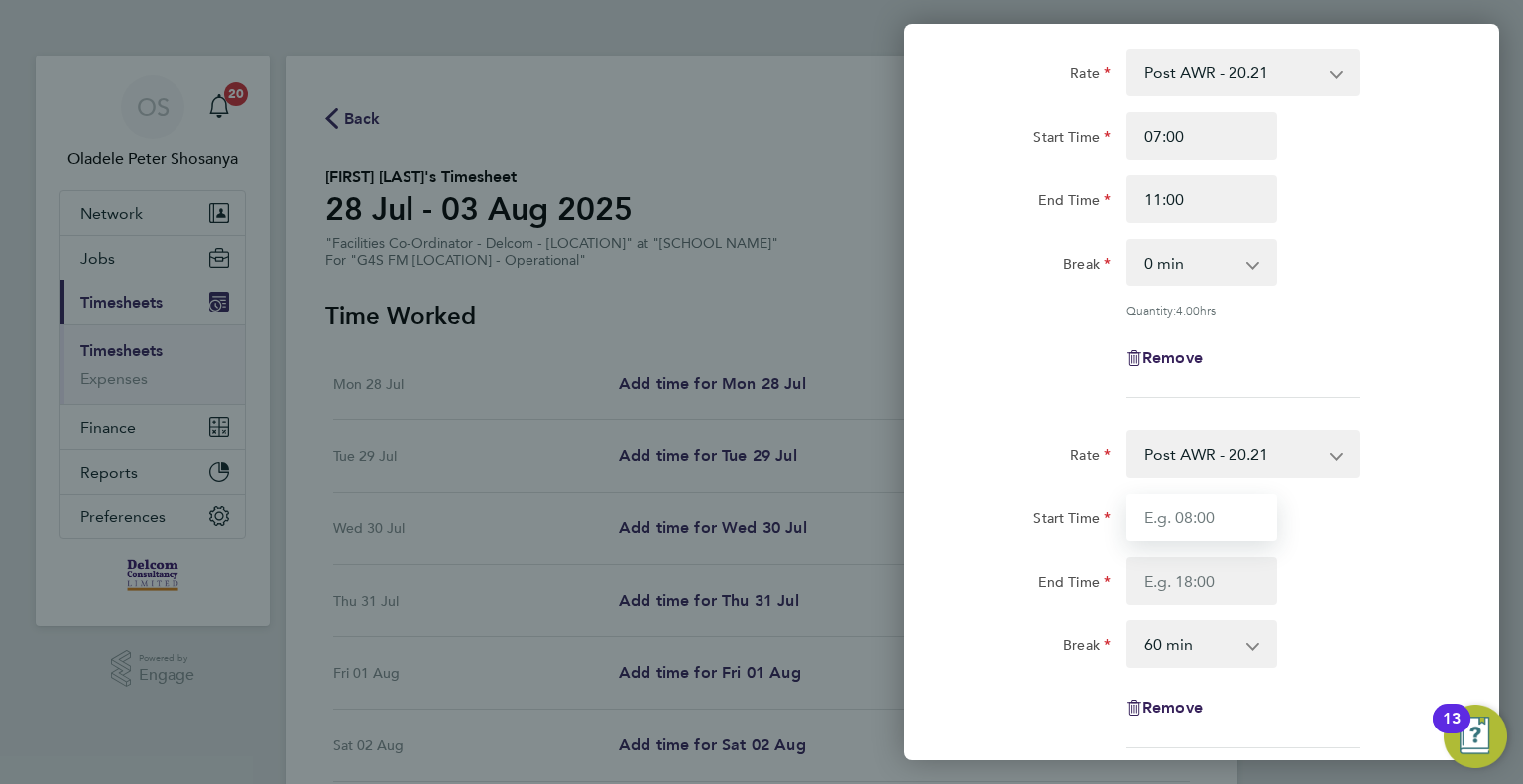 click on "Start Time" at bounding box center (1202, 517) 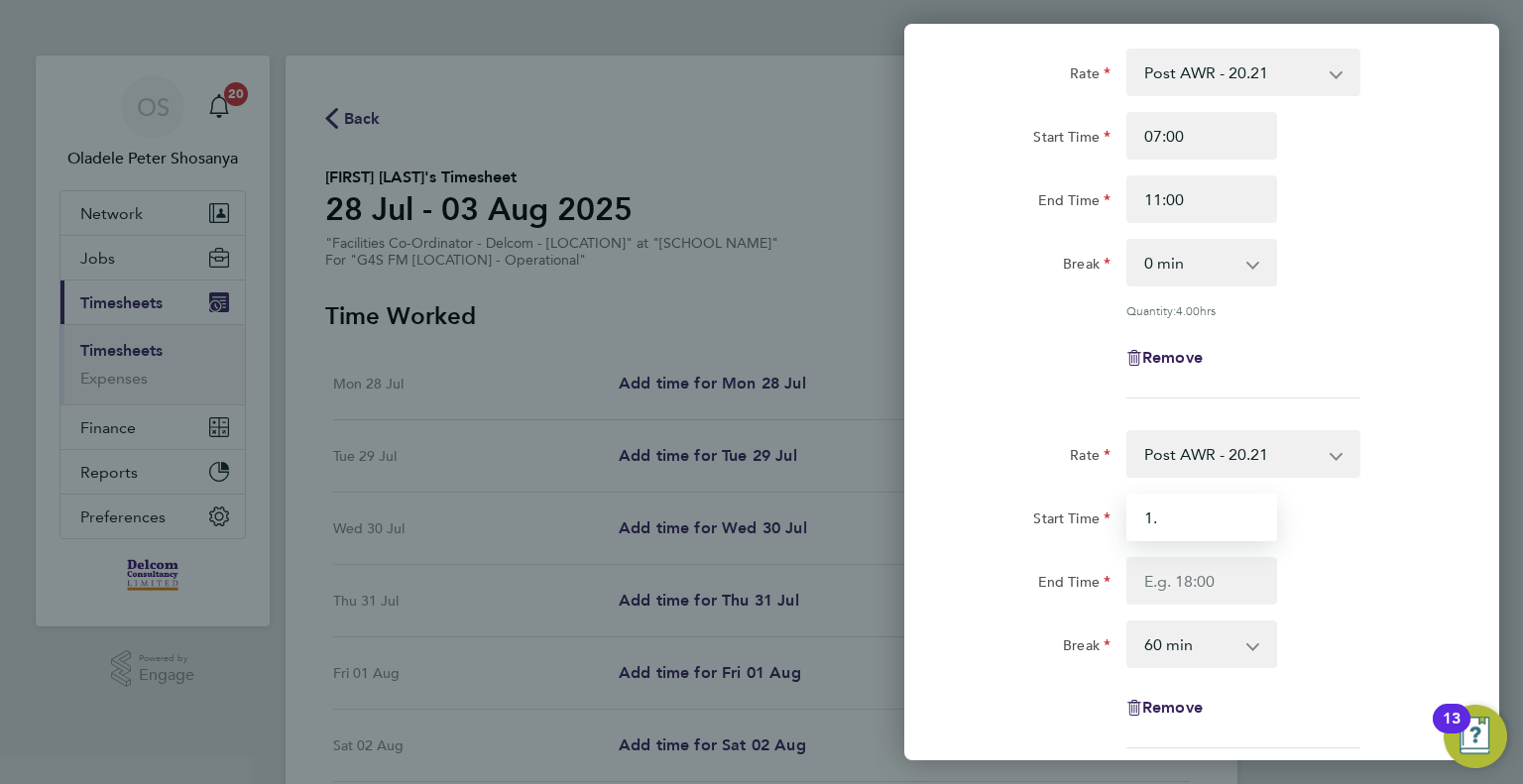 type on "1" 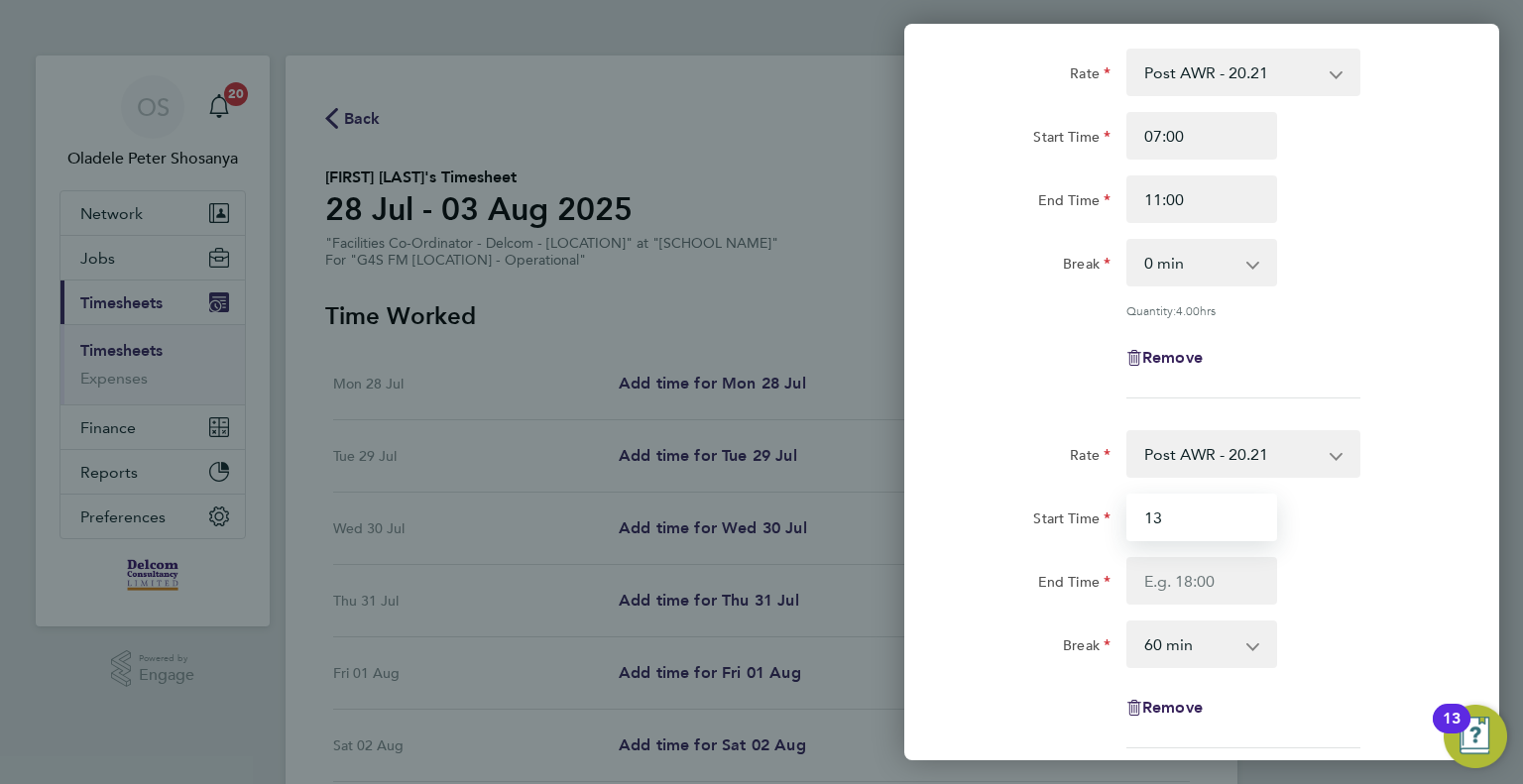 type on "13:00" 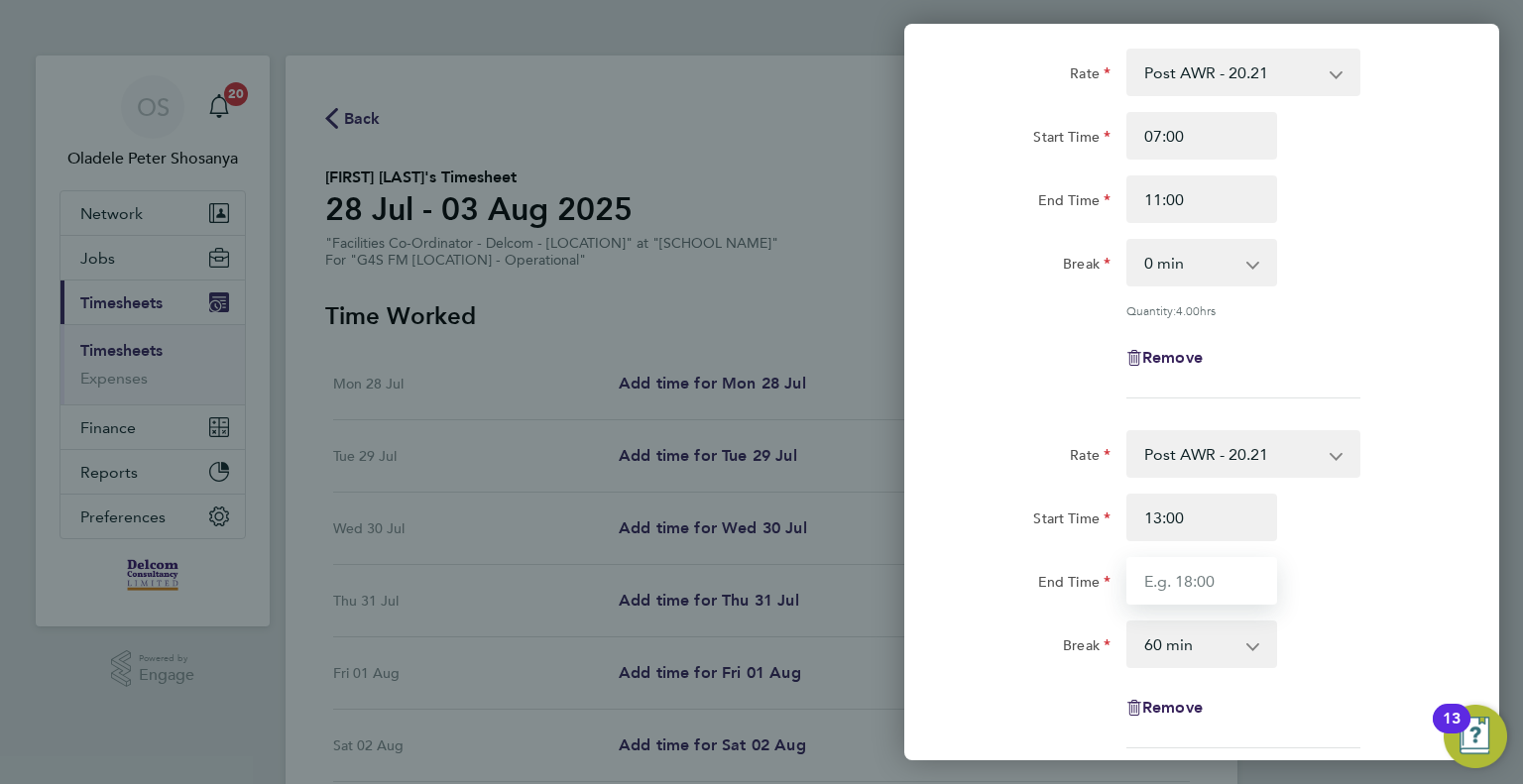 click on "End Time" at bounding box center (1202, 581) 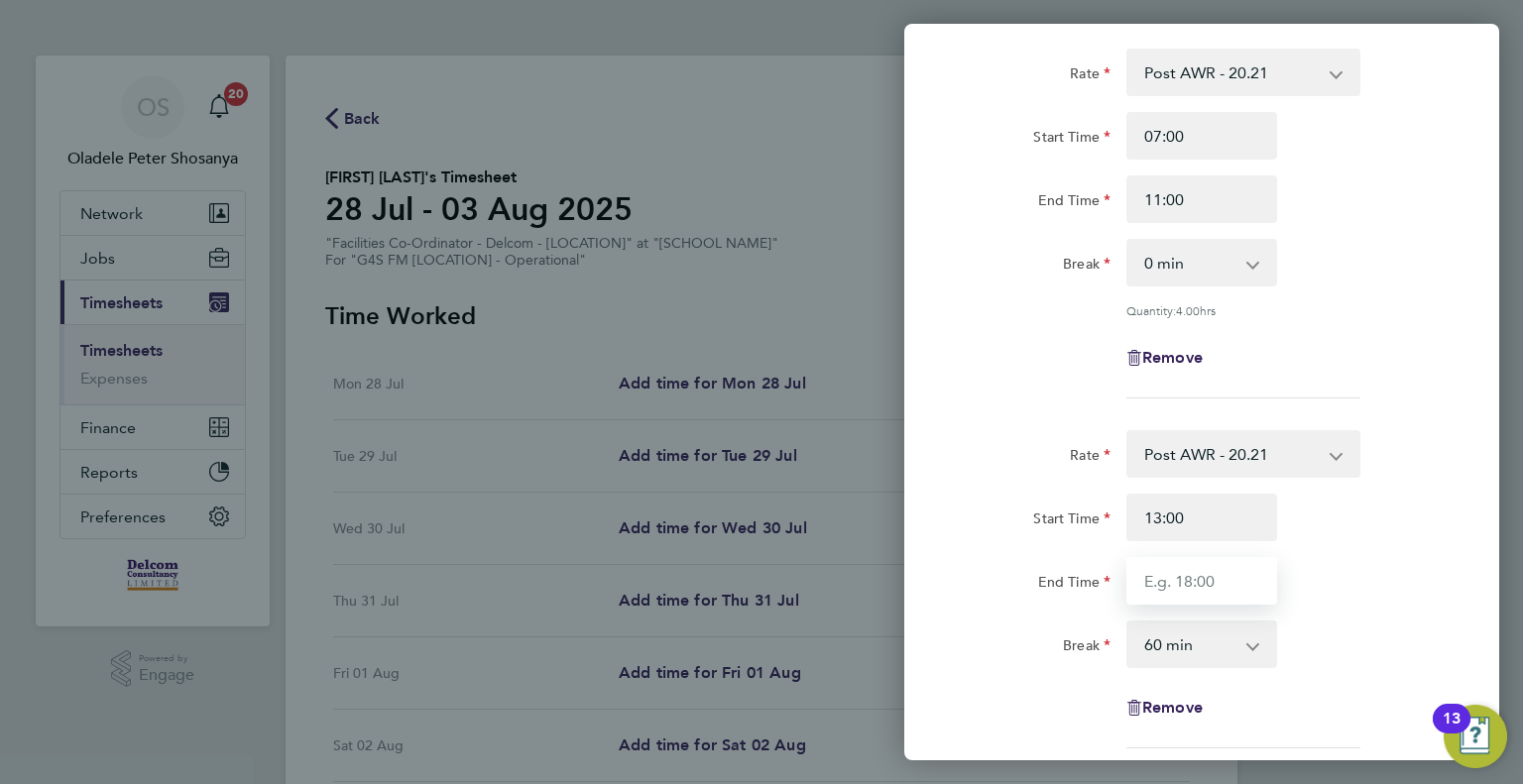 type on "17:00" 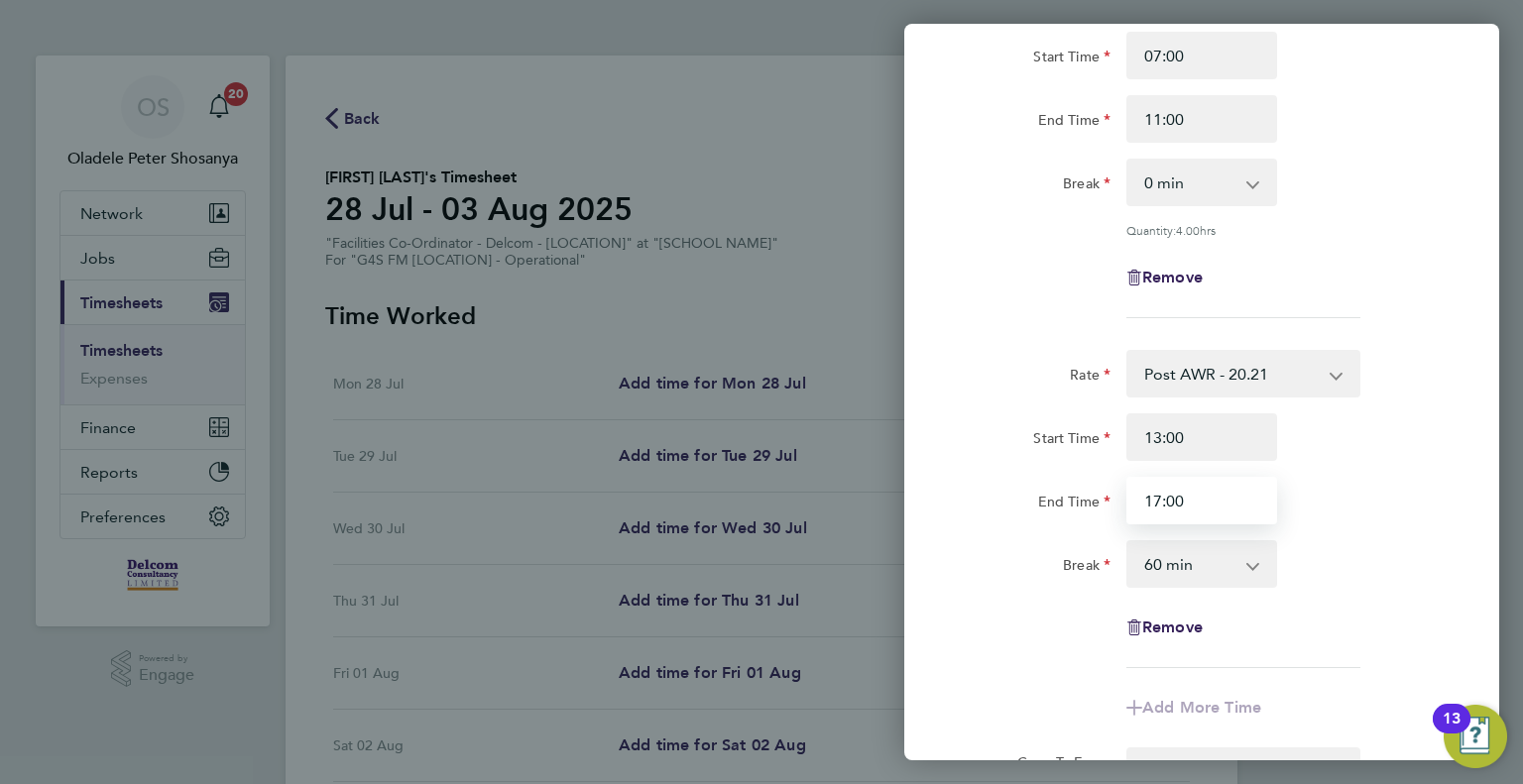 scroll, scrollTop: 308, scrollLeft: 0, axis: vertical 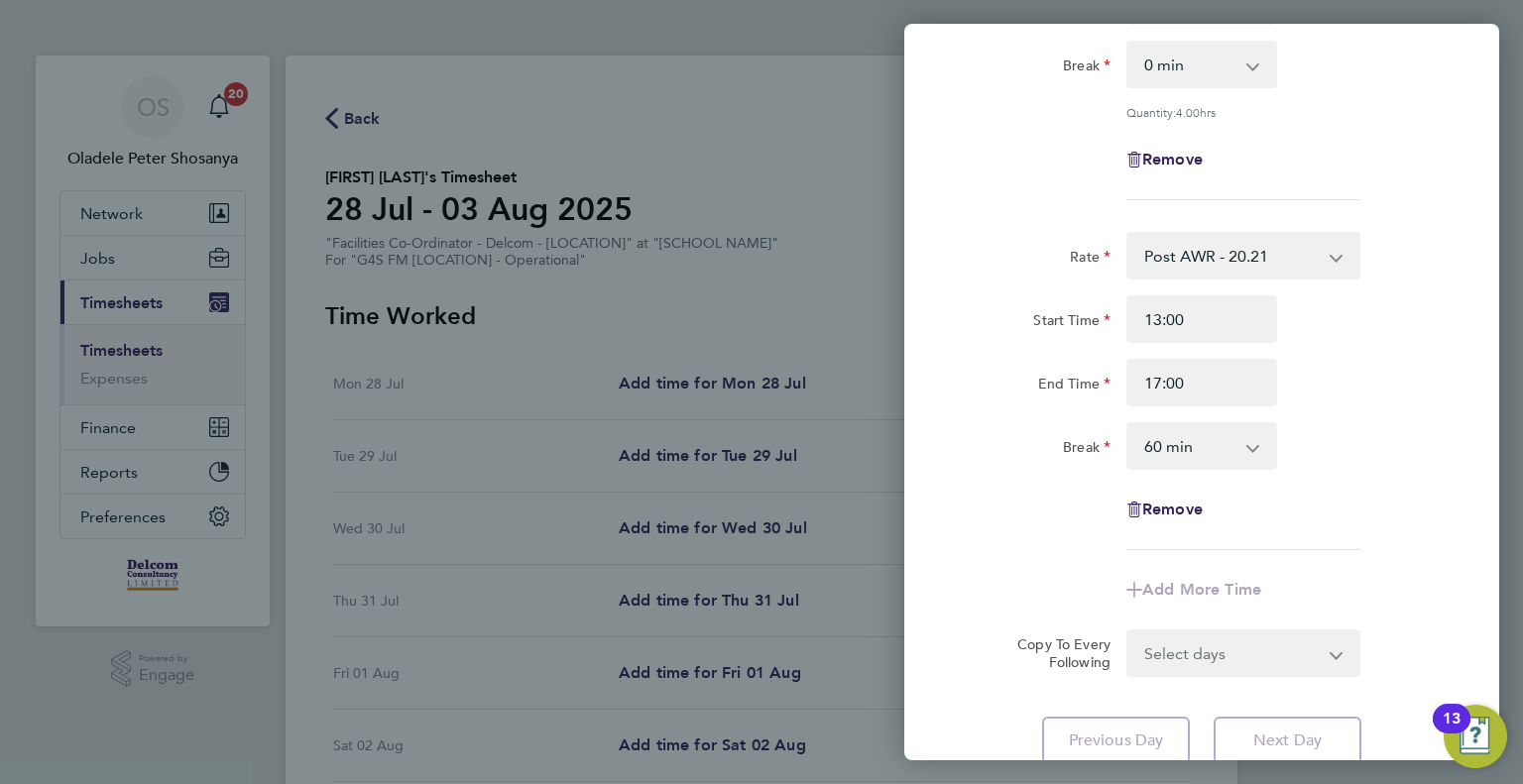 click on "0 min   15 min   30 min   45 min   60 min   75 min   90 min" at bounding box center (1190, 446) 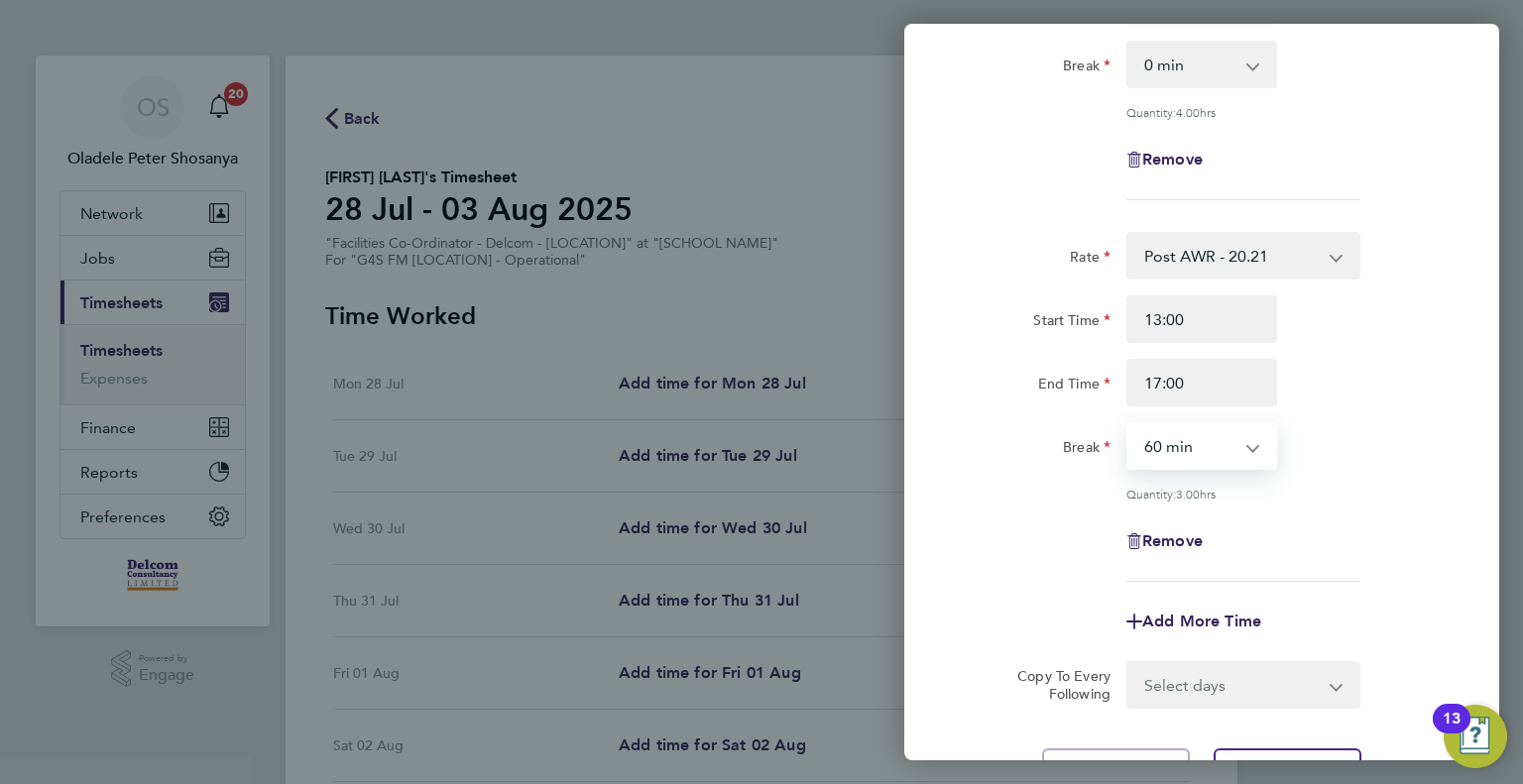 select on "0" 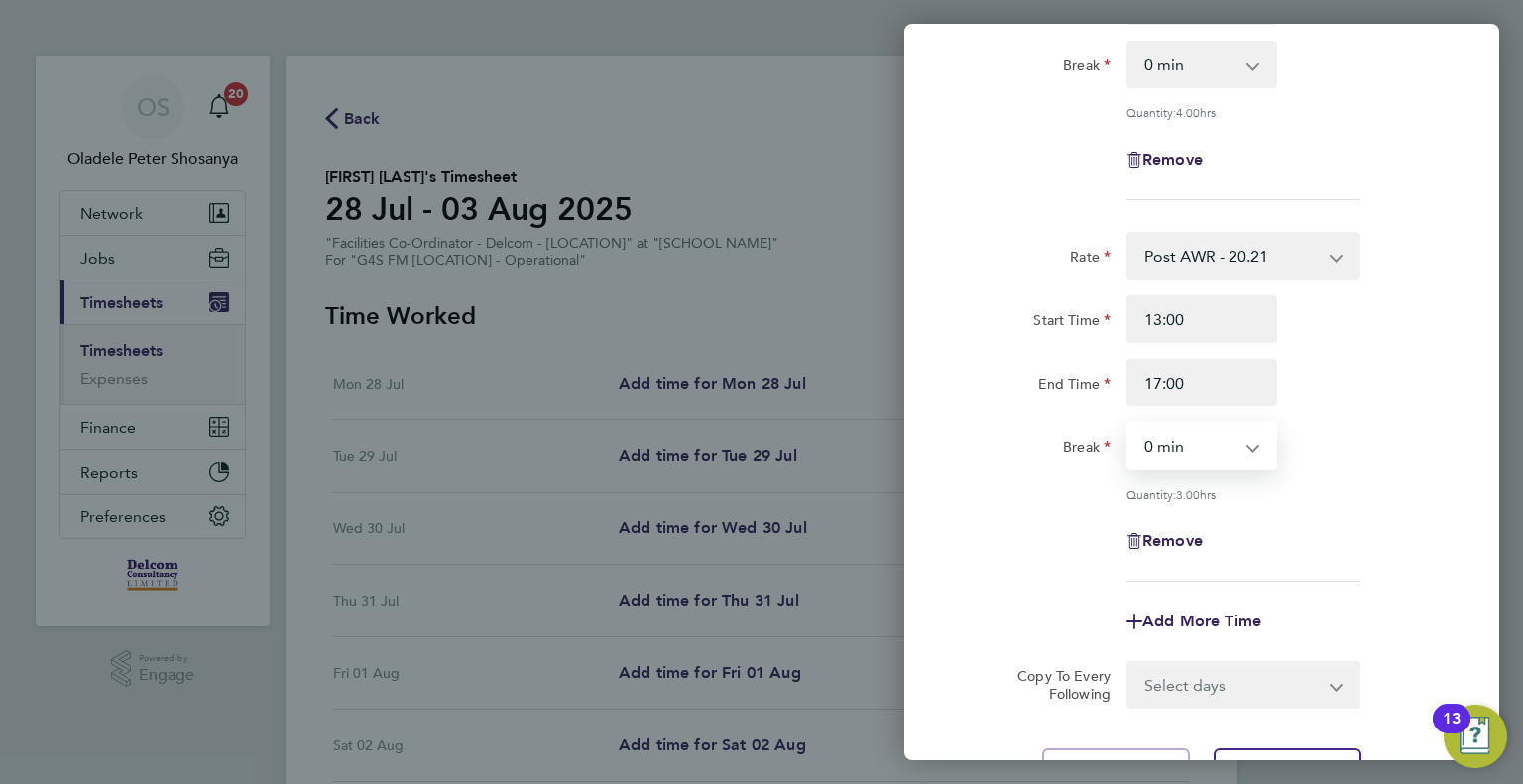 click on "0 min   15 min   30 min   45 min   60 min   75 min   90 min" at bounding box center [1190, 446] 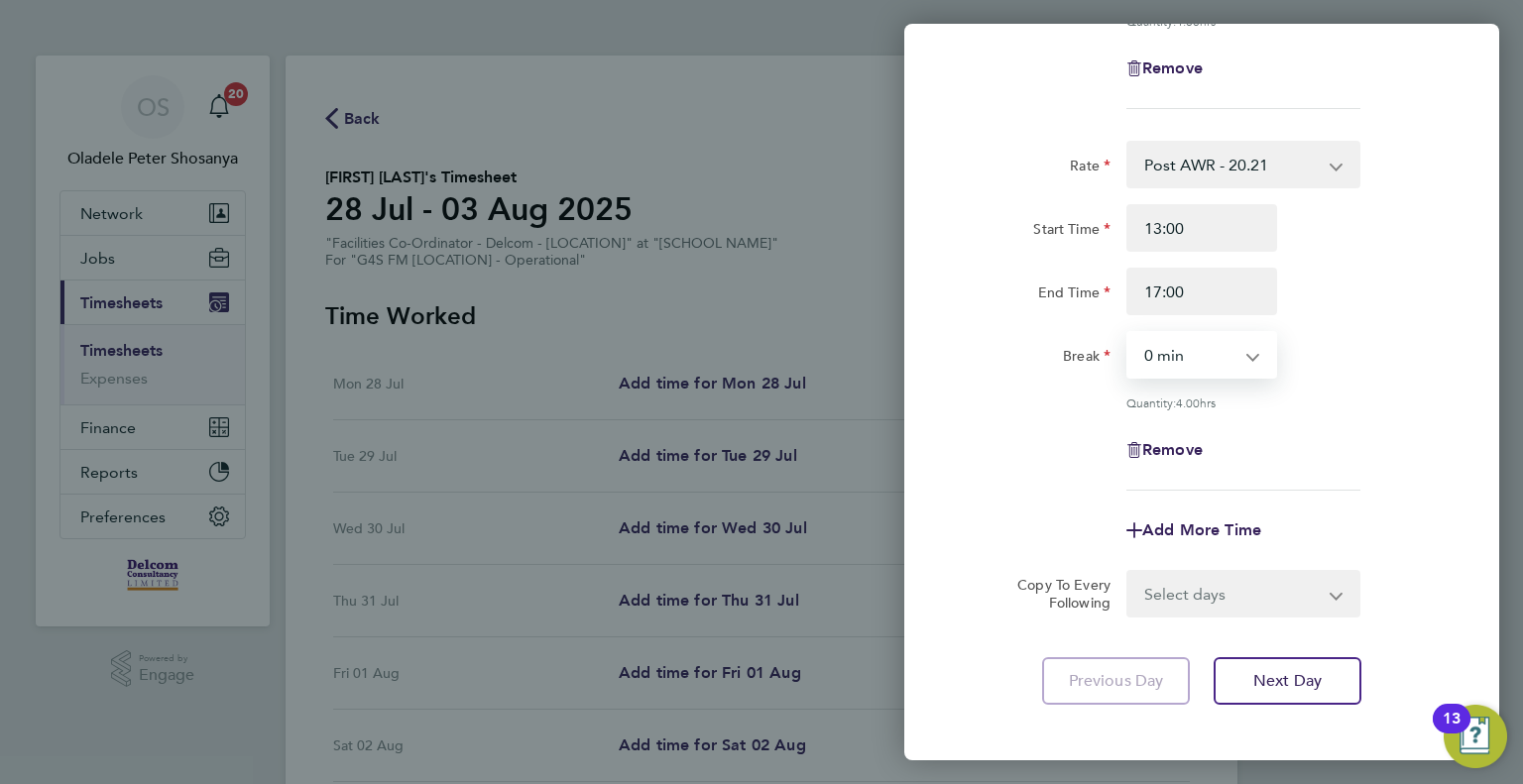 scroll, scrollTop: 490, scrollLeft: 0, axis: vertical 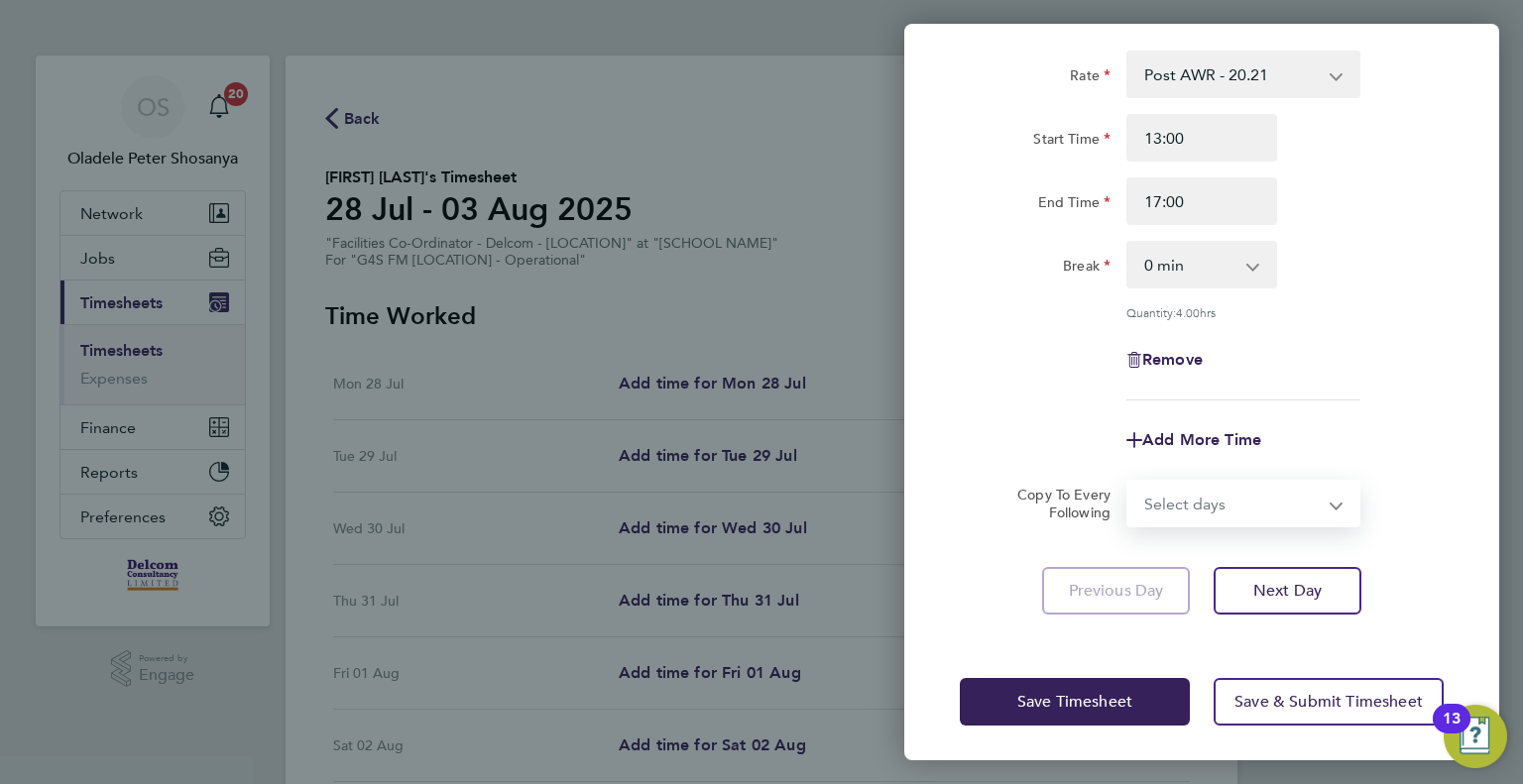 click on "Select days   Day   Weekday (Mon-Fri)   Weekend (Sat-Sun)   Tuesday   Wednesday   Thursday   Friday   Saturday   Sunday" at bounding box center [1232, 504] 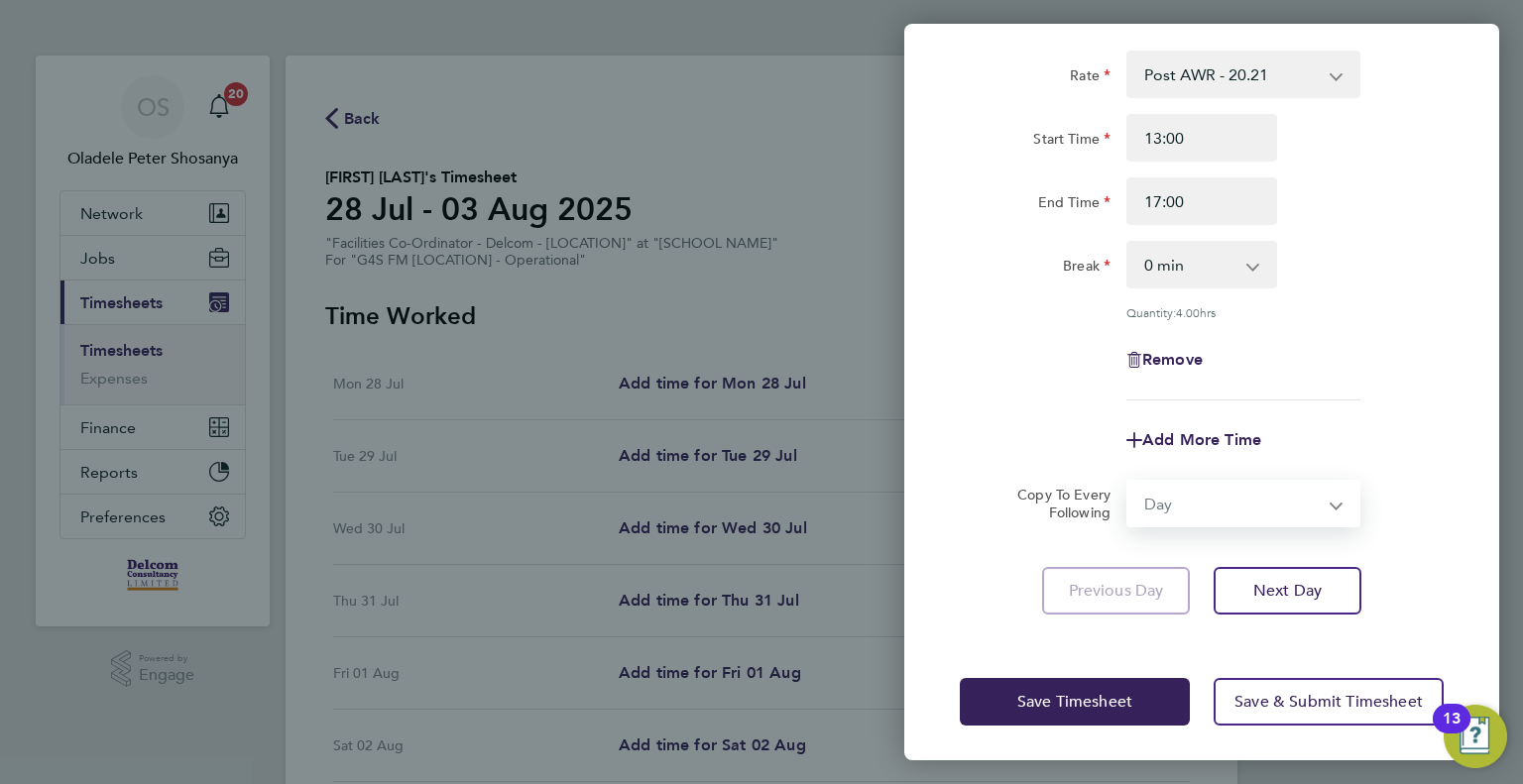 click on "Select days   Day   Weekday (Mon-Fri)   Weekend (Sat-Sun)   Tuesday   Wednesday   Thursday   Friday   Saturday   Sunday" at bounding box center (1232, 504) 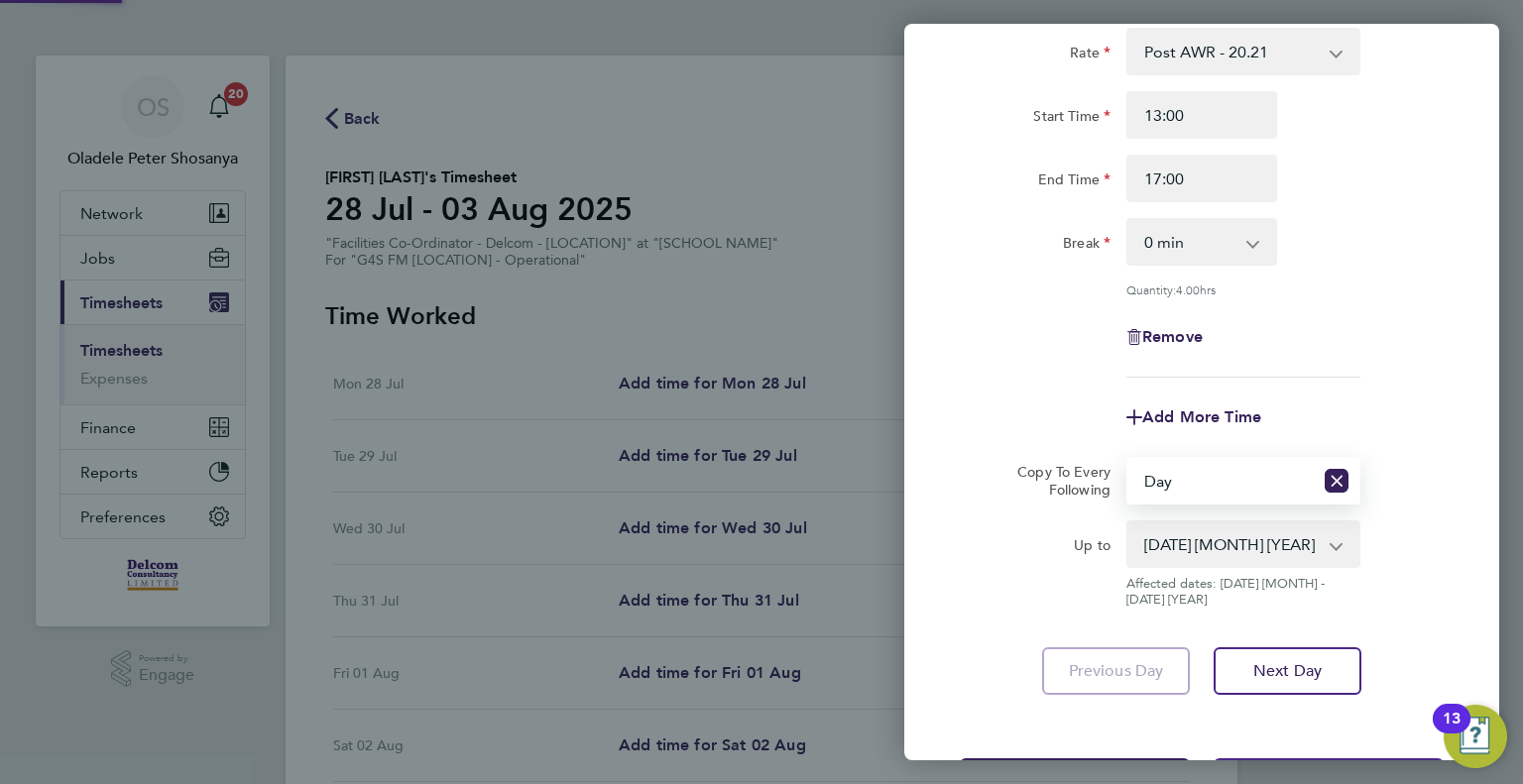 scroll, scrollTop: 577, scrollLeft: 0, axis: vertical 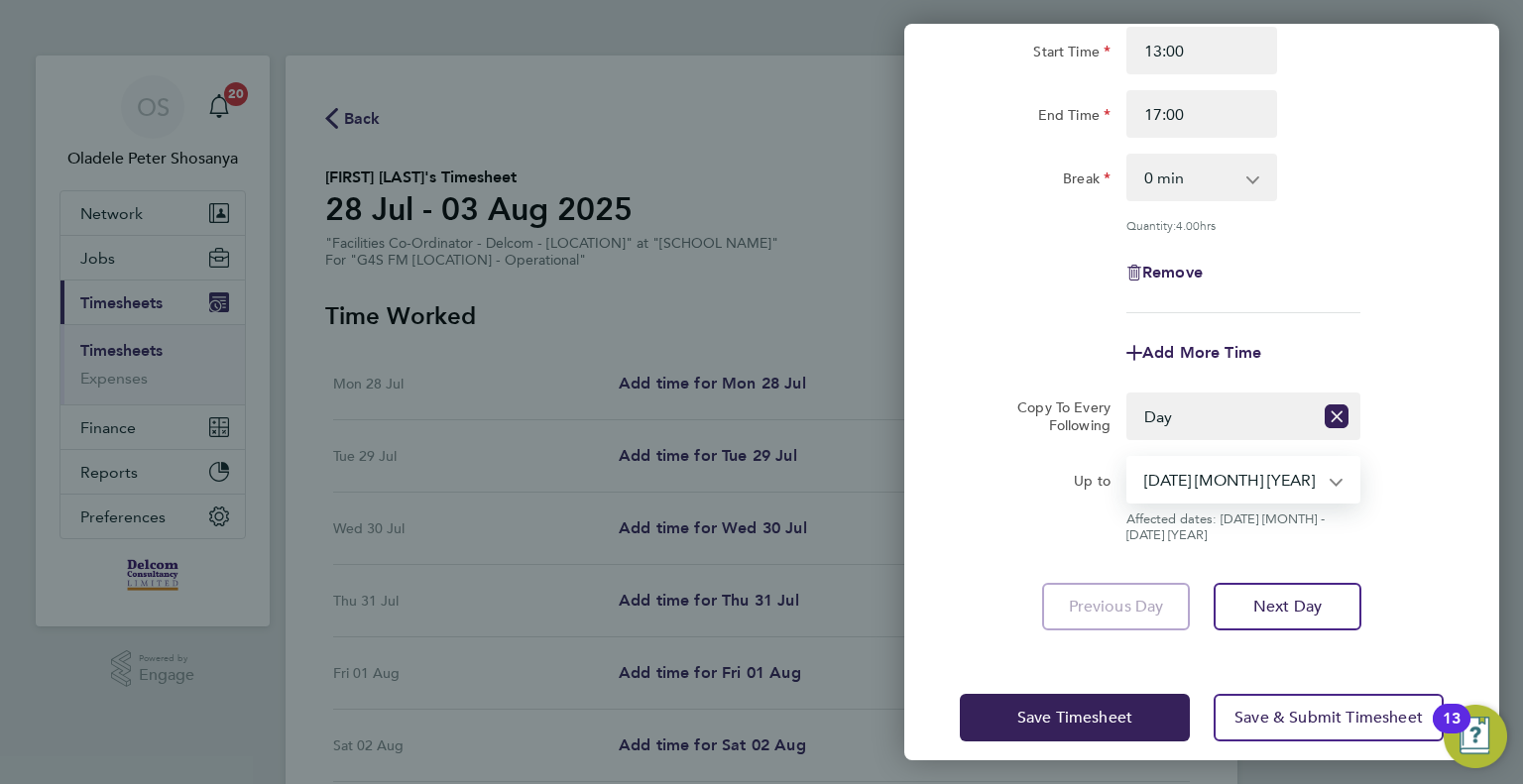 click on "[DATE] [YEAR]   [DATE] [YEAR]   [DATE] [YEAR]   [DATE] [YEAR]   [DATE] [YEAR]   [DATE] [YEAR]" at bounding box center (1231, 480) 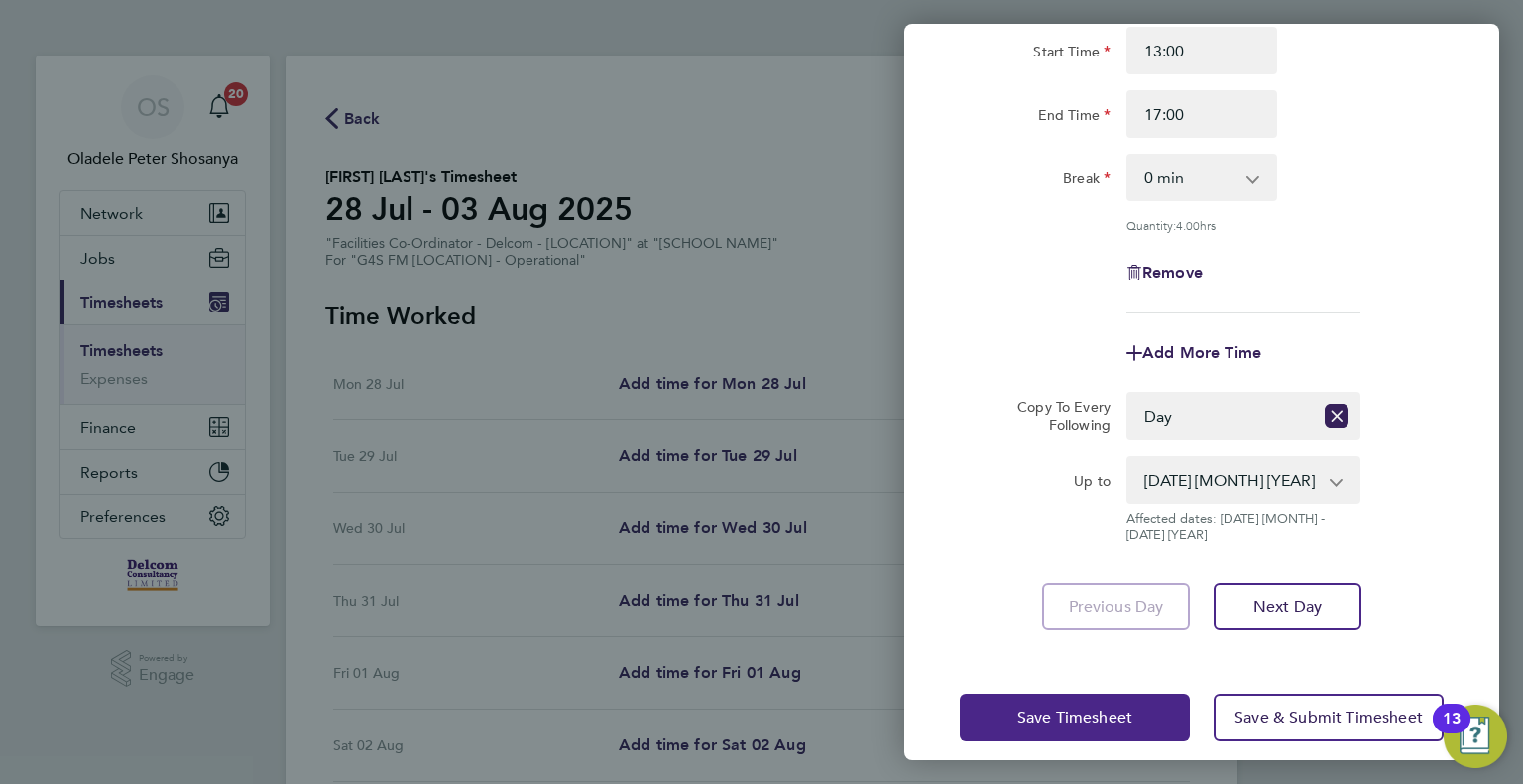 click on "Save Timesheet" 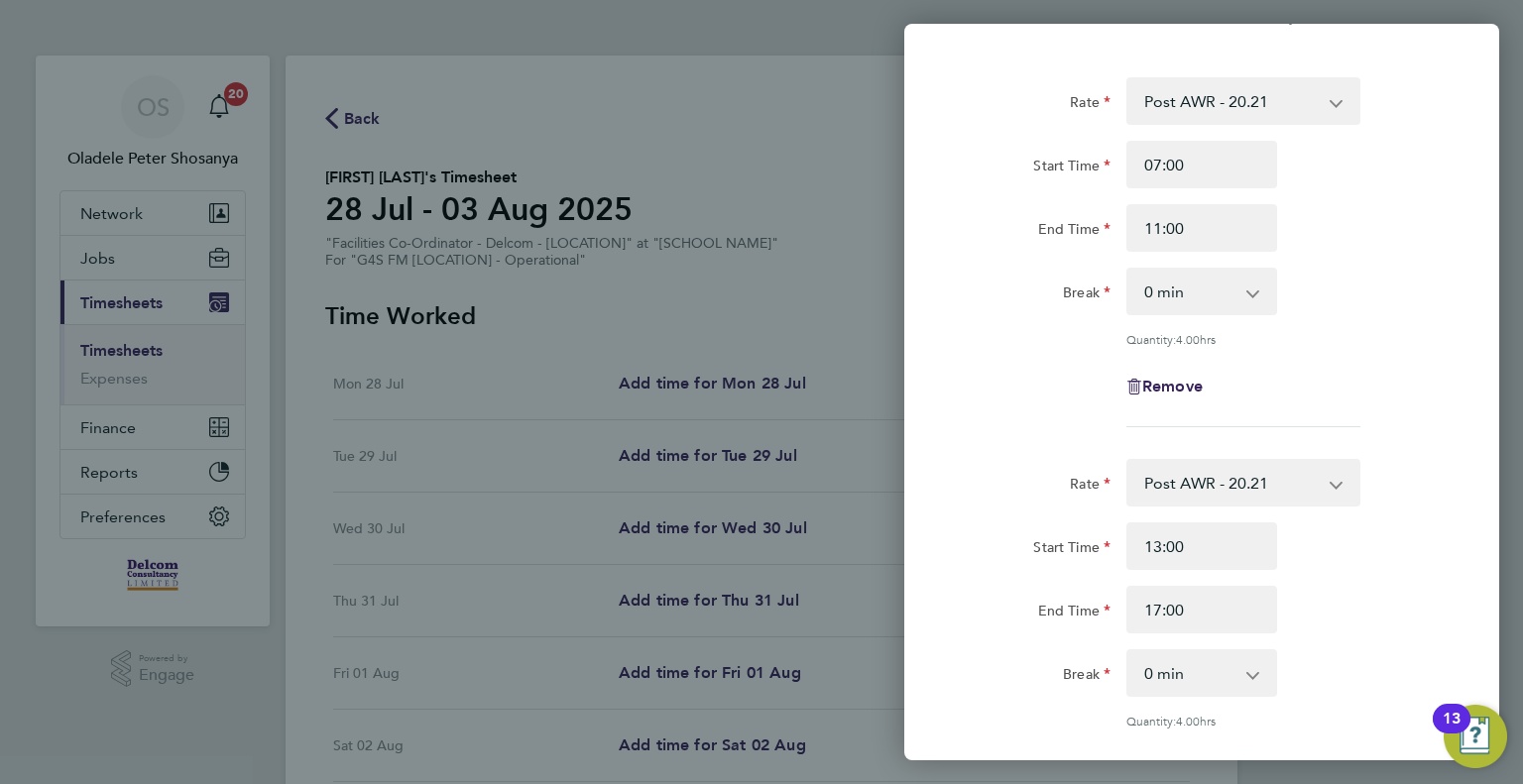 scroll, scrollTop: 577, scrollLeft: 0, axis: vertical 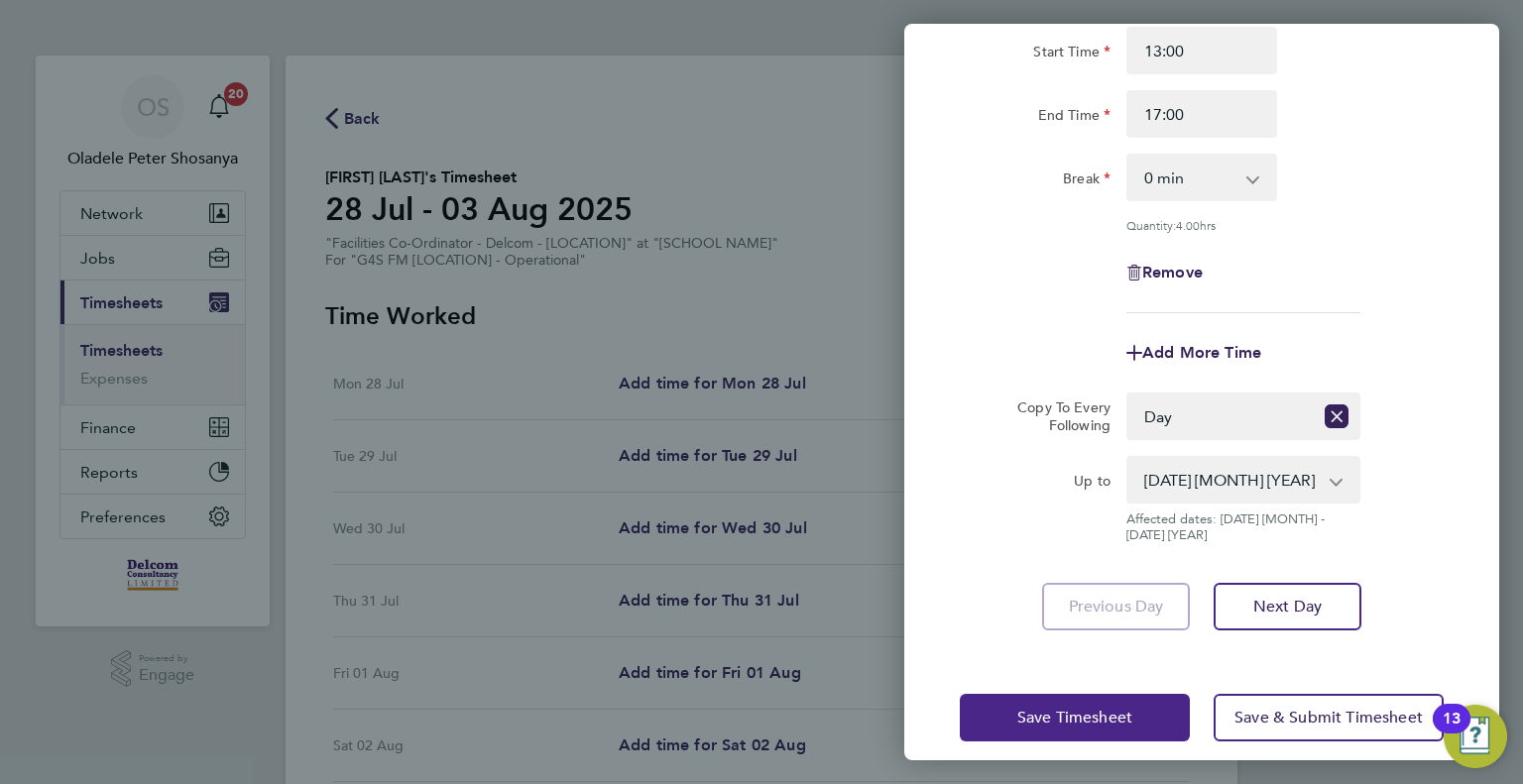 click on "Save Timesheet" 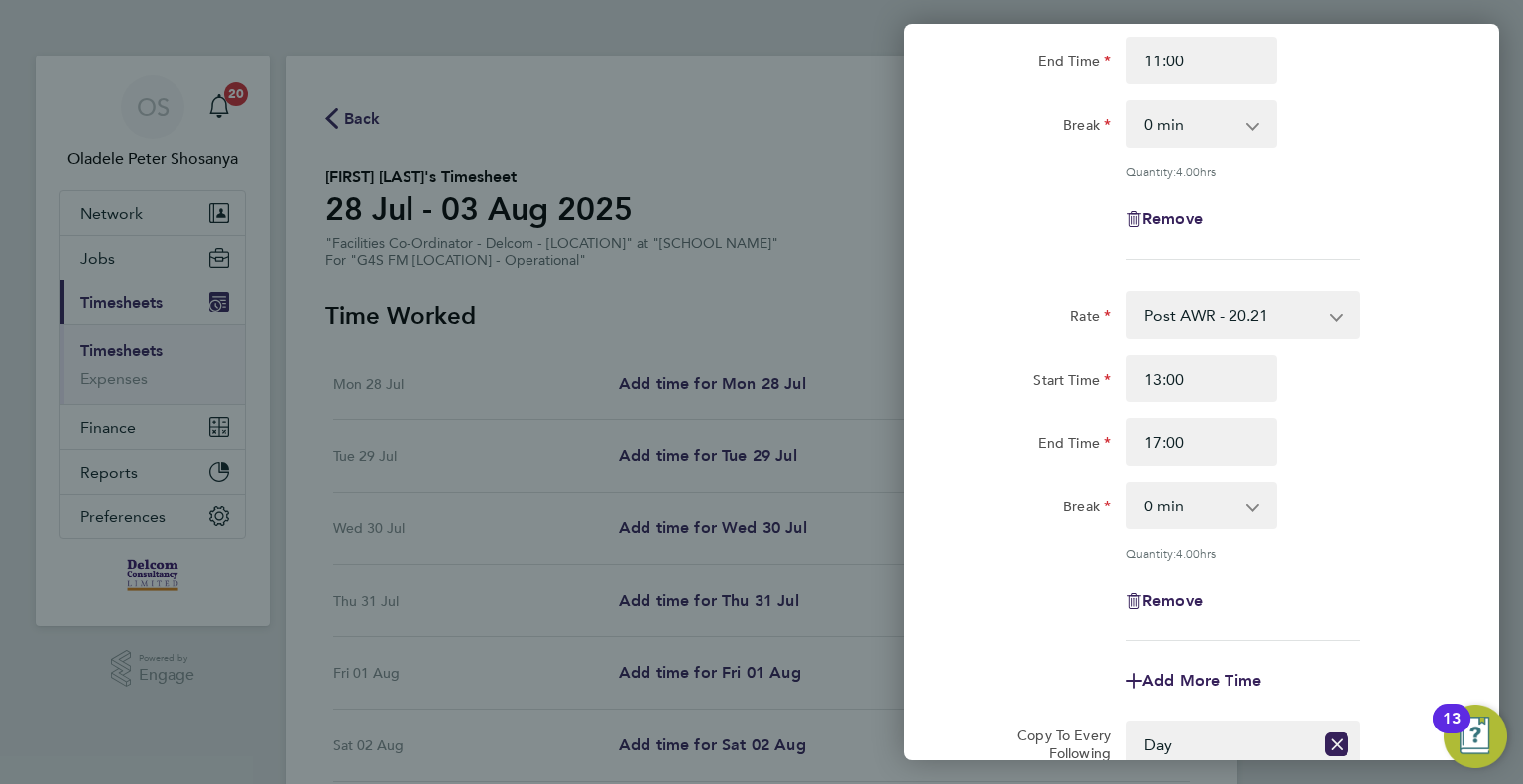 scroll, scrollTop: 0, scrollLeft: 0, axis: both 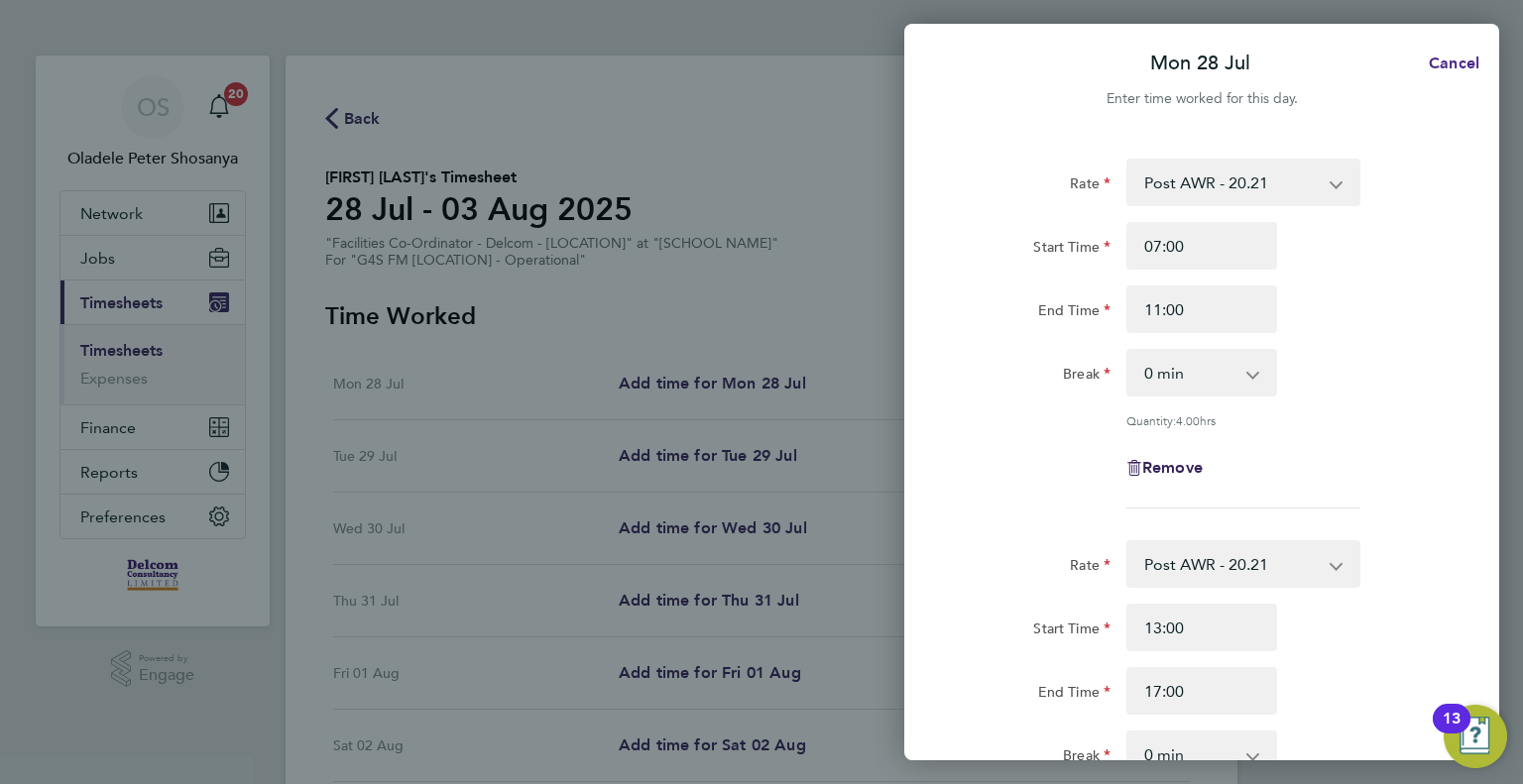 click on "Cancel" 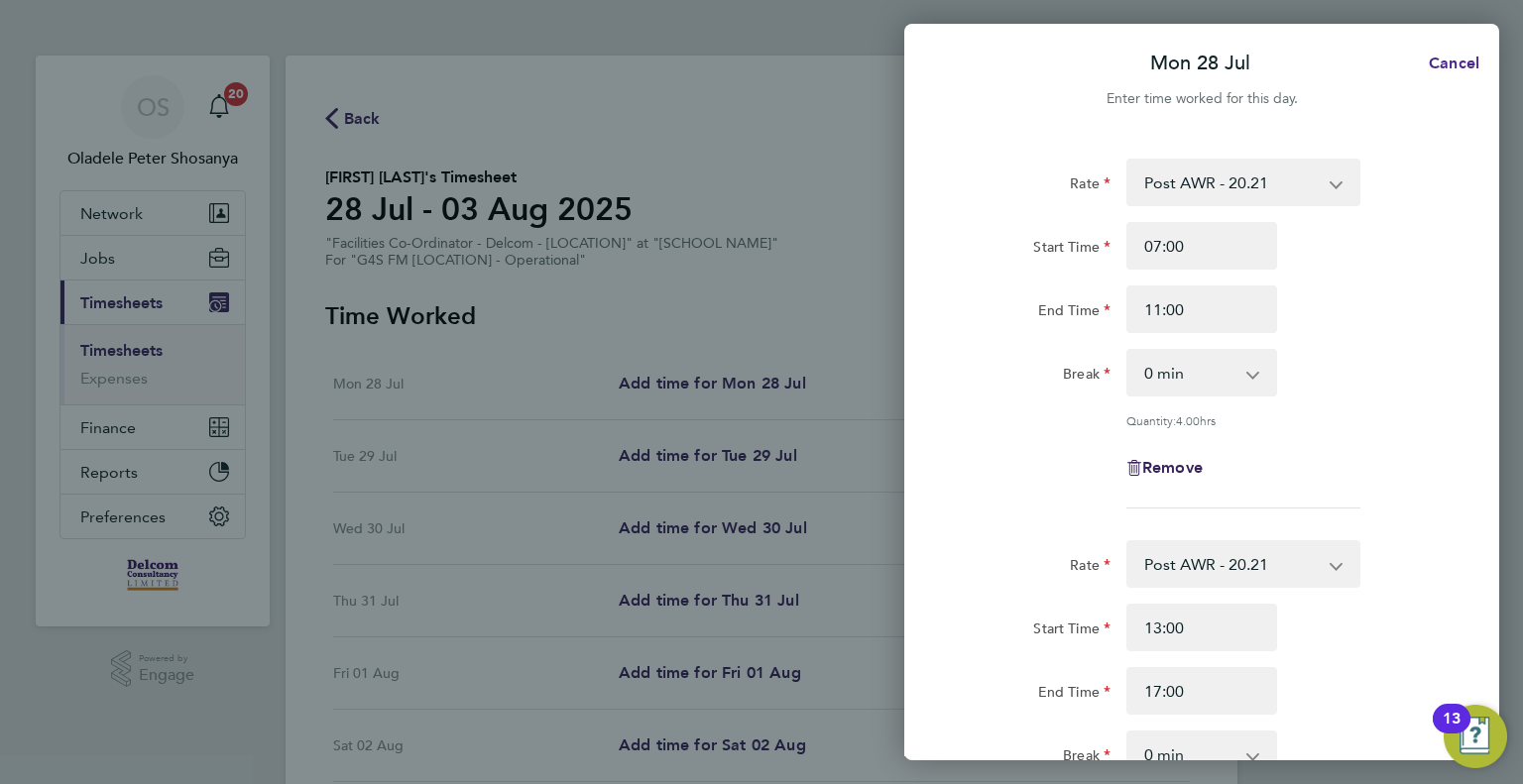 select on "0: null" 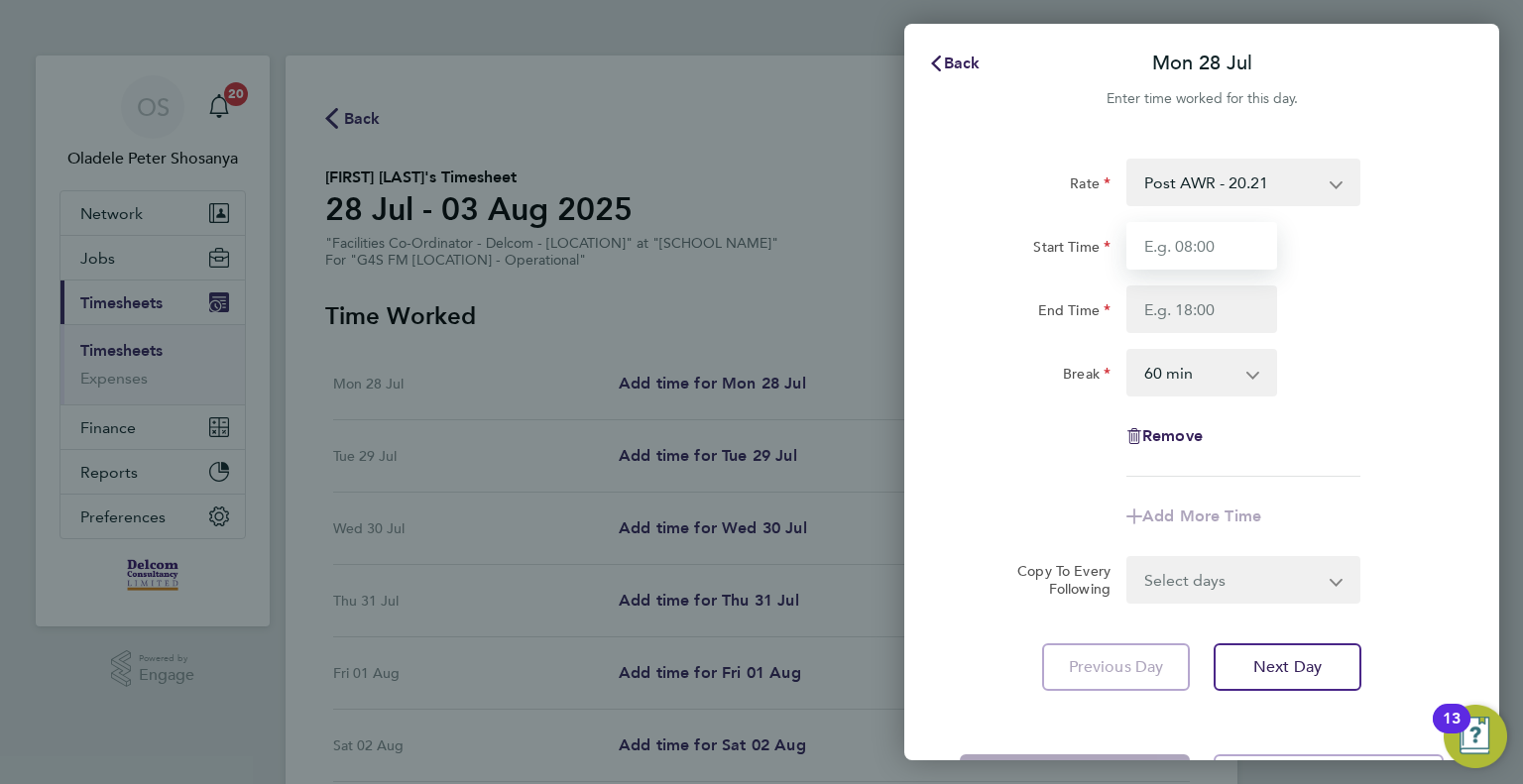 click on "Start Time" at bounding box center [1202, 246] 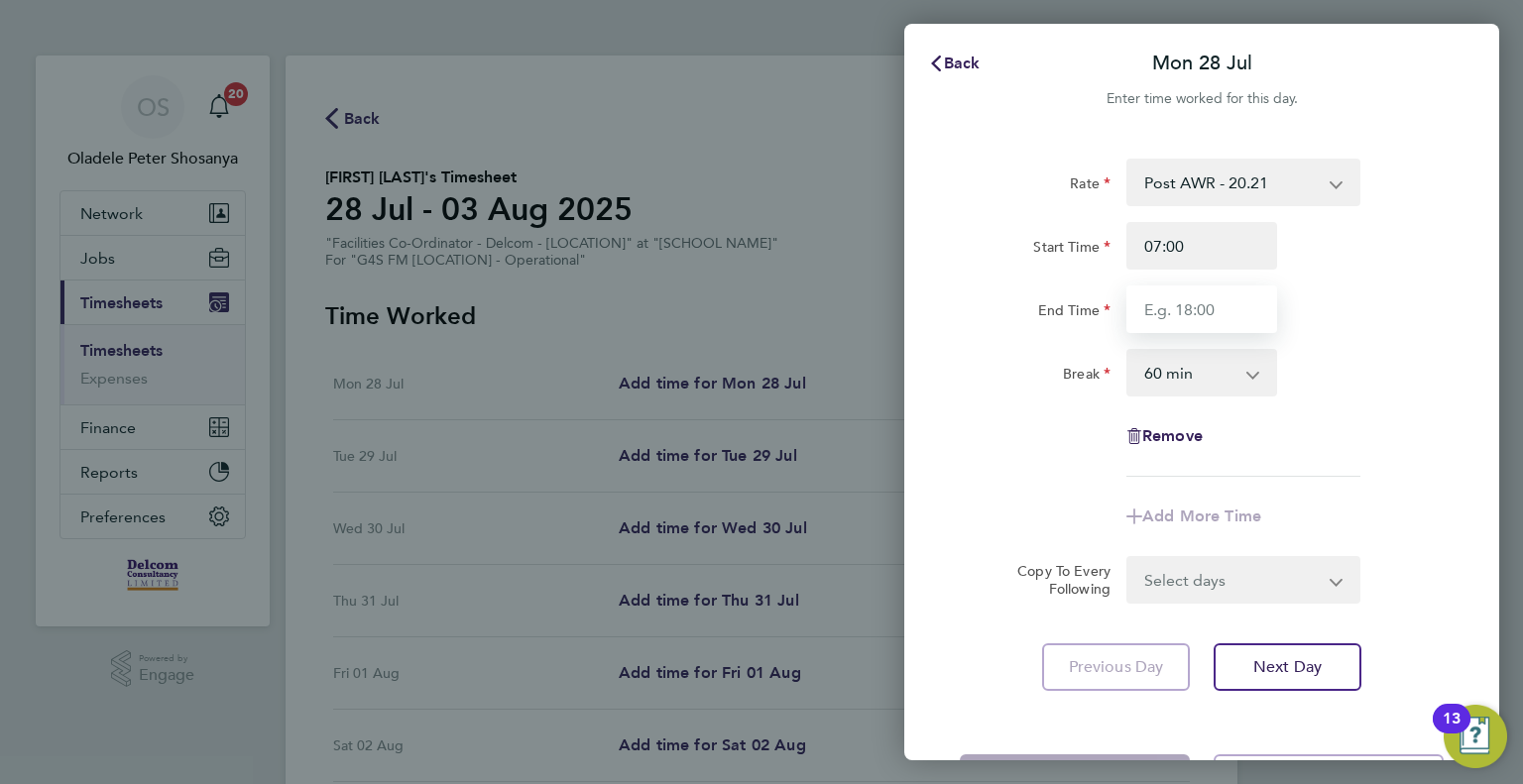 click on "End Time" at bounding box center [1202, 309] 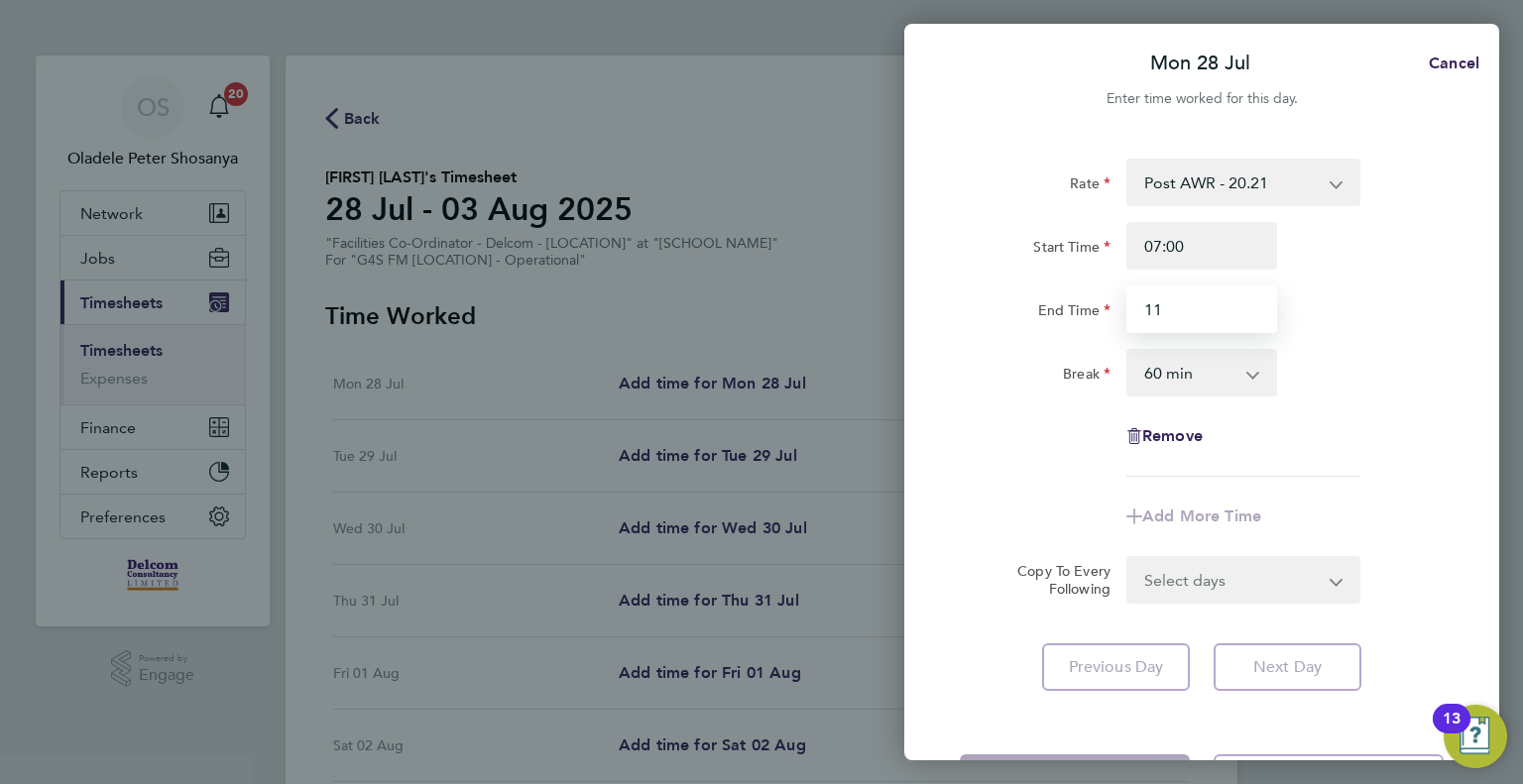 type on "11:00" 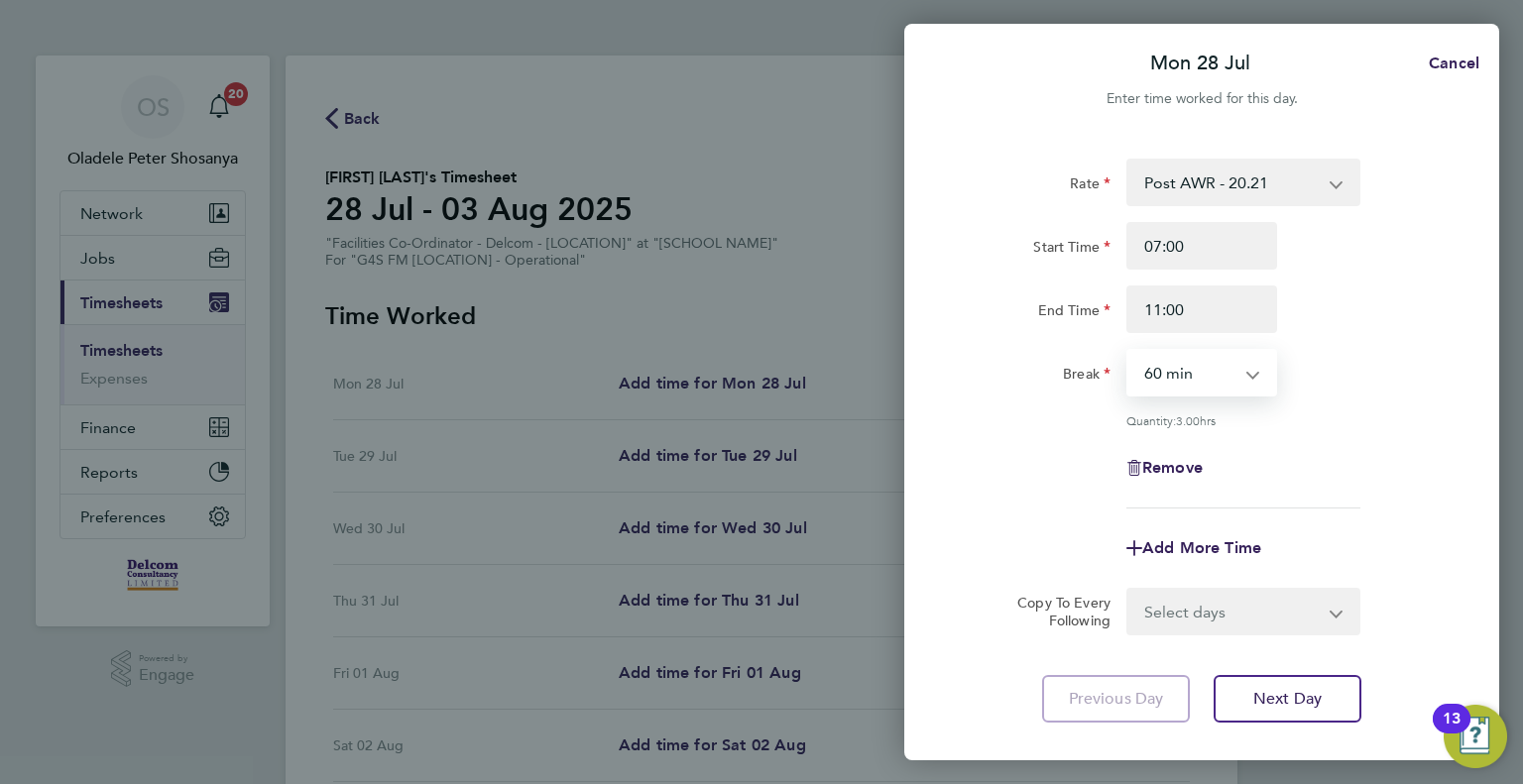 click on "0 min   15 min   30 min   45 min   60 min   75 min   90 min" at bounding box center [1190, 373] 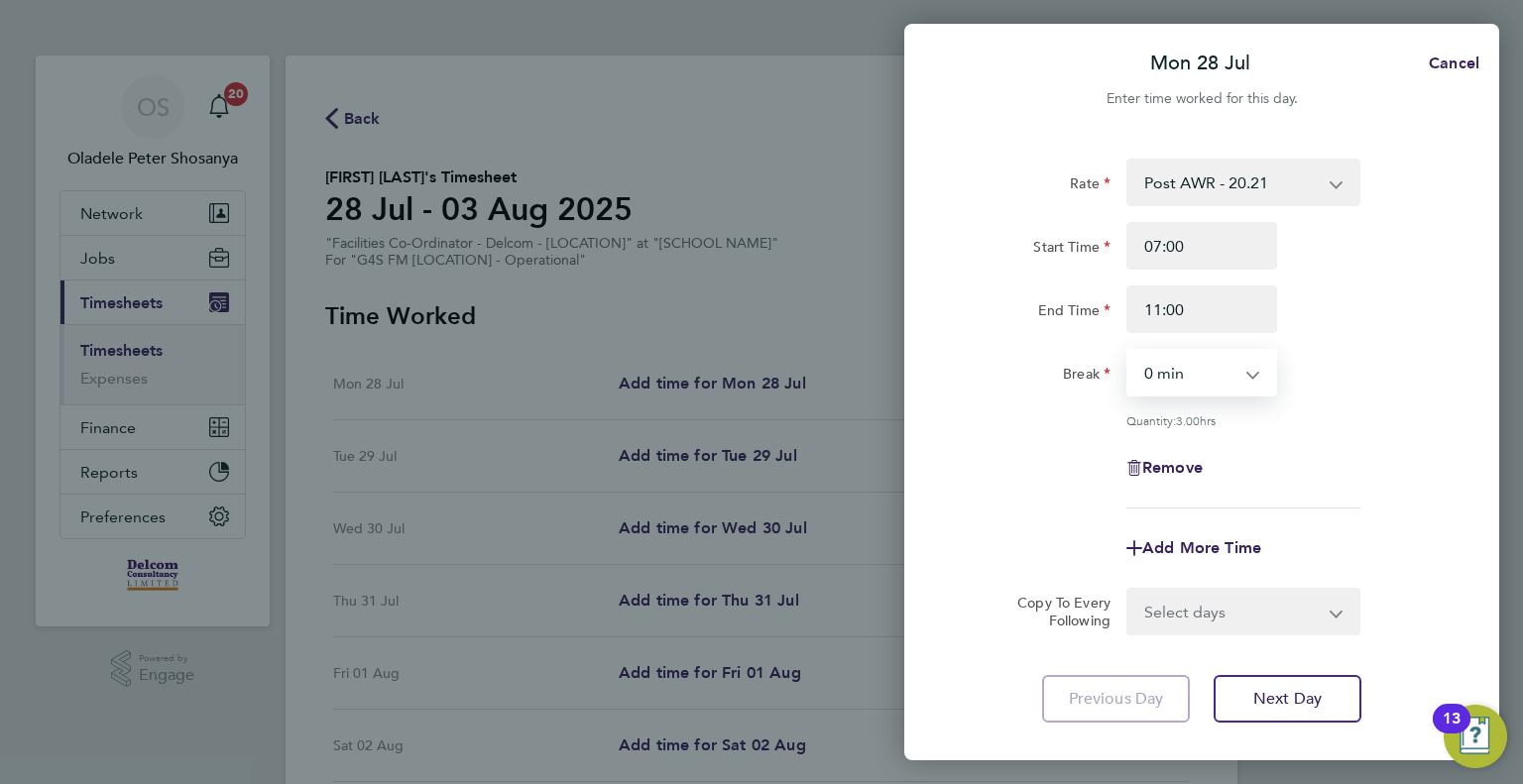 click on "0 min   15 min   30 min   45 min   60 min   75 min   90 min" at bounding box center [1190, 373] 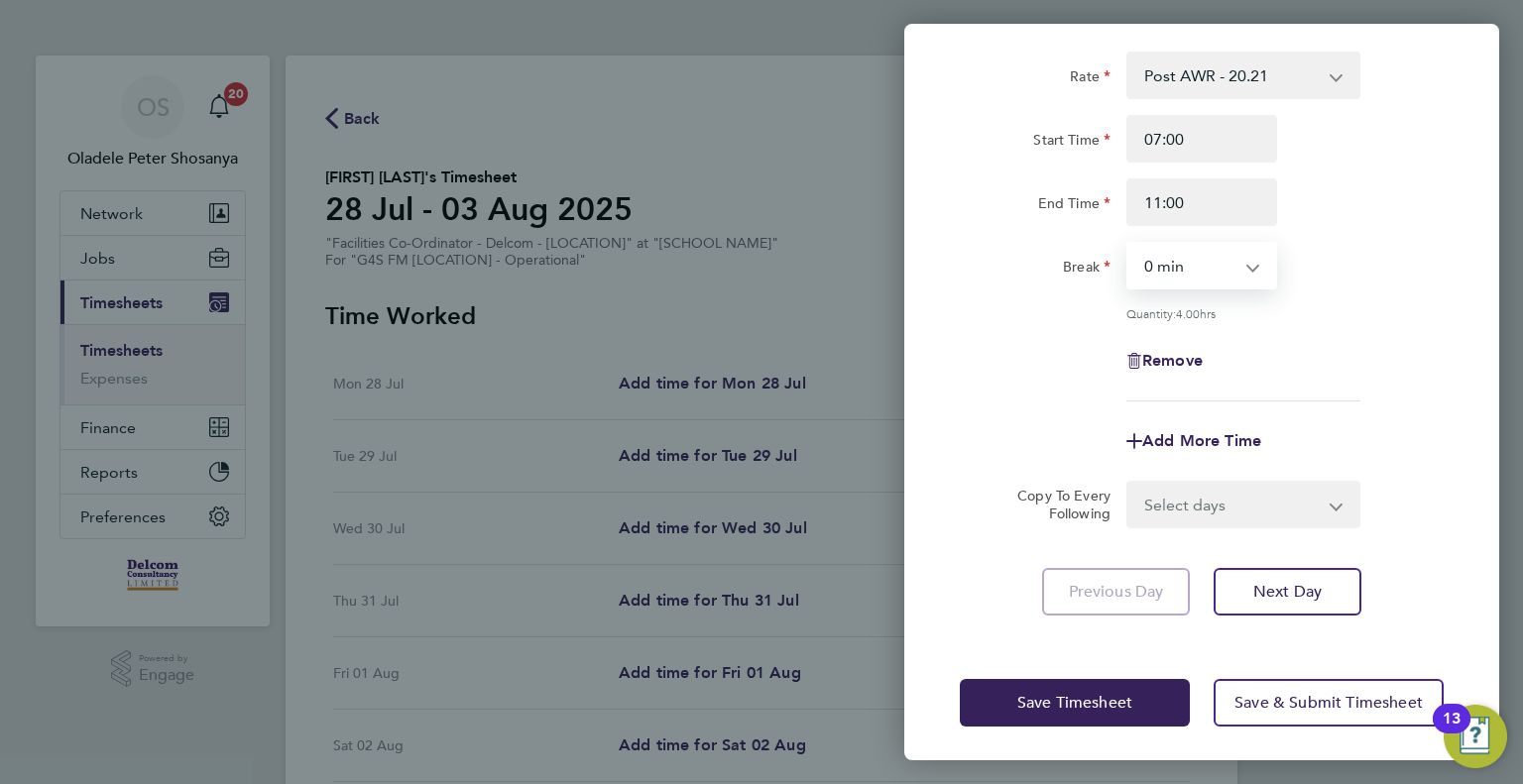 scroll, scrollTop: 110, scrollLeft: 0, axis: vertical 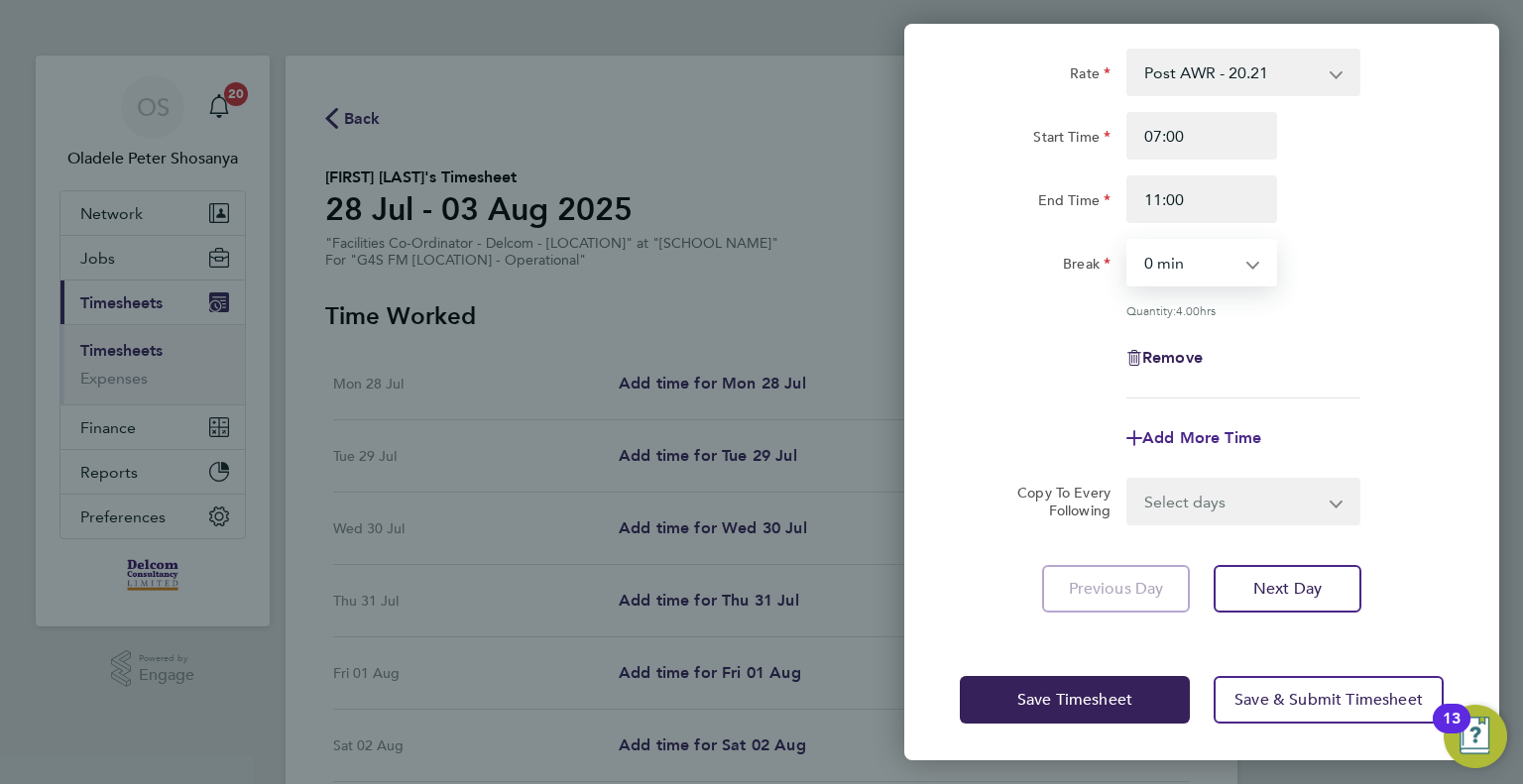 click on "Add More Time" 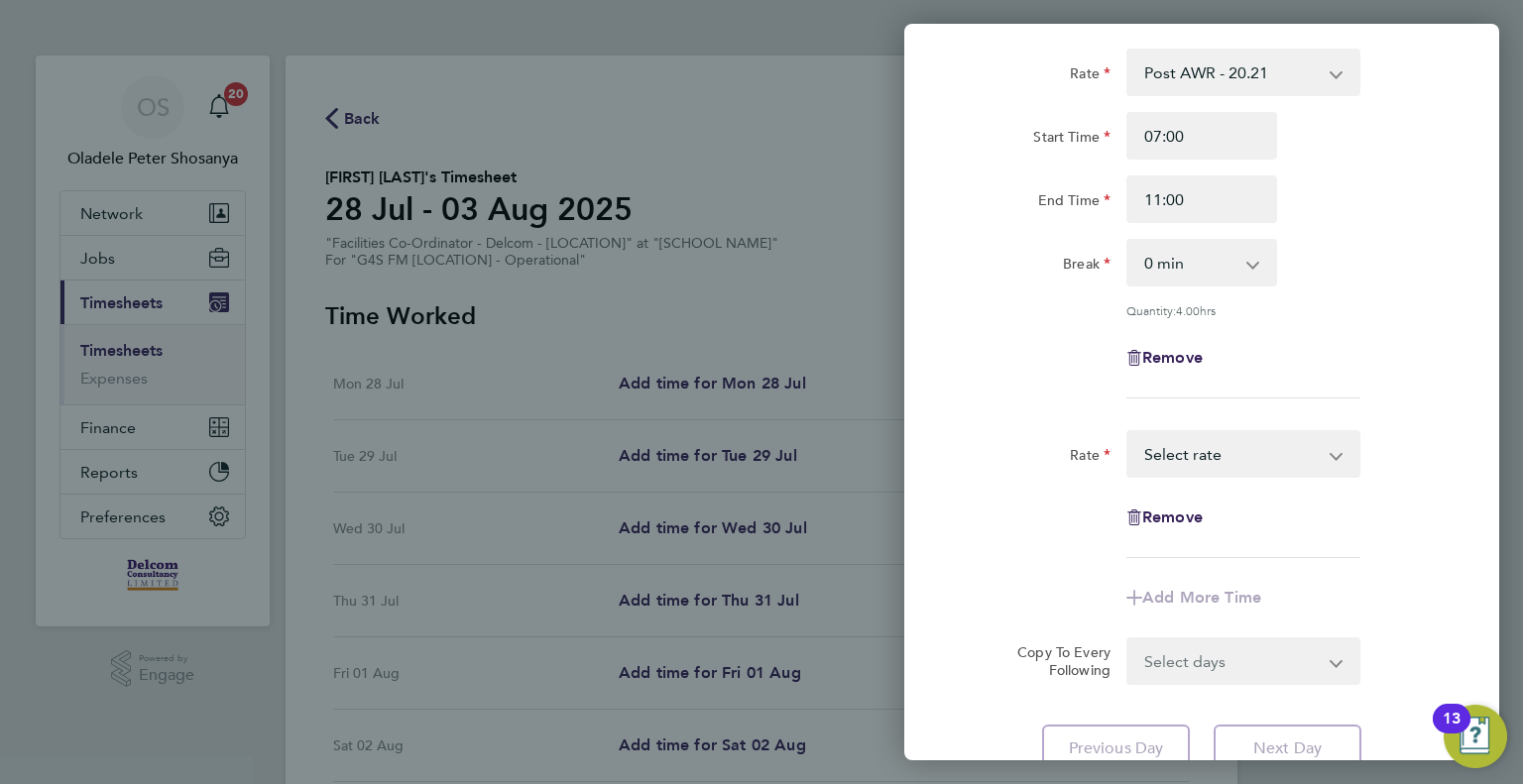 click on "Post AWR - 20.21   Select rate" at bounding box center (1231, 454) 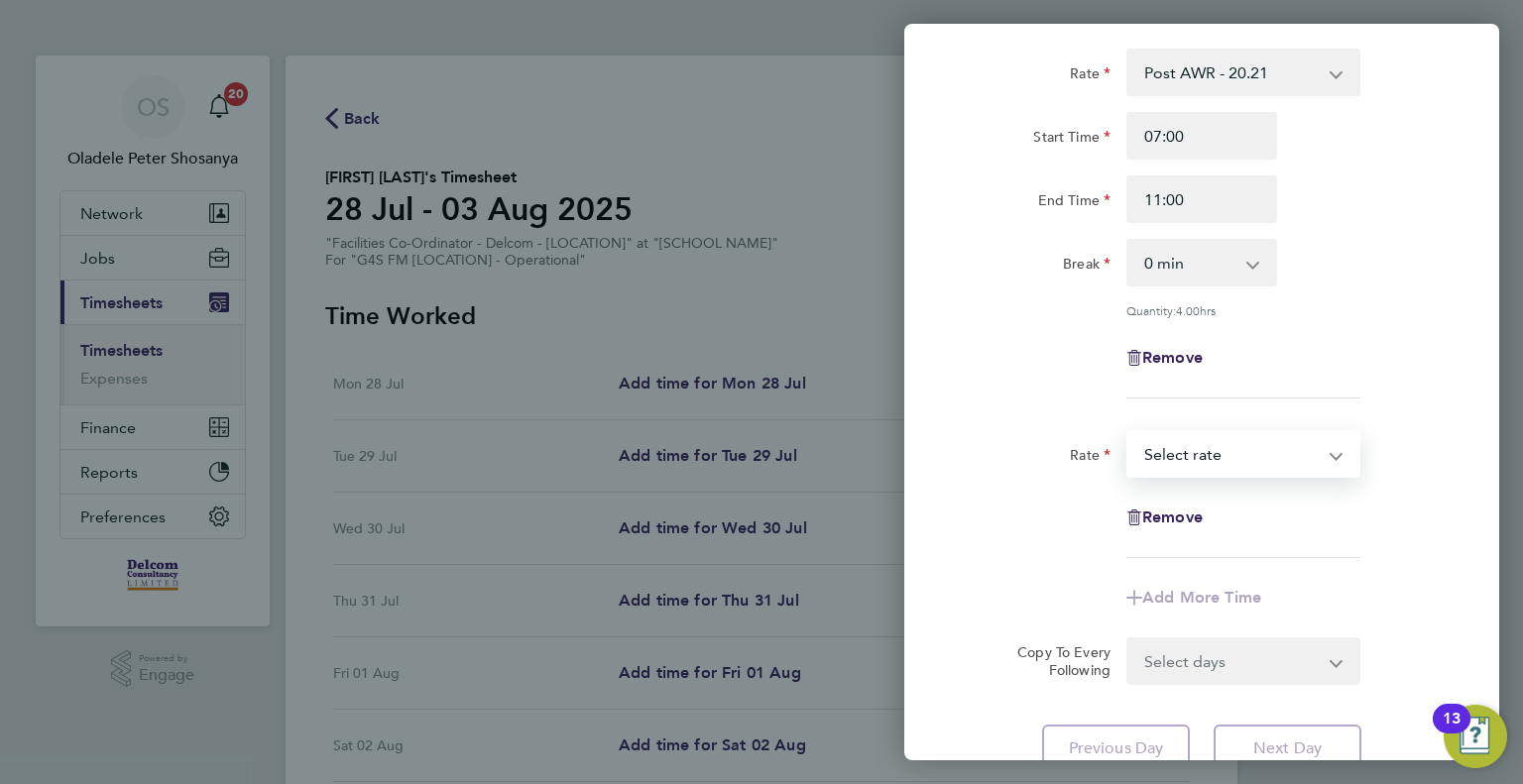 select on "60" 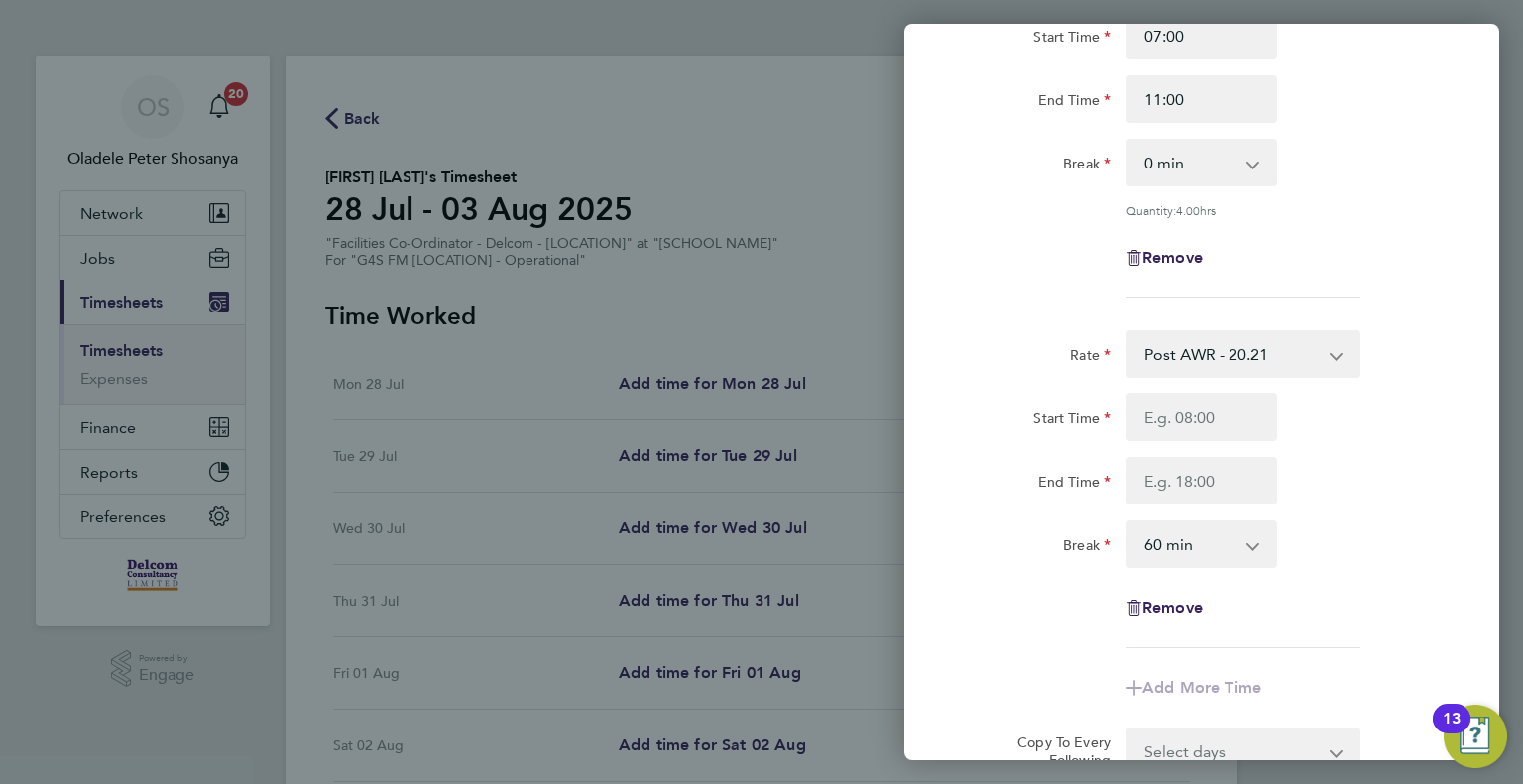 scroll, scrollTop: 407, scrollLeft: 0, axis: vertical 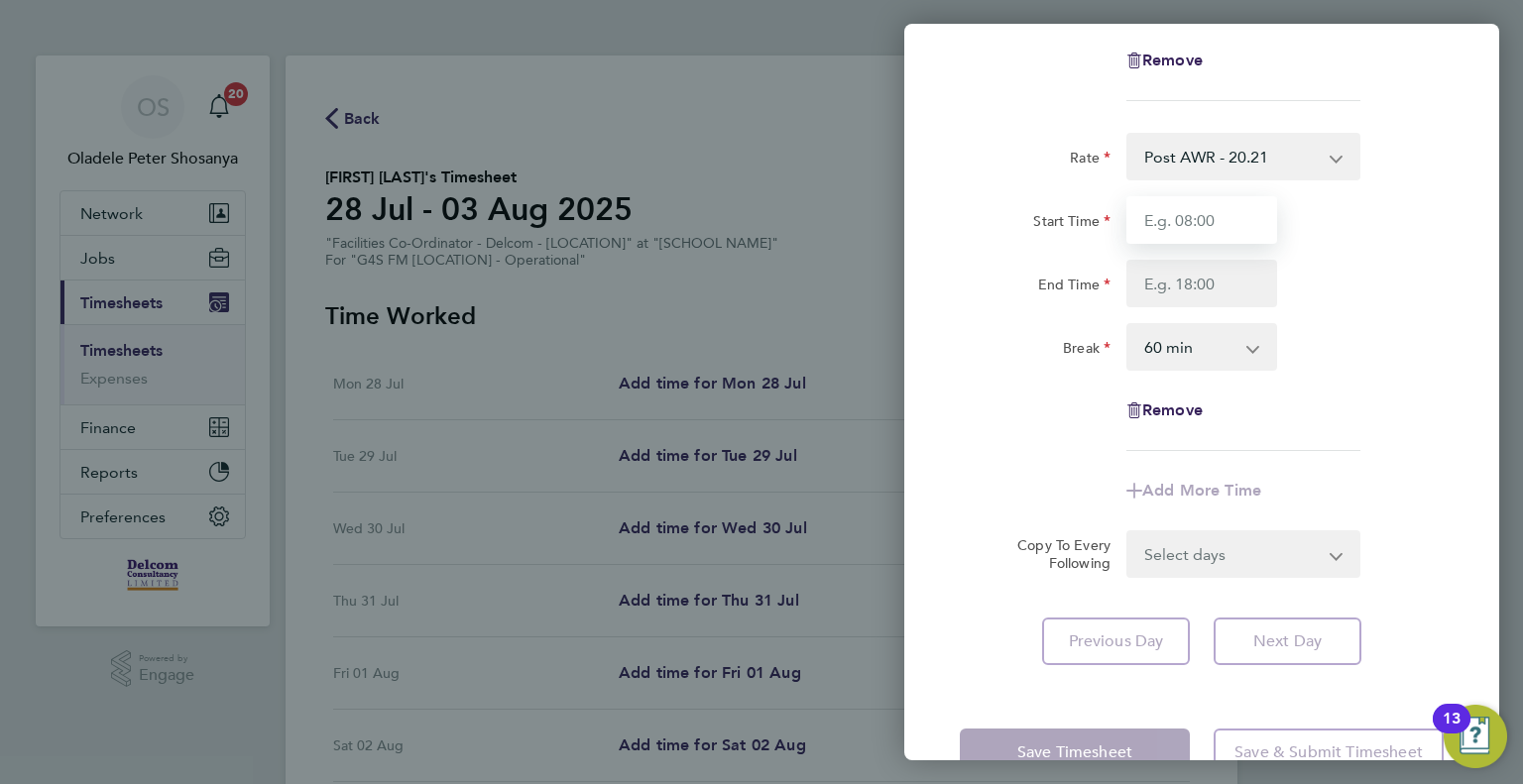 click on "Start Time" at bounding box center (1202, 220) 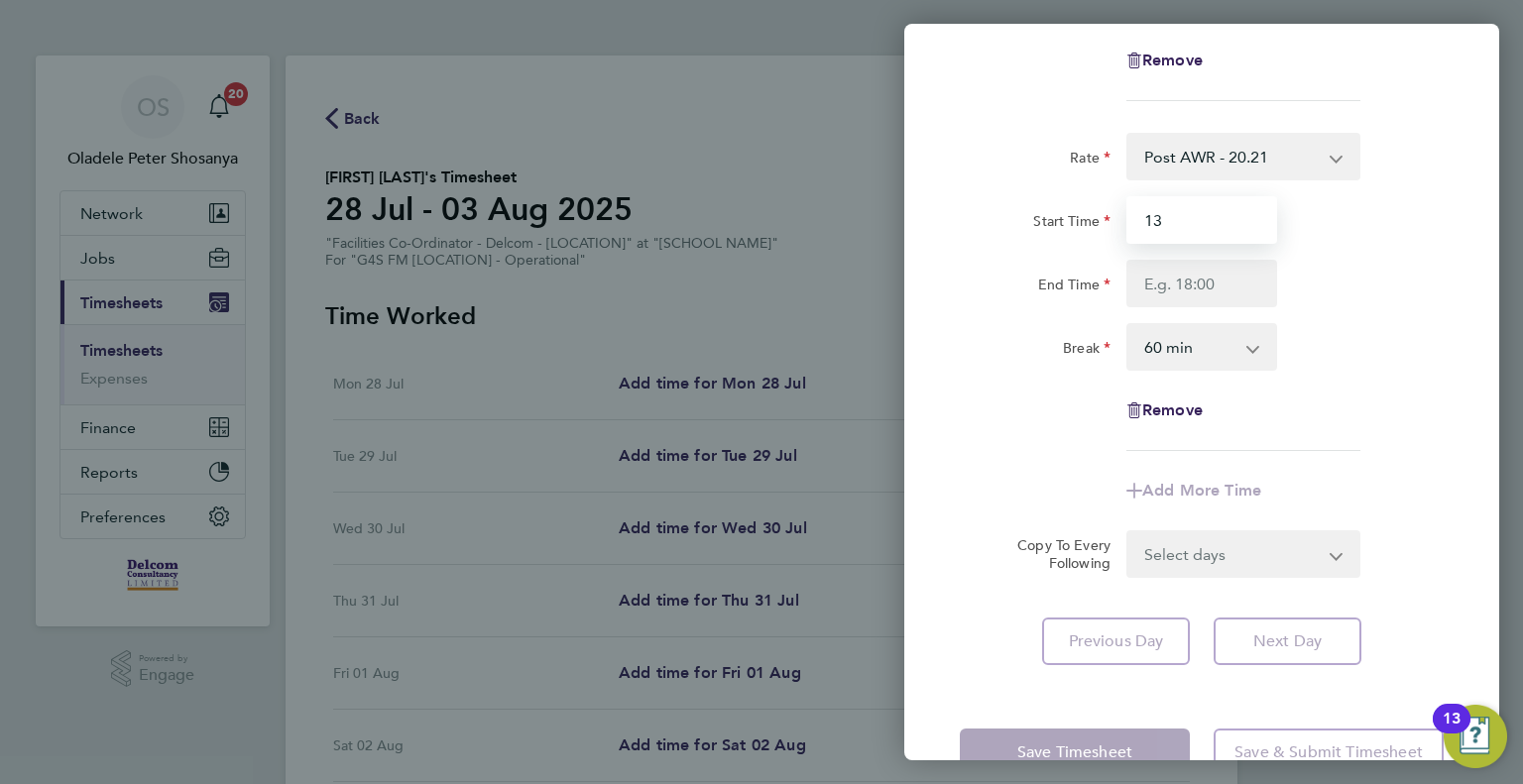 type on "13:00" 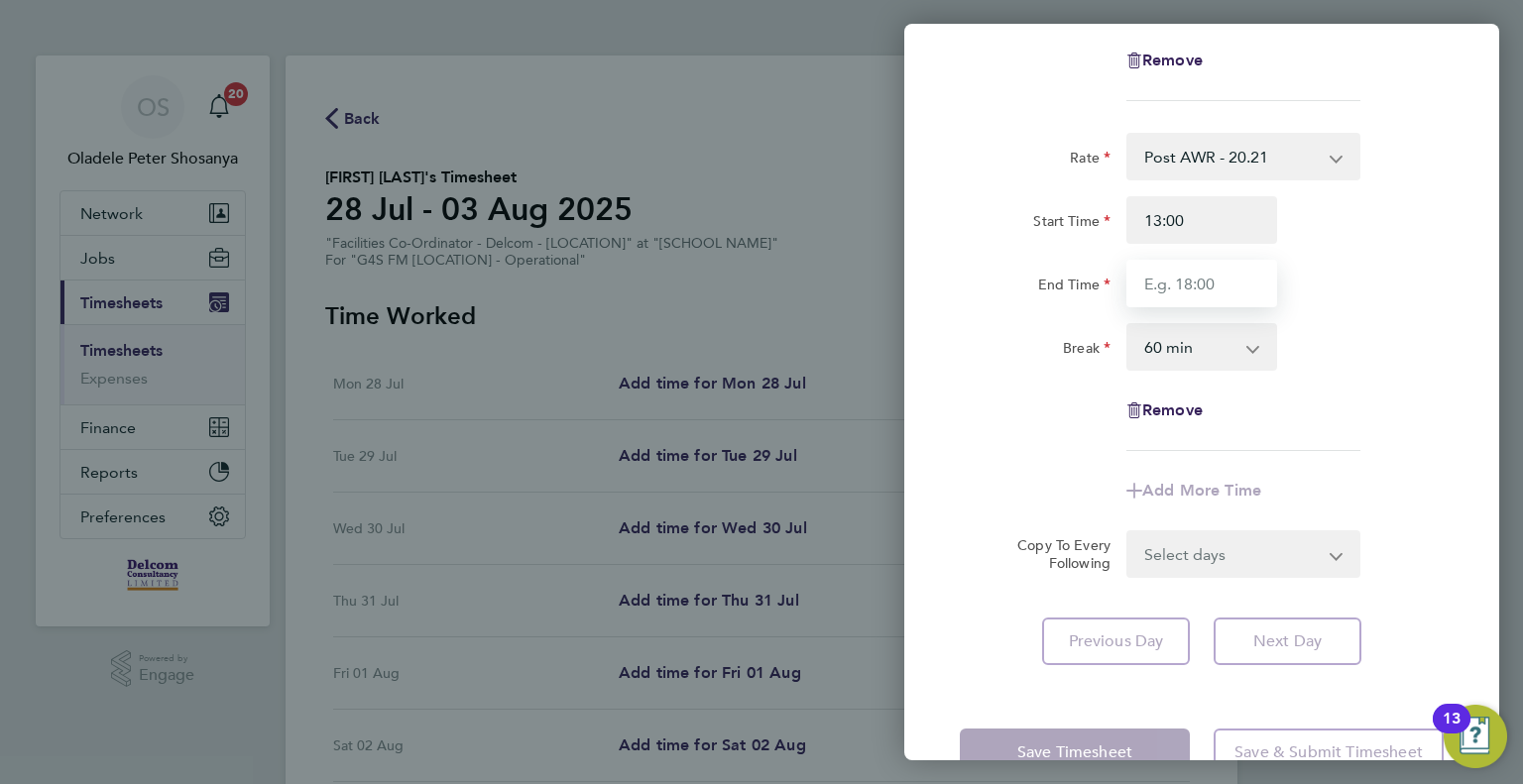 click on "End Time" at bounding box center (1202, 283) 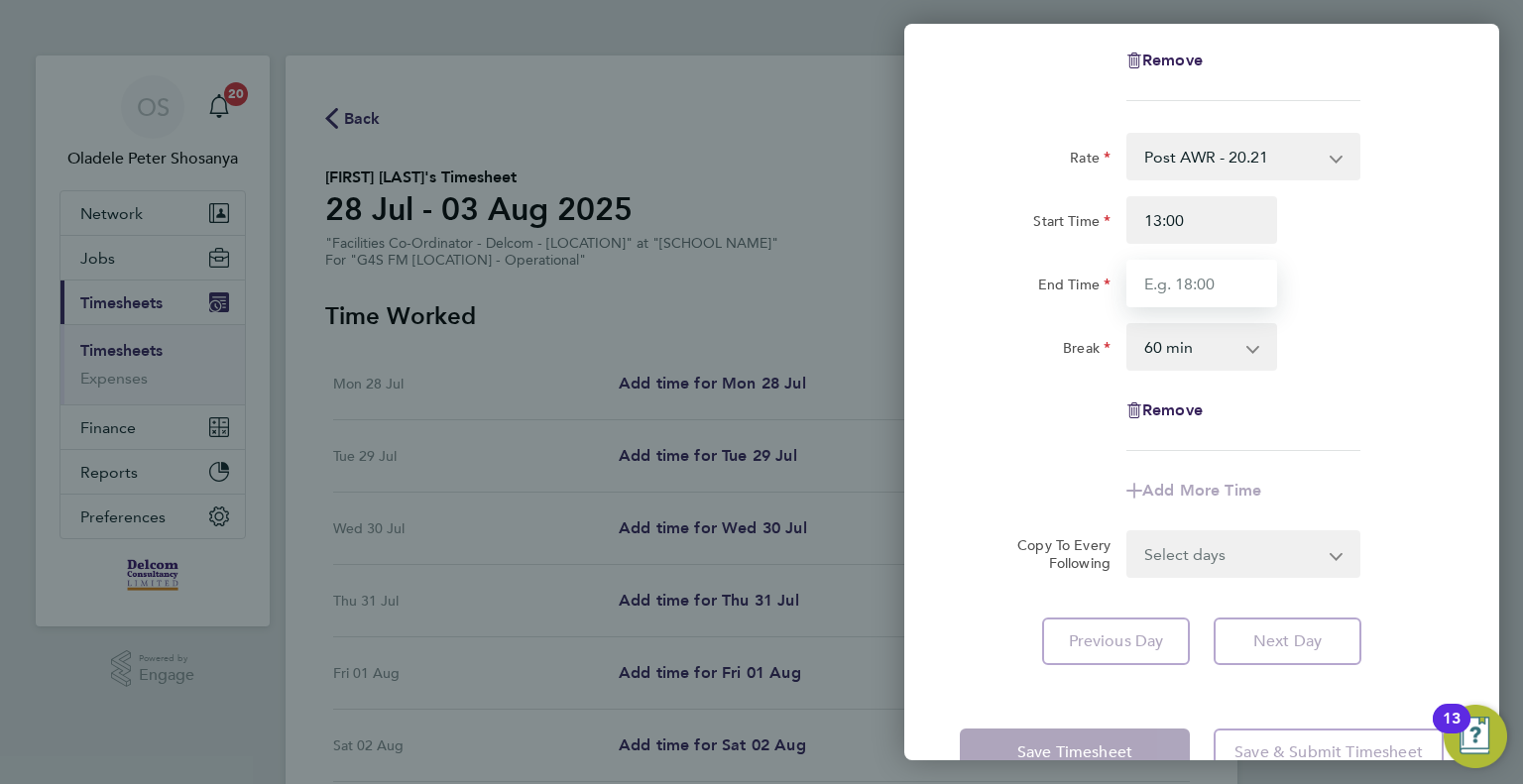 type on "17:00" 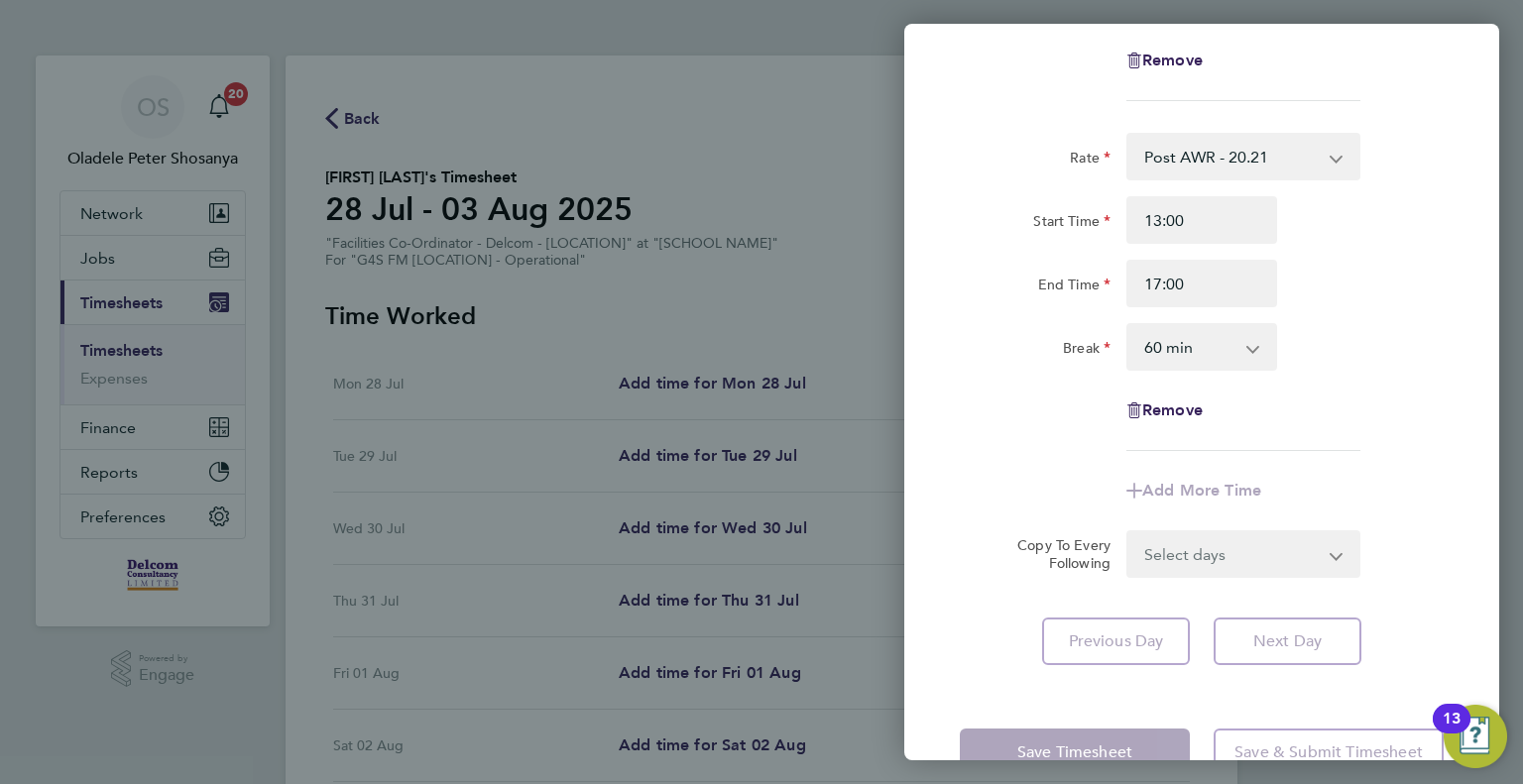 click on "0 min   15 min   30 min   45 min   60 min   75 min   90 min" at bounding box center (1190, 347) 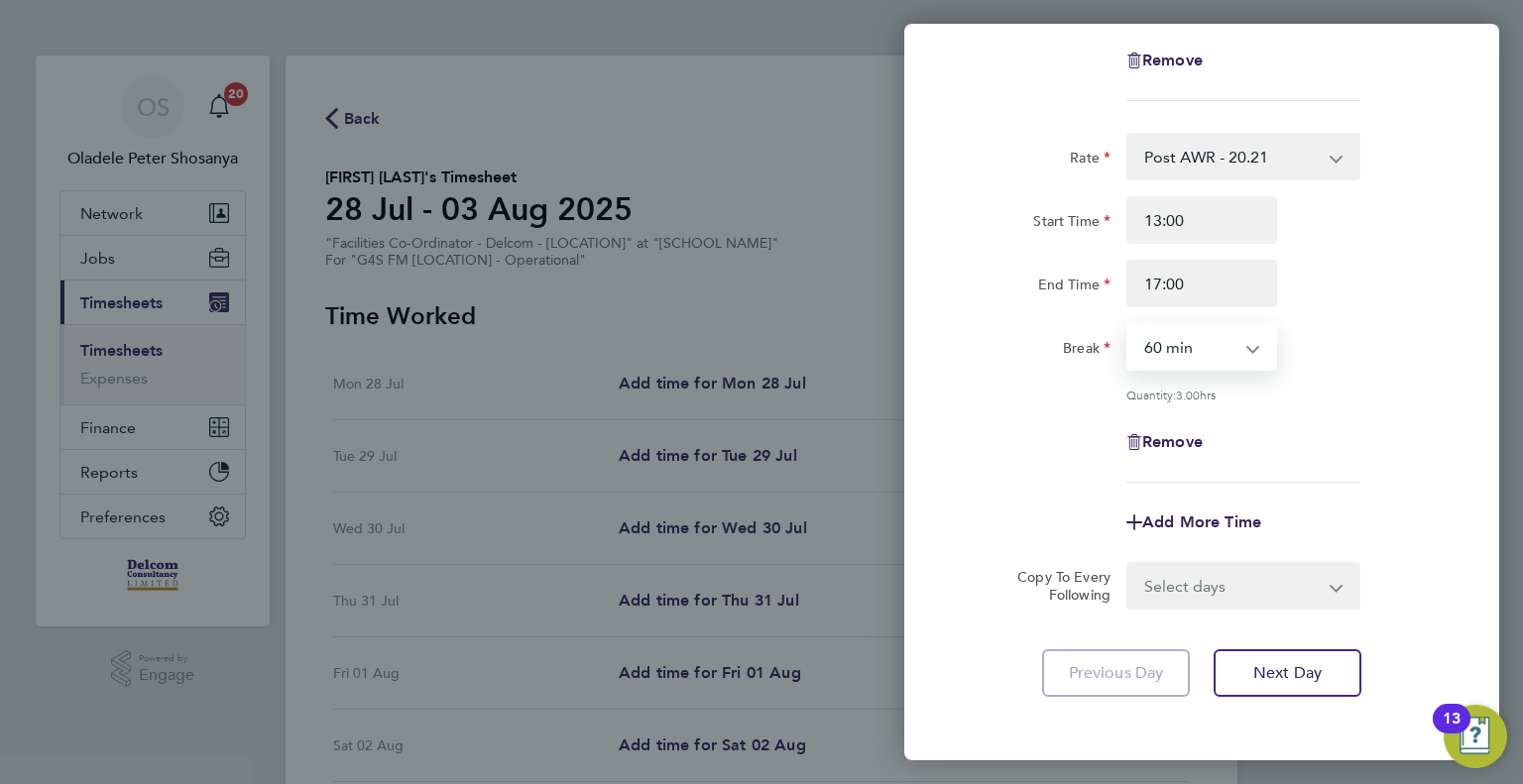 select on "0" 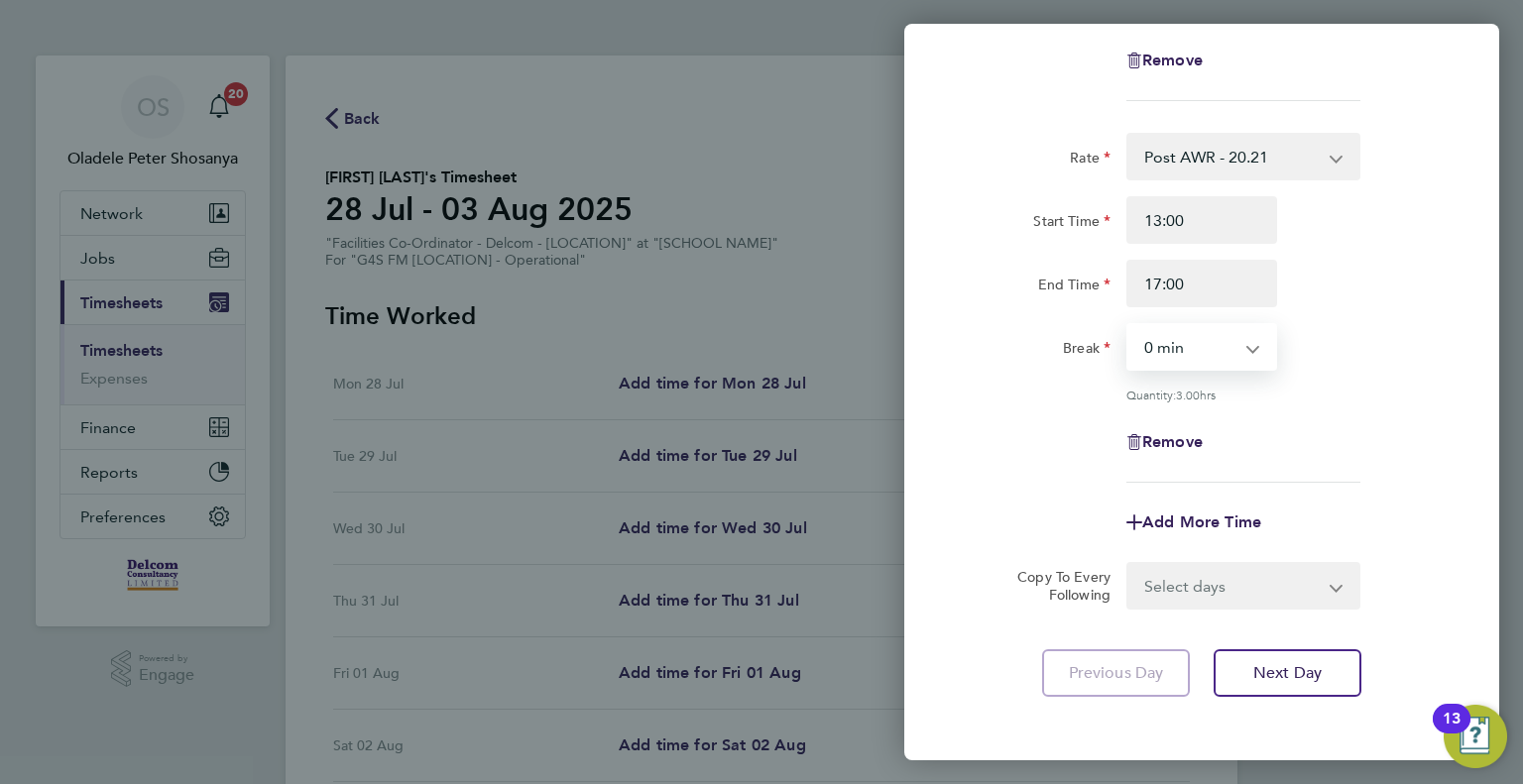 click on "0 min   15 min   30 min   45 min   60 min   75 min   90 min" at bounding box center (1190, 347) 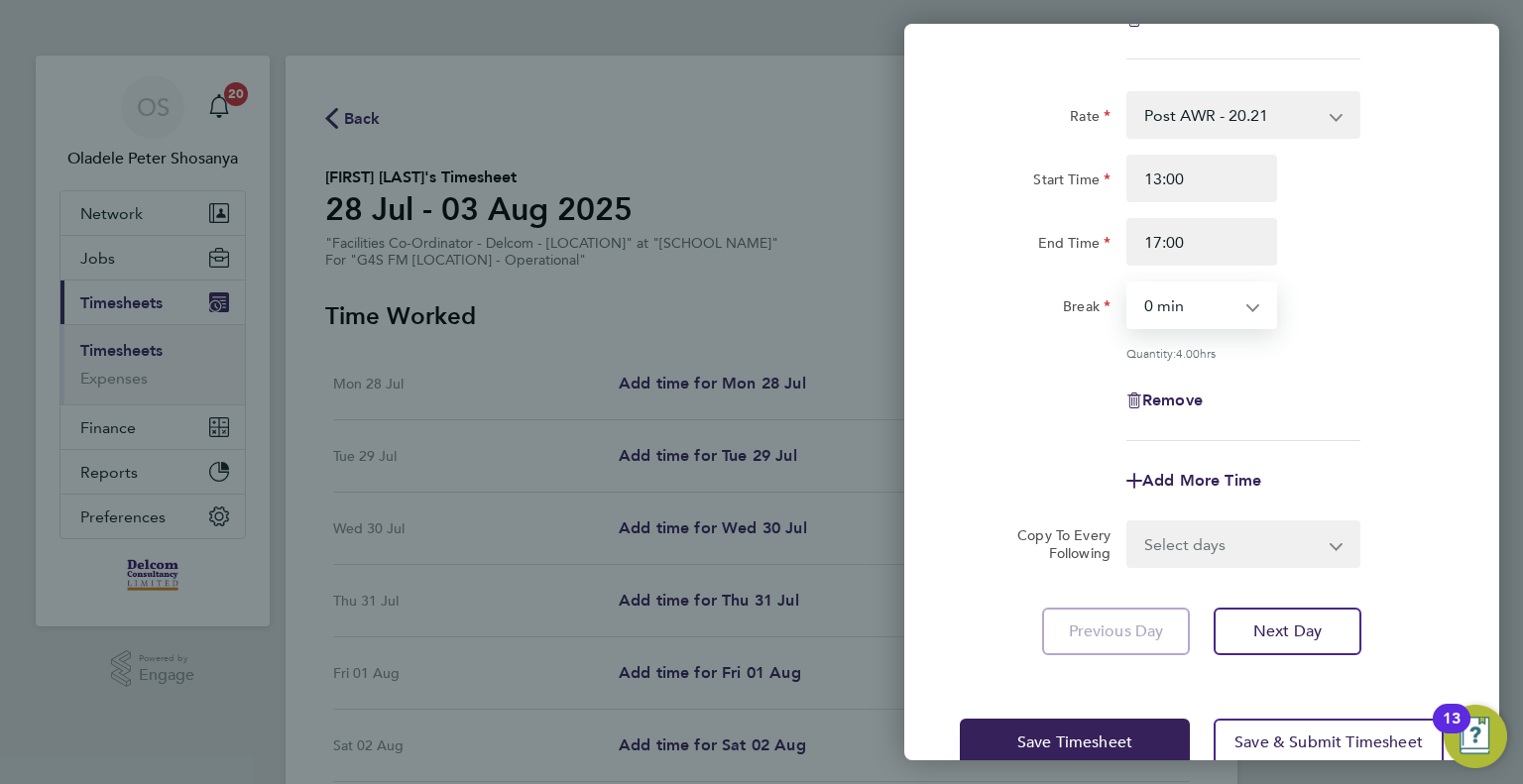 scroll, scrollTop: 490, scrollLeft: 0, axis: vertical 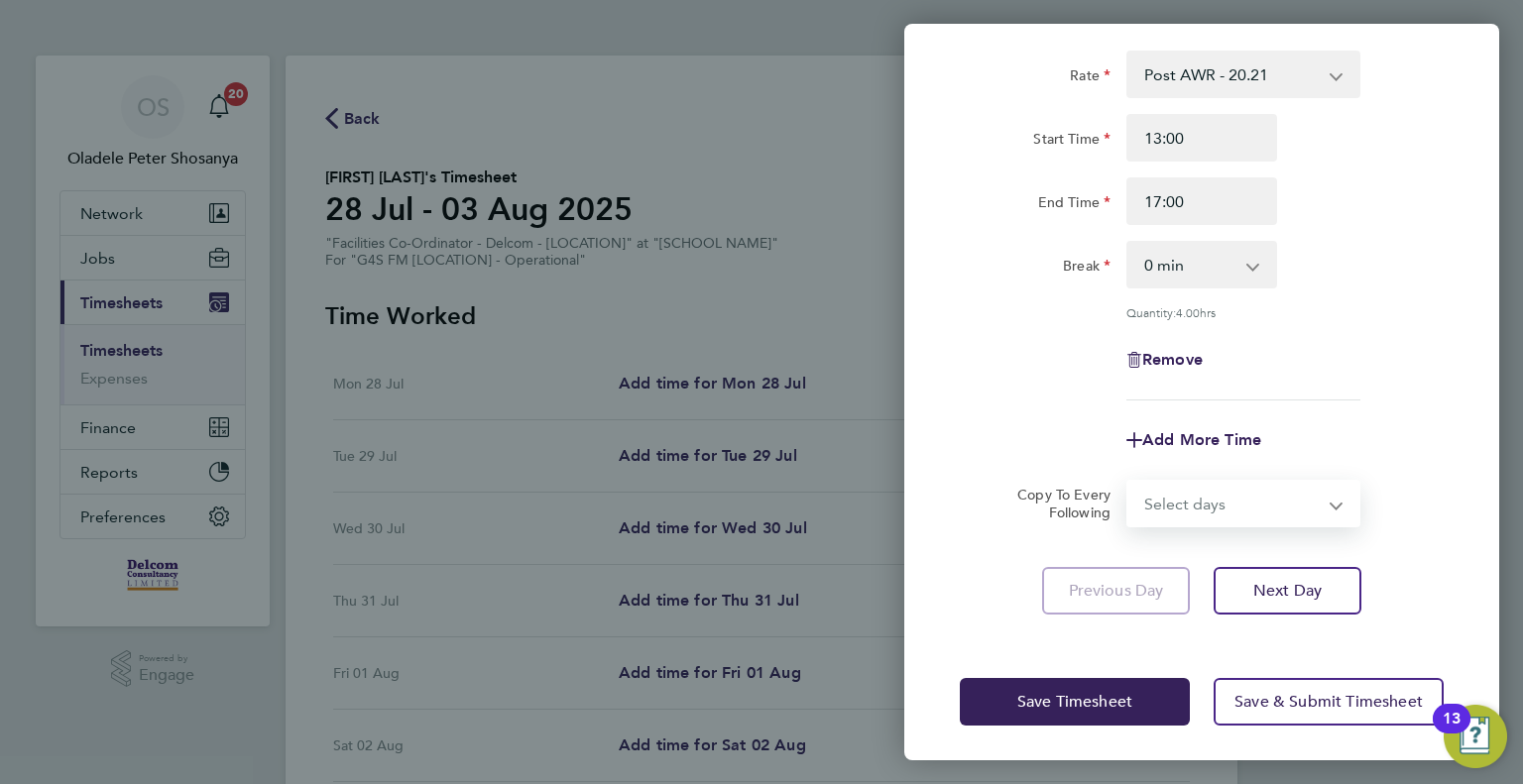 click on "Select days   Day   Weekday (Mon-Fri)   Weekend (Sat-Sun)   Tuesday   Wednesday   Thursday   Friday   Saturday   Sunday" at bounding box center [1232, 504] 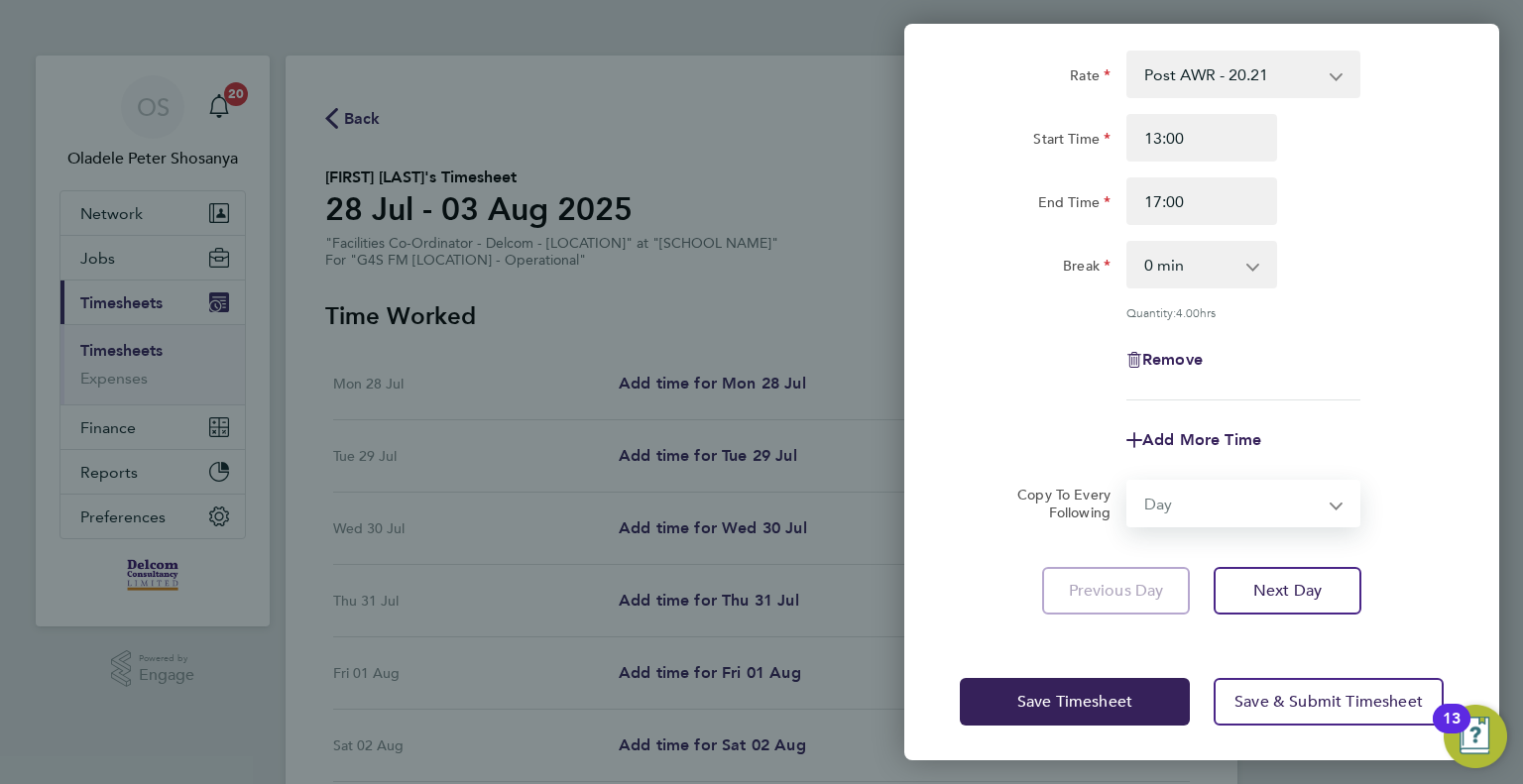 click on "Select days   Day   Weekday (Mon-Fri)   Weekend (Sat-Sun)   Tuesday   Wednesday   Thursday   Friday   Saturday   Sunday" at bounding box center (1232, 504) 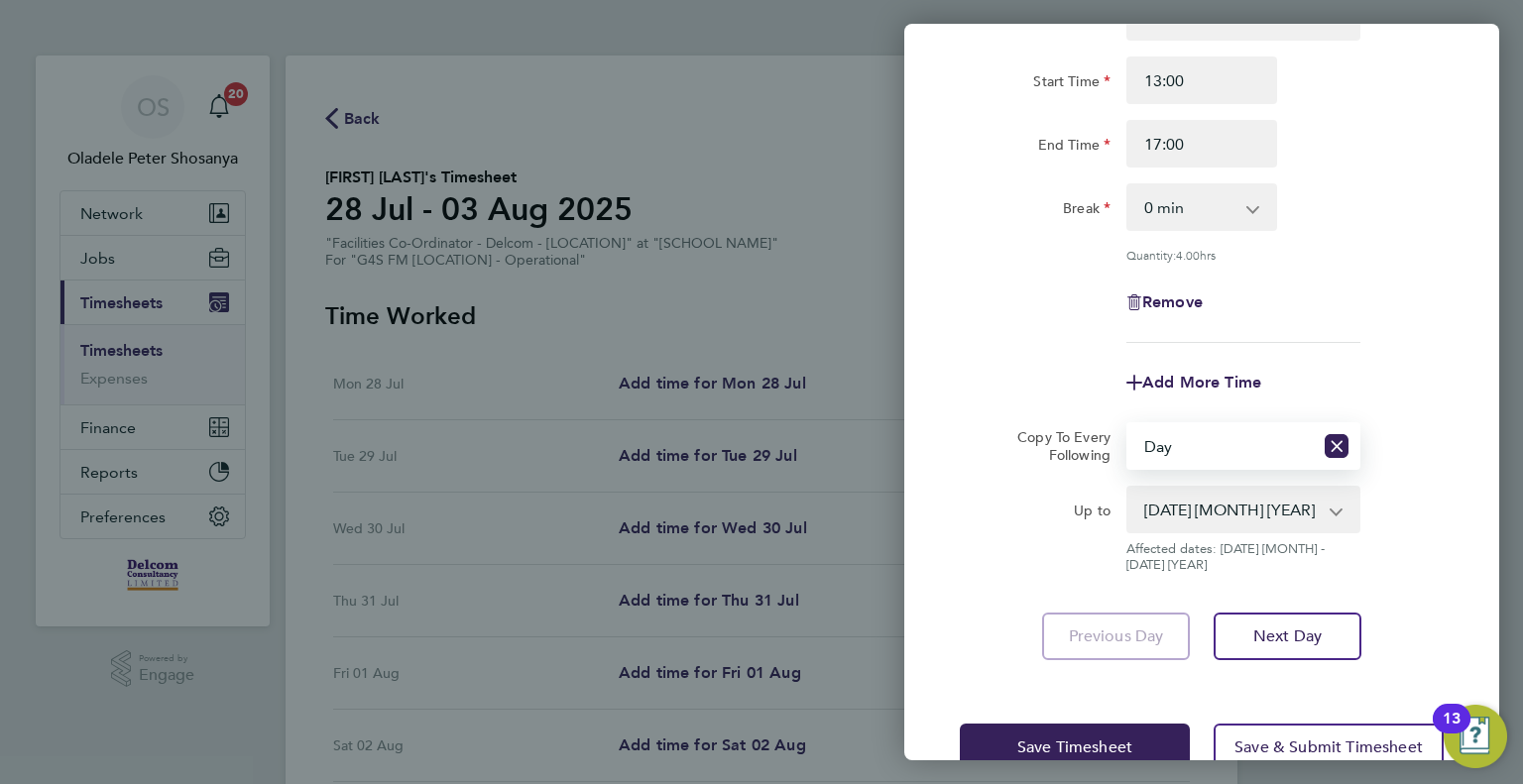 scroll, scrollTop: 577, scrollLeft: 0, axis: vertical 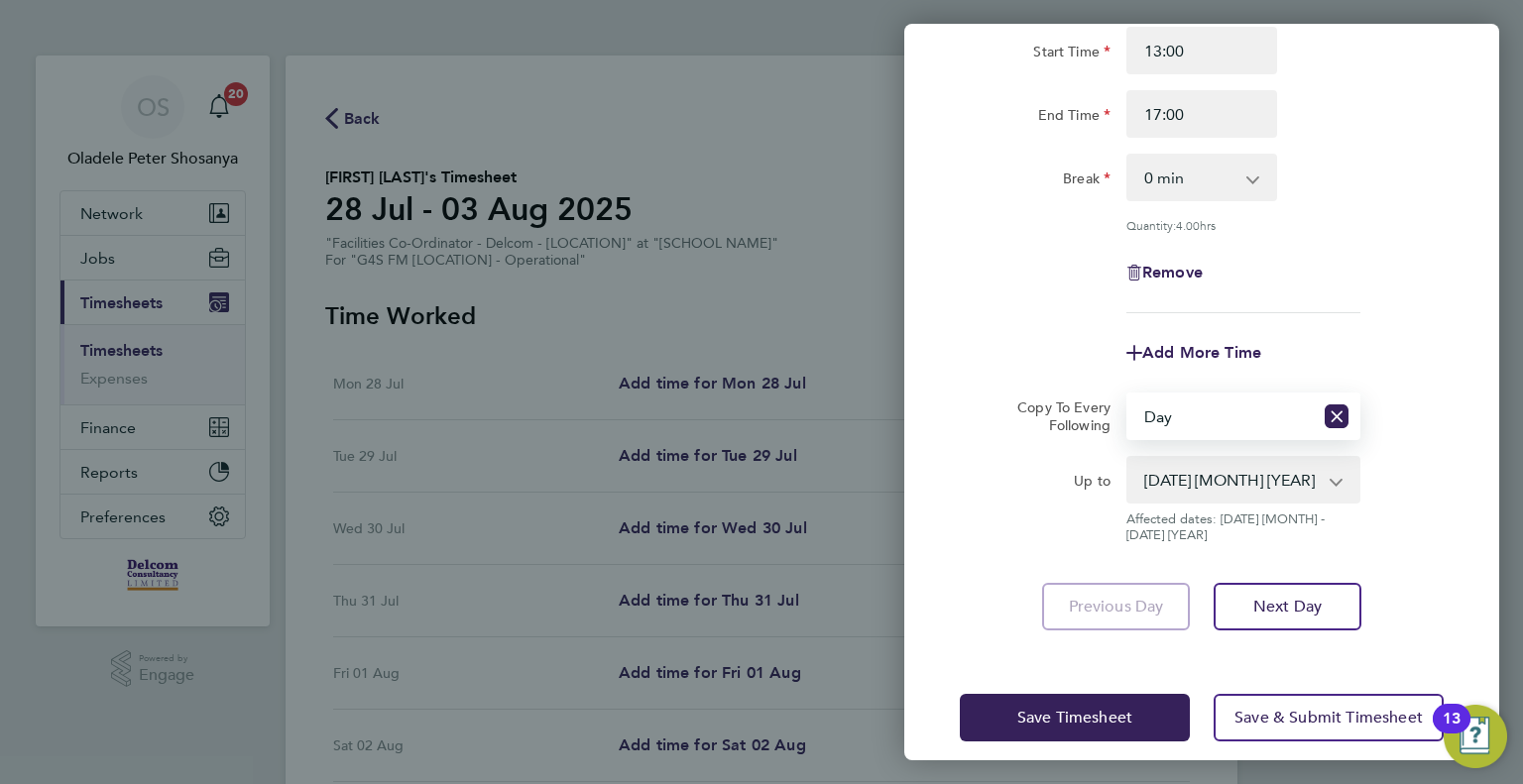 click on "[DATE] [YEAR]   [DATE] [YEAR]   [DATE] [YEAR]   [DATE] [YEAR]   [DATE] [YEAR]   [DATE] [YEAR]" at bounding box center [1231, 480] 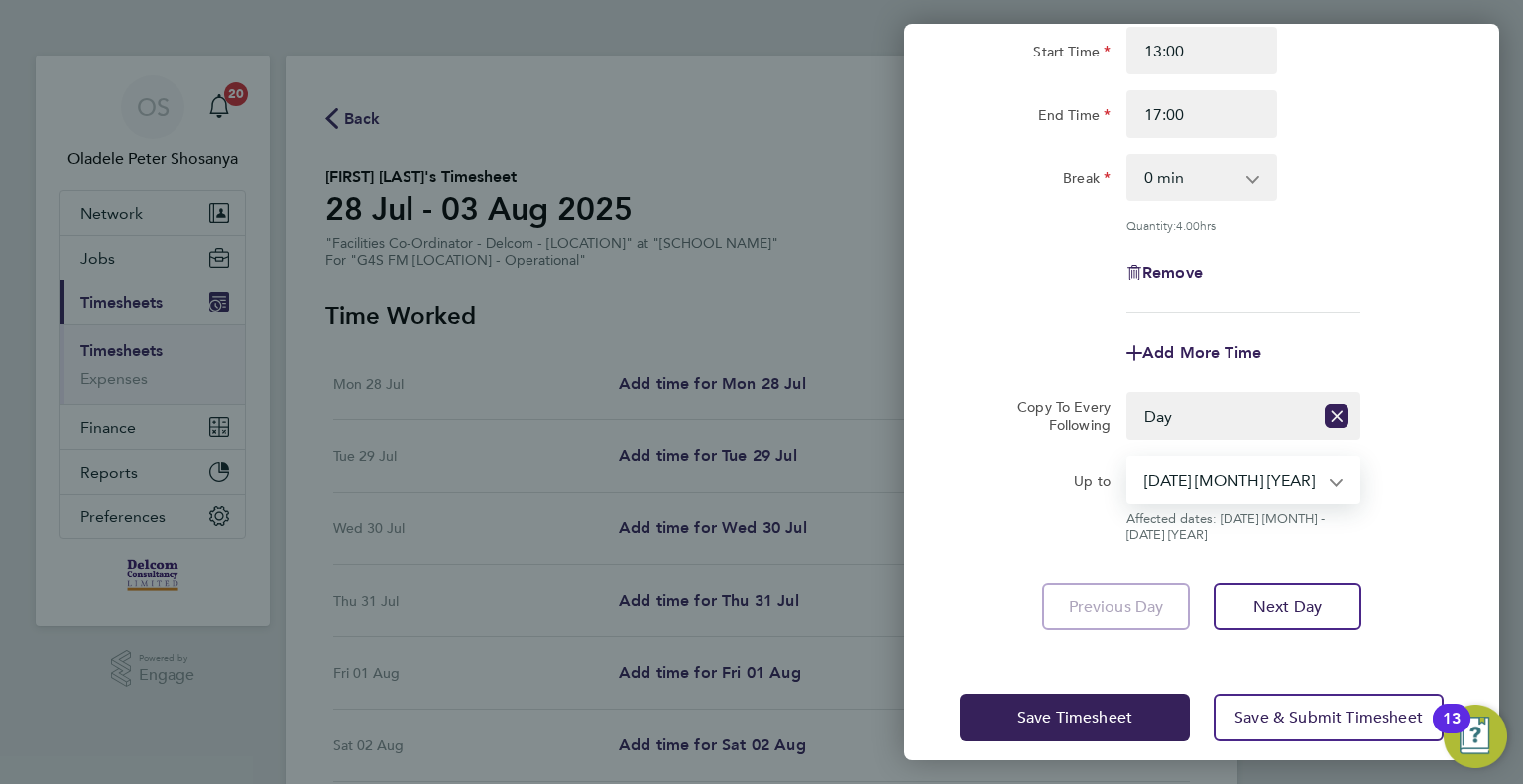 select on "[YEAR]-[MONTH]-[DAY]" 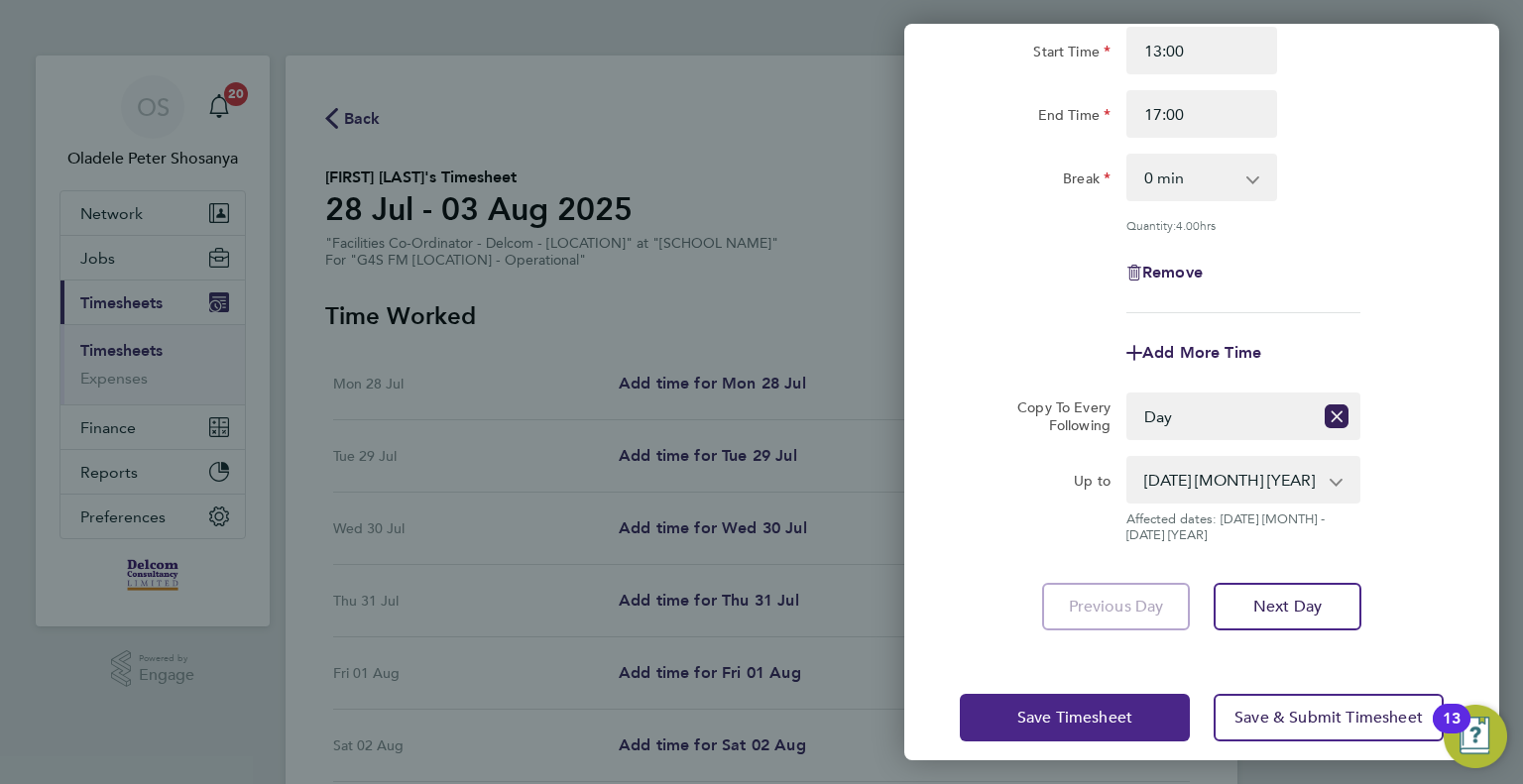 click on "Save Timesheet" 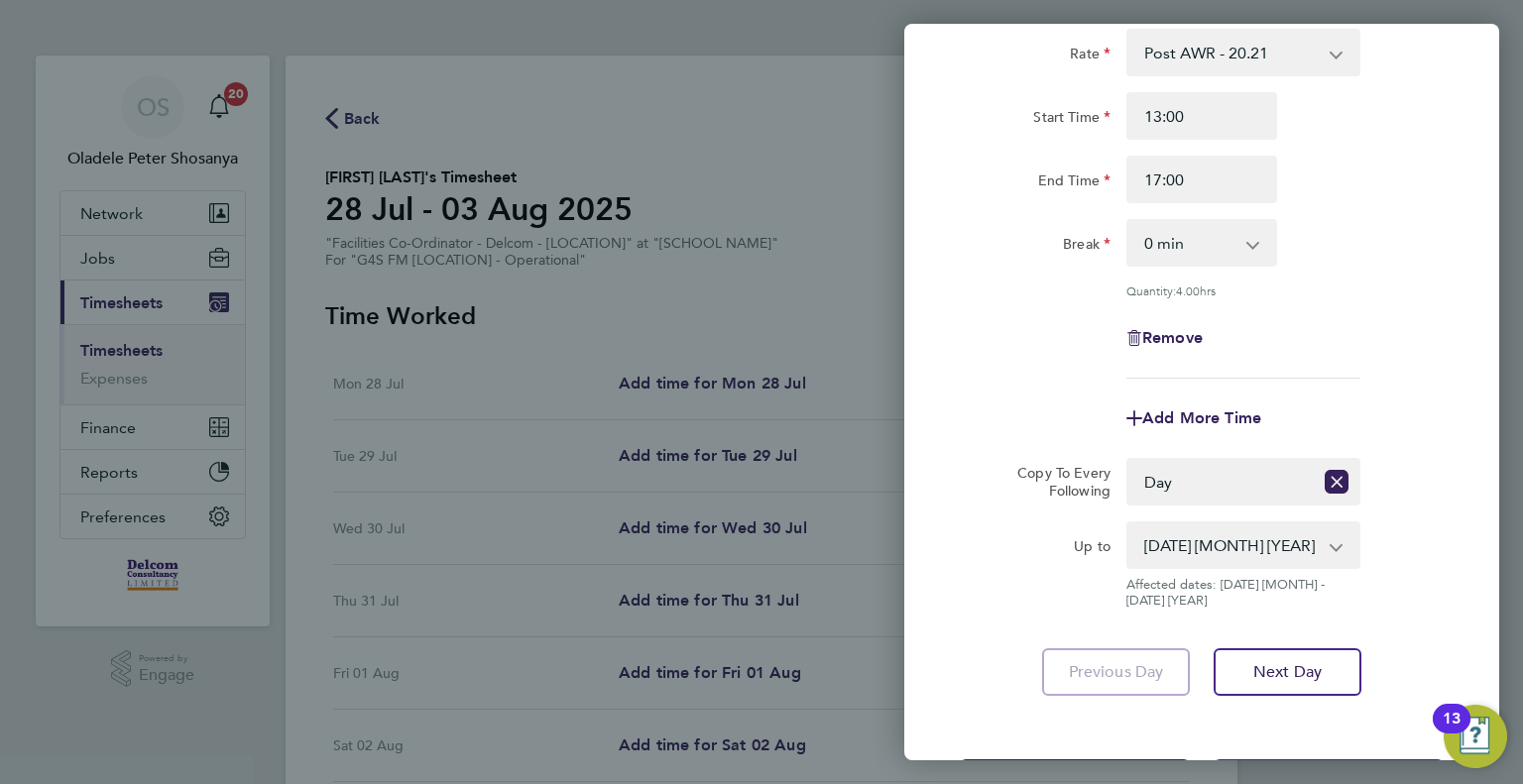 scroll, scrollTop: 577, scrollLeft: 0, axis: vertical 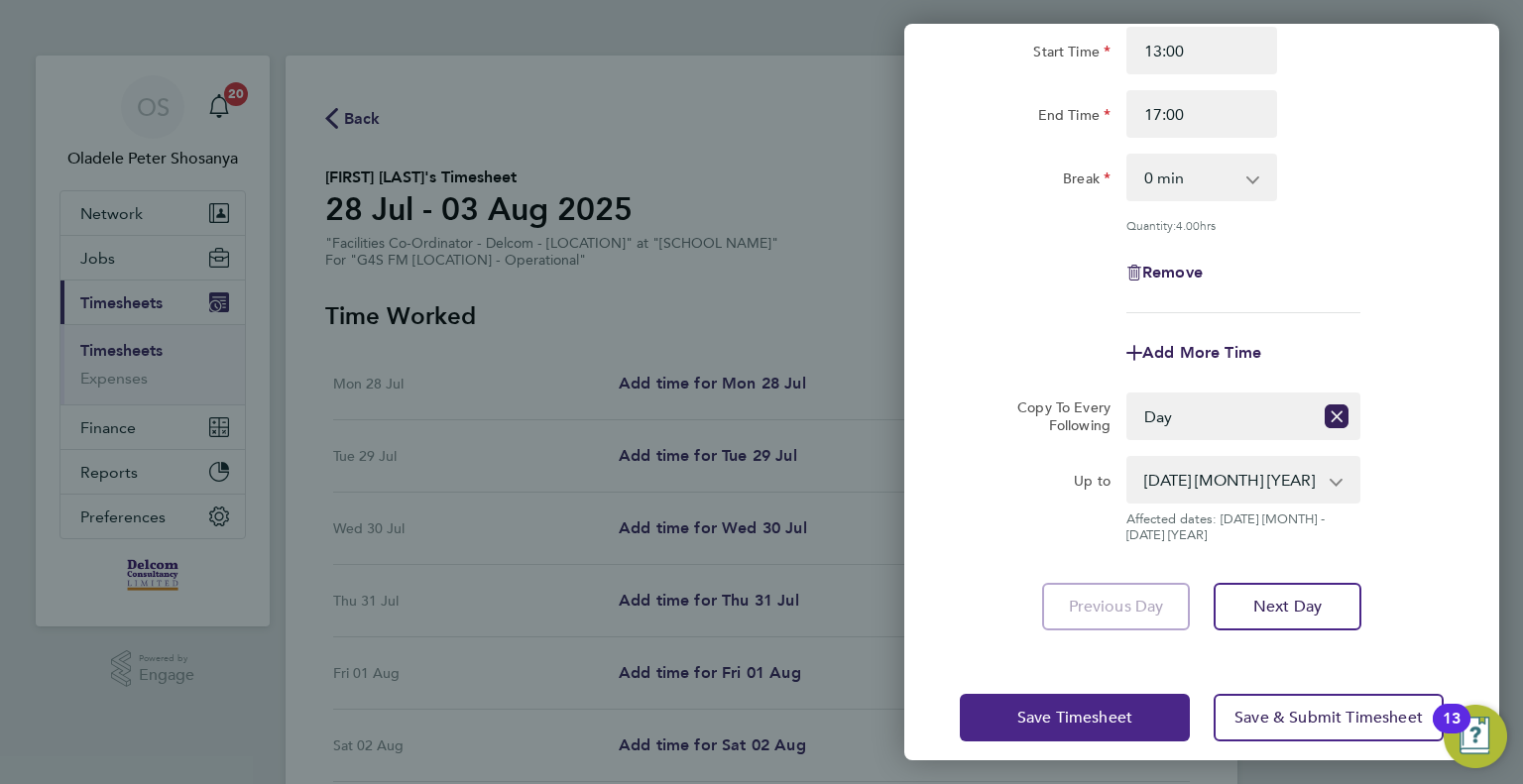 click on "Save Timesheet" 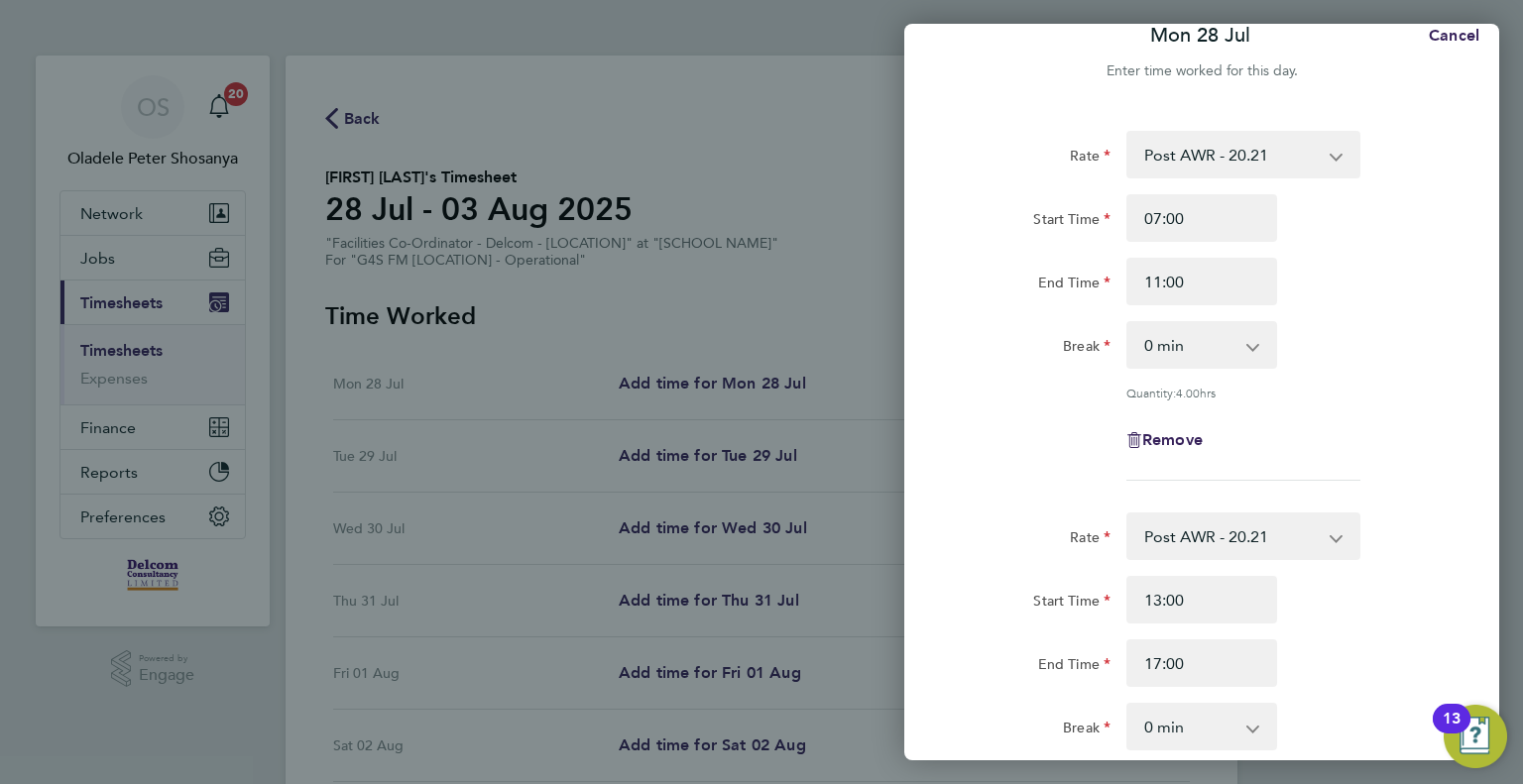 scroll, scrollTop: 0, scrollLeft: 0, axis: both 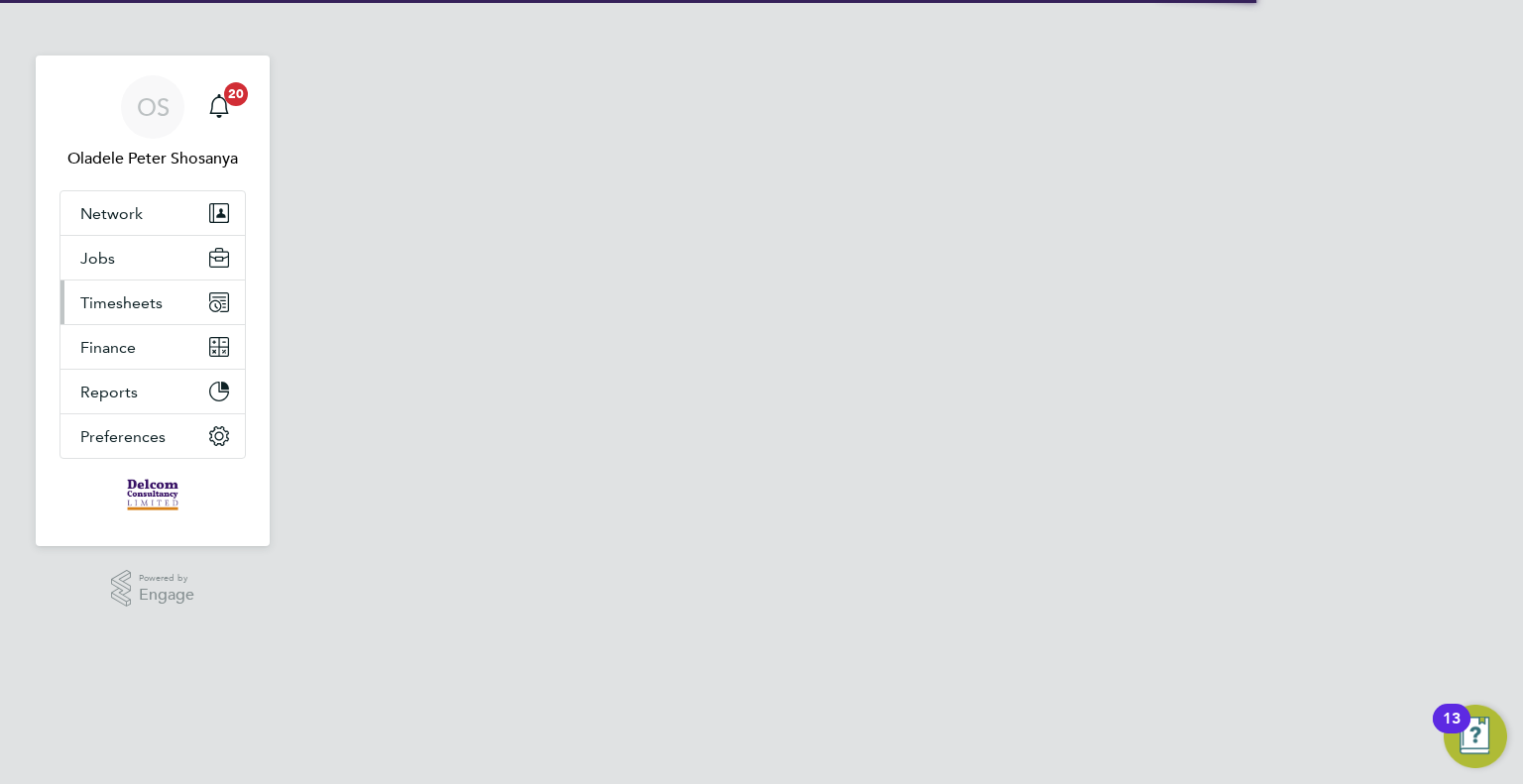 select on "60" 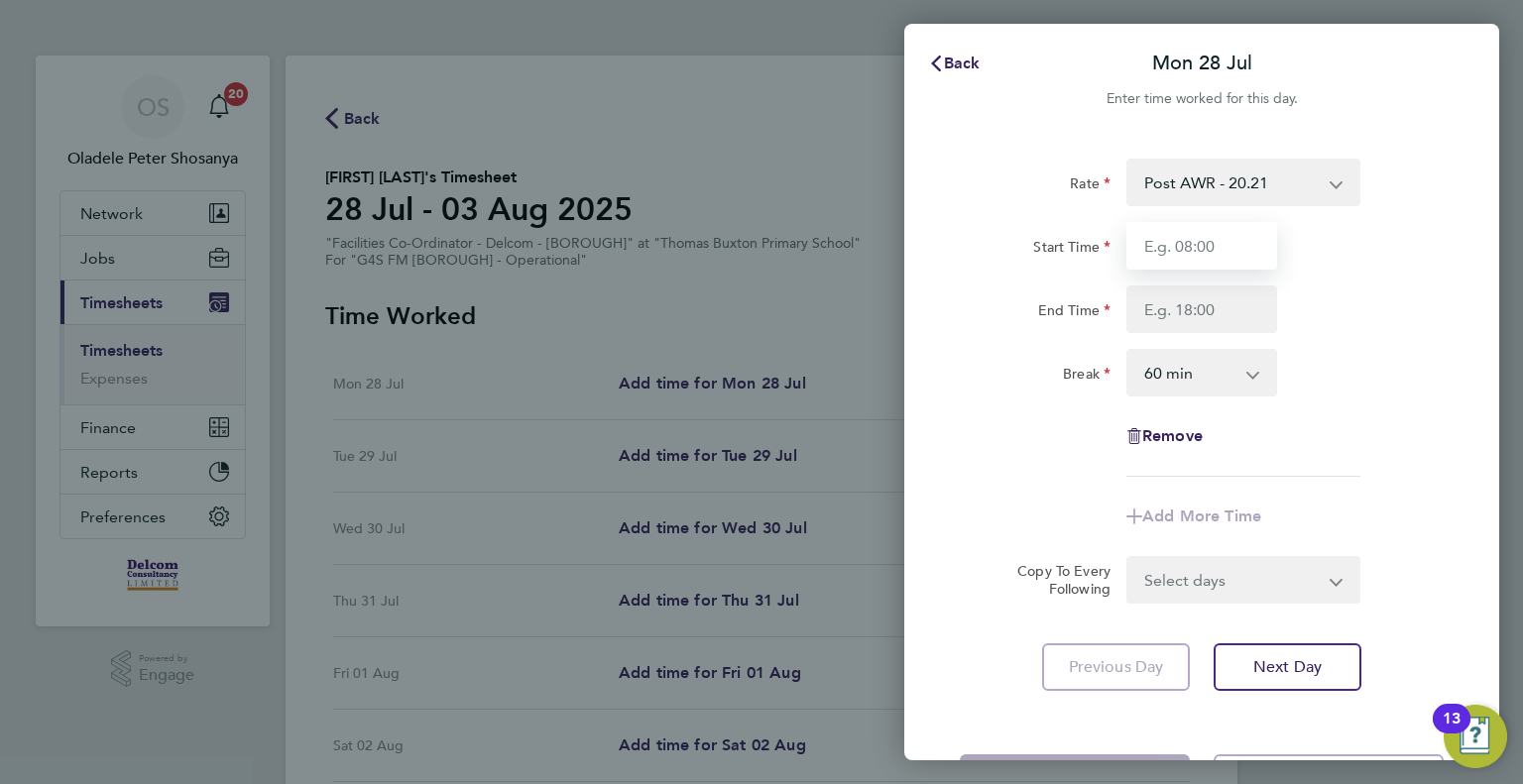 click on "Start Time" at bounding box center (1202, 246) 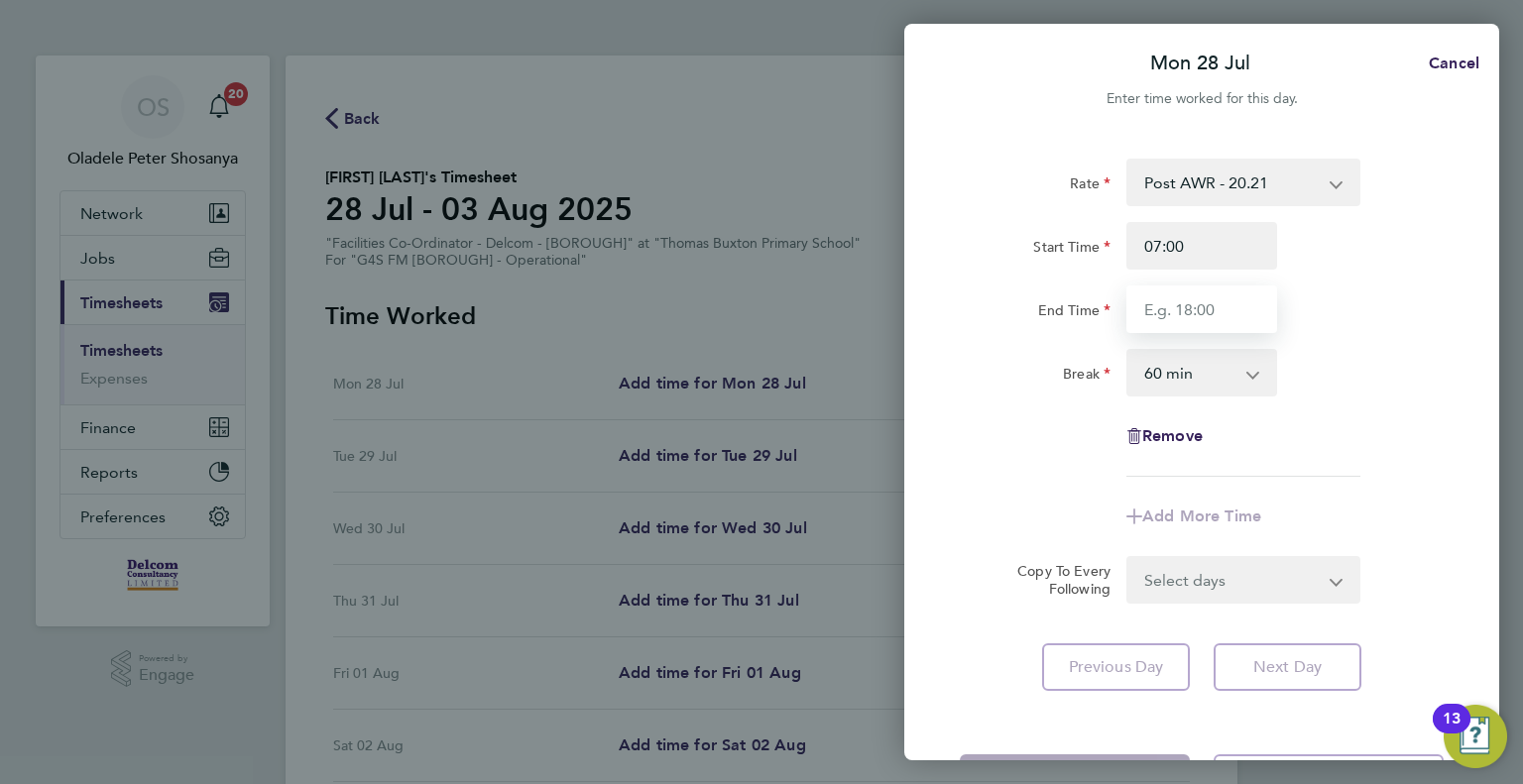 click on "End Time" at bounding box center (1202, 309) 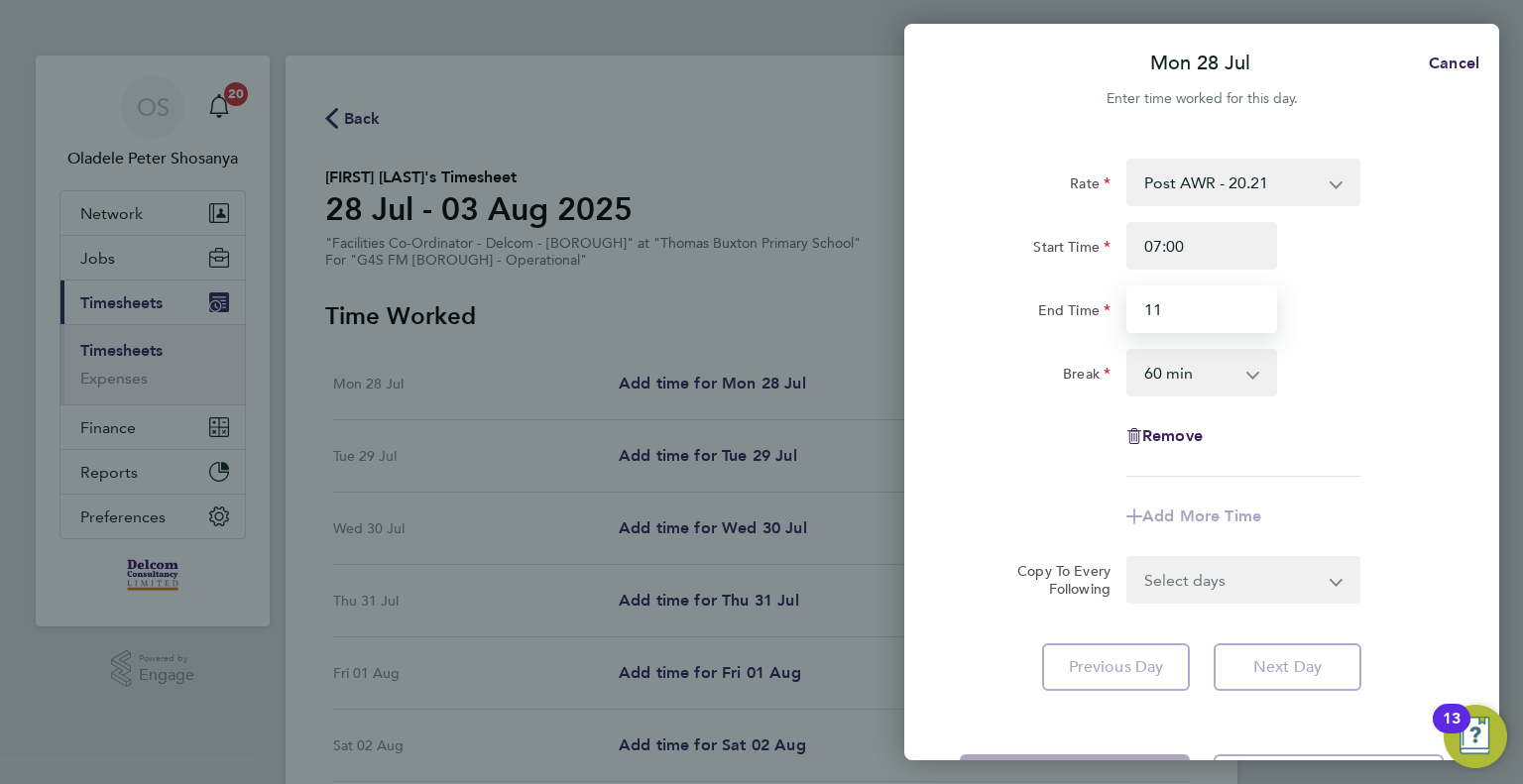 type on "11:00" 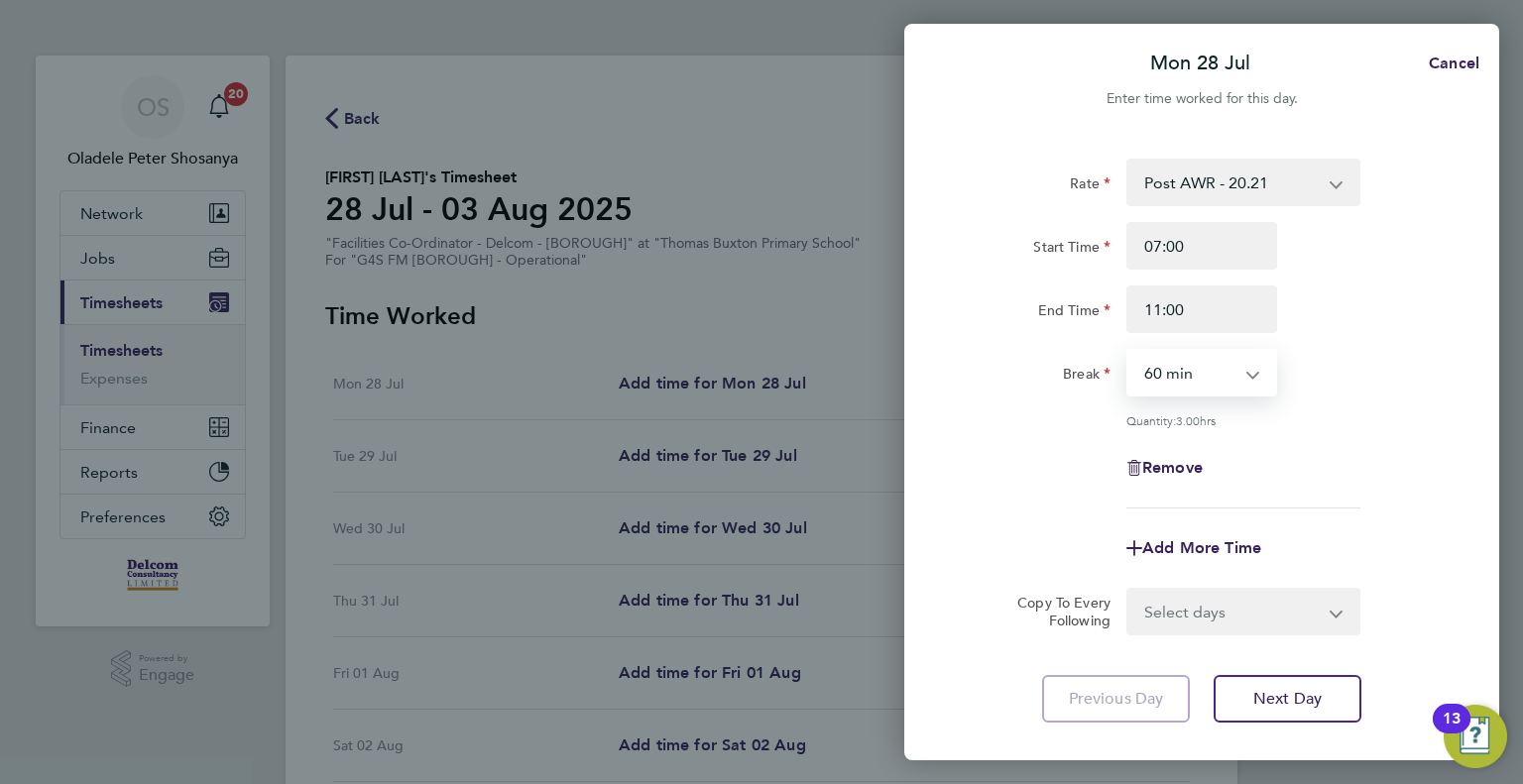 click on "0 min   15 min   30 min   45 min   60 min   75 min   90 min" at bounding box center (1190, 373) 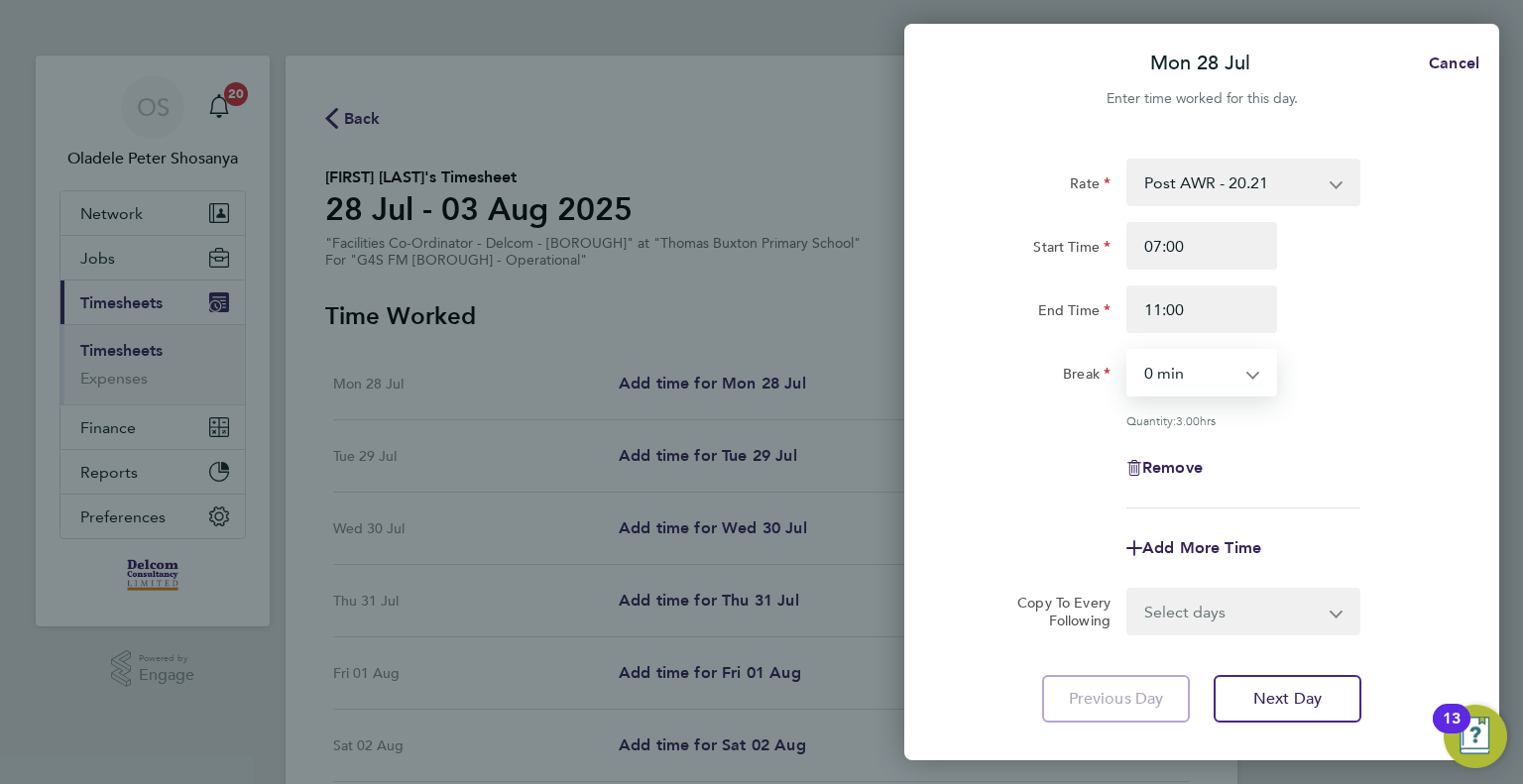 click on "0 min   15 min   30 min   45 min   60 min   75 min   90 min" at bounding box center (1190, 373) 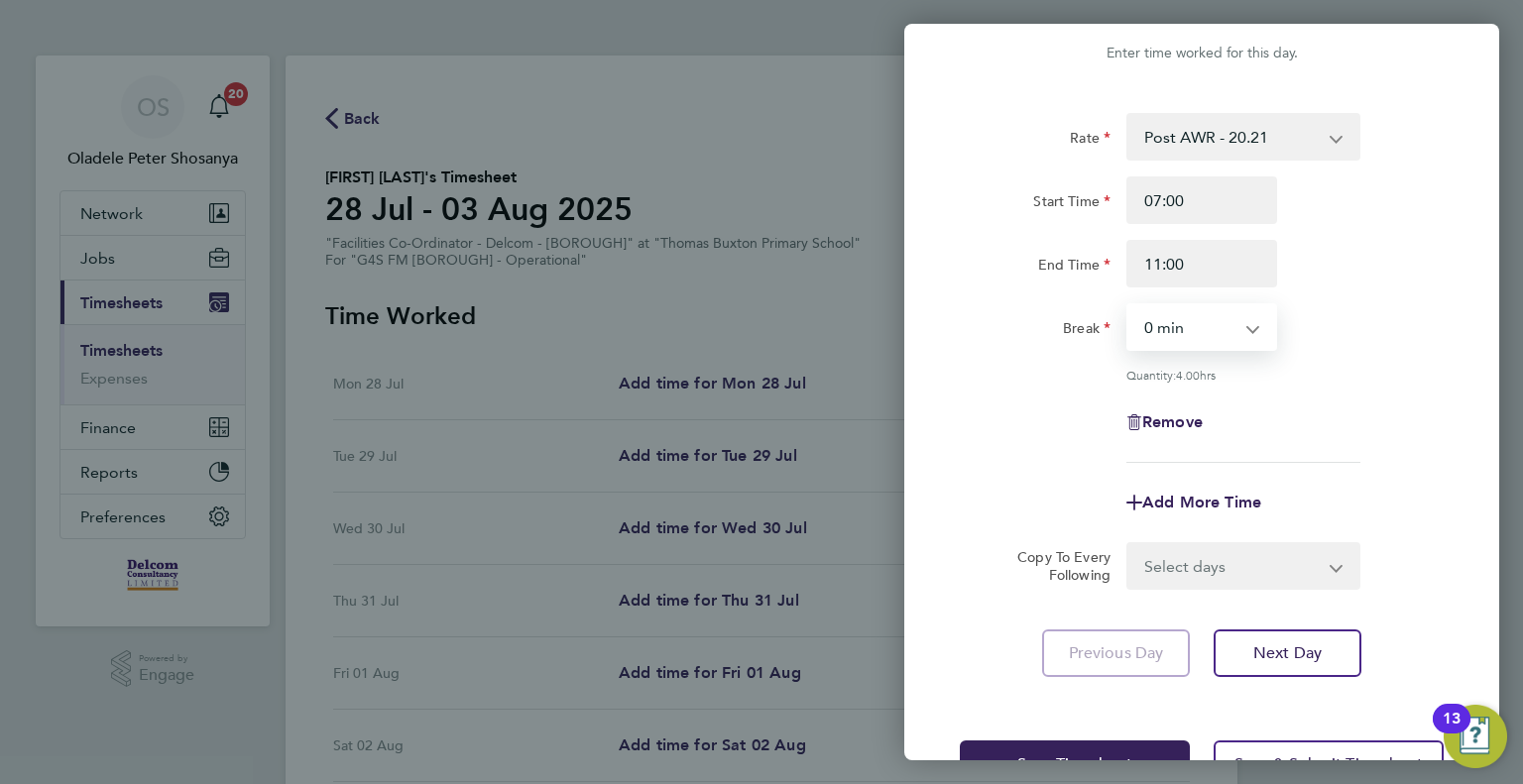 scroll, scrollTop: 110, scrollLeft: 0, axis: vertical 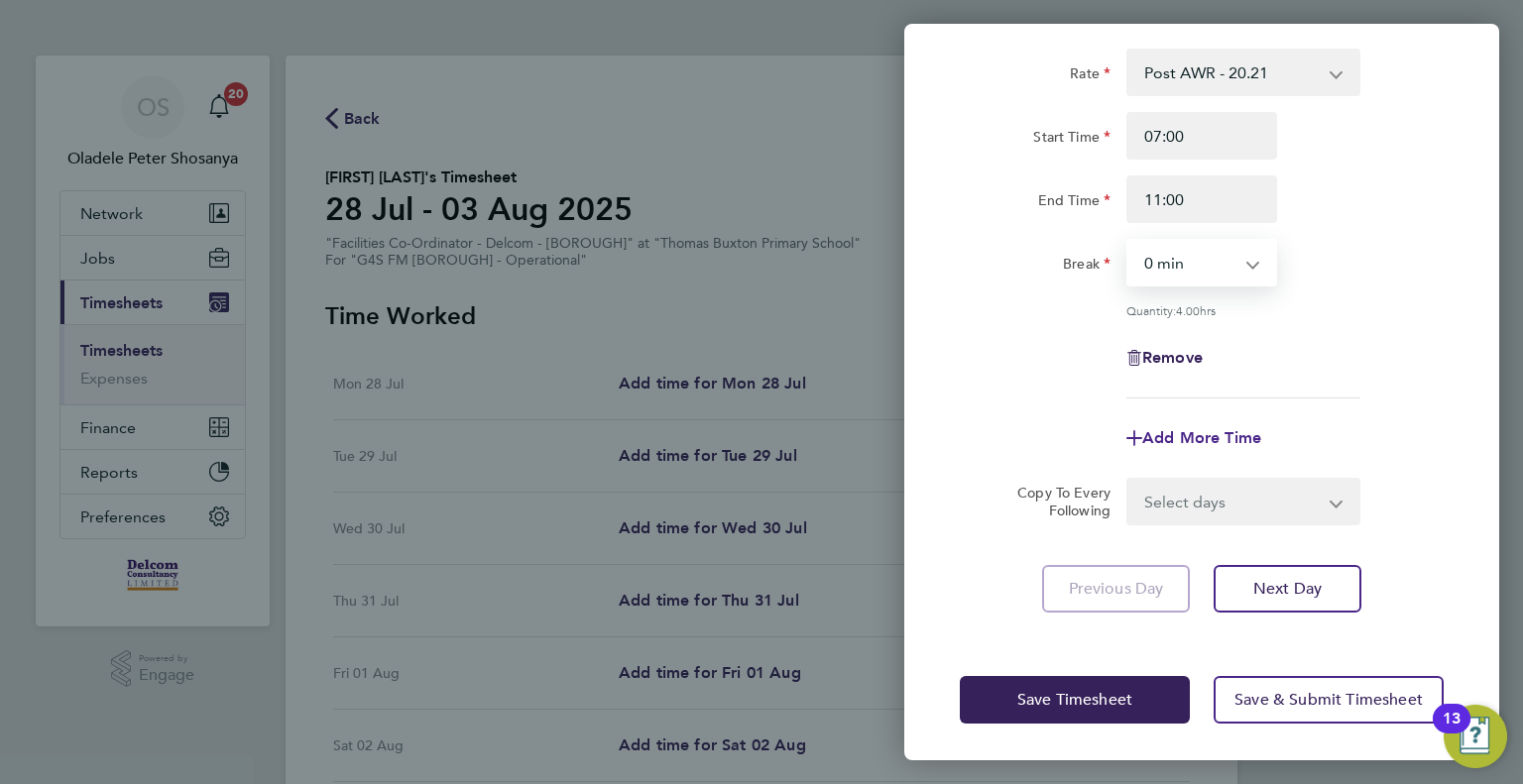 click on "Add More Time" 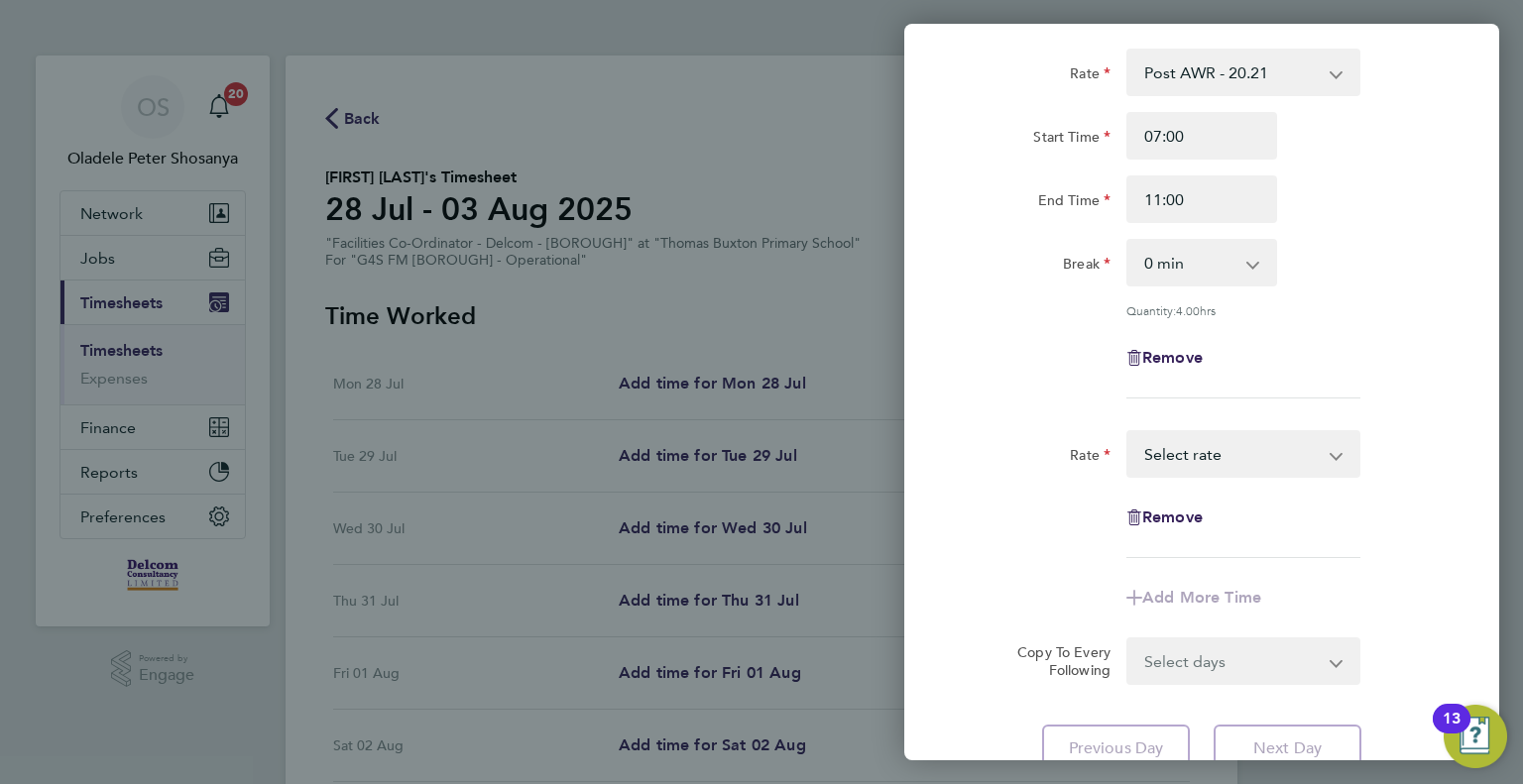 click on "Post AWR - 20.21   Select rate" at bounding box center (1231, 454) 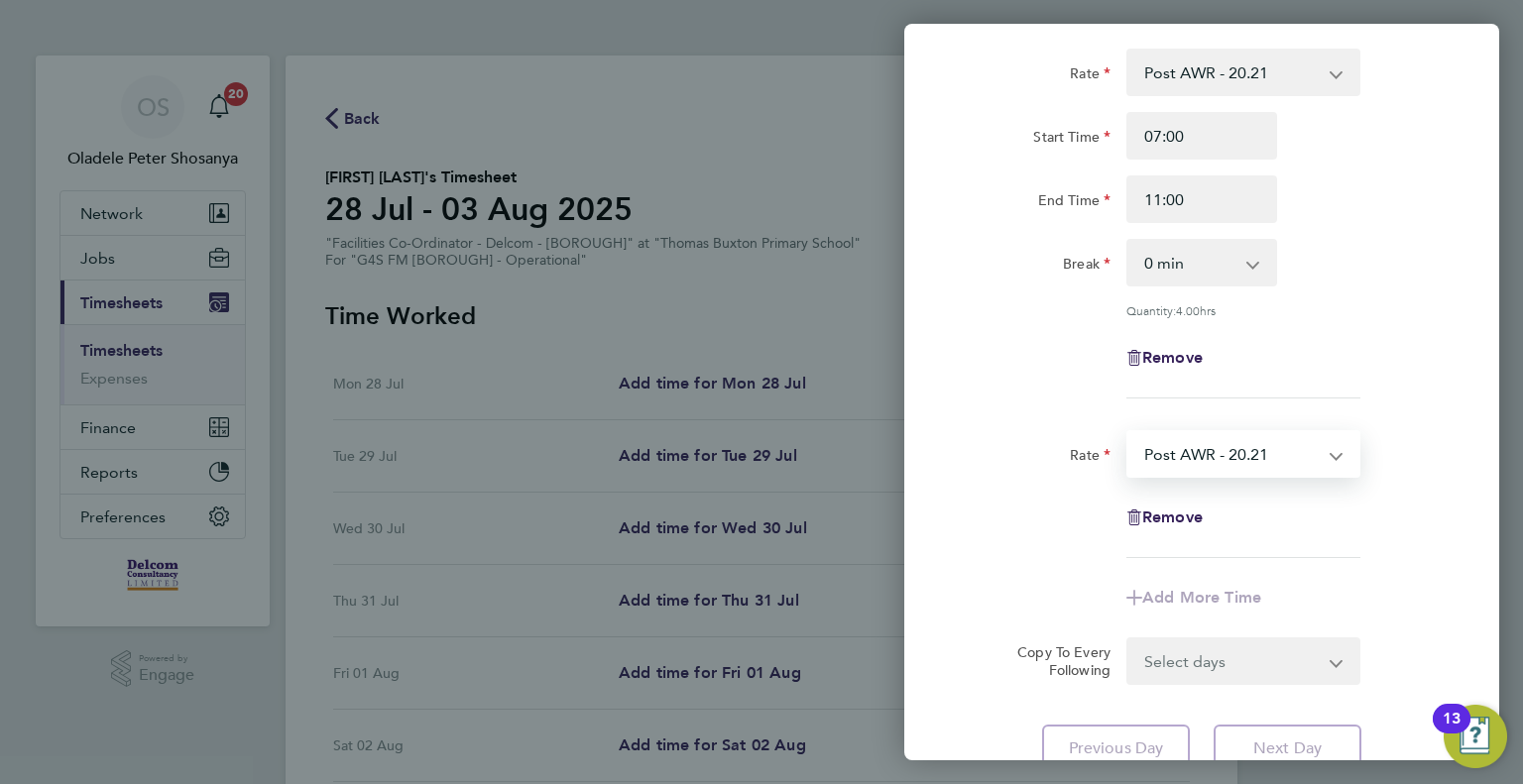 select on "60" 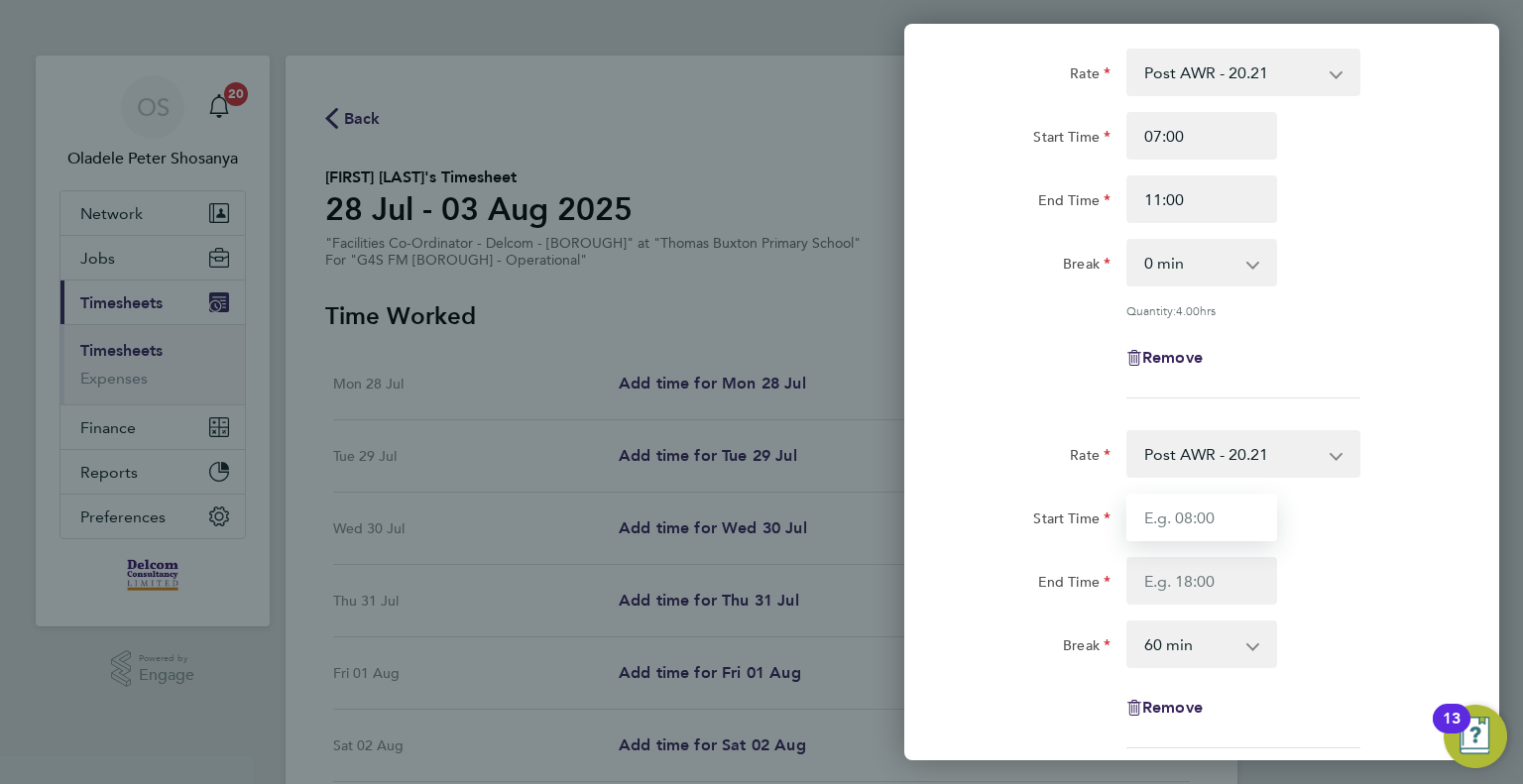 click on "Start Time" at bounding box center [1202, 517] 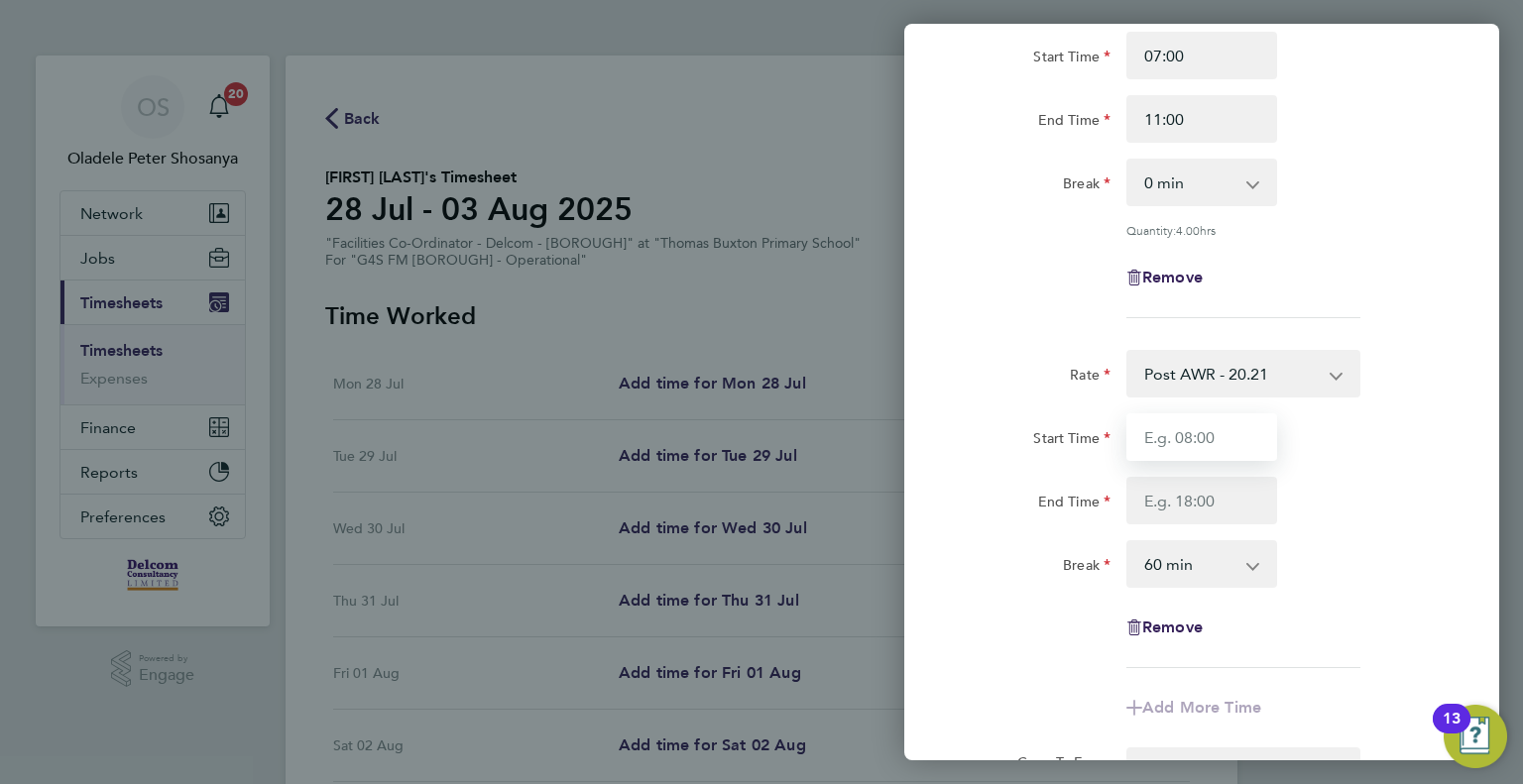 scroll, scrollTop: 407, scrollLeft: 0, axis: vertical 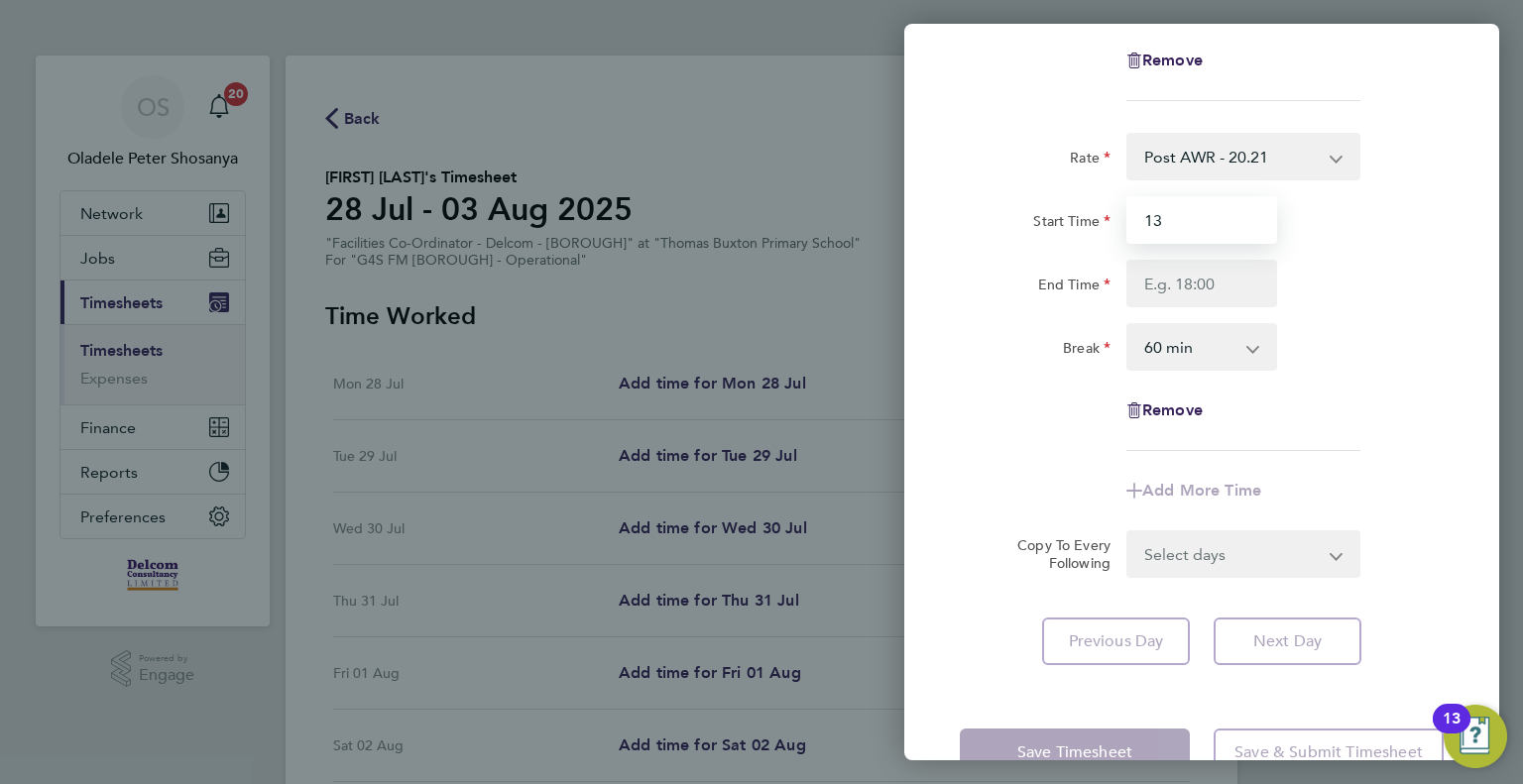 type on "13:00" 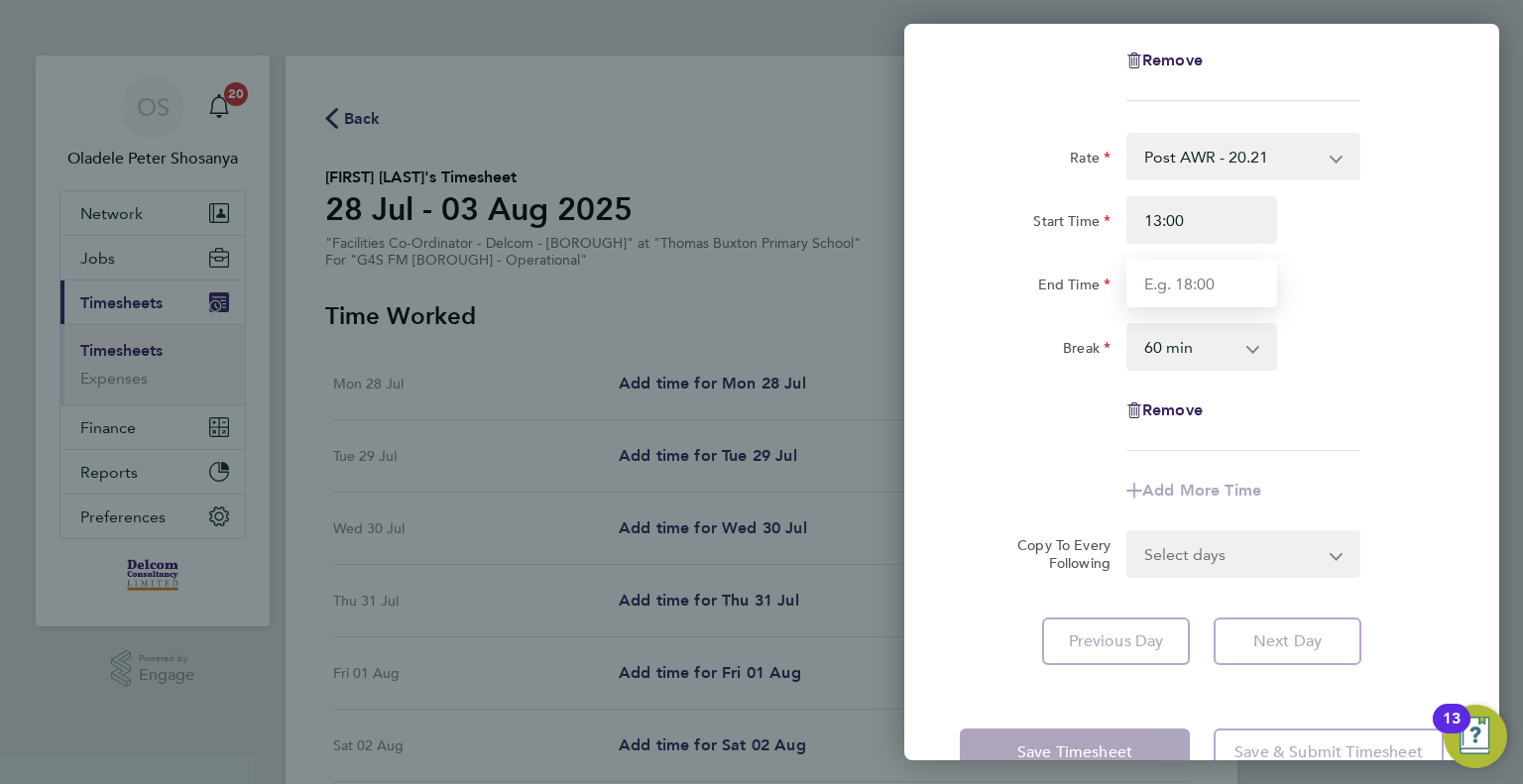 click on "End Time" at bounding box center (1202, 283) 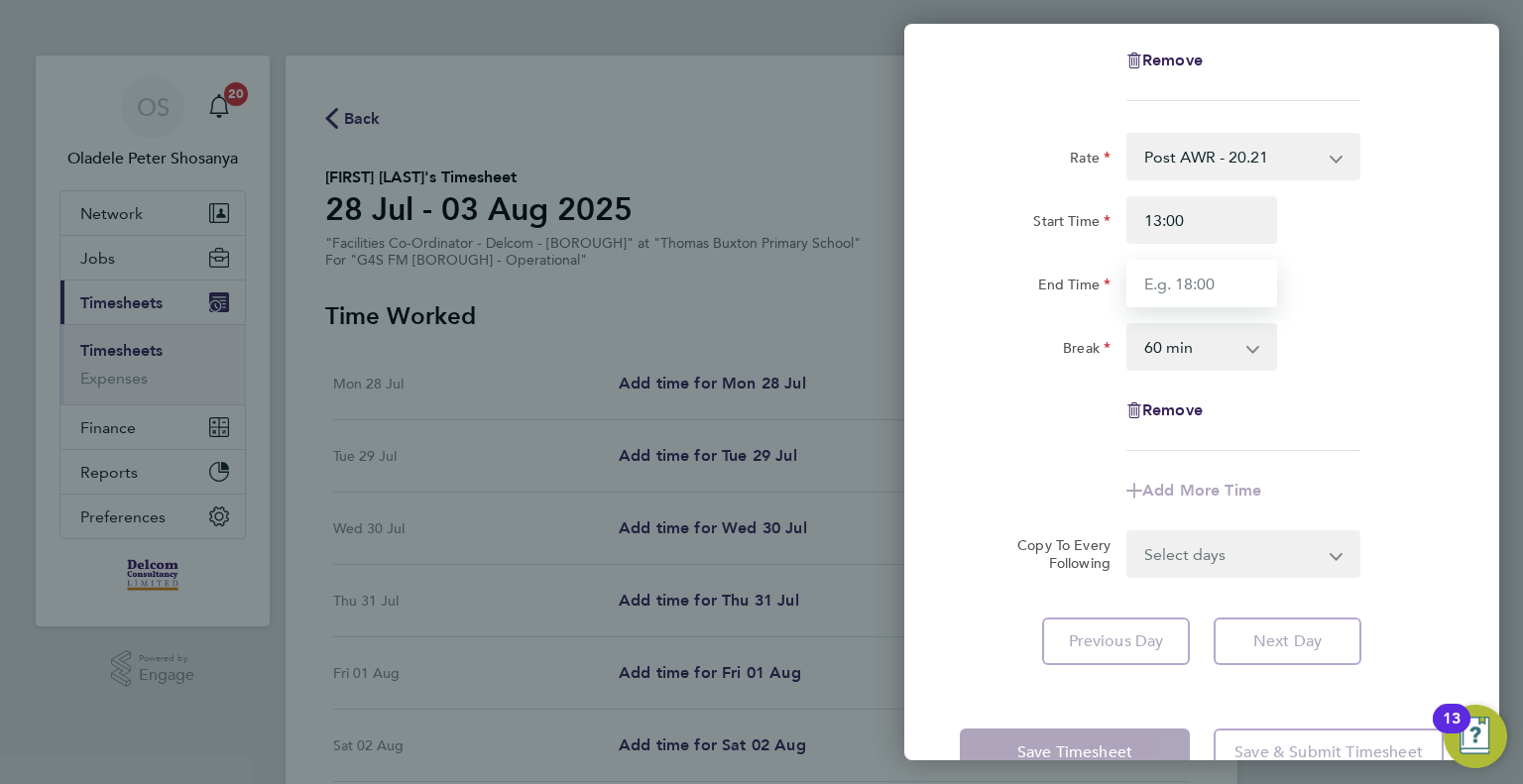type on "17:00" 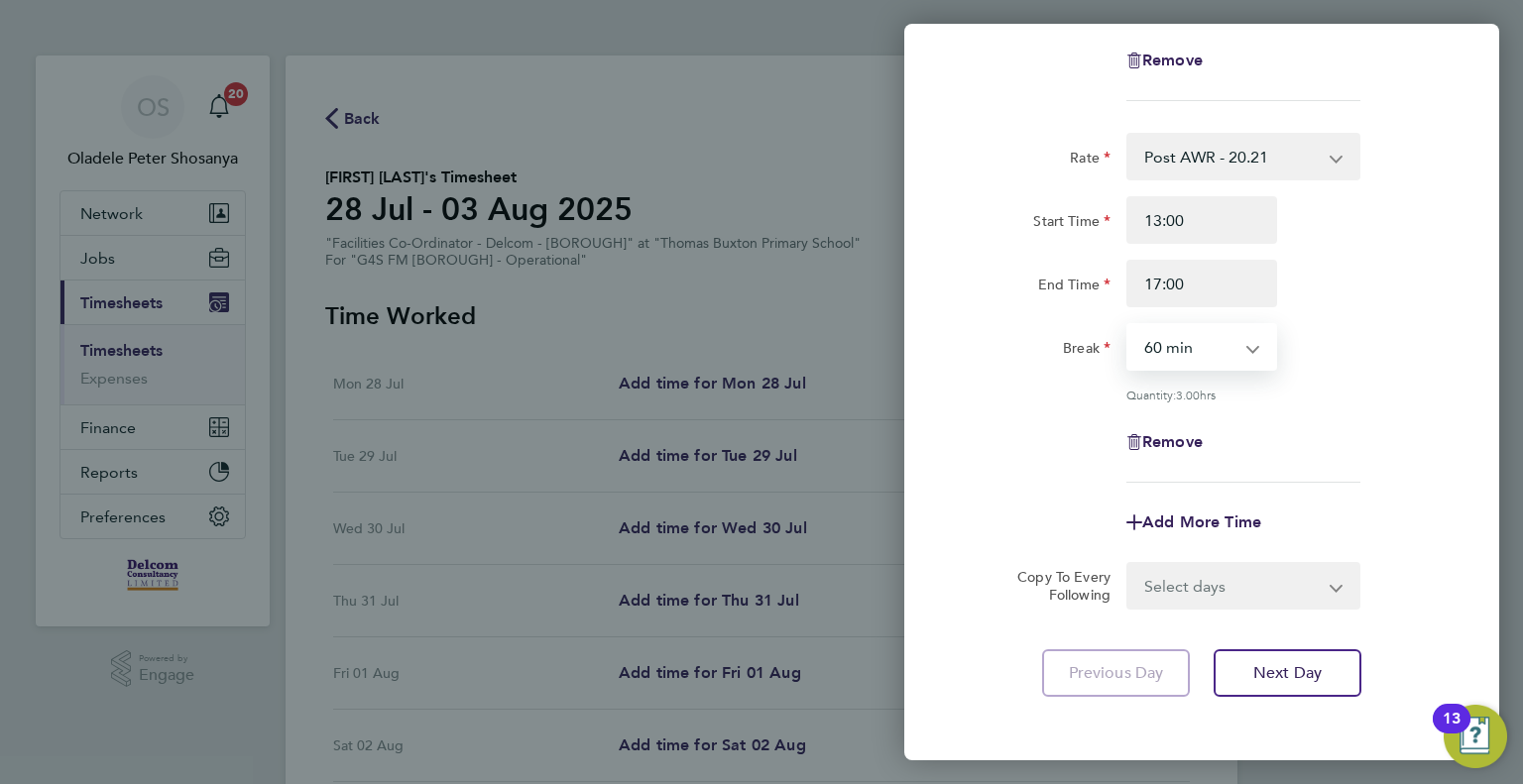 click on "0 min   15 min   30 min   45 min   60 min   75 min   90 min" at bounding box center [1190, 347] 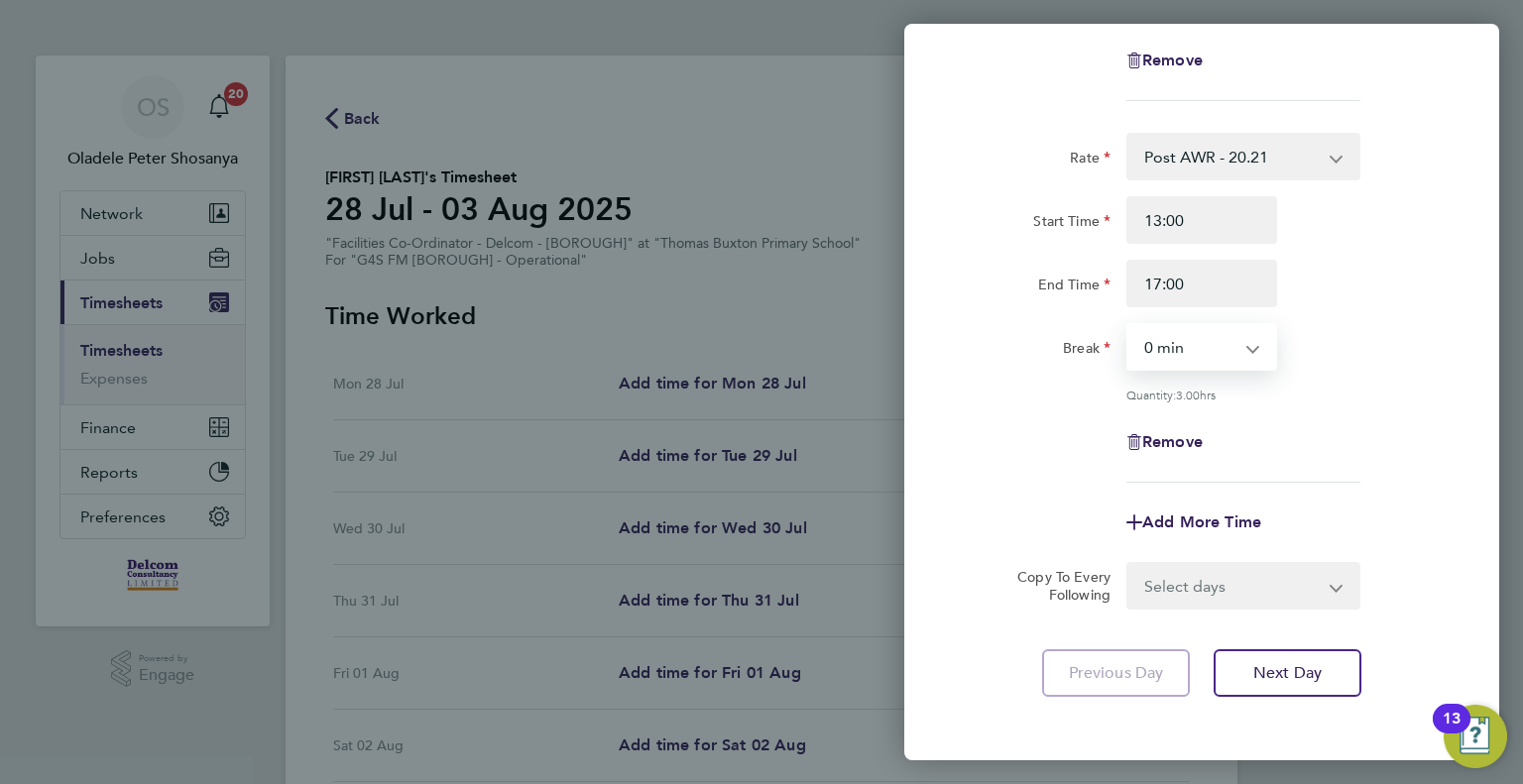 click on "0 min   15 min   30 min   45 min   60 min   75 min   90 min" at bounding box center (1190, 347) 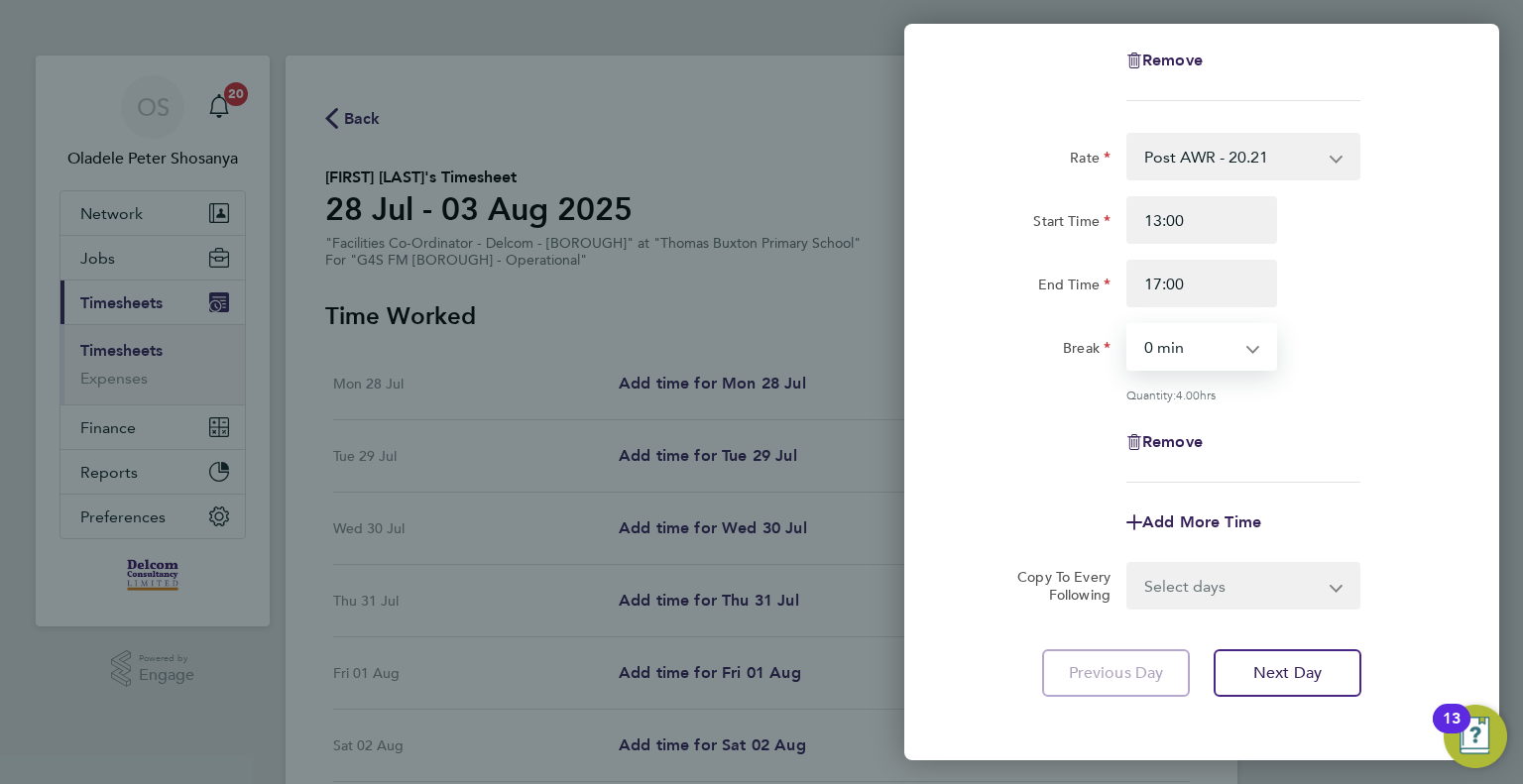 click on "Select days   Day   Weekday (Mon-Fri)   Weekend (Sat-Sun)   Tuesday   Wednesday   Thursday   Friday   Saturday   Sunday" at bounding box center (1232, 586) 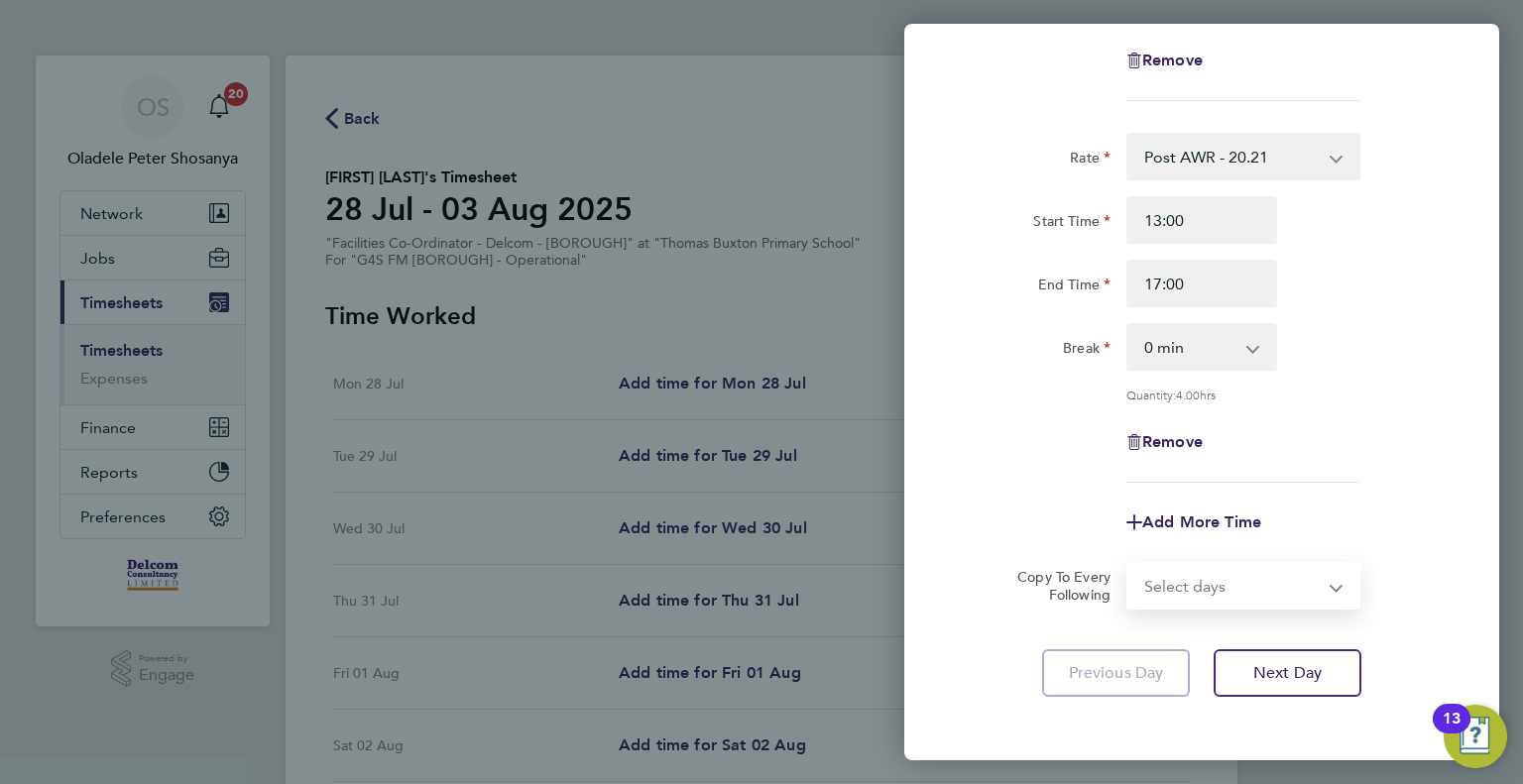 select on "DAY" 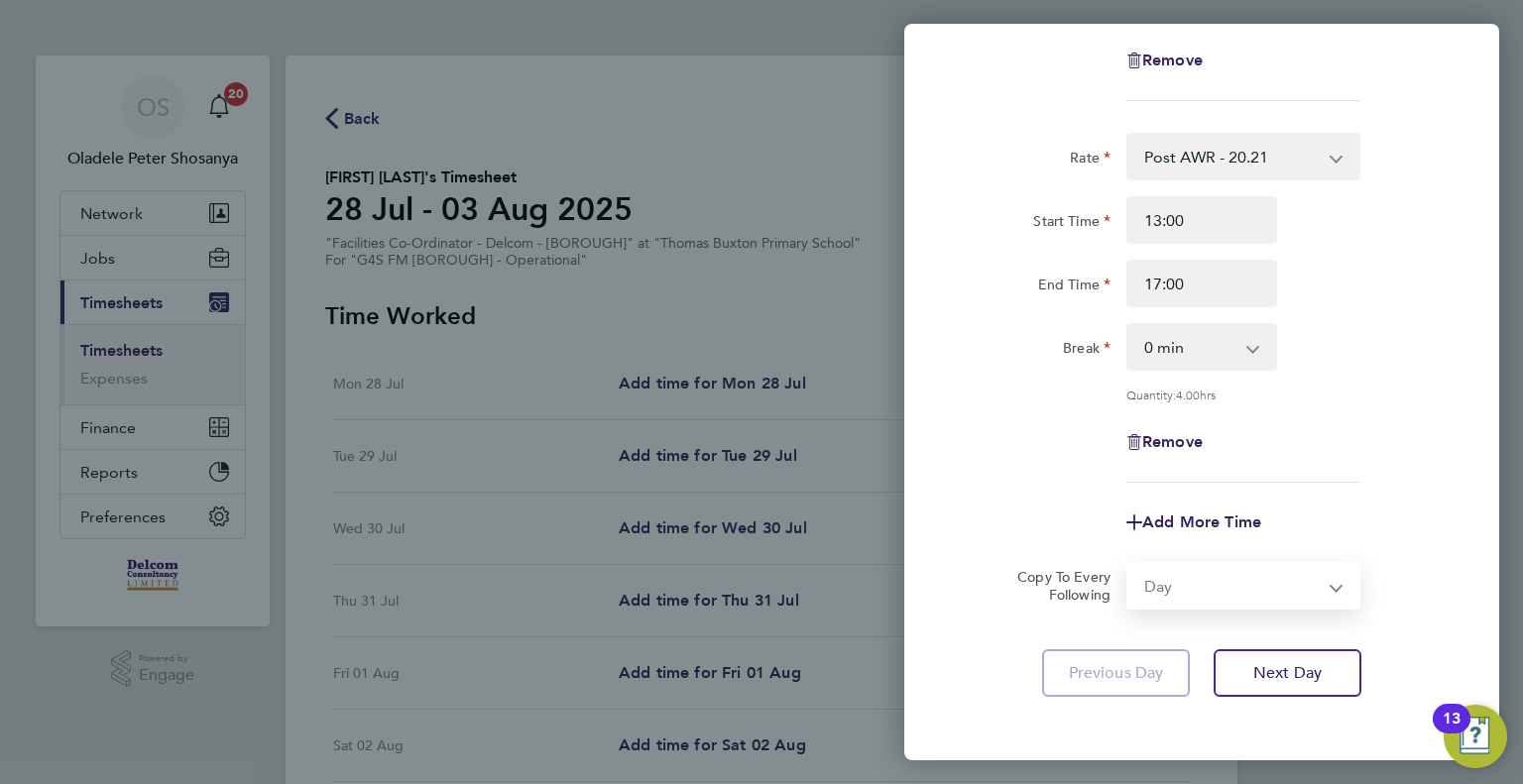 click on "Select days   Day   Weekday (Mon-Fri)   Weekend (Sat-Sun)   Tuesday   Wednesday   Thursday   Friday   Saturday   Sunday" at bounding box center (1232, 586) 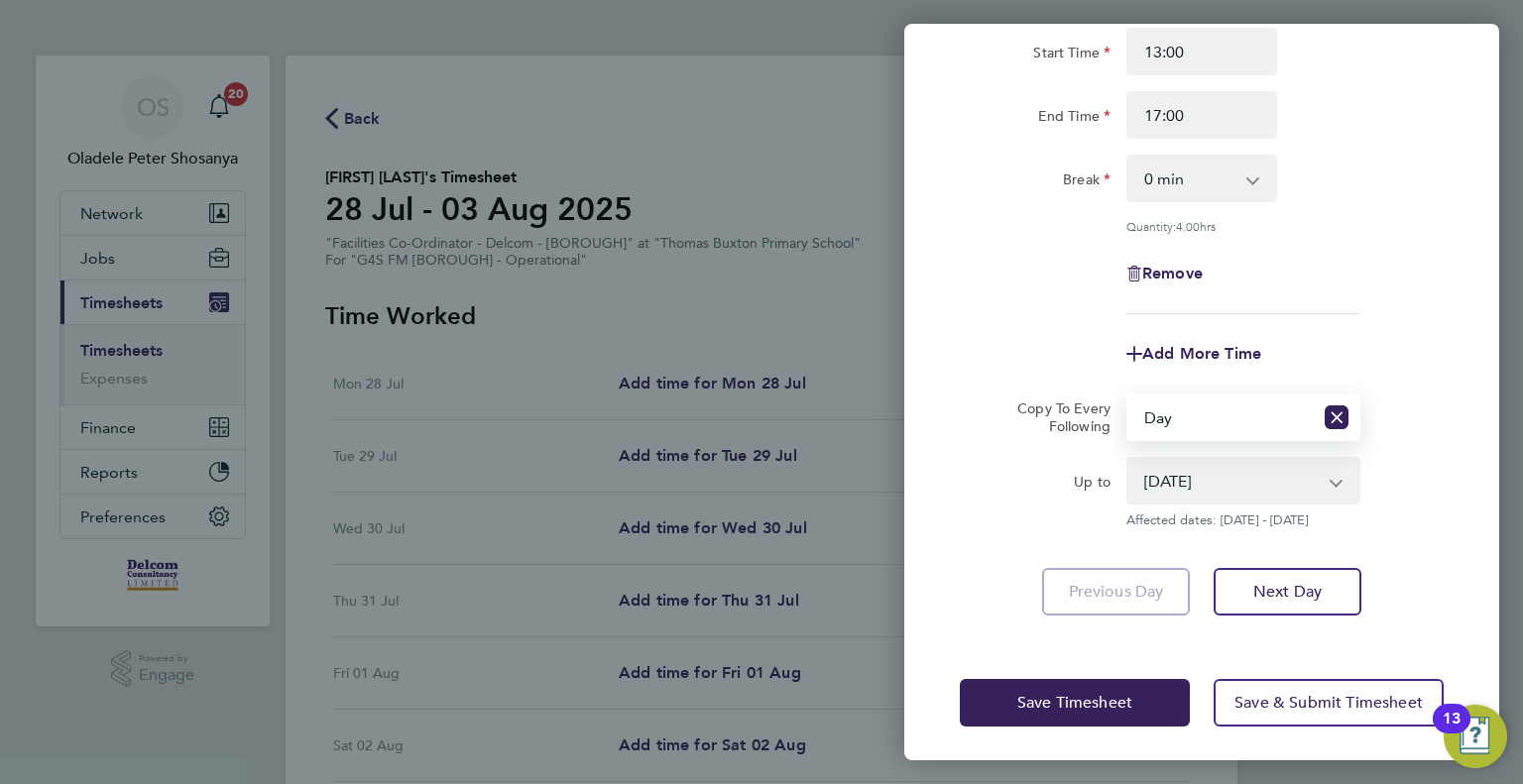 scroll, scrollTop: 577, scrollLeft: 0, axis: vertical 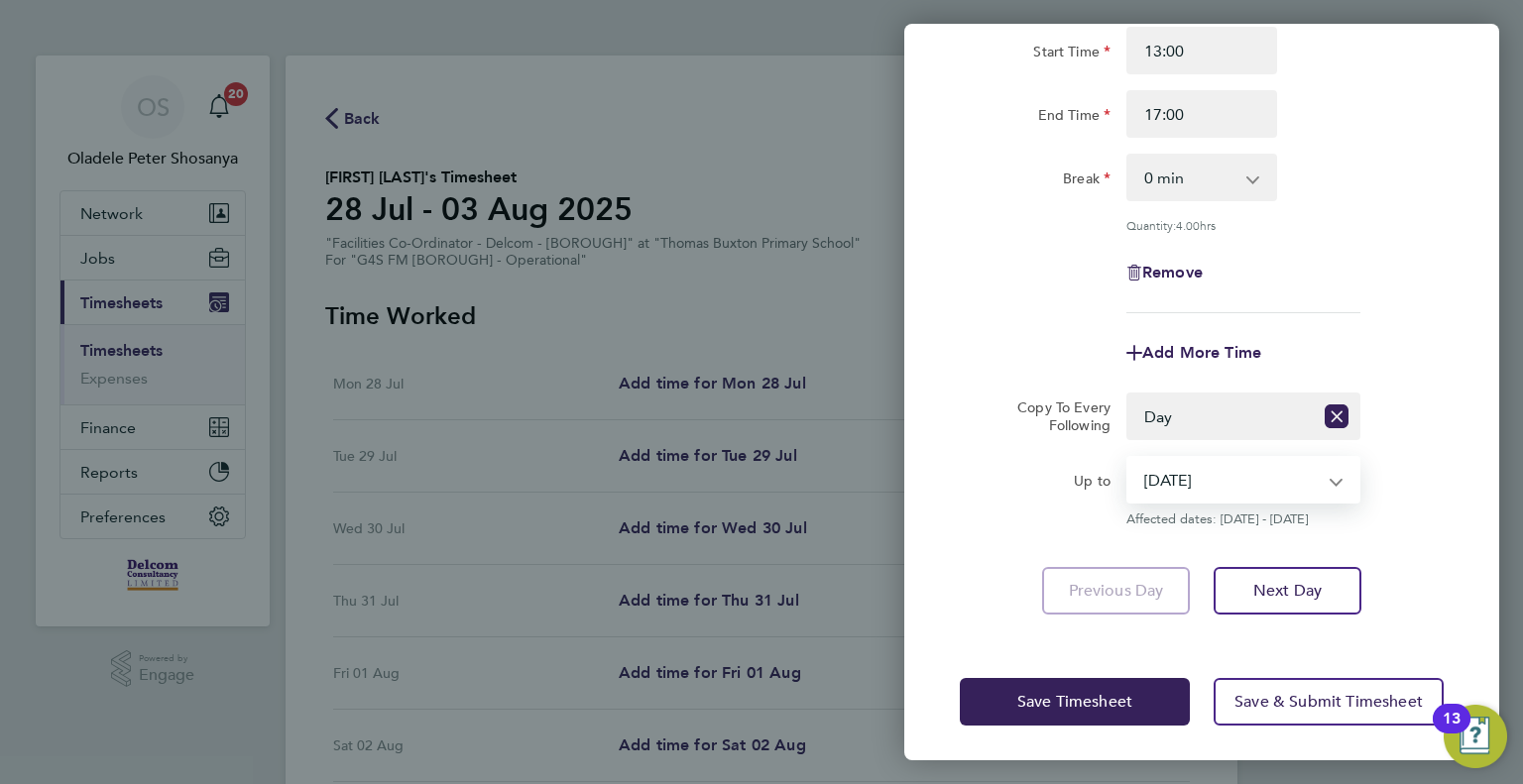 click on "[DATE] [YEAR]   [DATE] [YEAR]   [DATE] [YEAR]   [DATE] [YEAR]   [DATE] [YEAR]   [DATE] [YEAR]" at bounding box center (1231, 480) 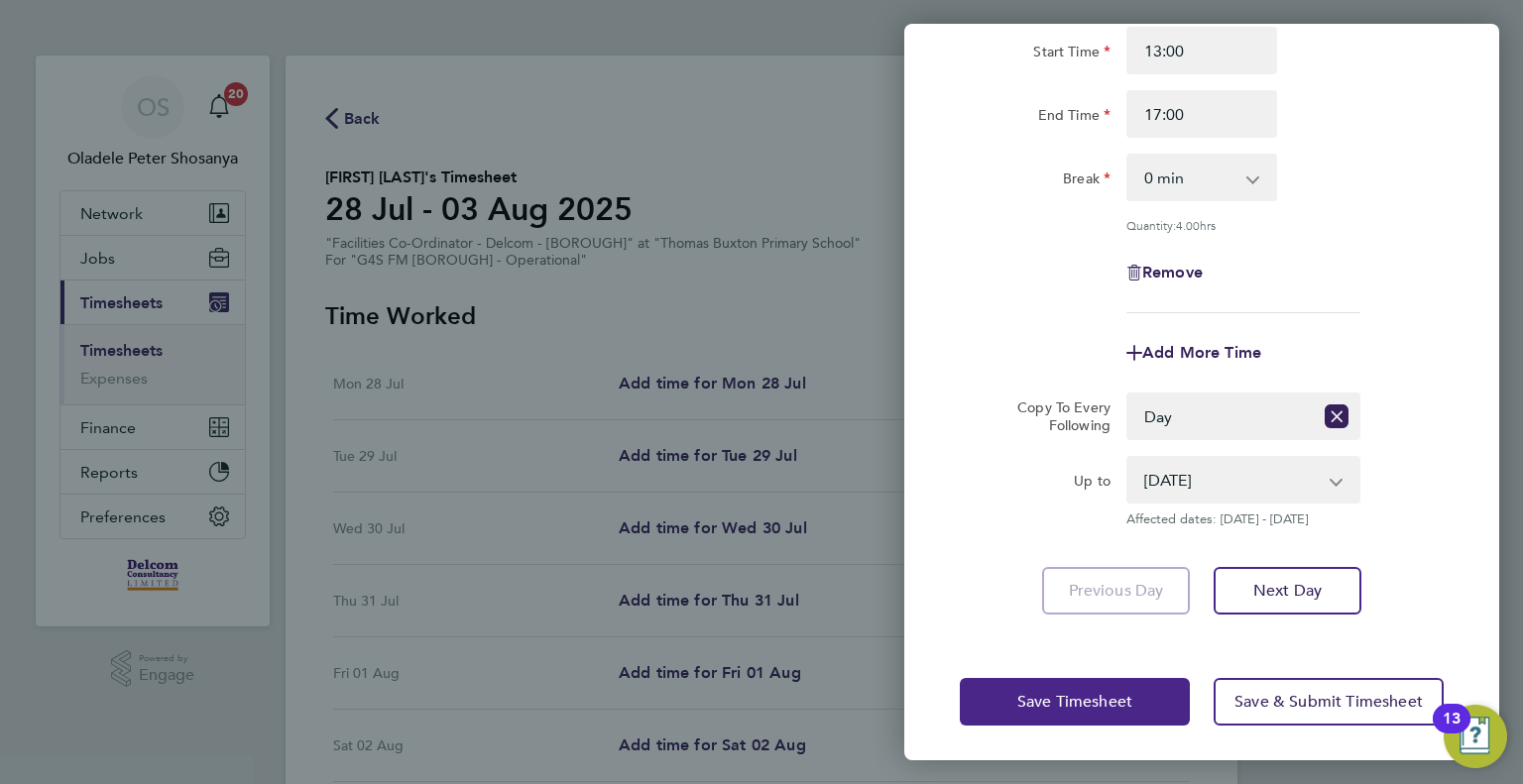 click on "Save Timesheet" 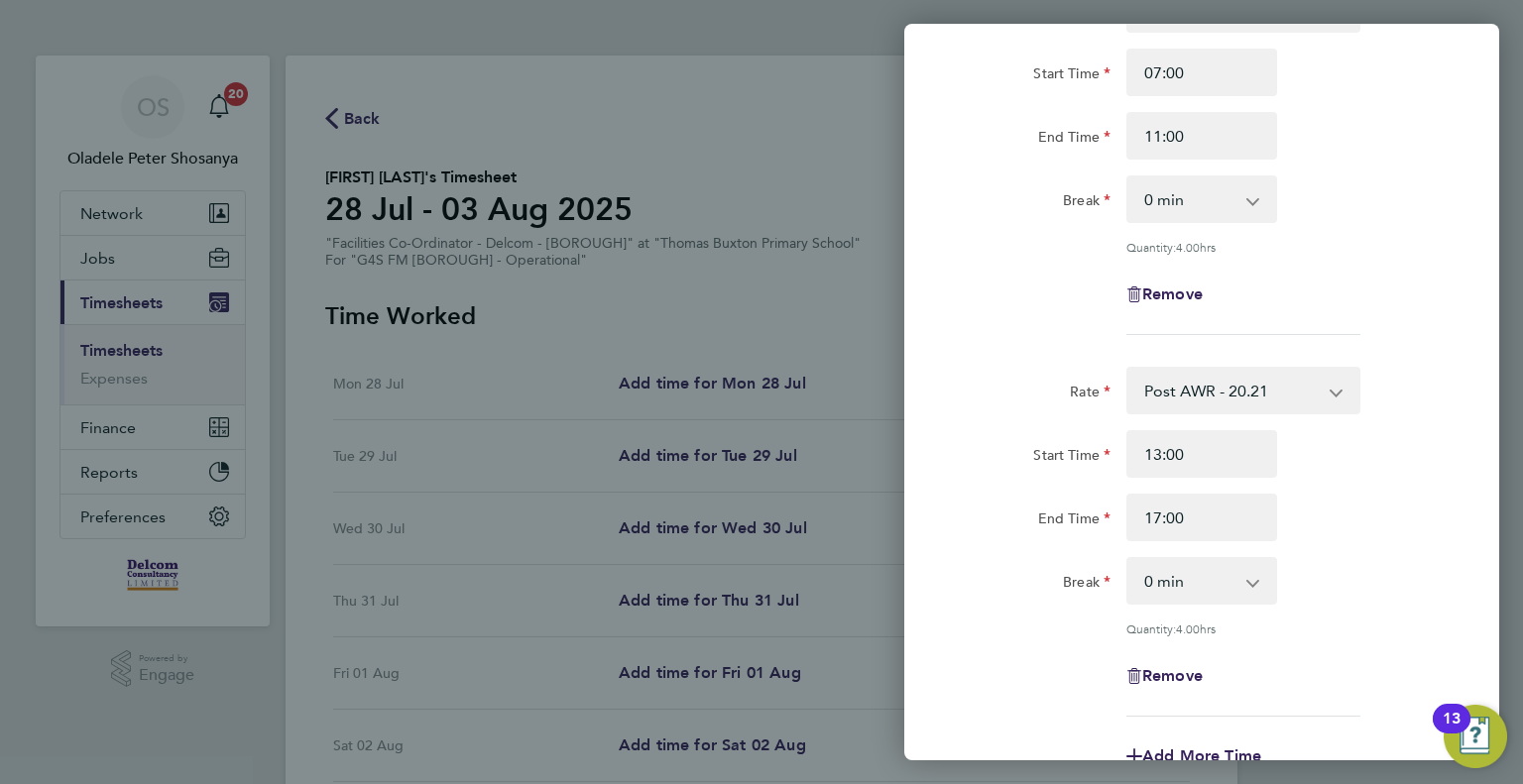 scroll, scrollTop: 577, scrollLeft: 0, axis: vertical 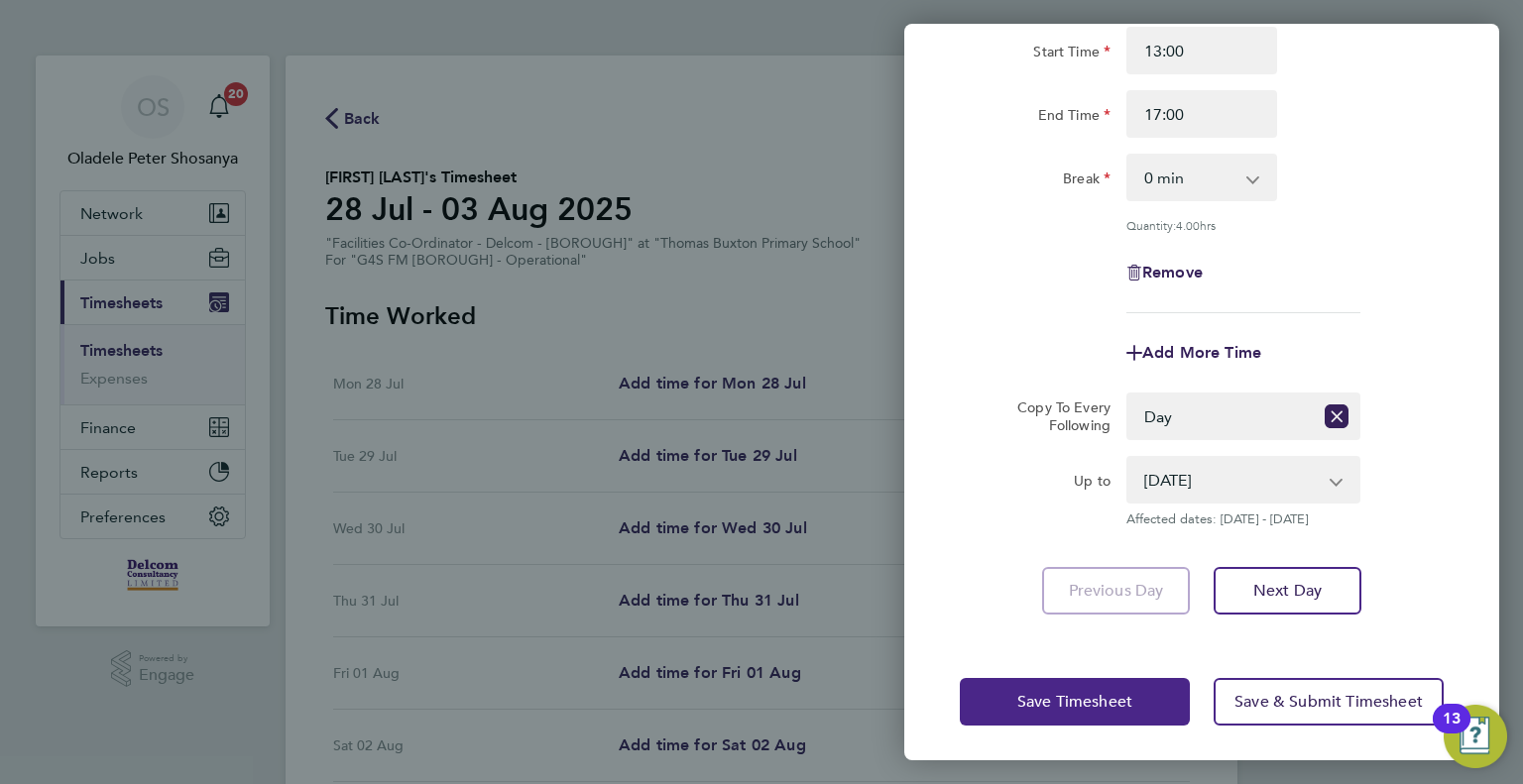 click on "Save Timesheet" 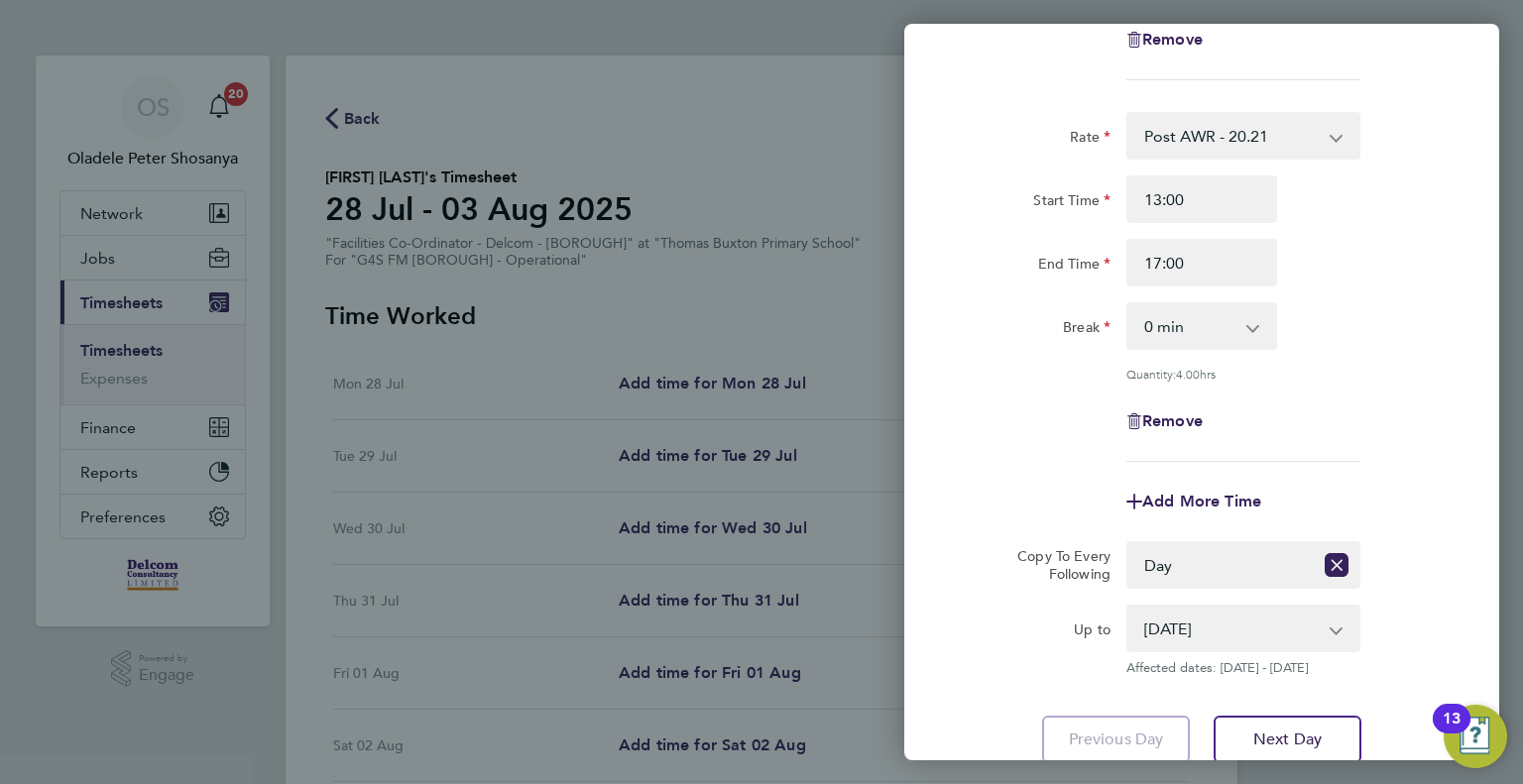 scroll, scrollTop: 577, scrollLeft: 0, axis: vertical 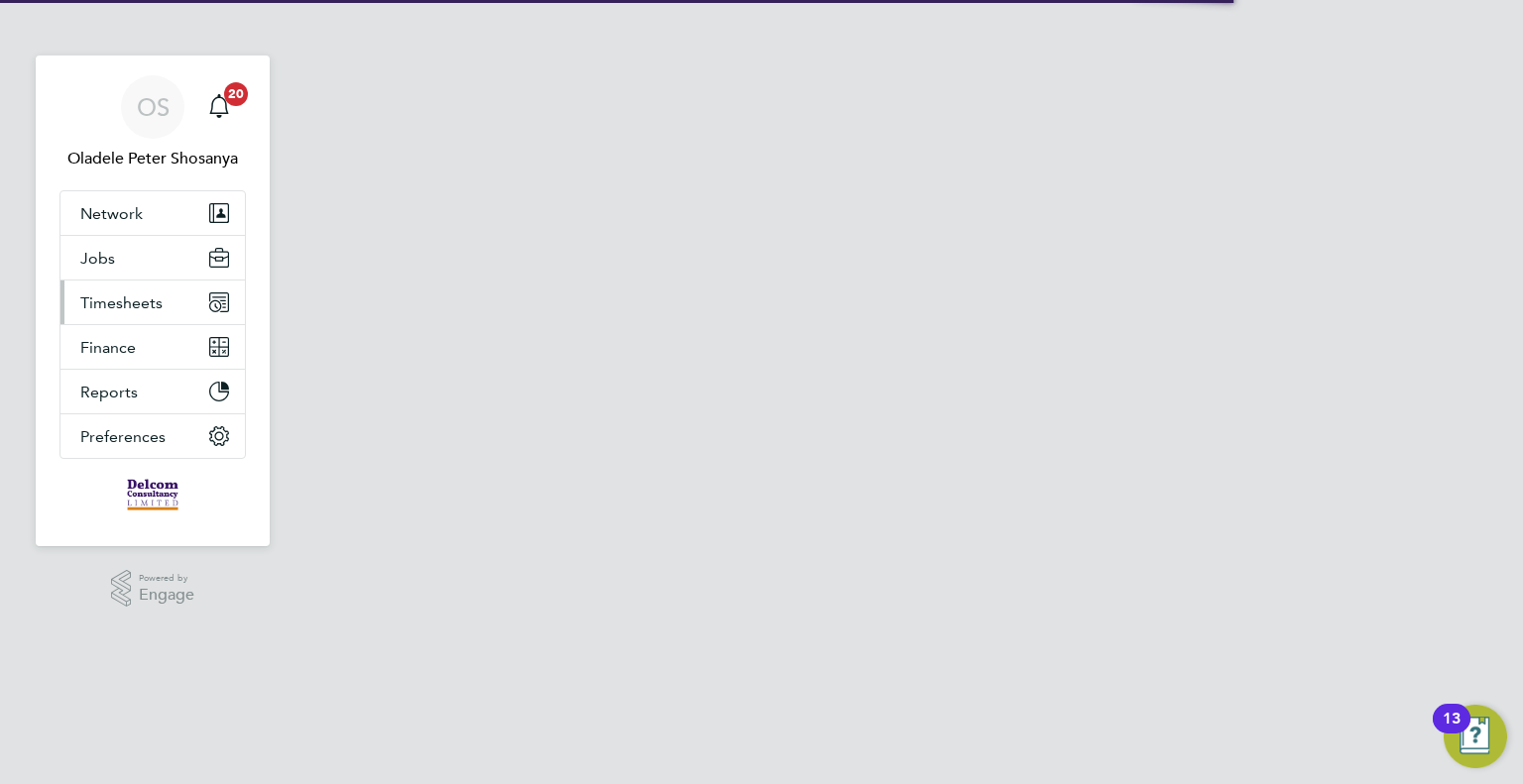 select on "60" 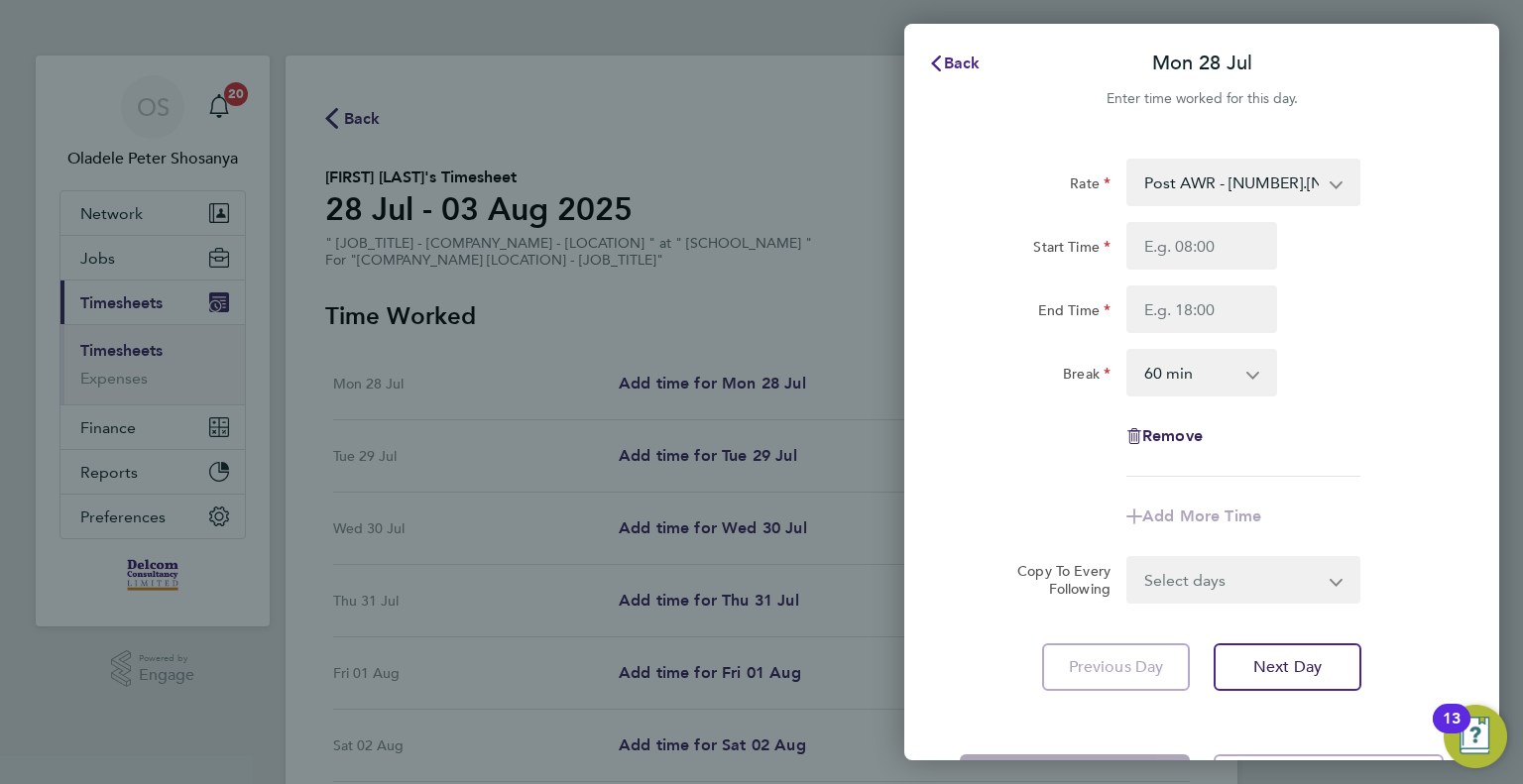 click on "Back" 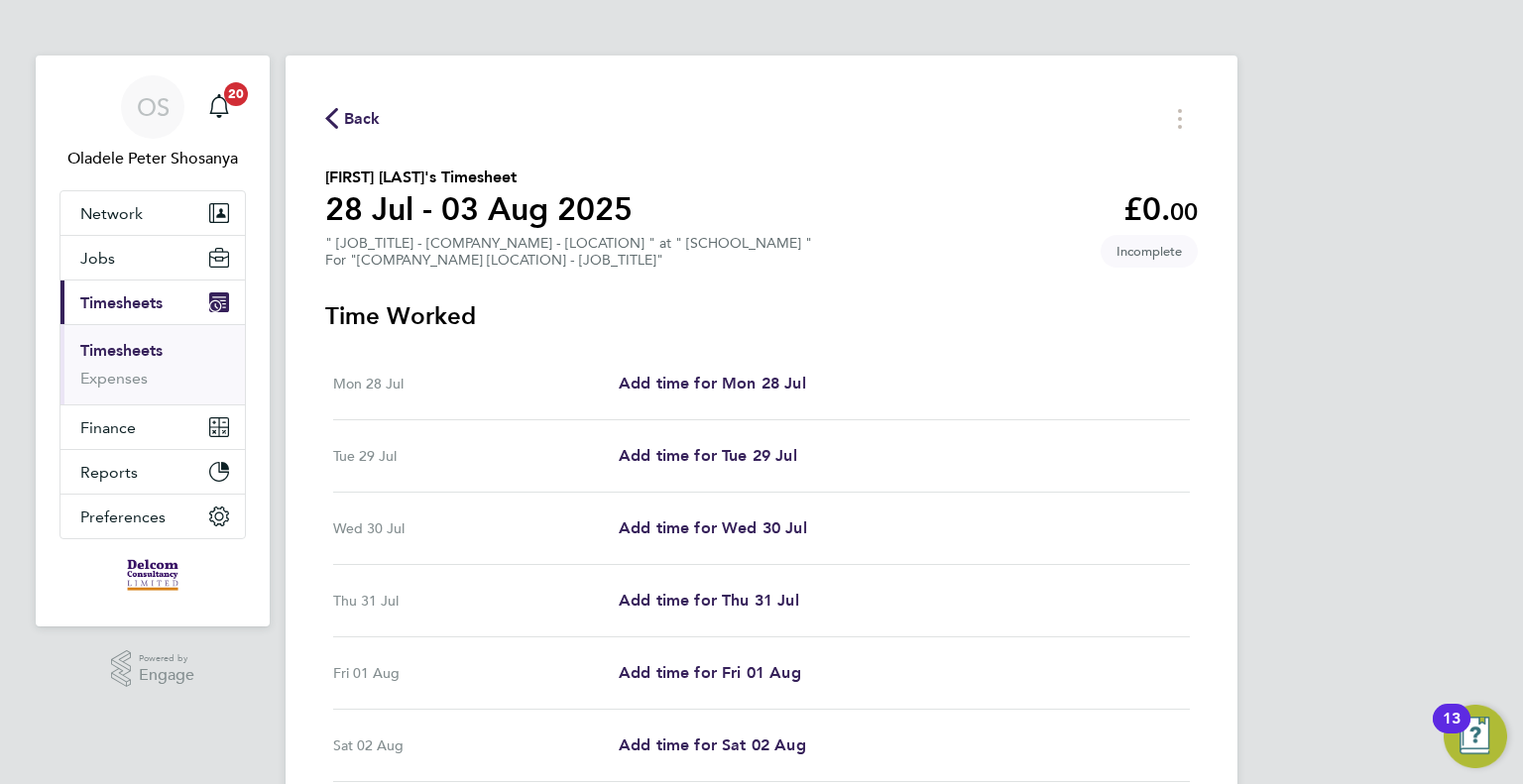 click on "Back" 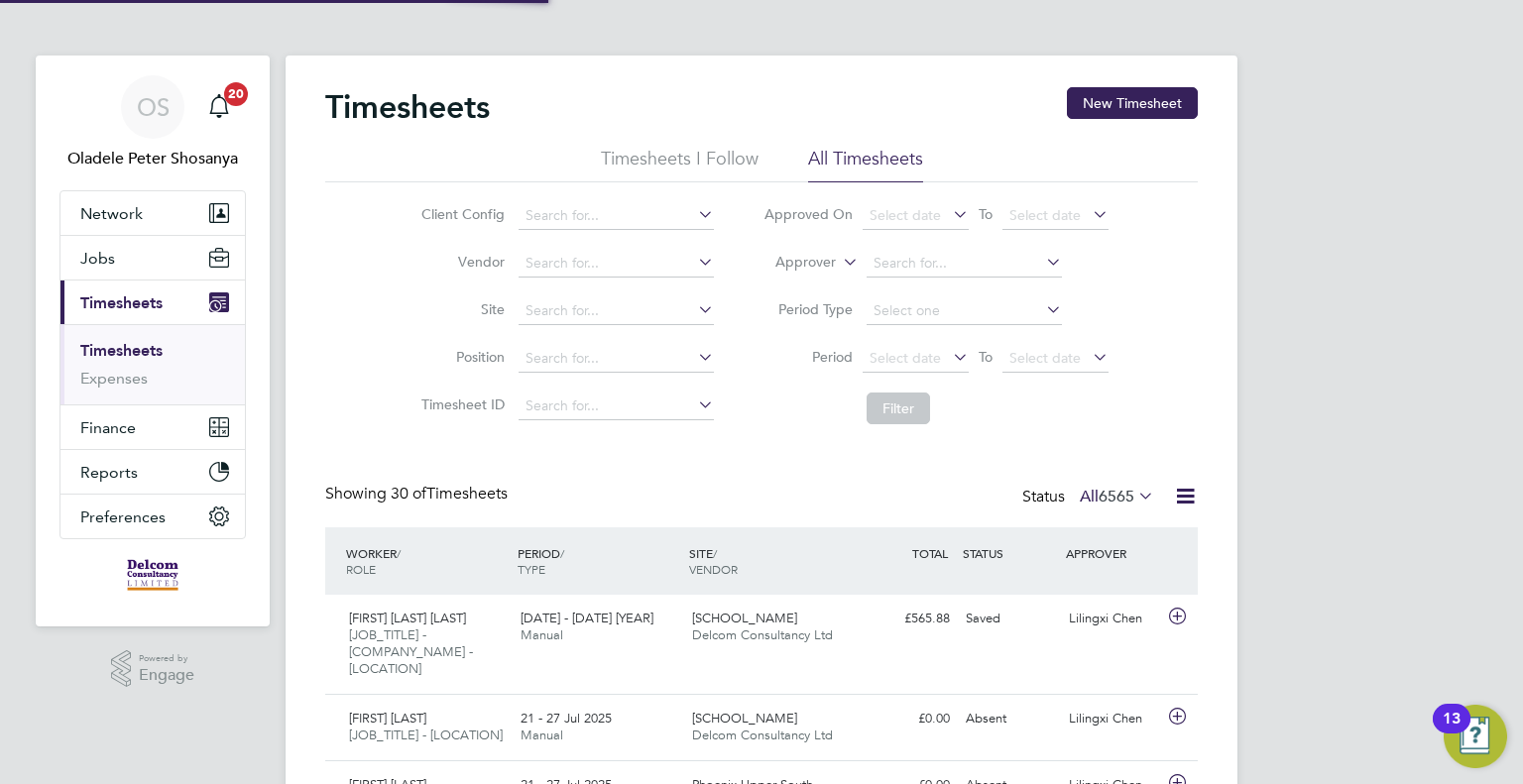 scroll, scrollTop: 10, scrollLeft: 10, axis: both 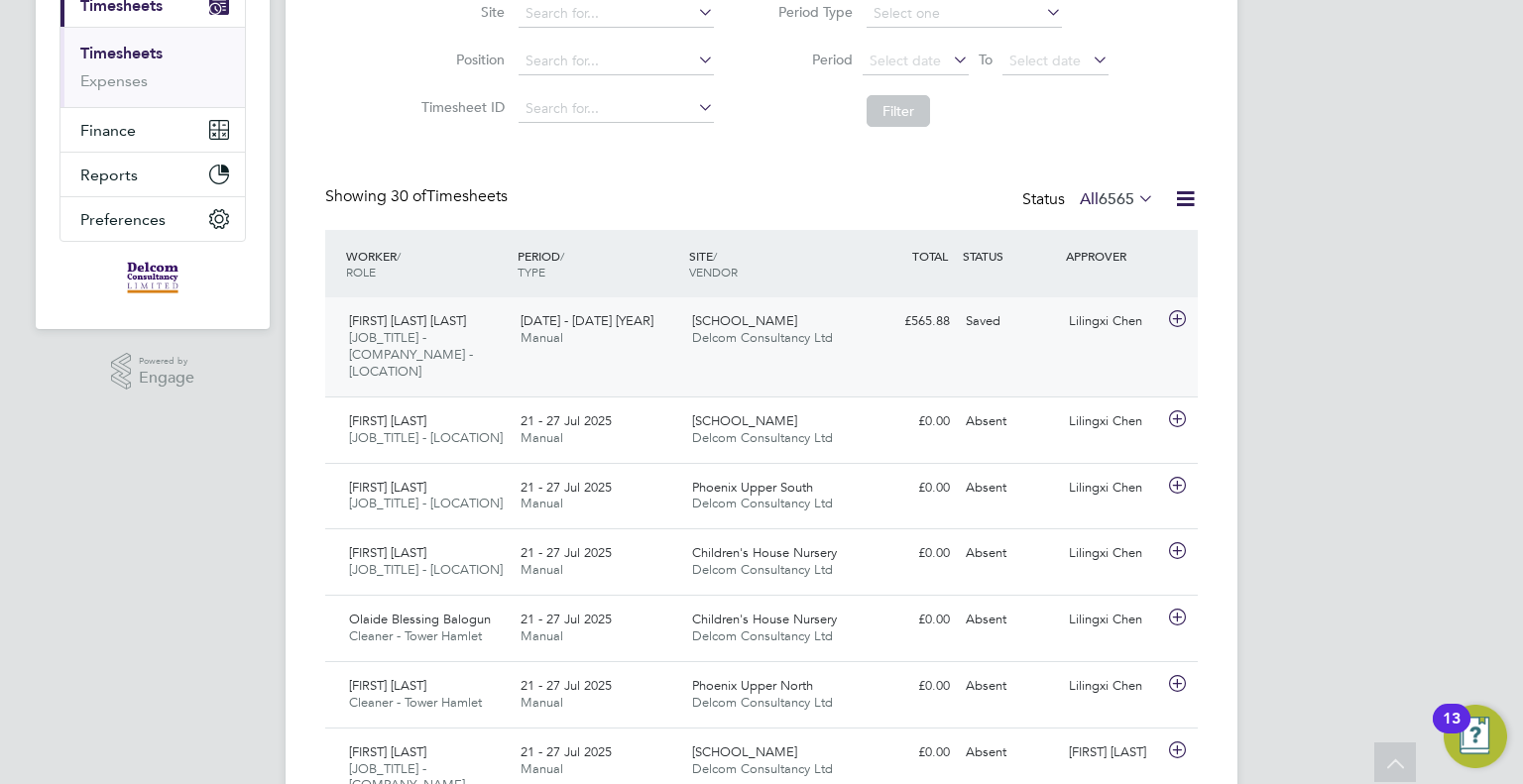 click on "Thomas Buxton Primary… Delcom Consultancy Ltd" 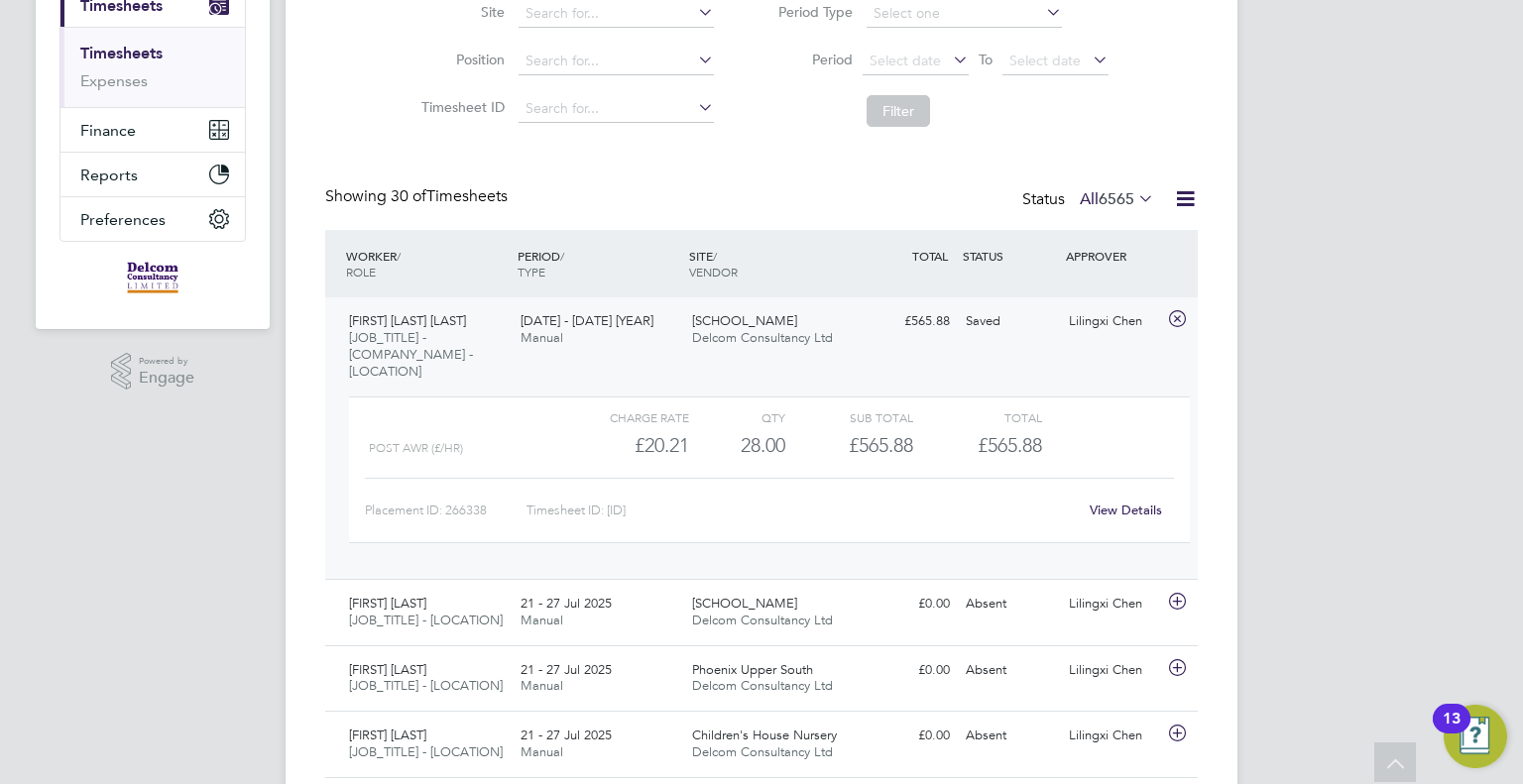 click on "View Details" 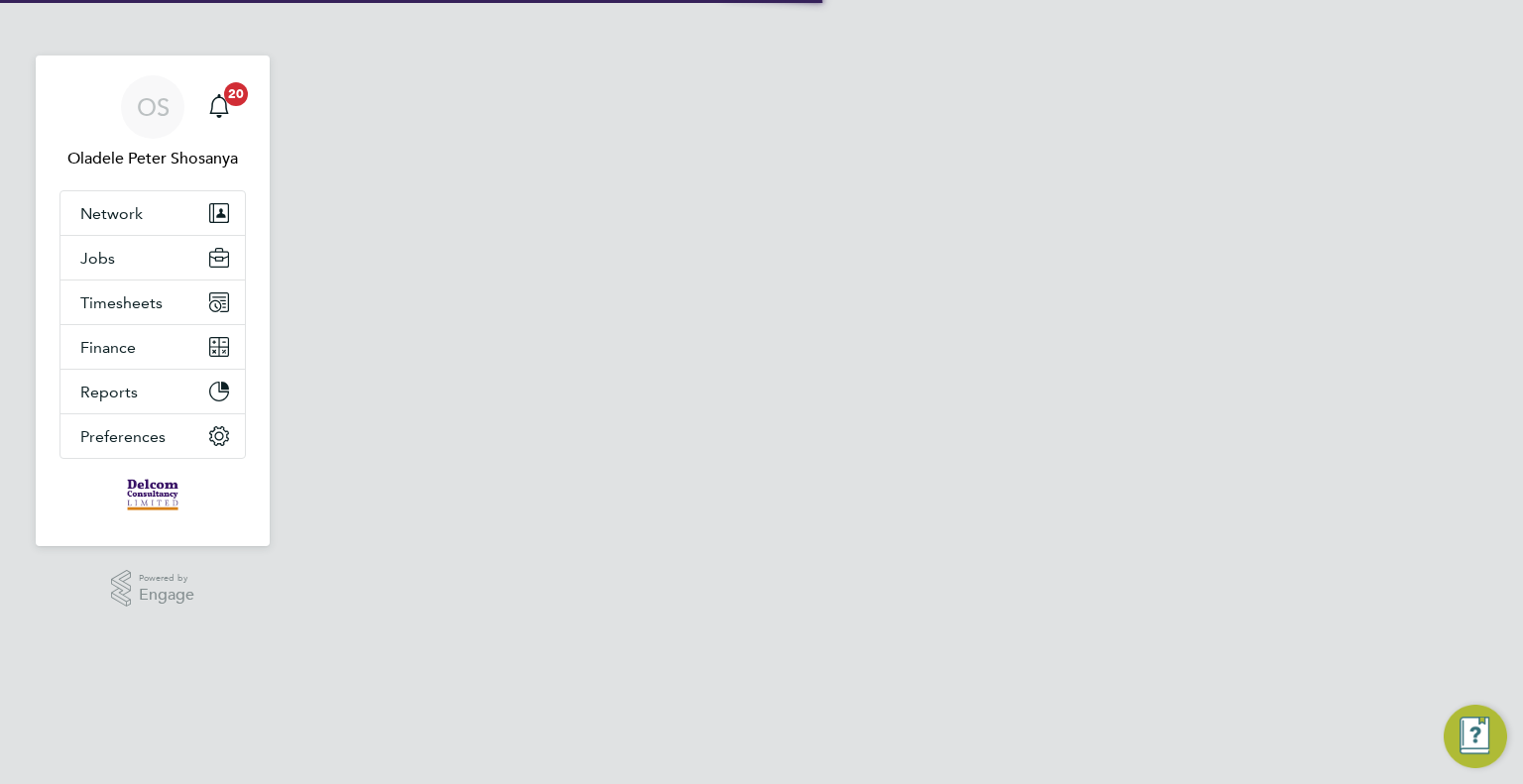 scroll, scrollTop: 0, scrollLeft: 0, axis: both 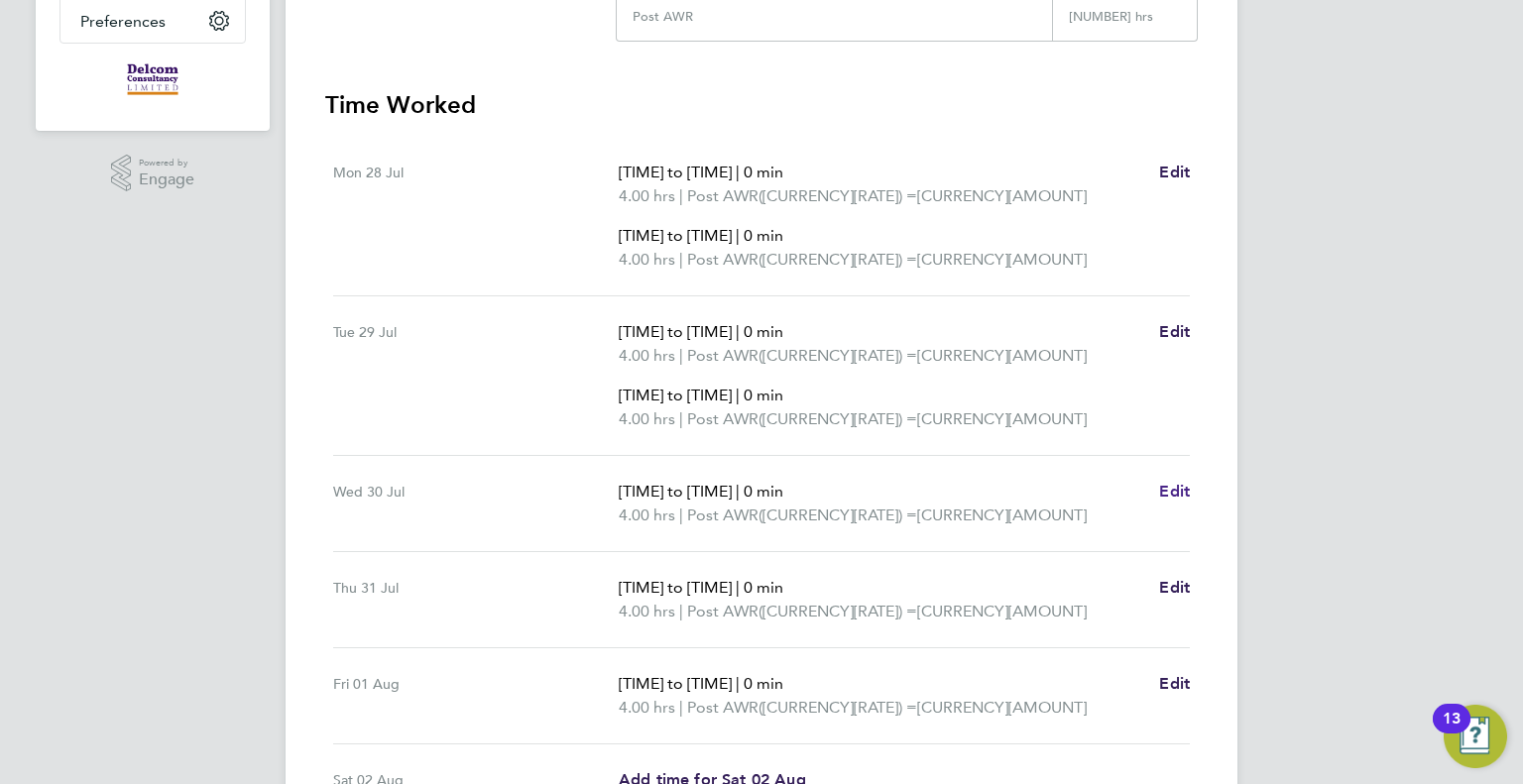 click on "Edit" at bounding box center [1174, 491] 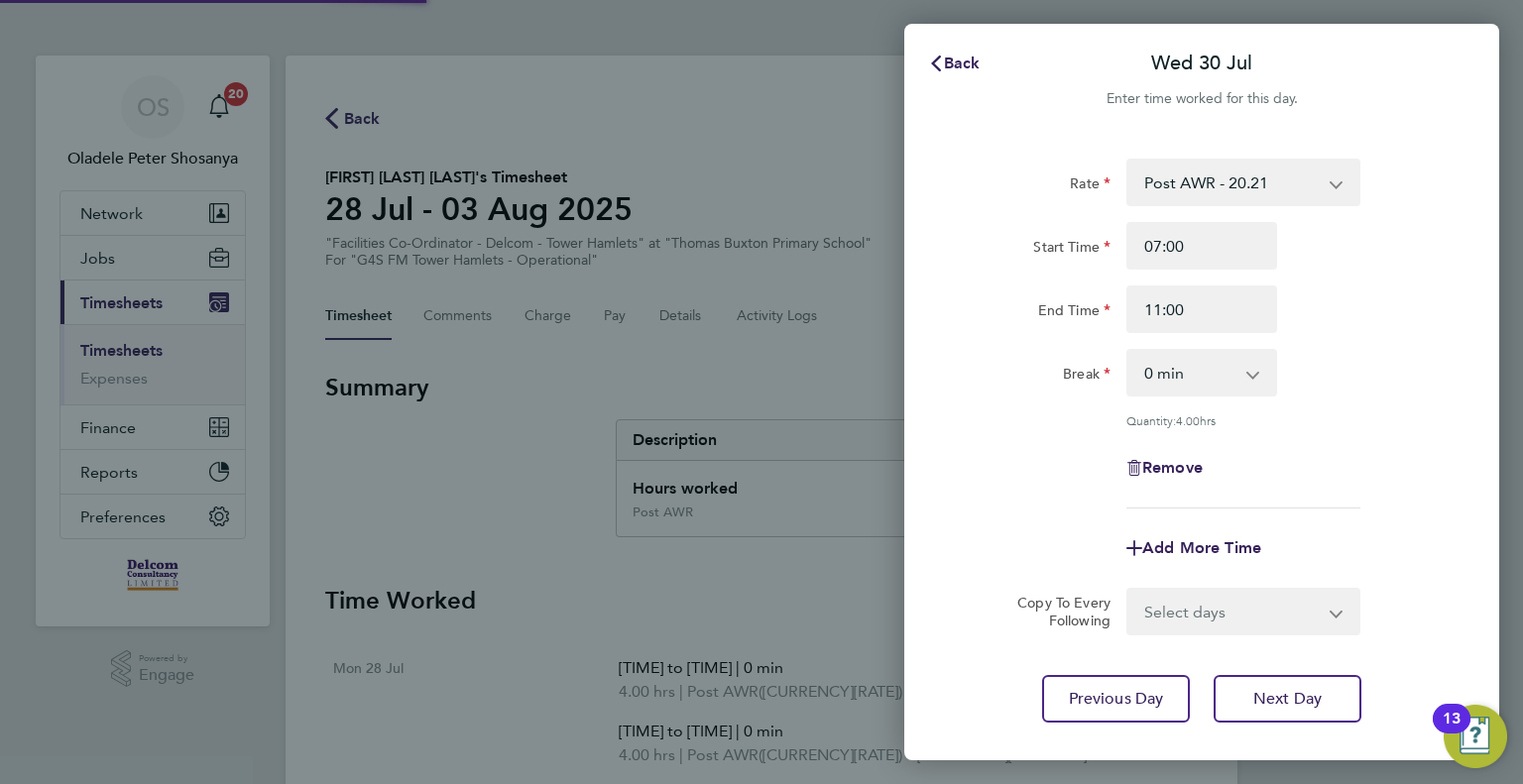 scroll, scrollTop: 0, scrollLeft: 0, axis: both 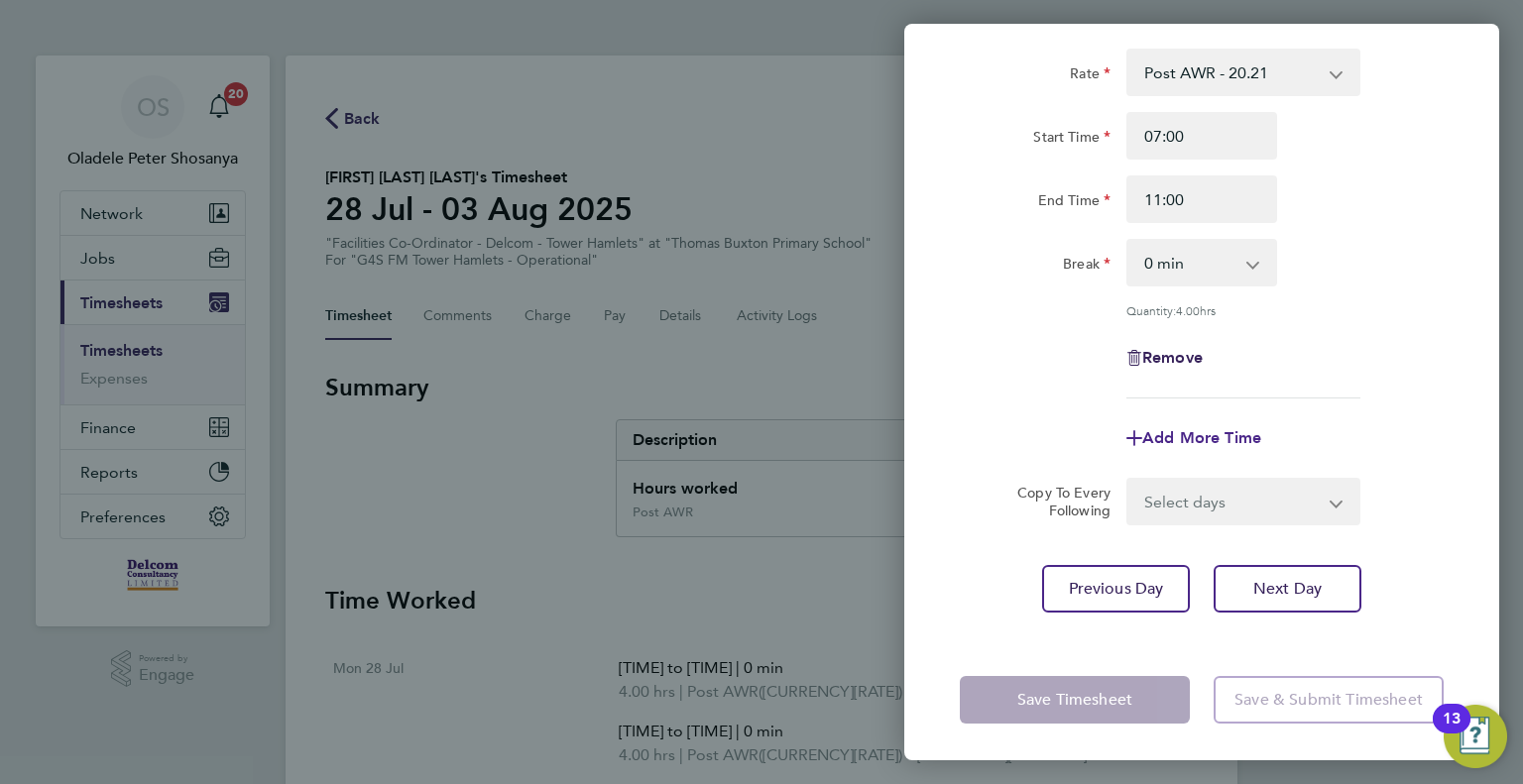 click on "Add More Time" 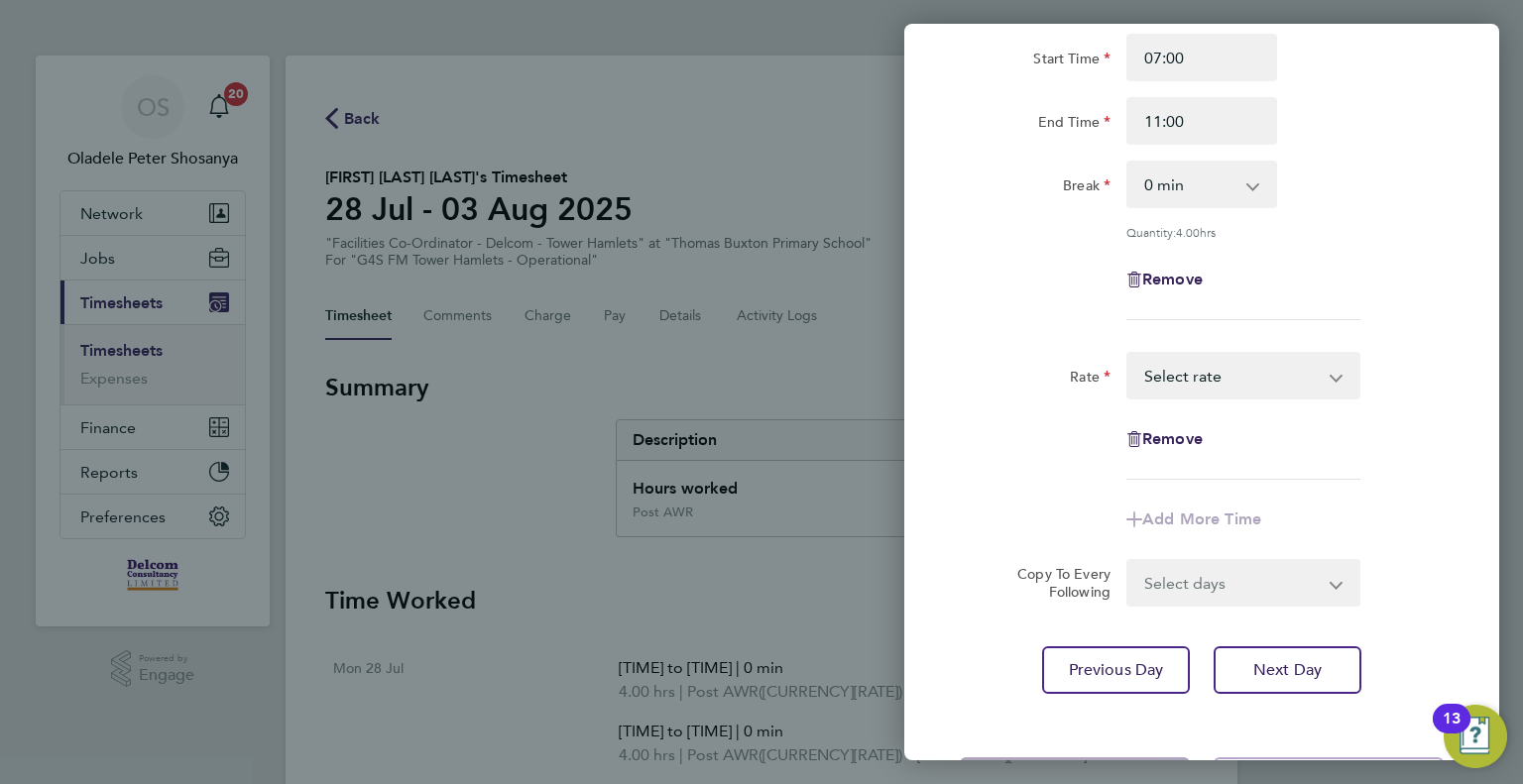scroll, scrollTop: 71, scrollLeft: 0, axis: vertical 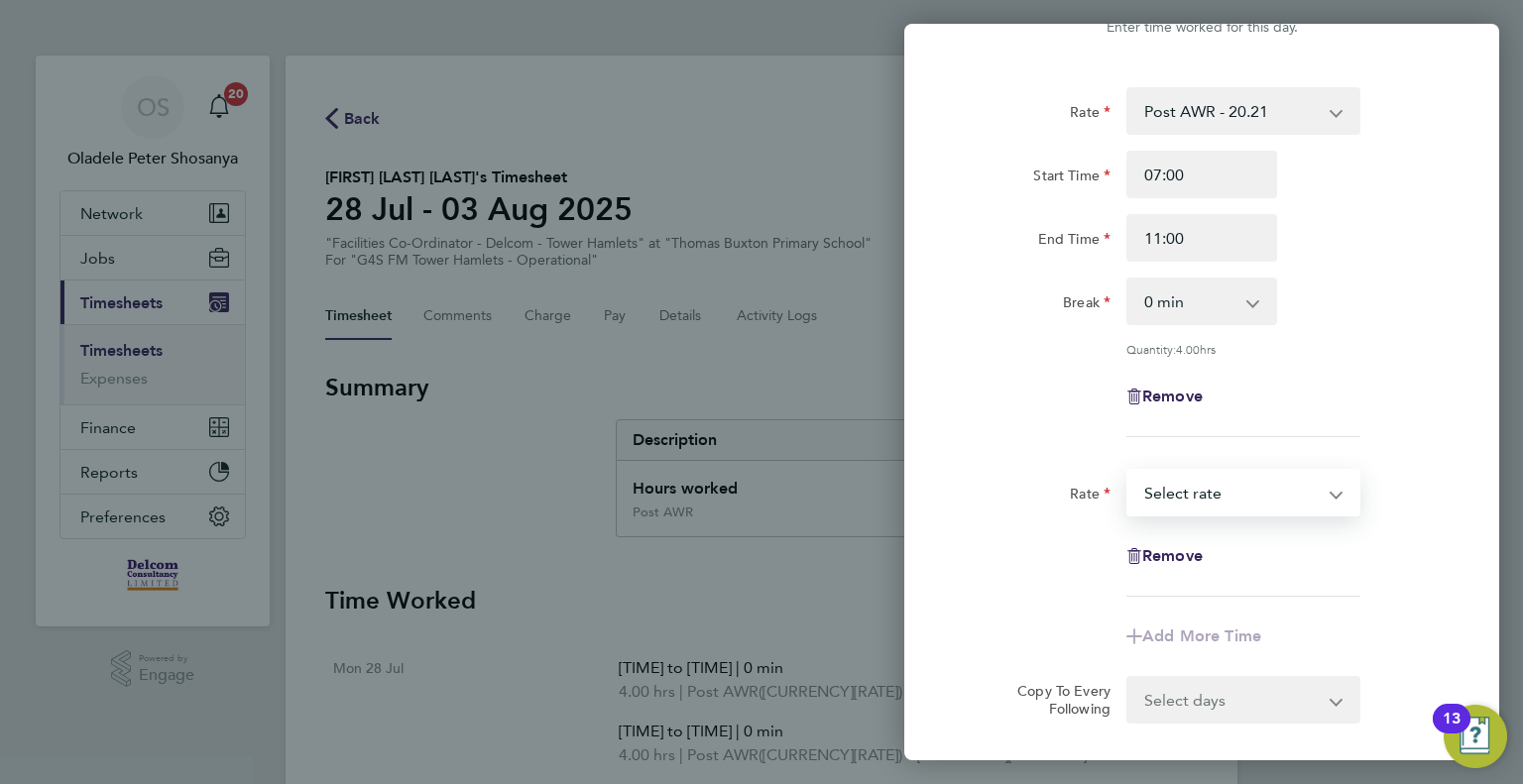 click on "Post AWR - 20.21   Select rate" at bounding box center [1231, 493] 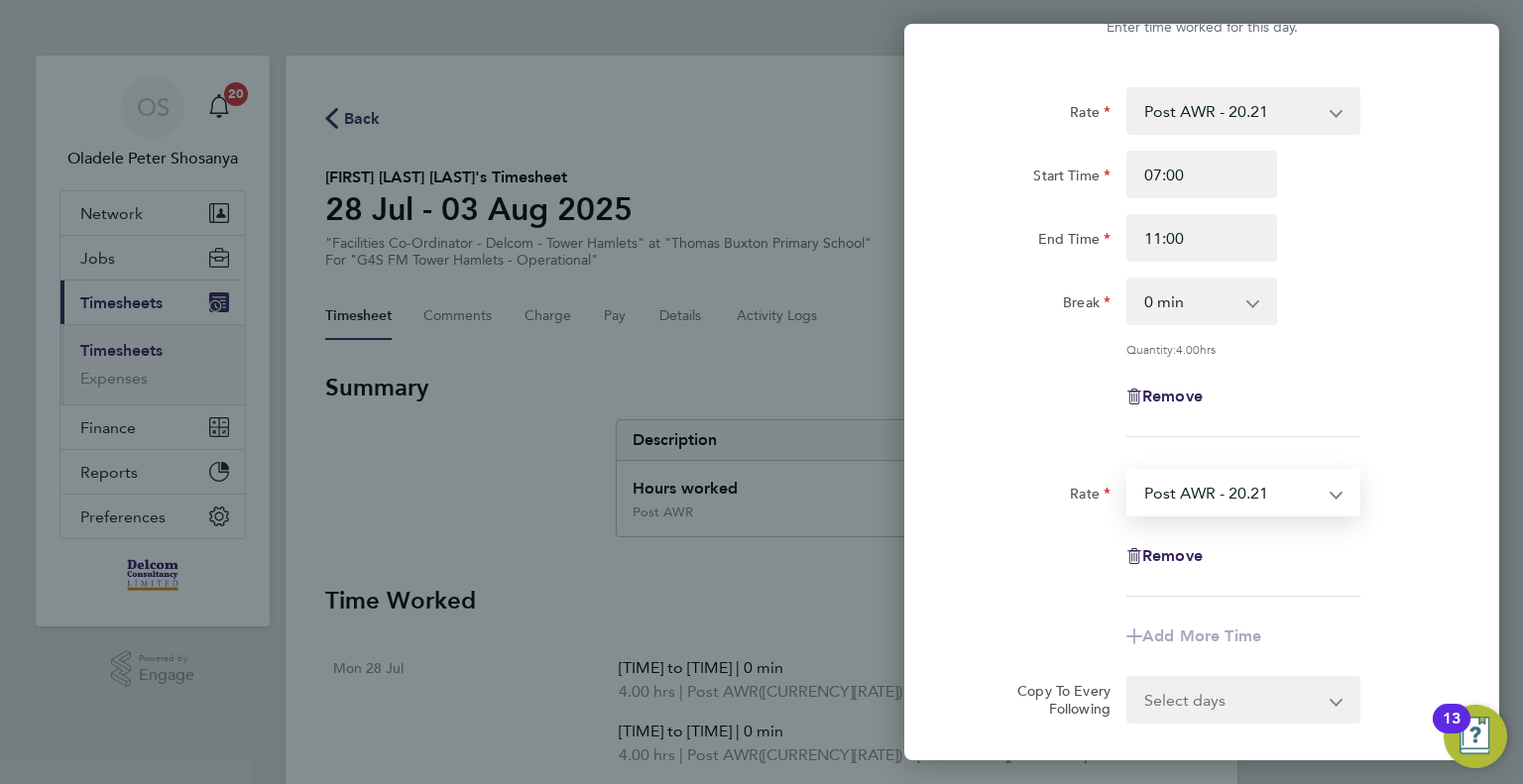 select on "60" 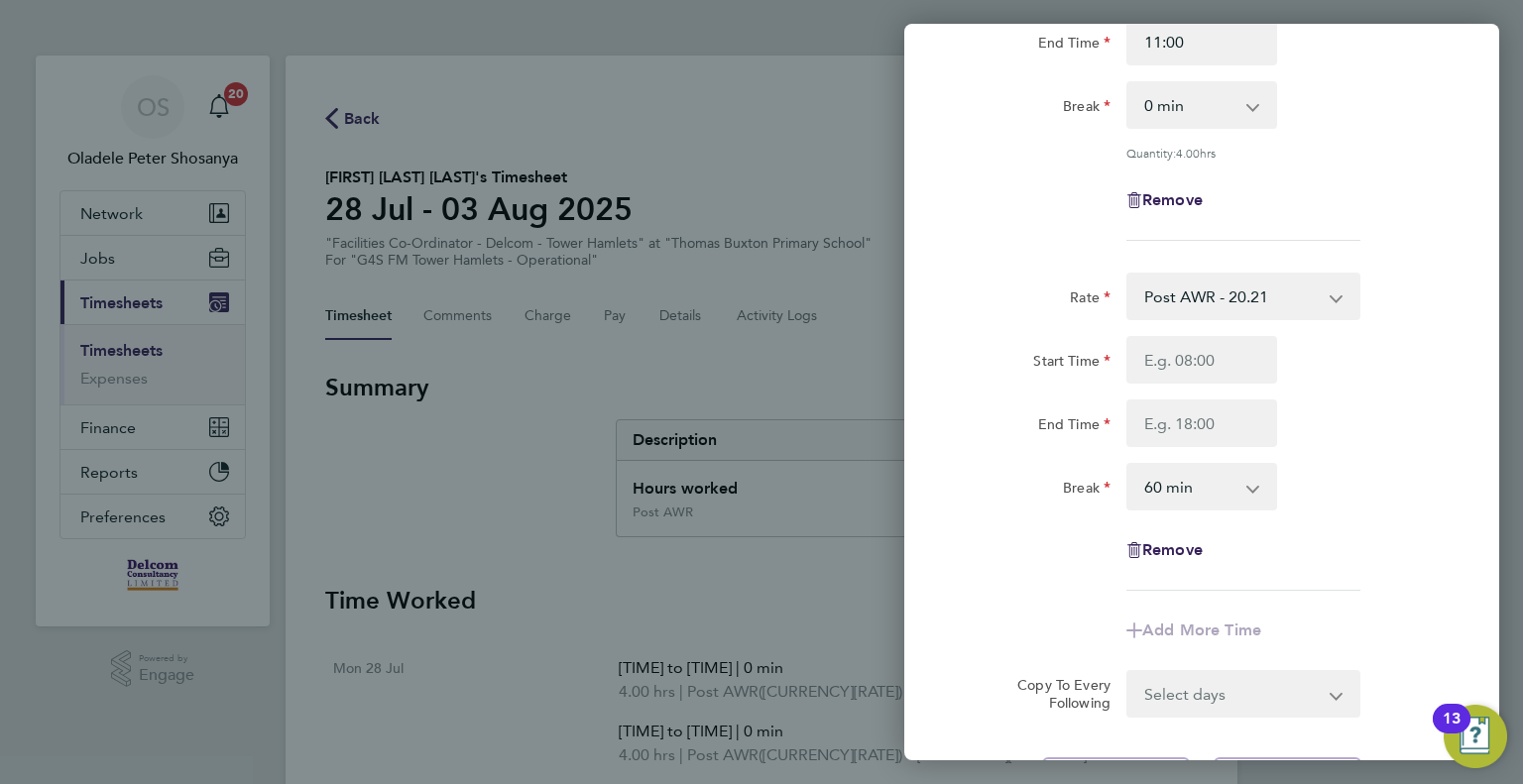 scroll, scrollTop: 262, scrollLeft: 0, axis: vertical 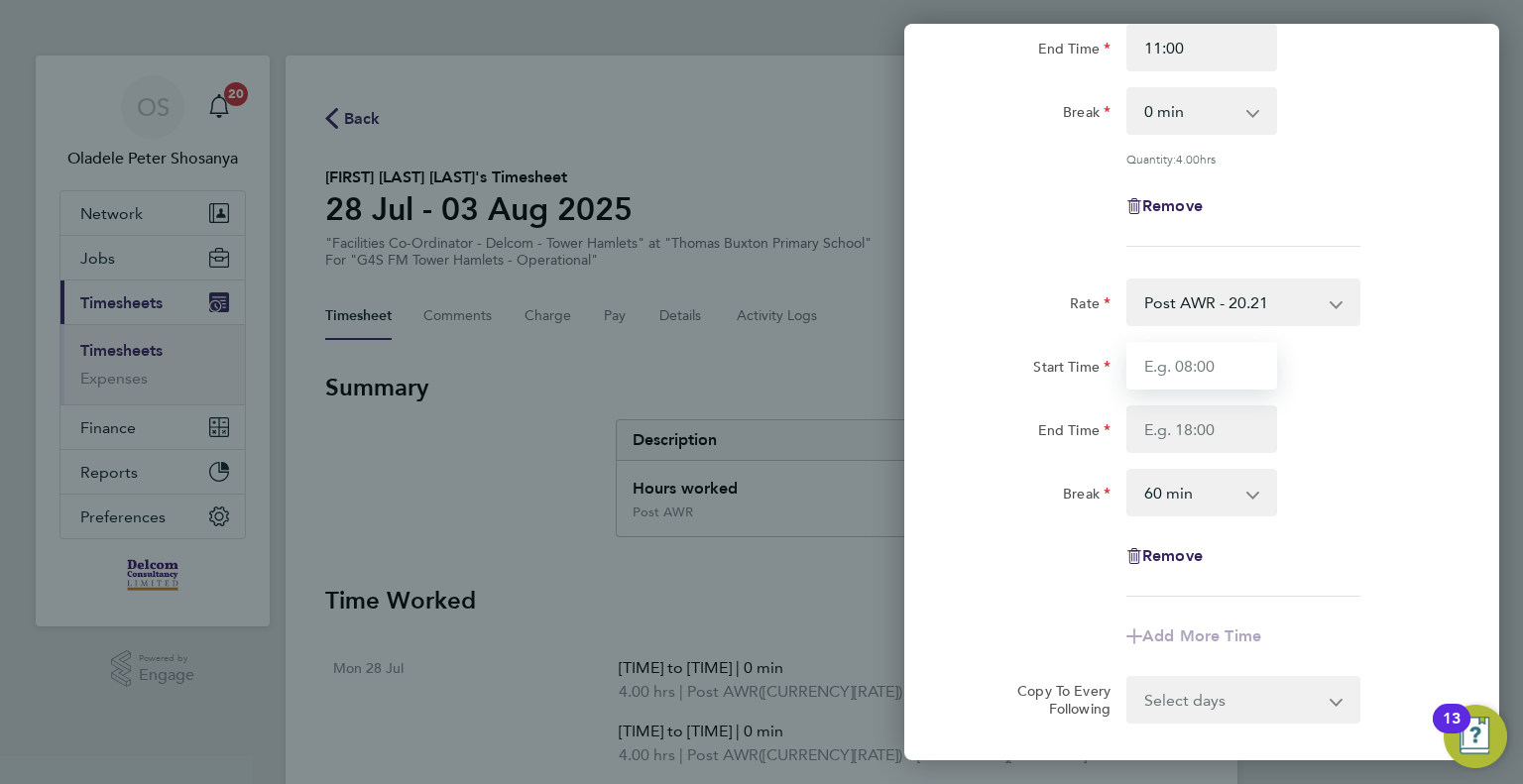 click on "Start Time" at bounding box center [1202, 366] 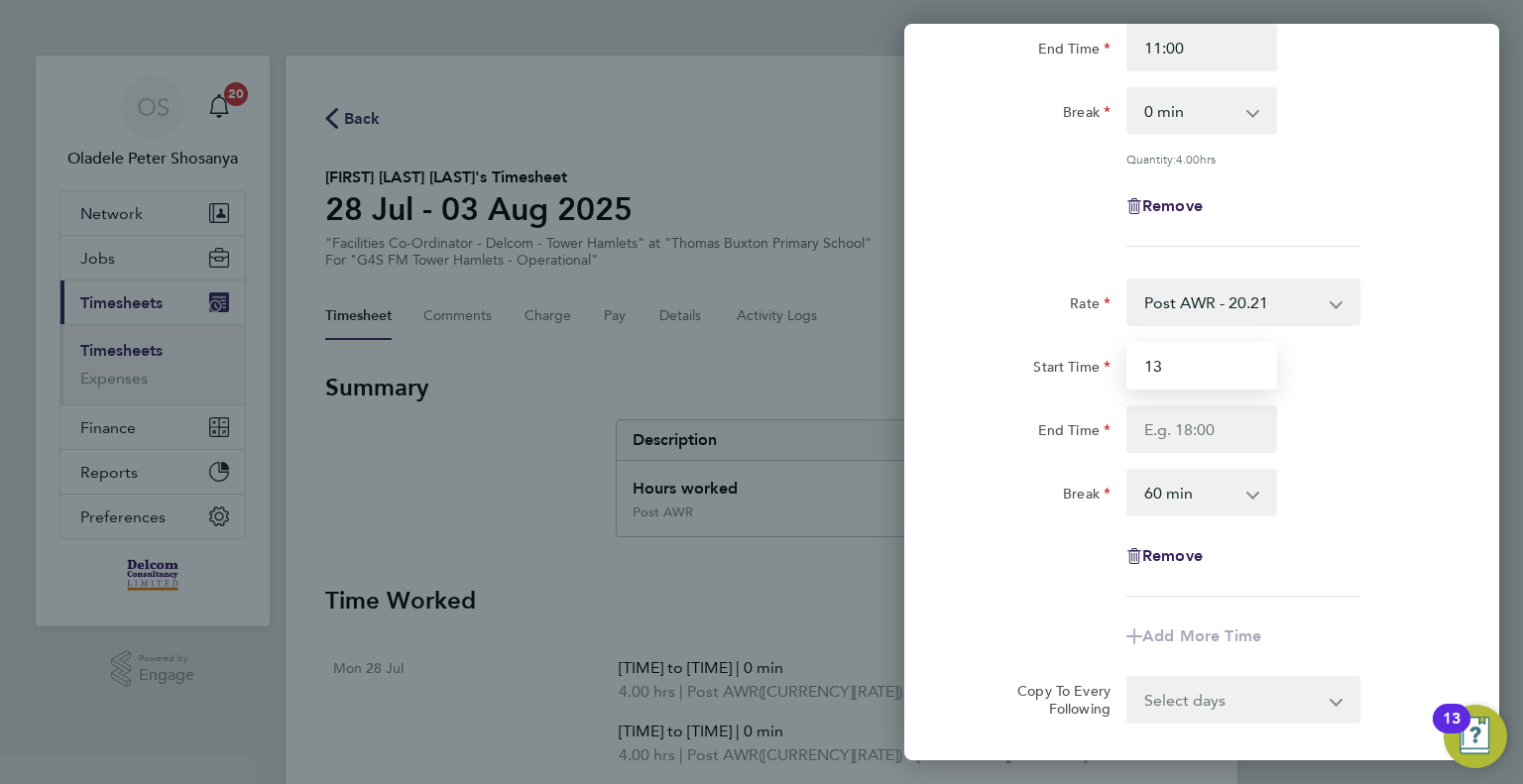 type on "13:00" 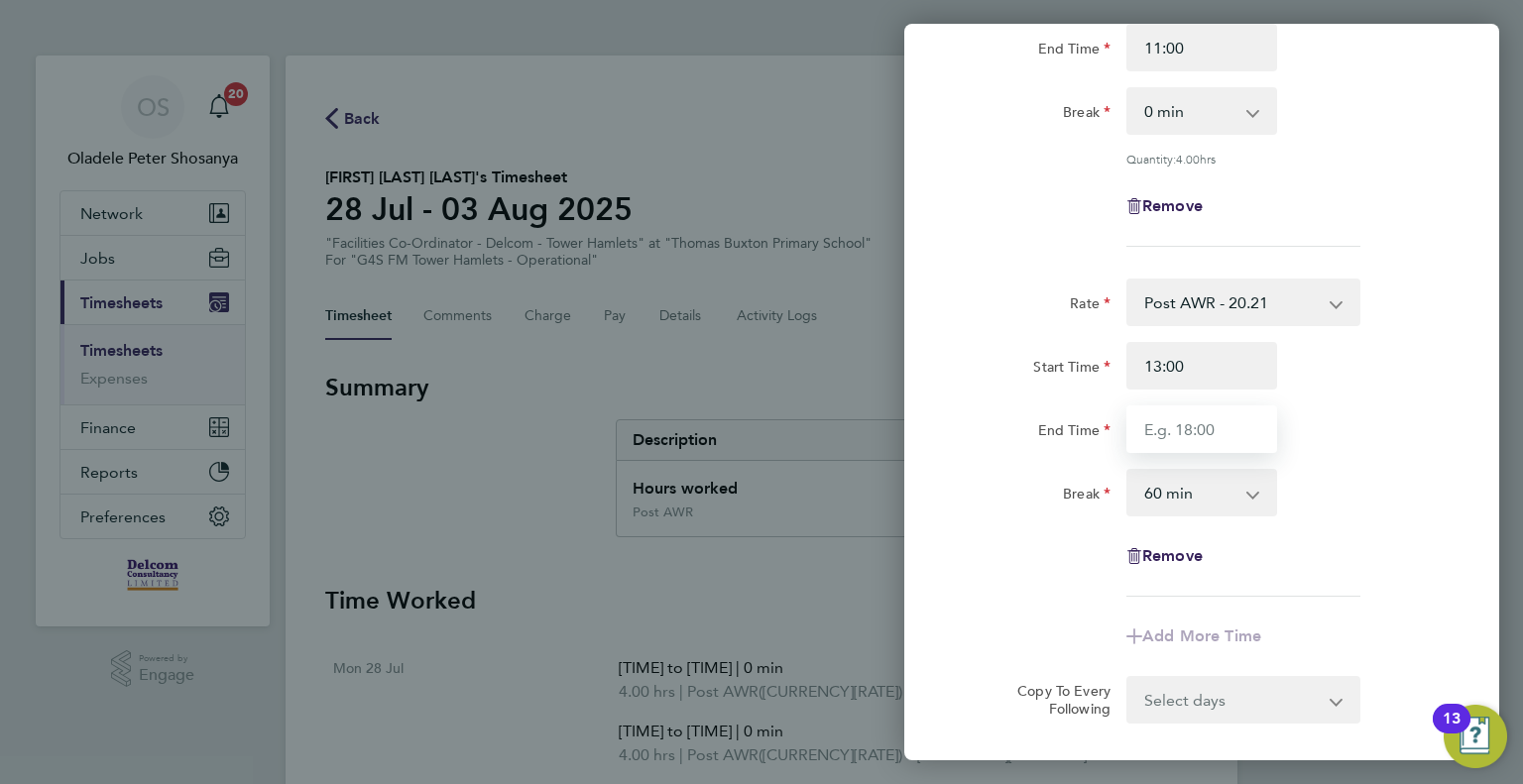click on "End Time" at bounding box center [1202, 429] 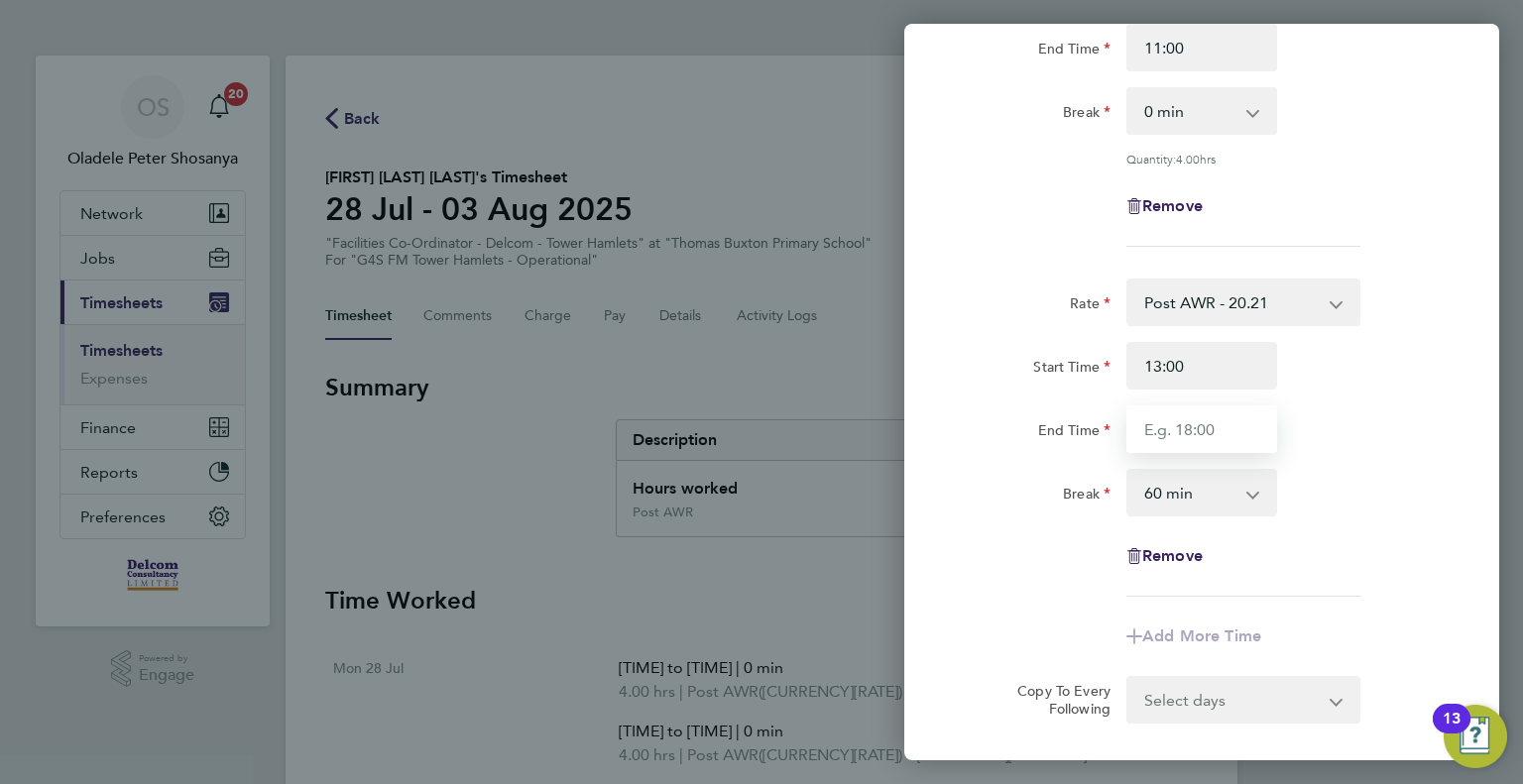 type on "17:00" 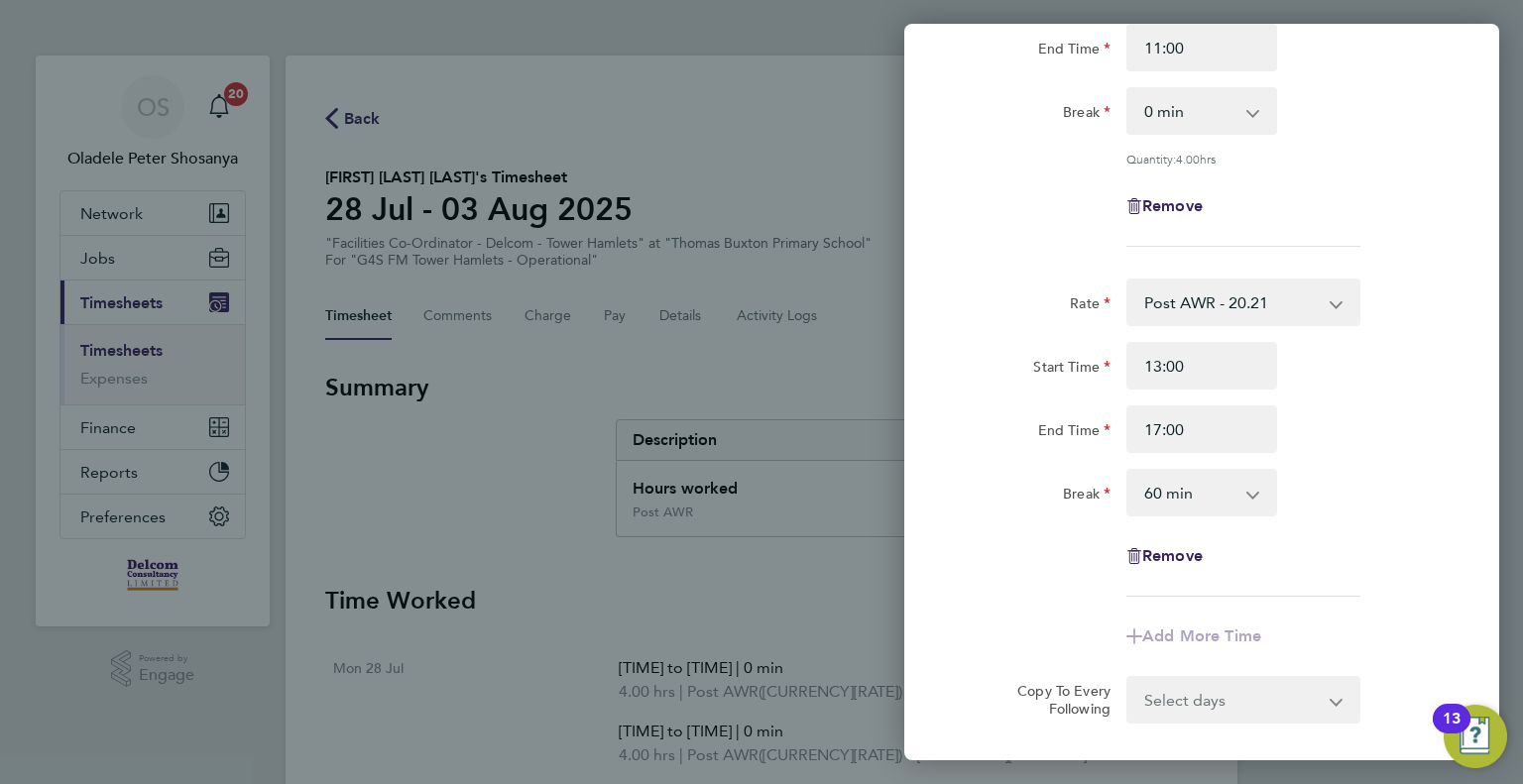 click on "0 min   15 min   30 min   45 min   60 min   75 min   90 min" at bounding box center (1190, 493) 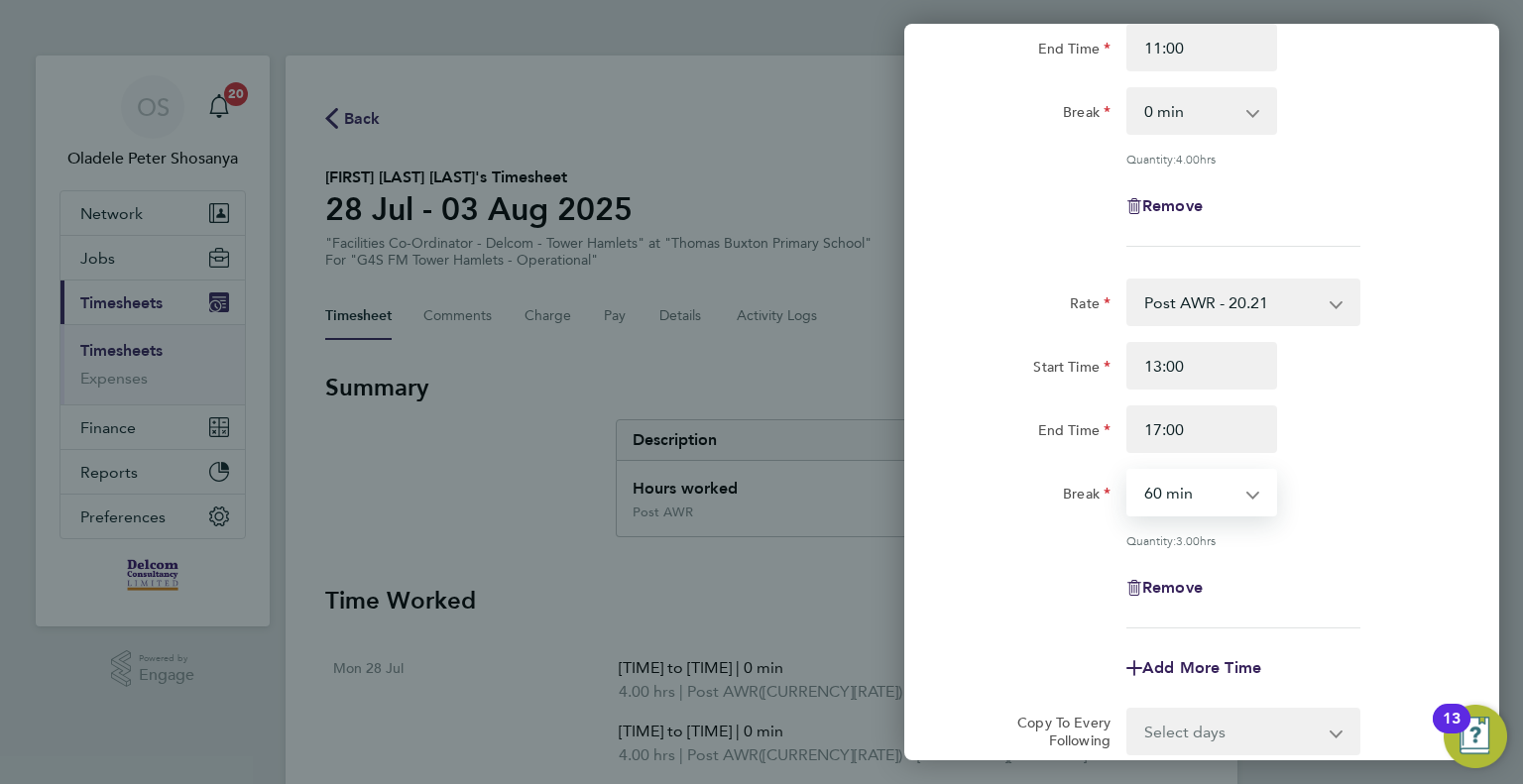 select on "0" 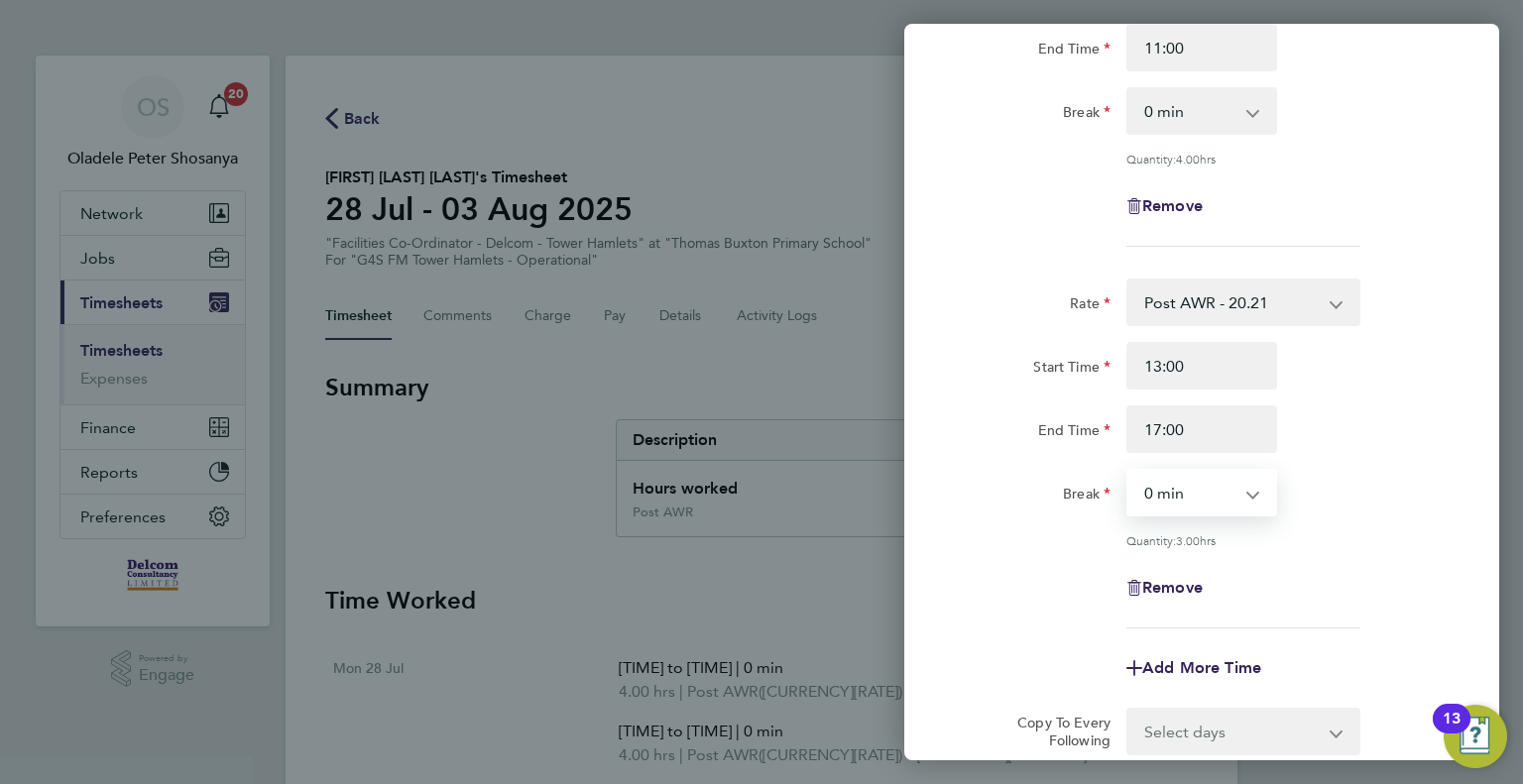 click on "0 min   15 min   30 min   45 min   60 min   75 min   90 min" at bounding box center (1190, 493) 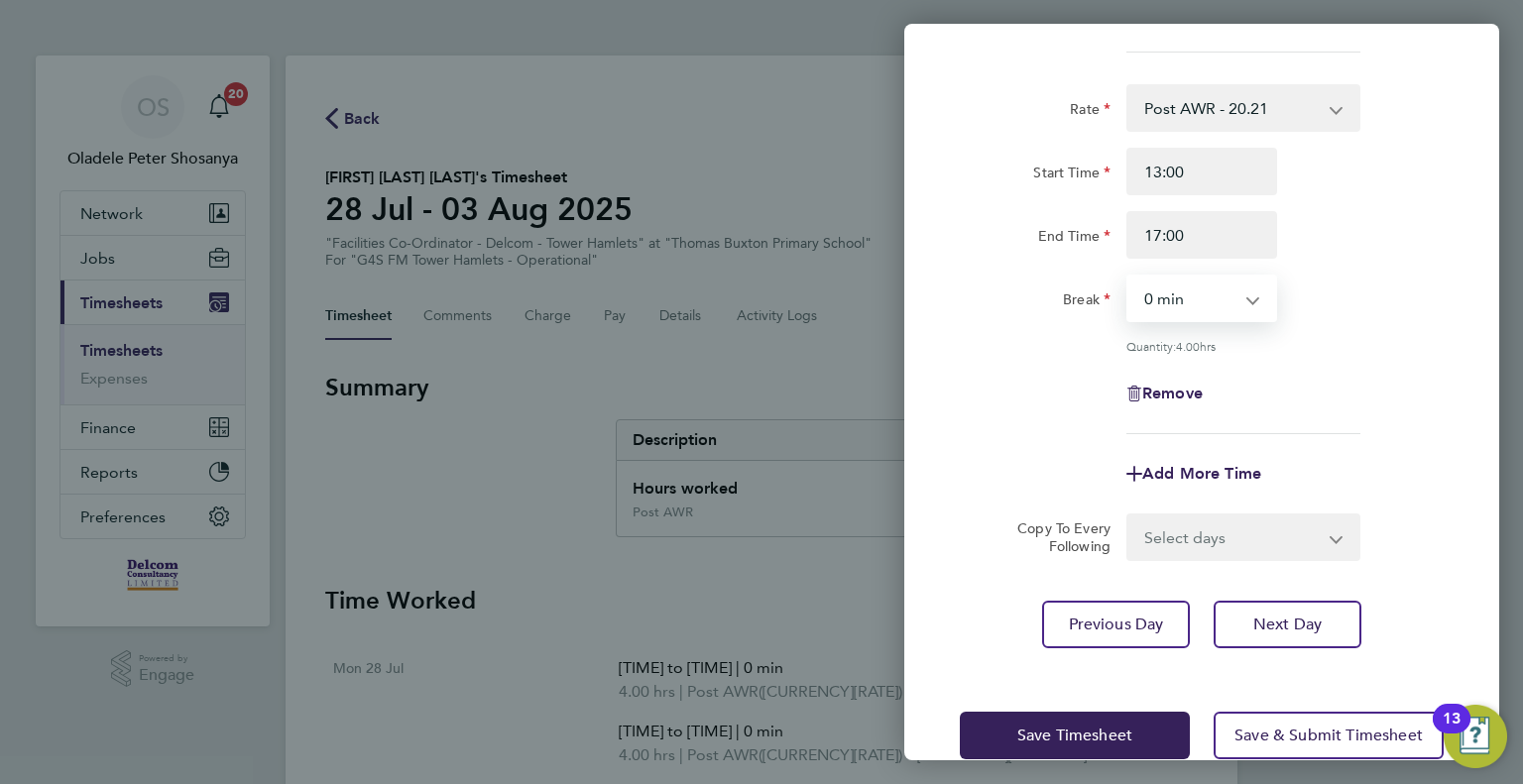 scroll, scrollTop: 490, scrollLeft: 0, axis: vertical 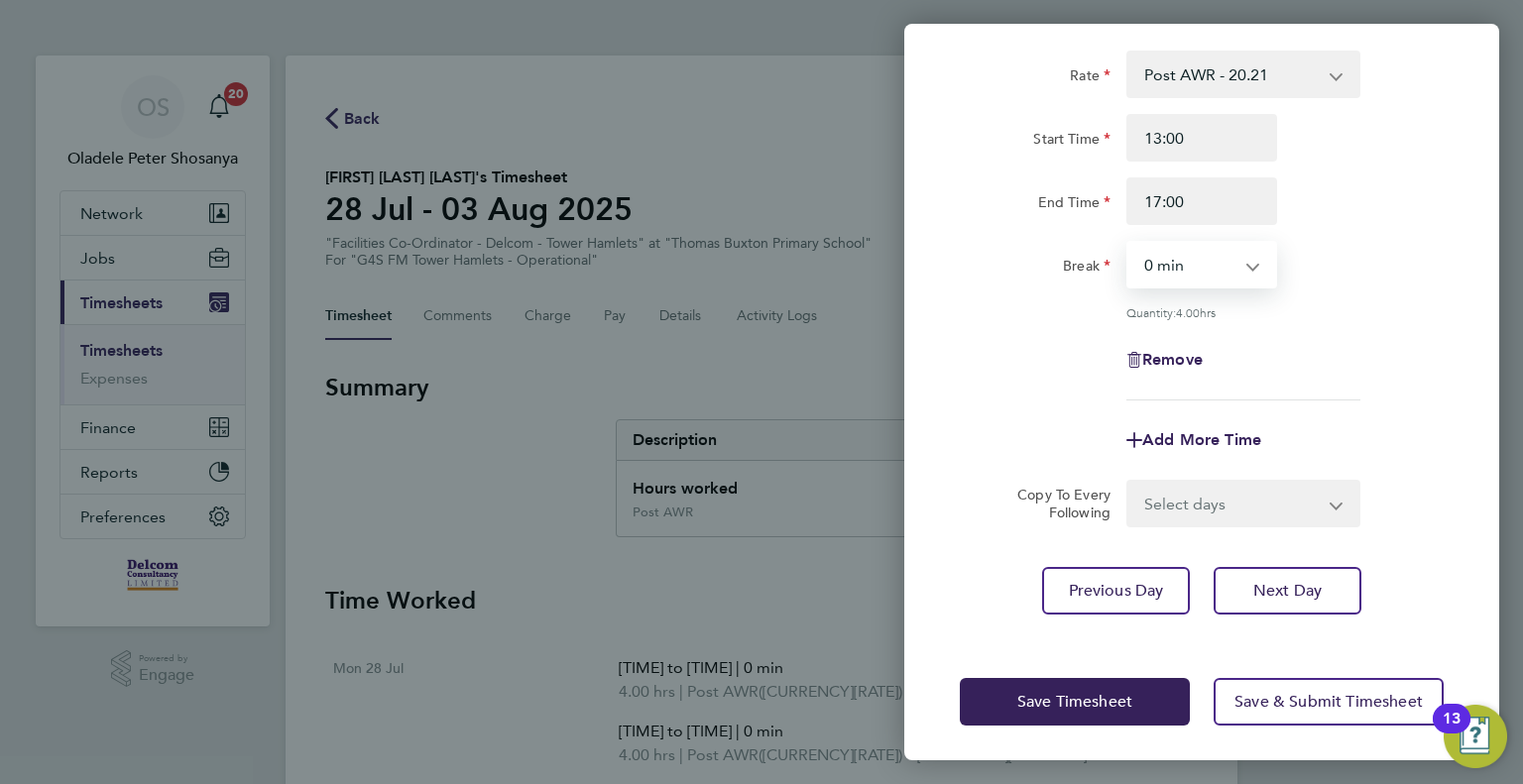 click on "Select days   Day   Weekday (Mon-Fri)   Weekend (Sat-Sun)   Thursday   Friday   Saturday   Sunday" at bounding box center (1232, 504) 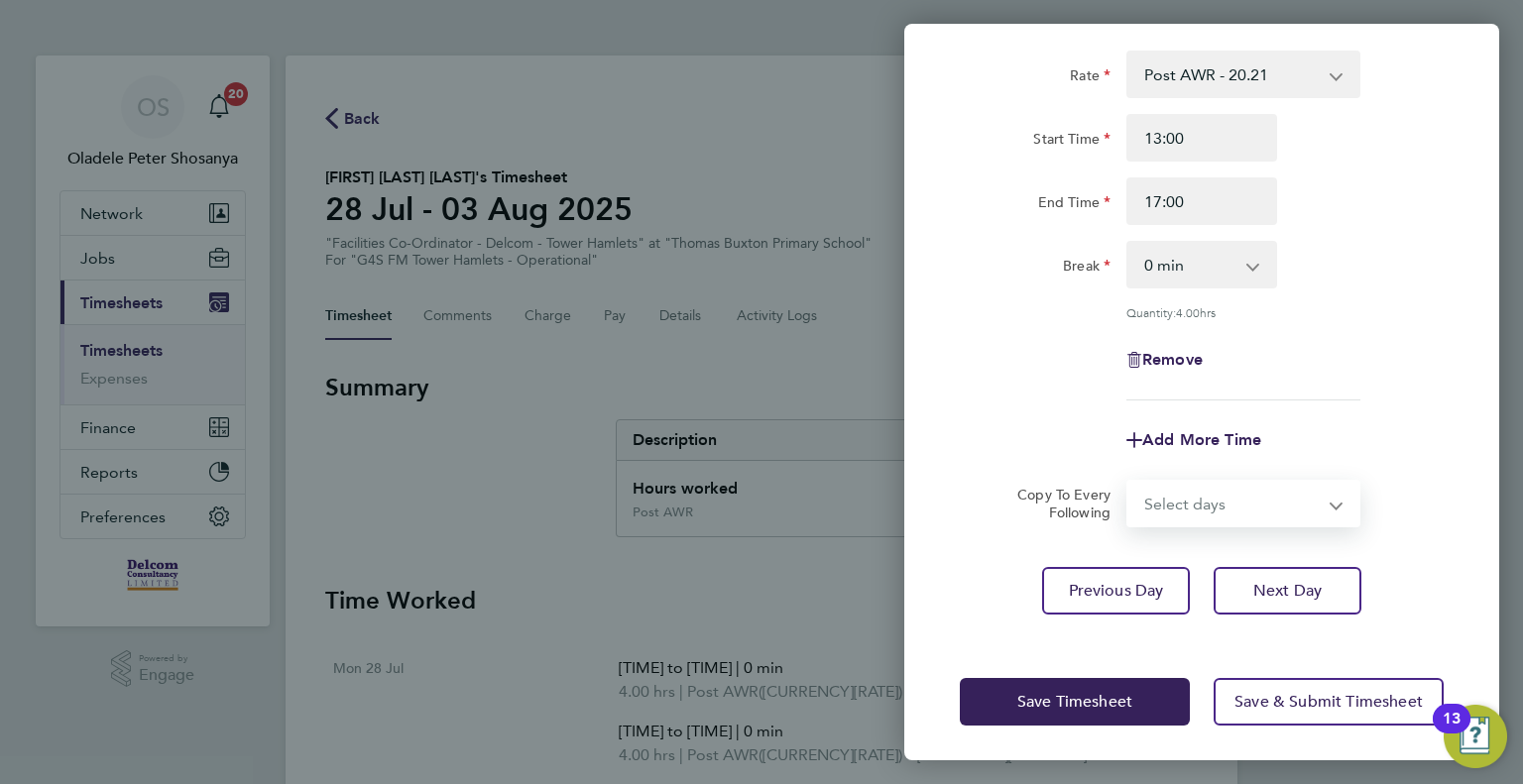 select on "DAY" 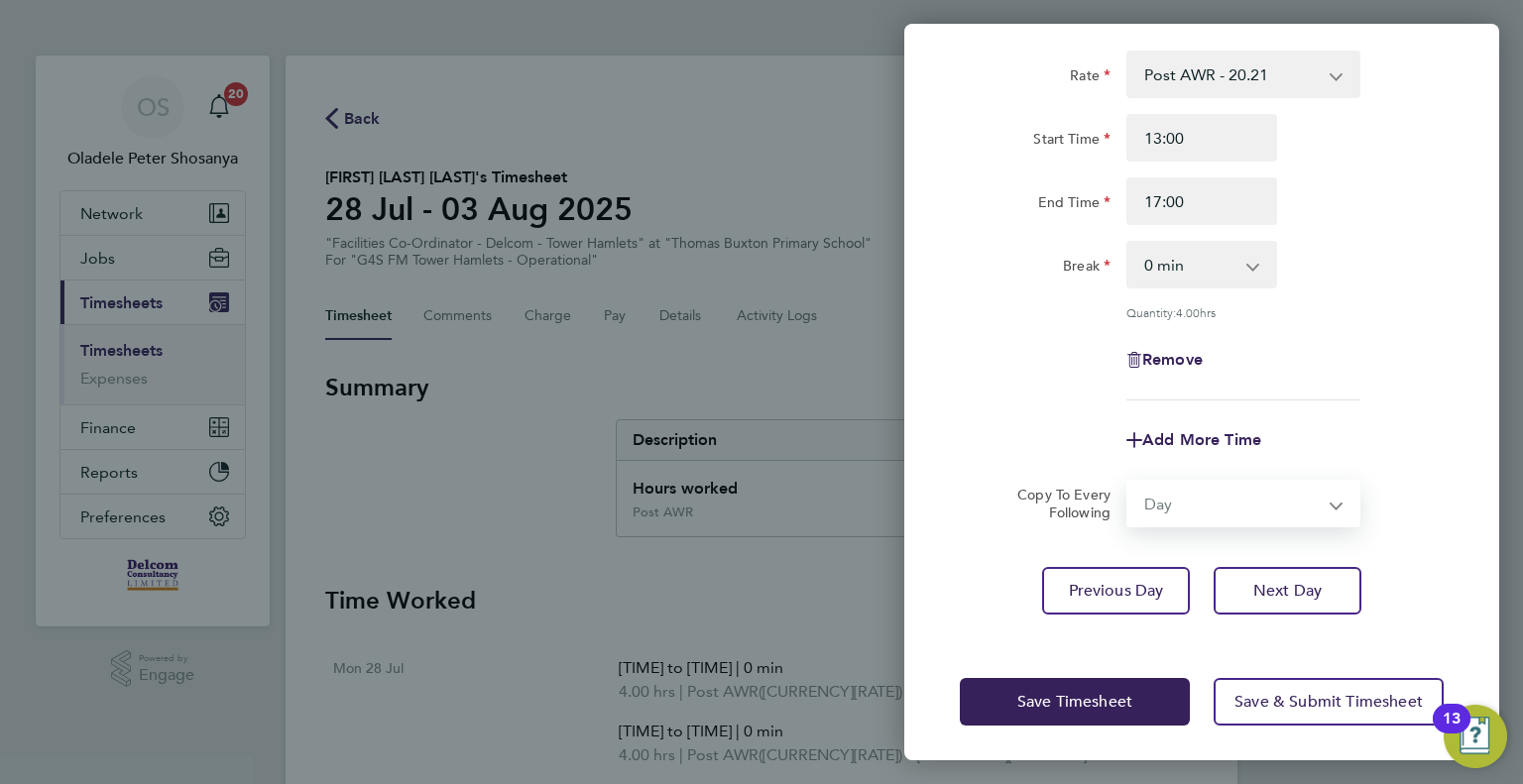 click on "Select days   Day   Weekday (Mon-Fri)   Weekend (Sat-Sun)   Thursday   Friday   Saturday   Sunday" at bounding box center (1232, 504) 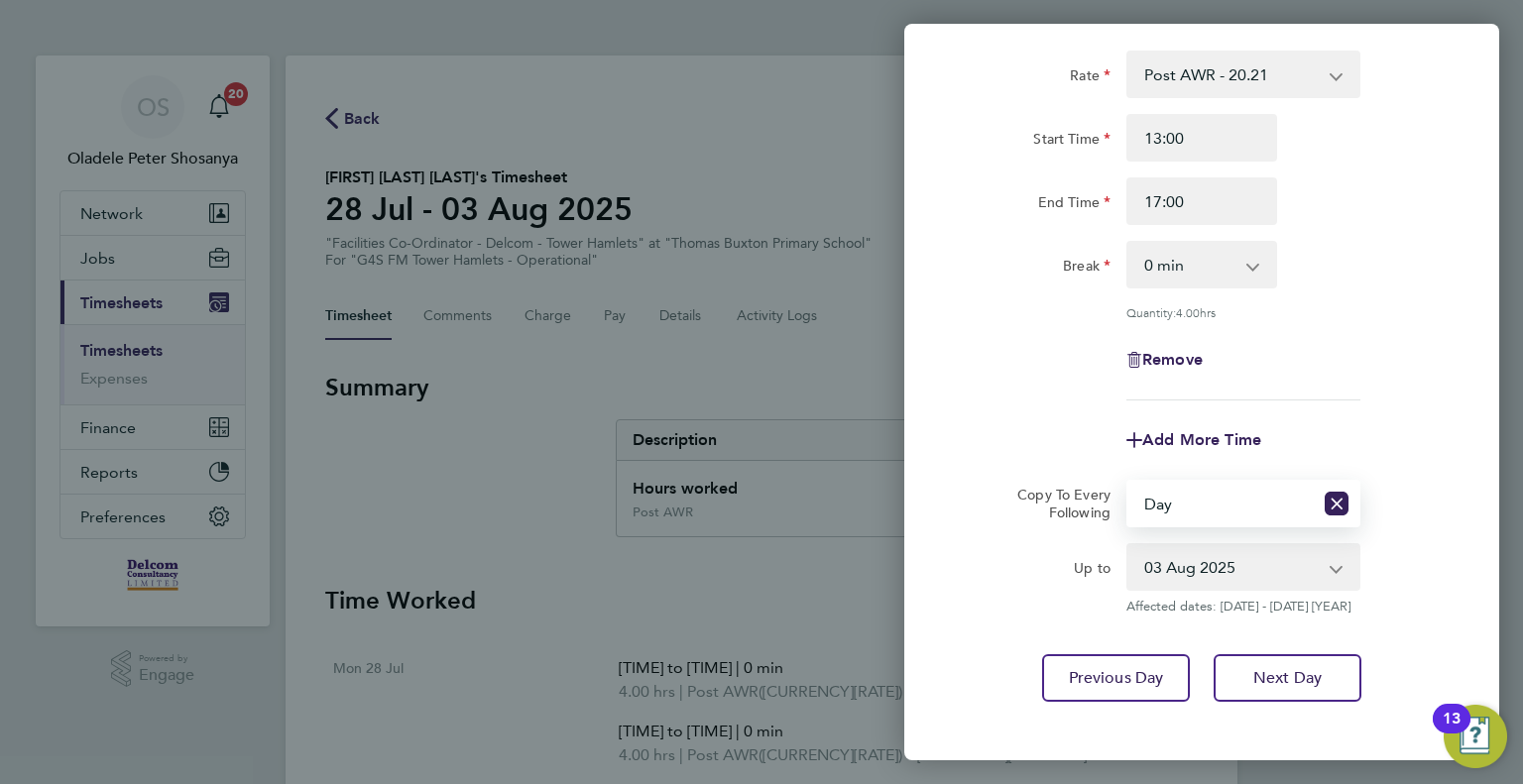 click on "[DATE] [YEAR]   [DATE] [YEAR]   [DATE] [YEAR]   [DATE] [YEAR]" at bounding box center [1231, 567] 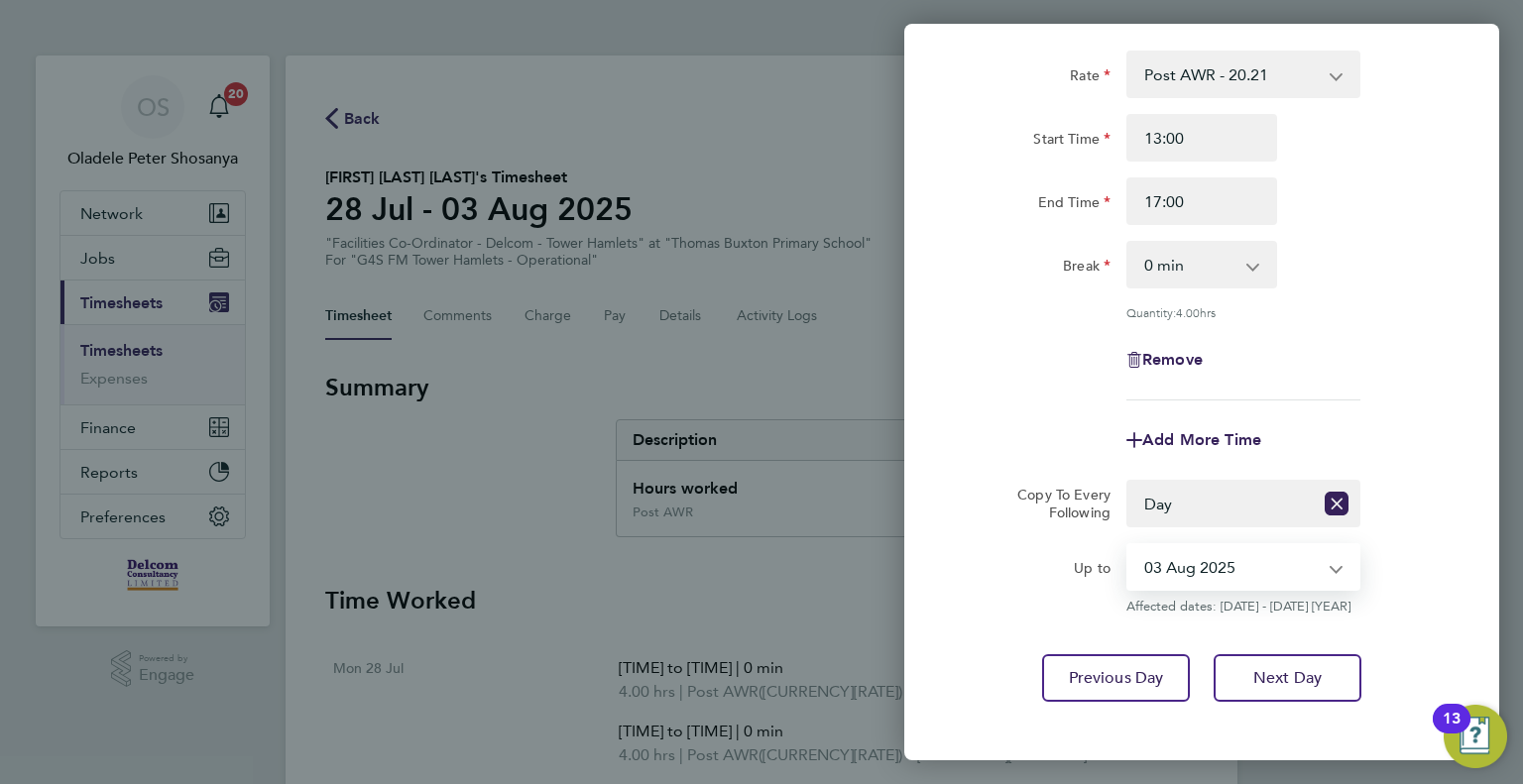 select on "[YEAR]-[MONTH]-[DAY]" 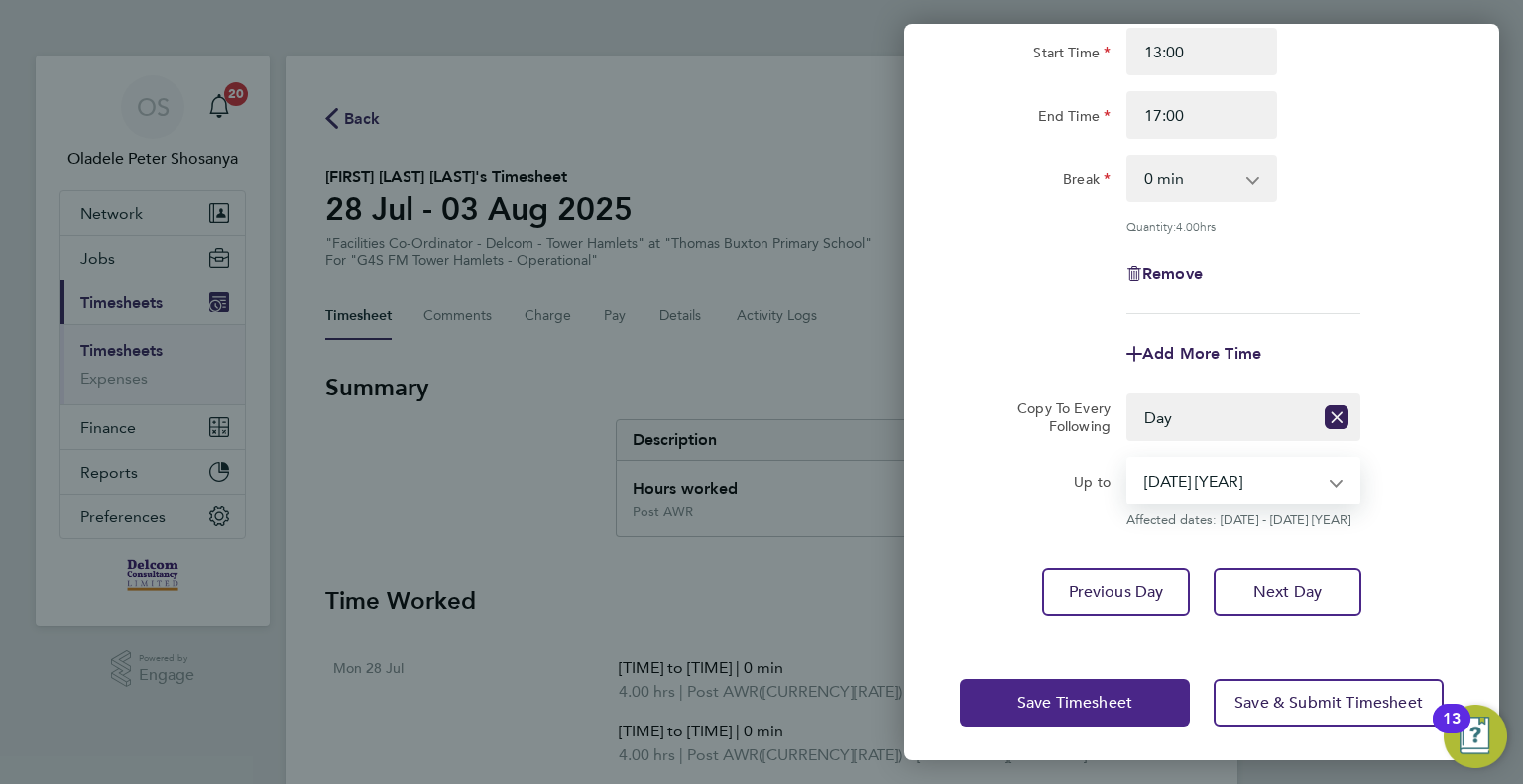scroll, scrollTop: 577, scrollLeft: 0, axis: vertical 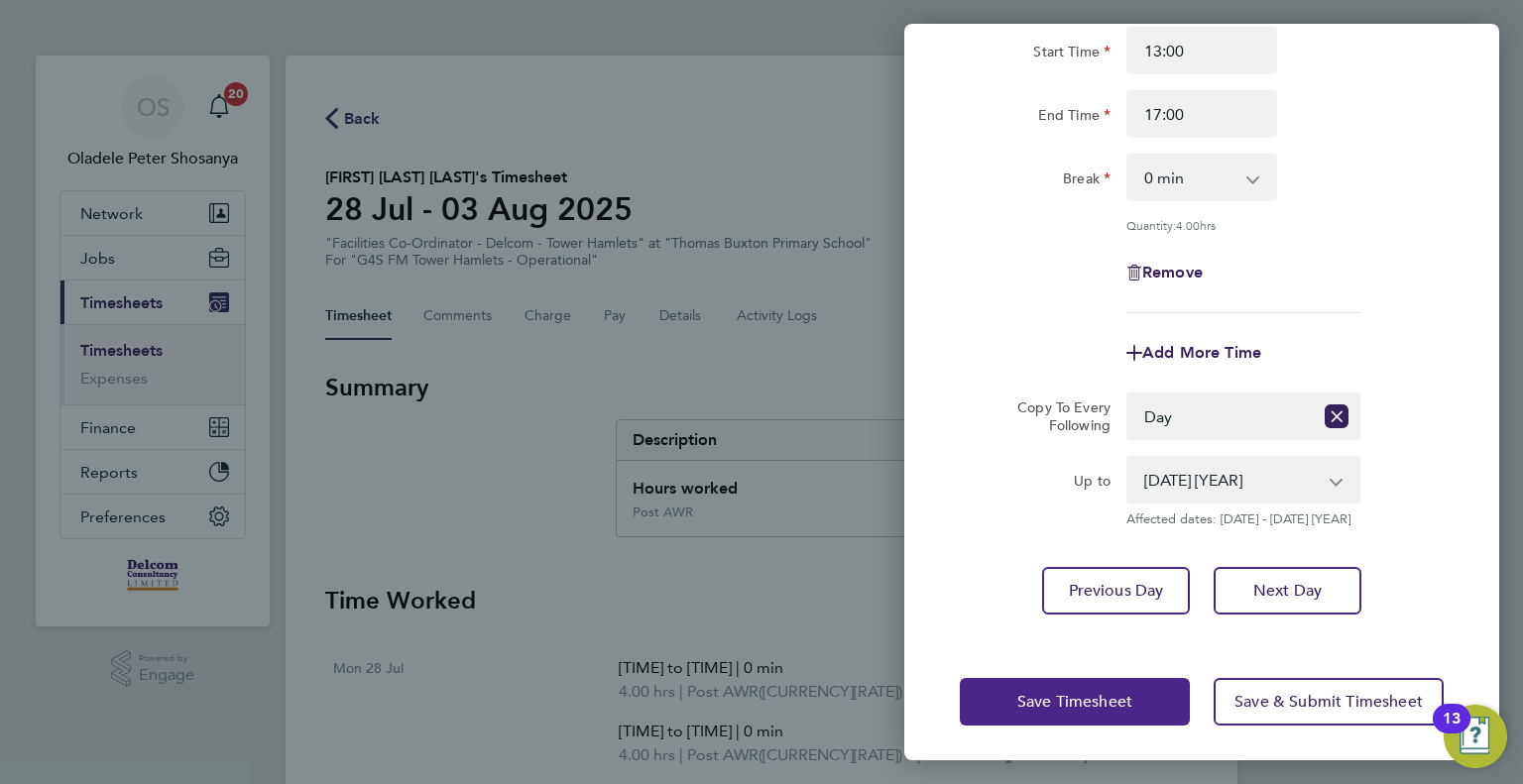 click on "Save Timesheet" 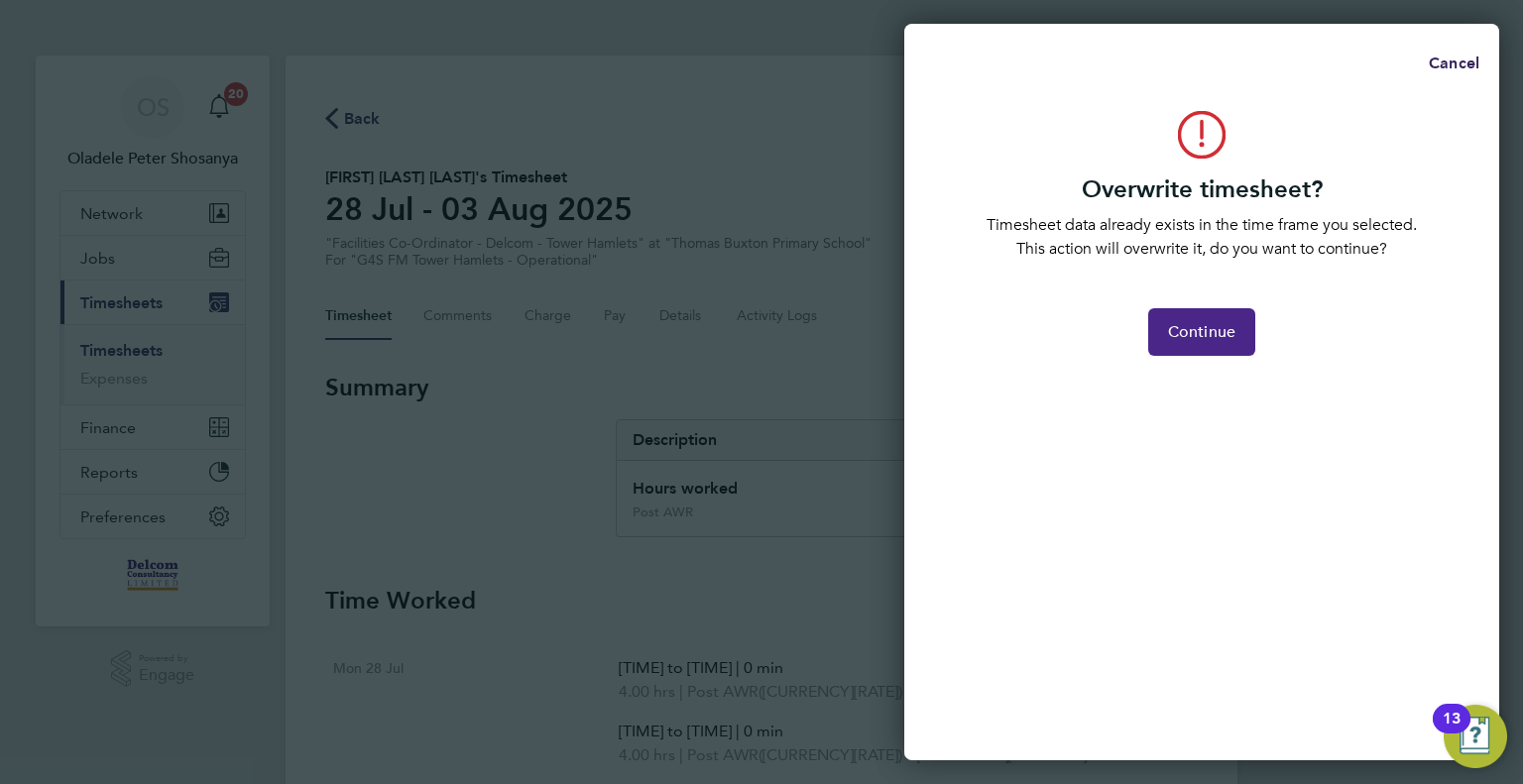 click on "Continue" 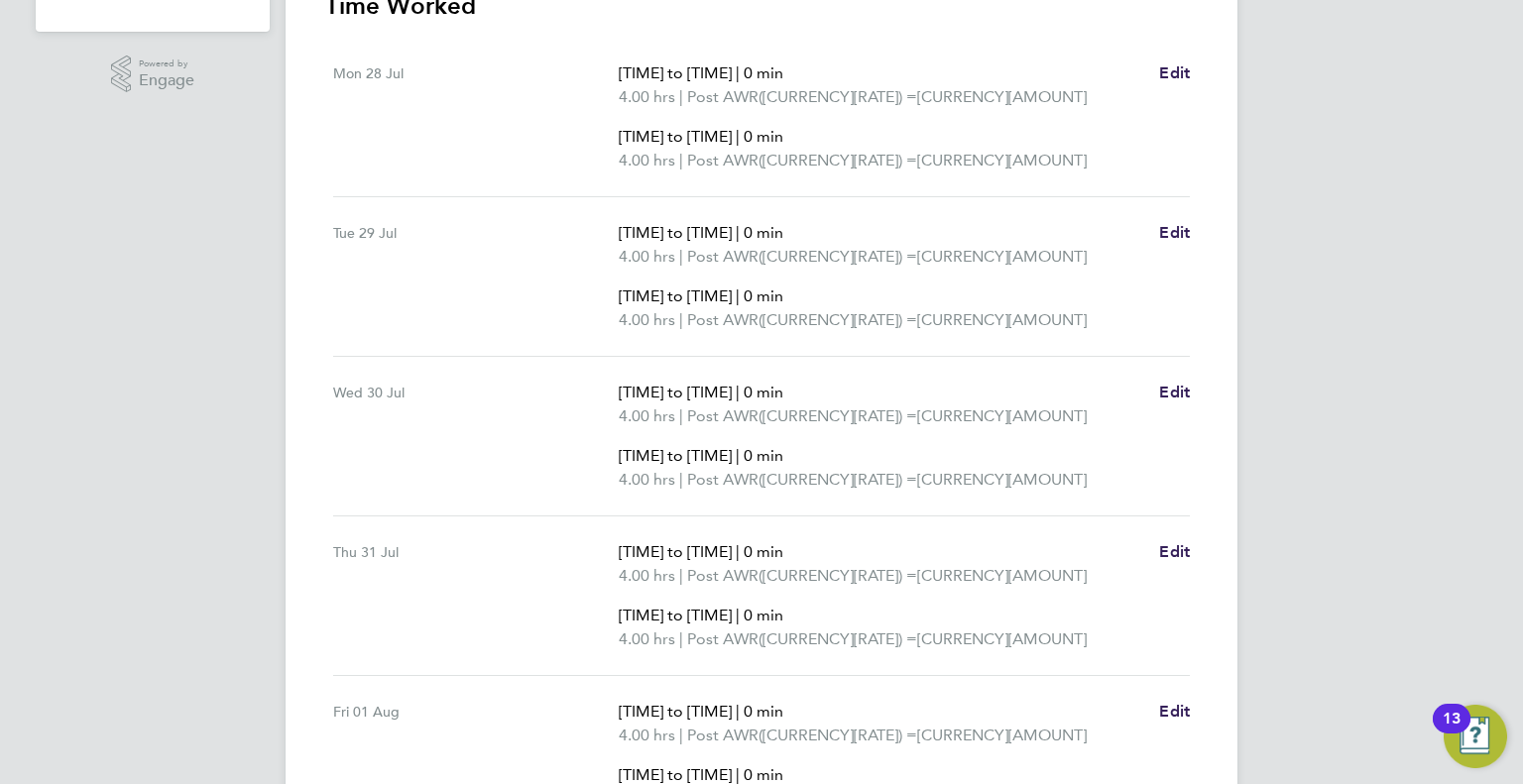 scroll, scrollTop: 962, scrollLeft: 0, axis: vertical 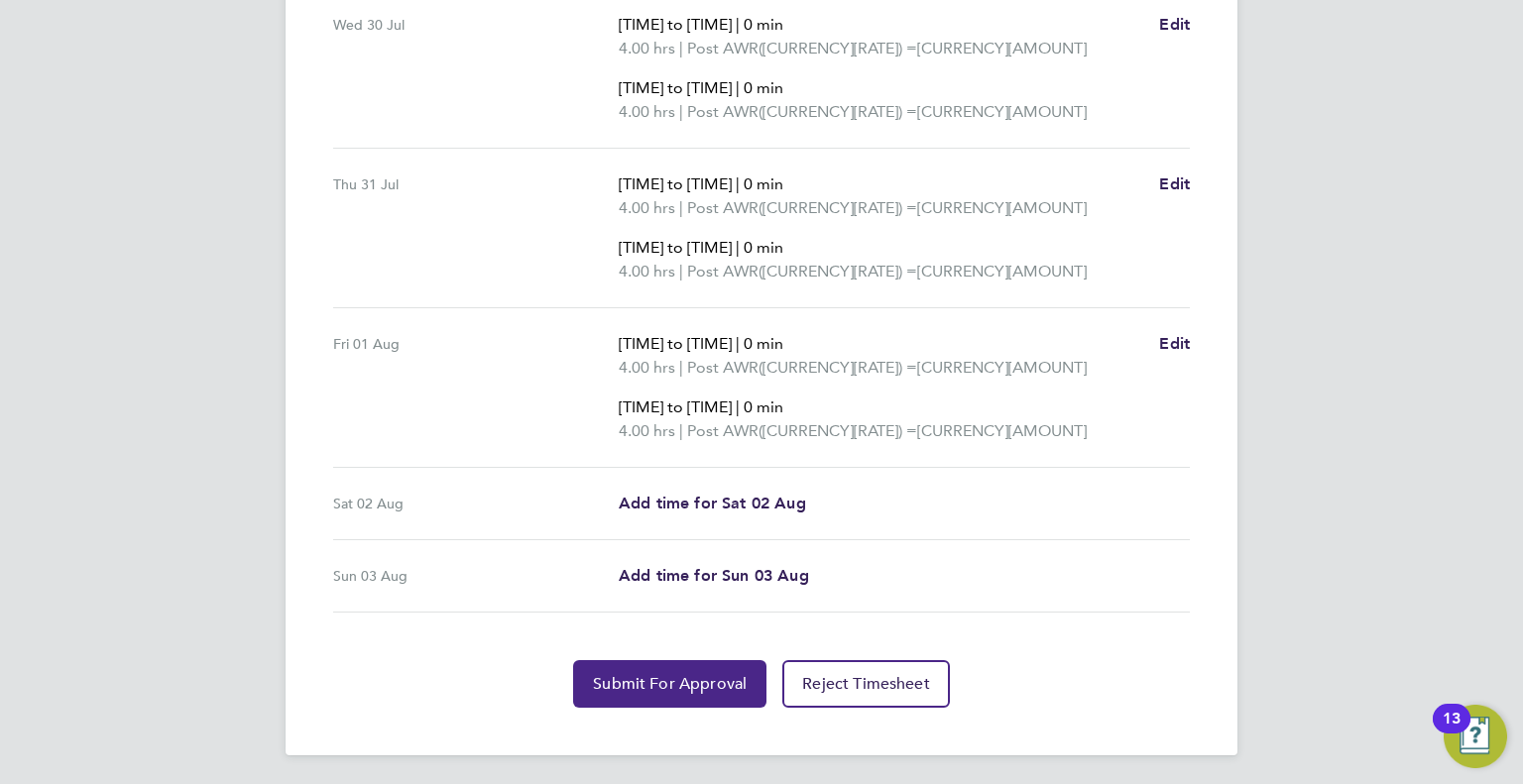 click on "Submit For Approval" 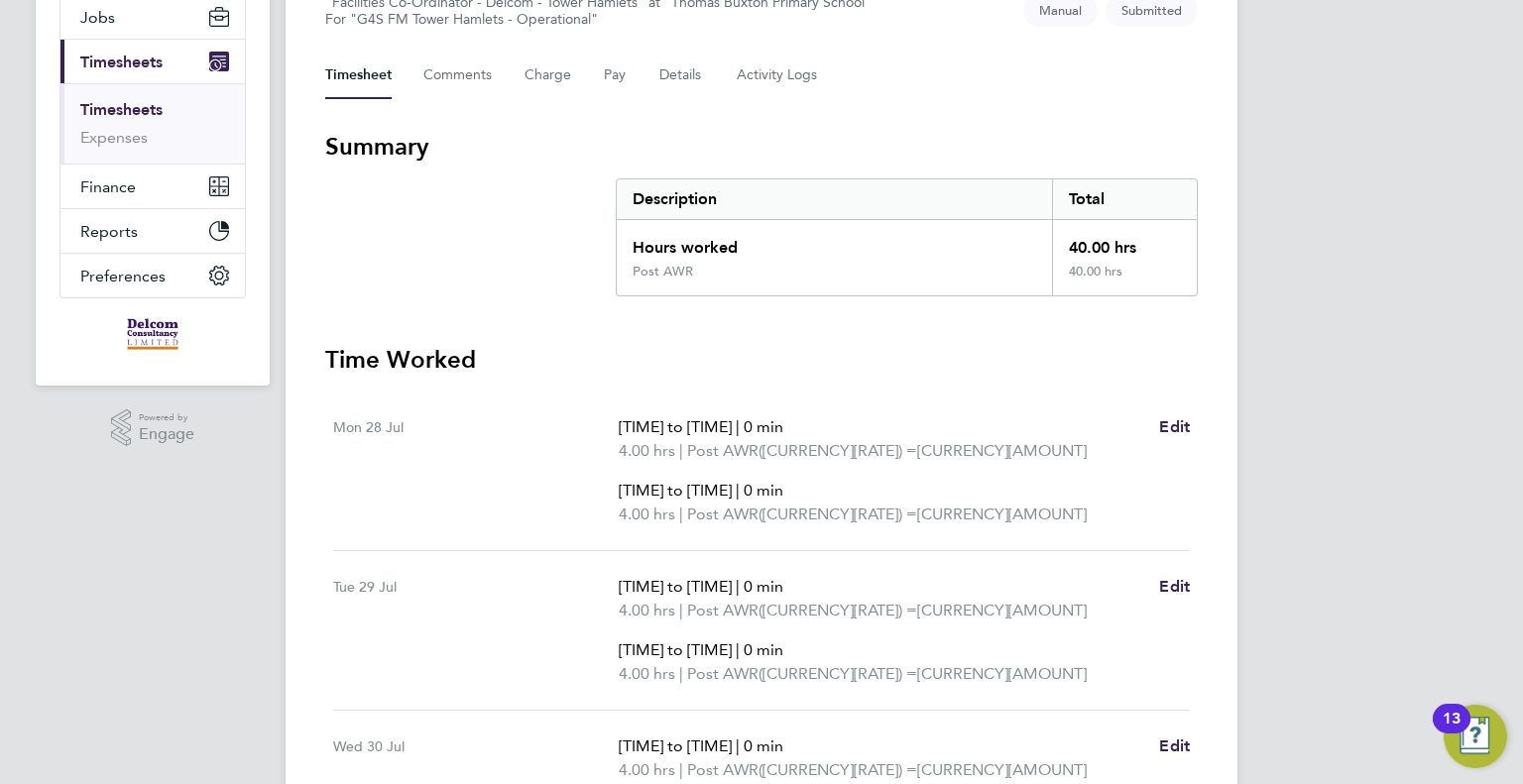 scroll, scrollTop: 0, scrollLeft: 0, axis: both 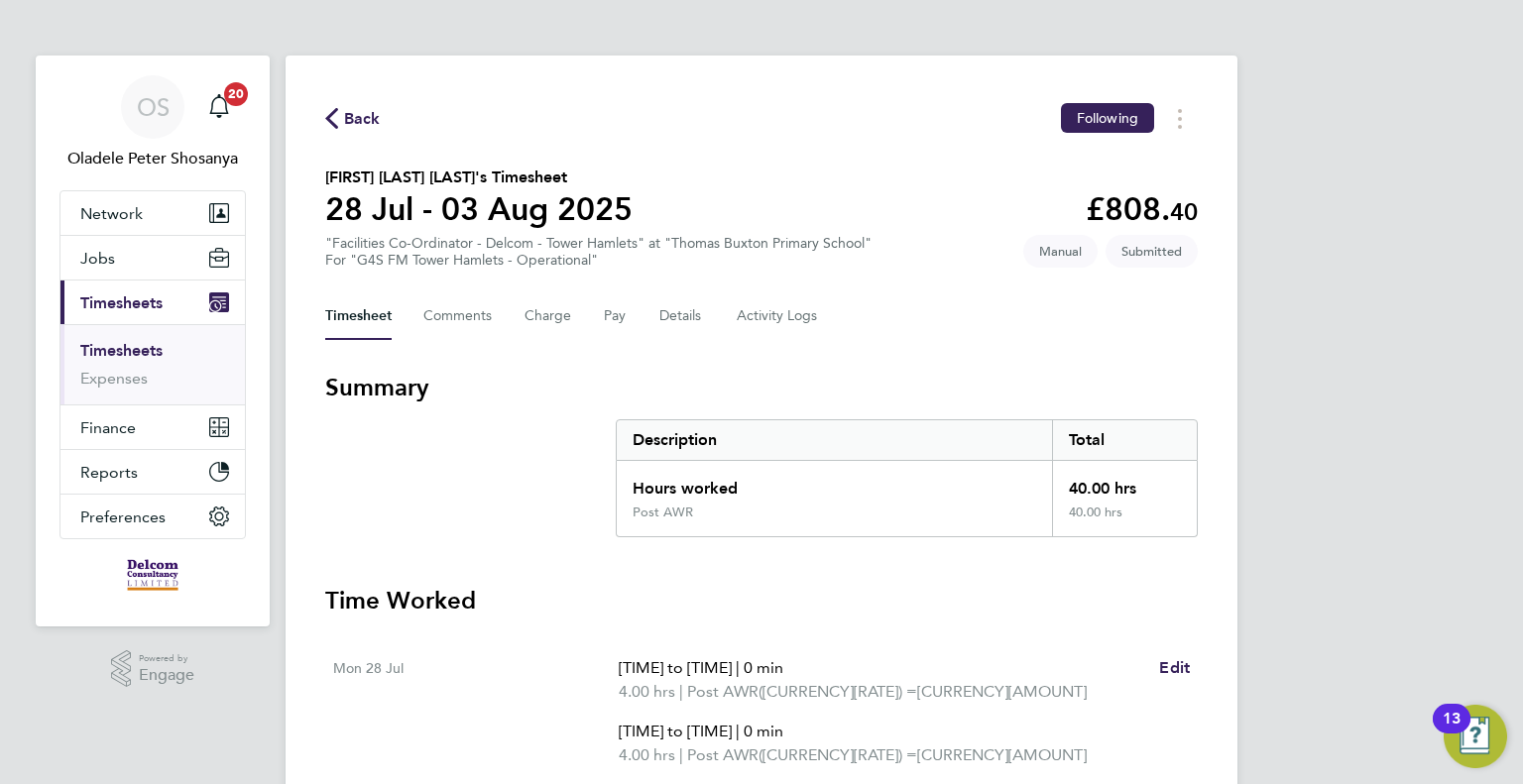 click on "Back" 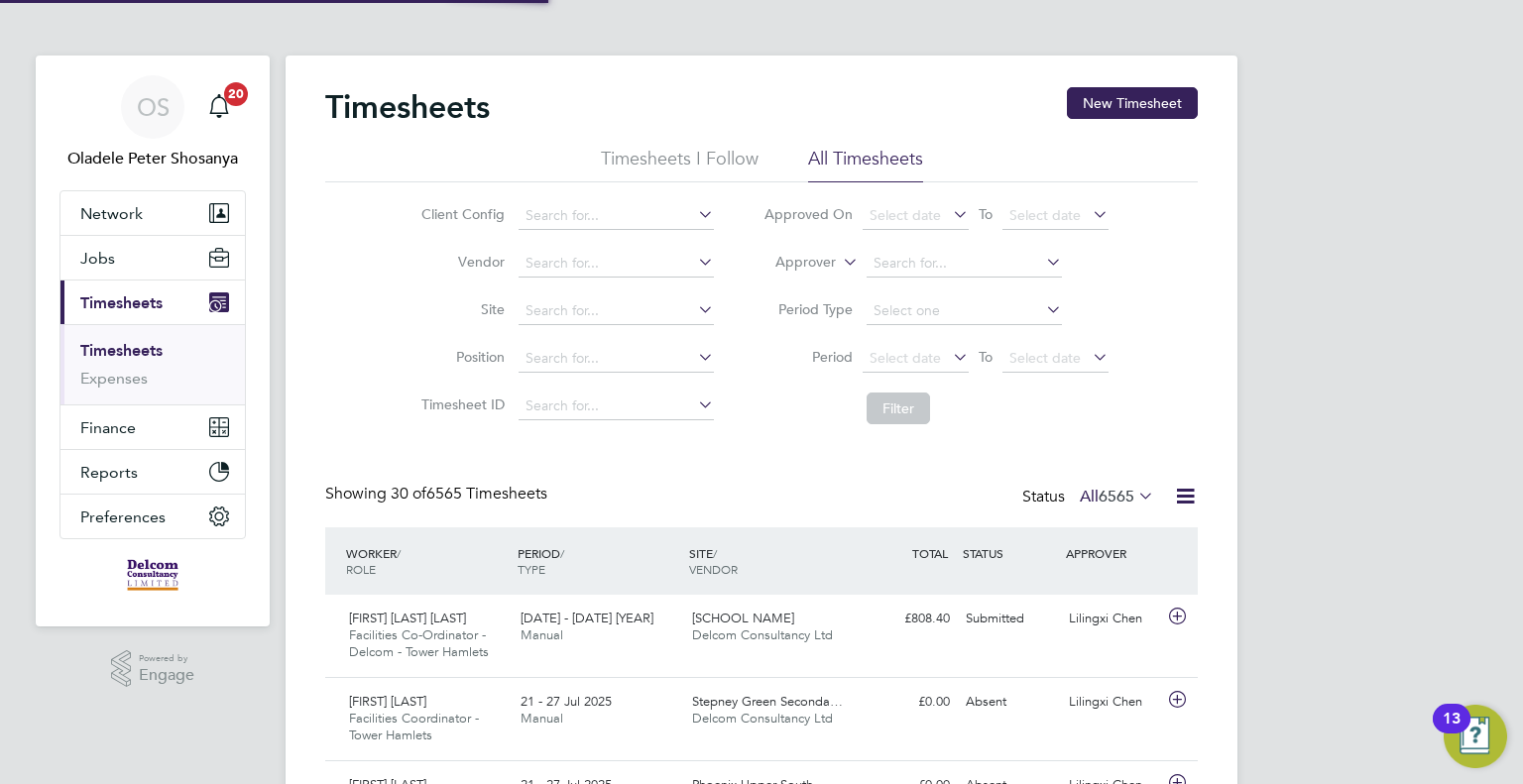 scroll, scrollTop: 10, scrollLeft: 10, axis: both 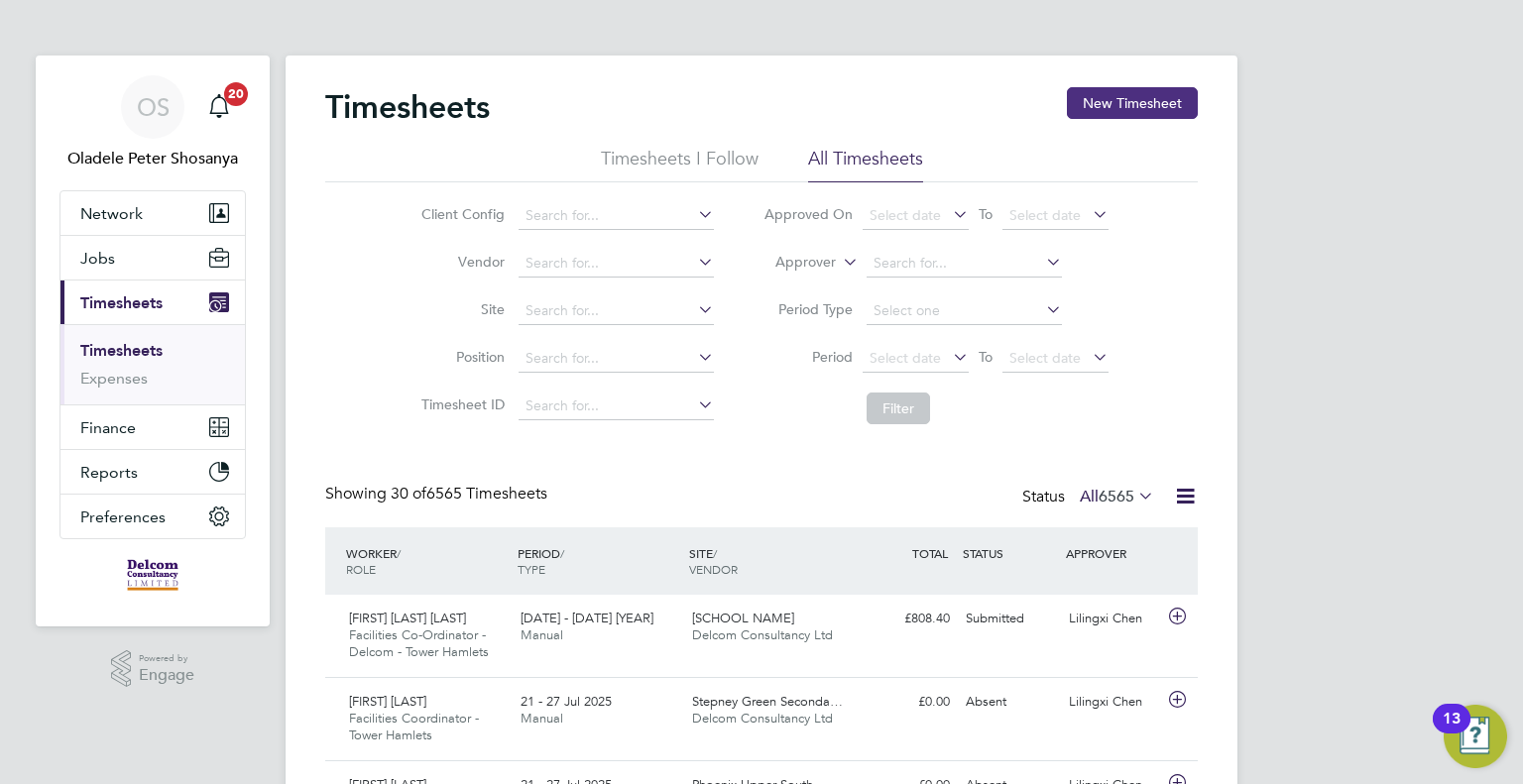 click on "New Timesheet" 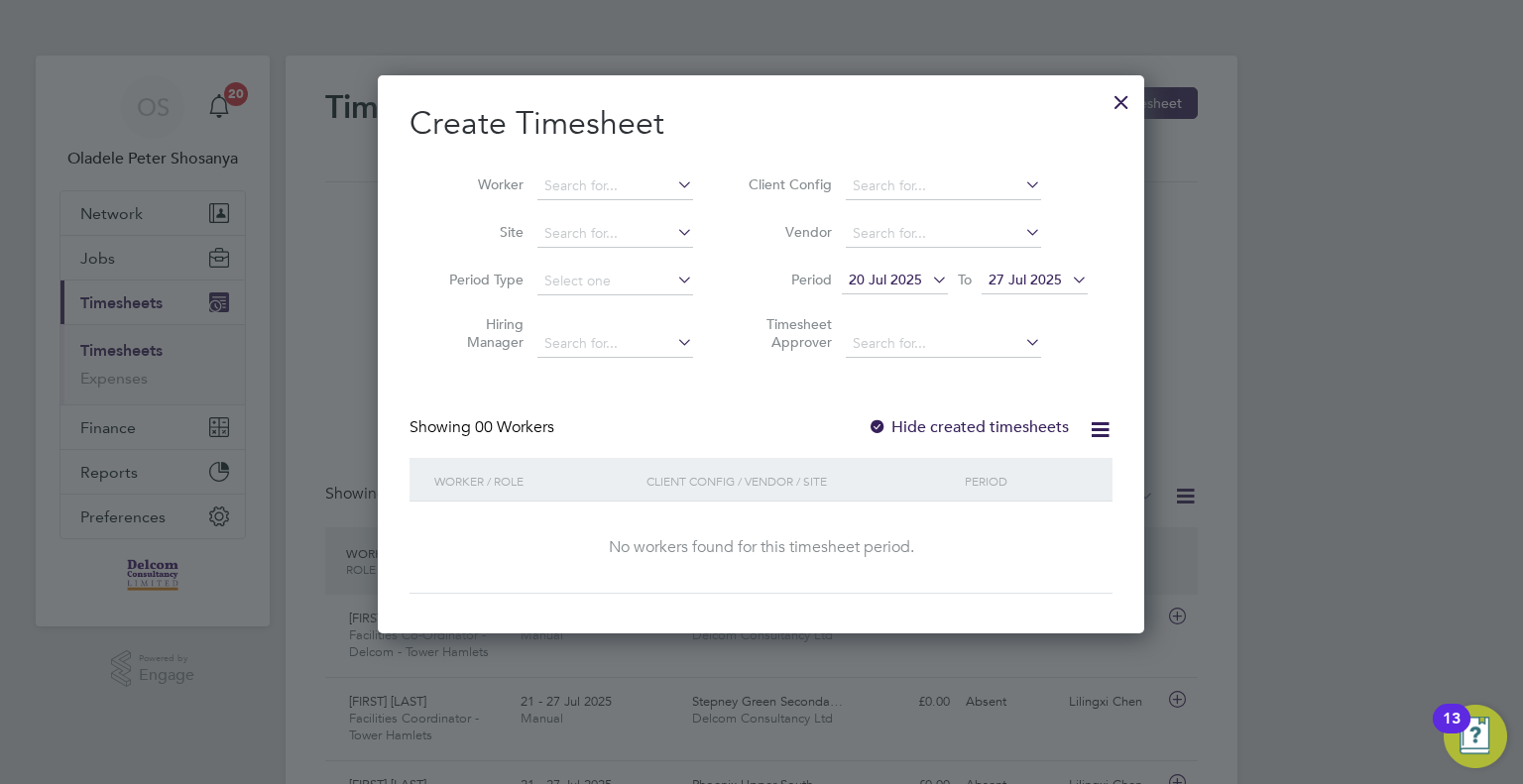 click on "20 Jul 2025" at bounding box center (885, 280) 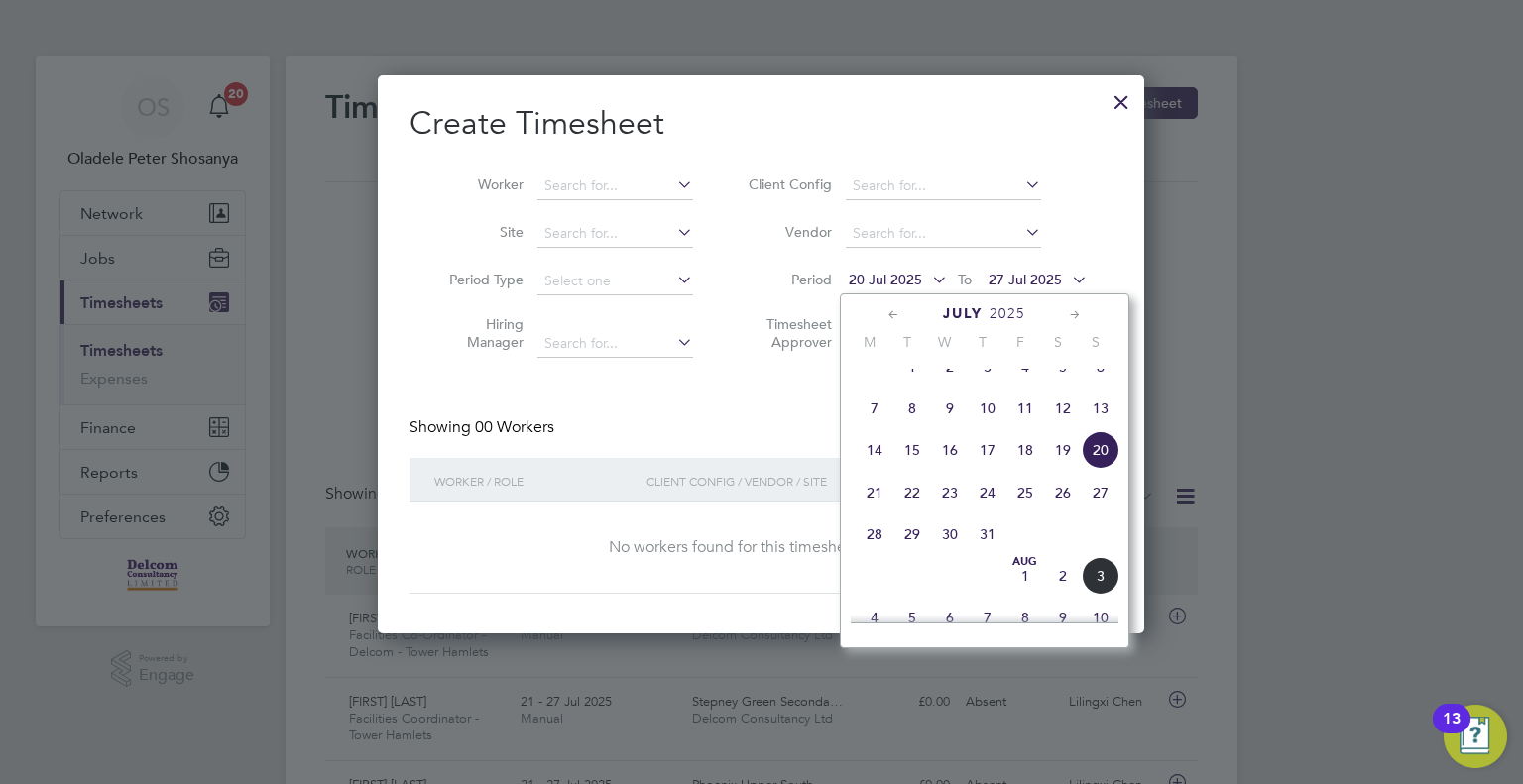 click on "28" 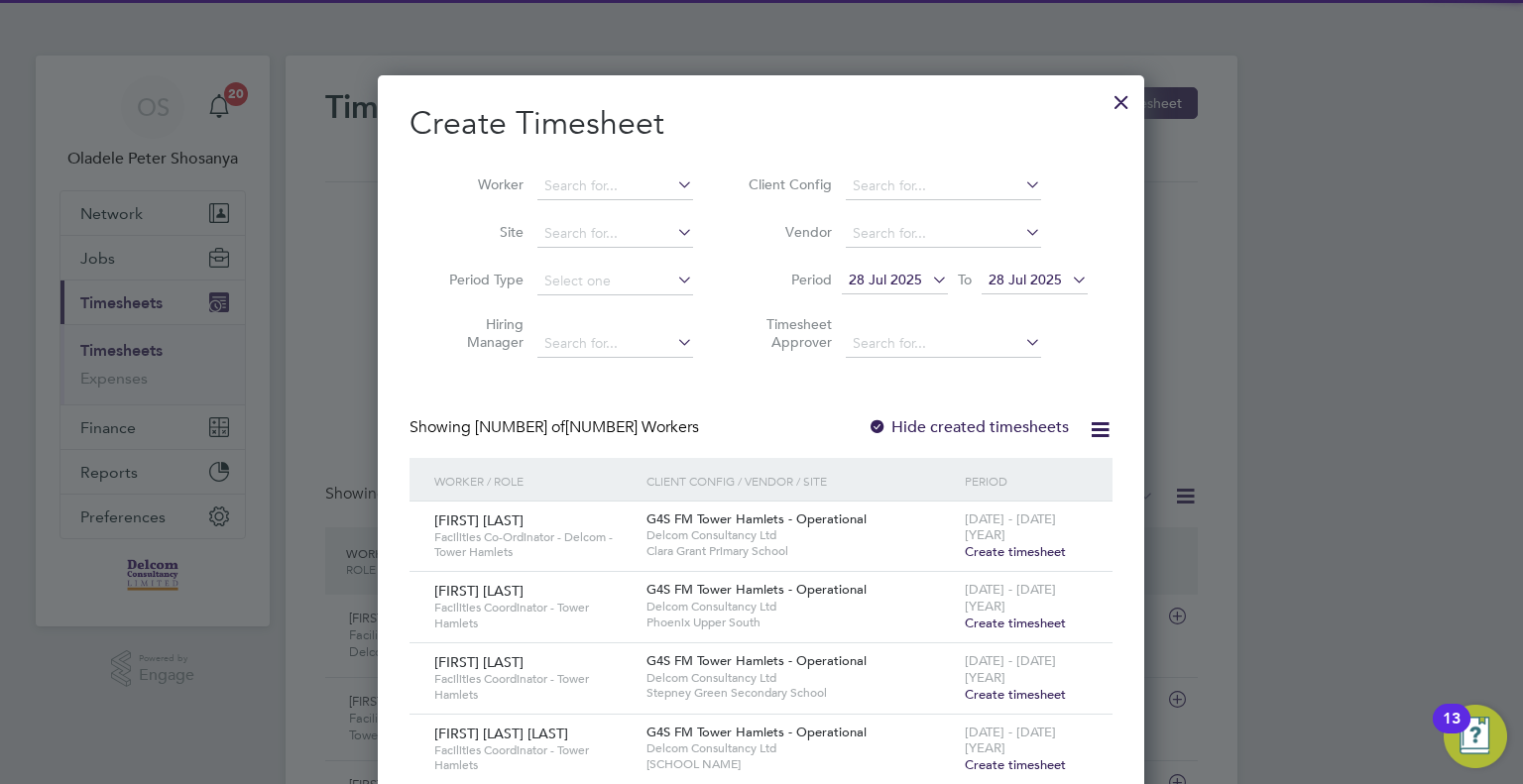click on "28 Jul 2025" at bounding box center [1034, 280] 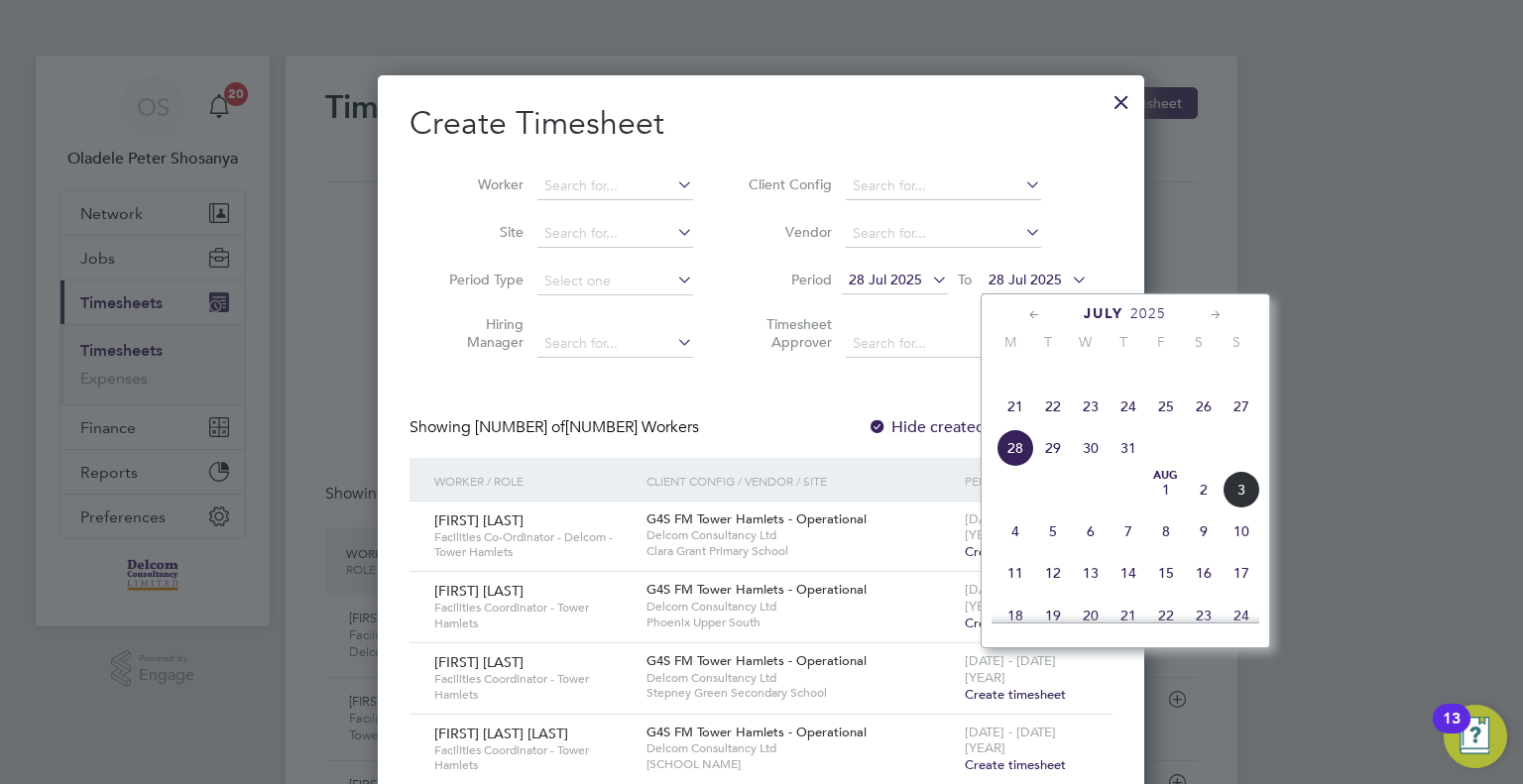 click on "3" 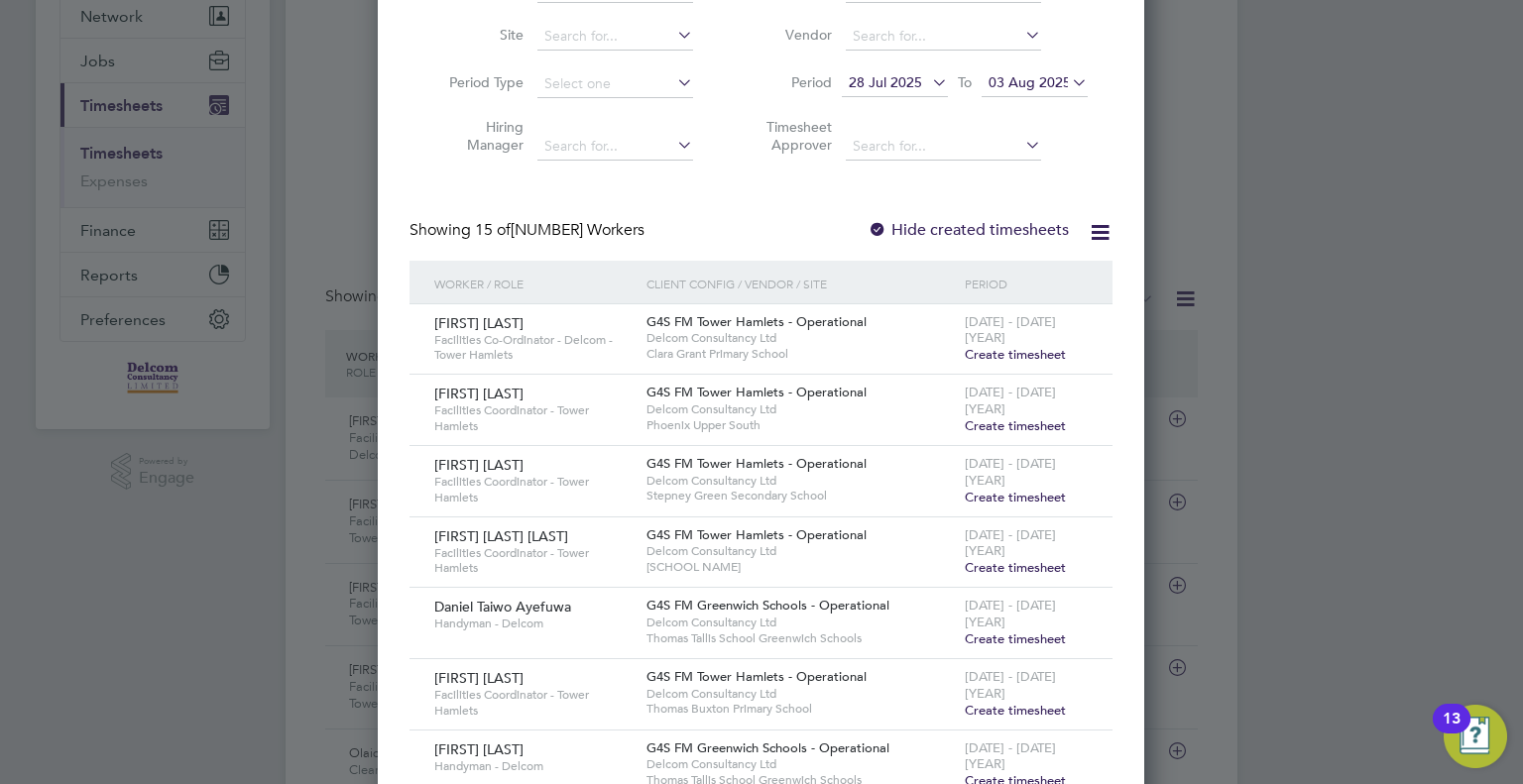 scroll, scrollTop: 198, scrollLeft: 0, axis: vertical 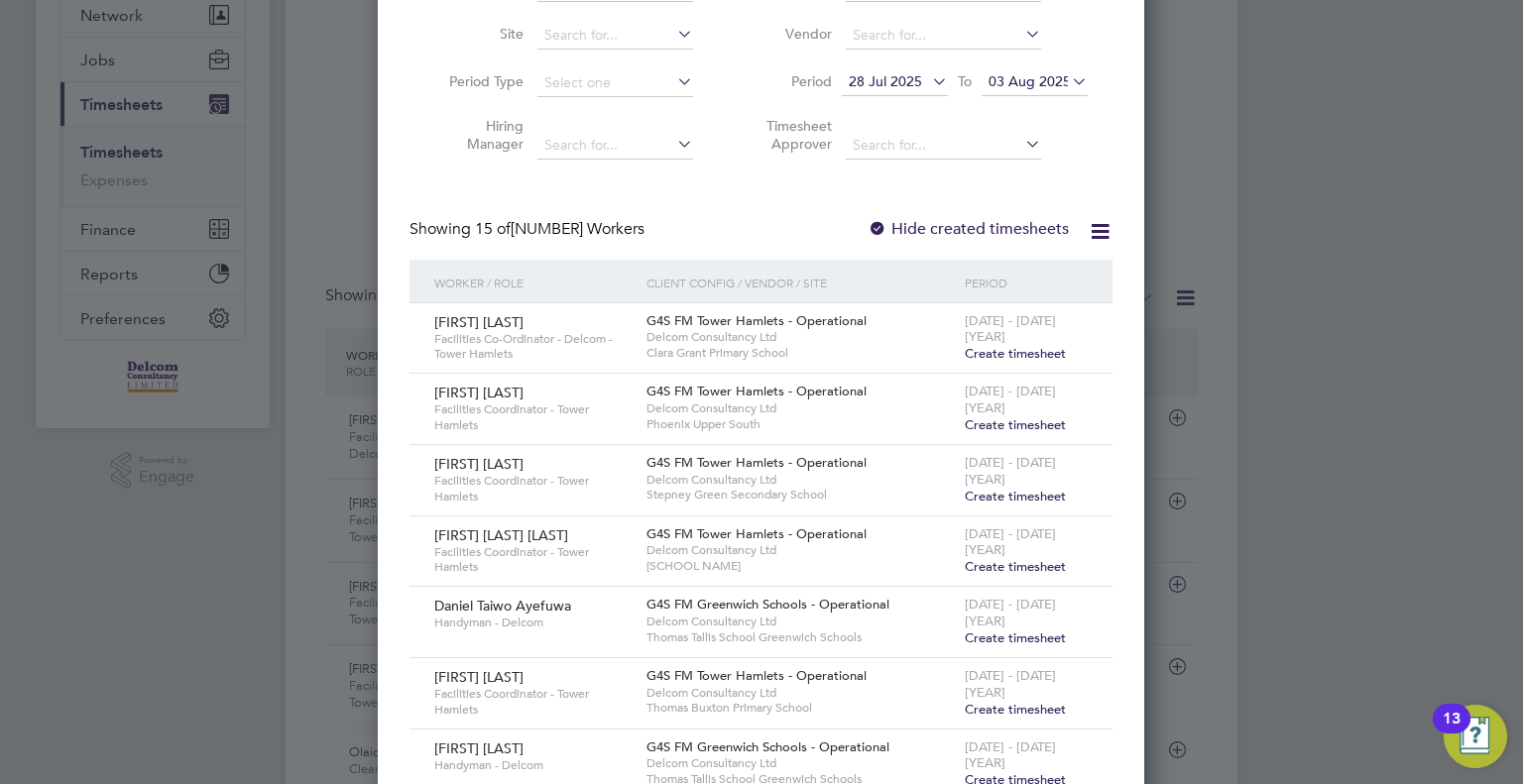 click on "Create timesheet" at bounding box center [1015, 709] 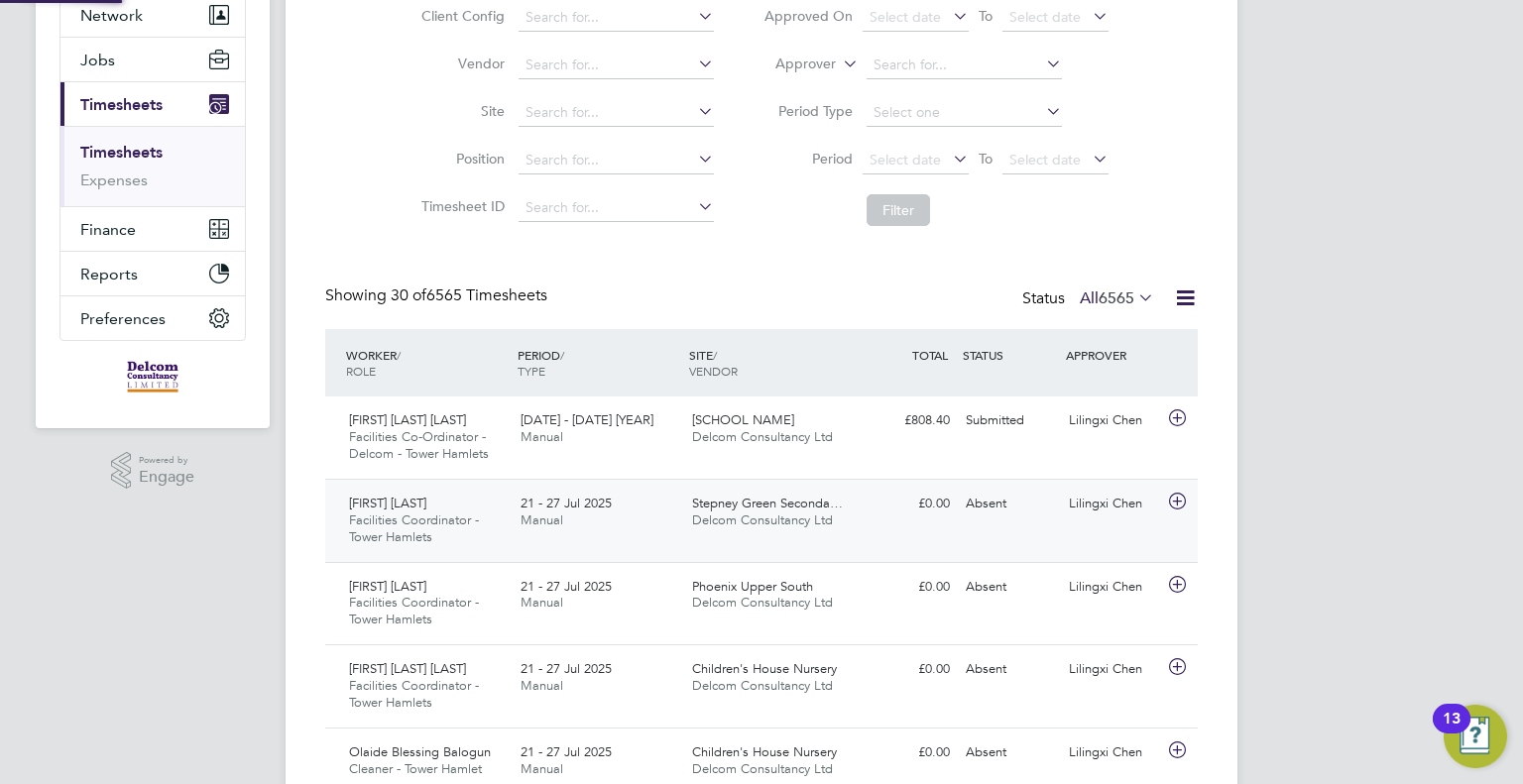 scroll, scrollTop: 0, scrollLeft: 0, axis: both 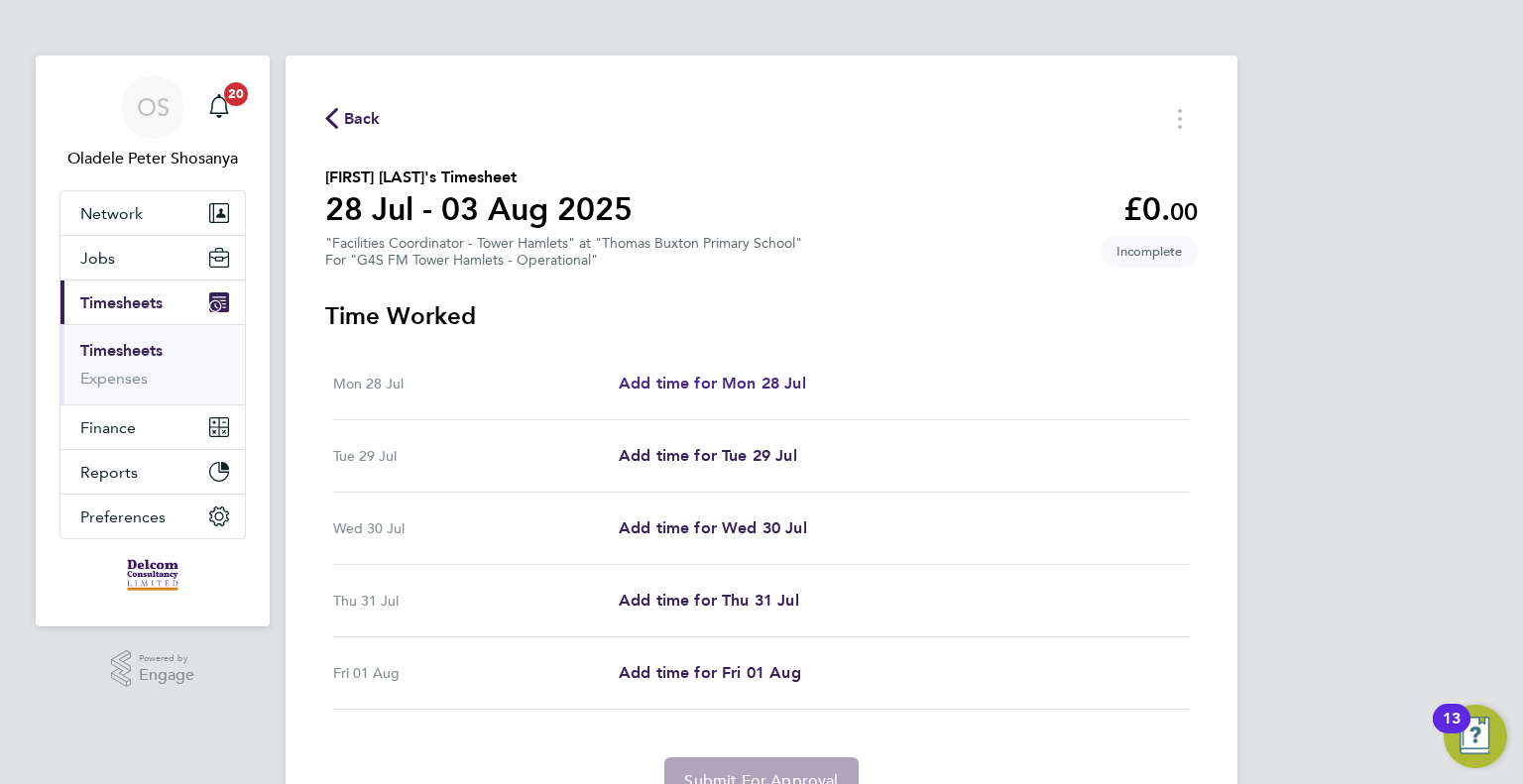 click on "Add time for Mon 28 Jul" at bounding box center [712, 383] 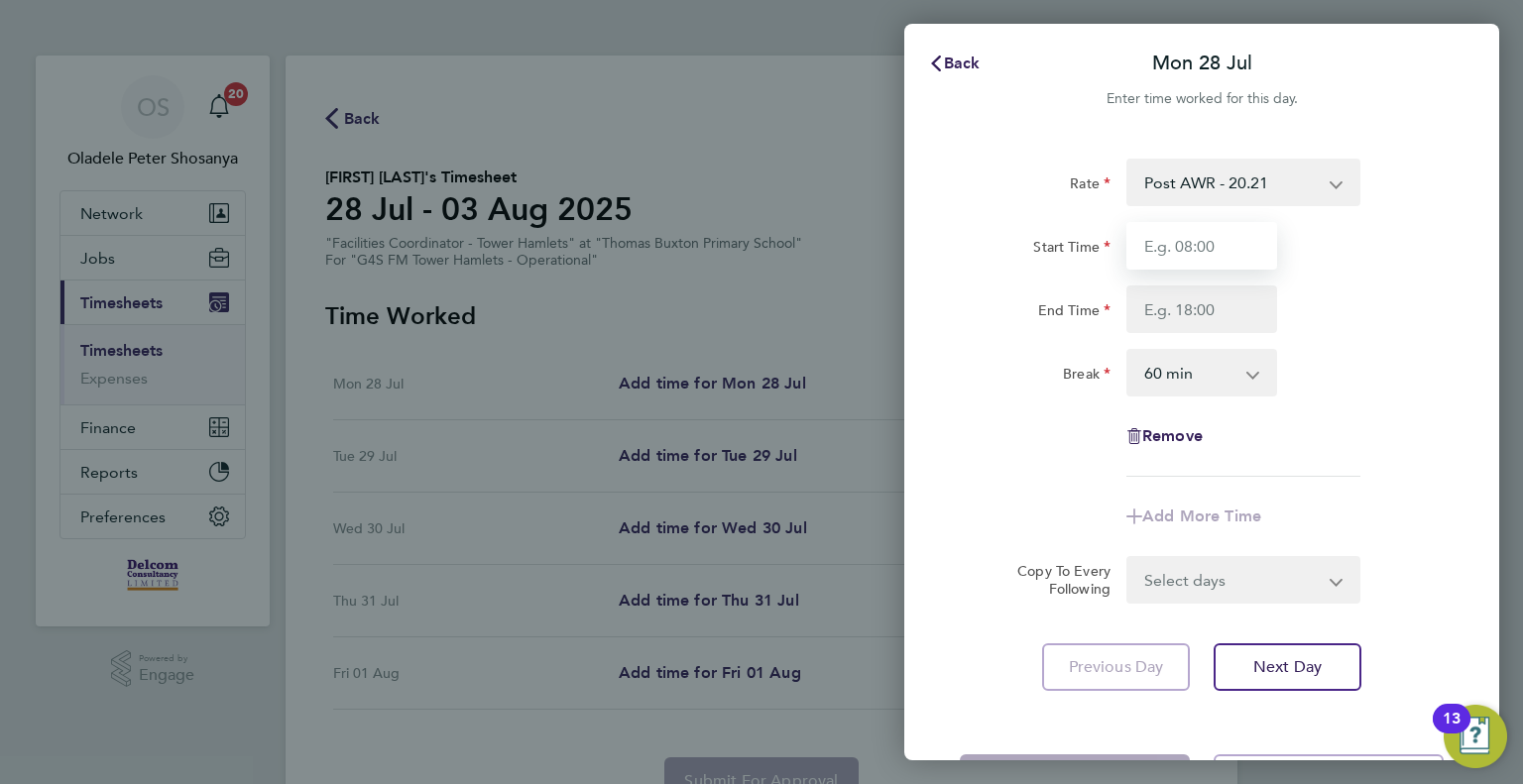 click on "Start Time" at bounding box center [1202, 246] 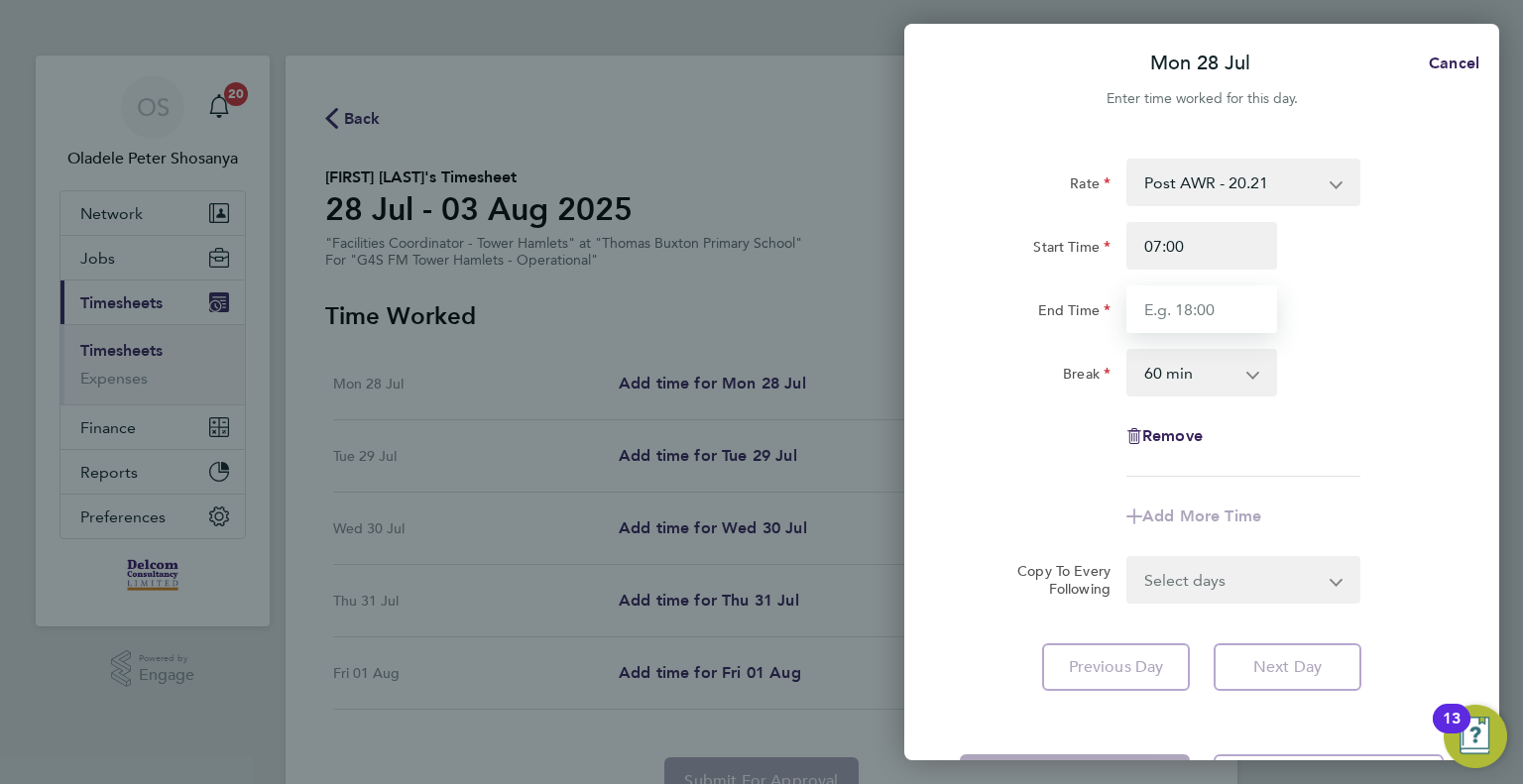click on "End Time" at bounding box center [1202, 309] 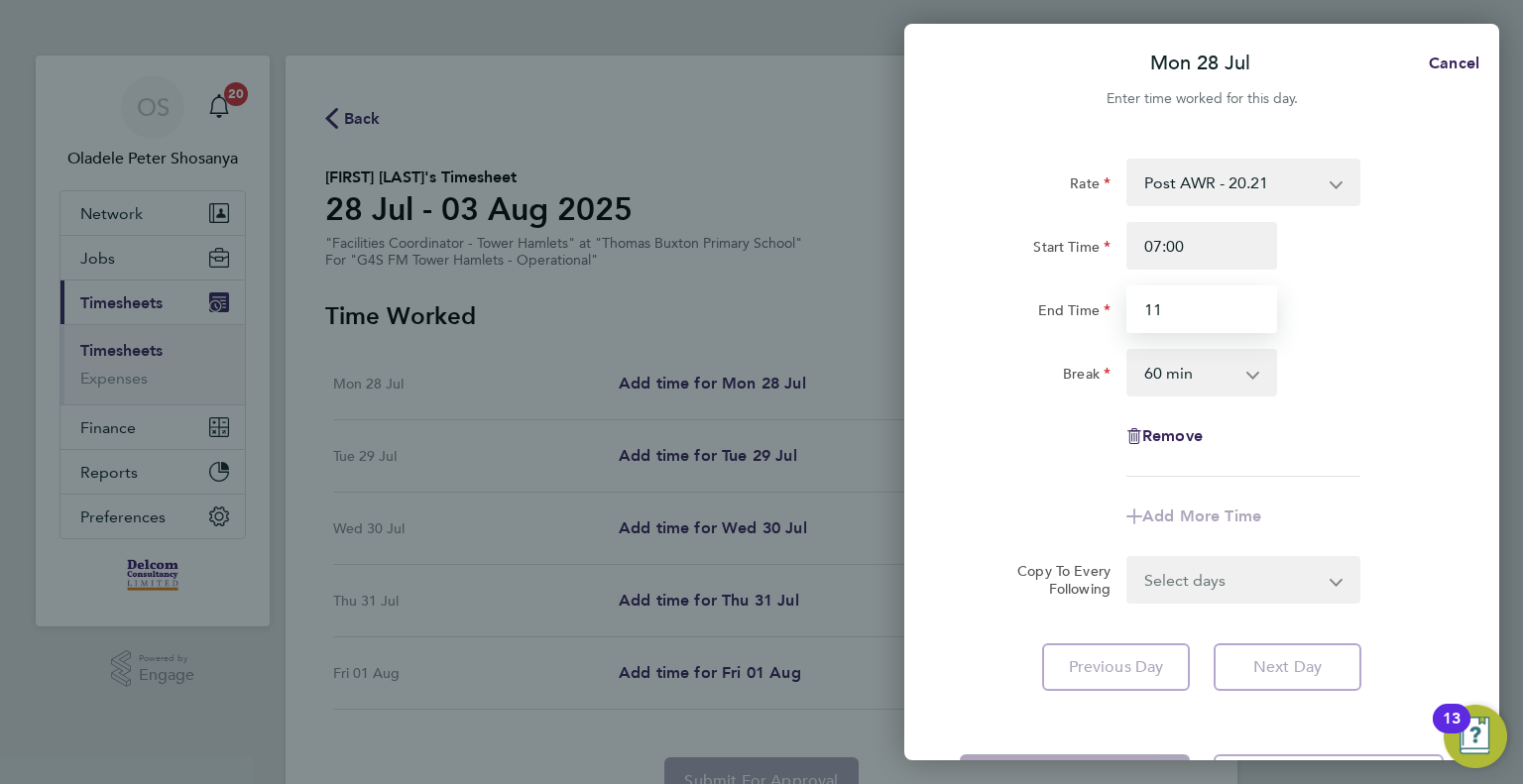 type on "11:00" 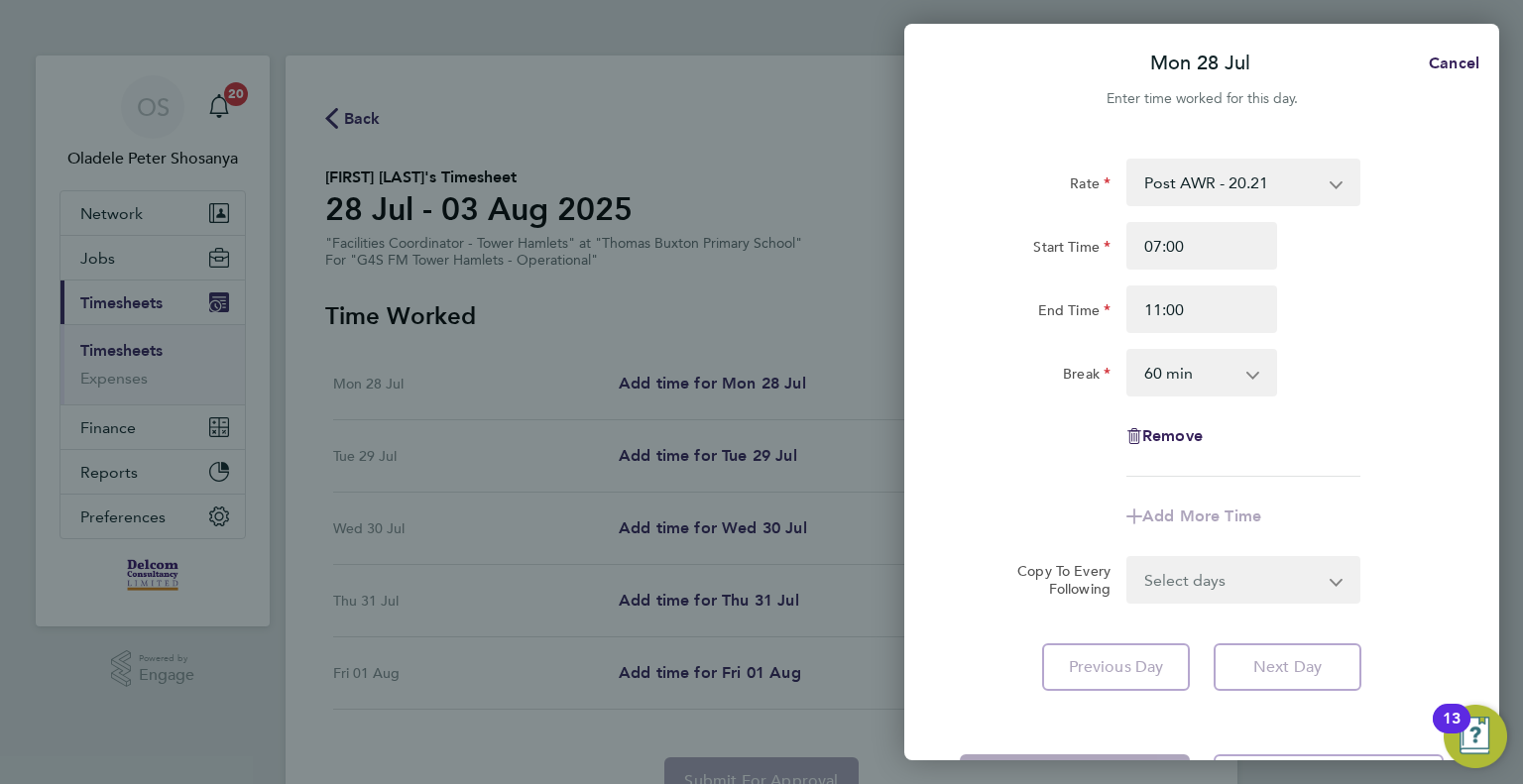 click on "0 min   15 min   30 min   45 min   60 min   75 min   90 min" at bounding box center (1190, 373) 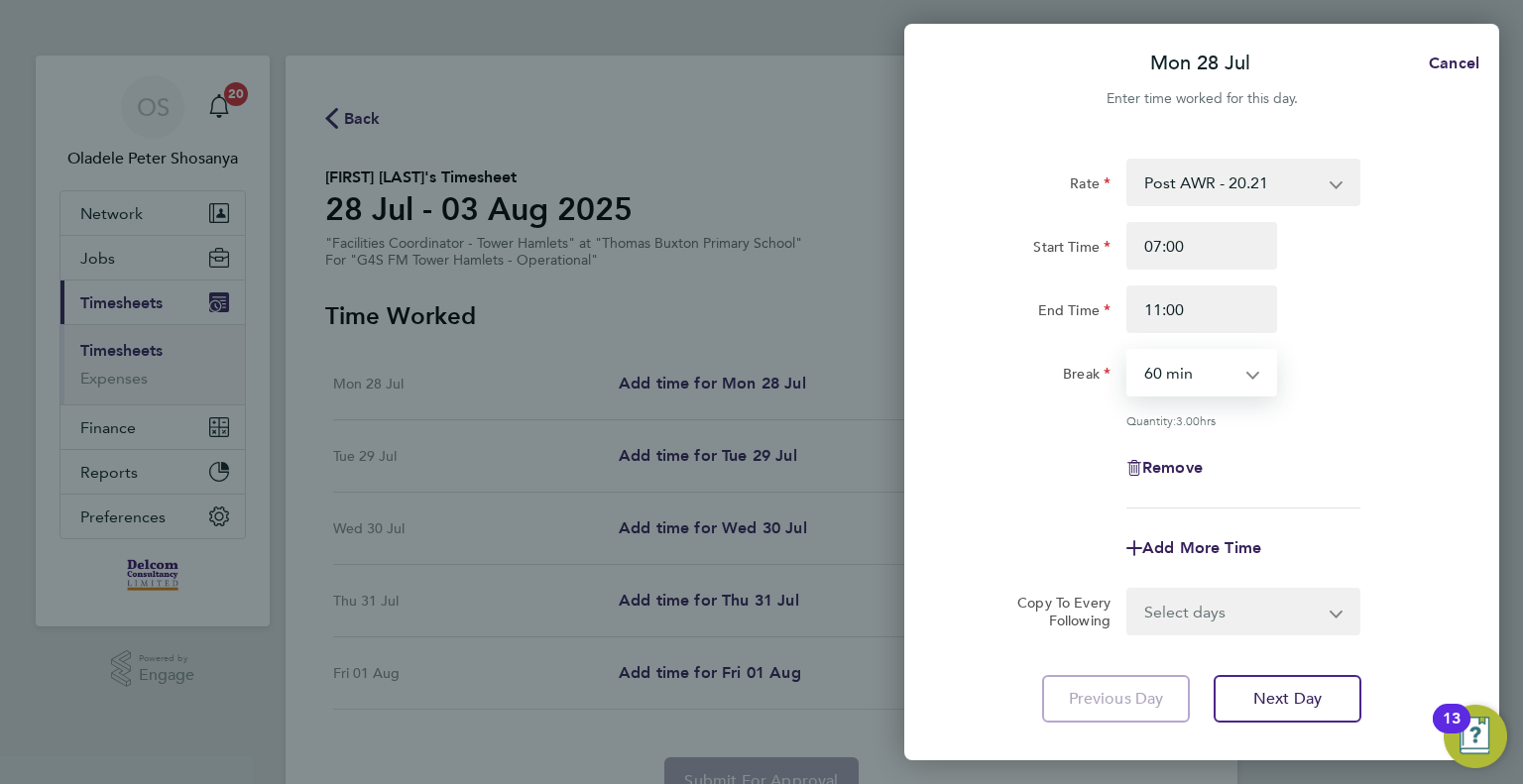 select on "0" 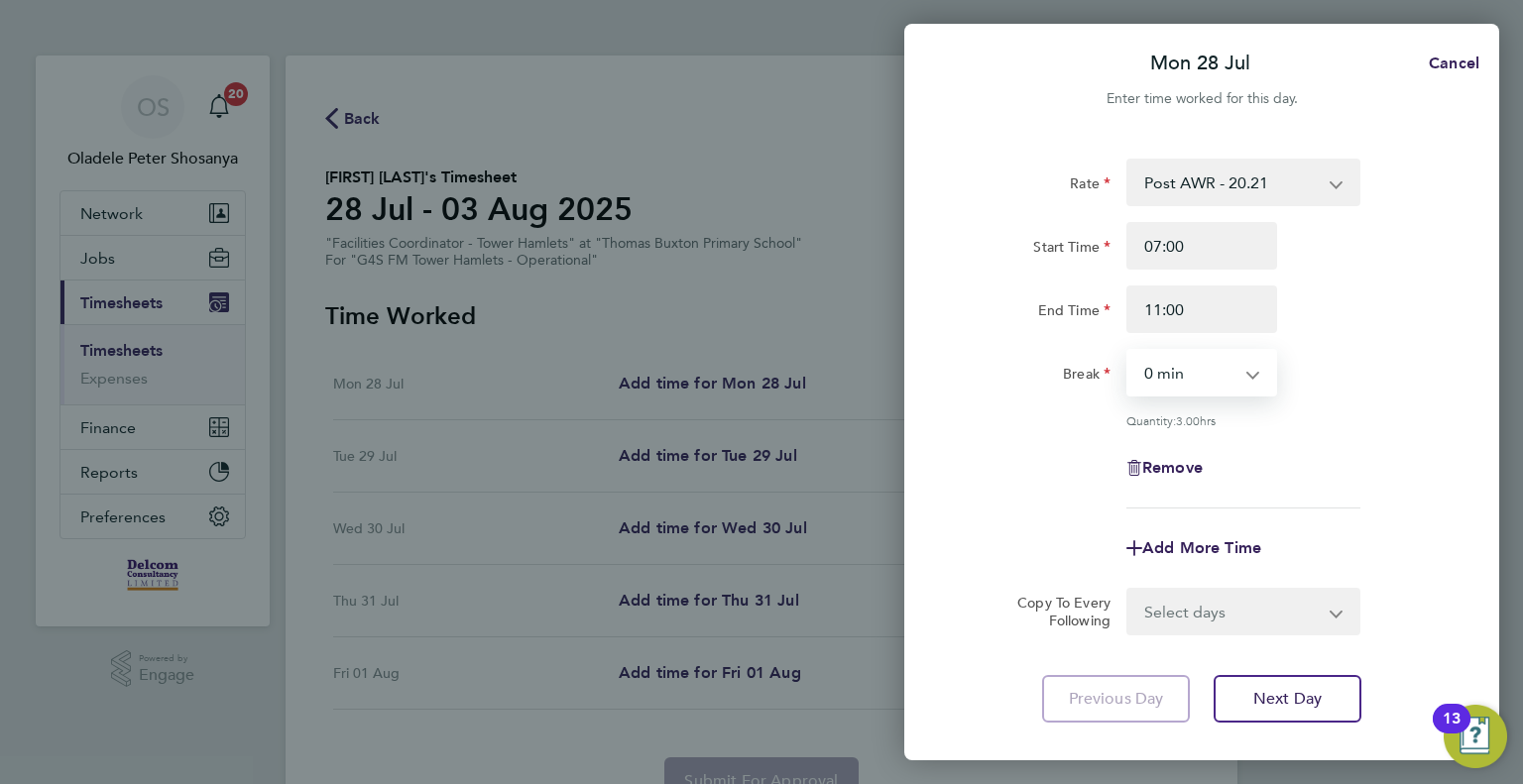 click on "0 min   15 min   30 min   45 min   60 min   75 min   90 min" at bounding box center [1190, 373] 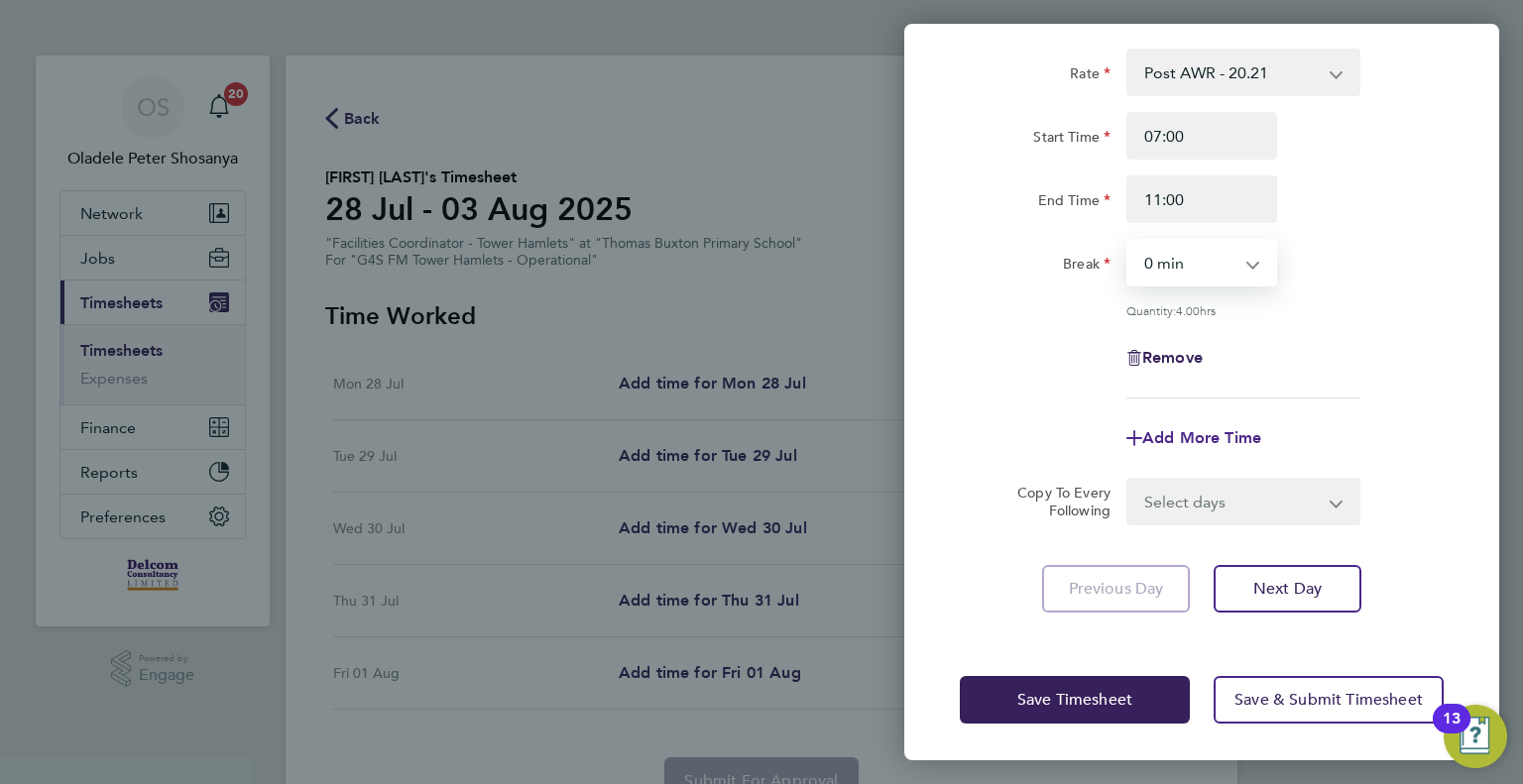 click on "Add More Time" 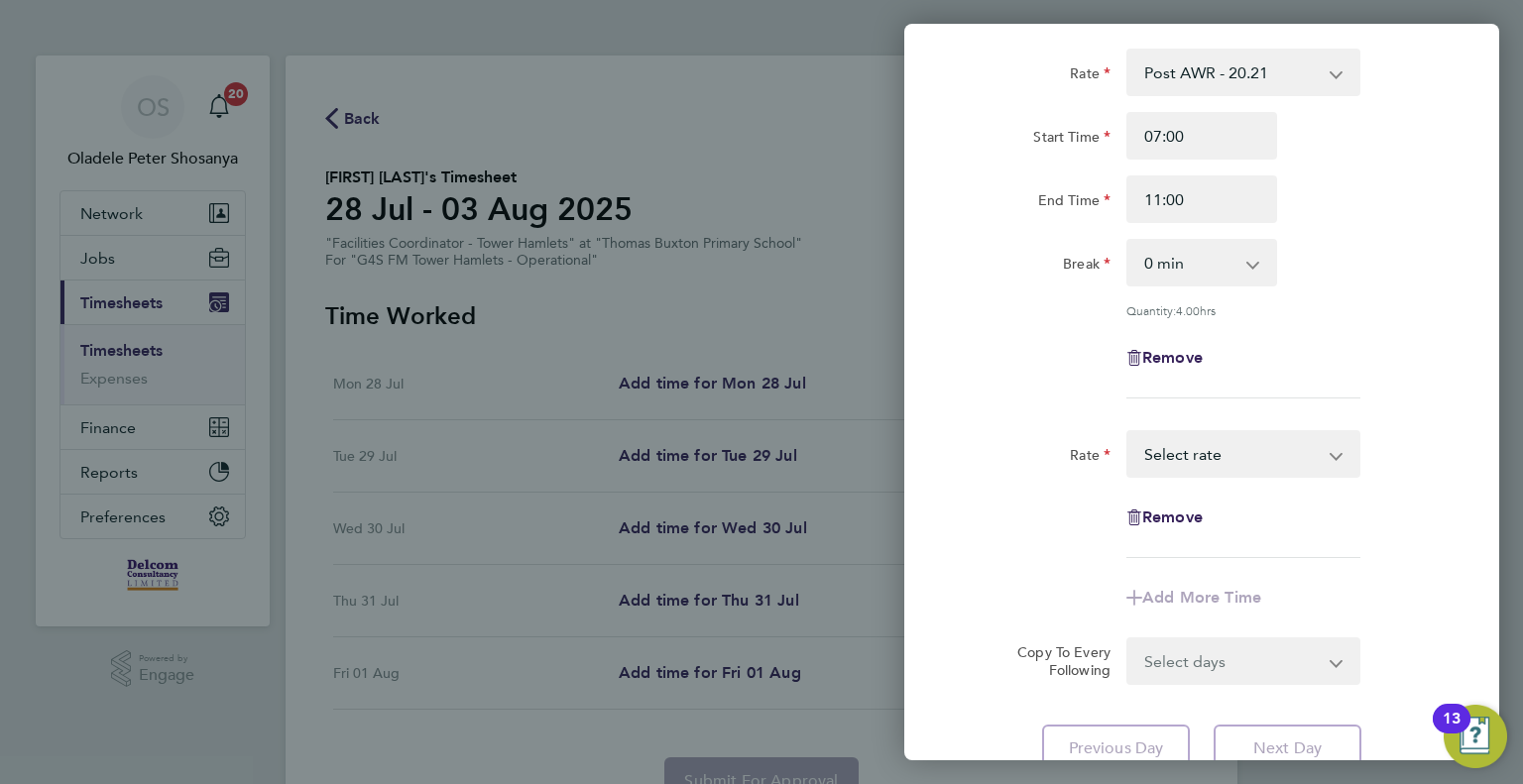 click on "Post AWR - 20.21   Select rate" at bounding box center [1231, 454] 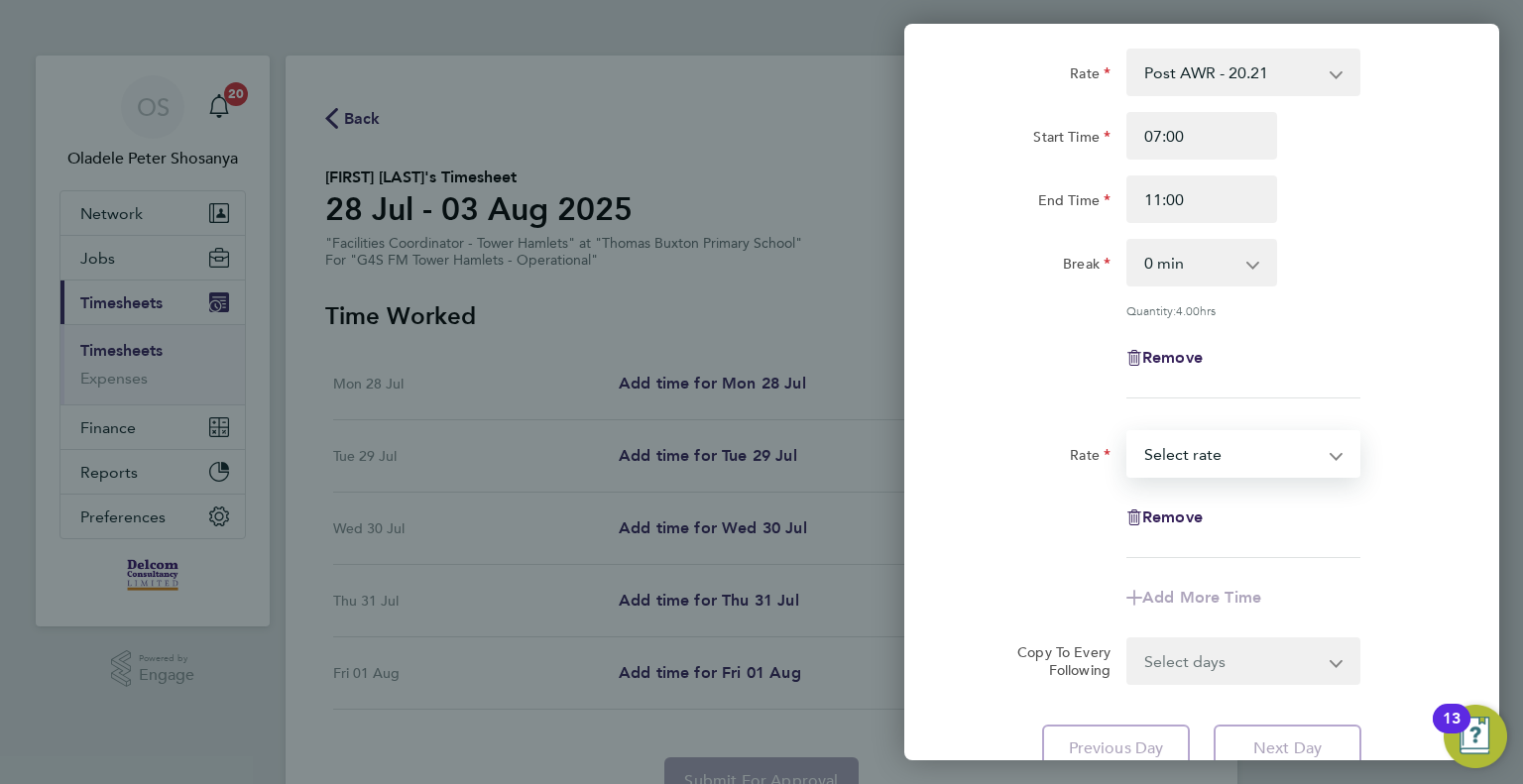 select on "60" 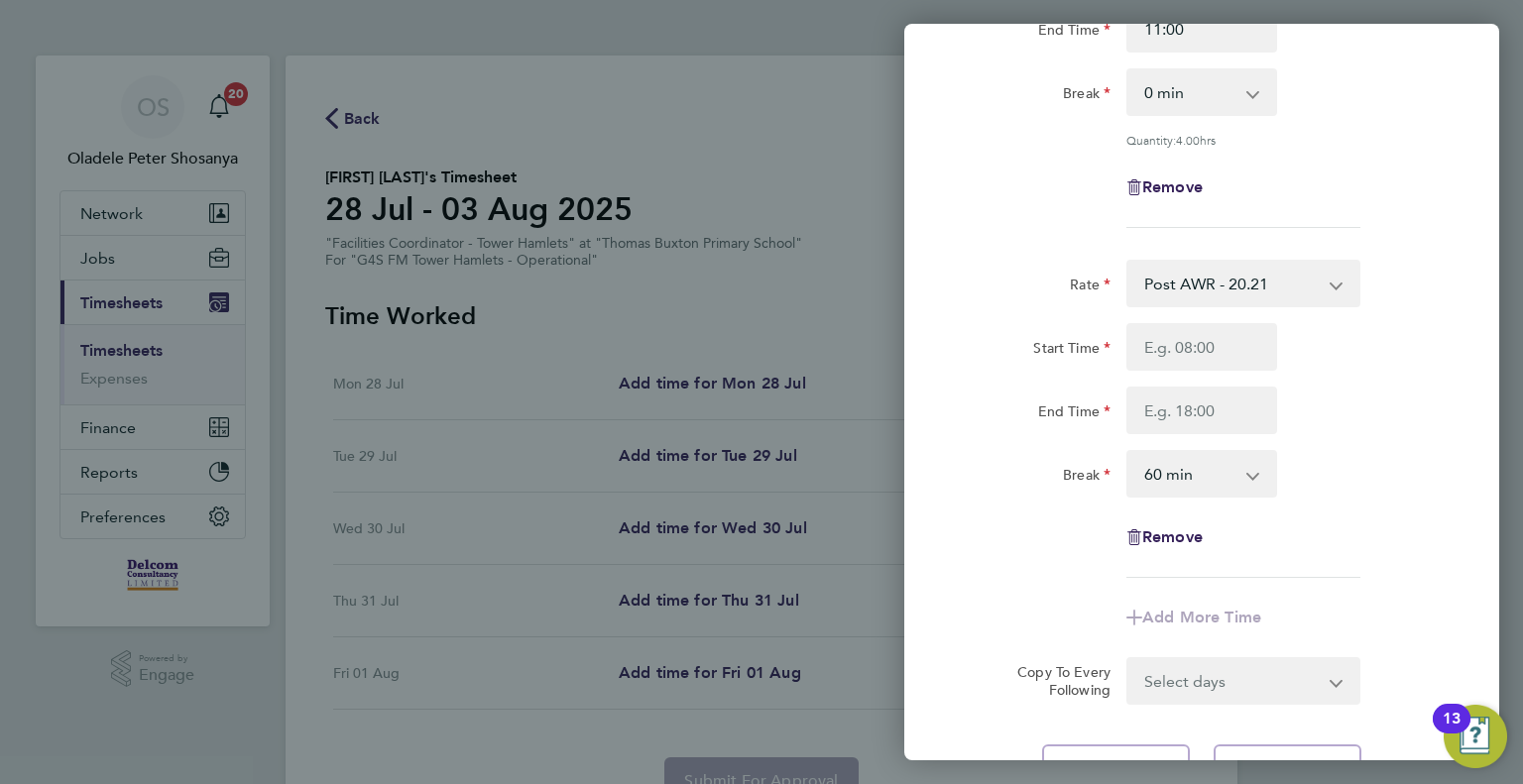 scroll, scrollTop: 297, scrollLeft: 0, axis: vertical 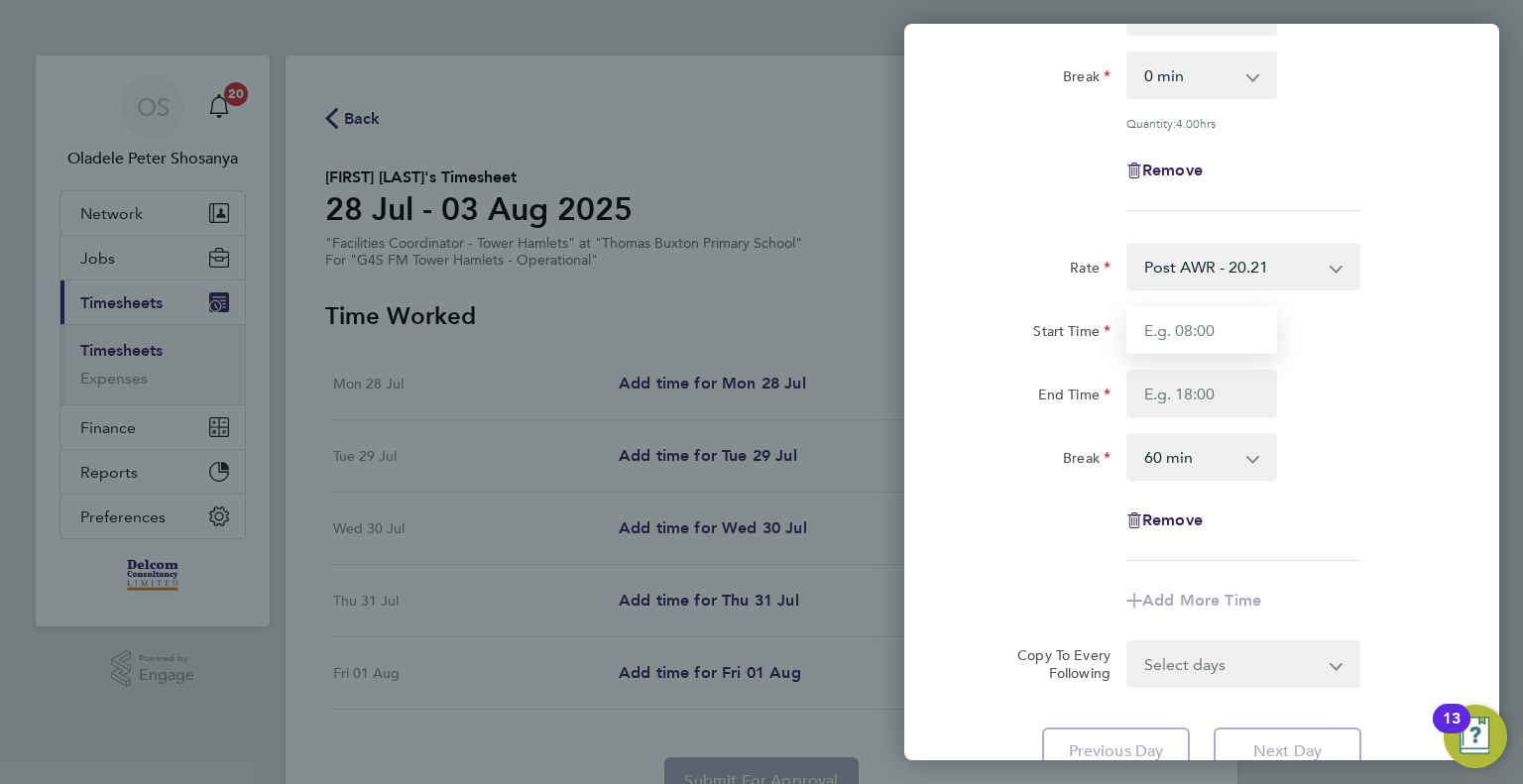 click on "Start Time" at bounding box center [1202, 330] 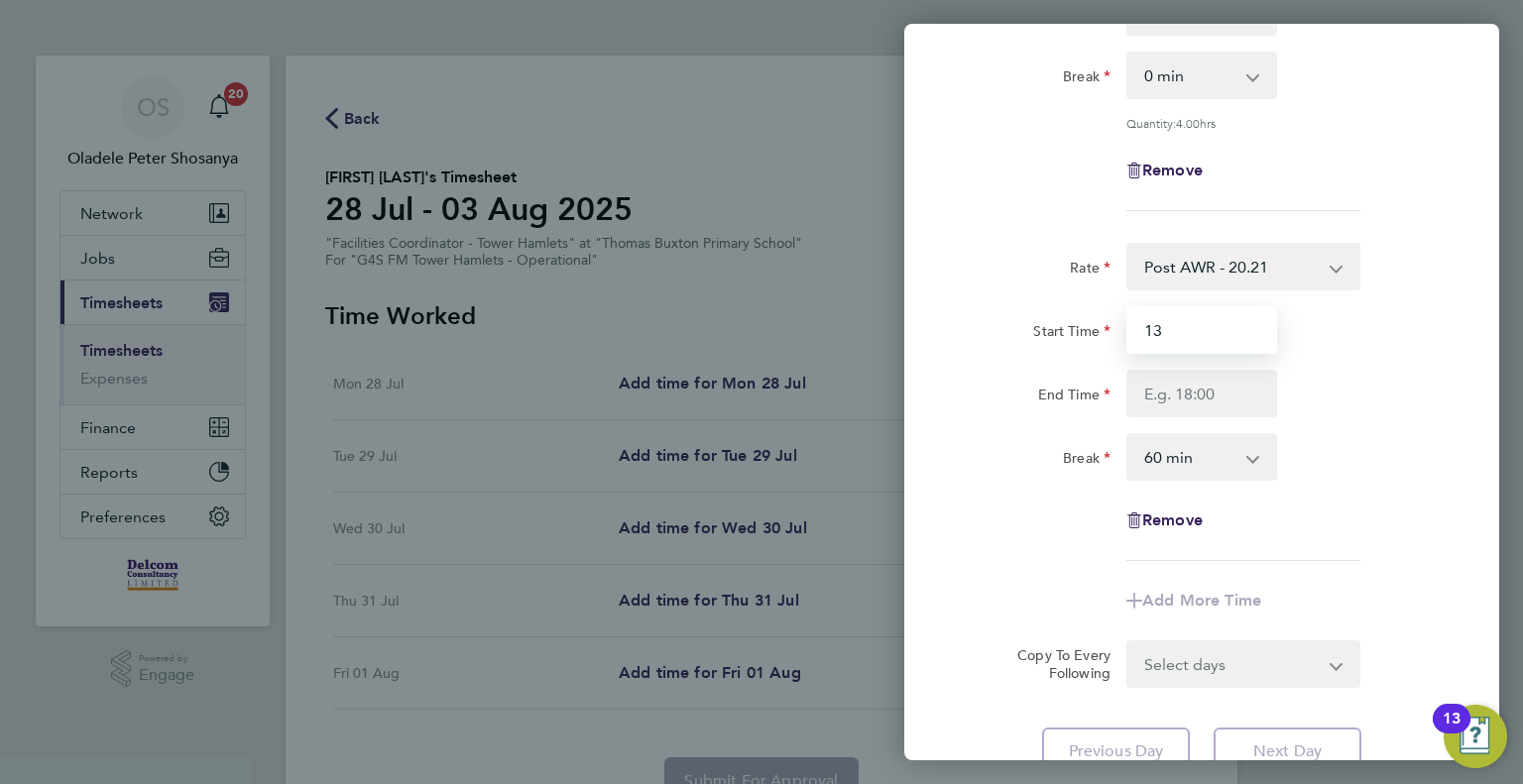 type on "13:00" 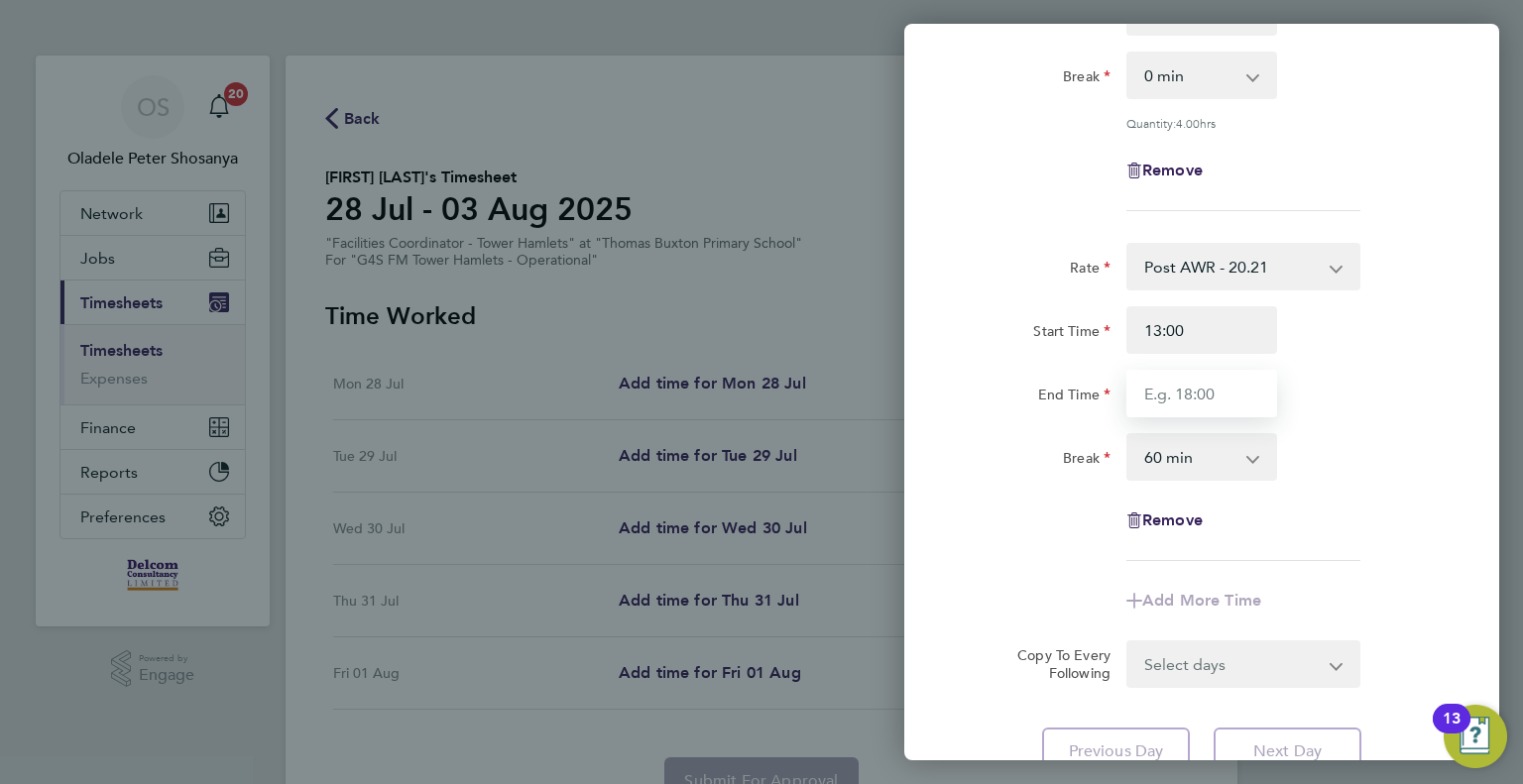 click on "End Time" at bounding box center [1202, 393] 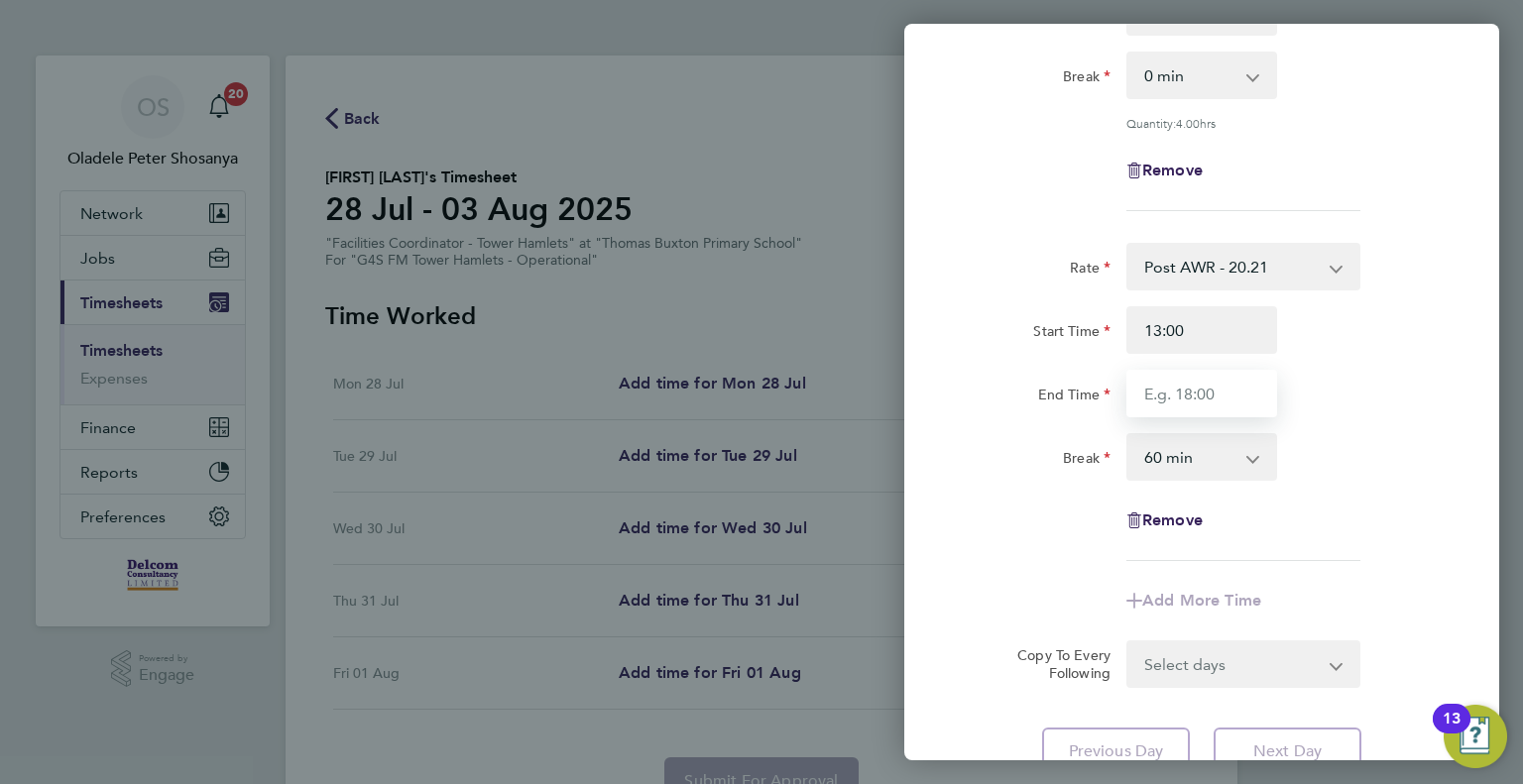 type on "17:00" 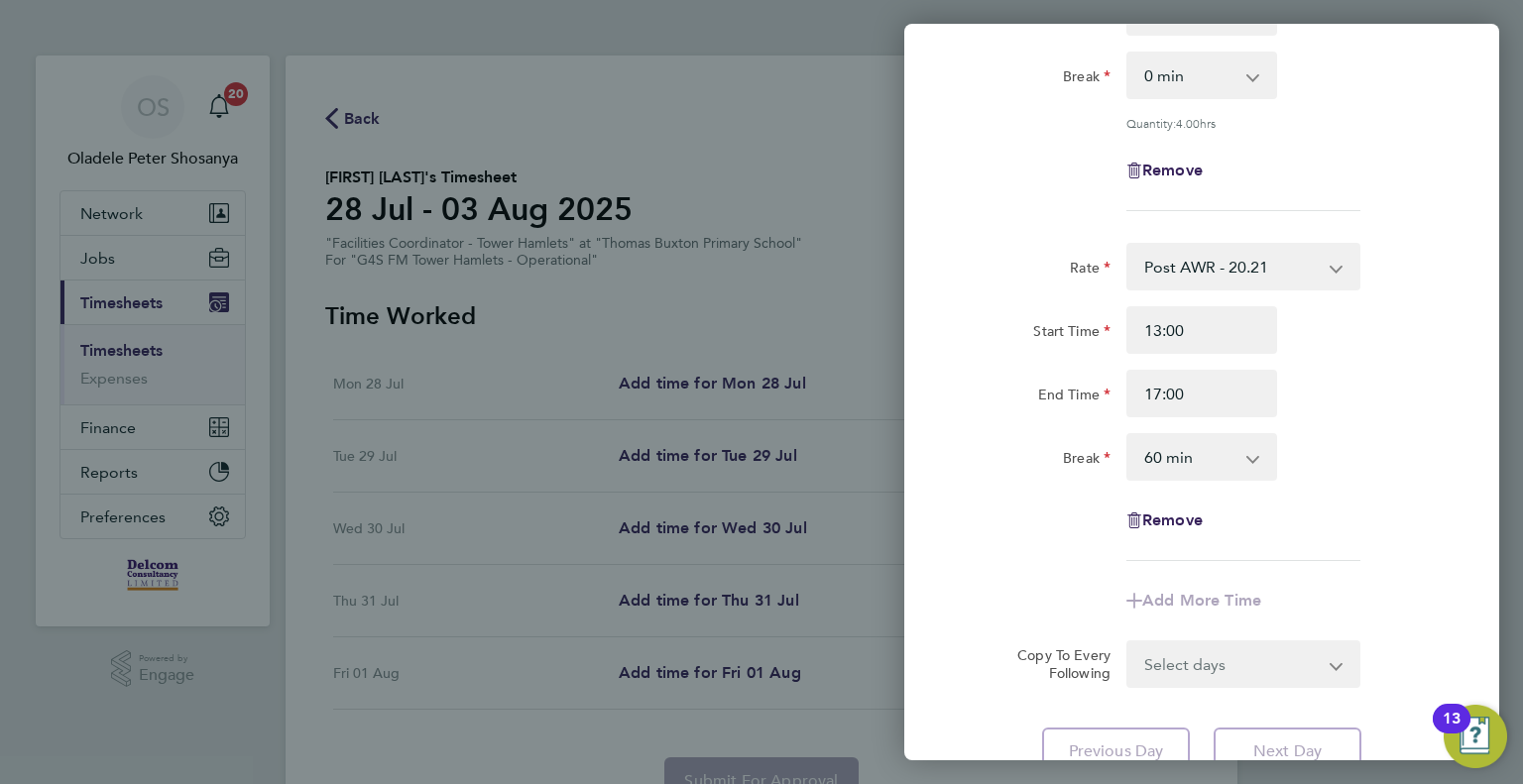 click on "0 min   15 min   30 min   45 min   60 min   75 min   90 min" at bounding box center [1190, 457] 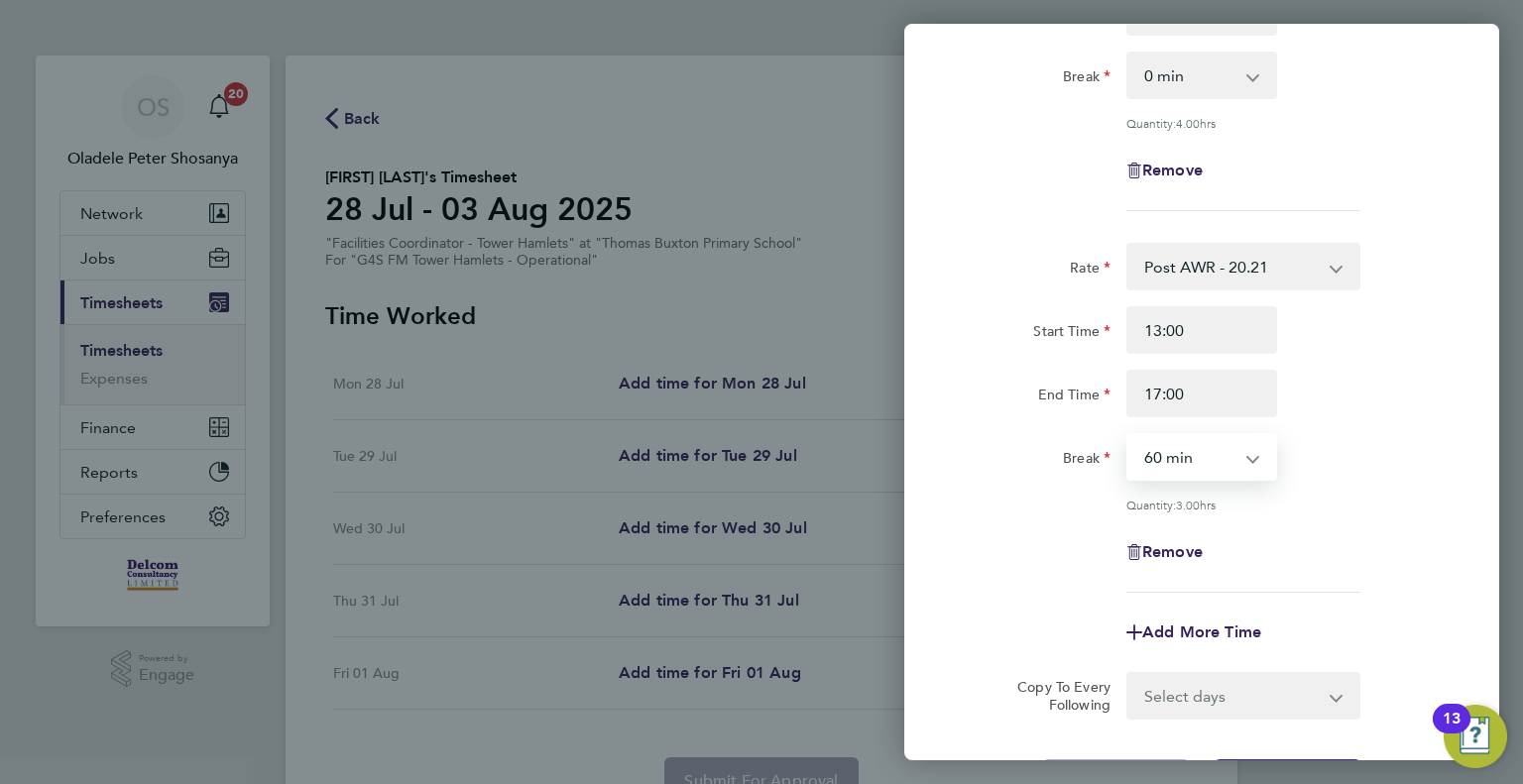 select on "0" 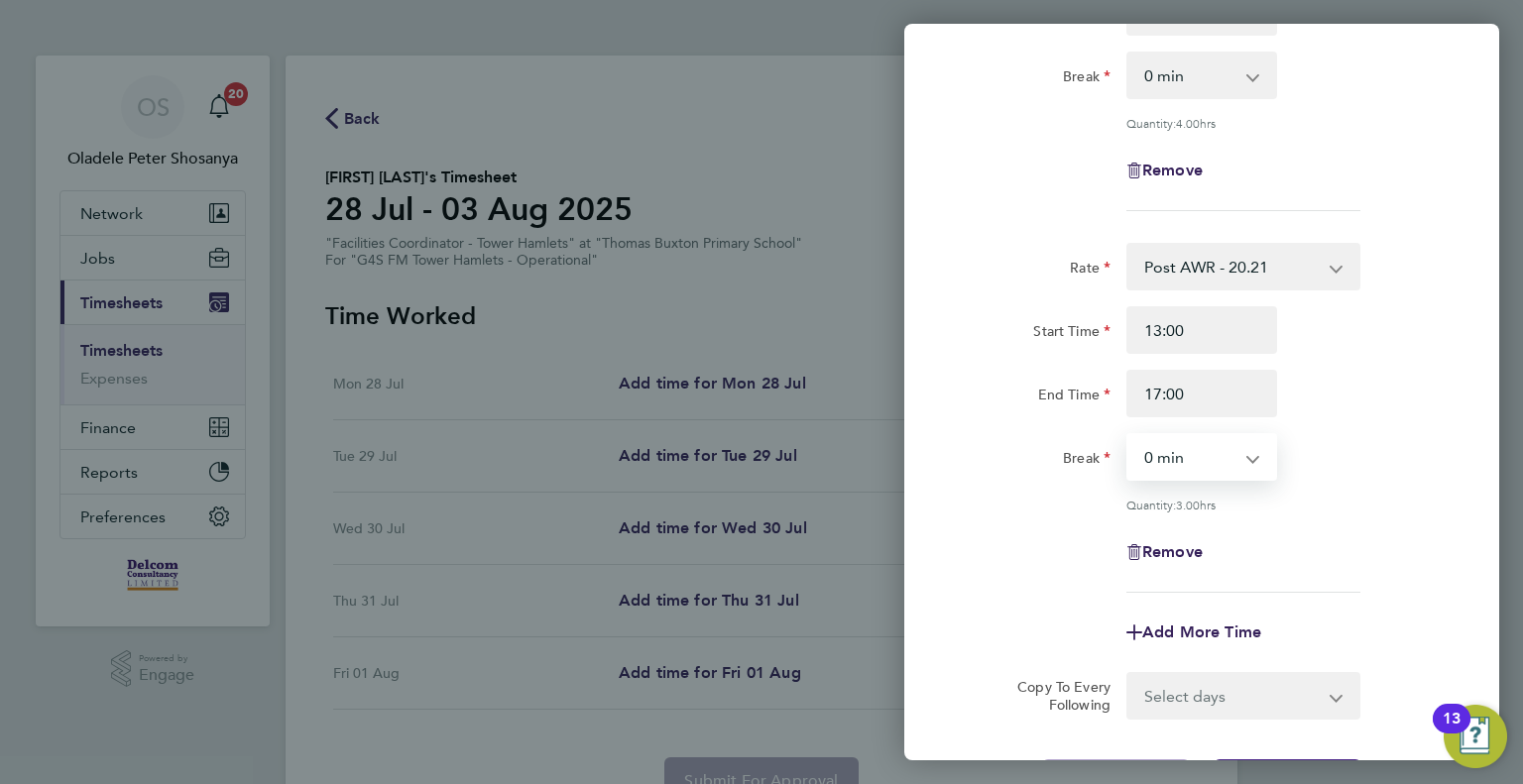 click on "0 min   15 min   30 min   45 min   60 min   75 min   90 min" at bounding box center [1190, 457] 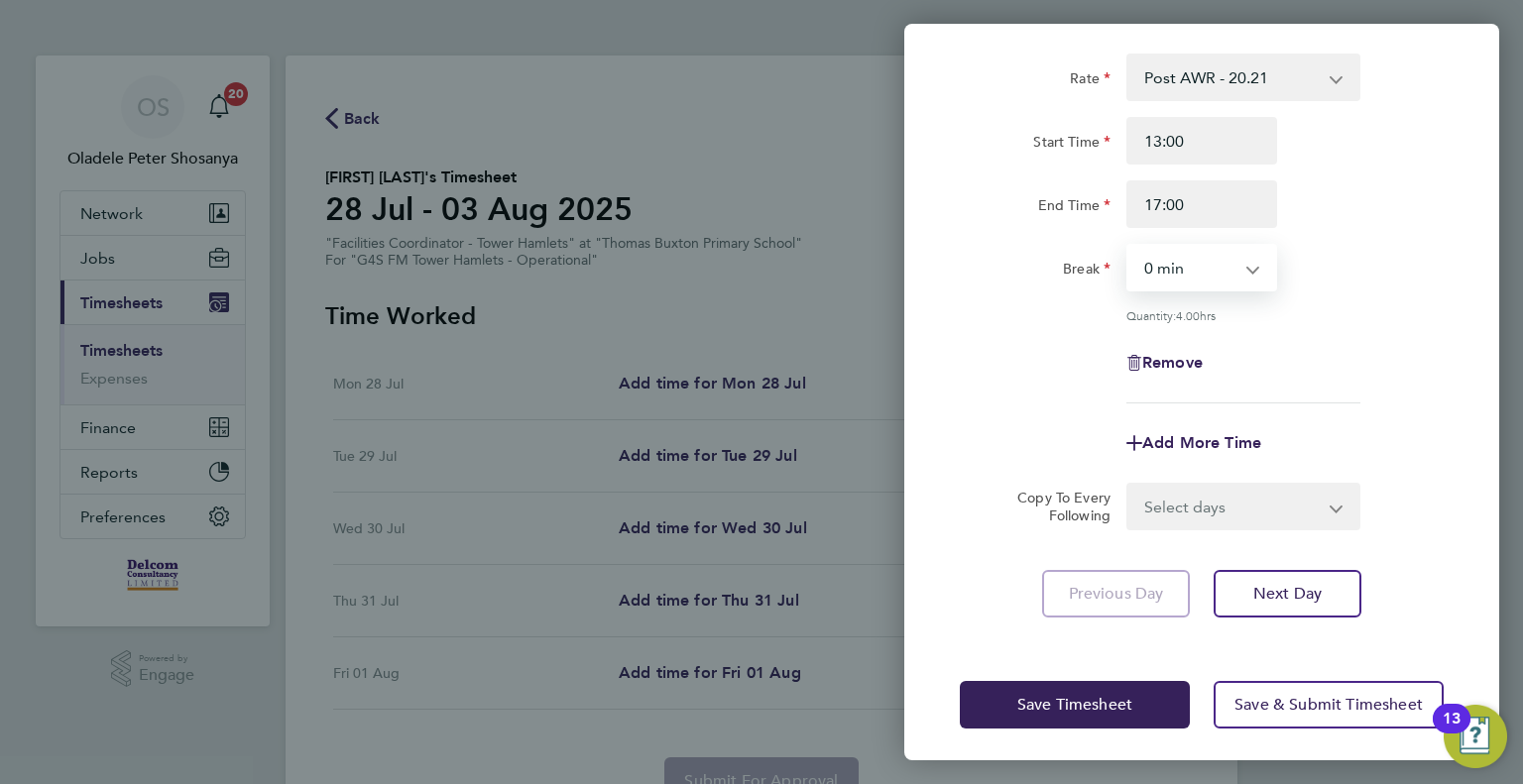 scroll, scrollTop: 490, scrollLeft: 0, axis: vertical 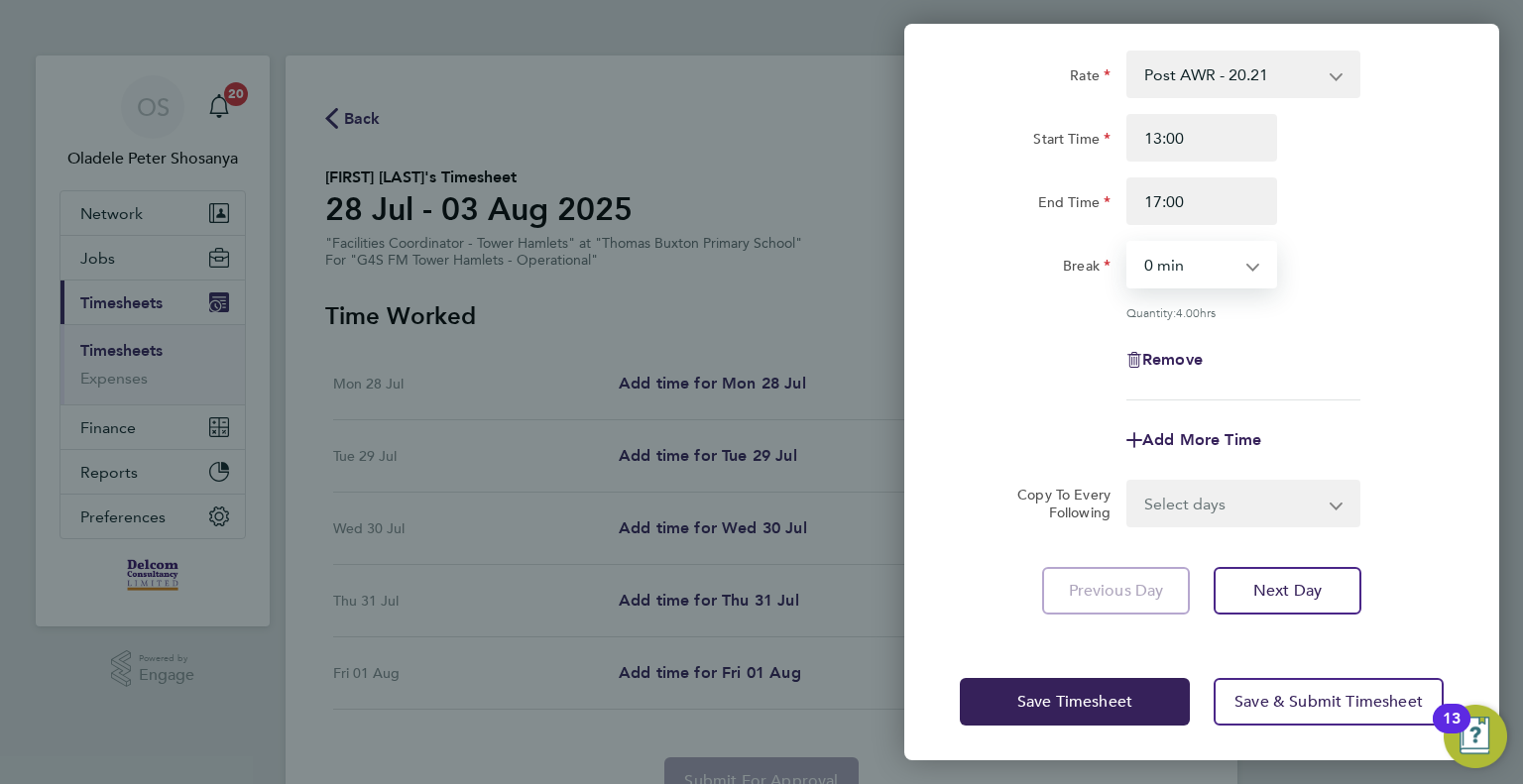 click on "Select days   Day   Tuesday   Wednesday   Thursday   Friday" at bounding box center (1232, 504) 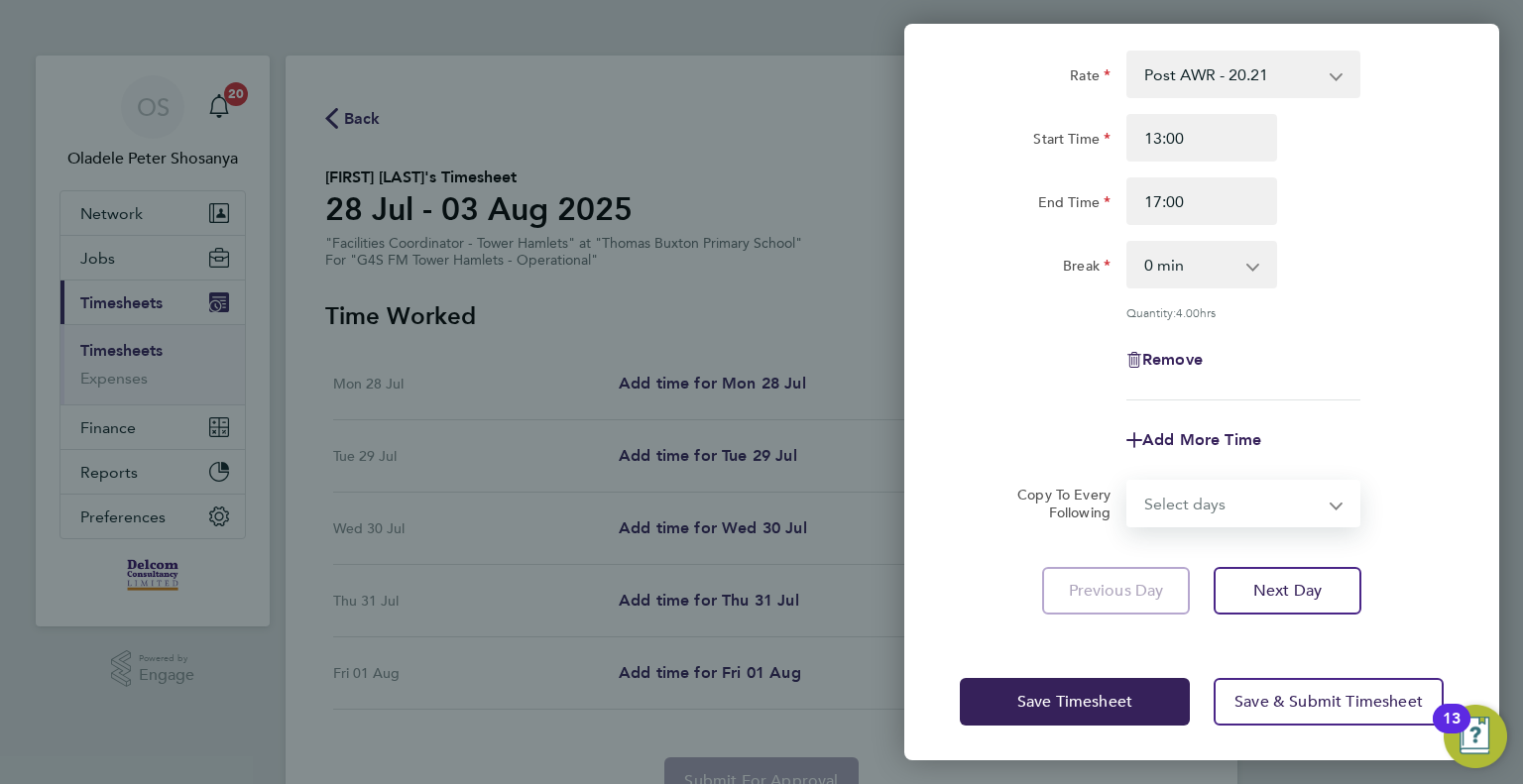 select on "DAY" 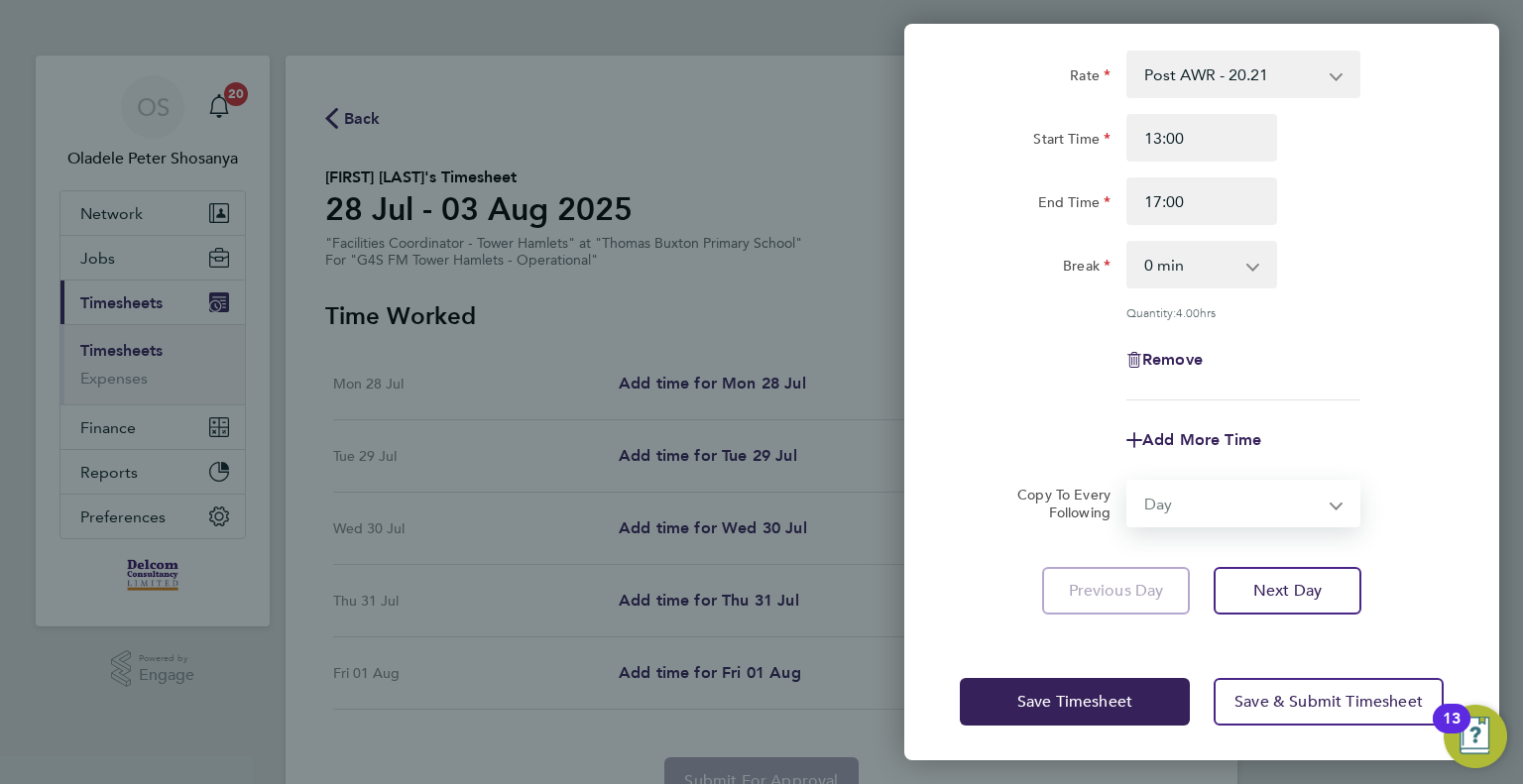 click on "Select days   Day   Tuesday   Wednesday   Thursday   Friday" at bounding box center (1232, 504) 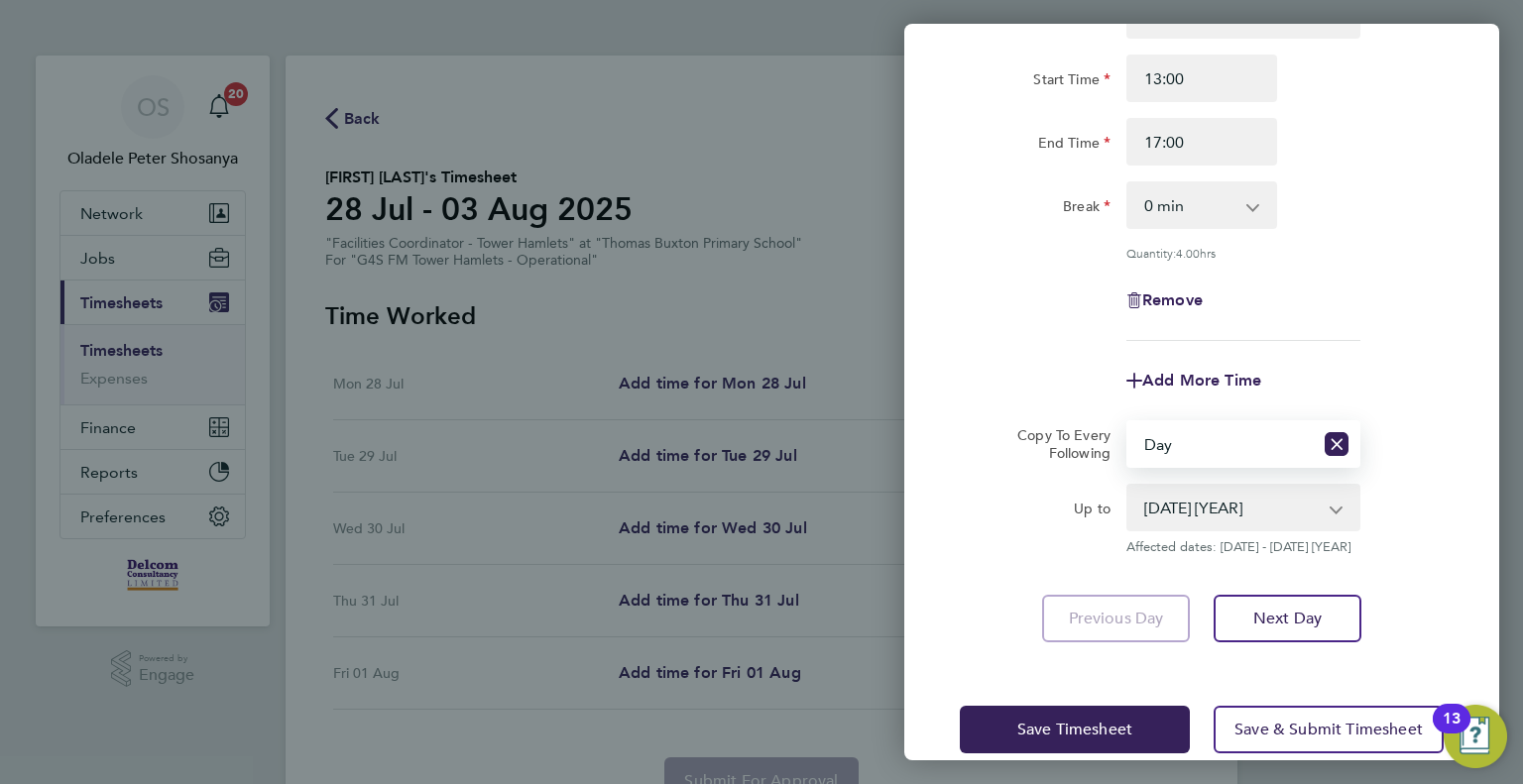 scroll, scrollTop: 577, scrollLeft: 0, axis: vertical 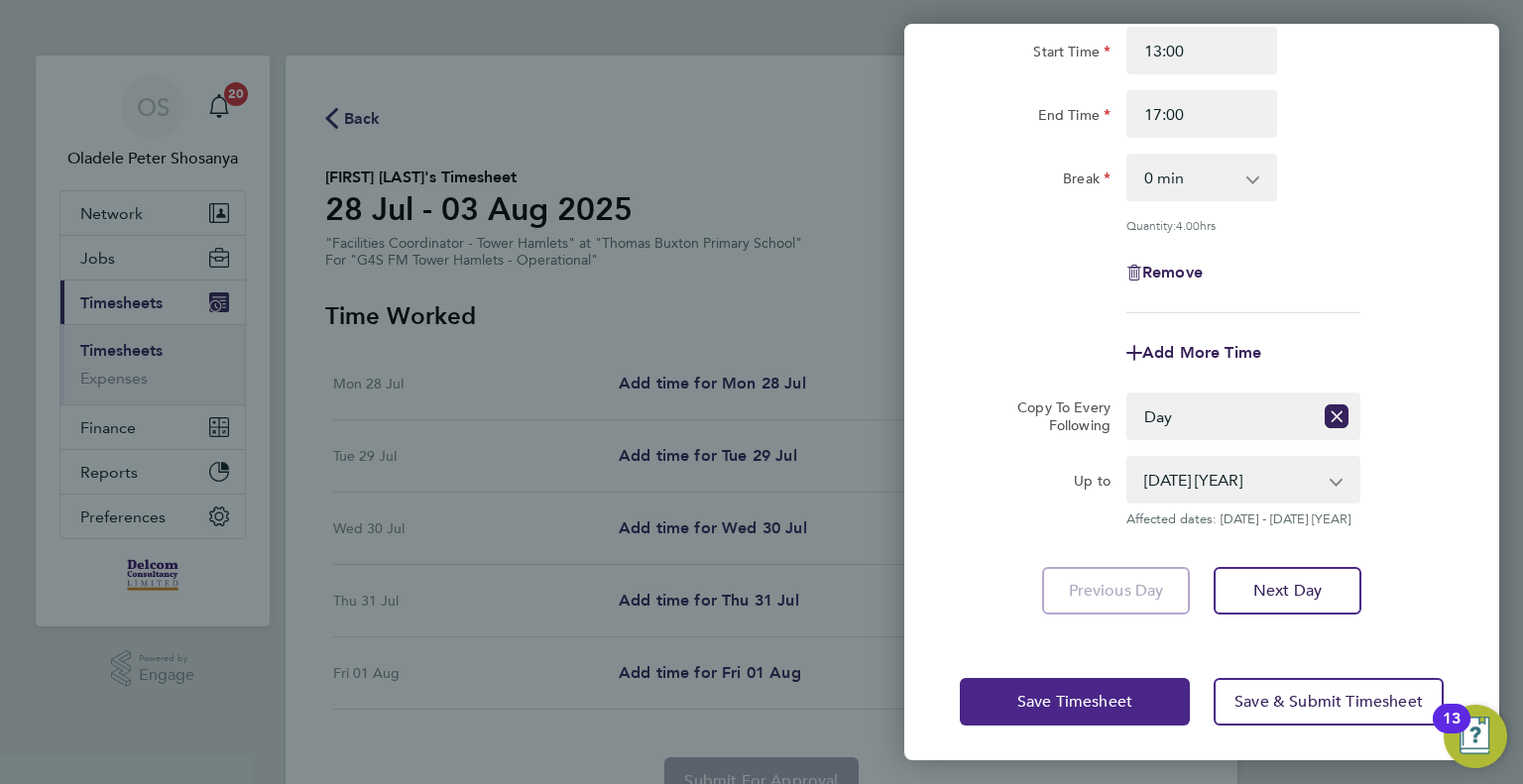 click on "Save Timesheet" 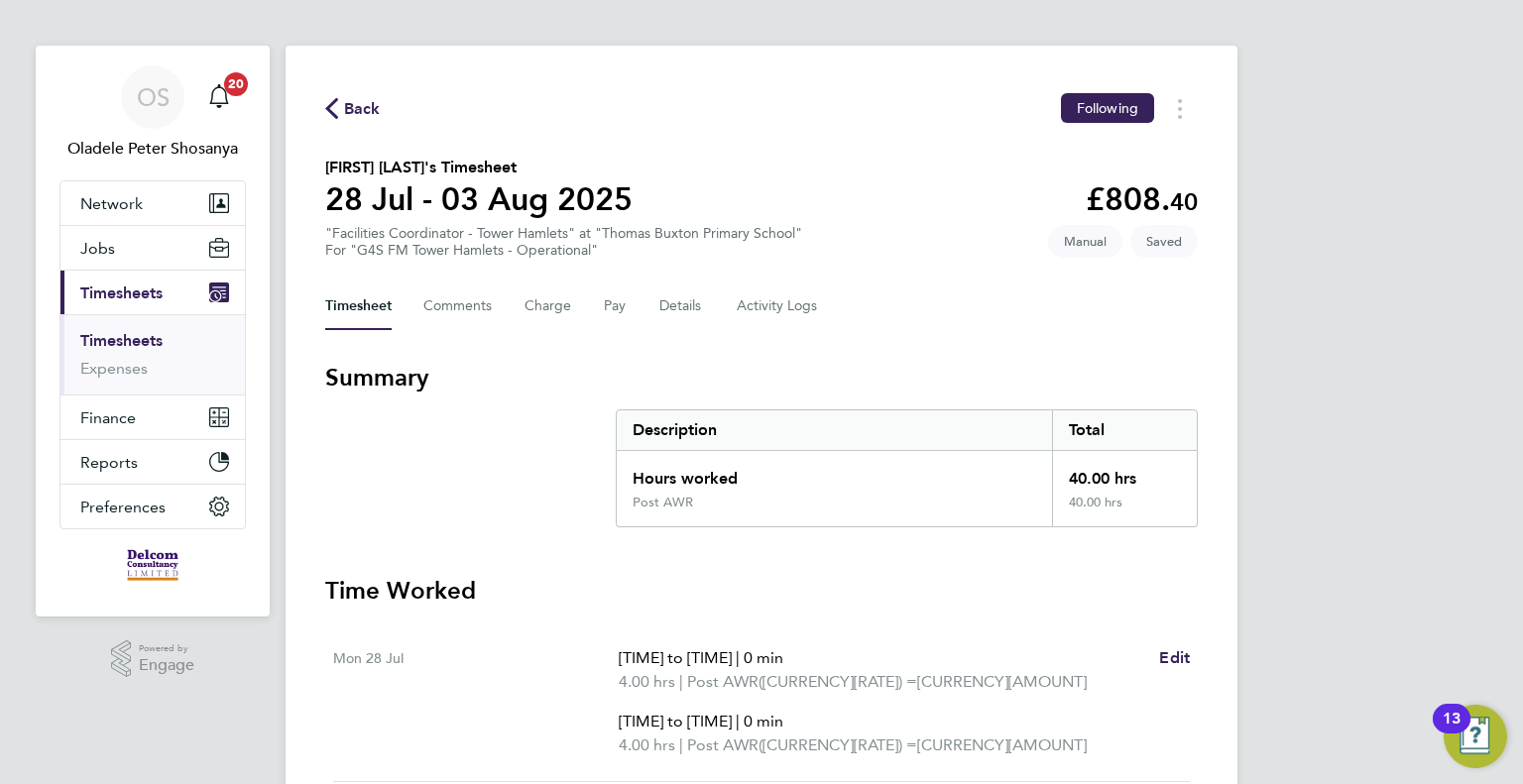 scroll, scrollTop: 0, scrollLeft: 0, axis: both 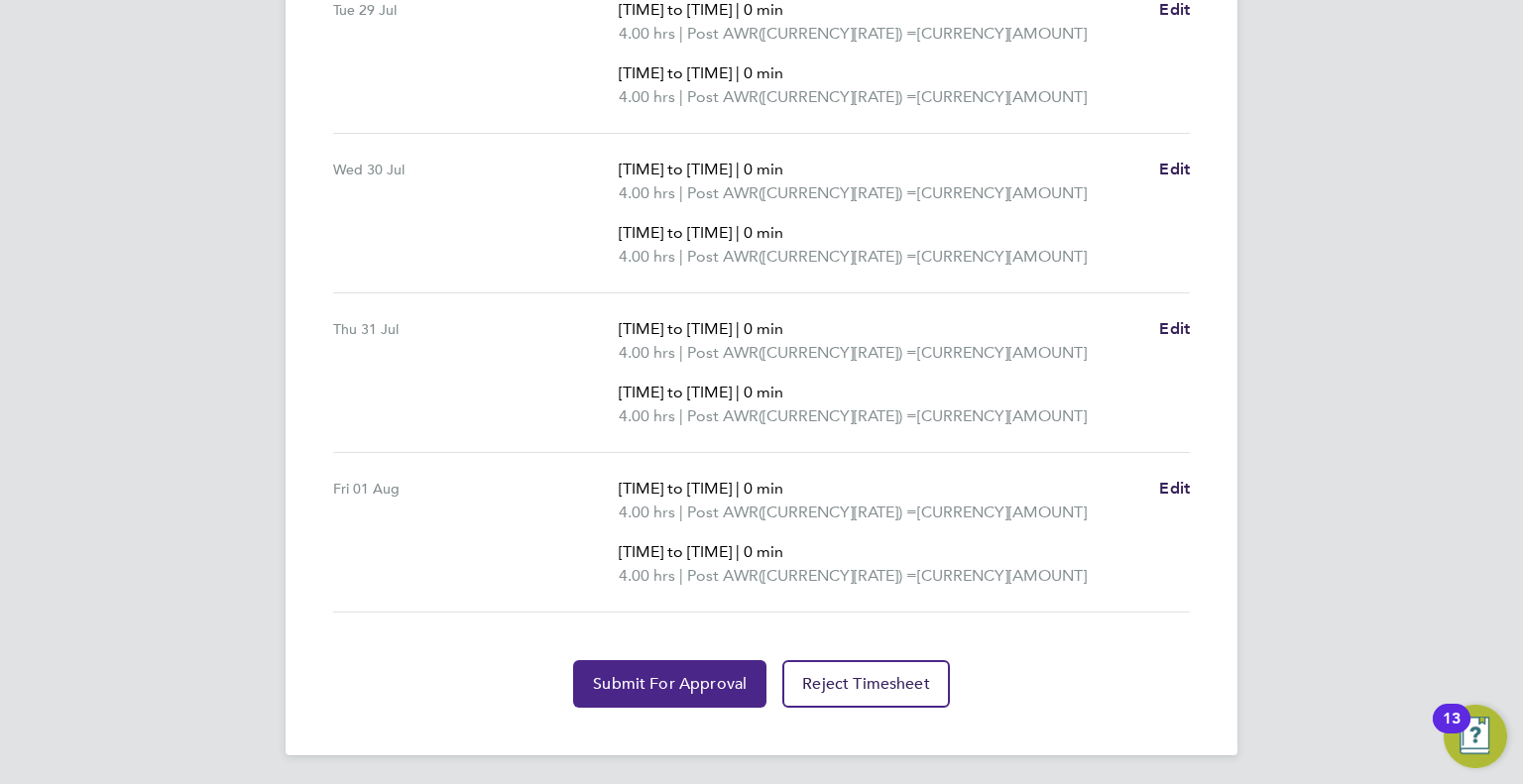 click on "Submit For Approval" 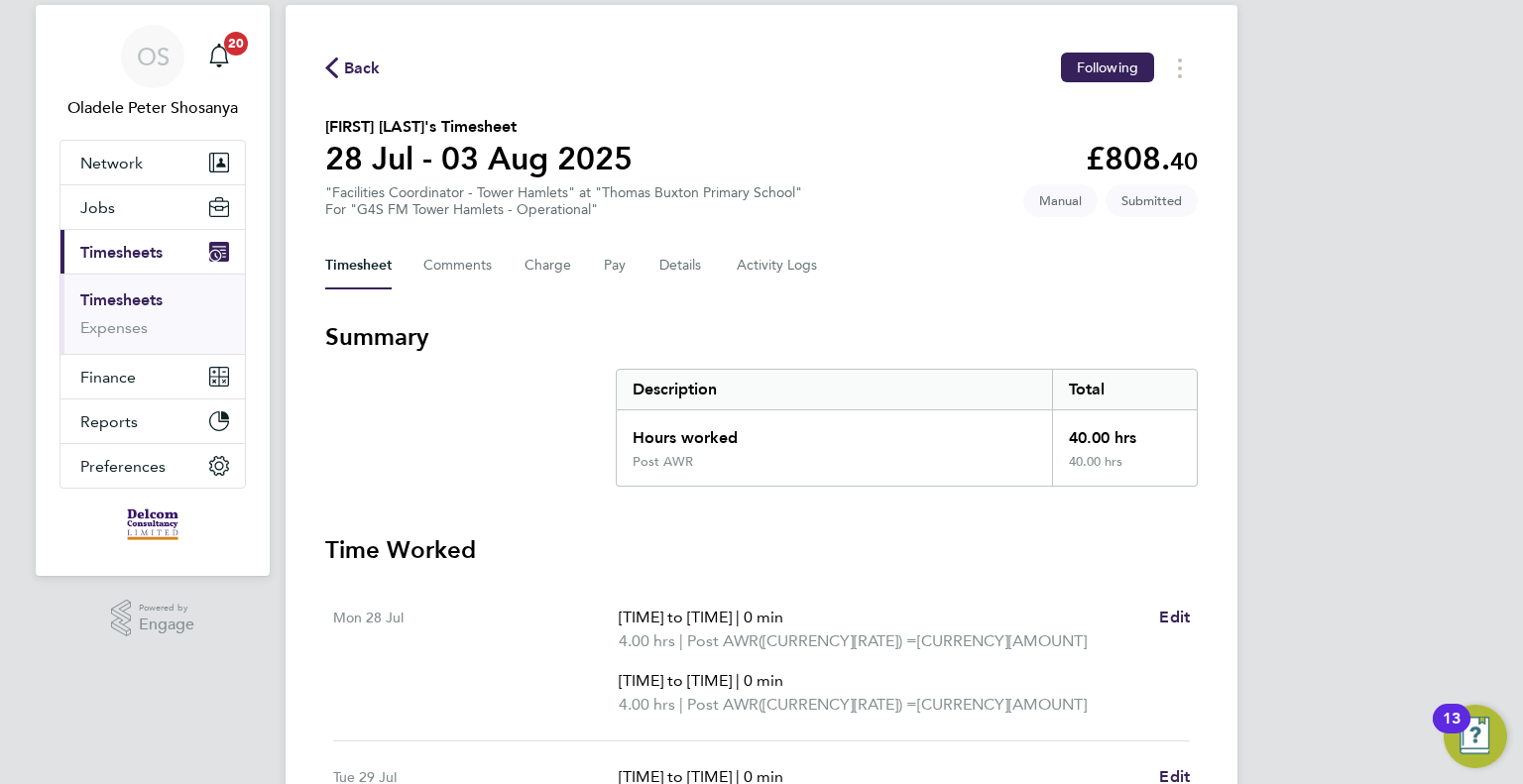 scroll, scrollTop: 0, scrollLeft: 0, axis: both 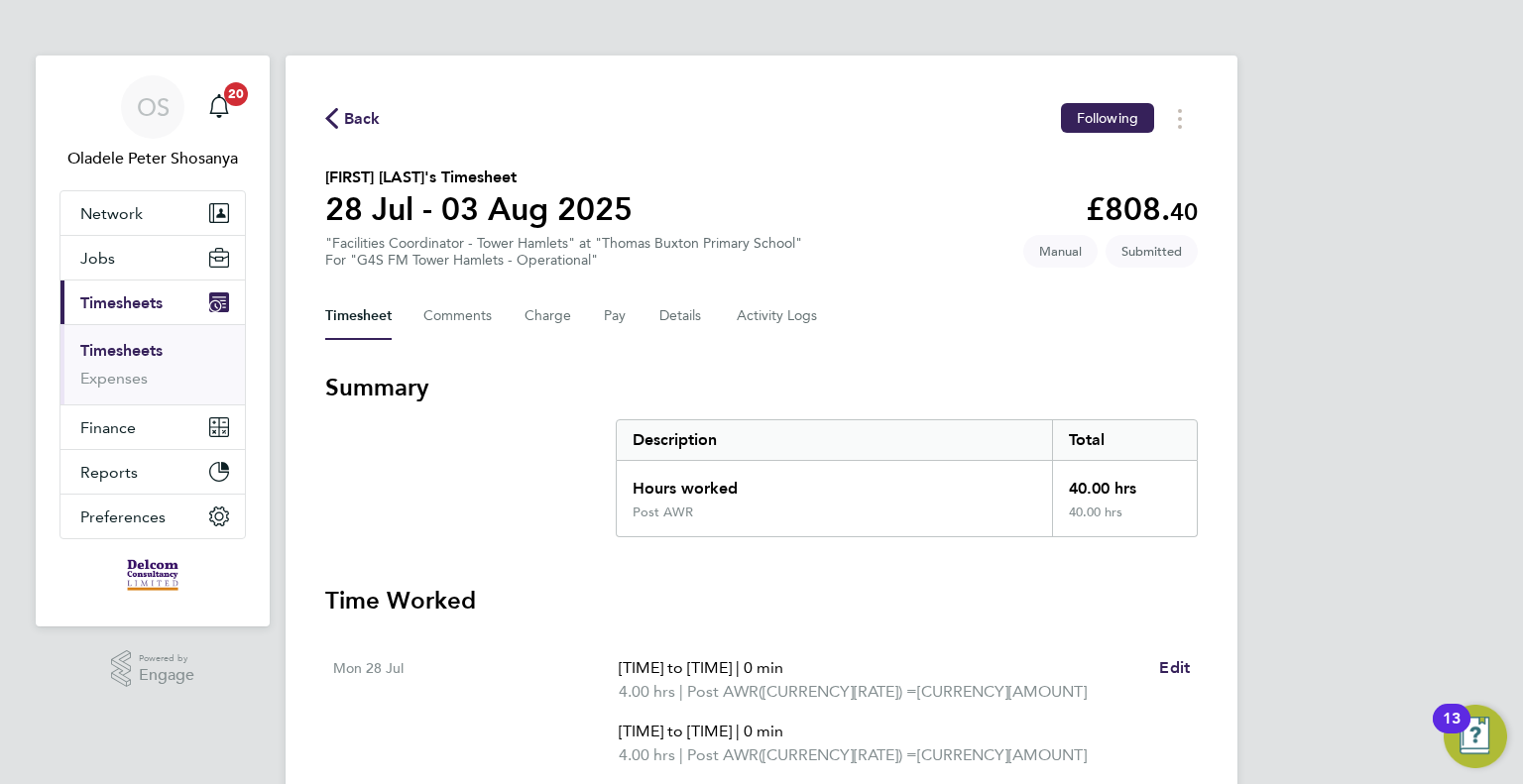 click on "Back" 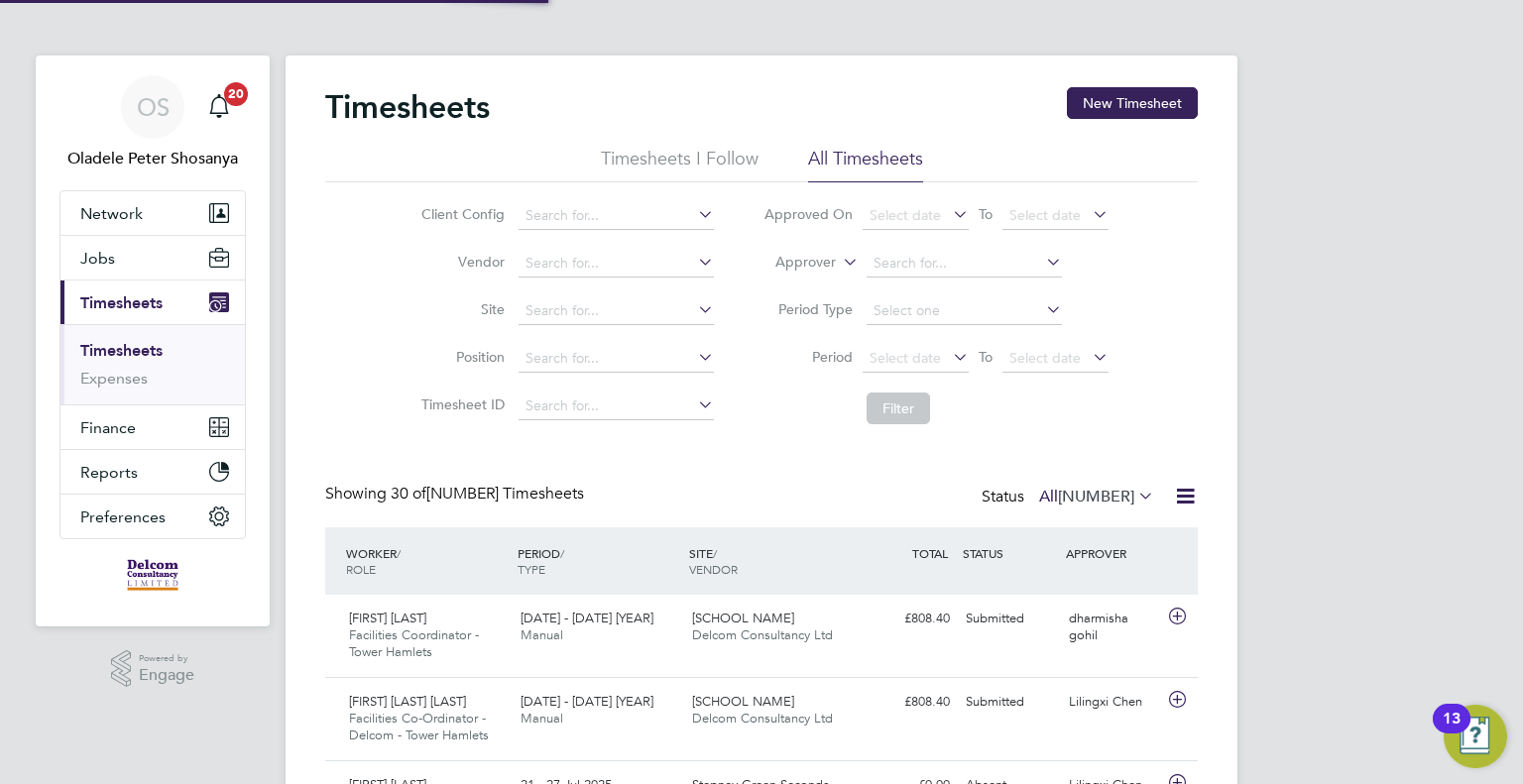 scroll, scrollTop: 10, scrollLeft: 10, axis: both 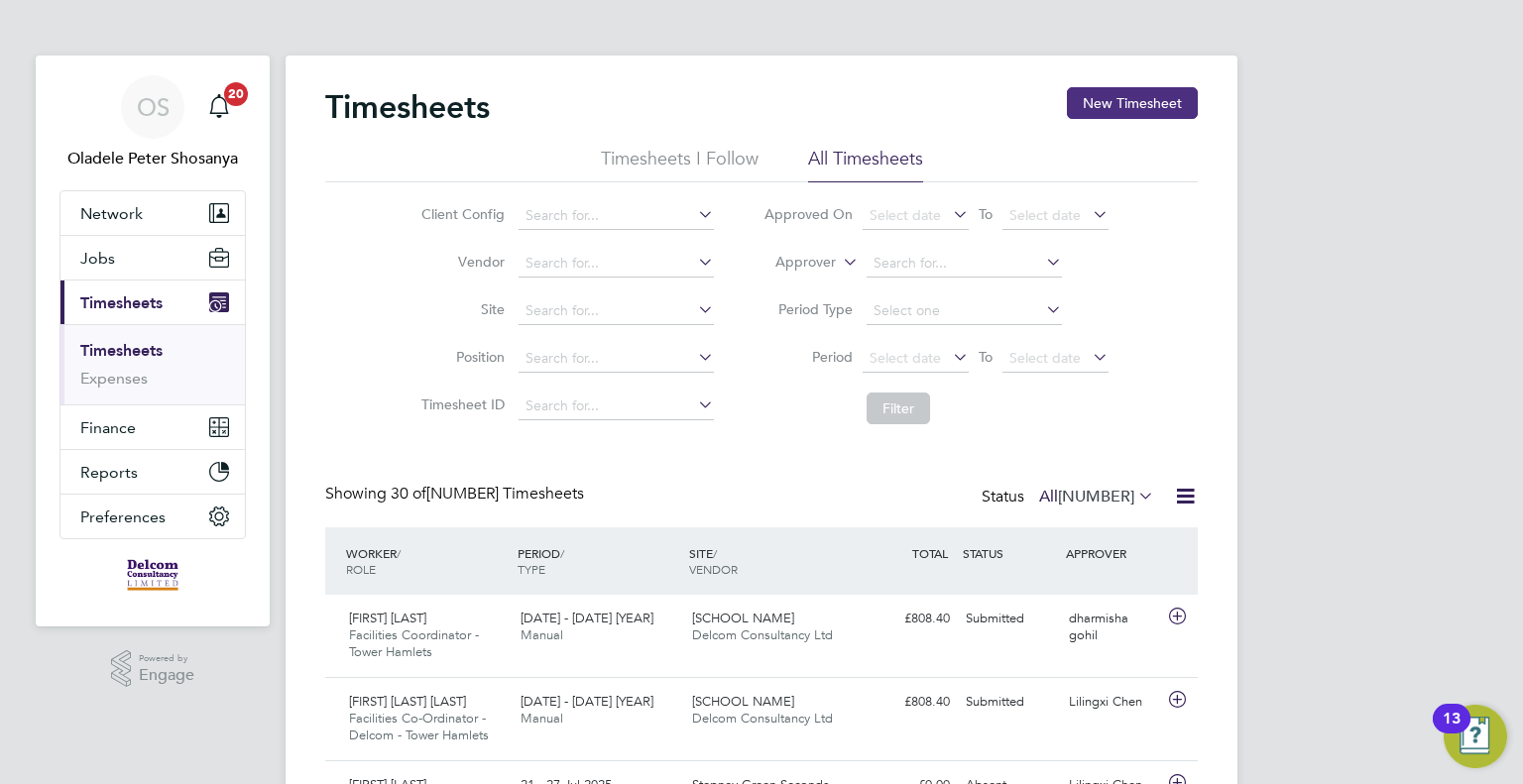 click on "New Timesheet" 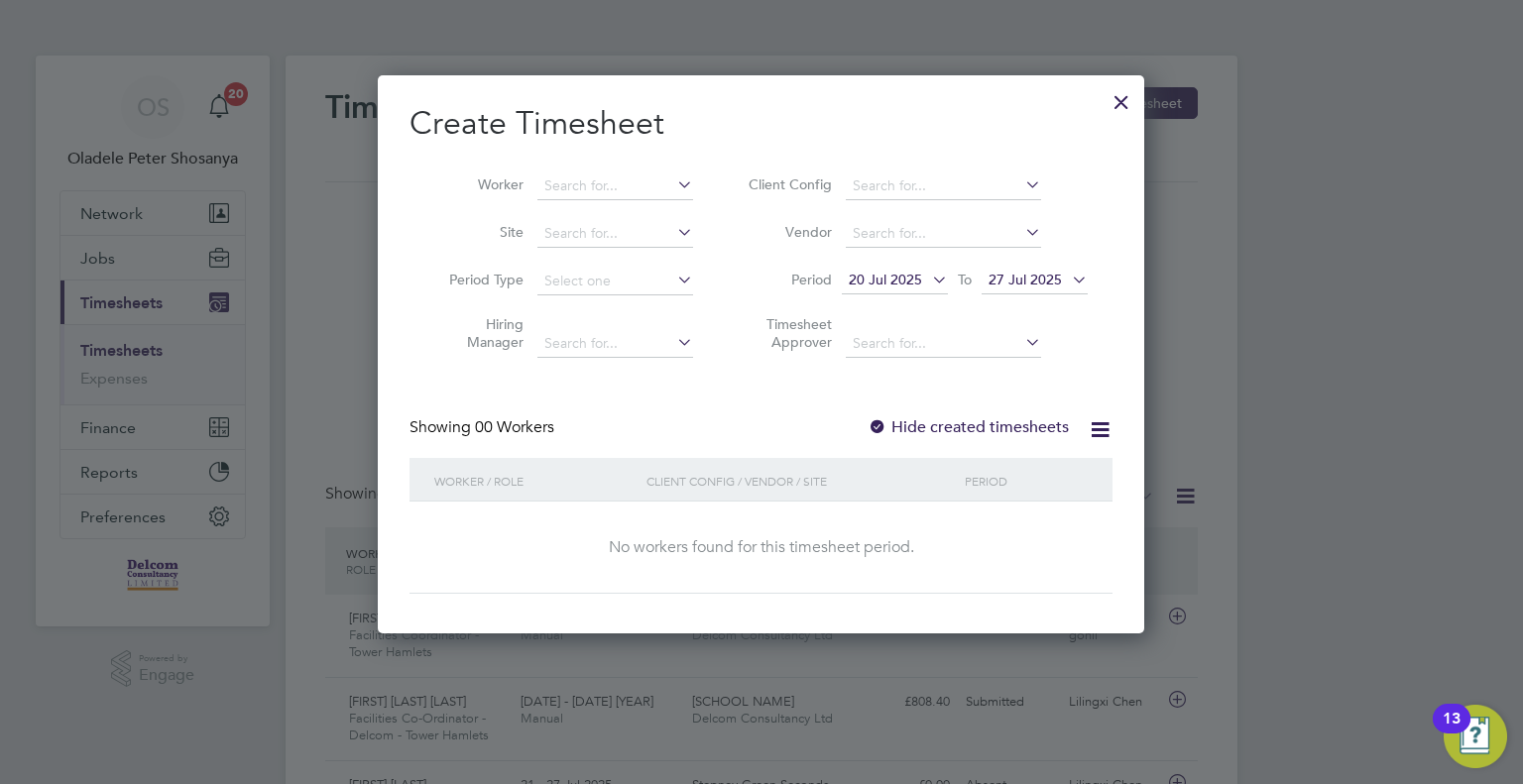click on "20 Jul 2025" at bounding box center [885, 280] 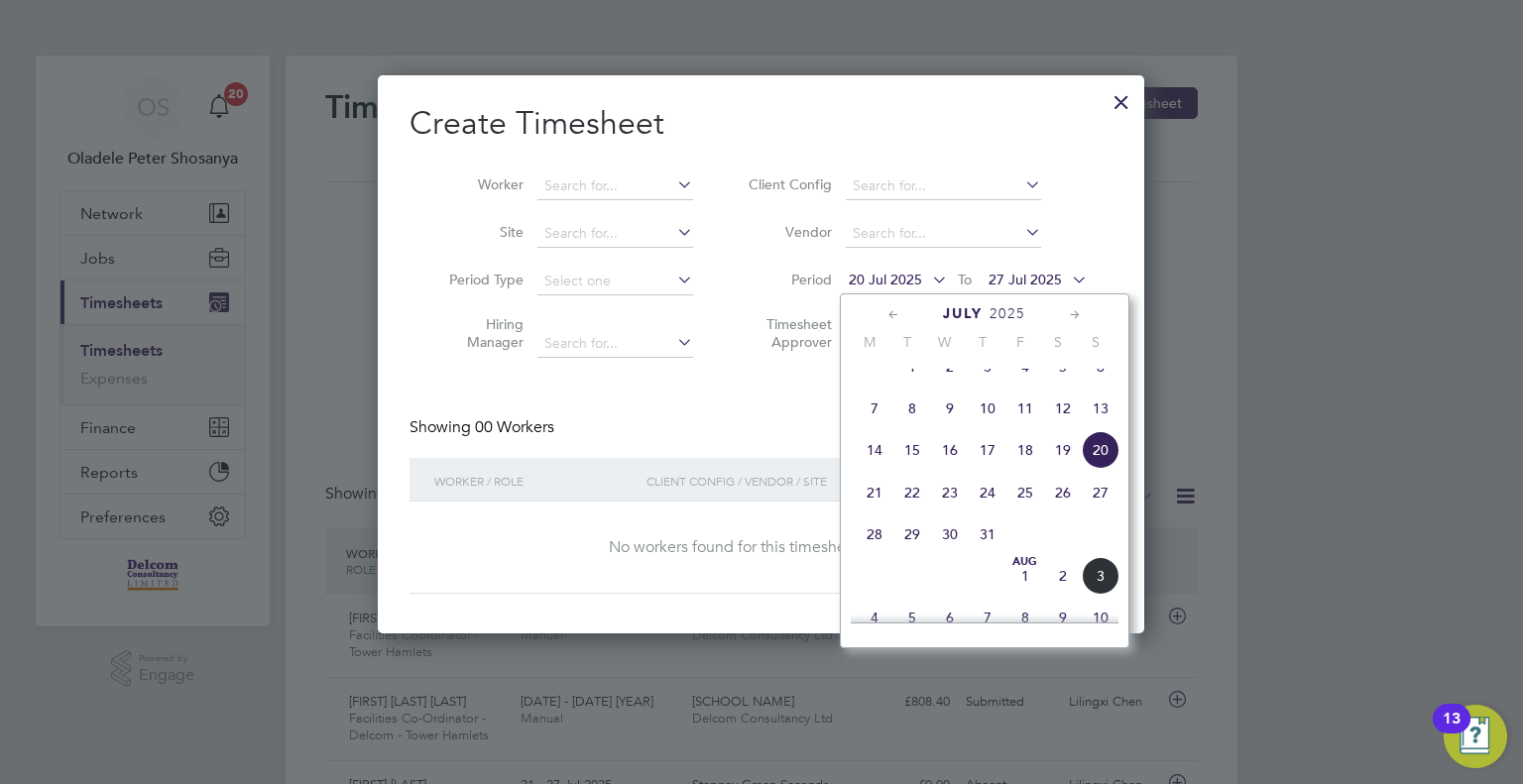 click on "28" 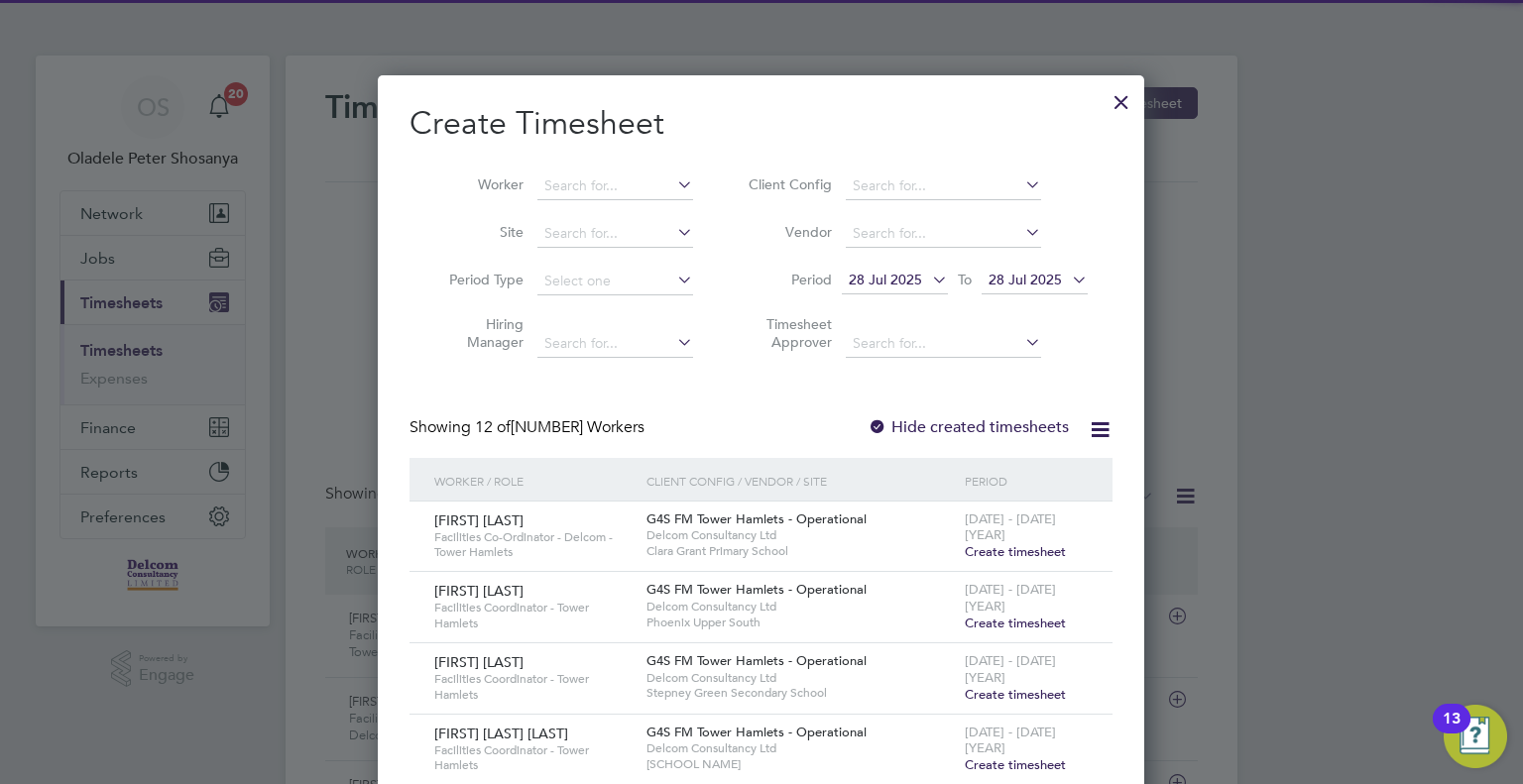 click on "28 Jul 2025" at bounding box center [1025, 280] 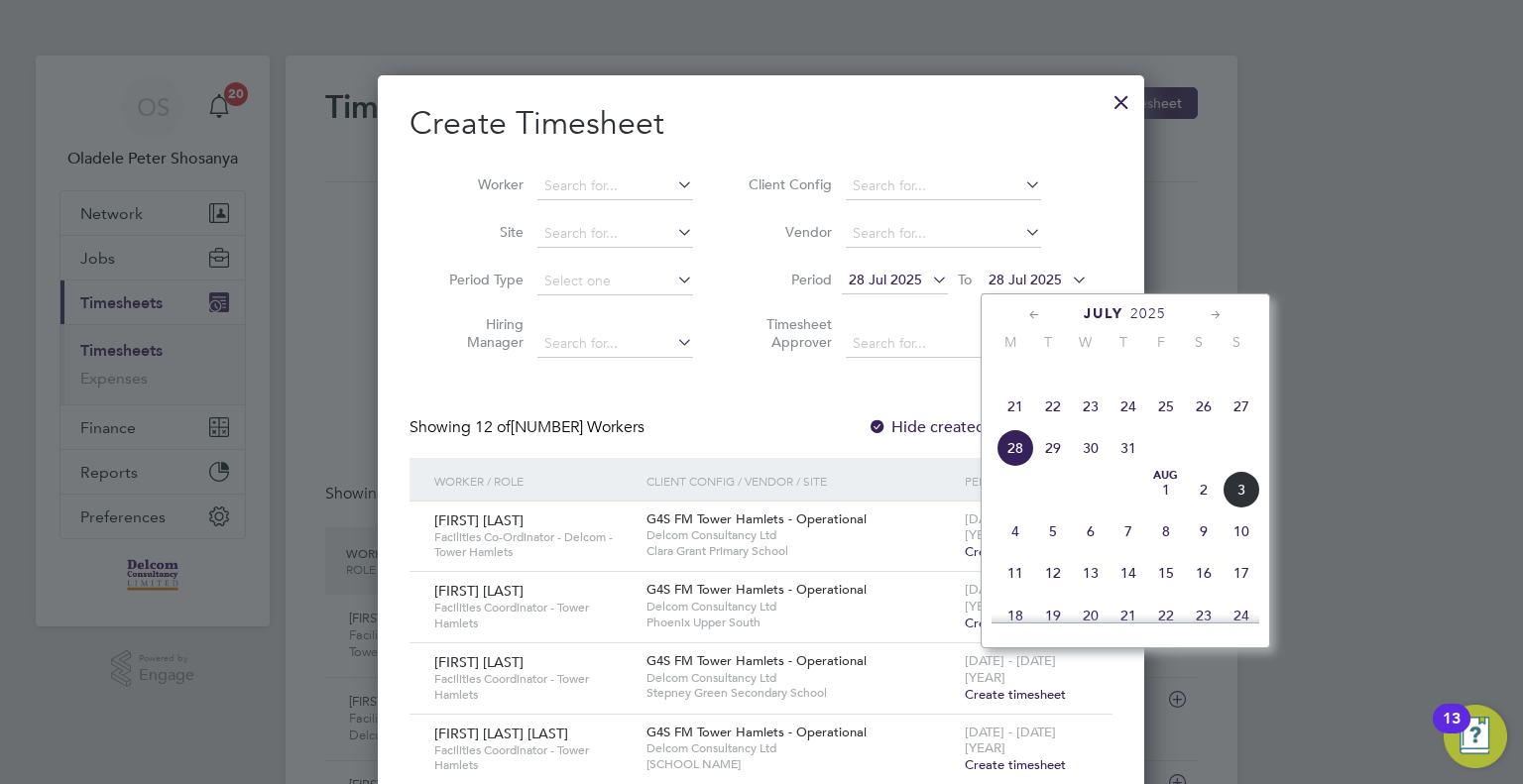 click on "3" 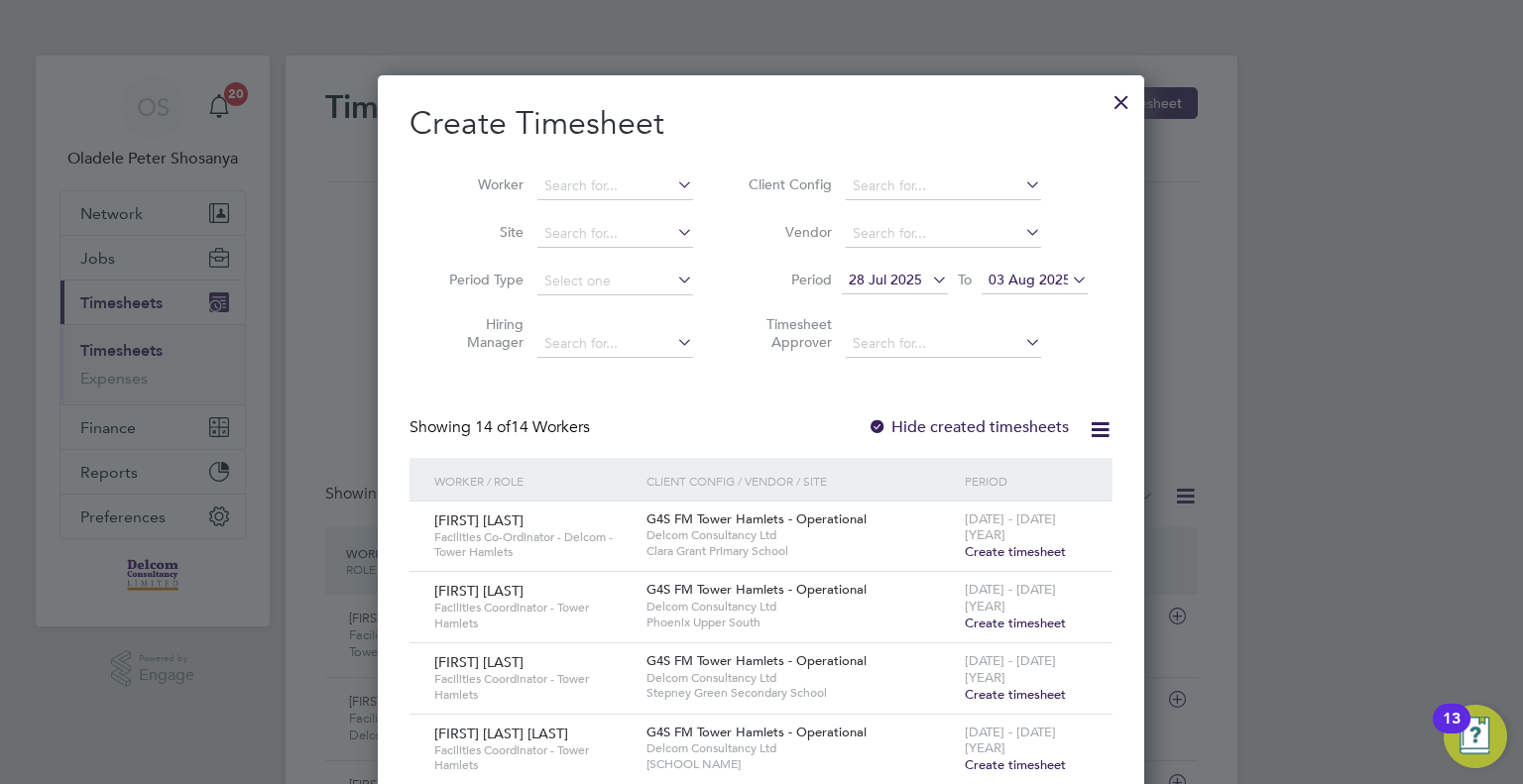 click on "Create timesheet" at bounding box center [1015, 551] 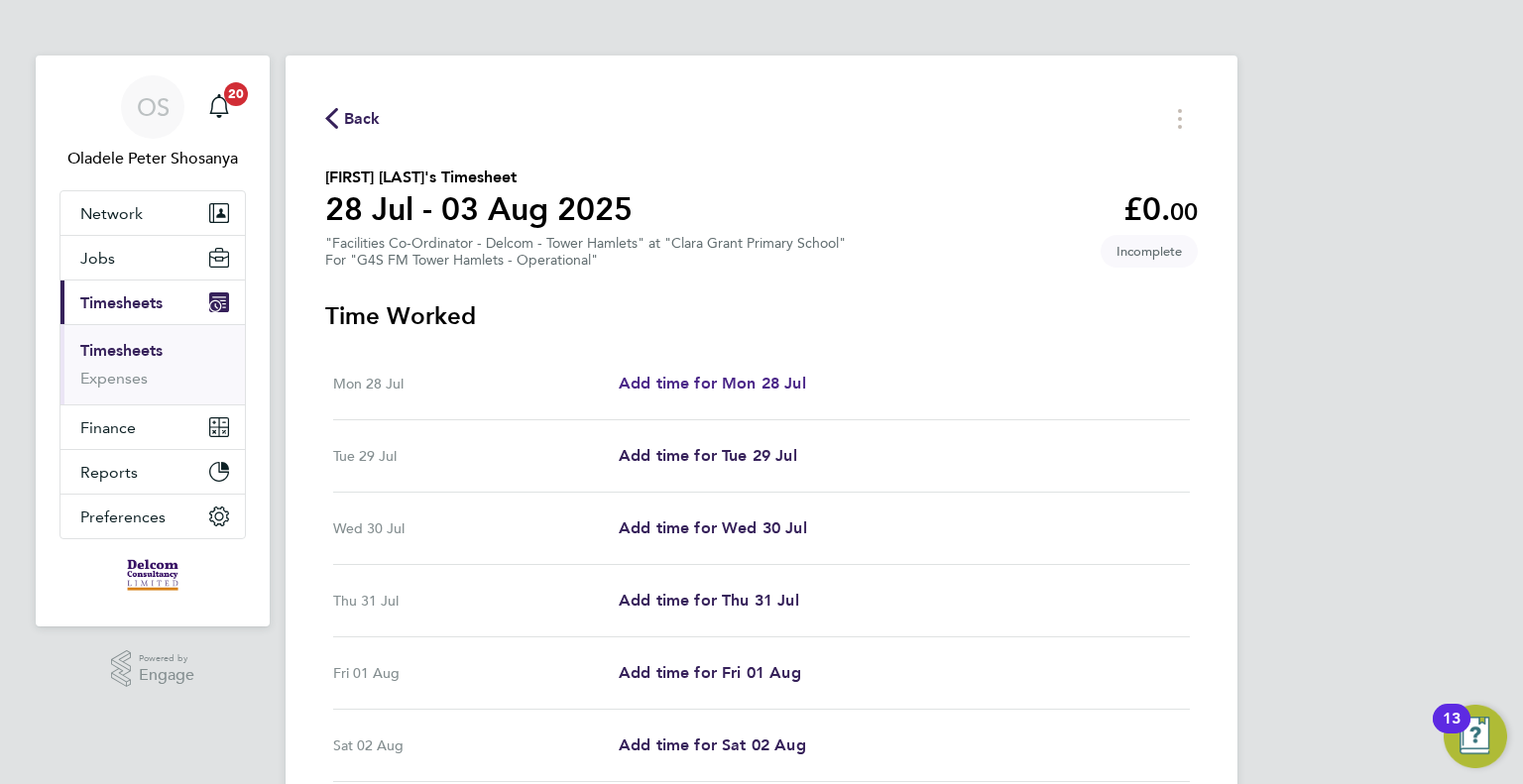 click on "Add time for Mon 28 Jul" at bounding box center [712, 383] 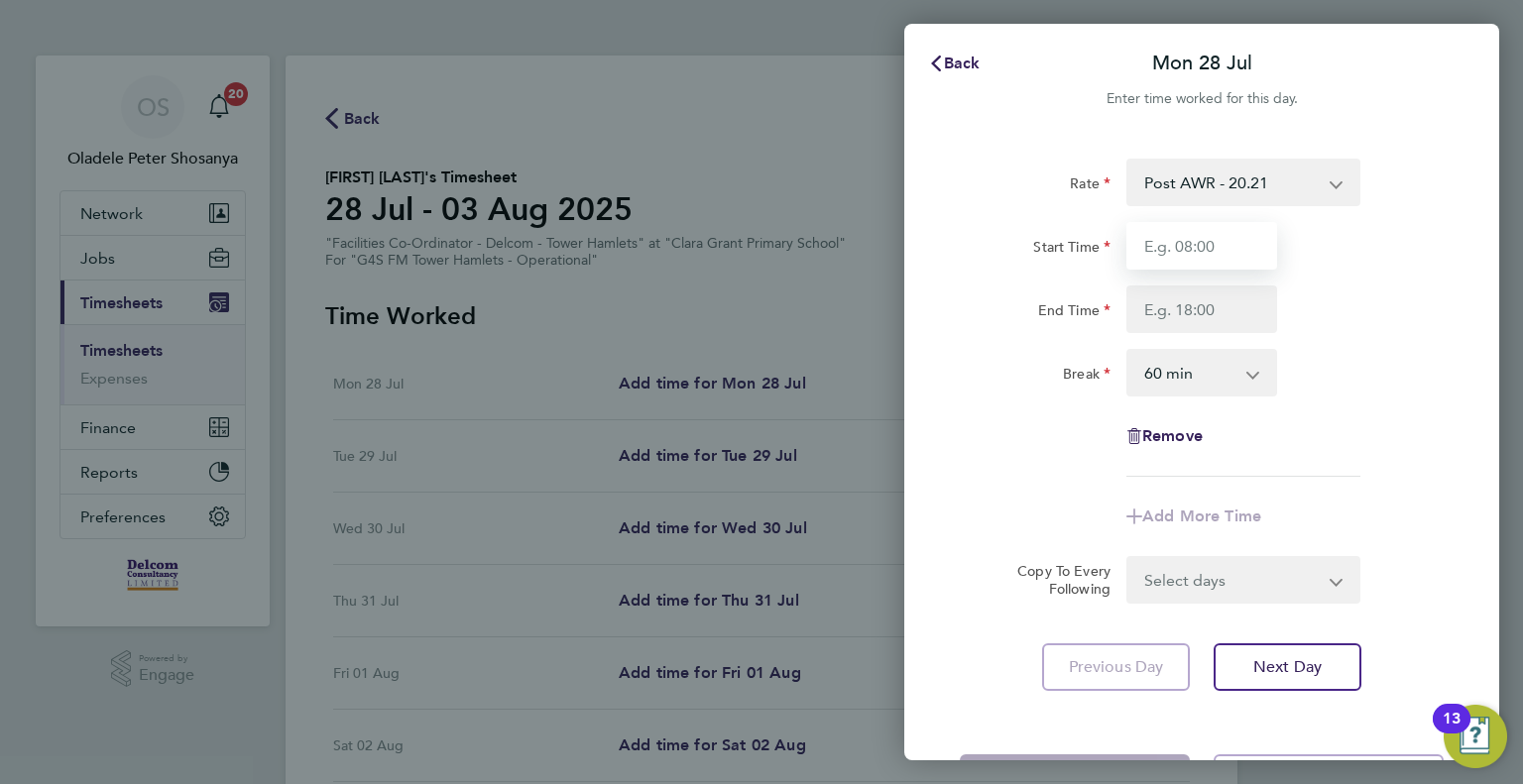 click on "Start Time" at bounding box center (1202, 246) 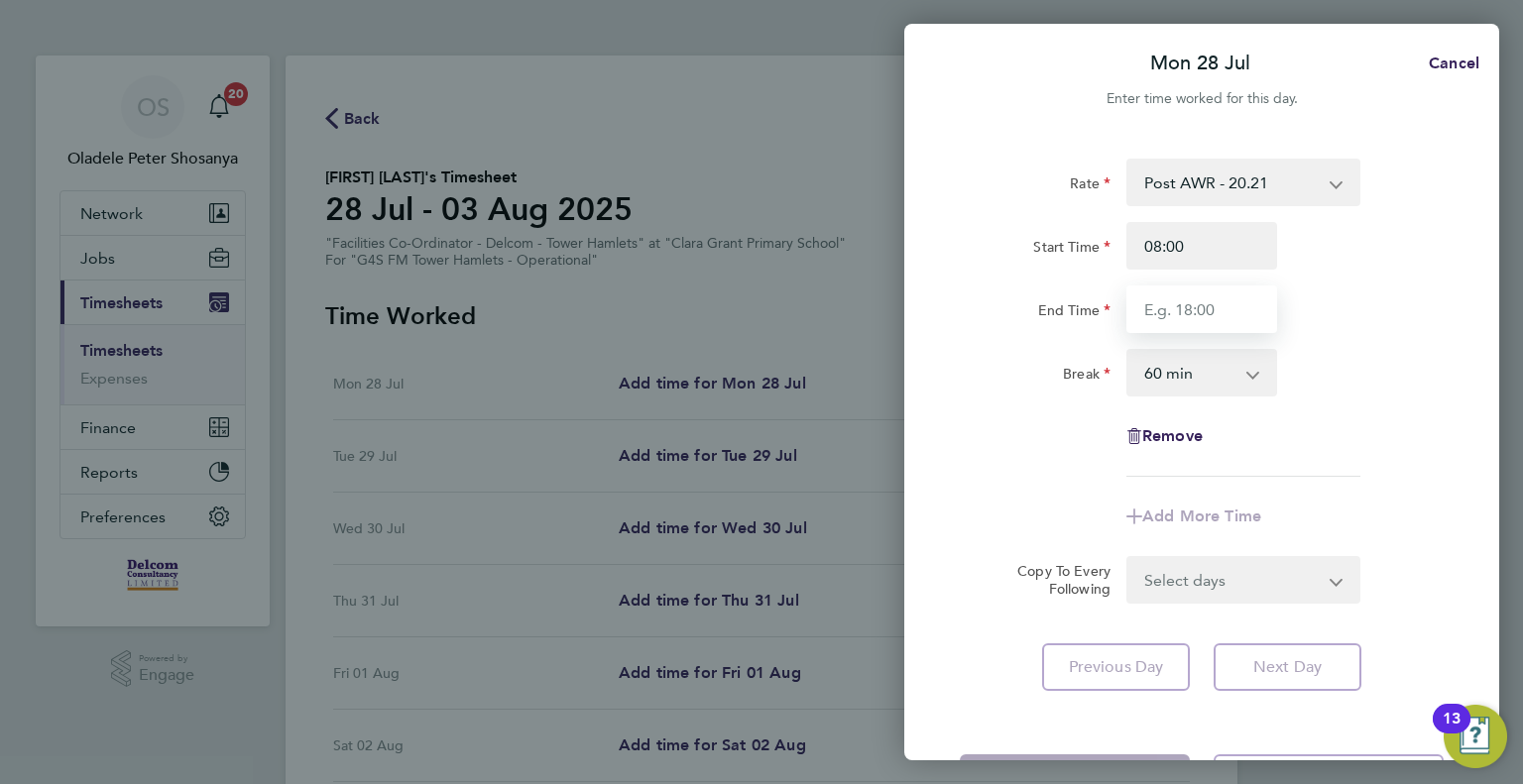 click on "End Time" at bounding box center [1202, 309] 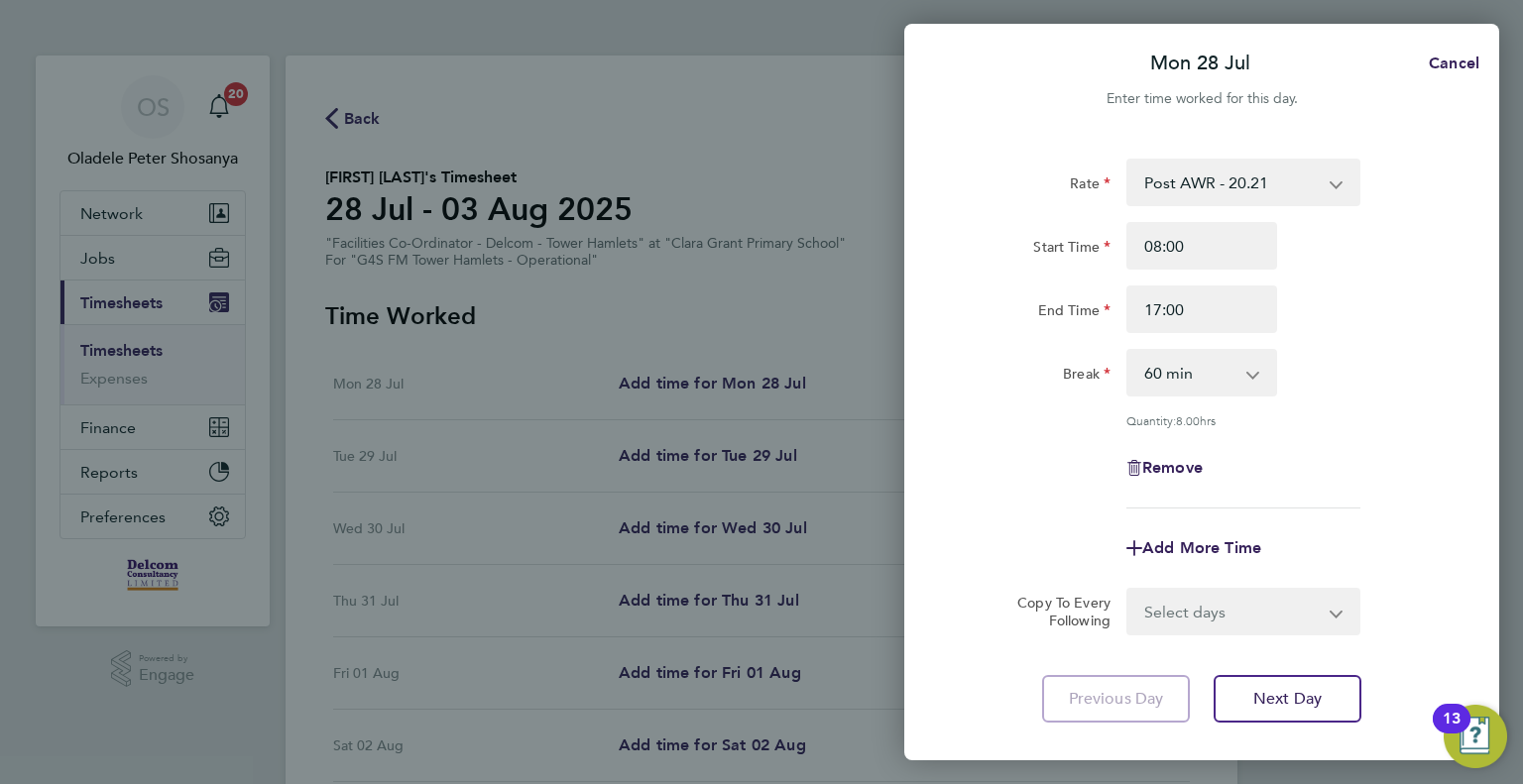 click on "Rate  Post AWR - 20.21
Start Time 08:00 End Time 17:00 Break  0 min   15 min   30 min   45 min   60 min   75 min   90 min
Quantity:  8.00  hrs
Remove" 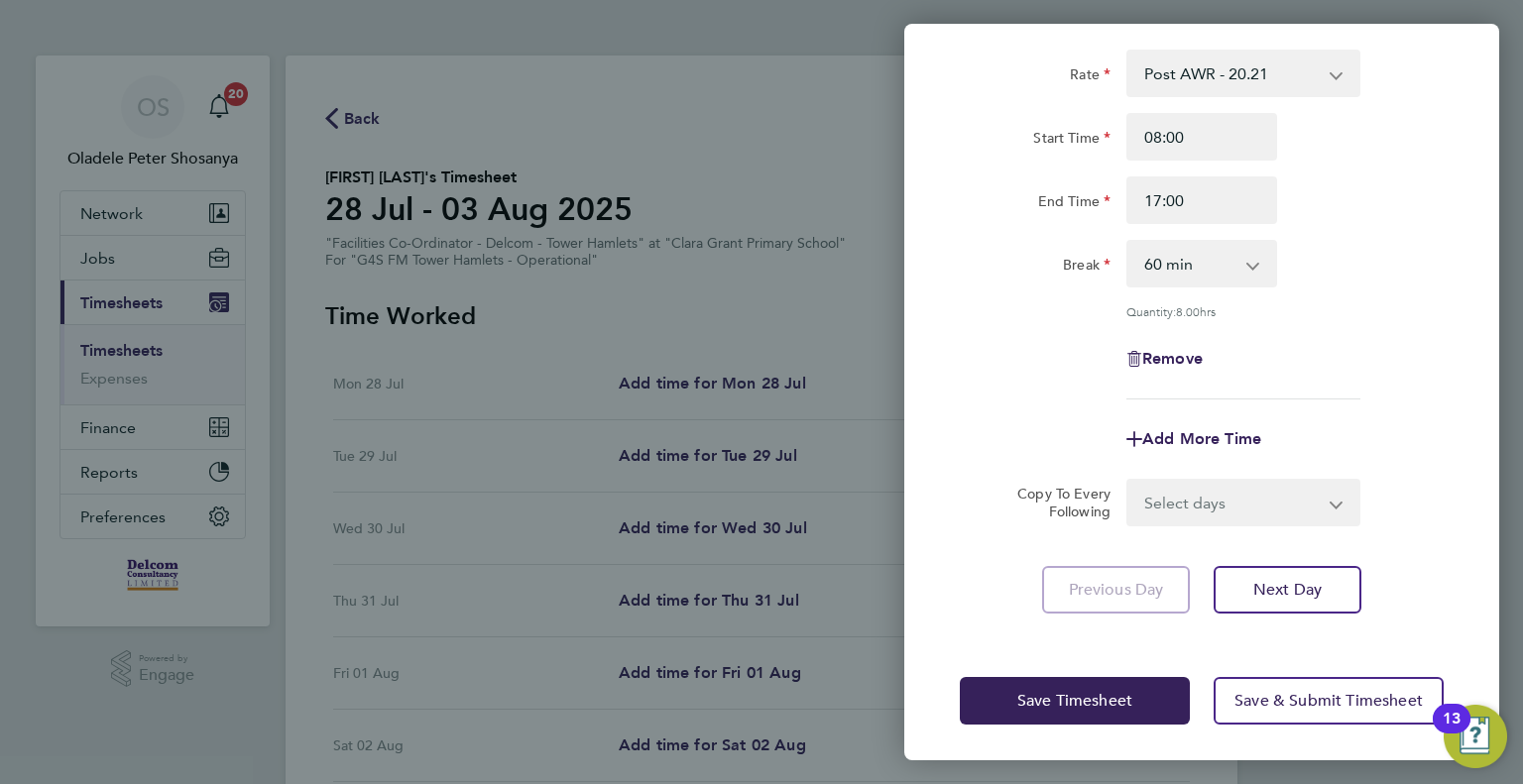 scroll, scrollTop: 110, scrollLeft: 0, axis: vertical 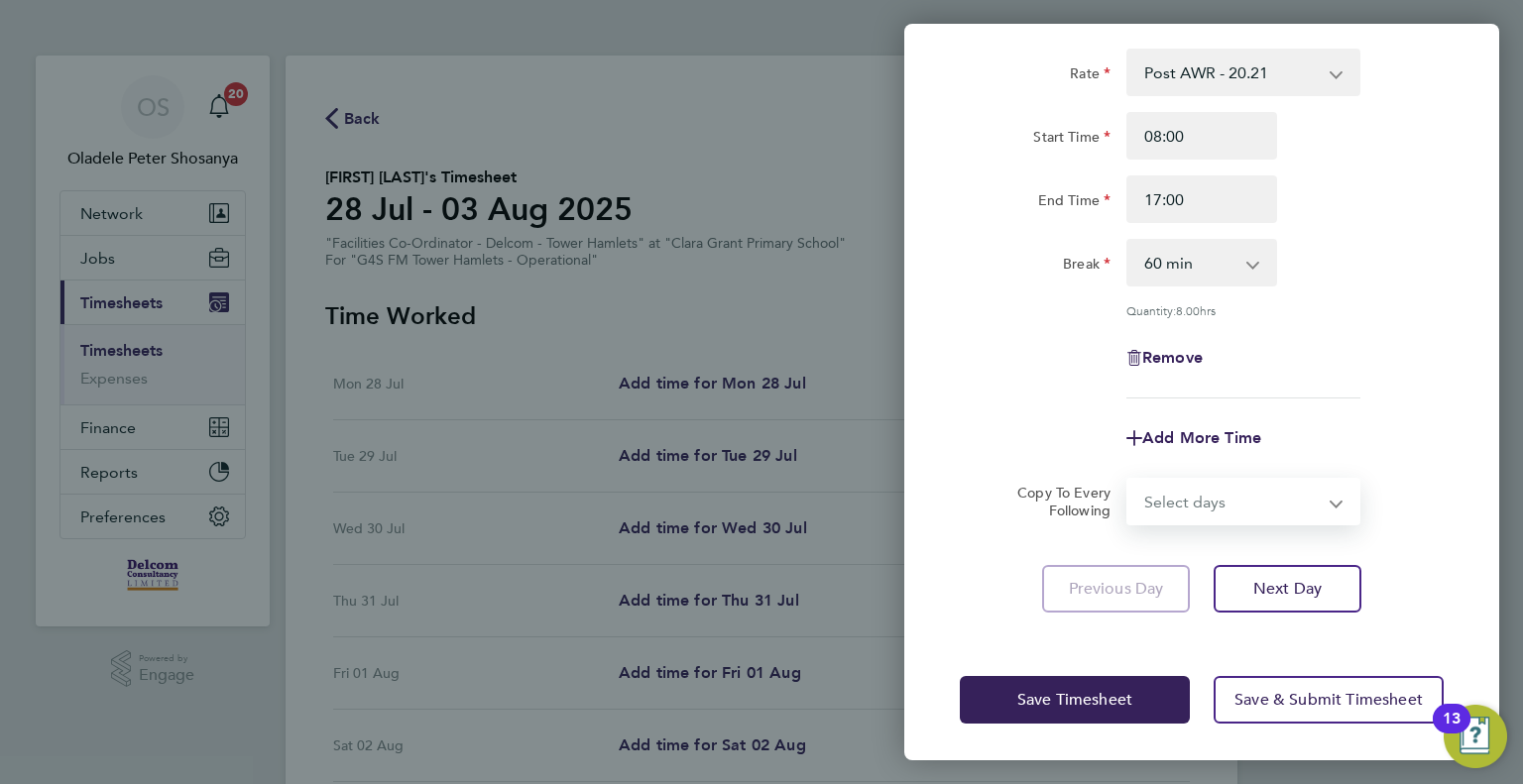 click on "Select days   Day   Weekday (Mon-Fri)   Weekend (Sat-Sun)   Tuesday   Wednesday   Thursday   Friday   Saturday   Sunday" at bounding box center (1232, 502) 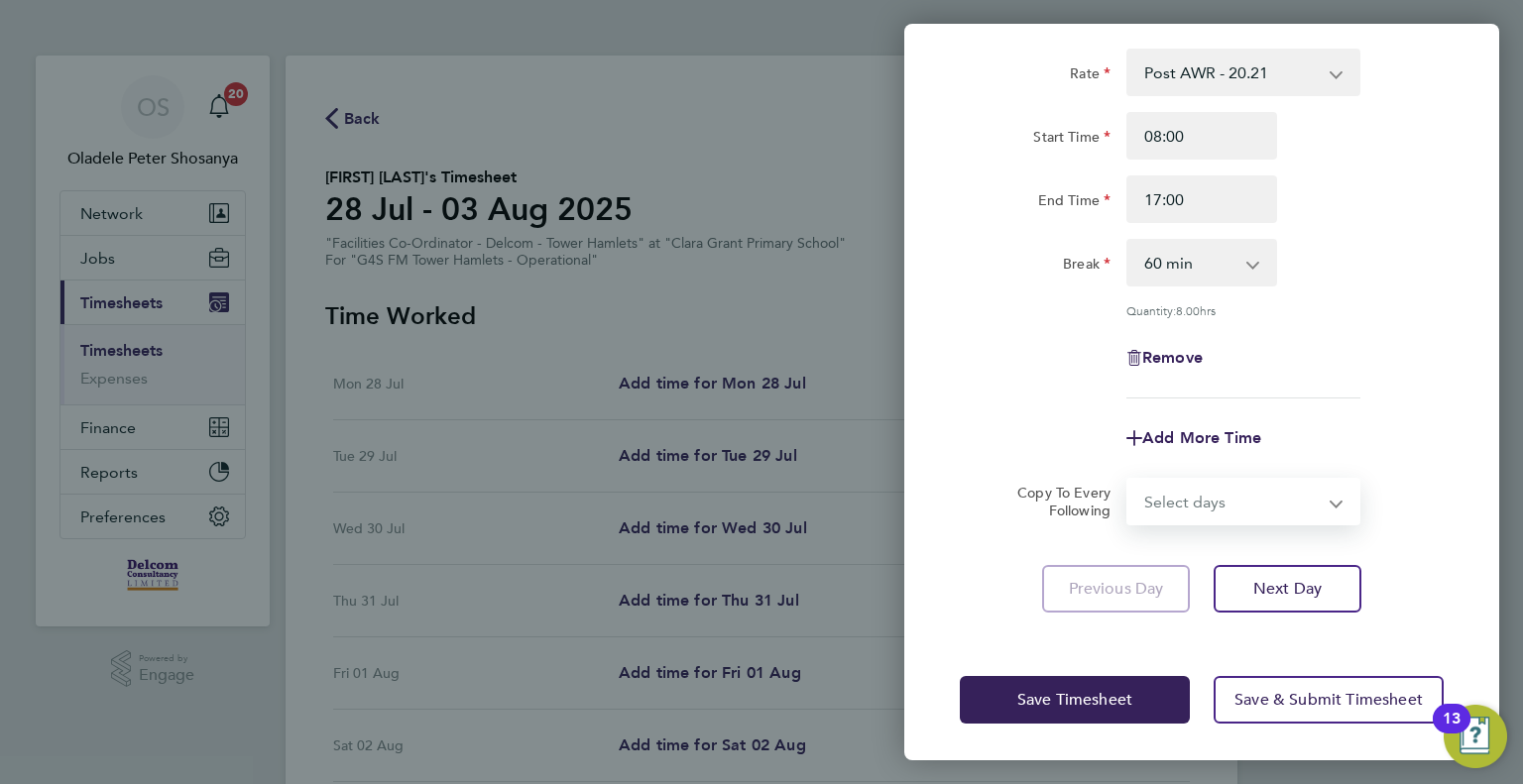 select on "DAY" 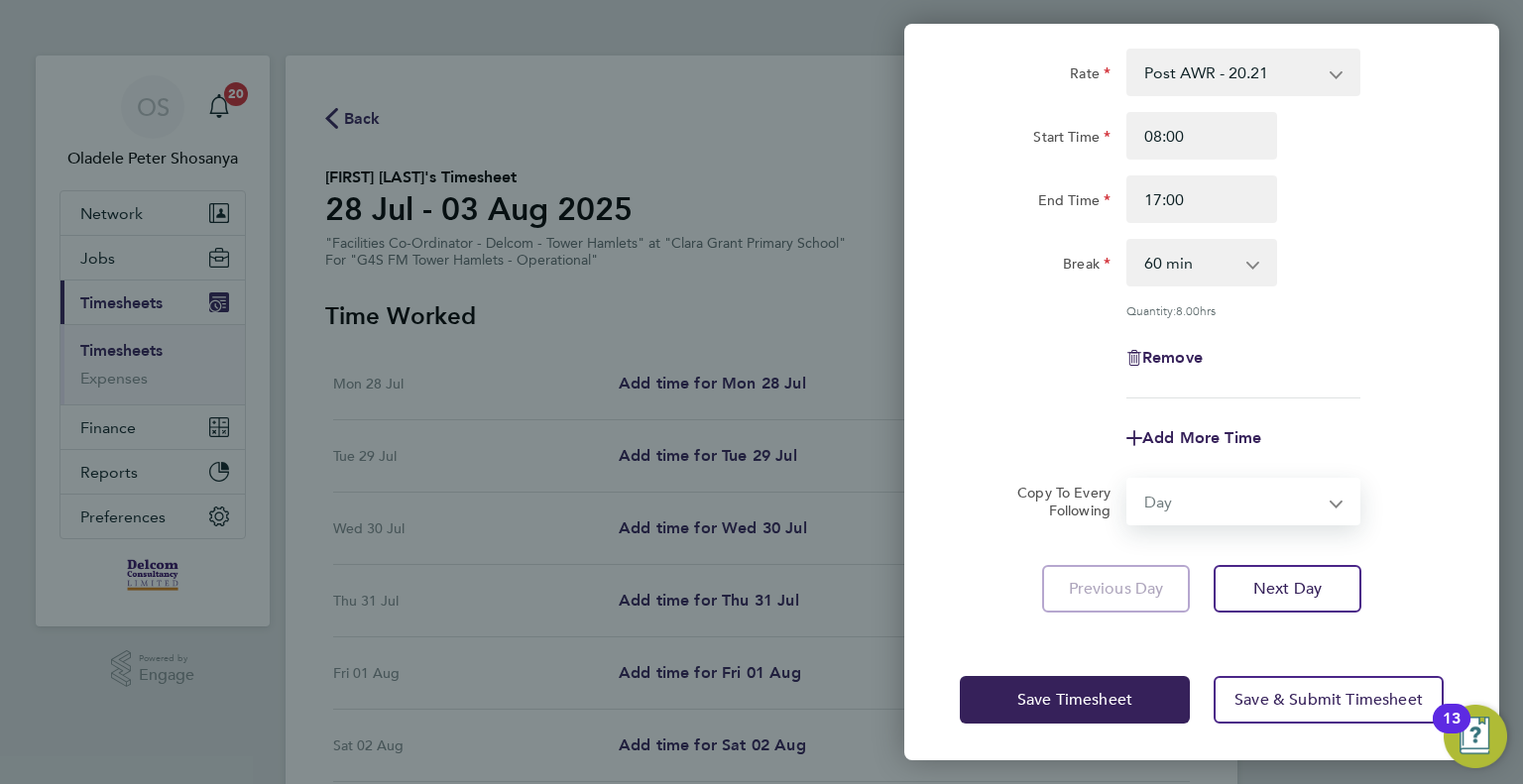 click on "Select days   Day   Weekday (Mon-Fri)   Weekend (Sat-Sun)   Tuesday   Wednesday   Thursday   Friday   Saturday   Sunday" at bounding box center [1232, 502] 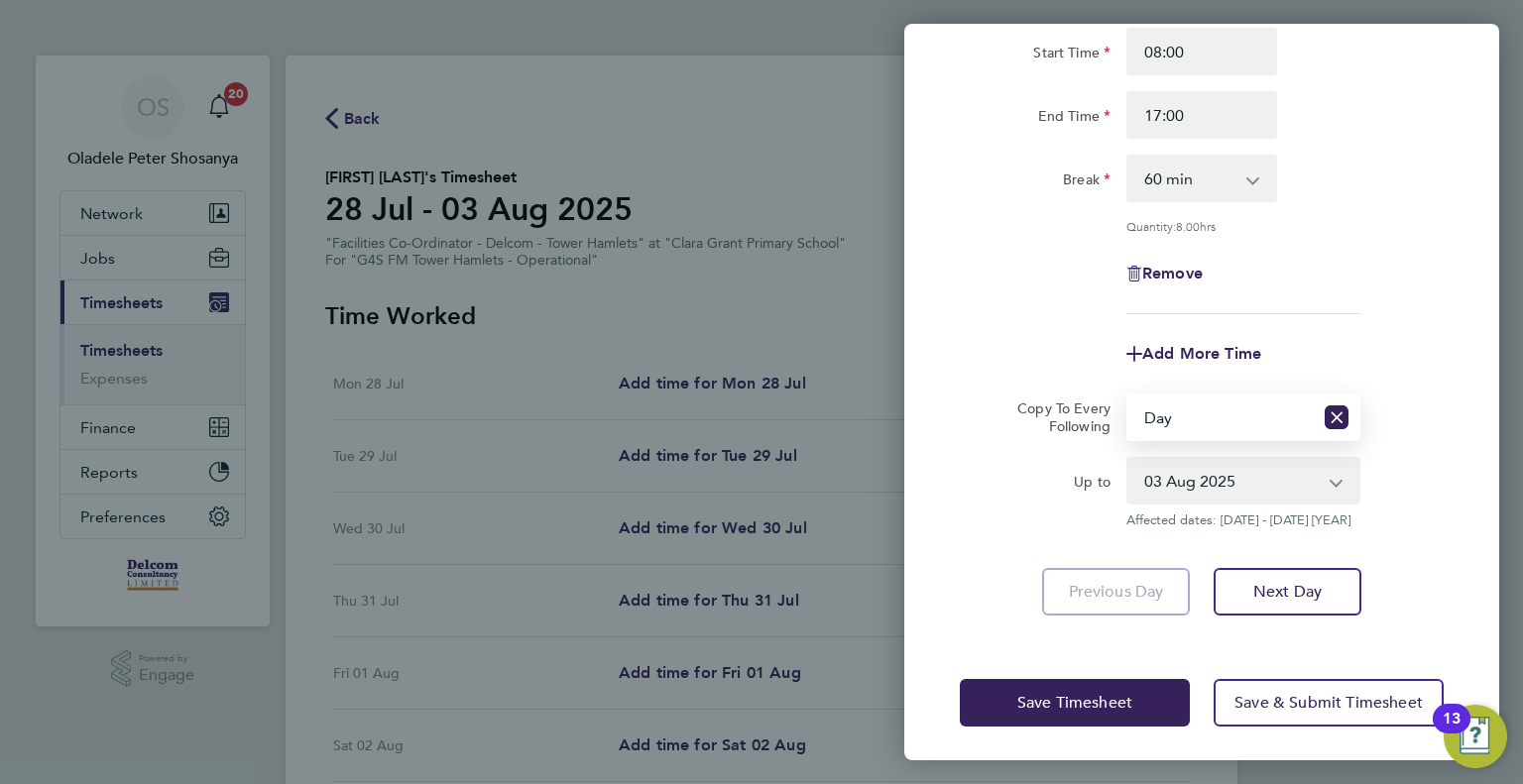 scroll, scrollTop: 197, scrollLeft: 0, axis: vertical 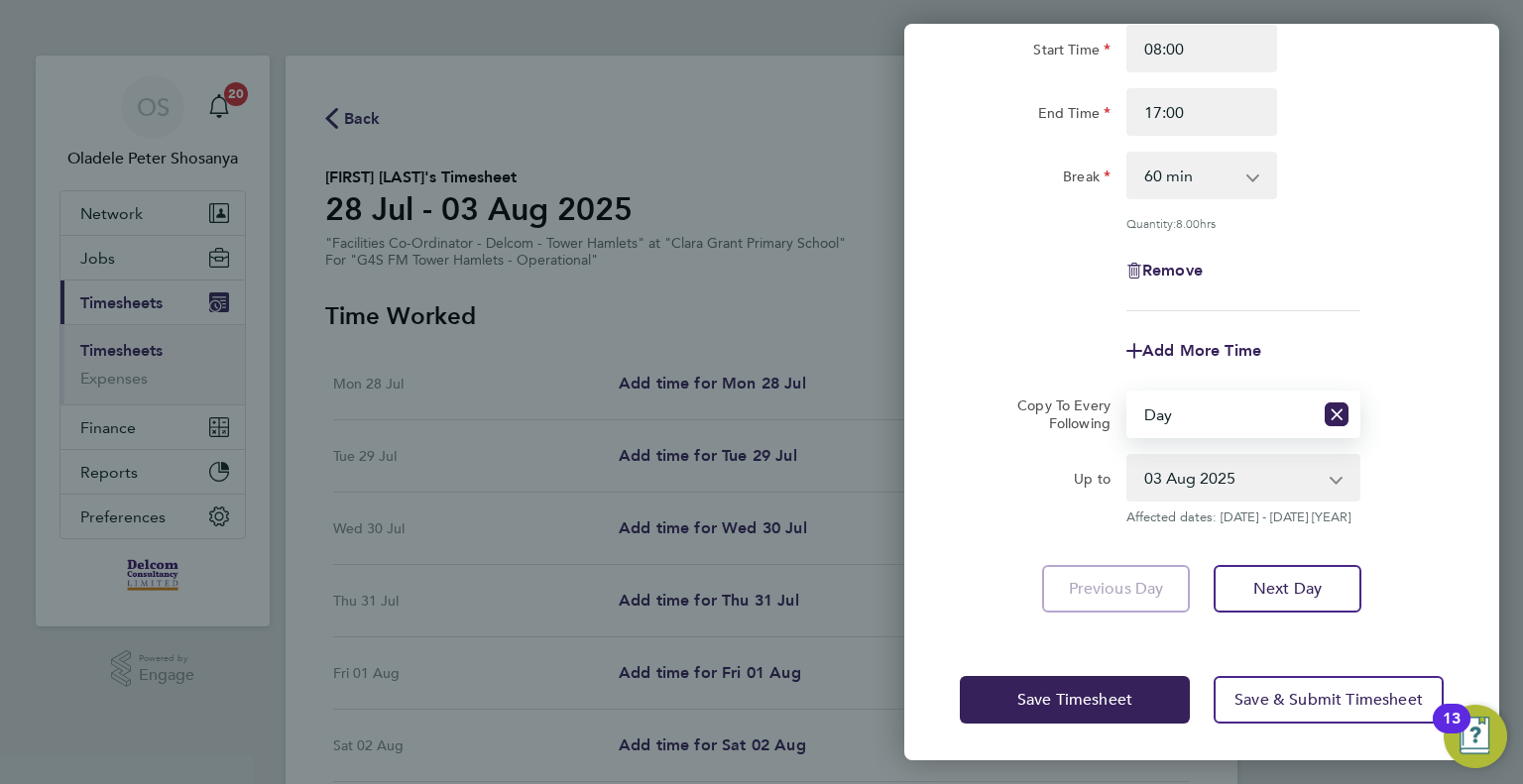 click on "[DATE] [YEAR]   [DATE] [YEAR]   [DATE] [YEAR]   [DATE] [YEAR]   [DATE] [YEAR]   [DATE] [YEAR]" at bounding box center [1231, 478] 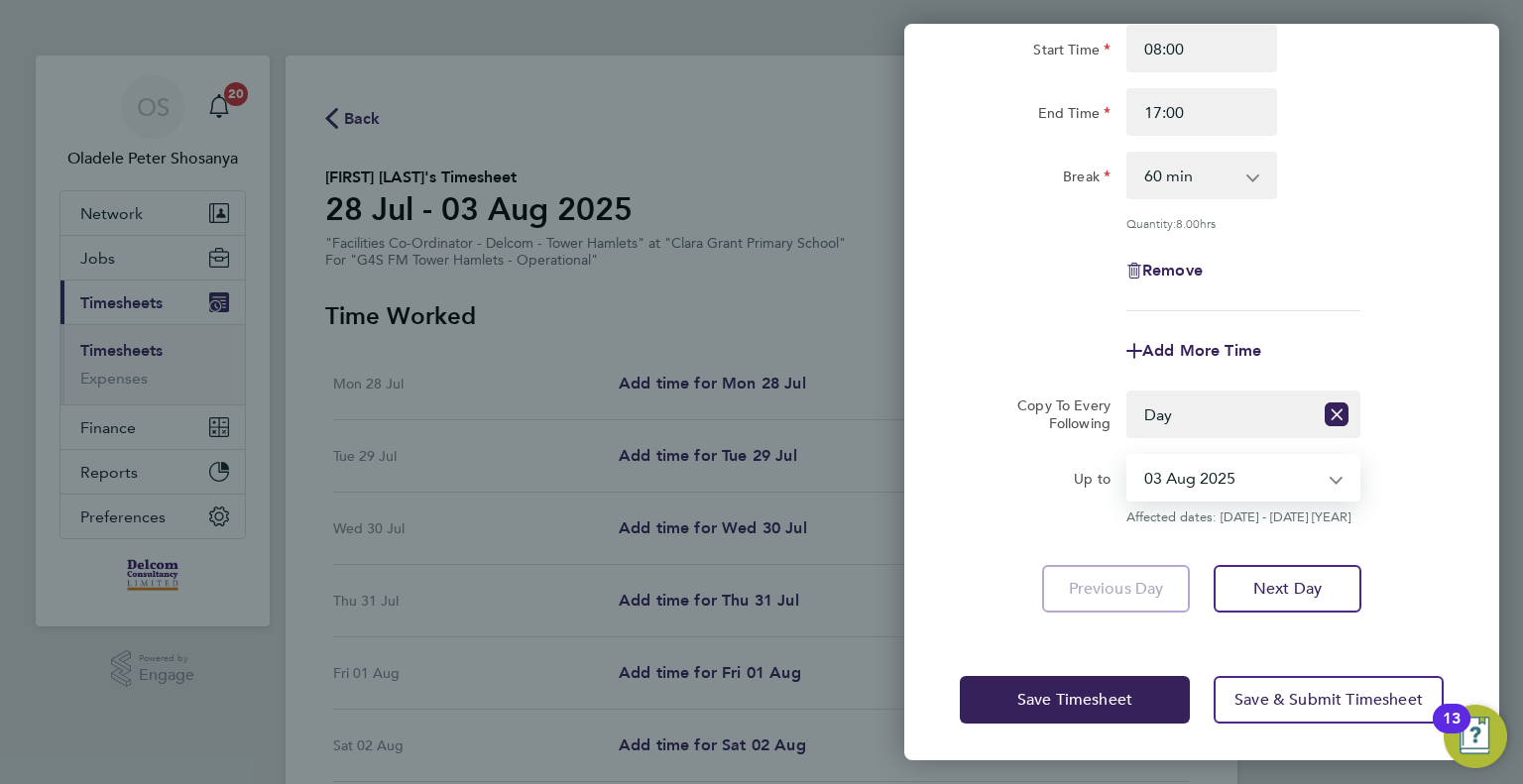 select on "[YEAR]-[MONTH]-[DAY]" 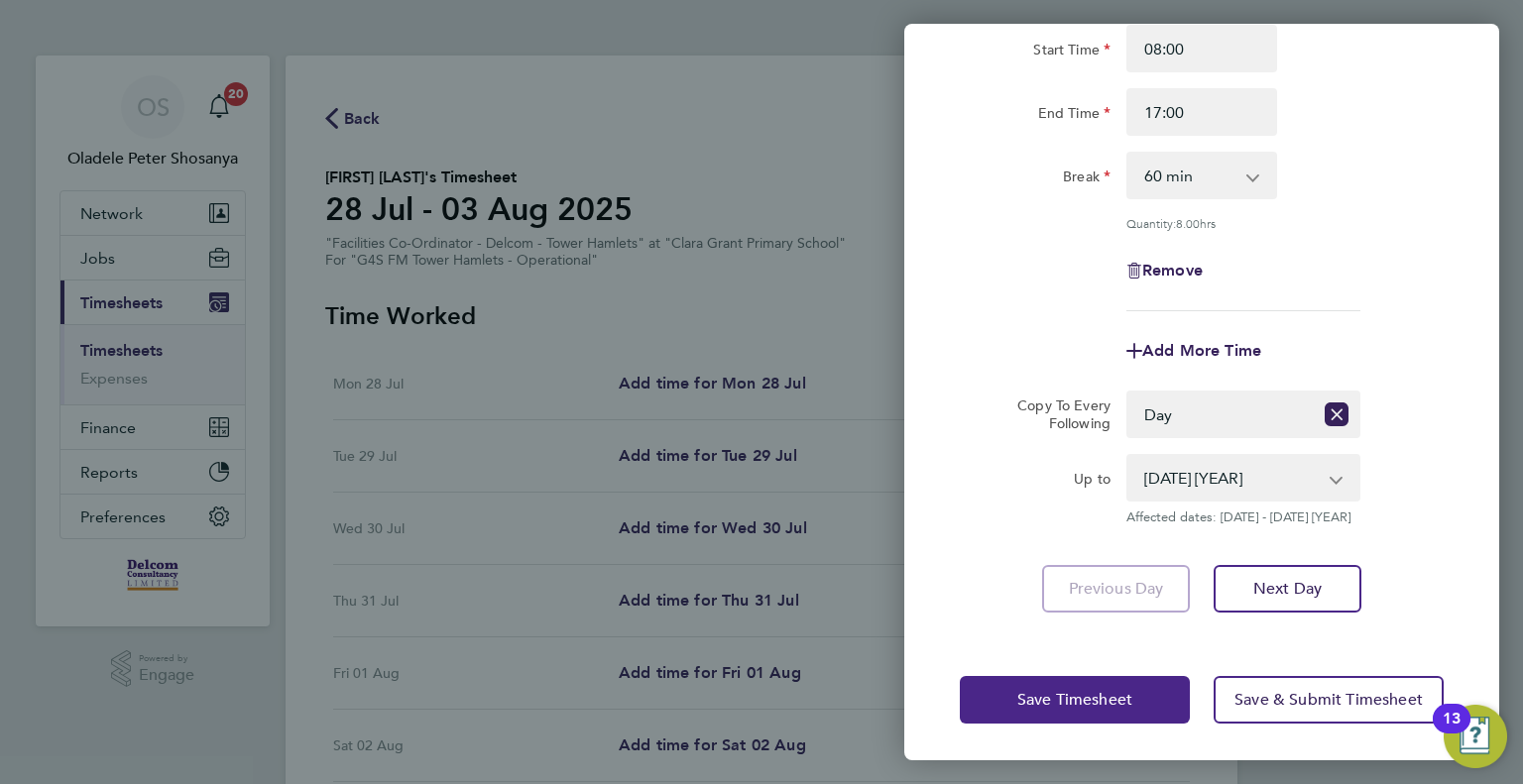 click on "Save Timesheet" 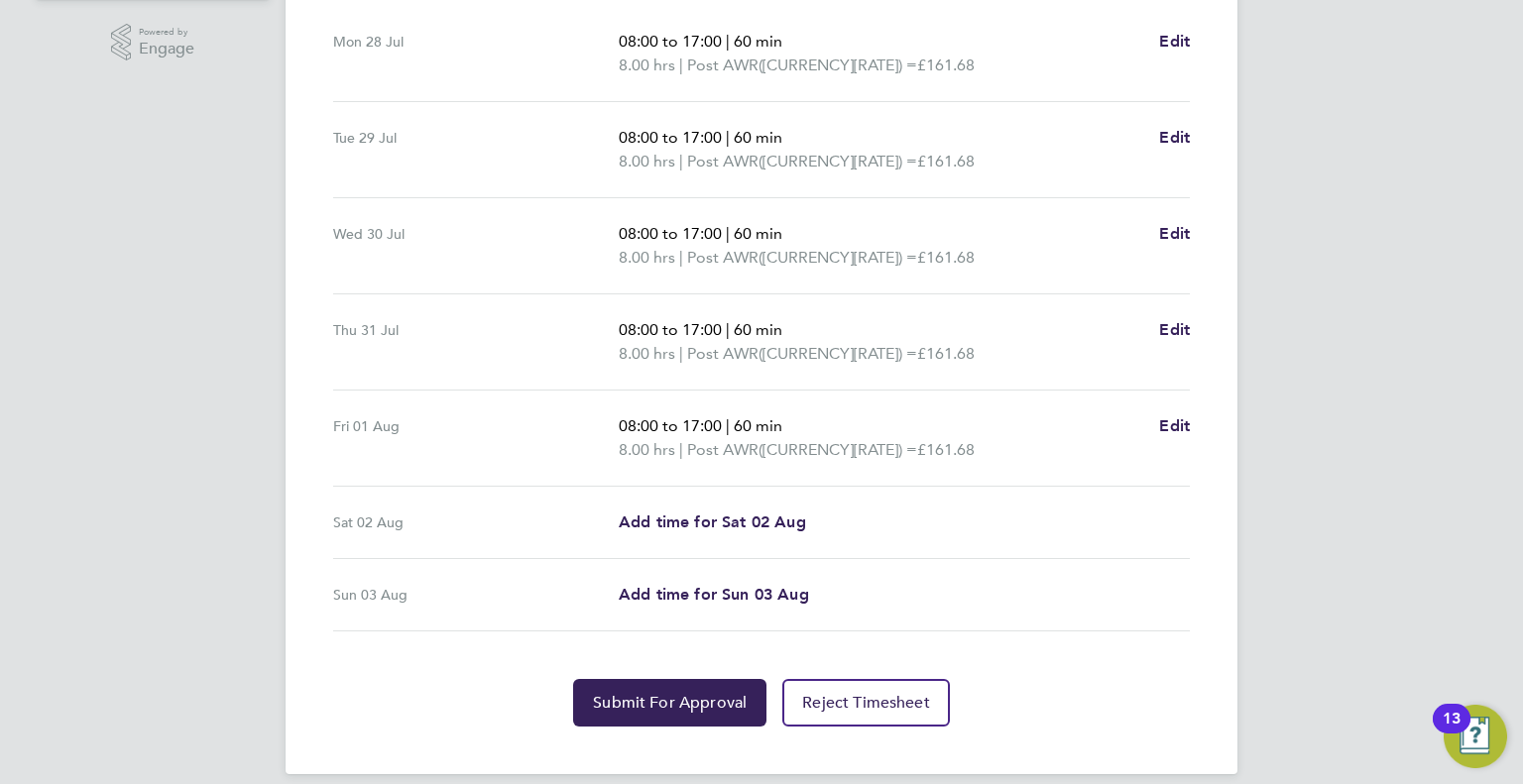 scroll, scrollTop: 645, scrollLeft: 0, axis: vertical 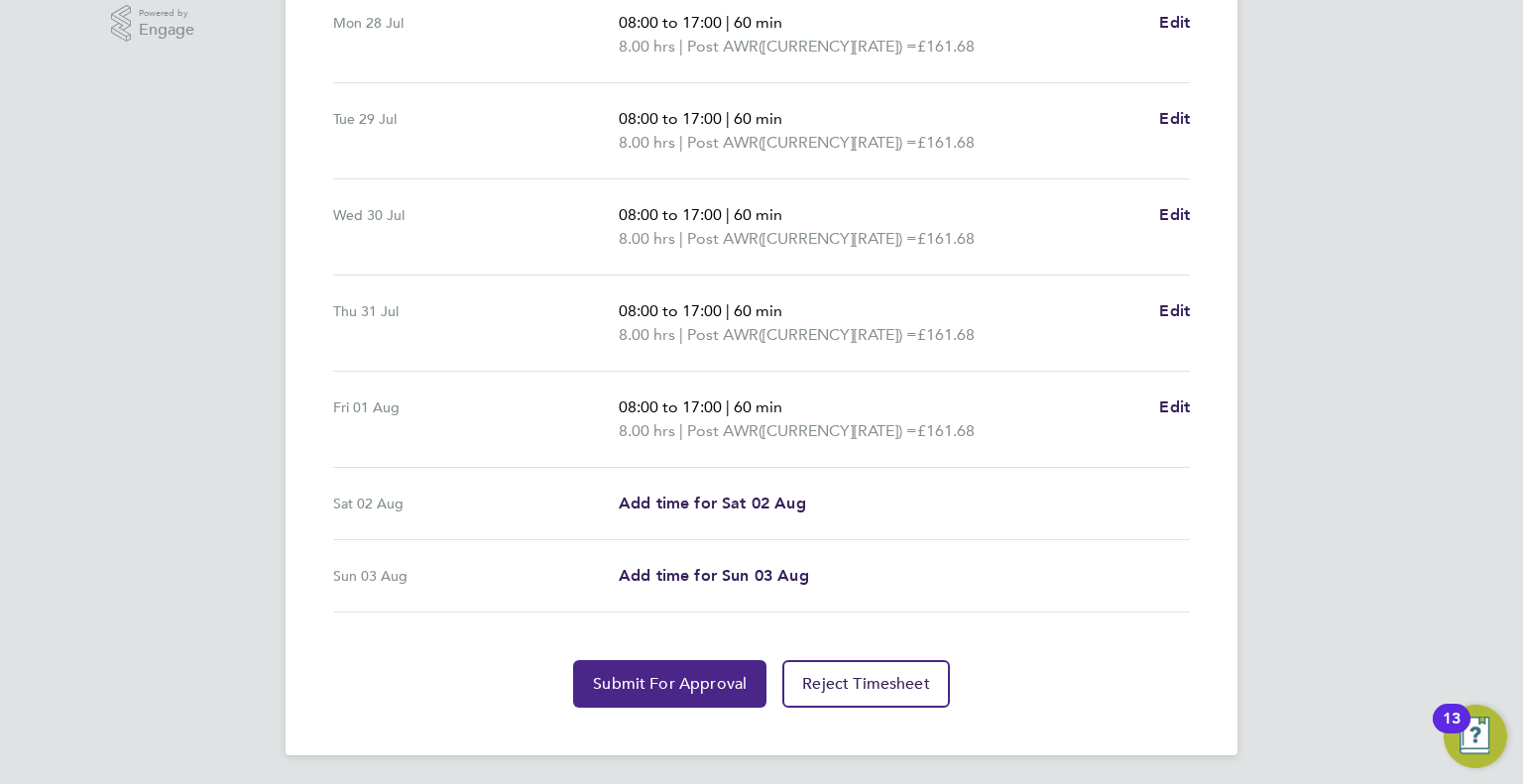 click on "Submit For Approval" 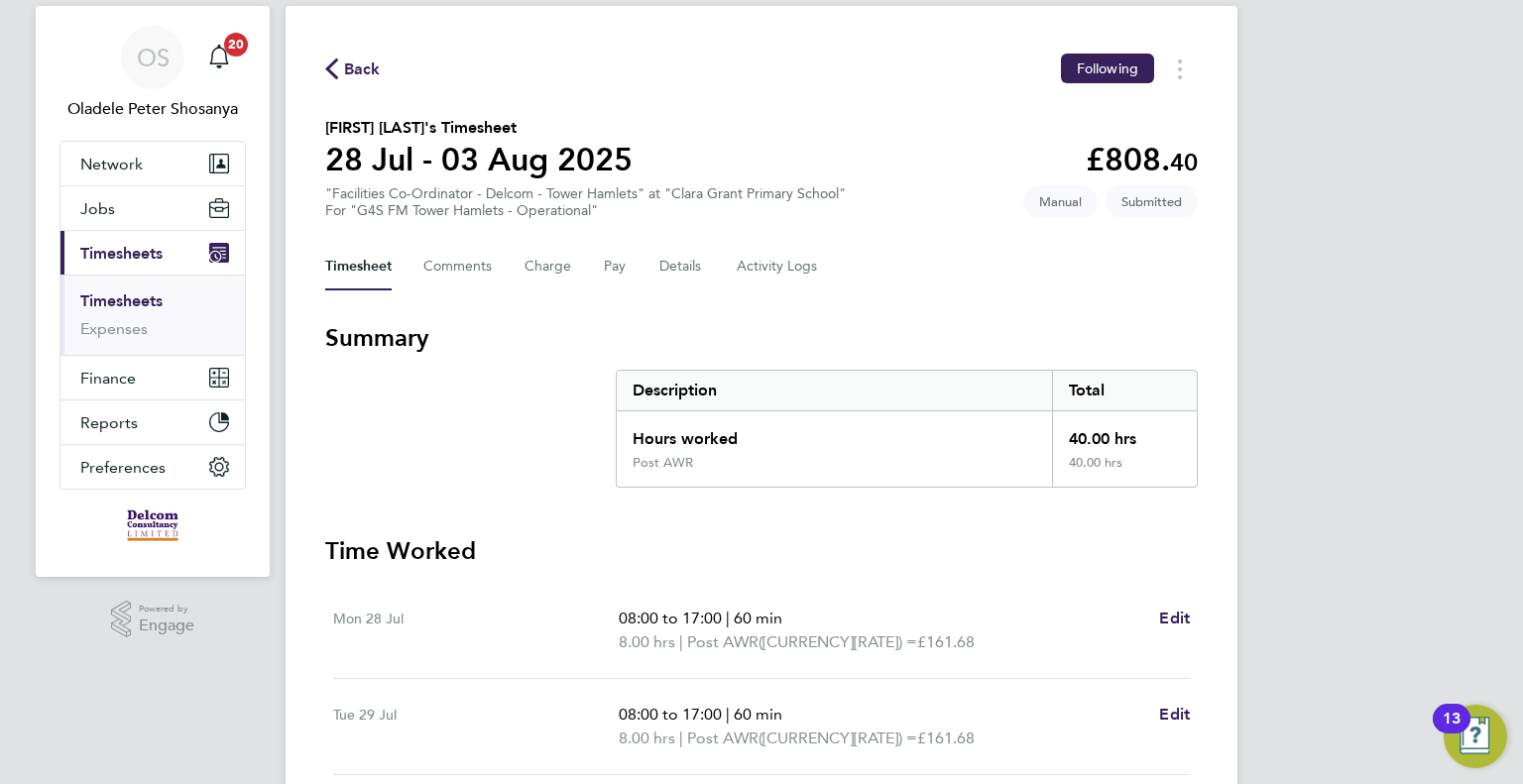 scroll, scrollTop: 0, scrollLeft: 0, axis: both 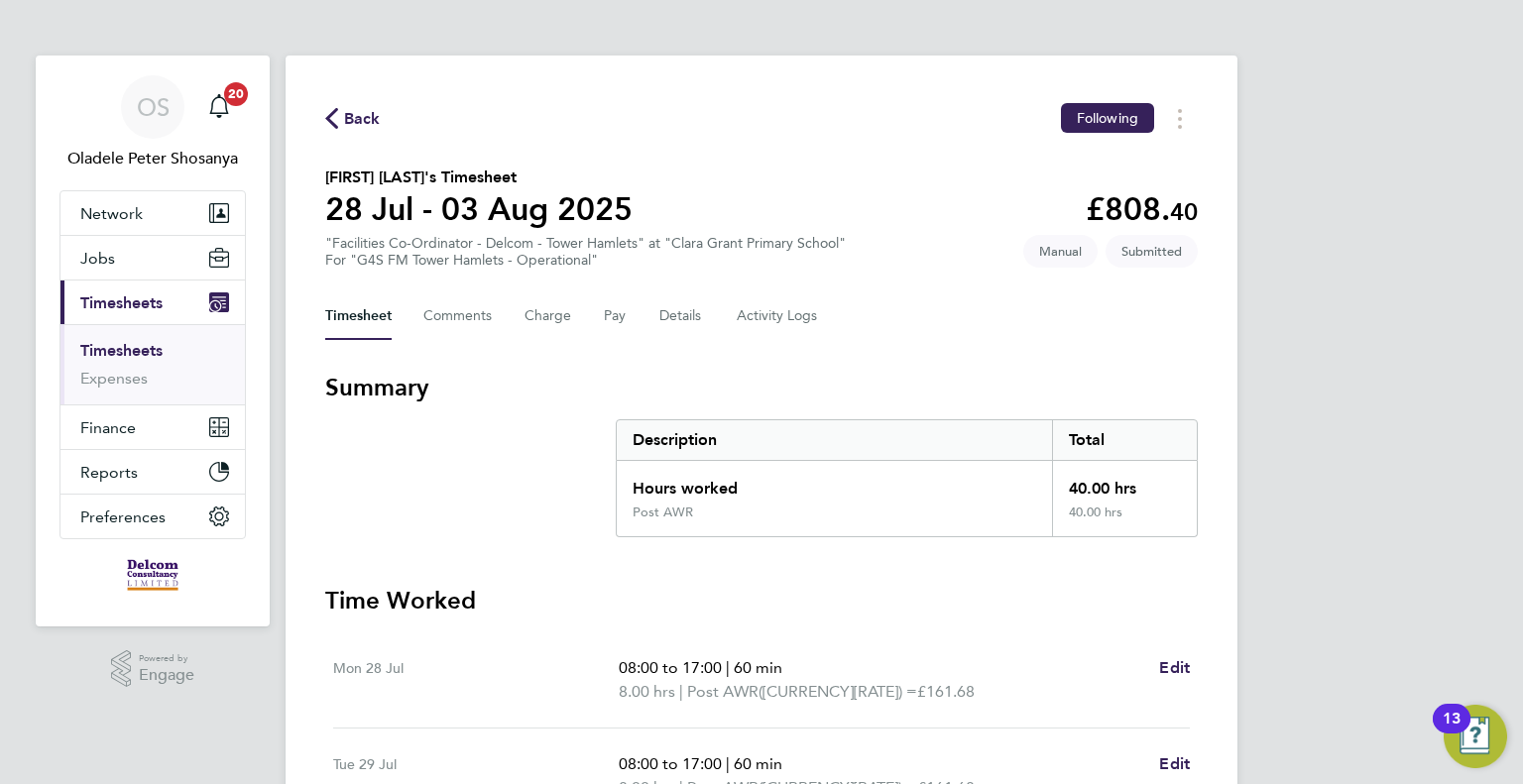 click on "Back" 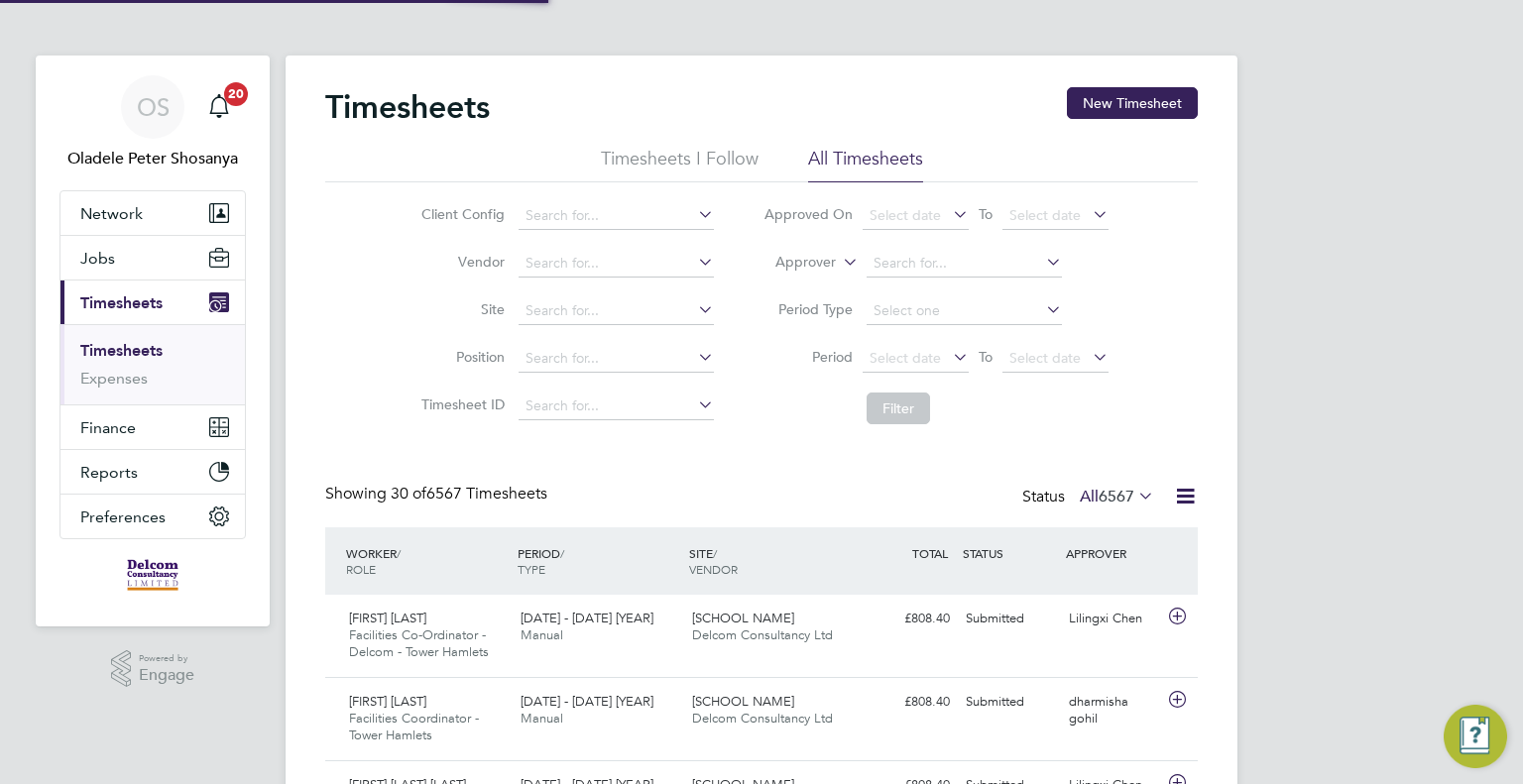 scroll, scrollTop: 10, scrollLeft: 10, axis: both 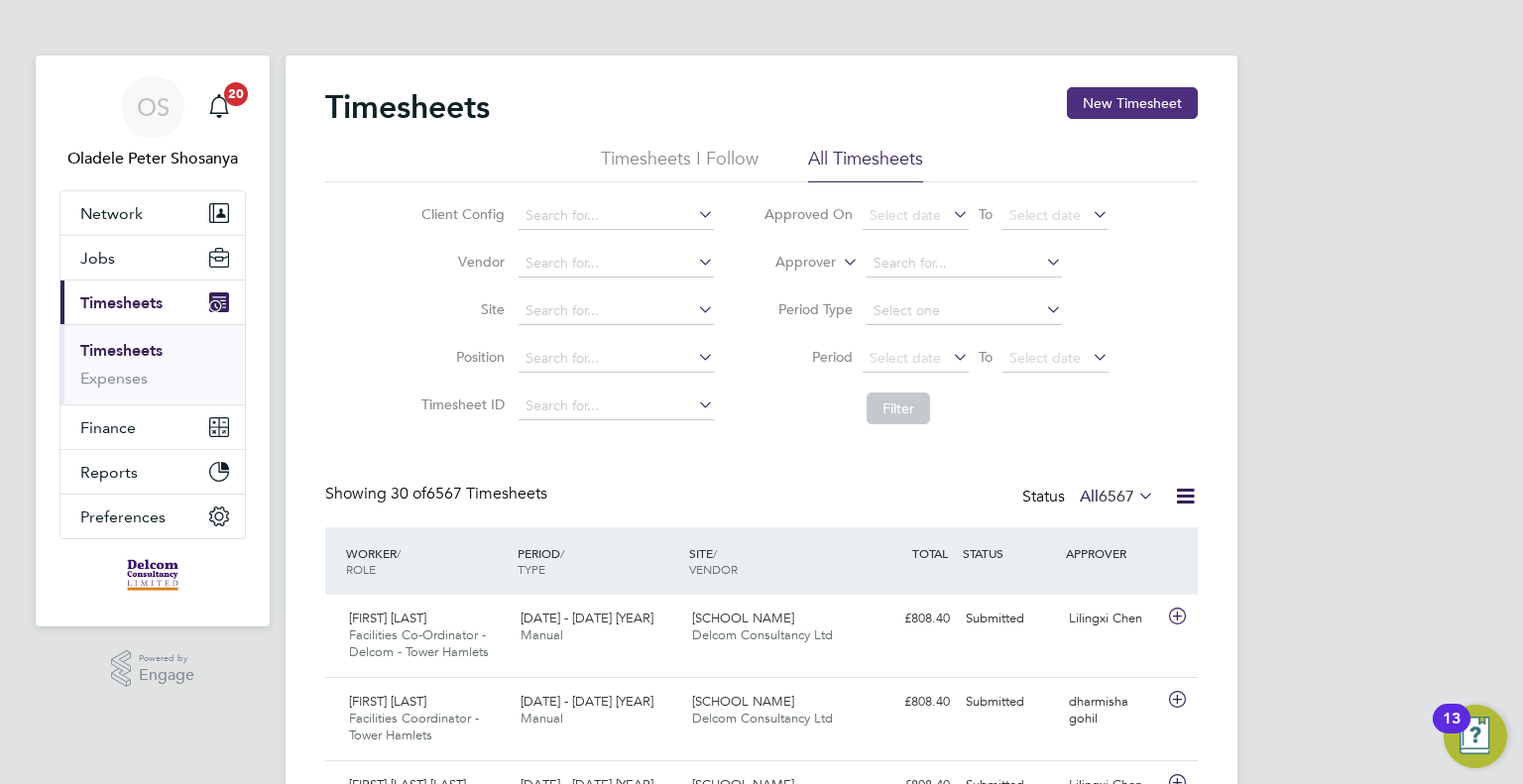 click on "New Timesheet" 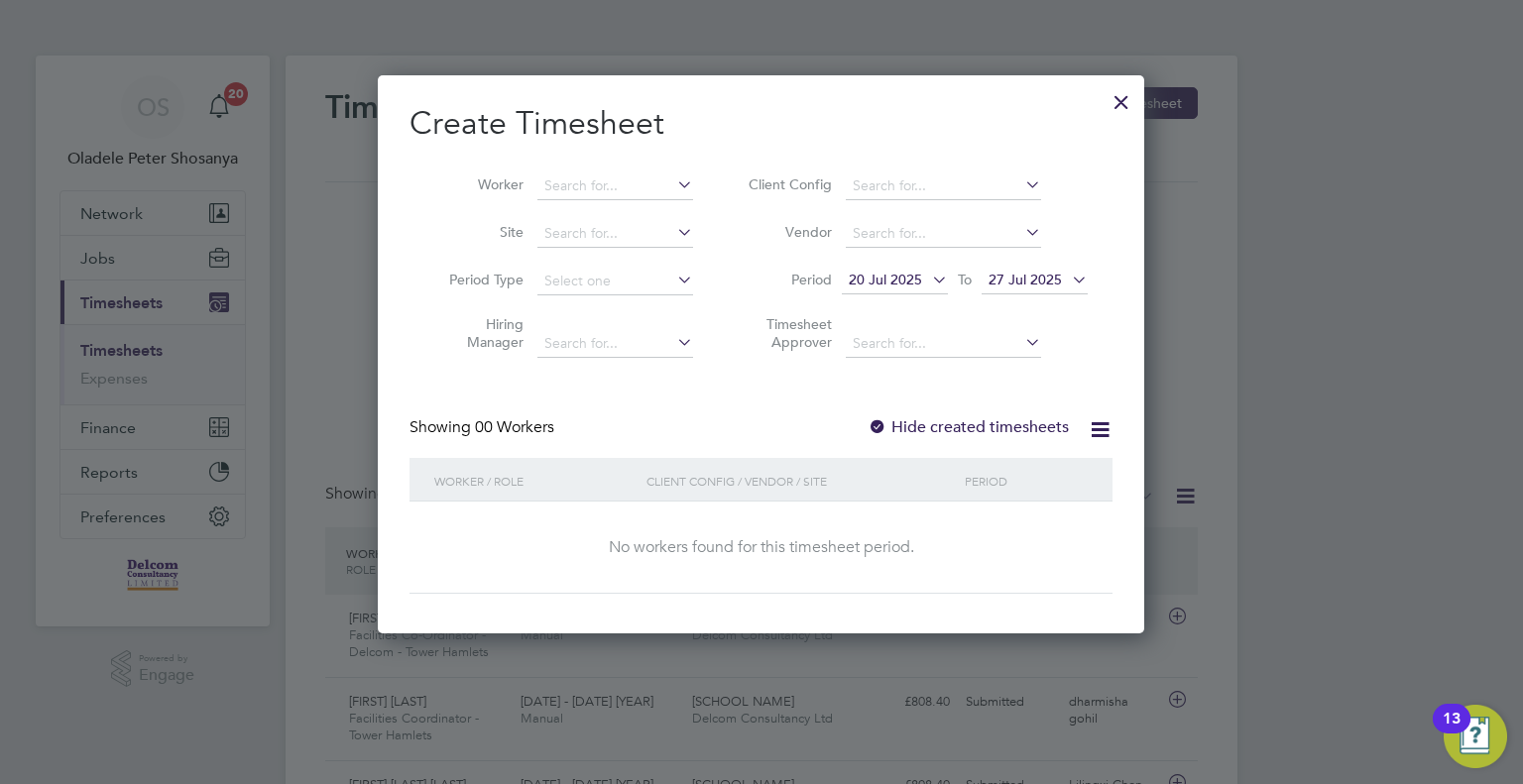 click on "20 Jul 2025" at bounding box center [885, 280] 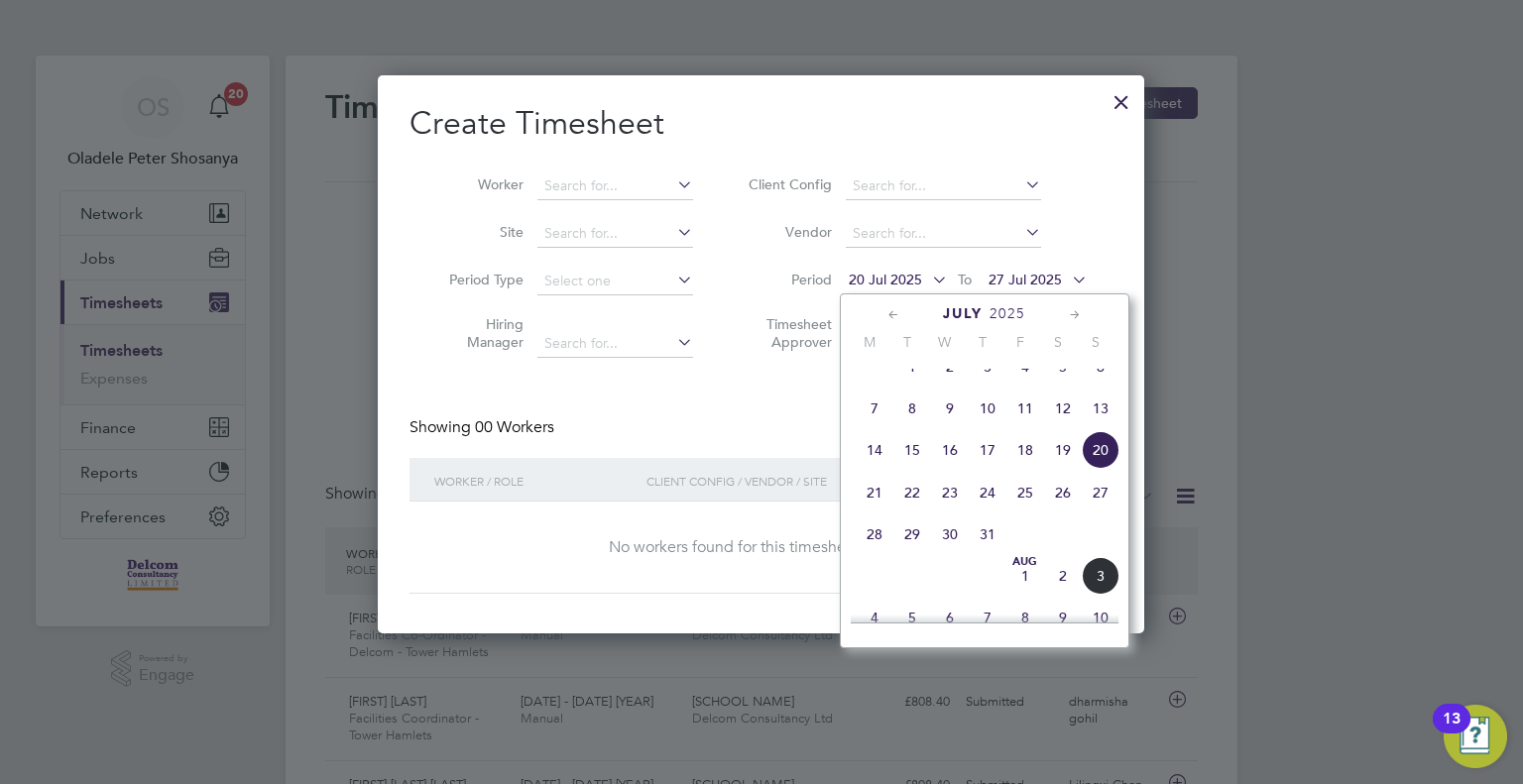 click on "28" 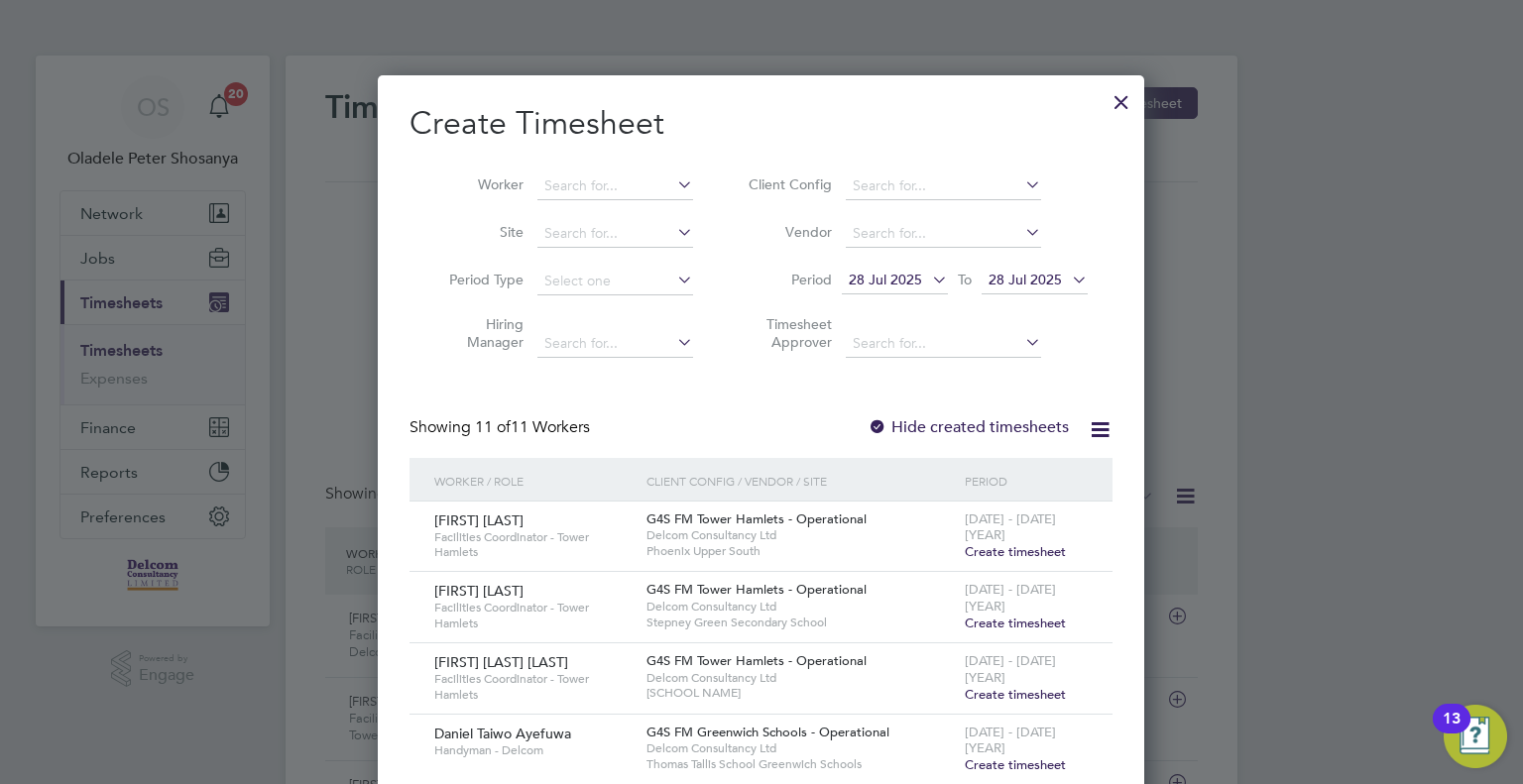 click on "28 Jul 2025" at bounding box center (1025, 280) 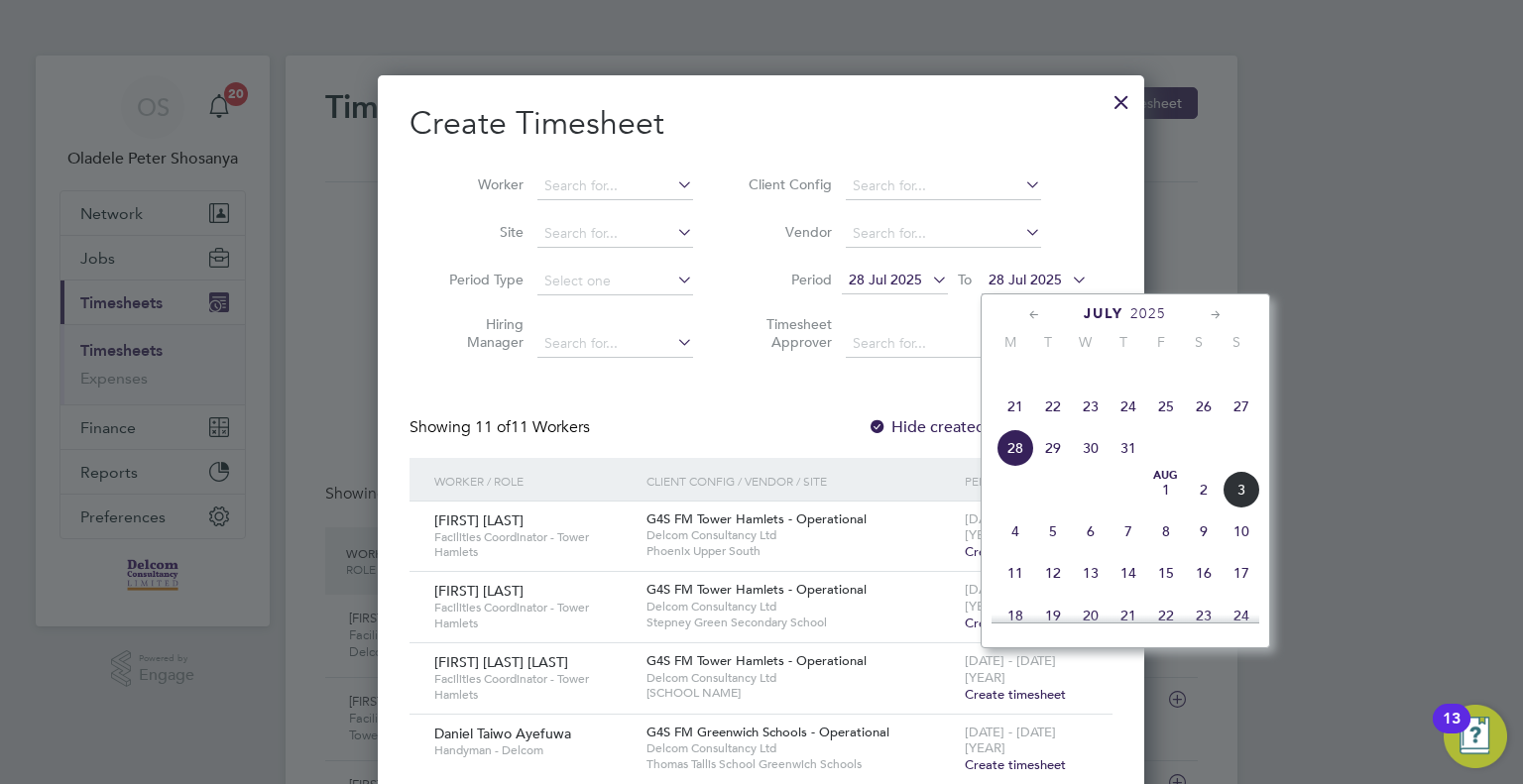 click on "3" 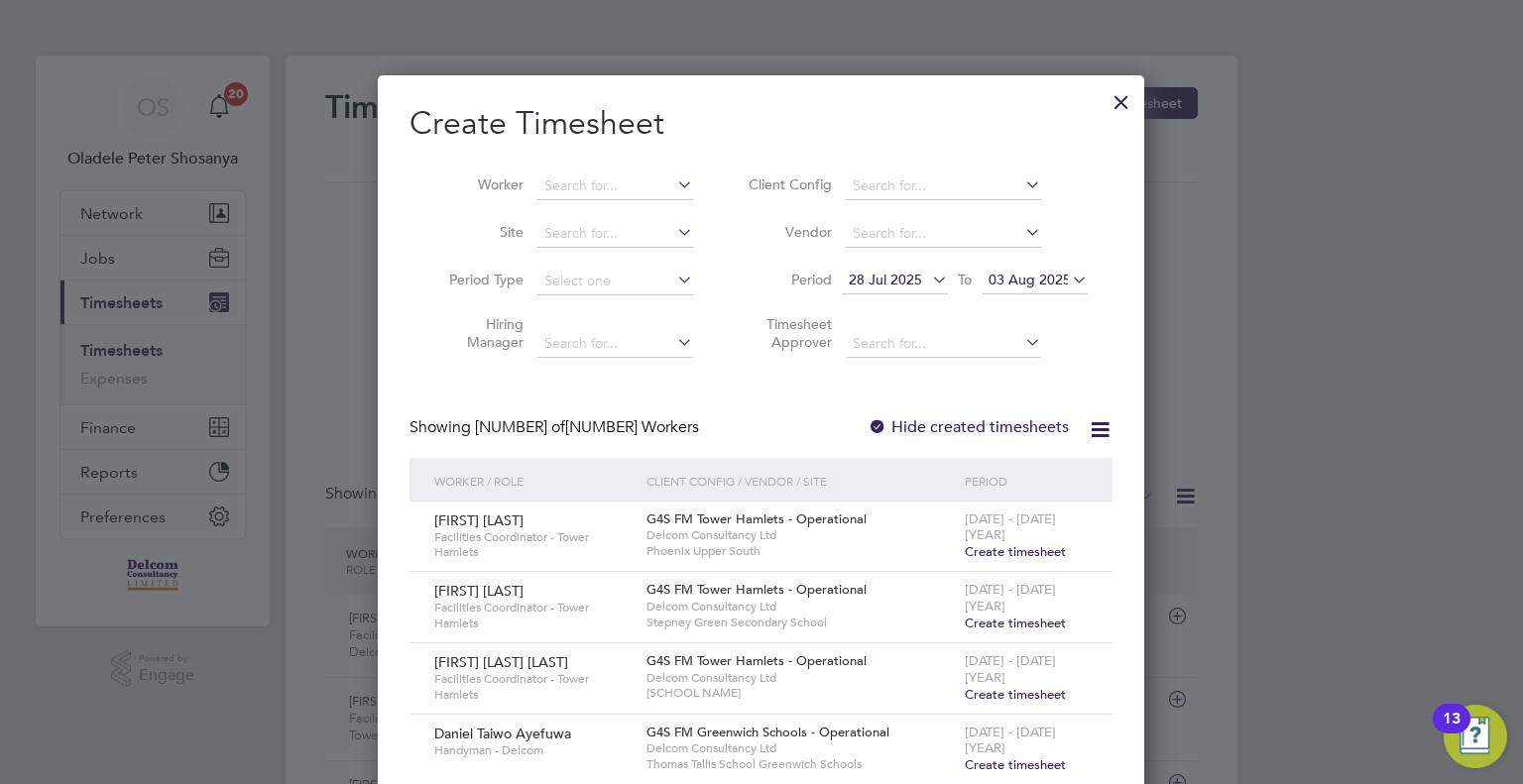 click on "Create timesheet" at bounding box center (1015, 551) 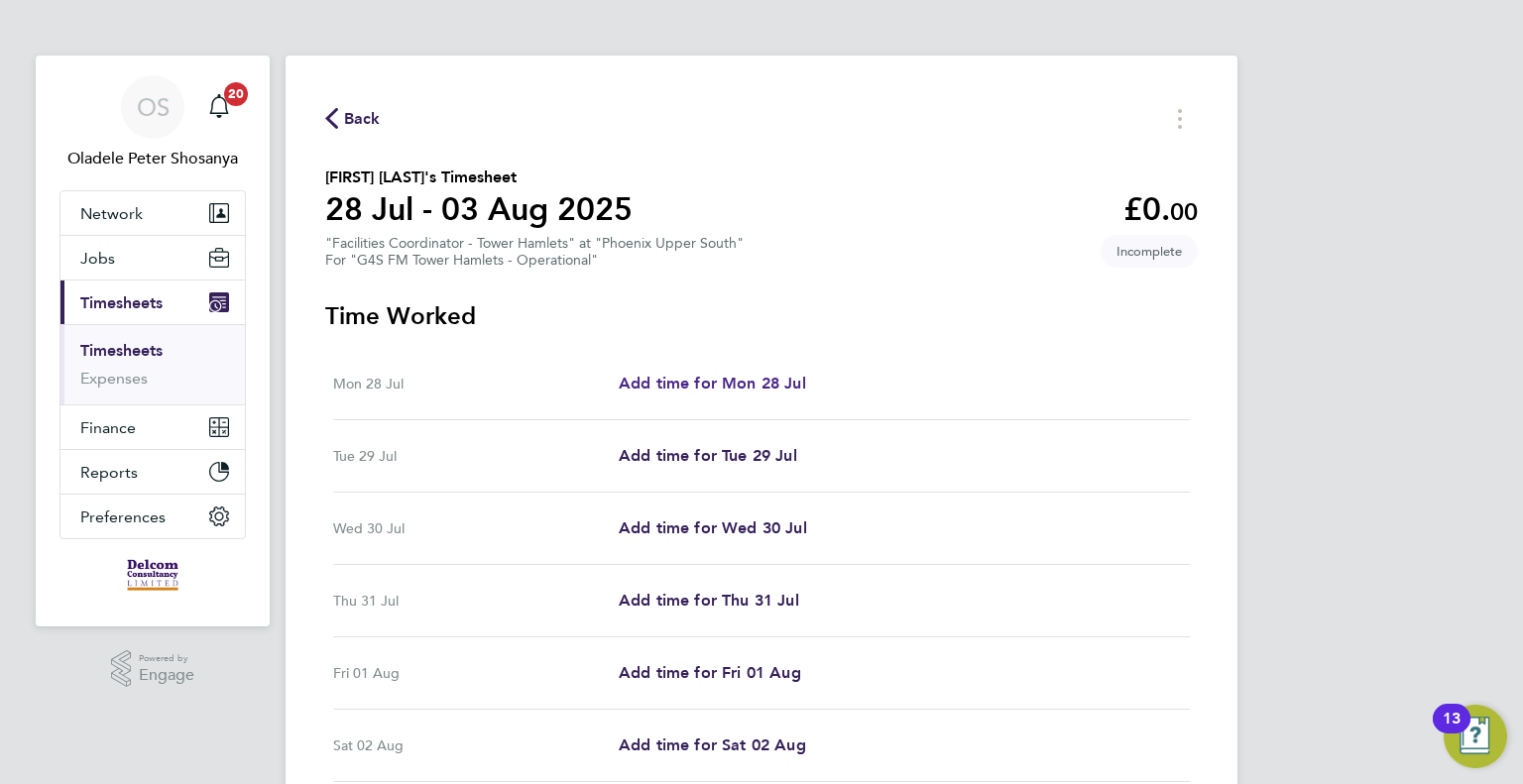 click on "Add time for Mon 28 Jul" at bounding box center (712, 383) 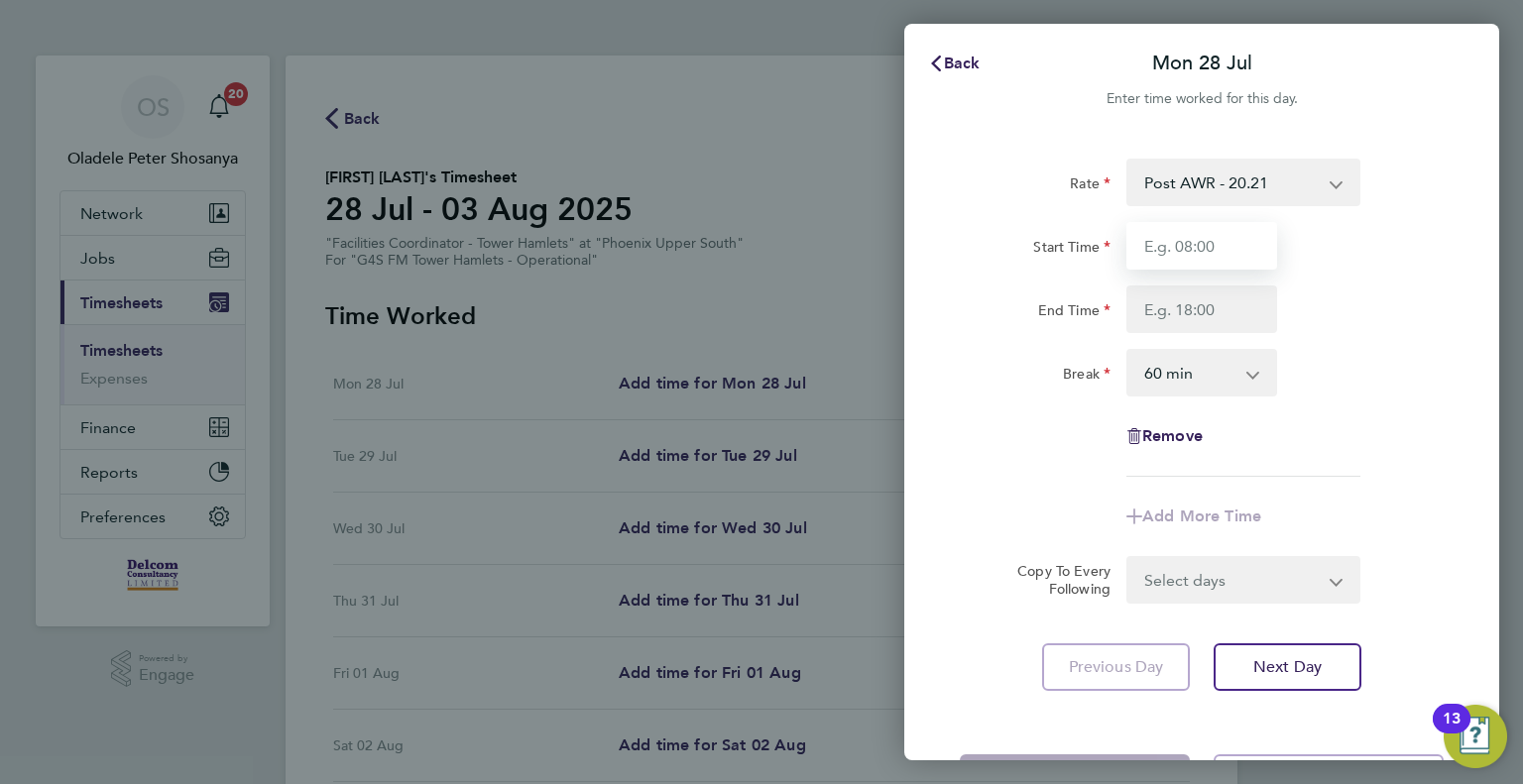 click on "Start Time" at bounding box center (1202, 246) 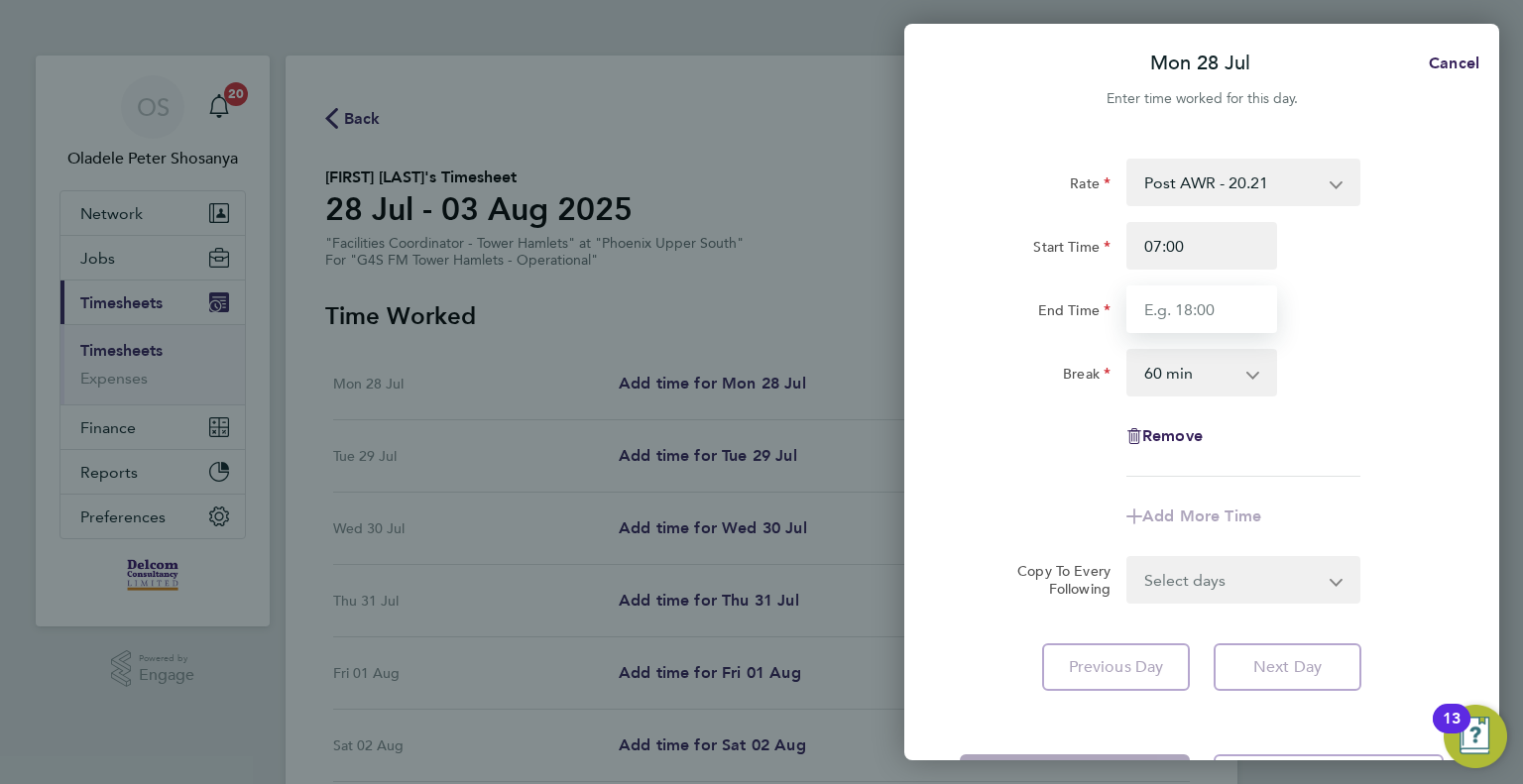 click on "End Time" at bounding box center [1202, 309] 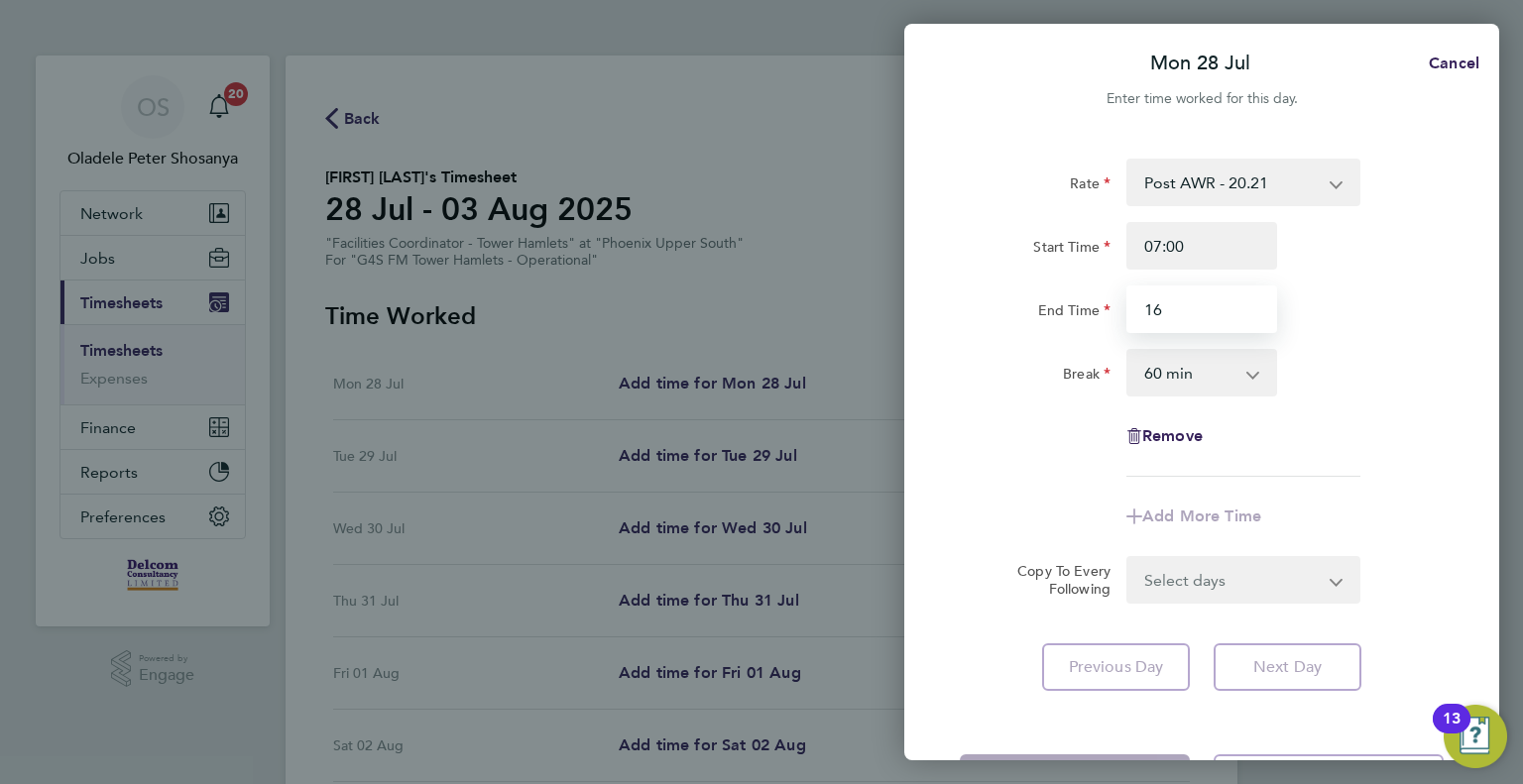 type on "16:00" 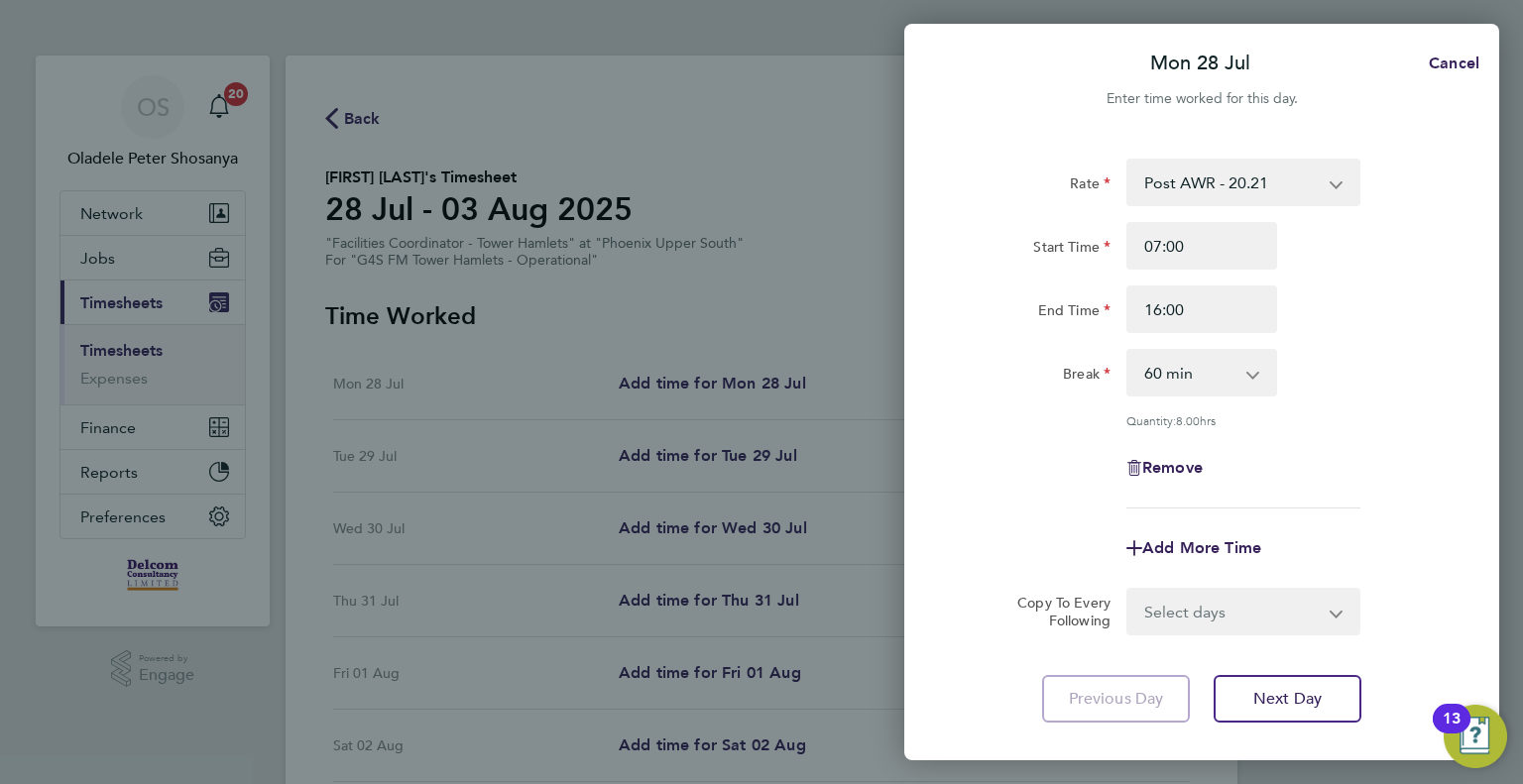 click on "Break  0 min   15 min   30 min   45 min   60 min   75 min   90 min" 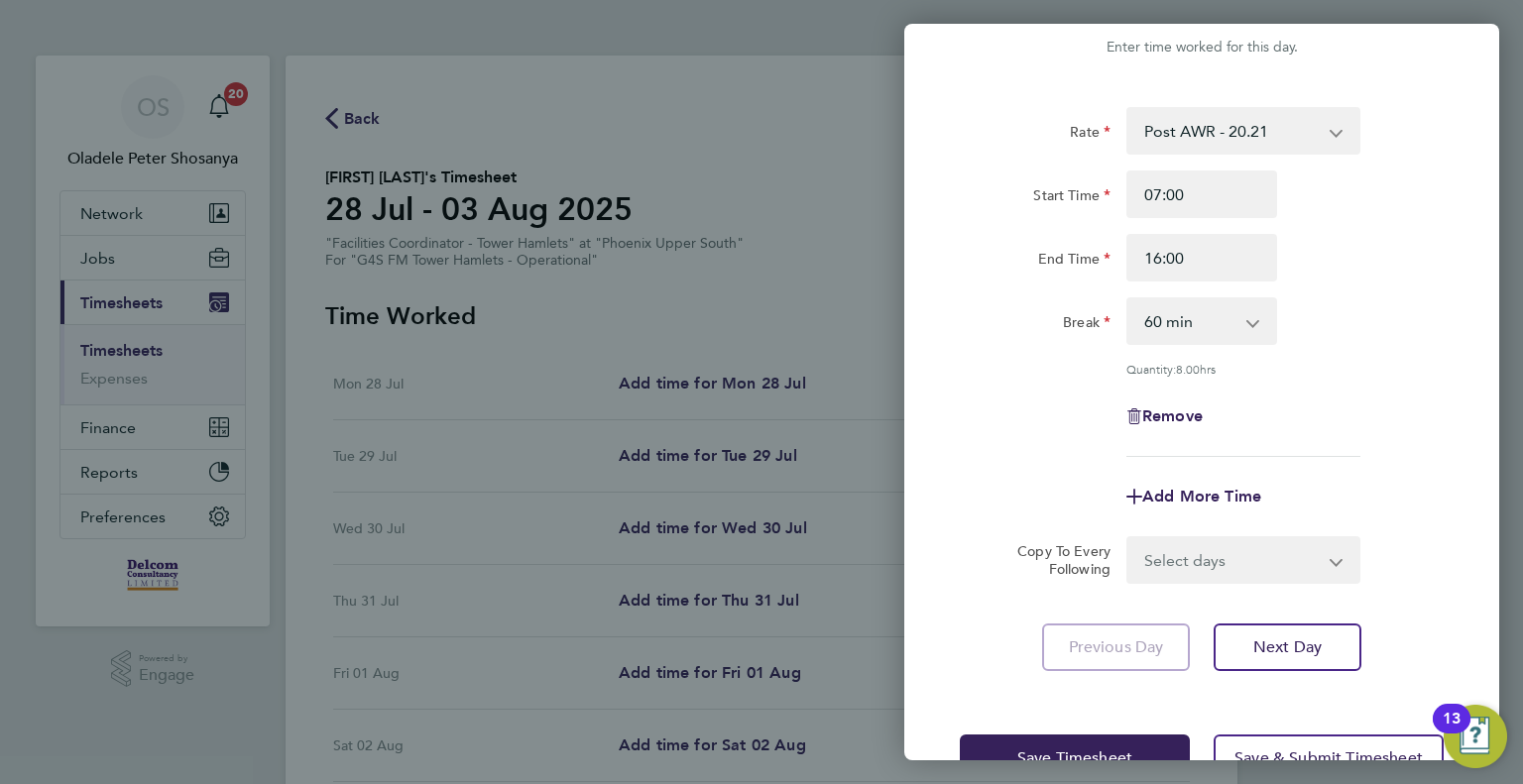 scroll, scrollTop: 110, scrollLeft: 0, axis: vertical 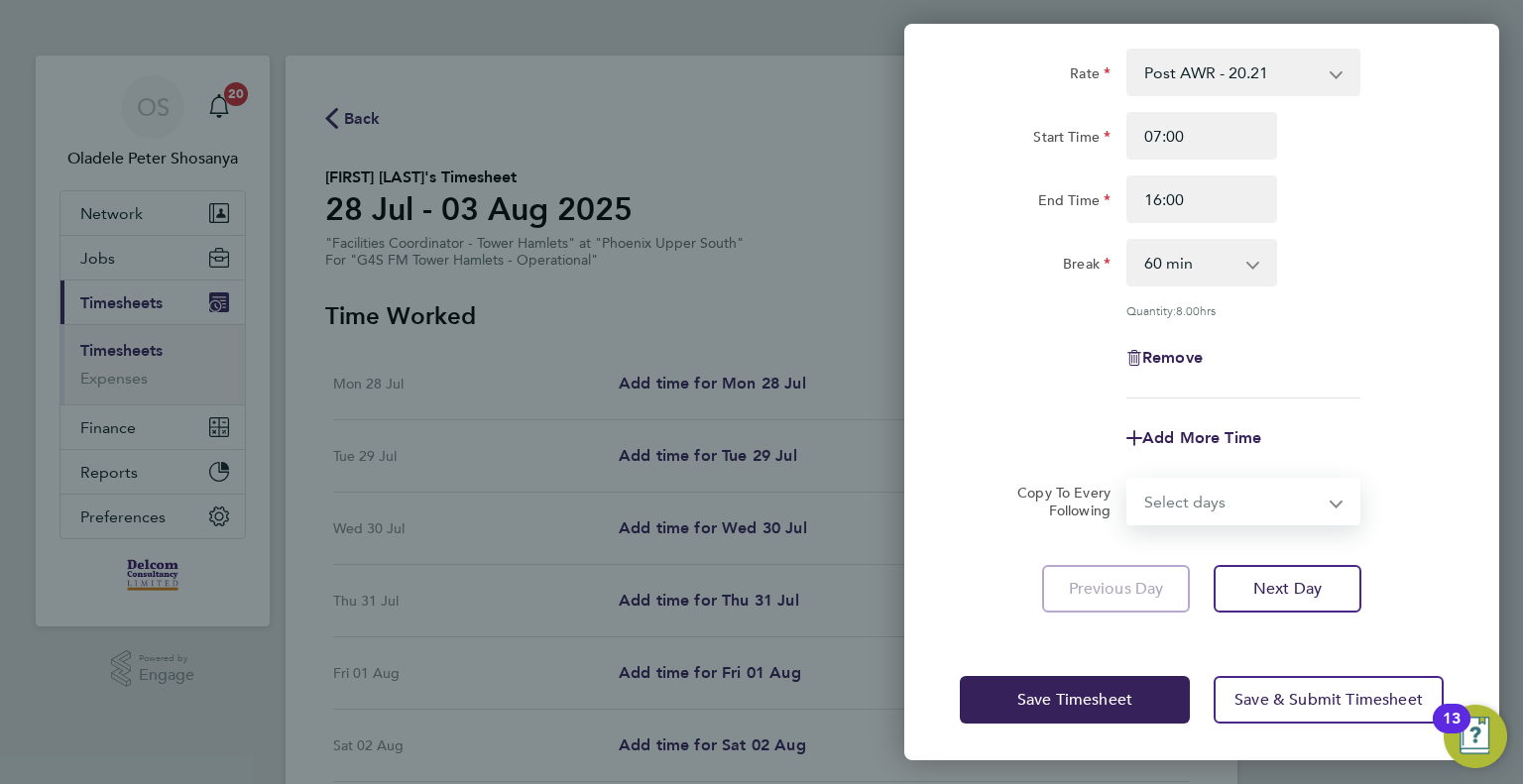 click on "Select days   Day   Weekday (Mon-Fri)   Weekend (Sat-Sun)   Tuesday   Wednesday   Thursday   Friday   Saturday   Sunday" at bounding box center [1232, 502] 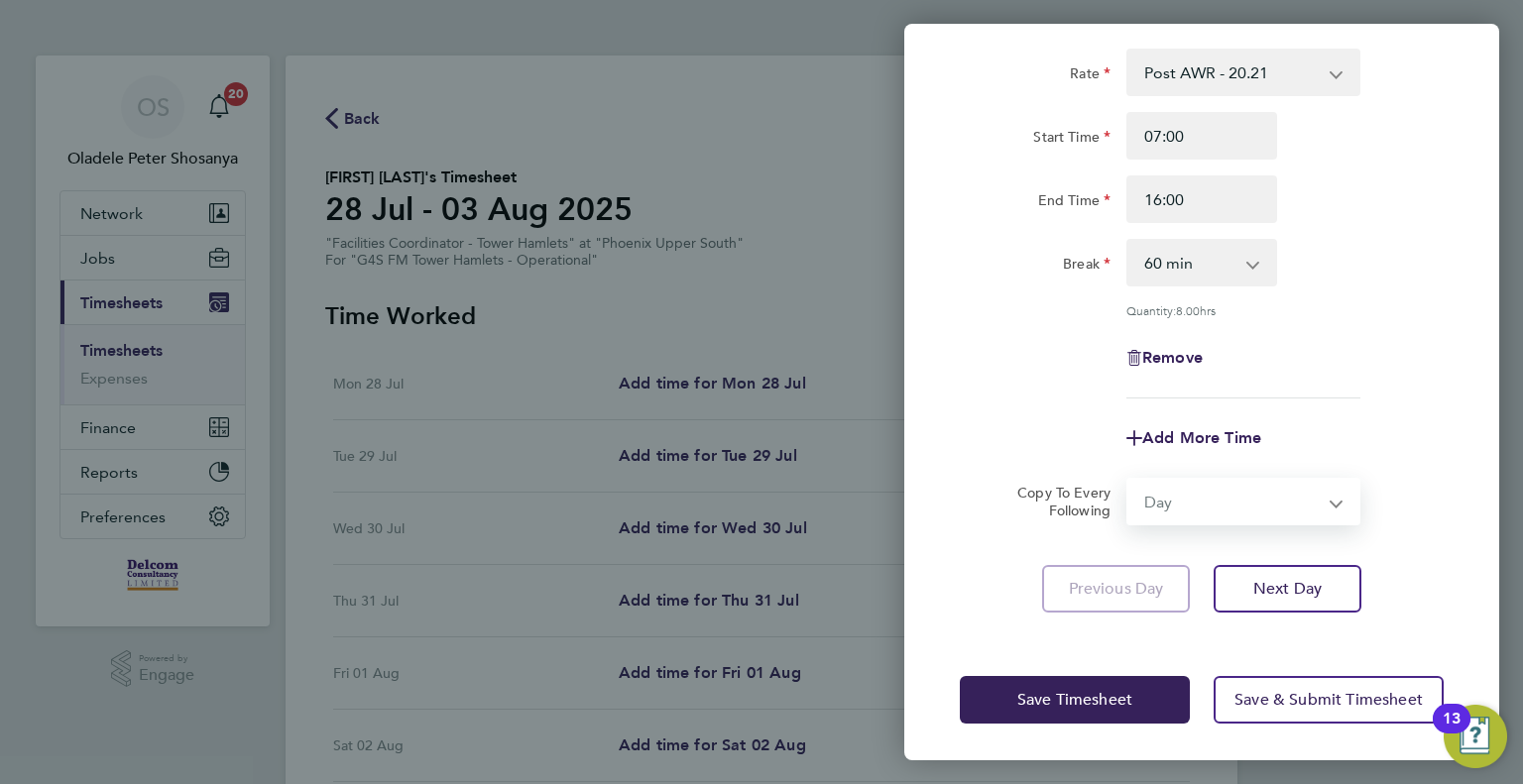 click on "Select days   Day   Weekday (Mon-Fri)   Weekend (Sat-Sun)   Tuesday   Wednesday   Thursday   Friday   Saturday   Sunday" at bounding box center [1232, 502] 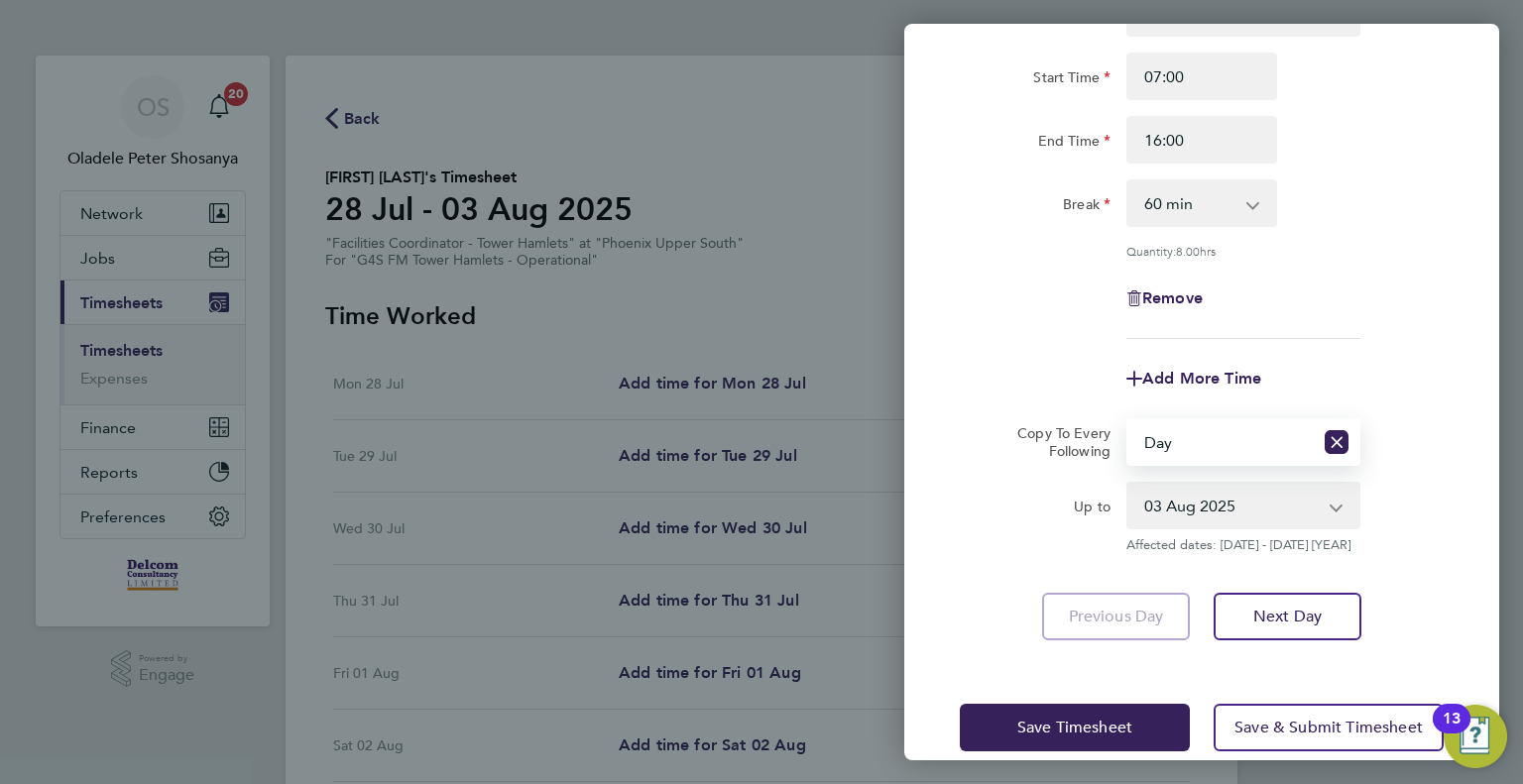 scroll, scrollTop: 197, scrollLeft: 0, axis: vertical 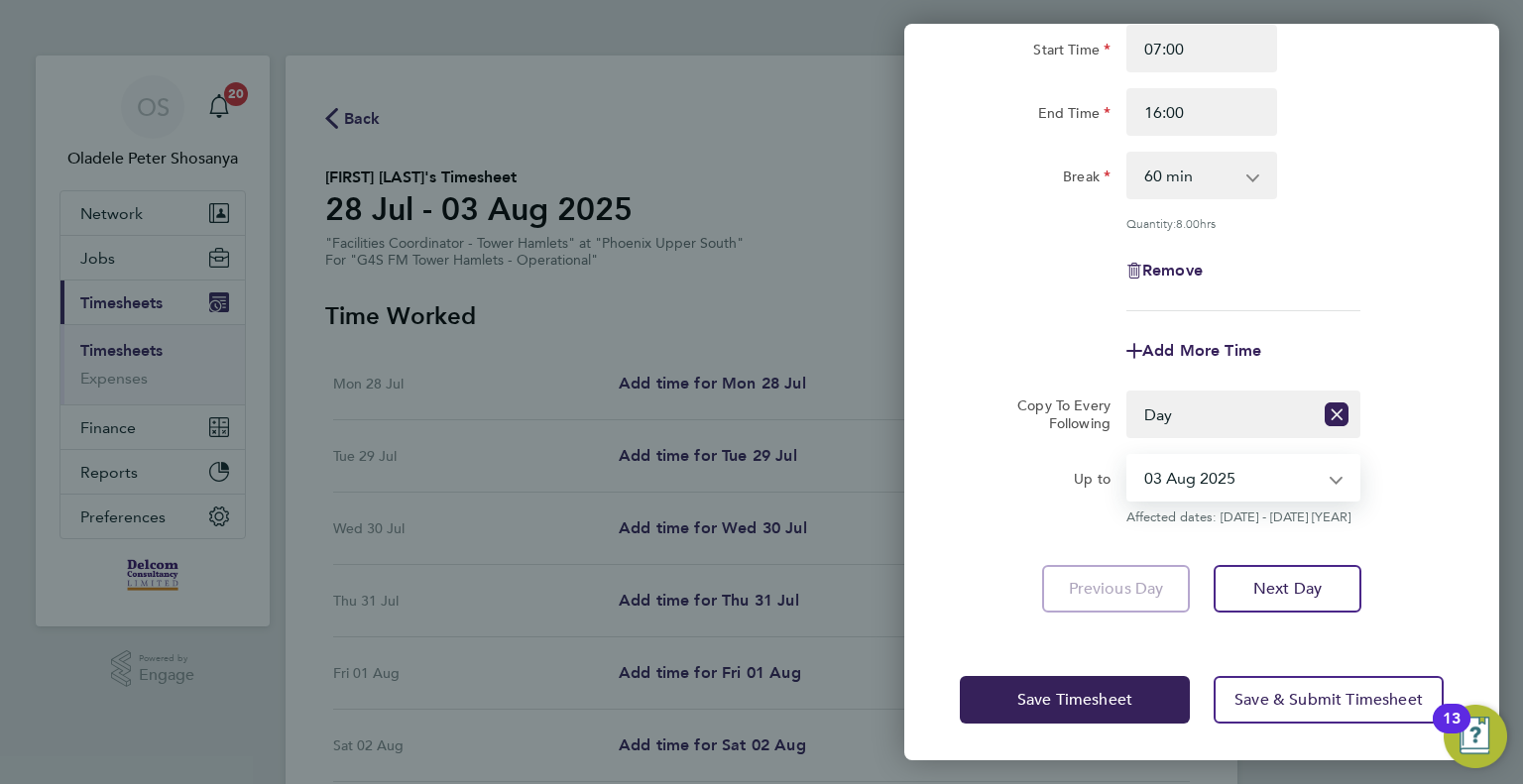 click on "[DATE] [YEAR]   [DATE] [YEAR]   [DATE] [YEAR]   [DATE] [YEAR]   [DATE] [YEAR]   [DATE] [YEAR]" at bounding box center [1231, 478] 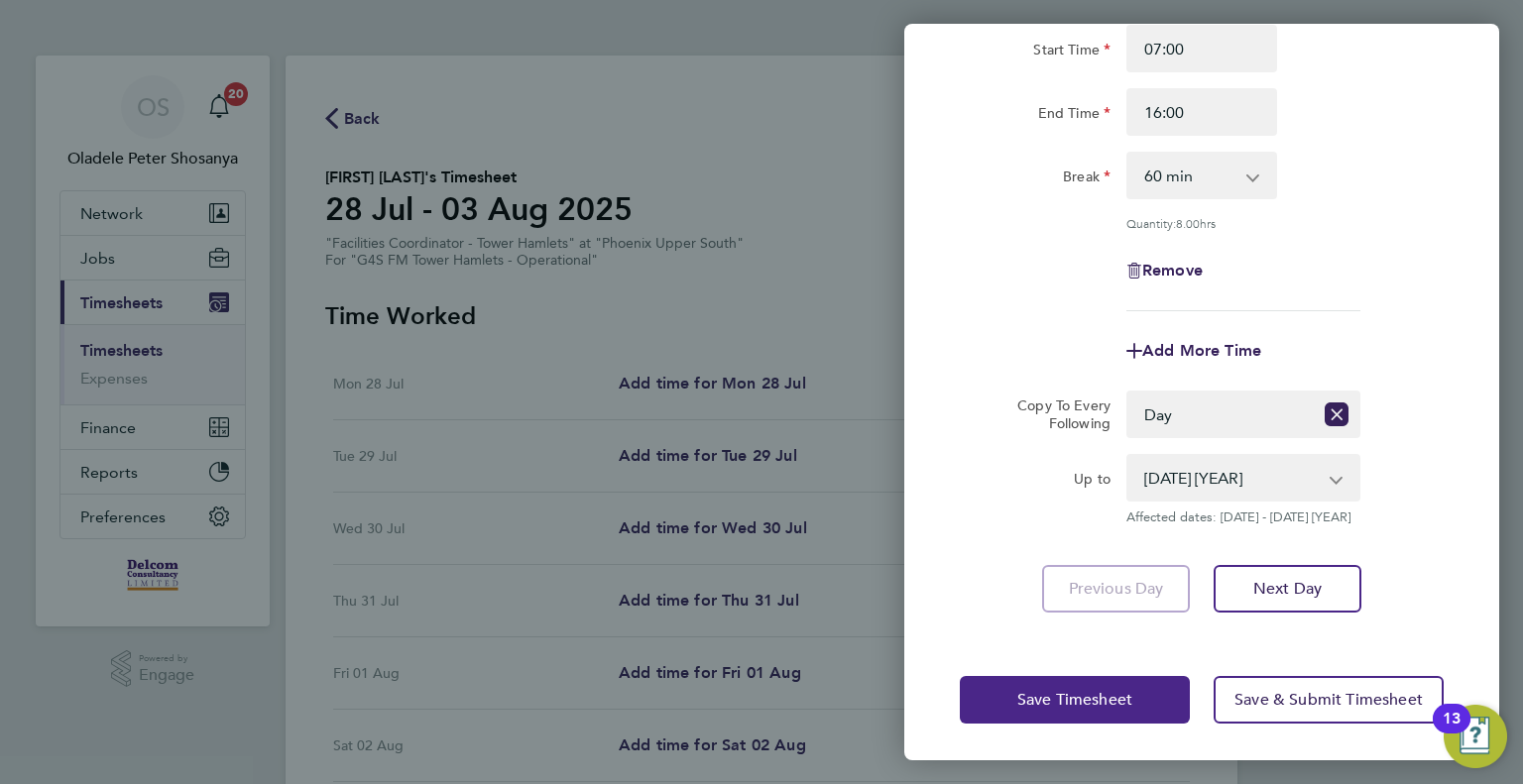 click on "Save Timesheet" 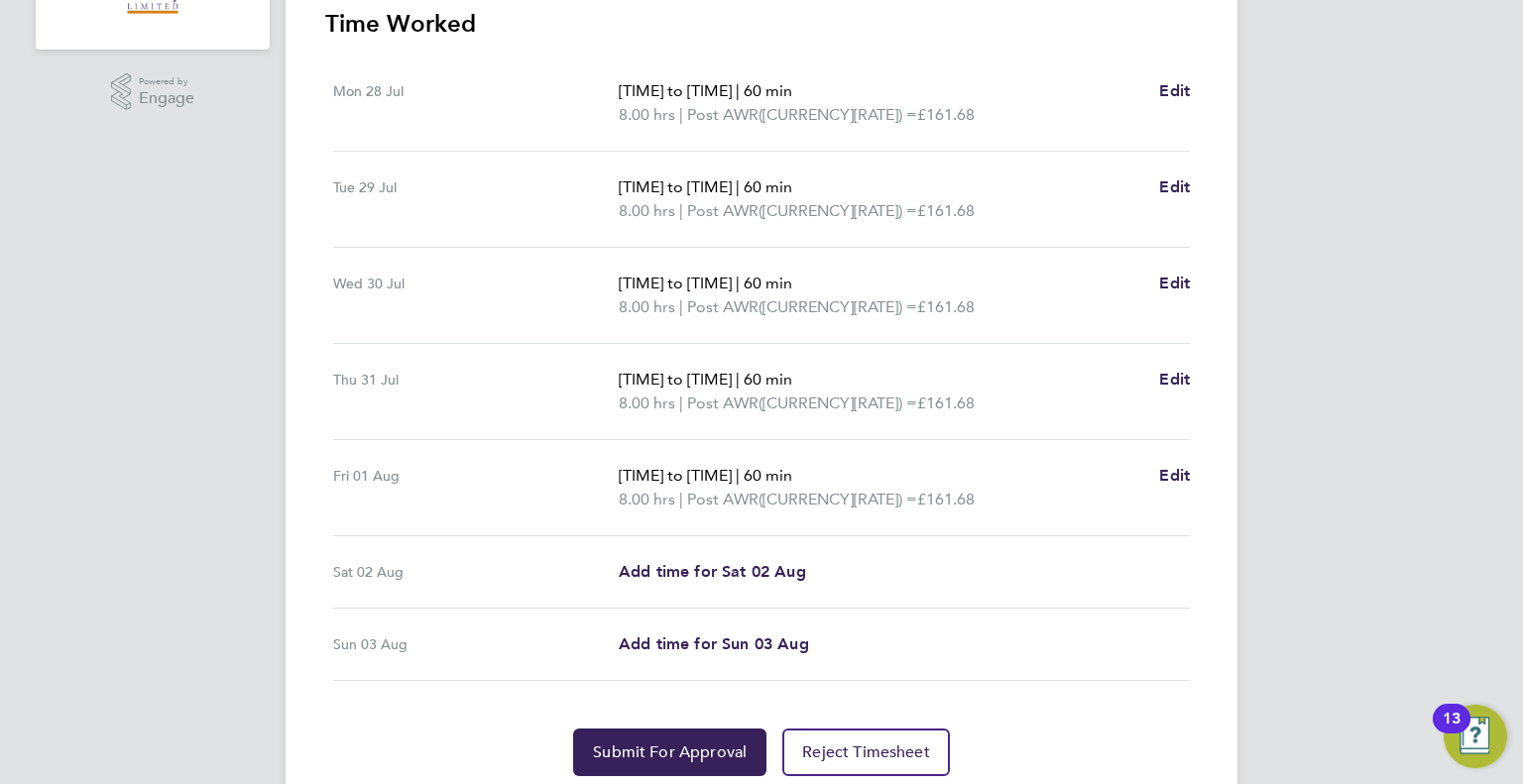 scroll, scrollTop: 645, scrollLeft: 0, axis: vertical 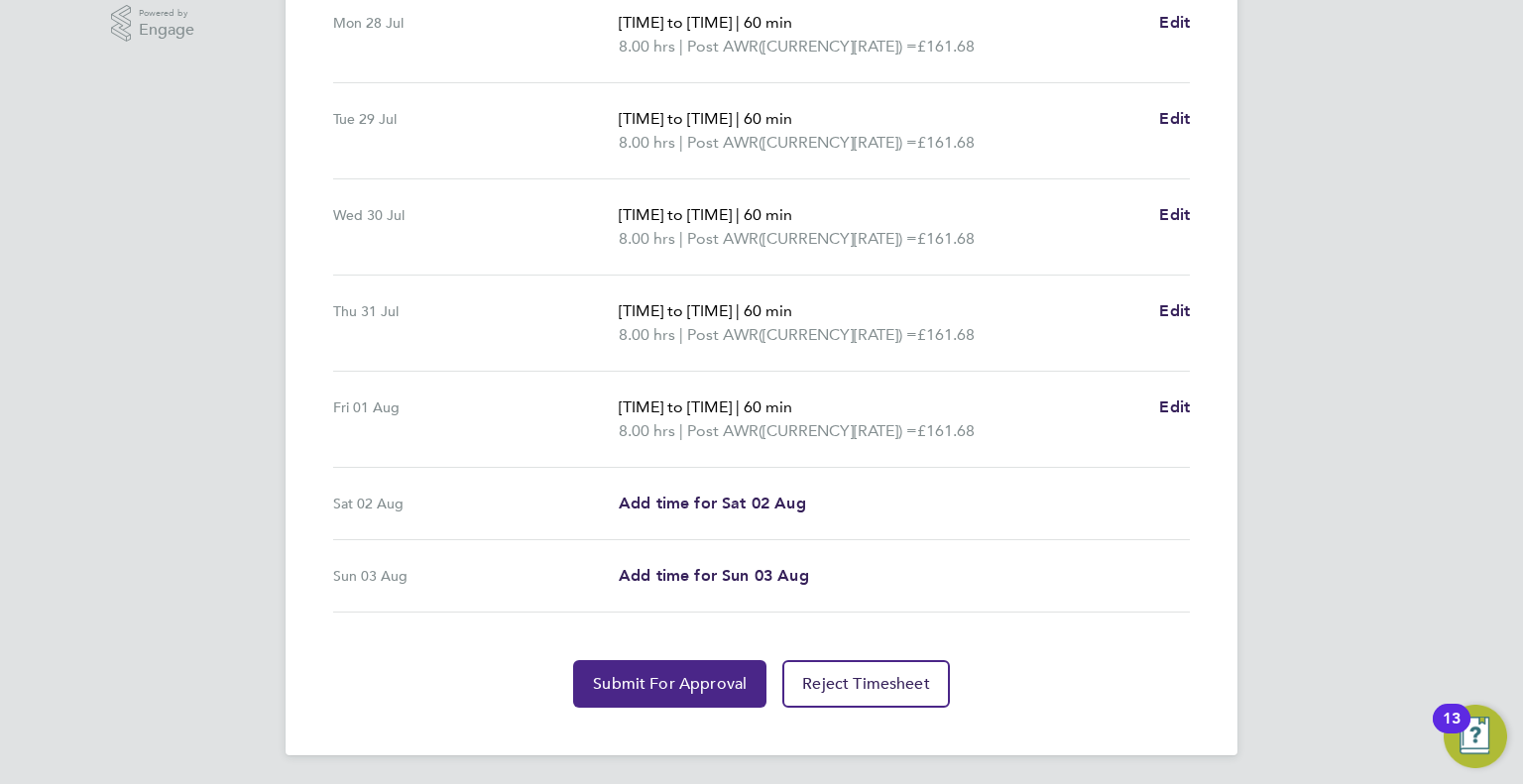 click on "Submit For Approval" 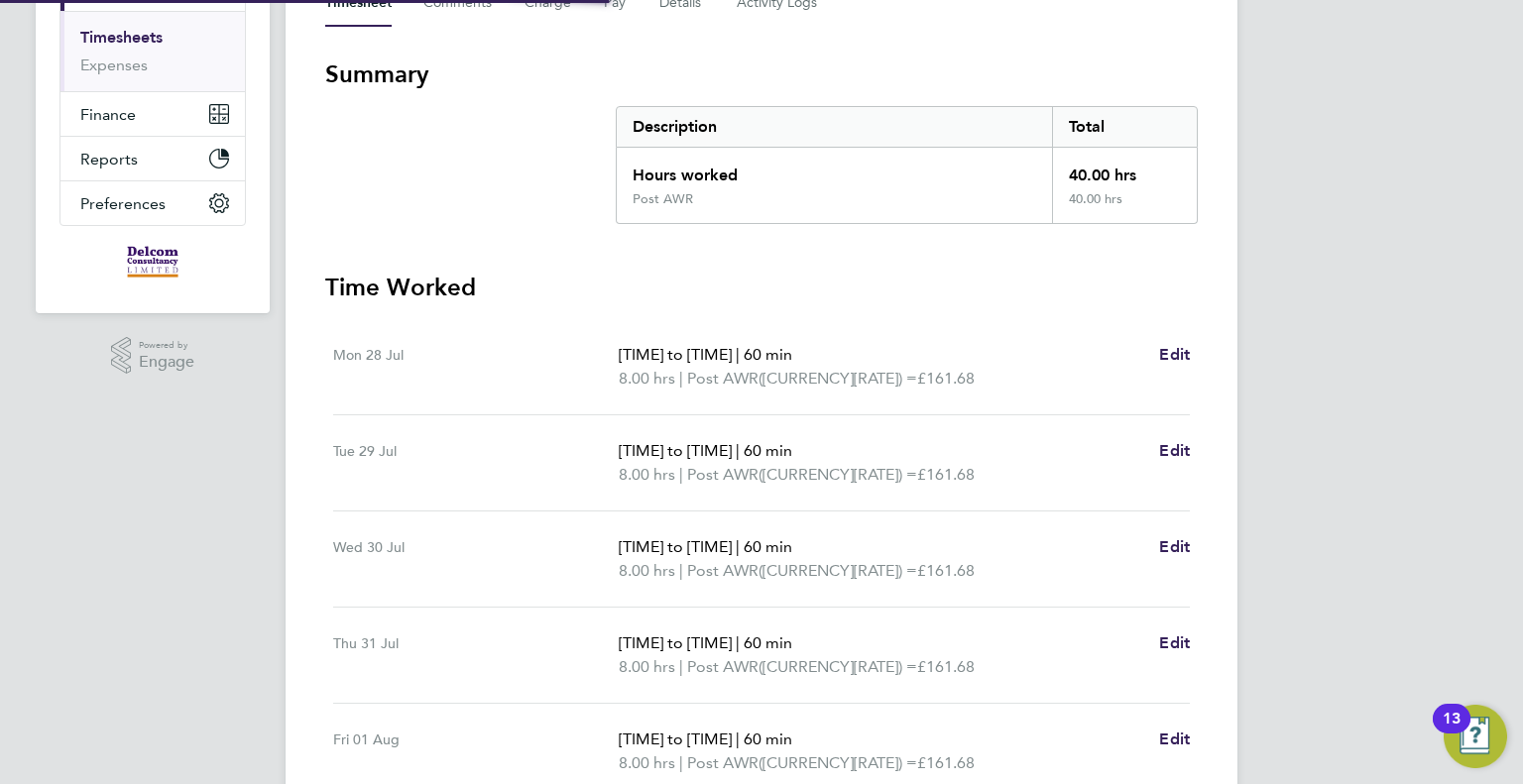 scroll, scrollTop: 0, scrollLeft: 0, axis: both 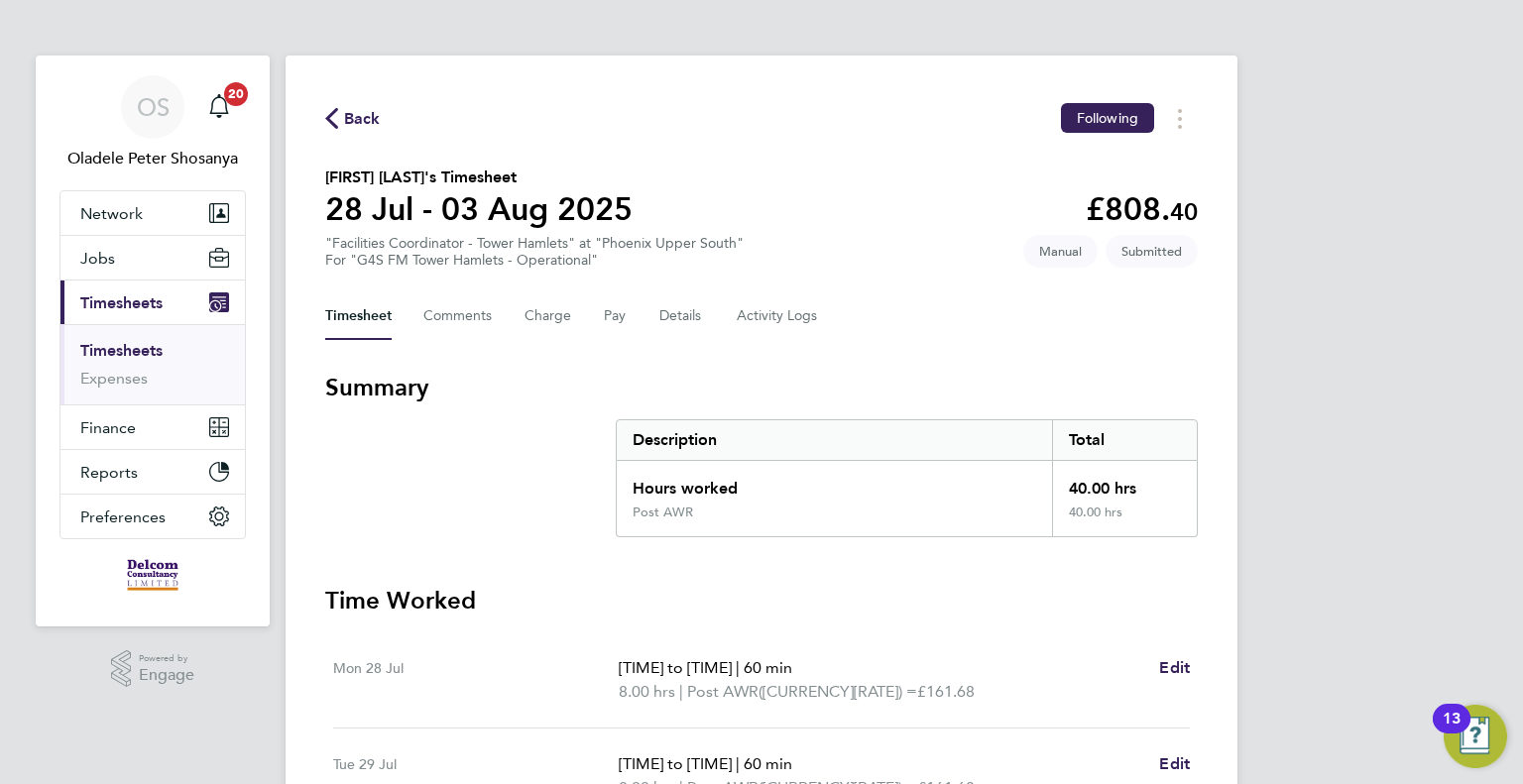 click on "Back" 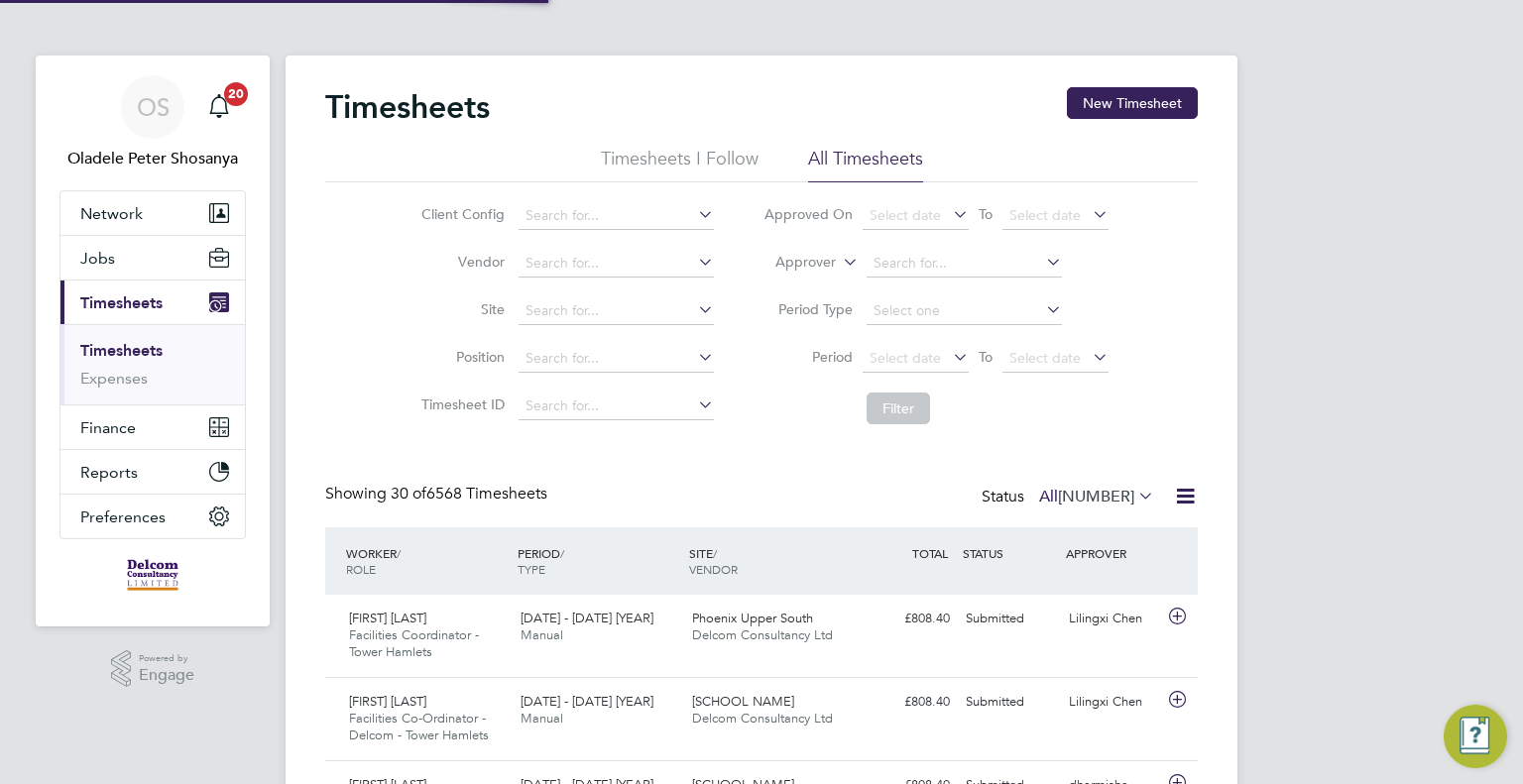 scroll, scrollTop: 10, scrollLeft: 10, axis: both 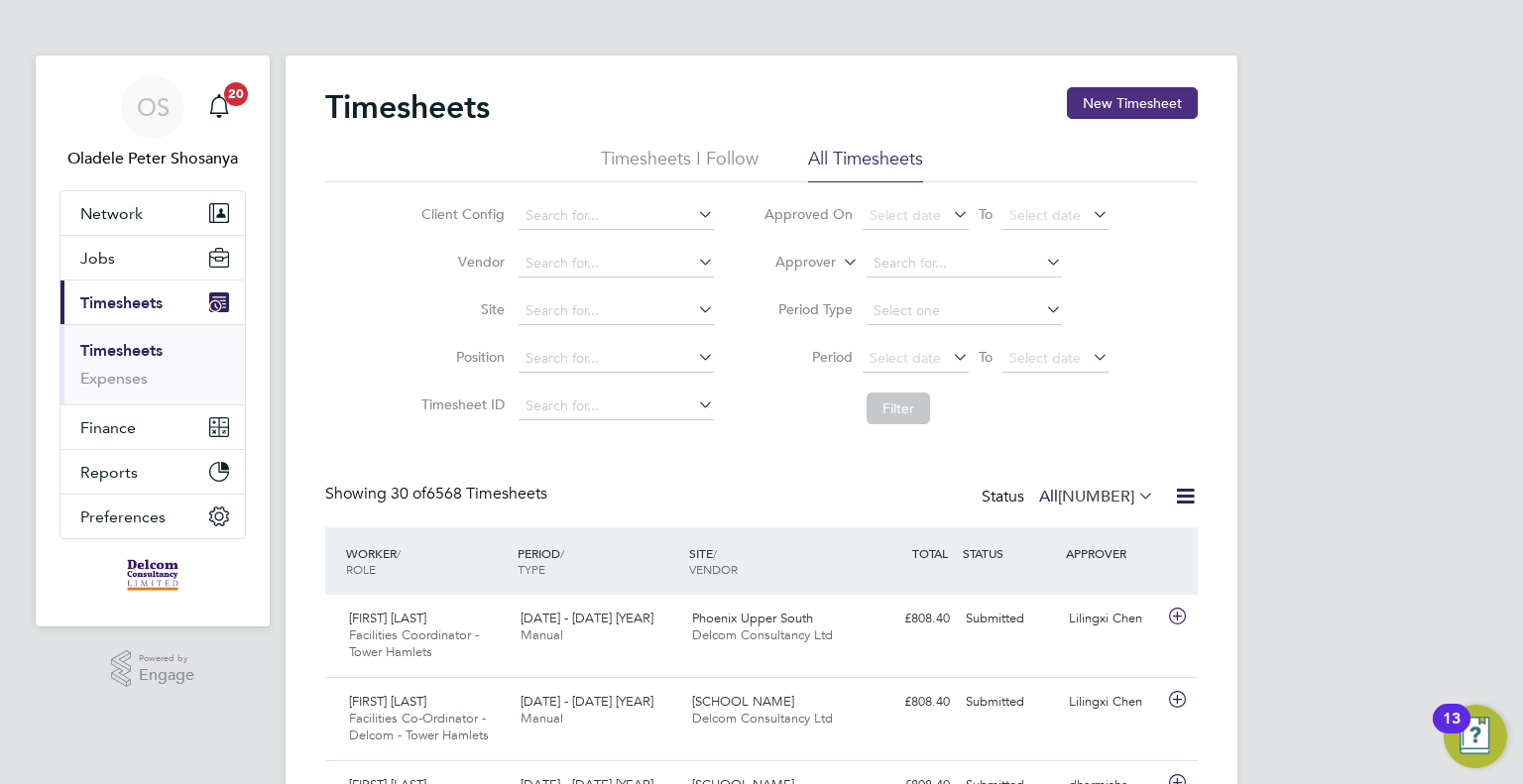 click on "New Timesheet" 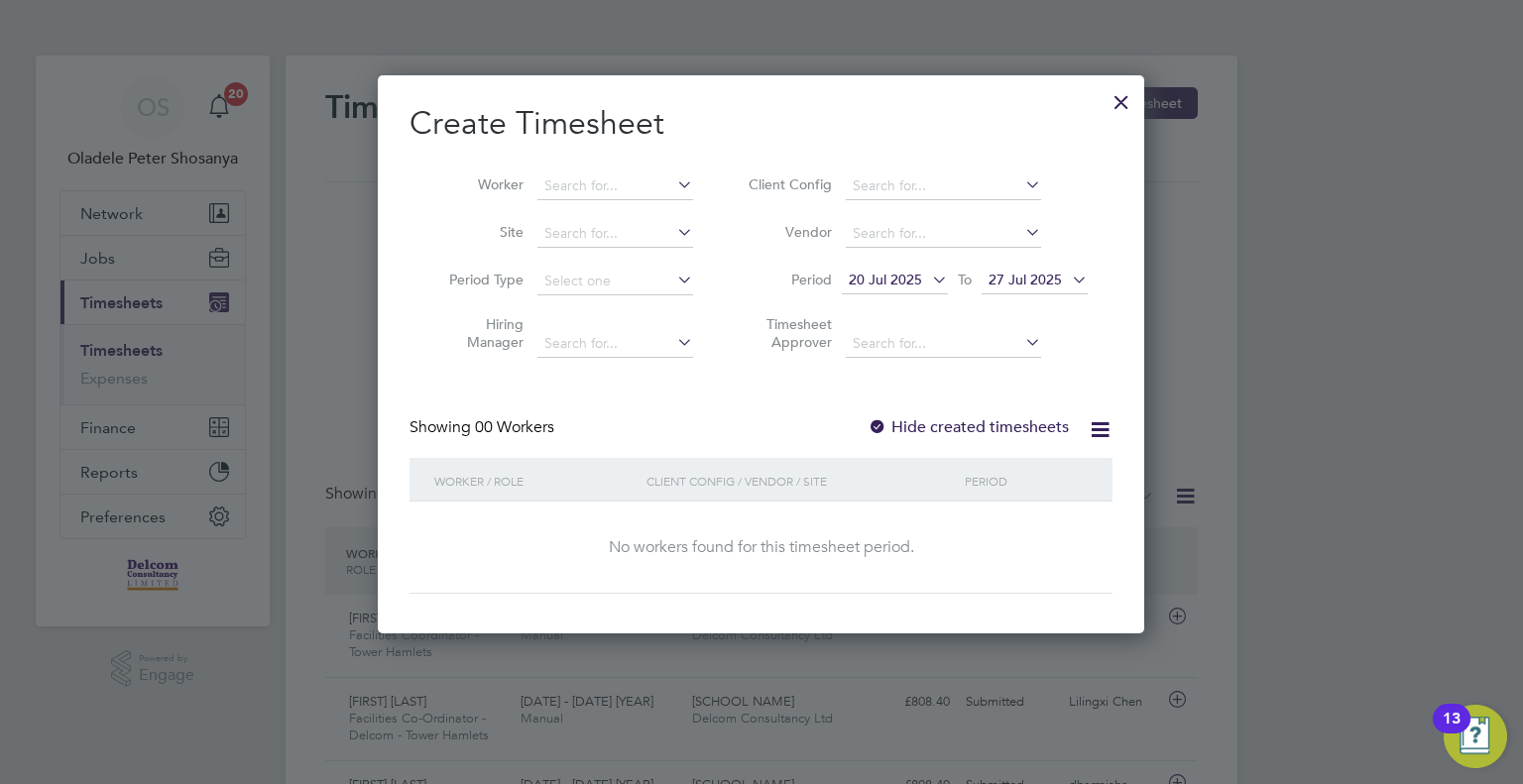 click on "20 Jul 2025" at bounding box center (885, 280) 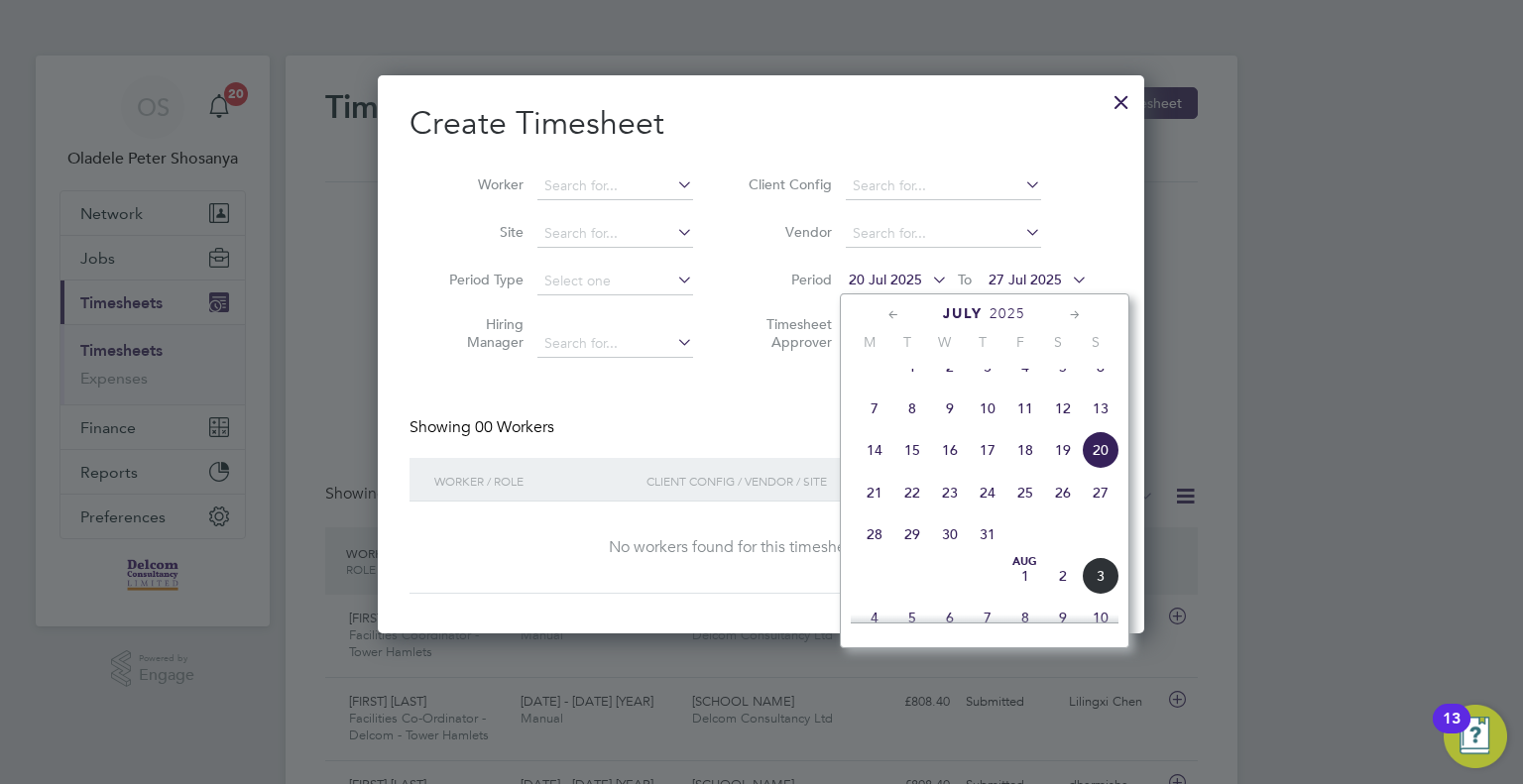 click on "28" 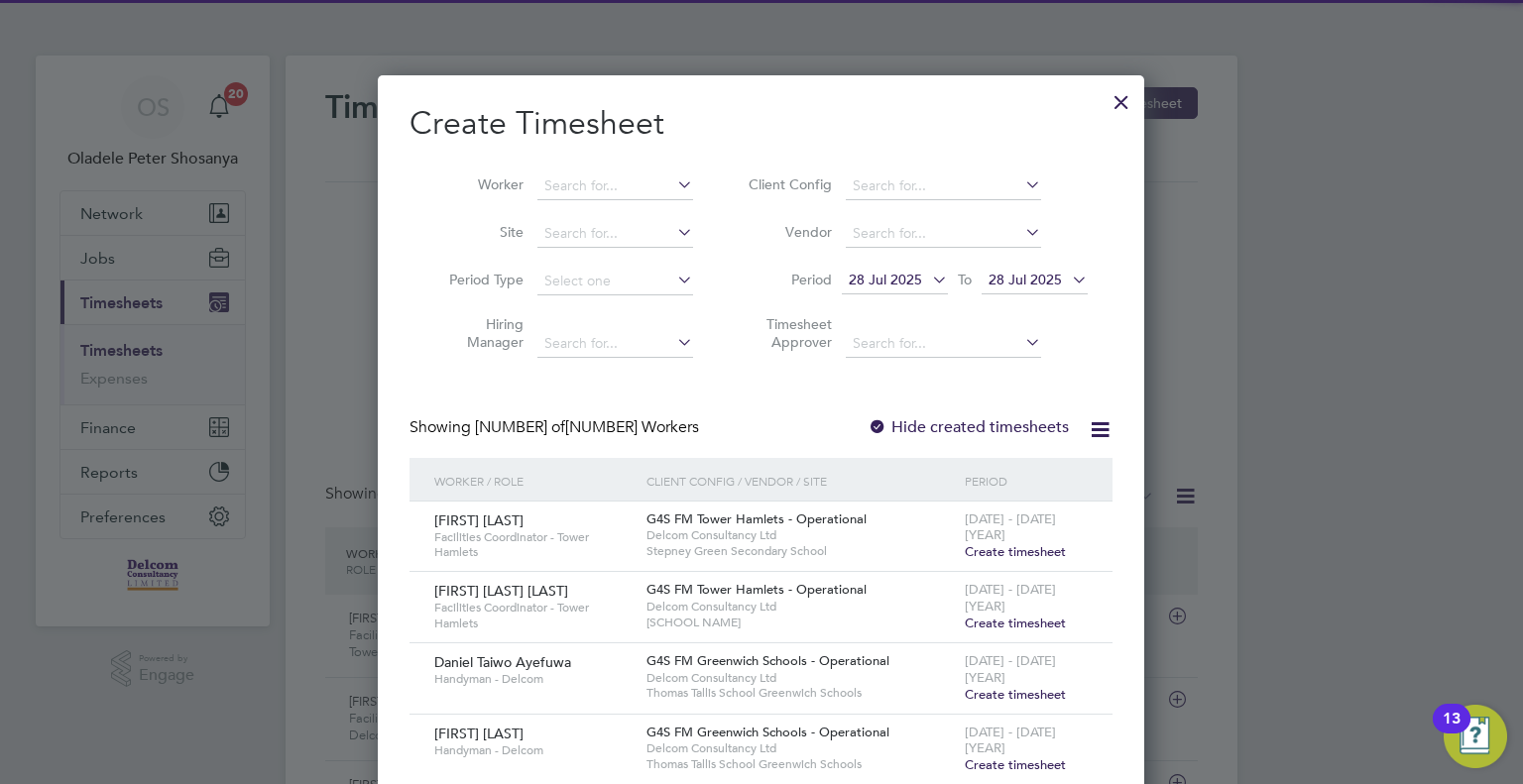click on "28 Jul 2025" at bounding box center [1025, 280] 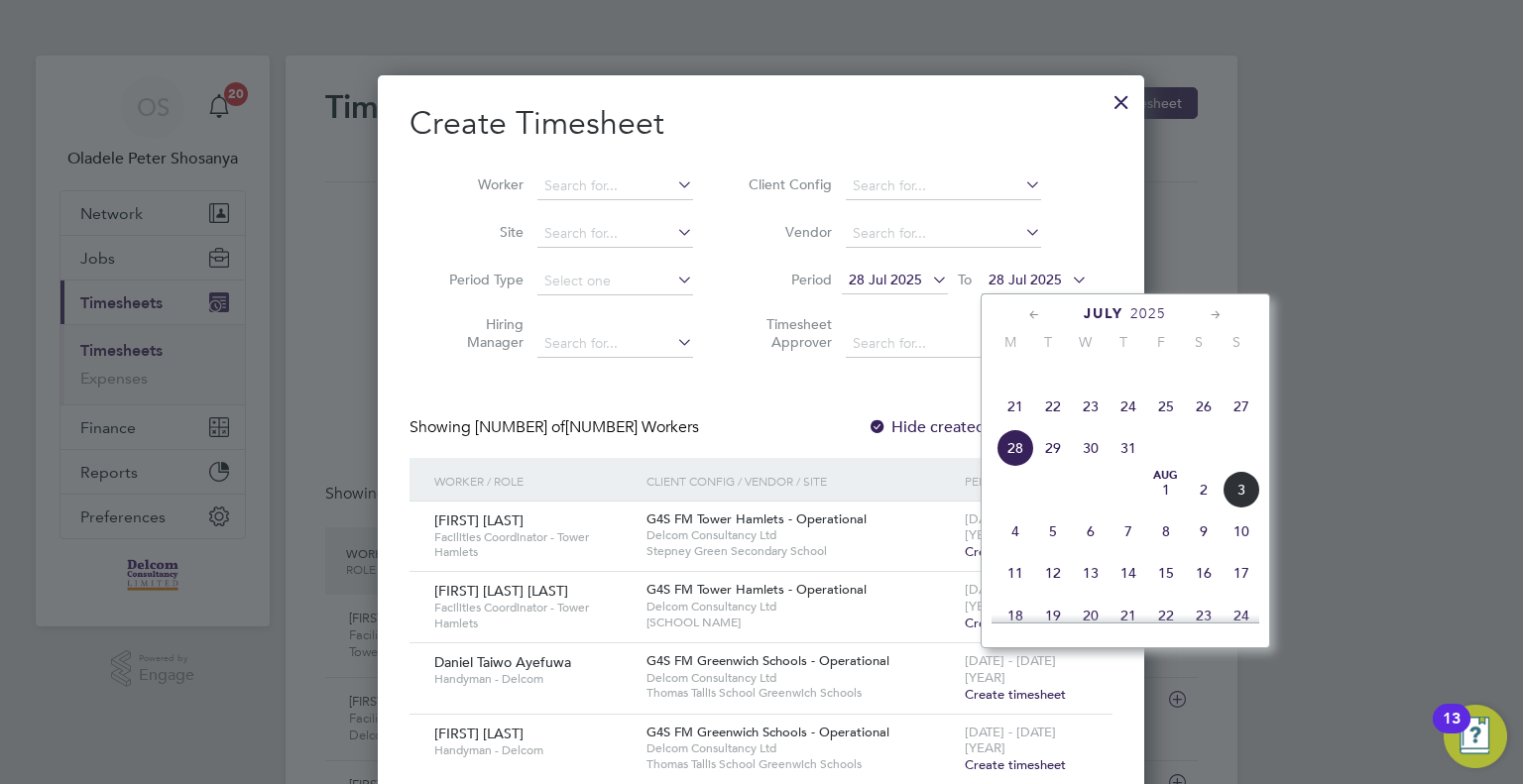 click on "3" 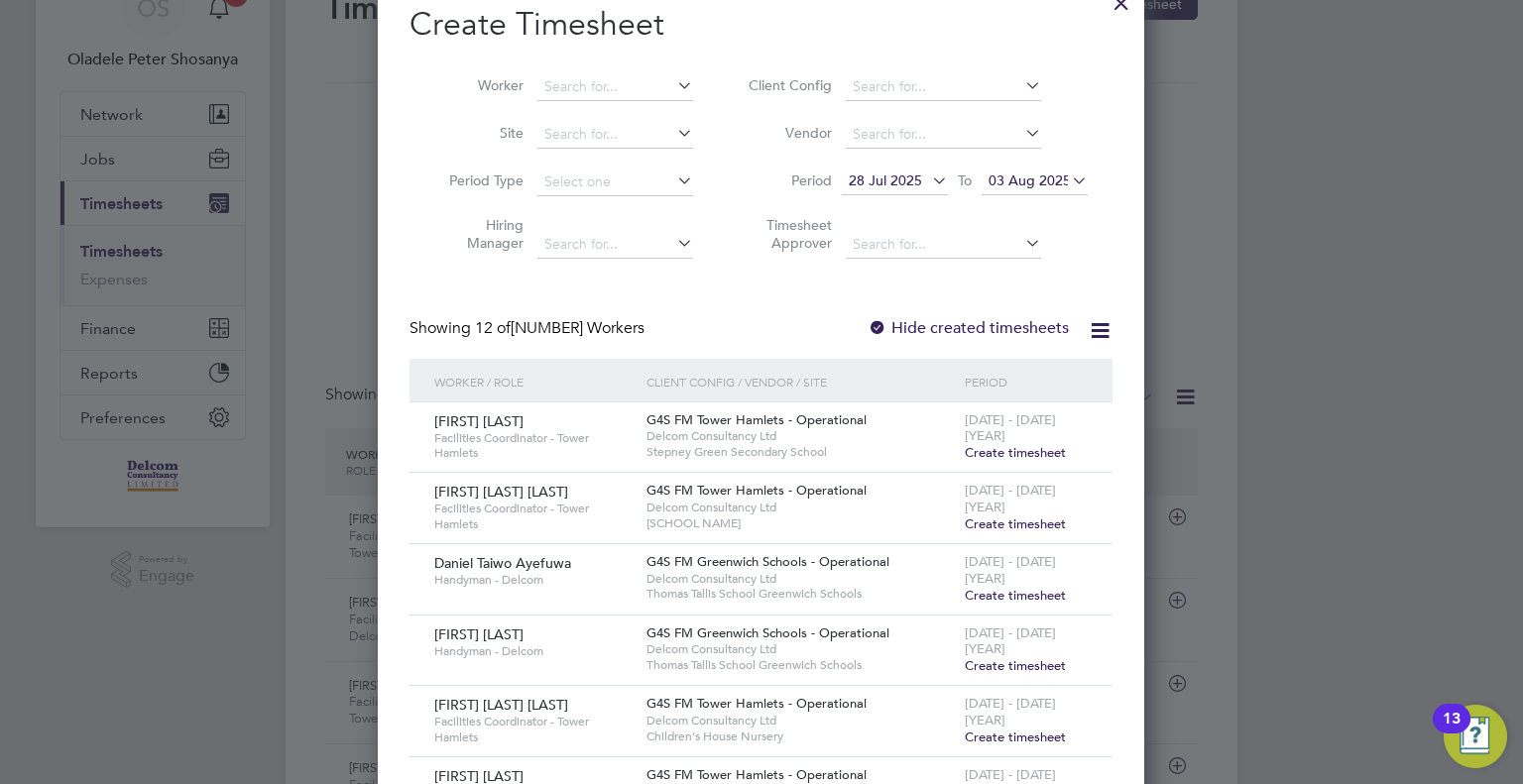 click on "Create timesheet" at bounding box center [1015, 452] 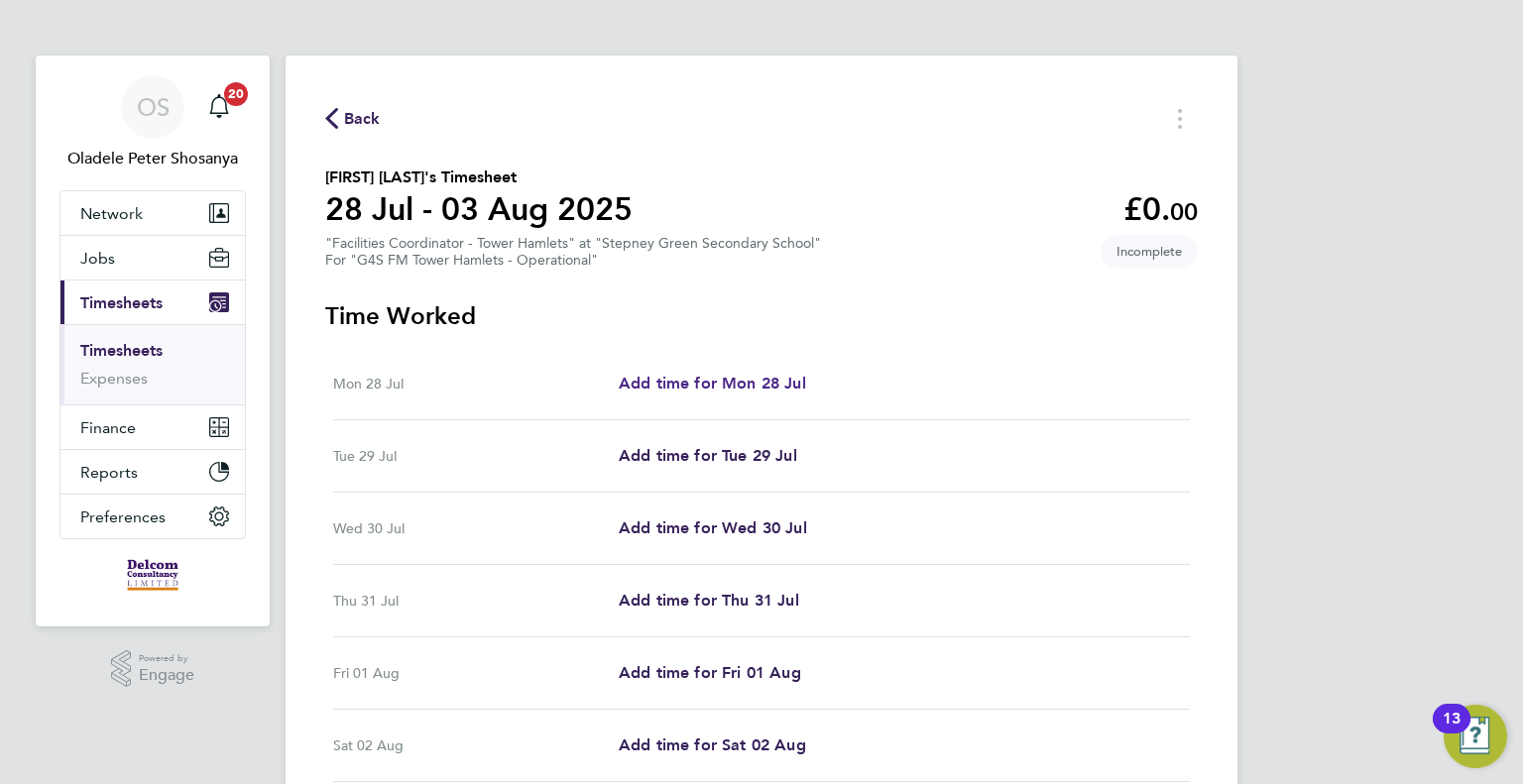 click on "Add time for Mon 28 Jul" at bounding box center (712, 383) 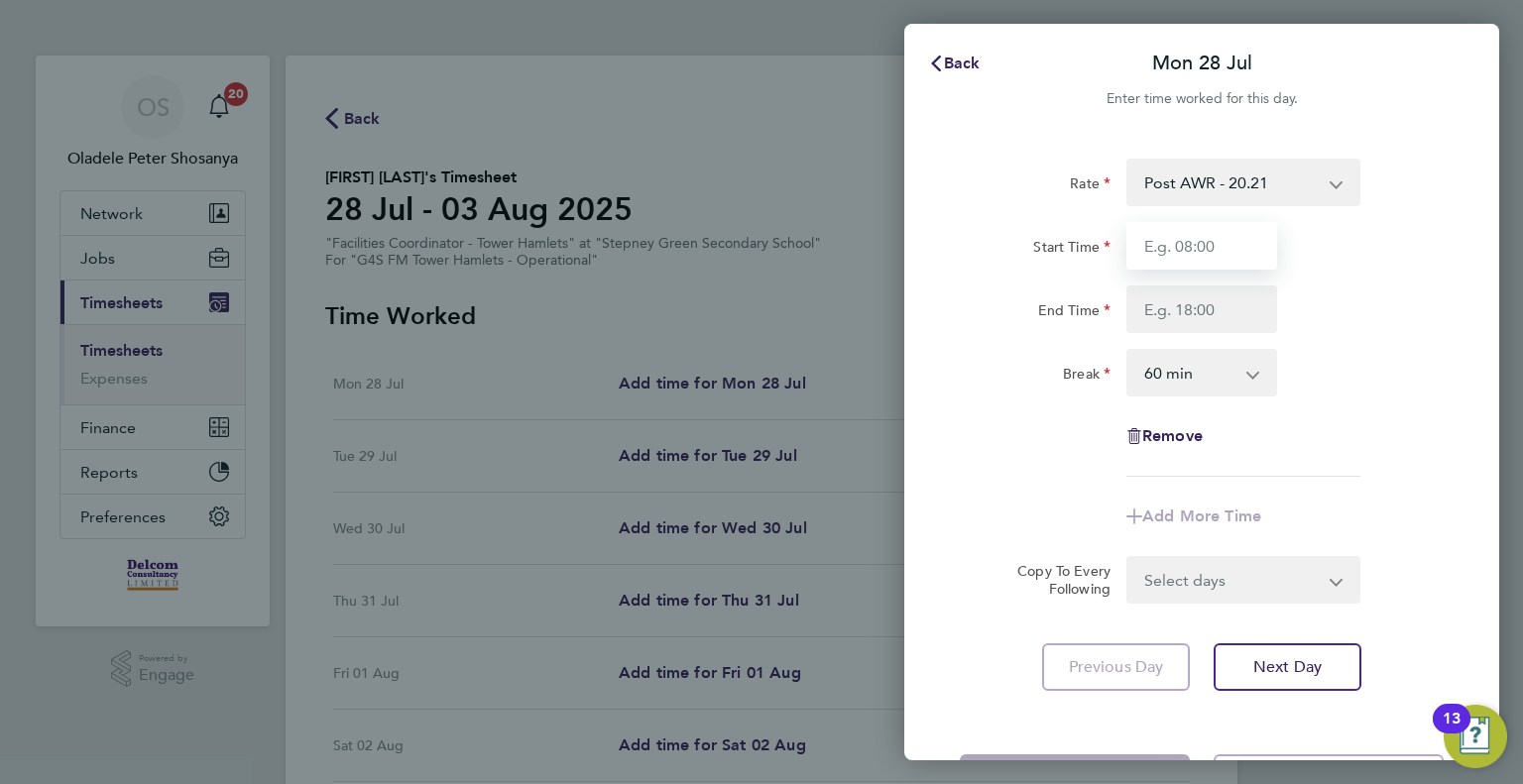 click on "Start Time" at bounding box center [1202, 246] 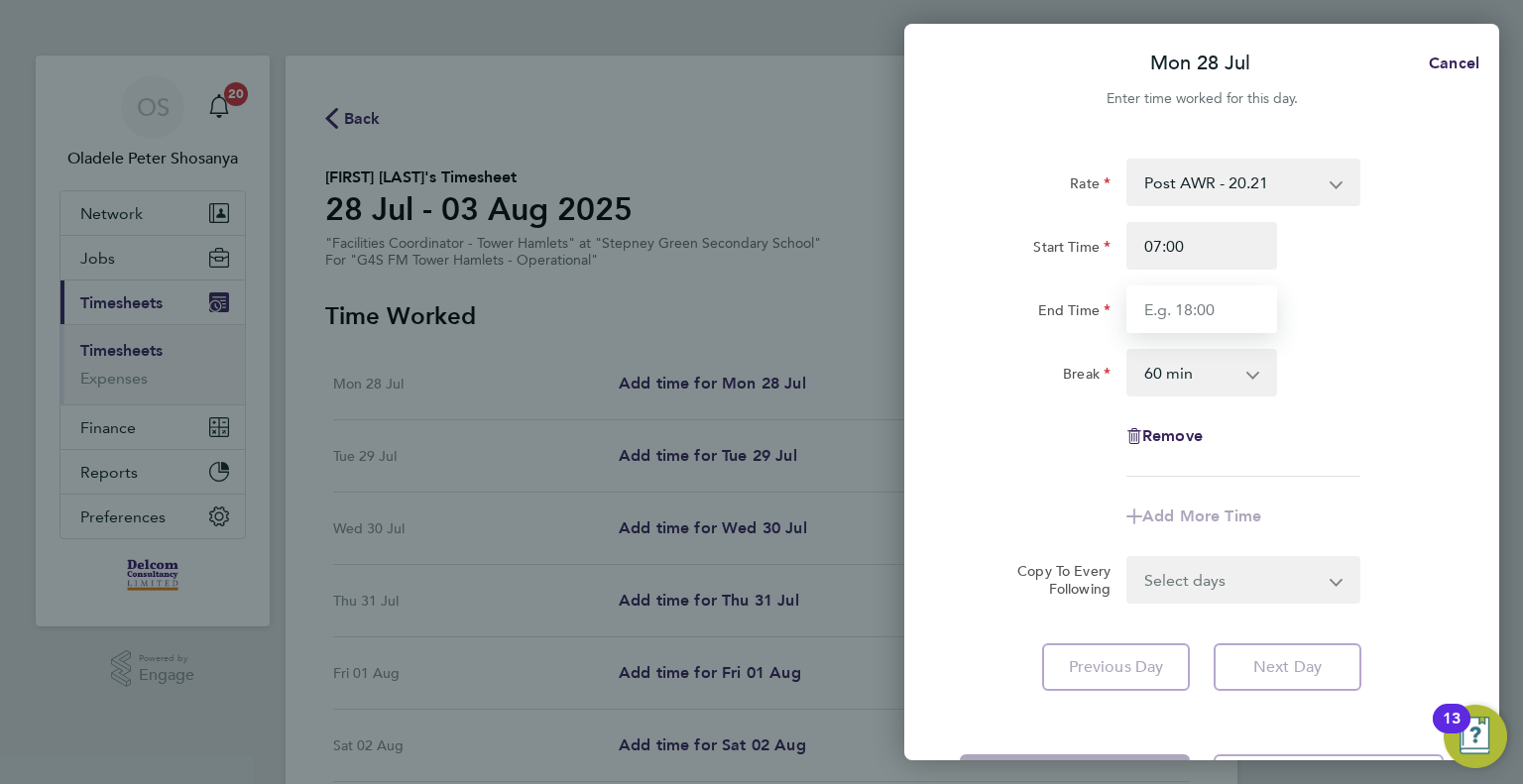 click on "End Time" at bounding box center [1202, 309] 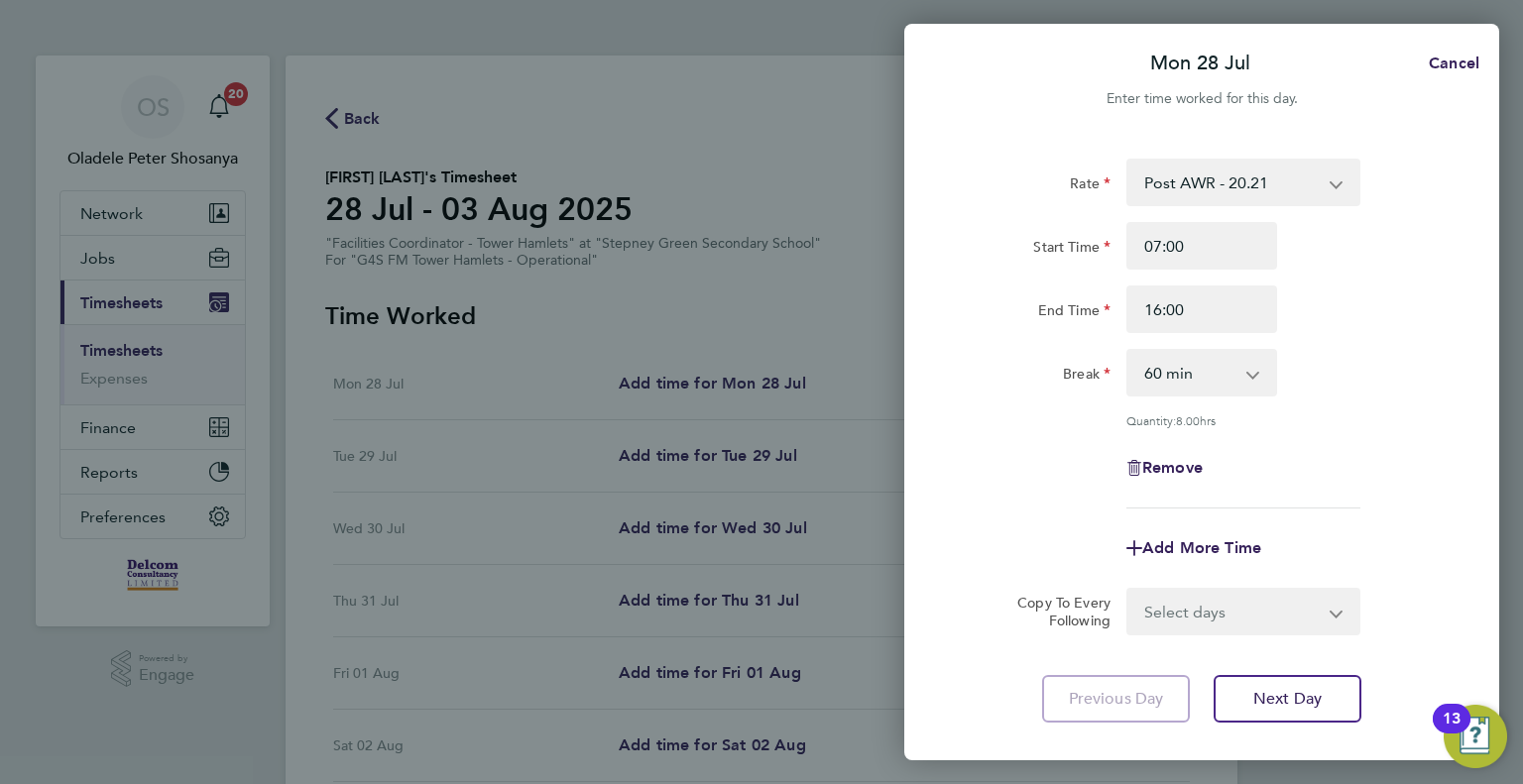 click on "Break  0 min   15 min   30 min   45 min   60 min   75 min   90 min" 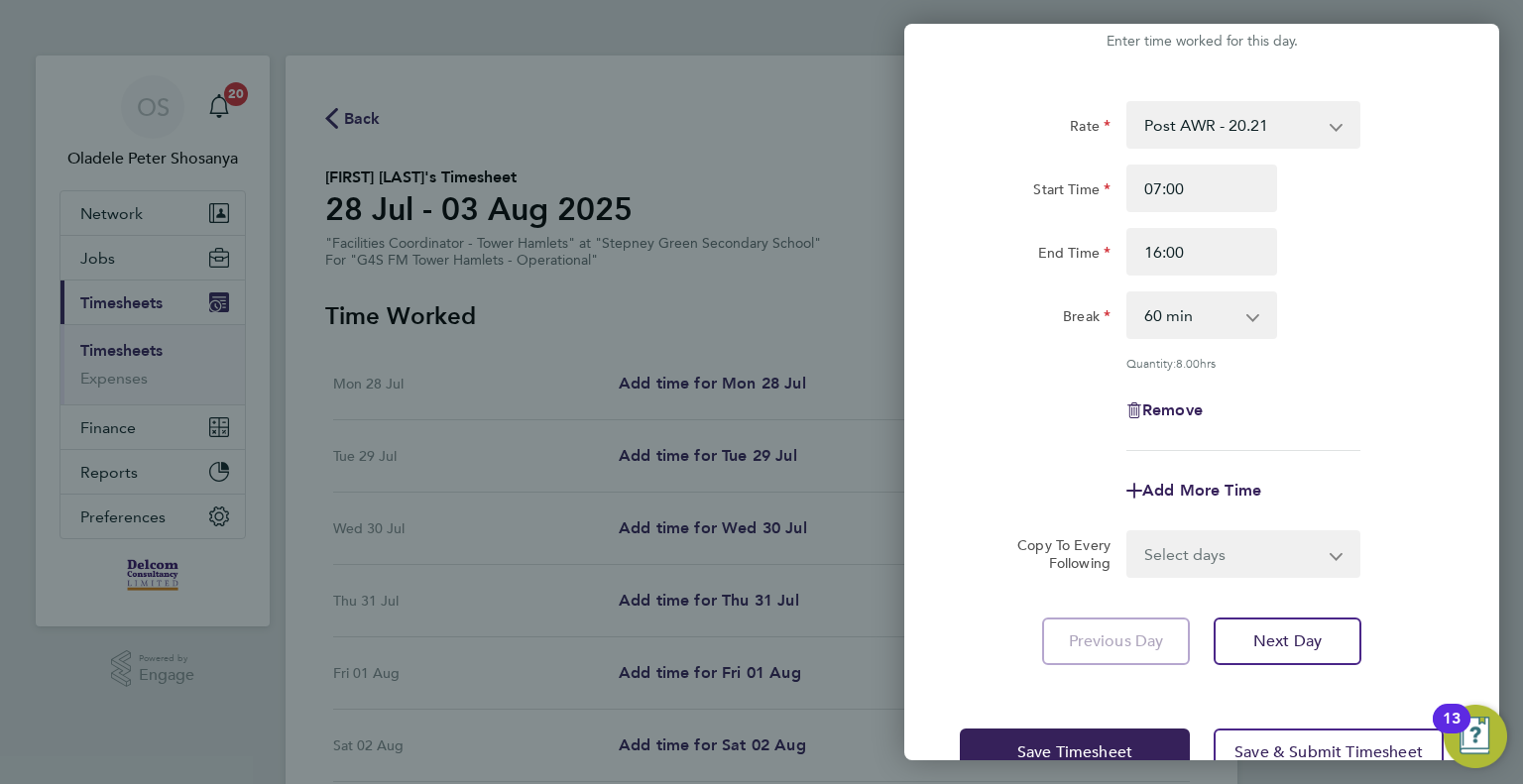 scroll, scrollTop: 110, scrollLeft: 0, axis: vertical 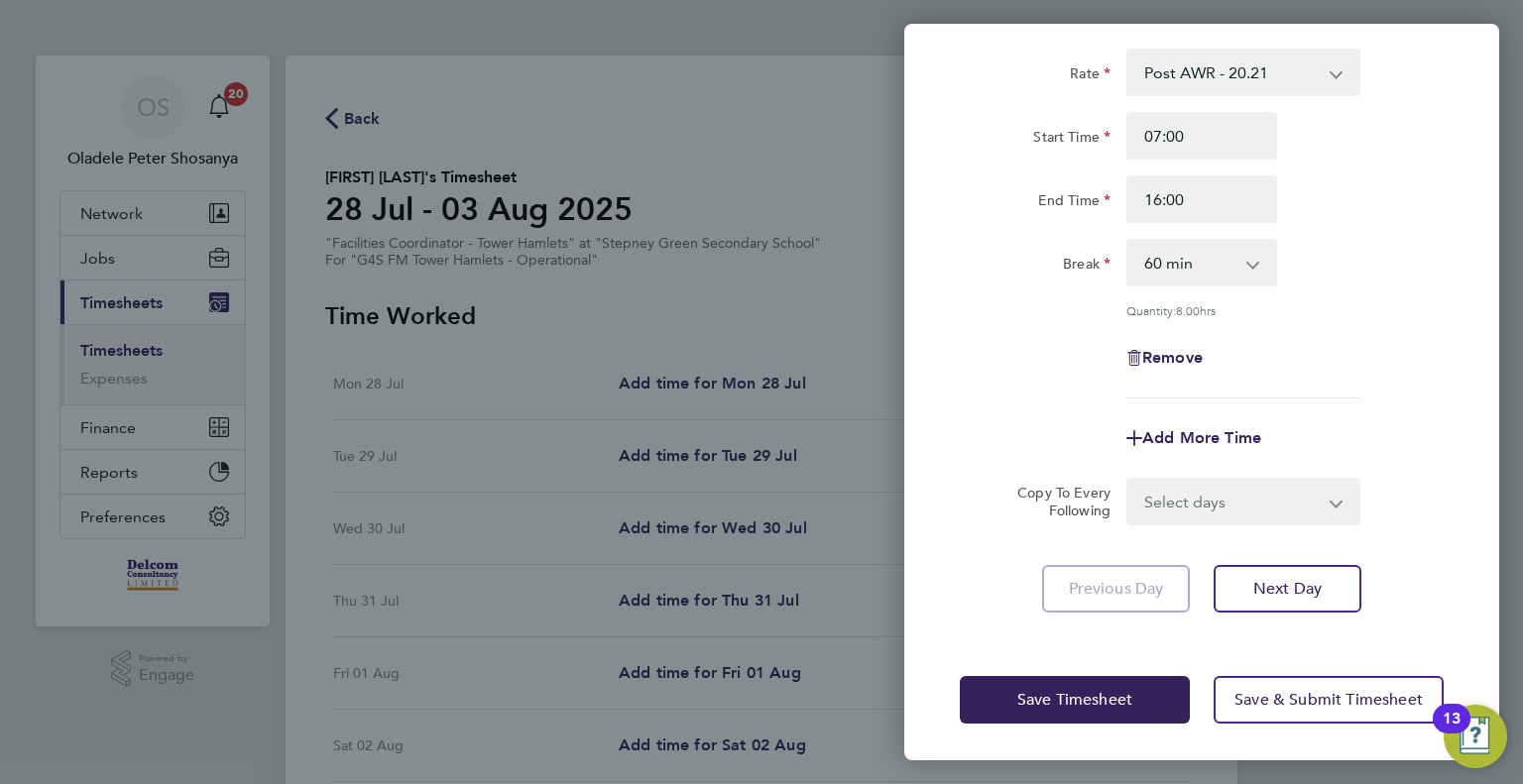 click on "Select days   Day   Weekday (Mon-Fri)   Weekend (Sat-Sun)   Tuesday   Wednesday   Thursday   Friday   Saturday   Sunday" at bounding box center (1232, 502) 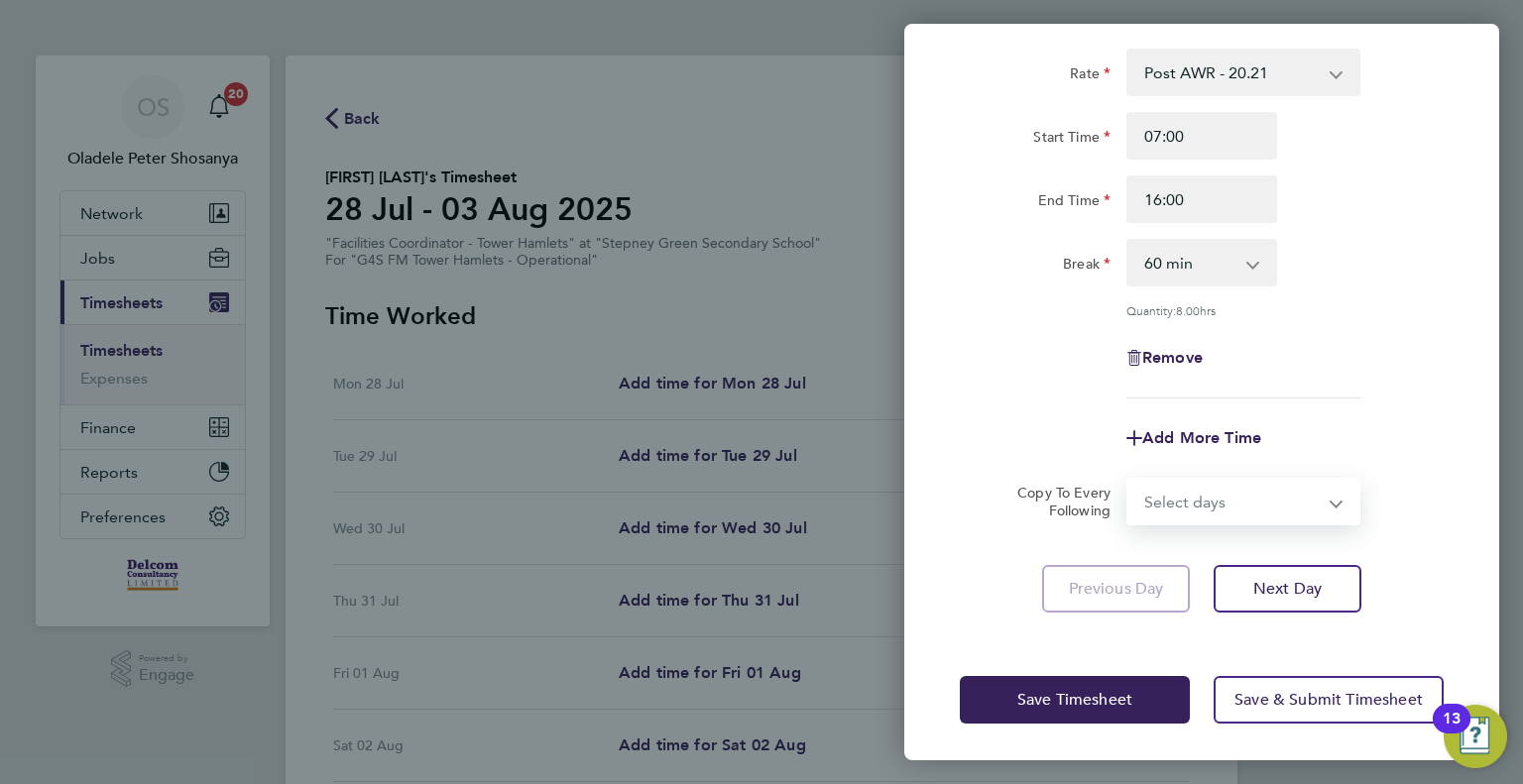 select on "DAY" 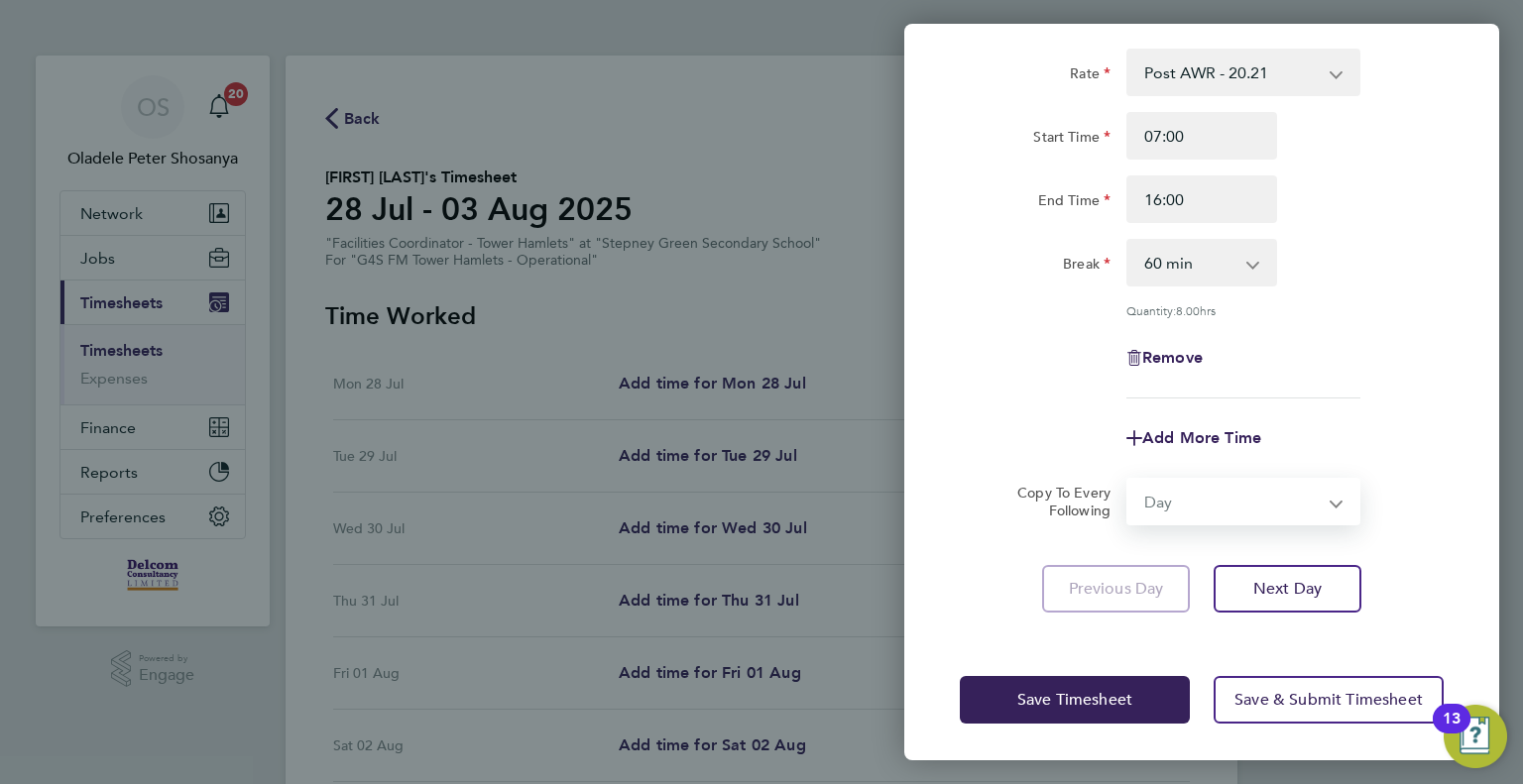 click on "Select days   Day   Weekday (Mon-Fri)   Weekend (Sat-Sun)   Tuesday   Wednesday   Thursday   Friday   Saturday   Sunday" at bounding box center (1232, 502) 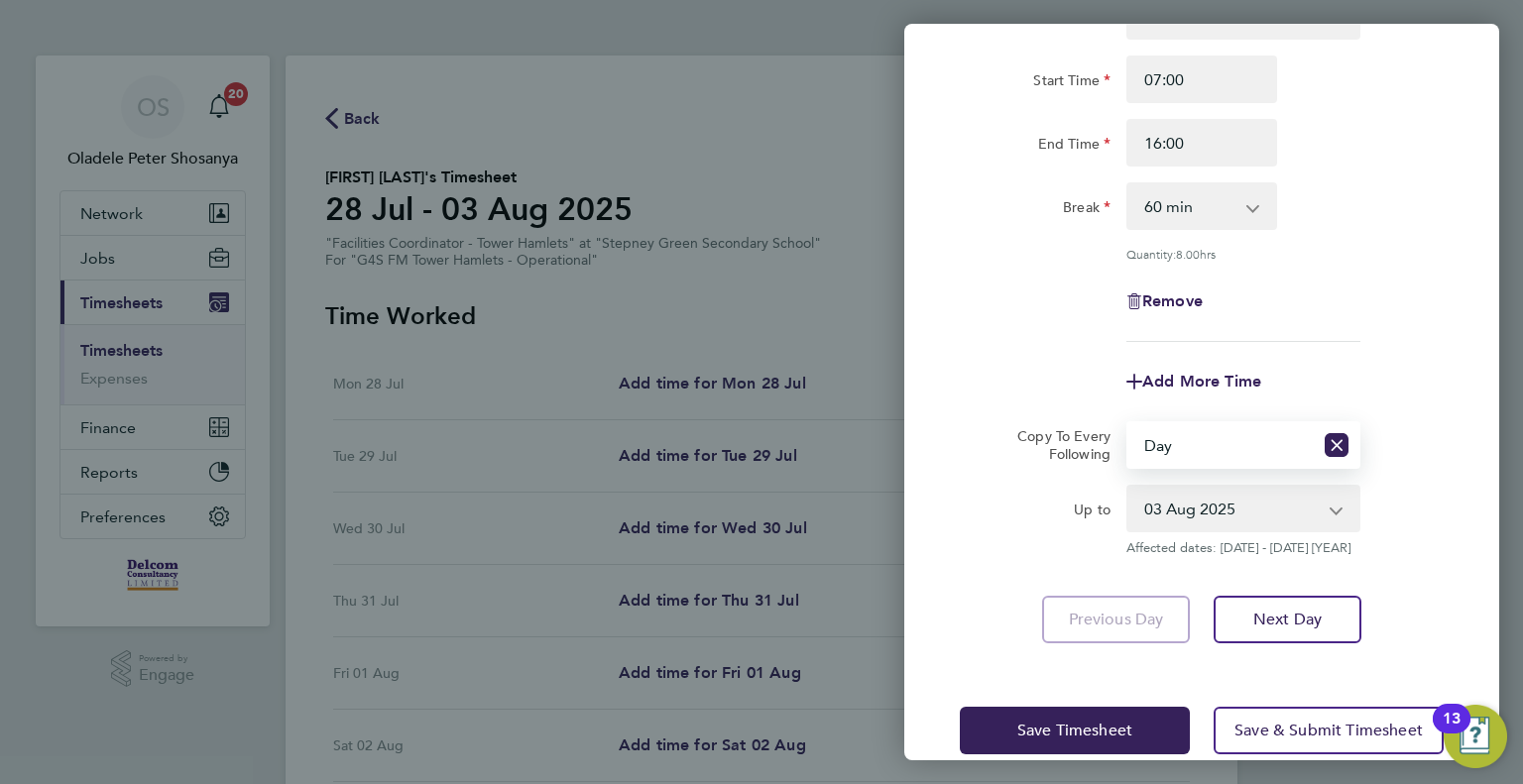 scroll, scrollTop: 197, scrollLeft: 0, axis: vertical 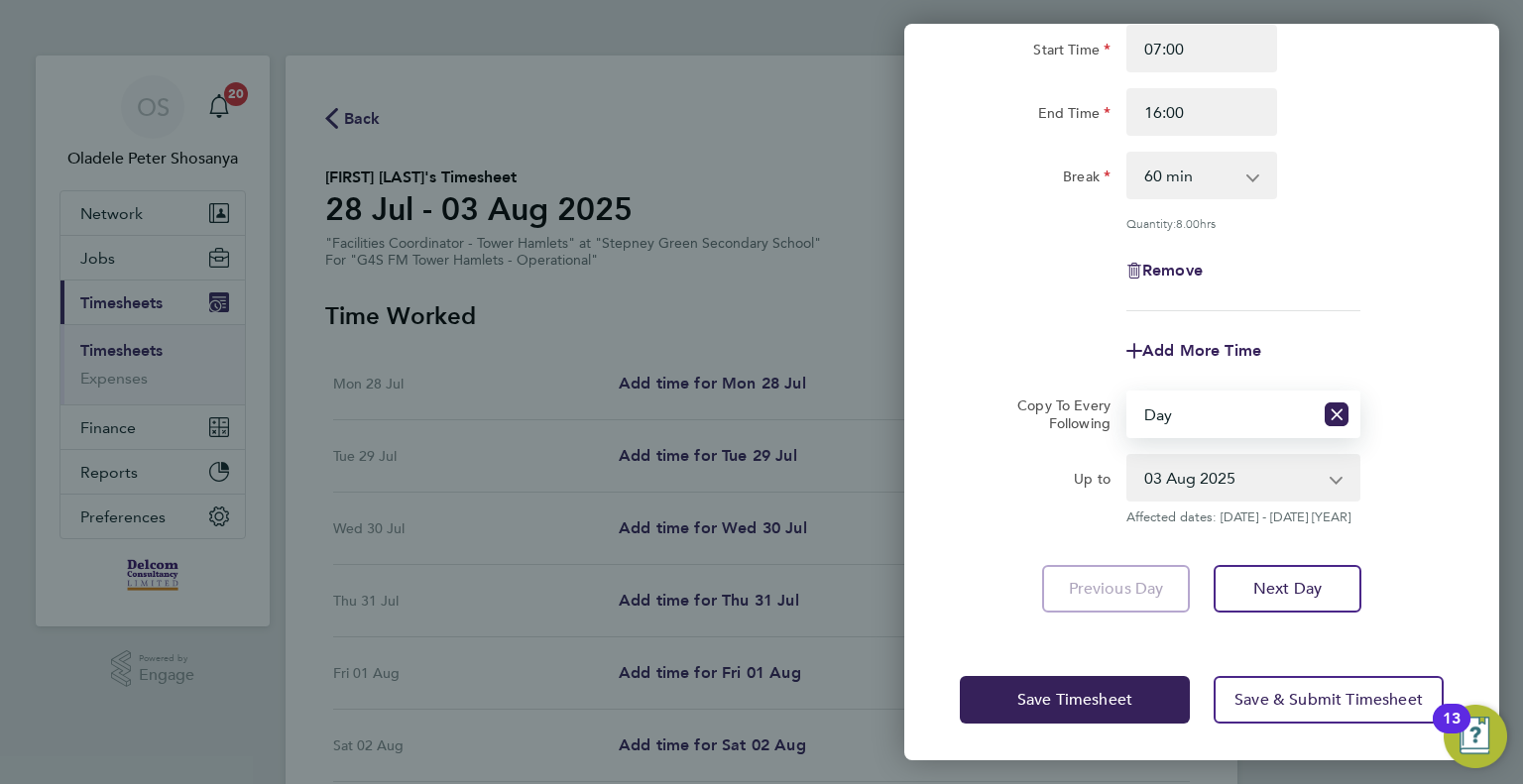click on "[DATE] [YEAR]   [DATE] [YEAR]   [DATE] [YEAR]   [DATE] [YEAR]   [DATE] [YEAR]   [DATE] [YEAR]" at bounding box center [1231, 478] 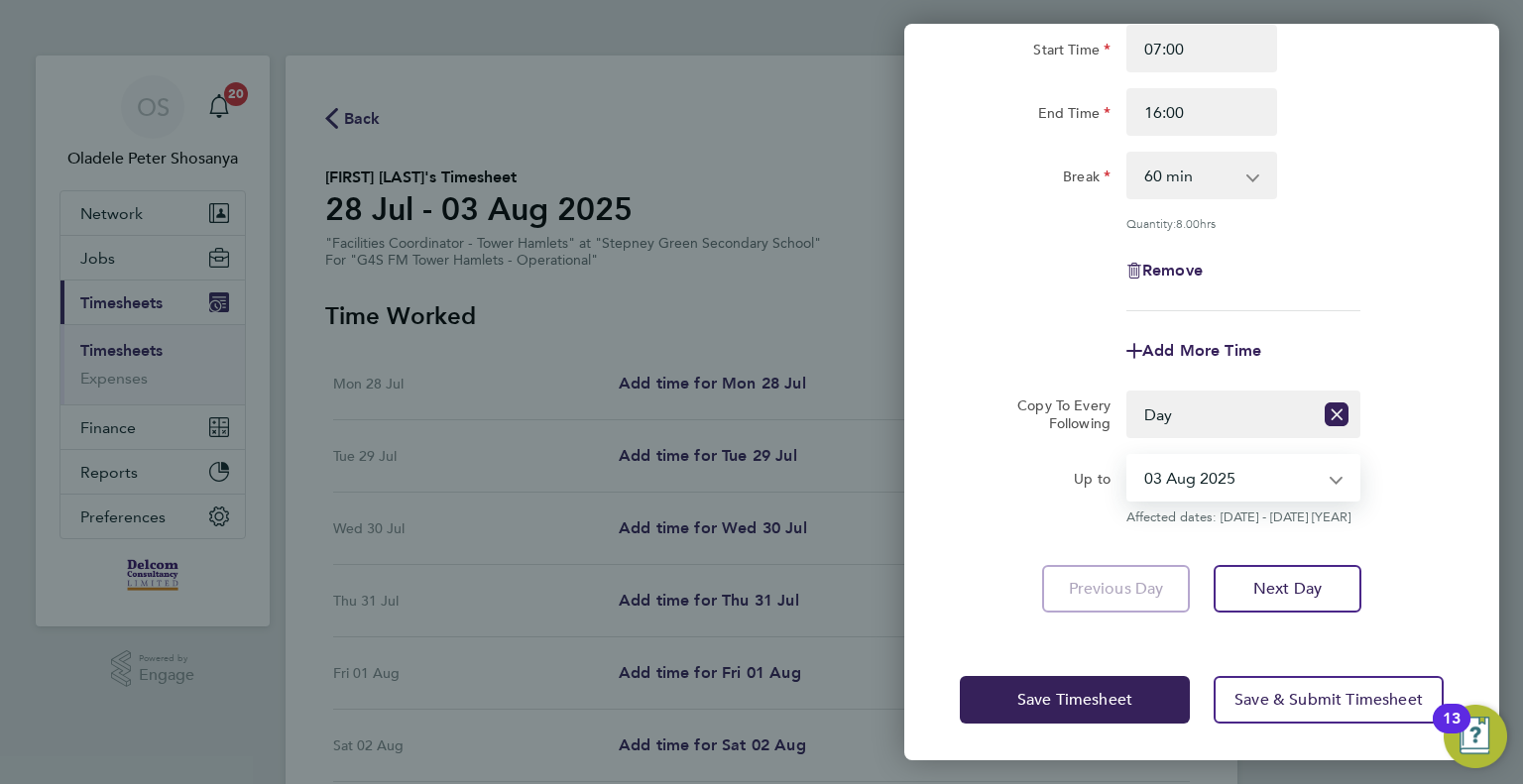 select on "[YEAR]-[MONTH]-[DAY]" 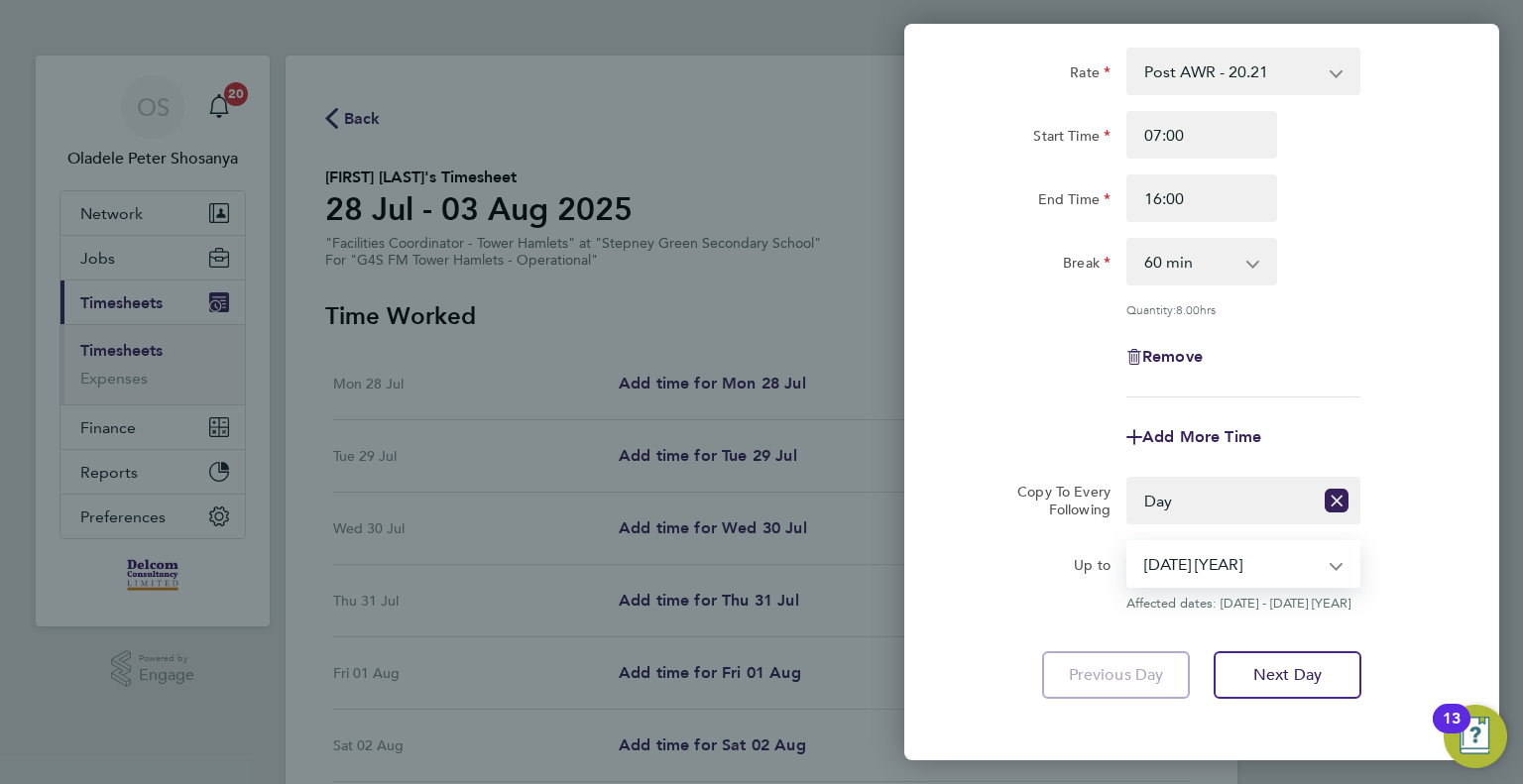 scroll, scrollTop: 197, scrollLeft: 0, axis: vertical 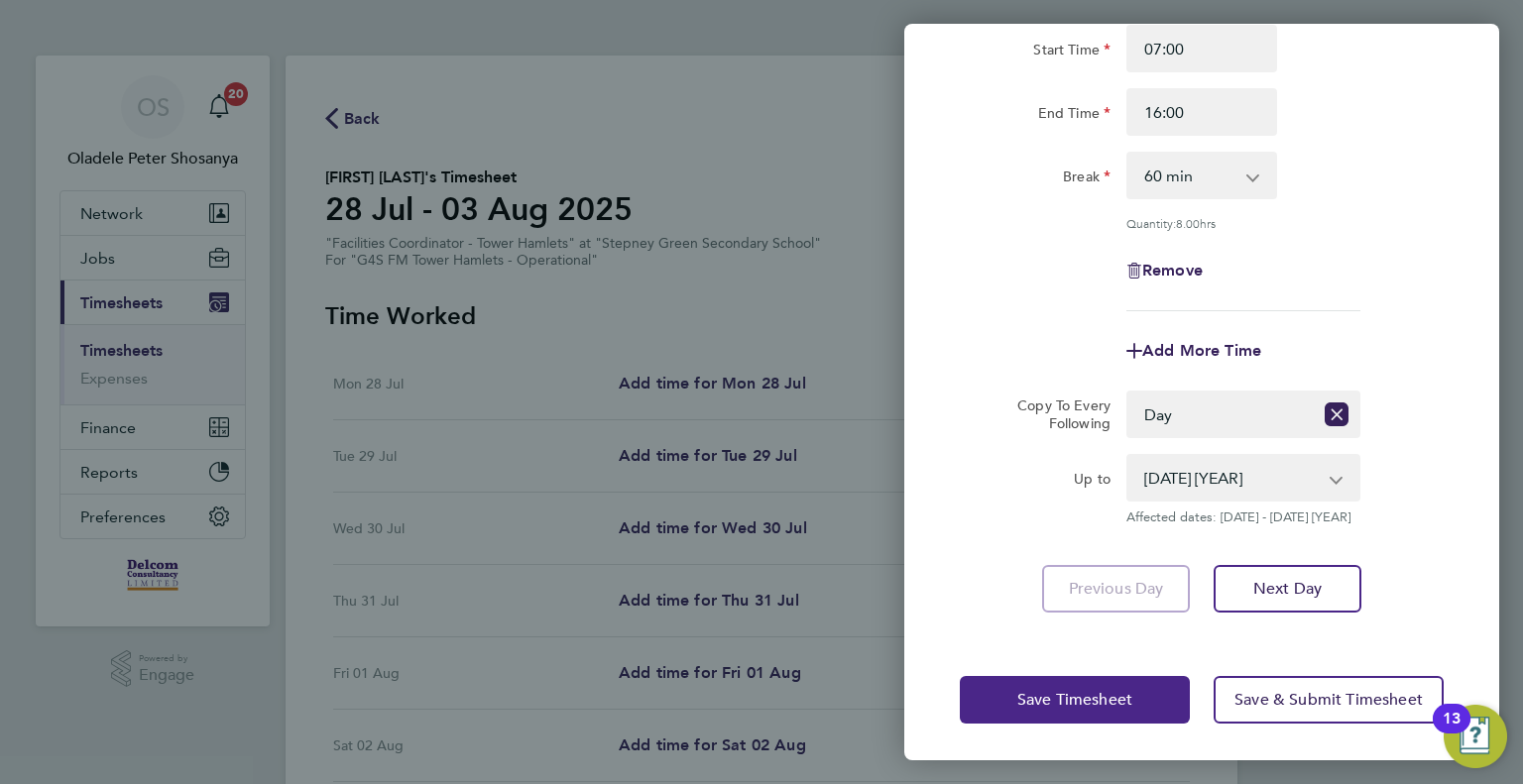 click on "Save Timesheet" 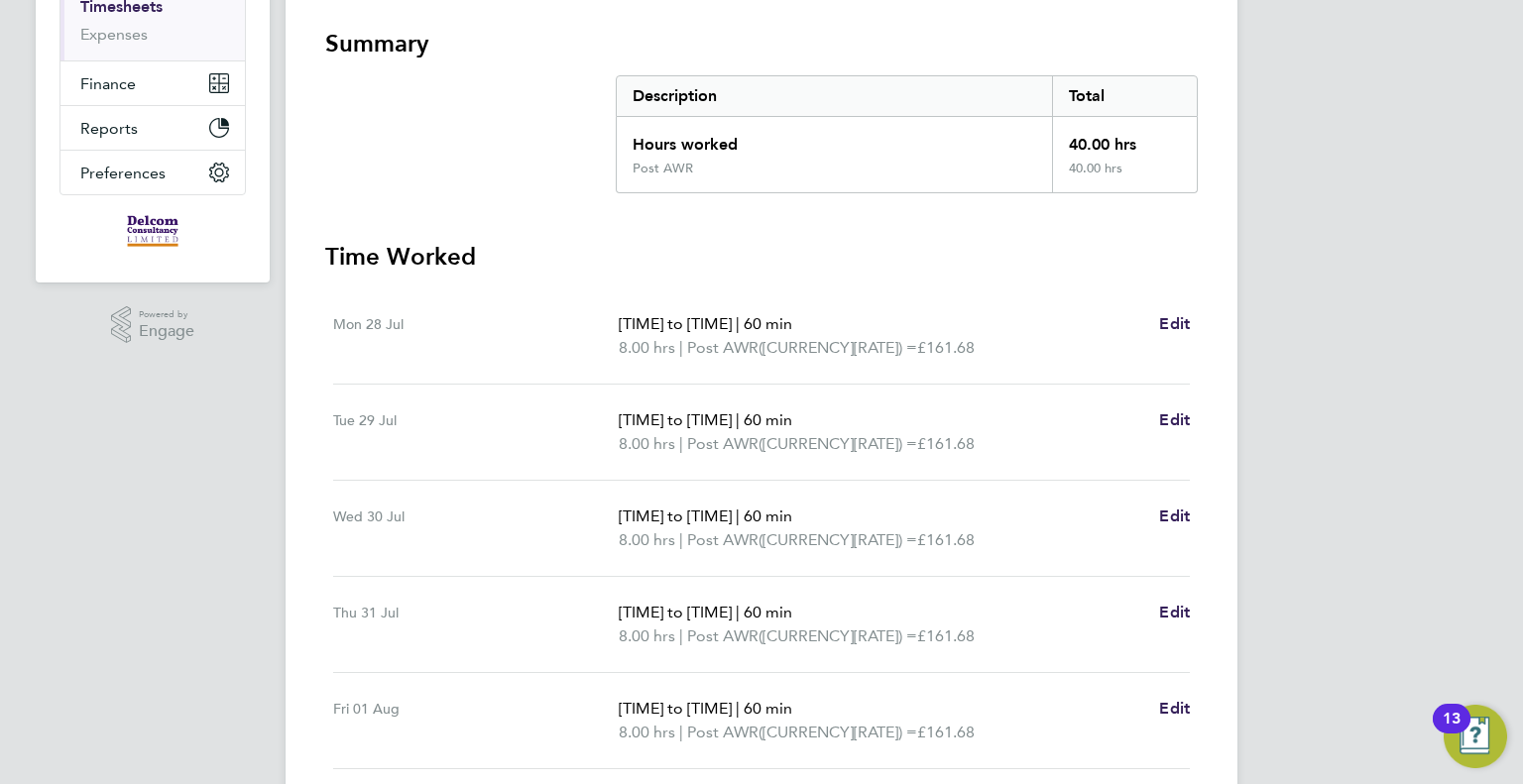 scroll, scrollTop: 51, scrollLeft: 0, axis: vertical 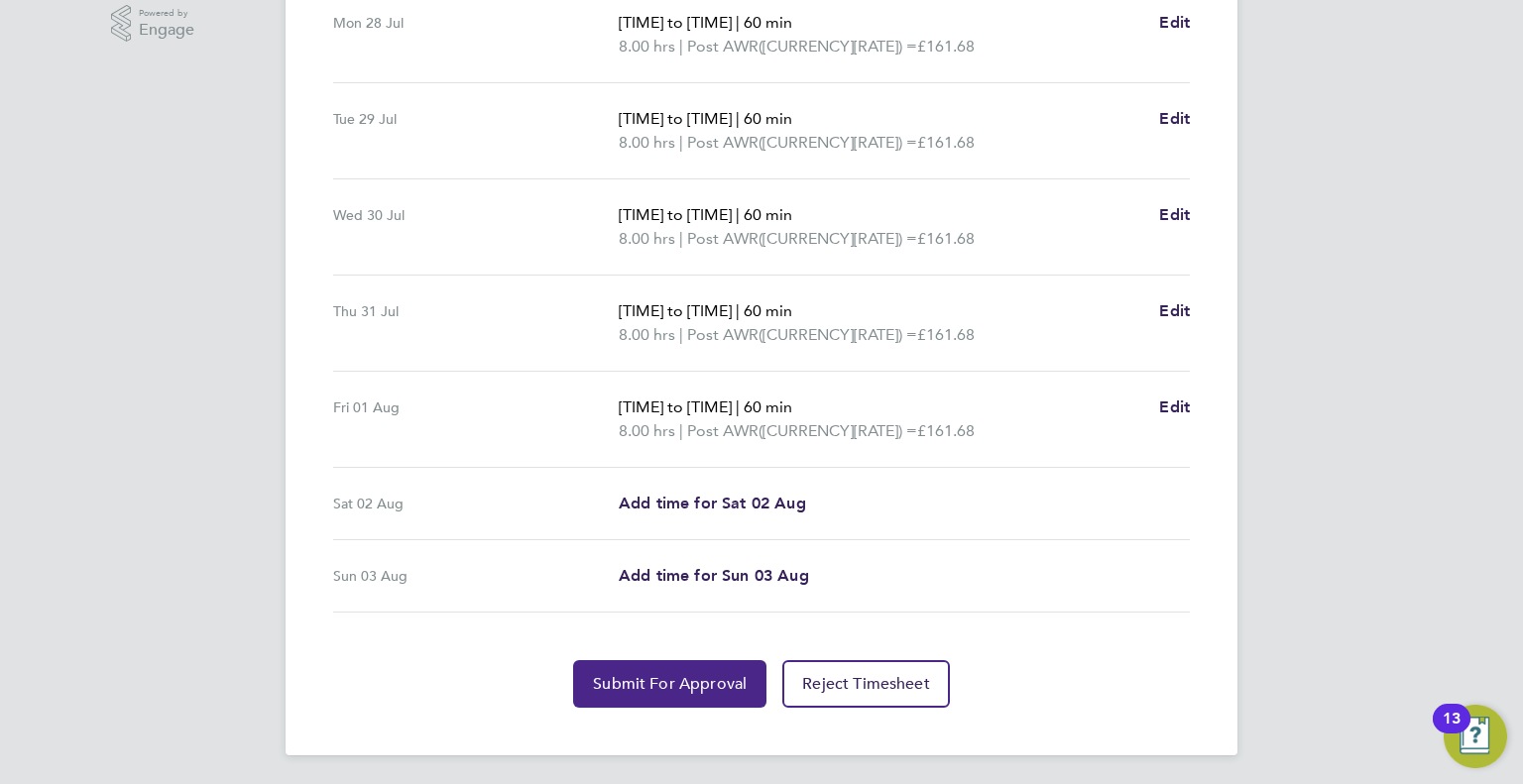 click on "Submit For Approval" 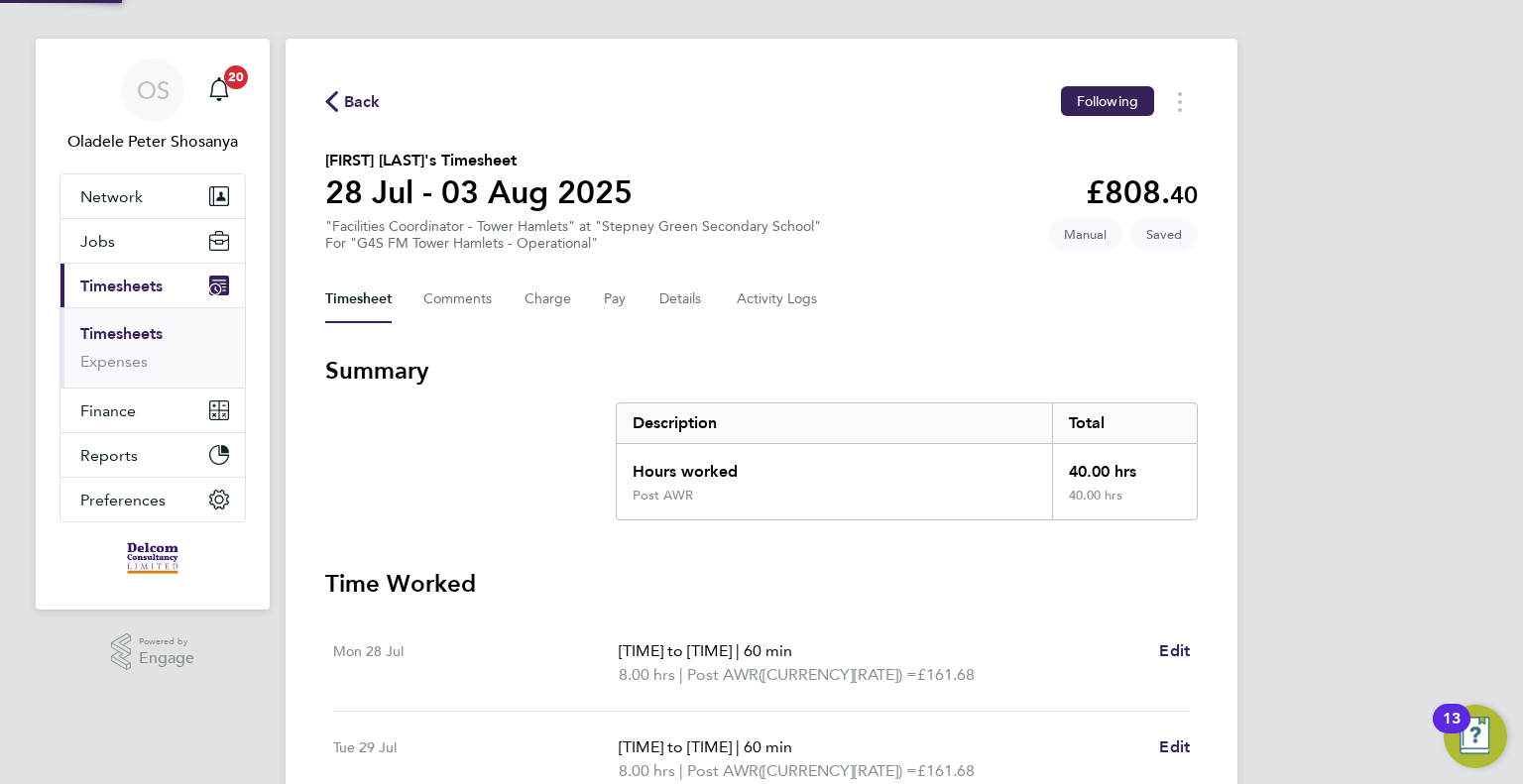 scroll, scrollTop: 0, scrollLeft: 0, axis: both 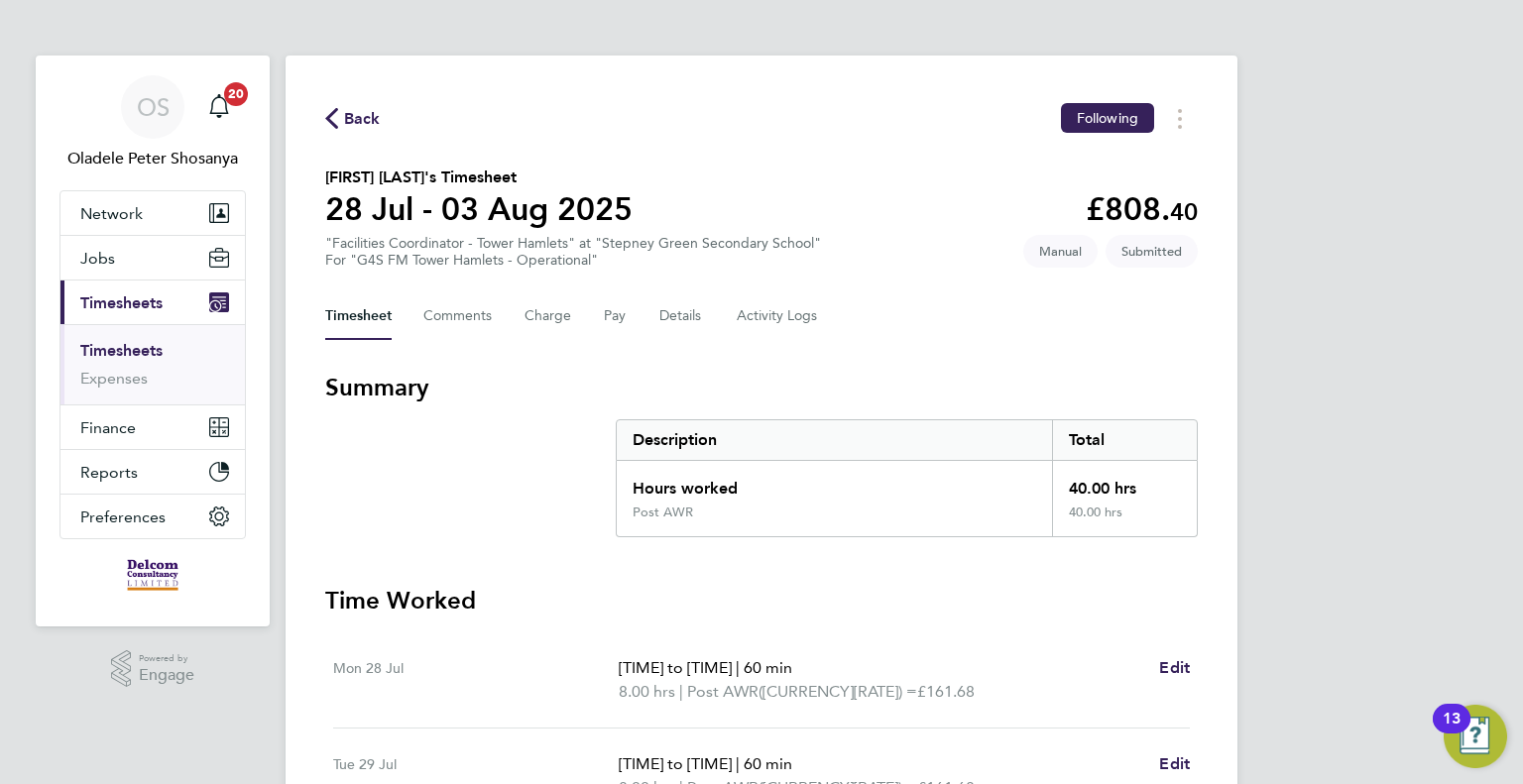 click on "Back" 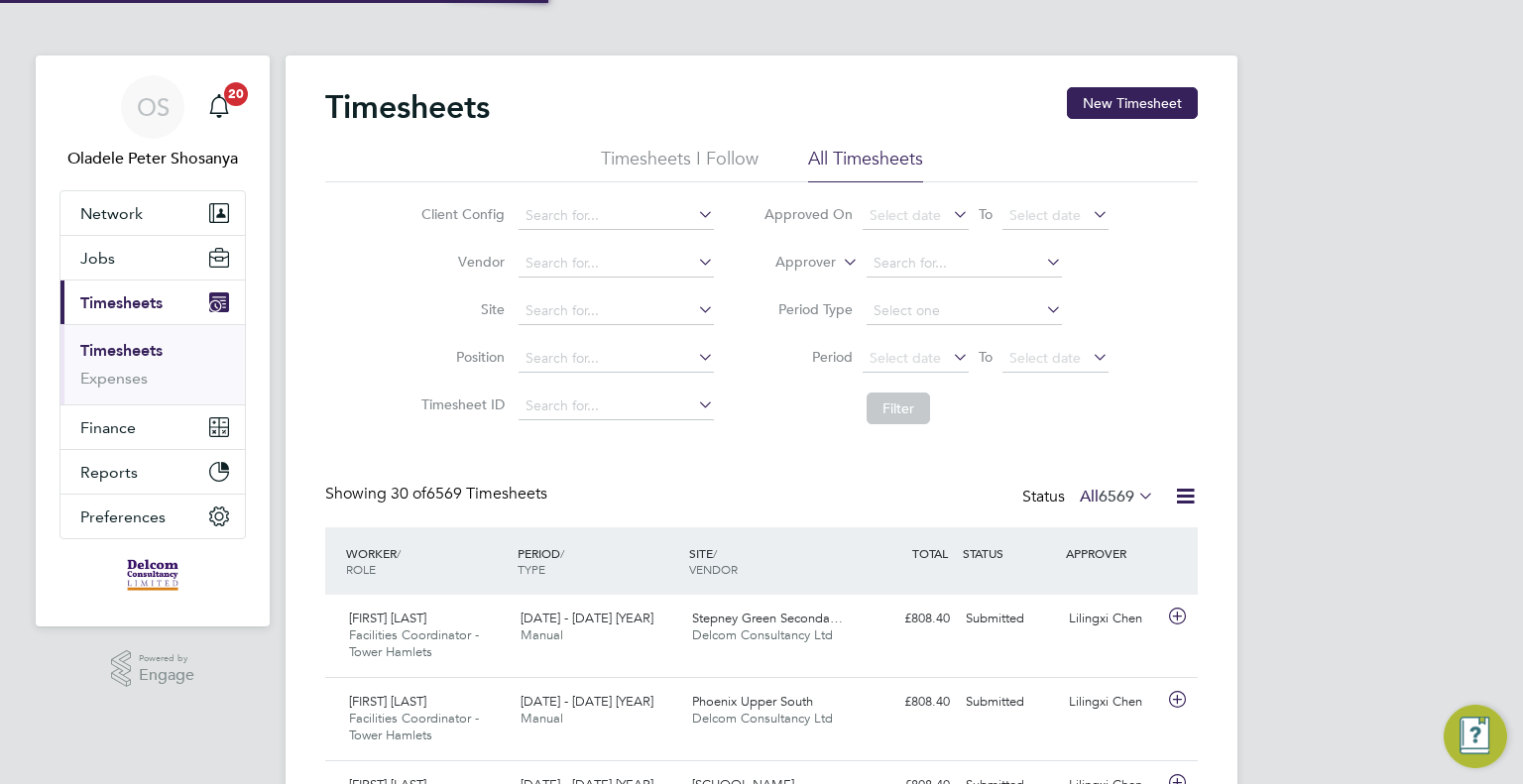 scroll, scrollTop: 10, scrollLeft: 10, axis: both 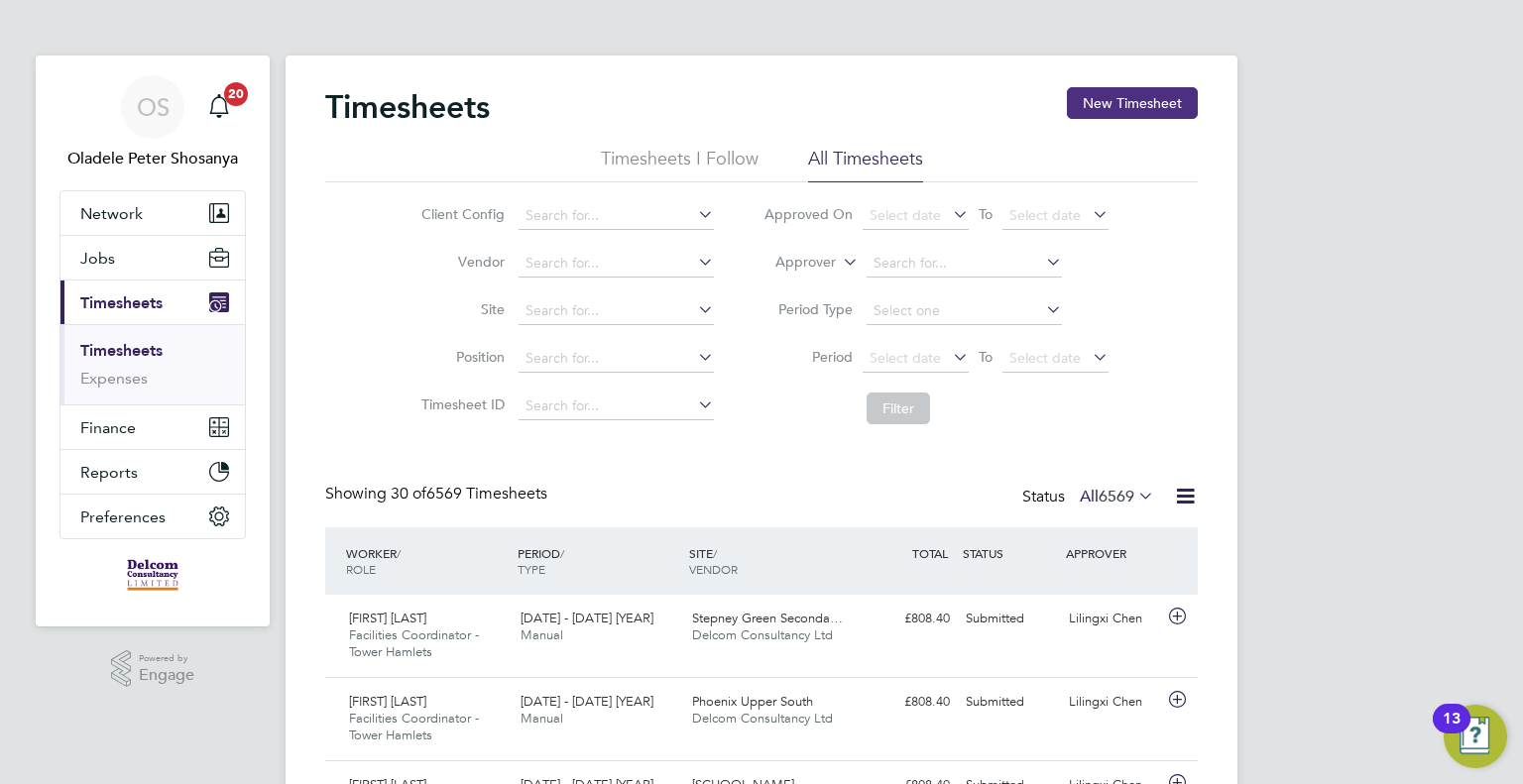 click on "New Timesheet" 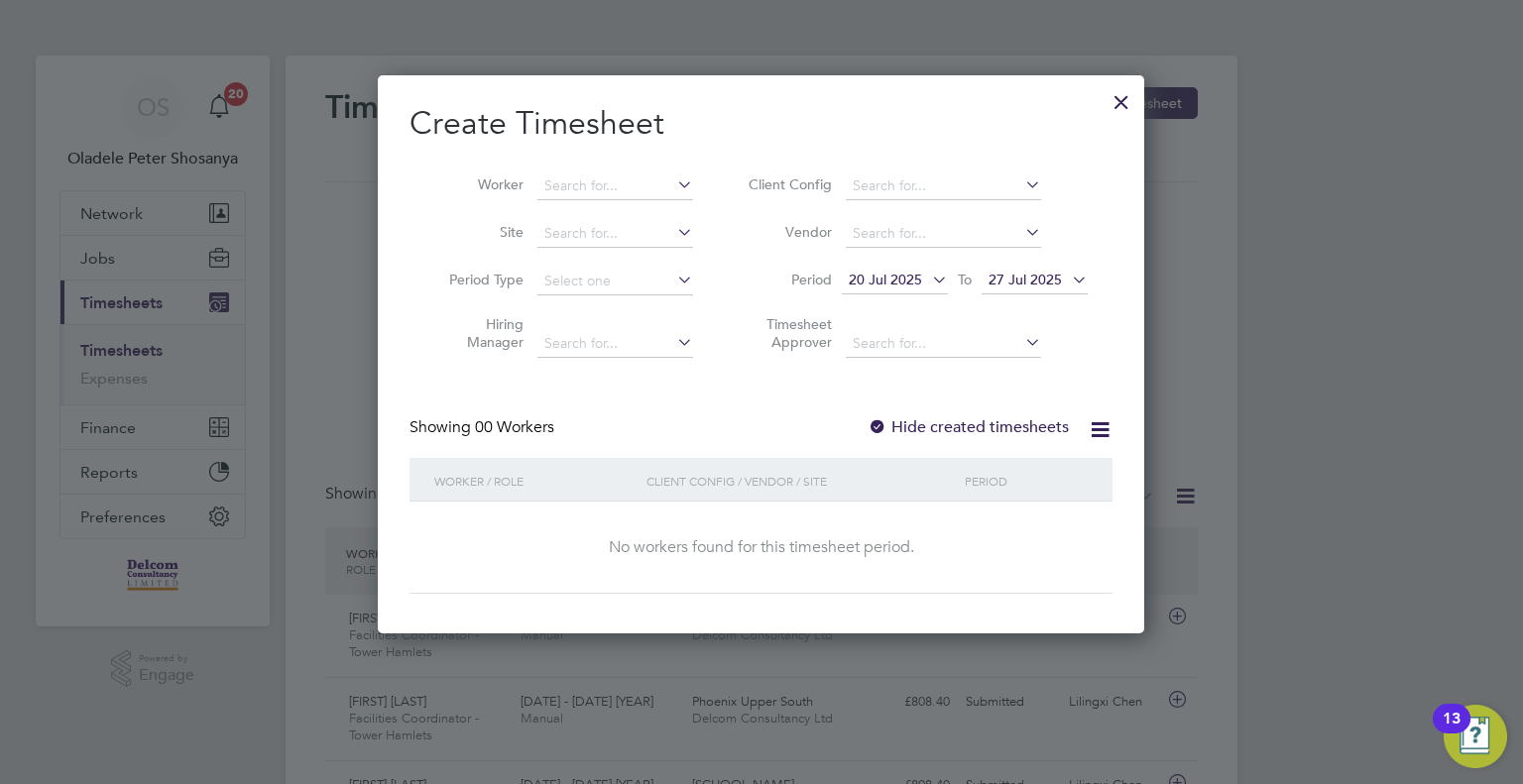 click on "20 Jul 2025" at bounding box center [885, 280] 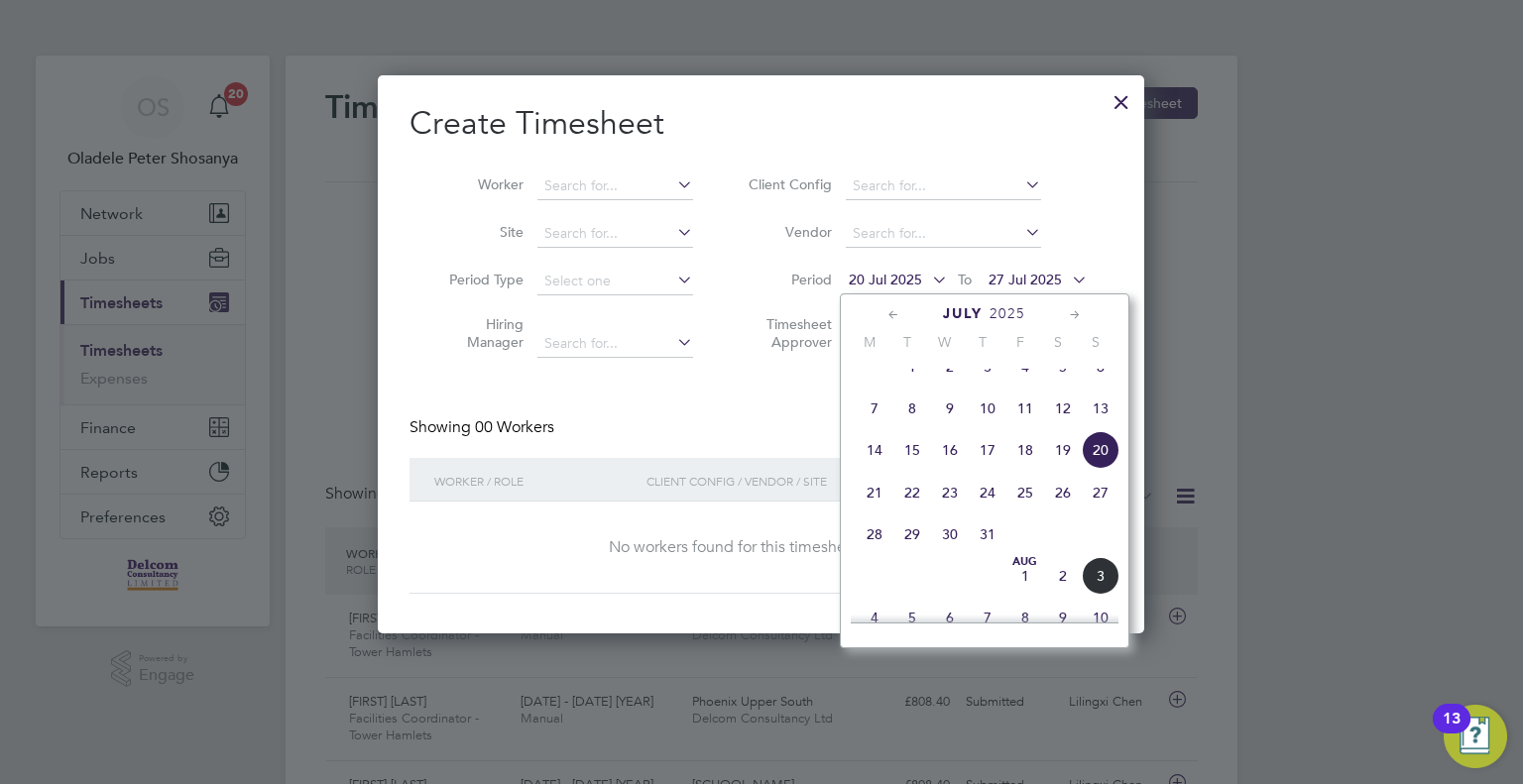 click on "28" 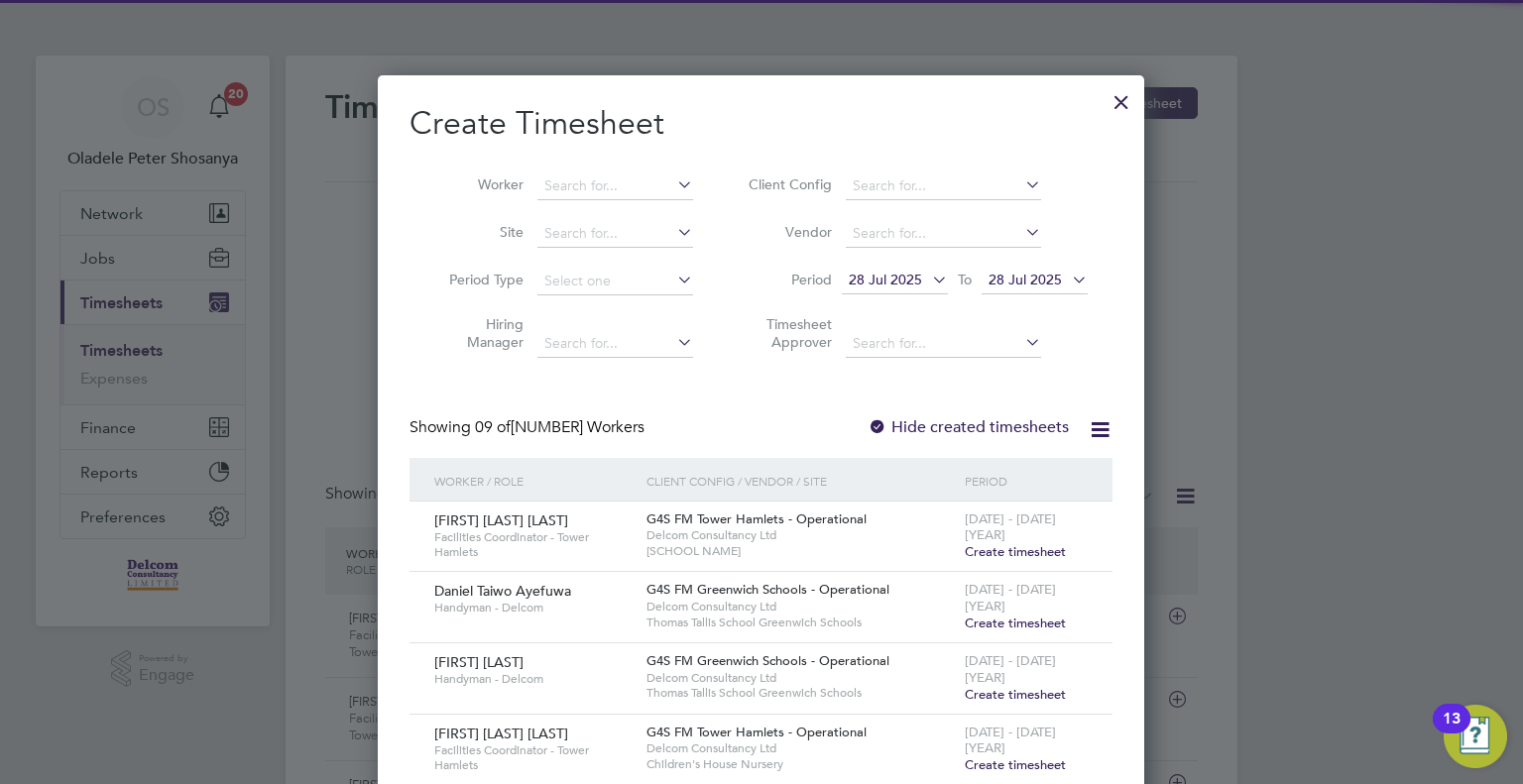 click on "28 Jul 2025" at bounding box center [1025, 280] 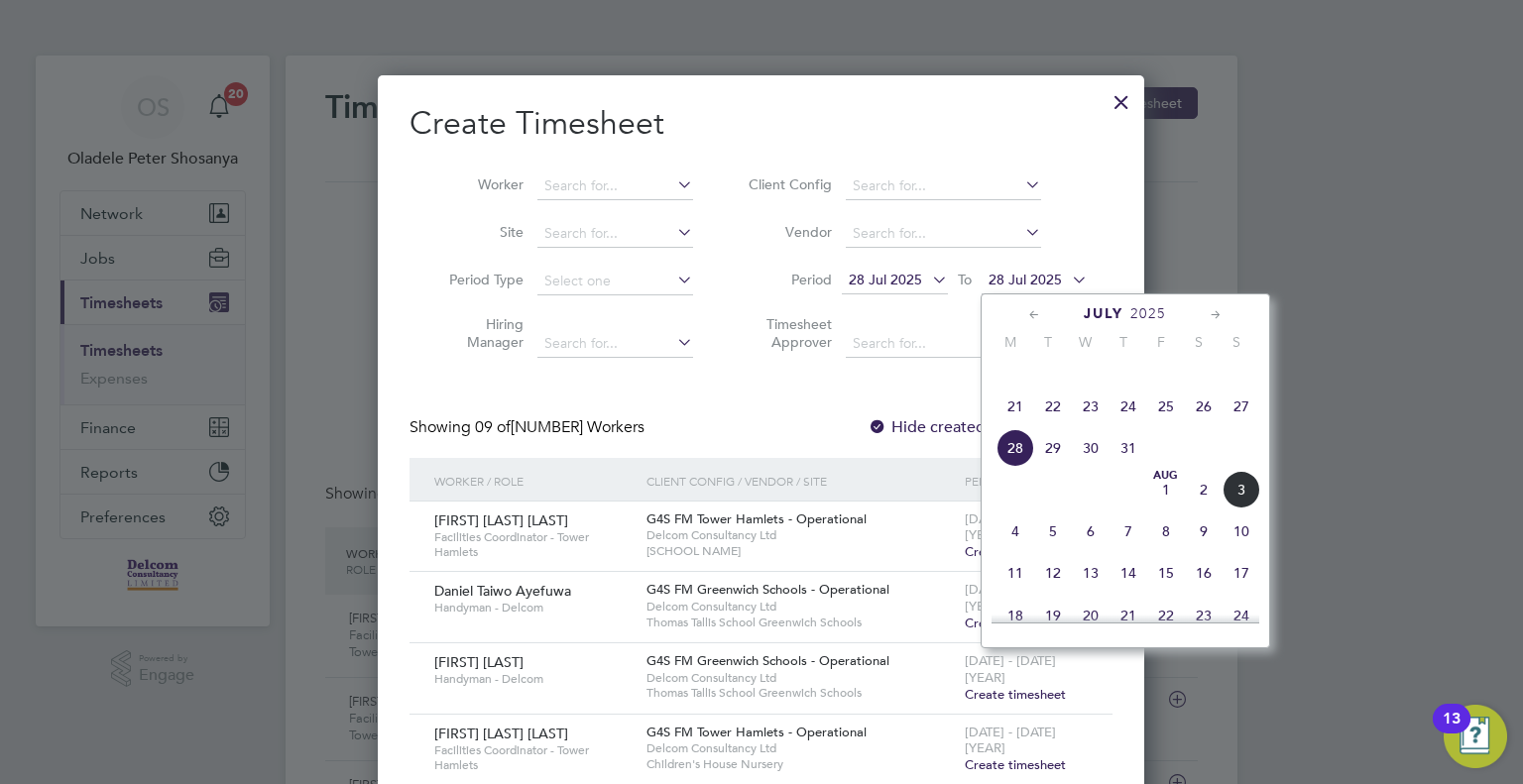 click on "3" 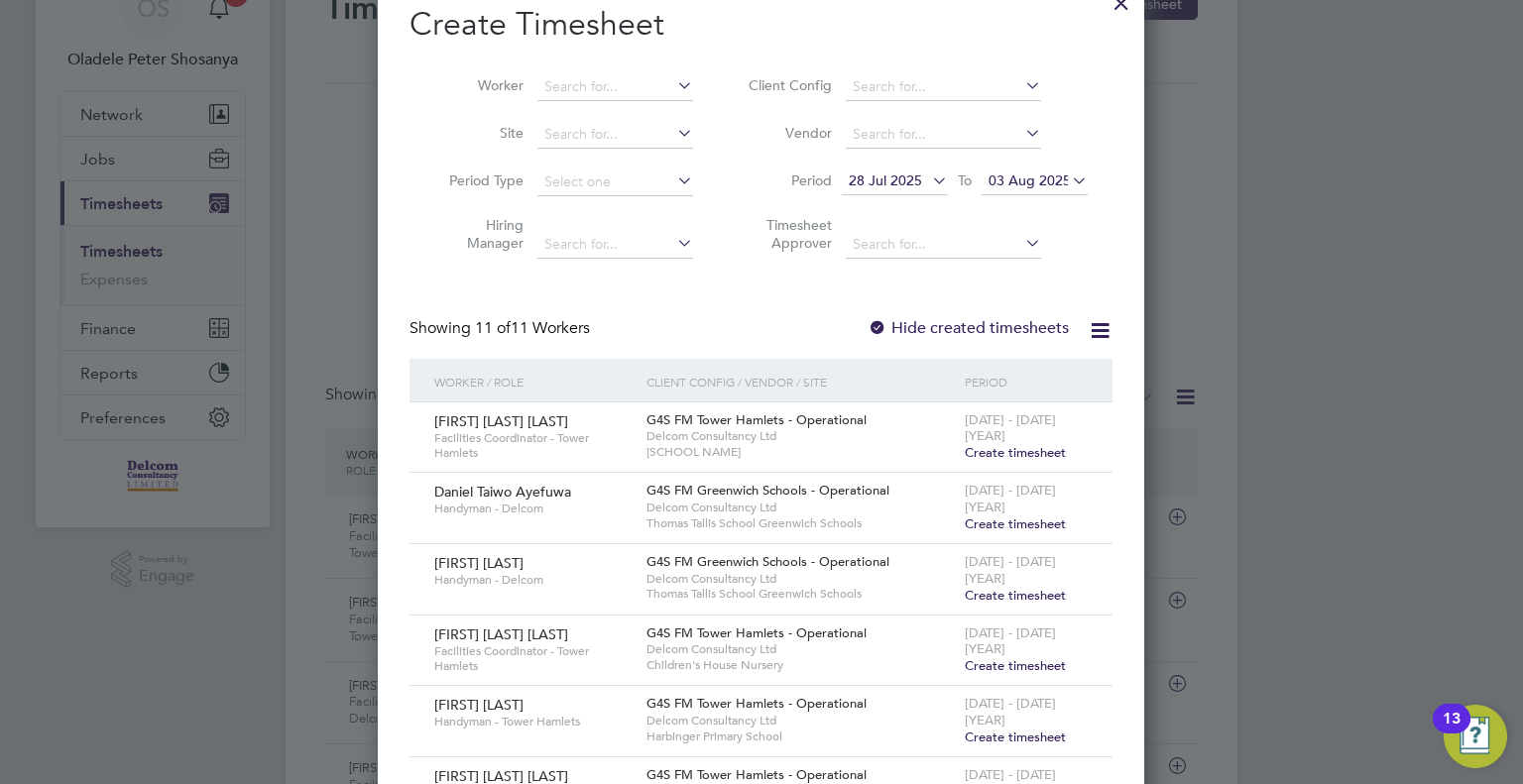 click on "Create timesheet" at bounding box center [1015, 452] 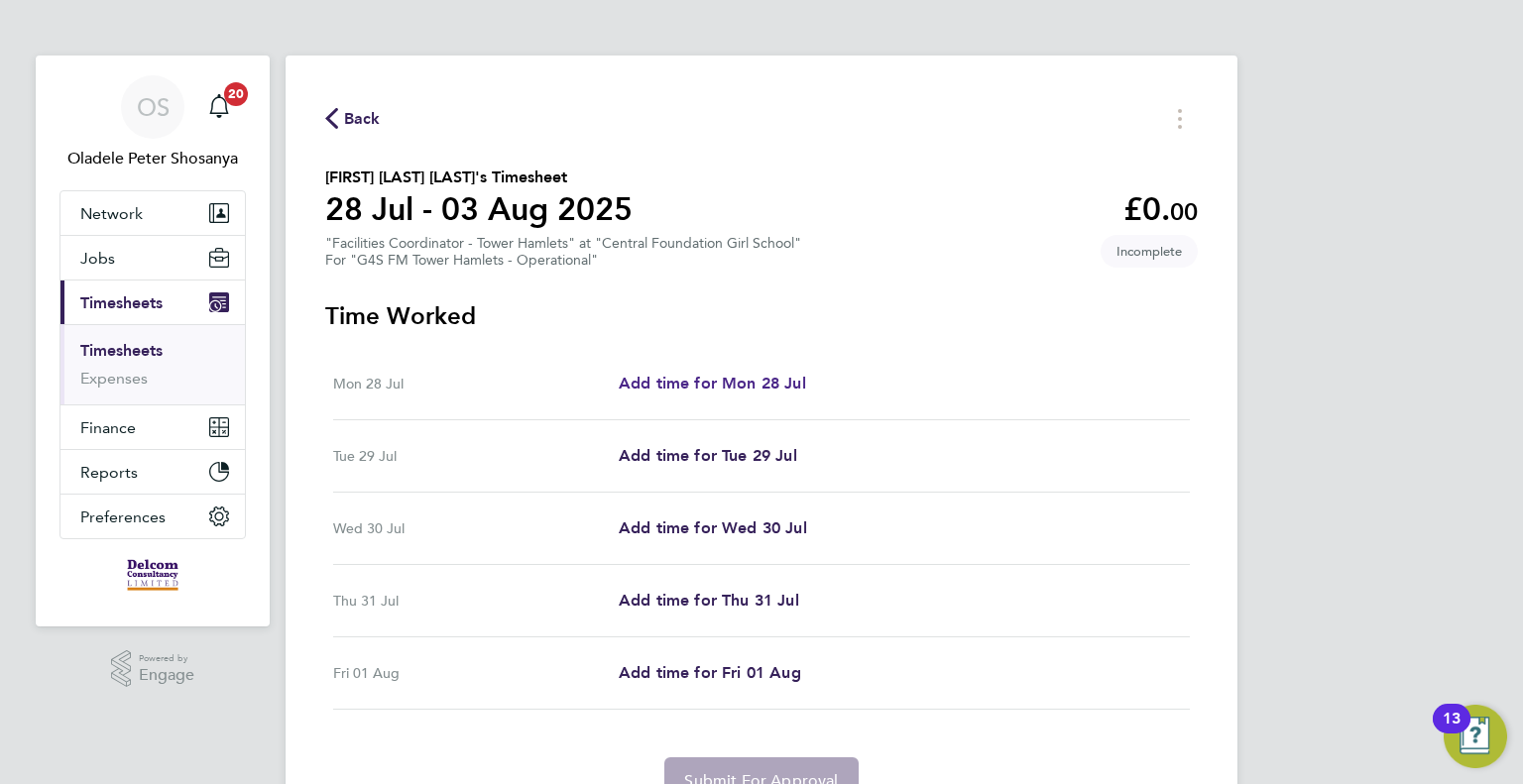 click on "Add time for Mon 28 Jul" at bounding box center (712, 383) 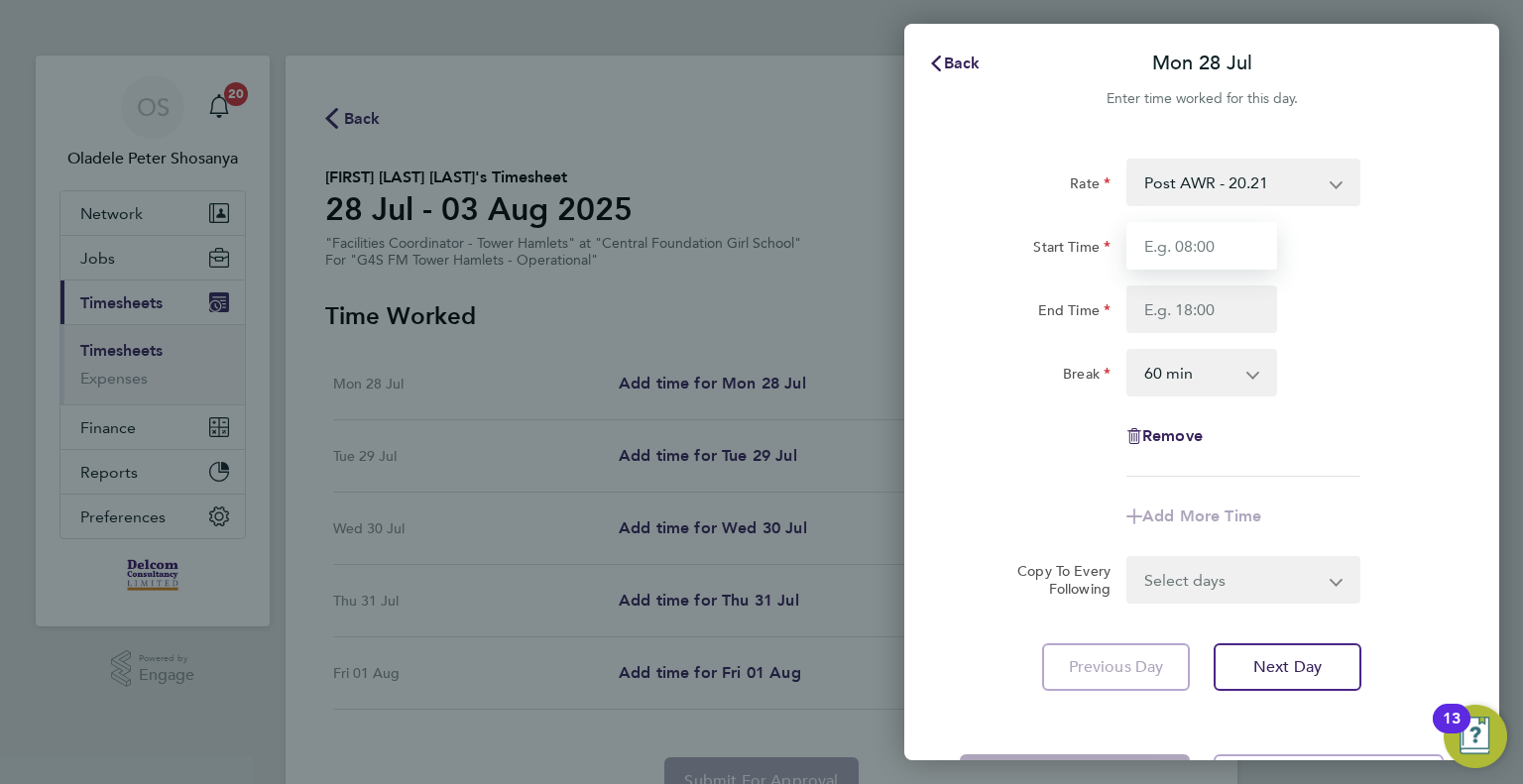 click on "Start Time" at bounding box center [1202, 246] 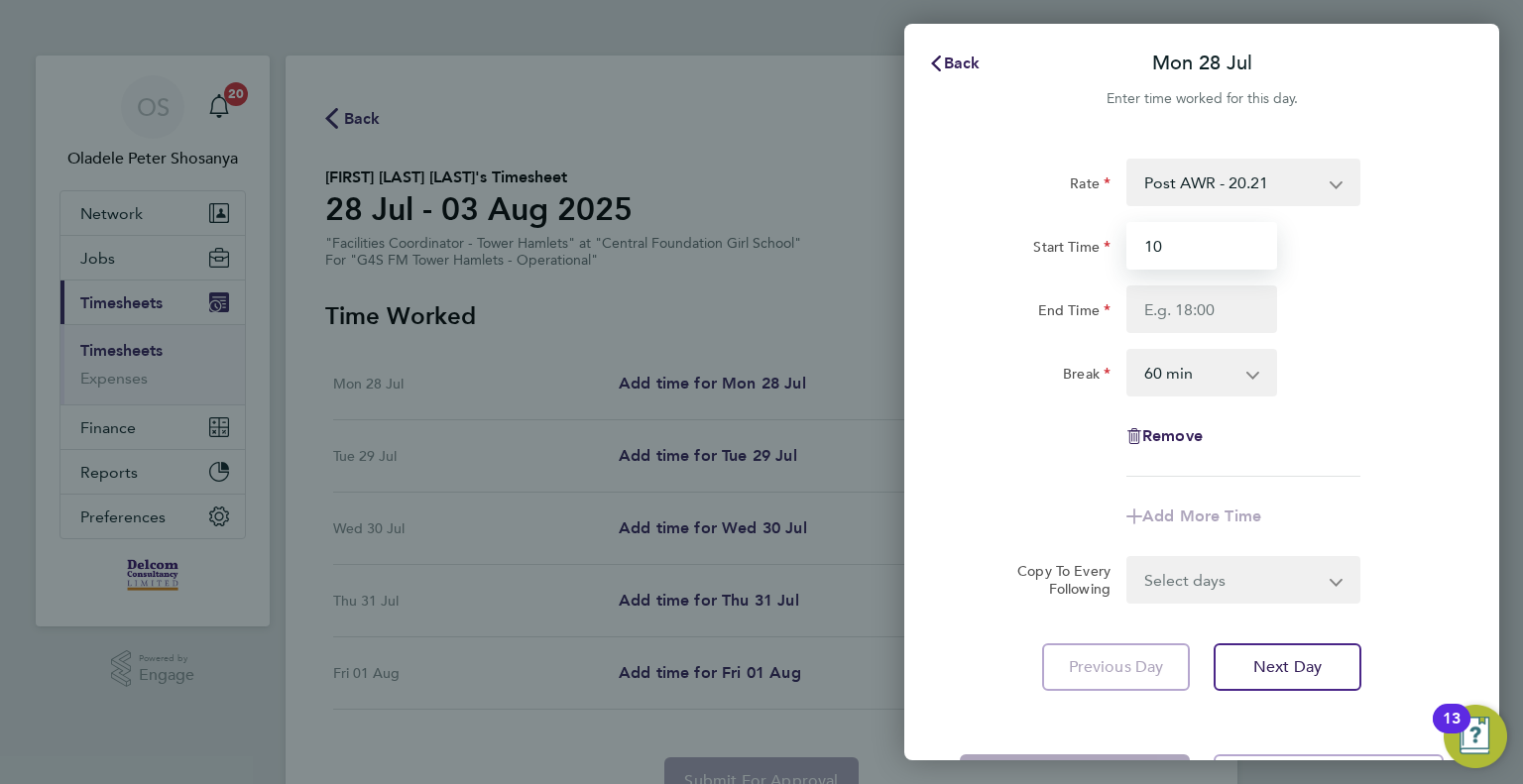 type on "10:00" 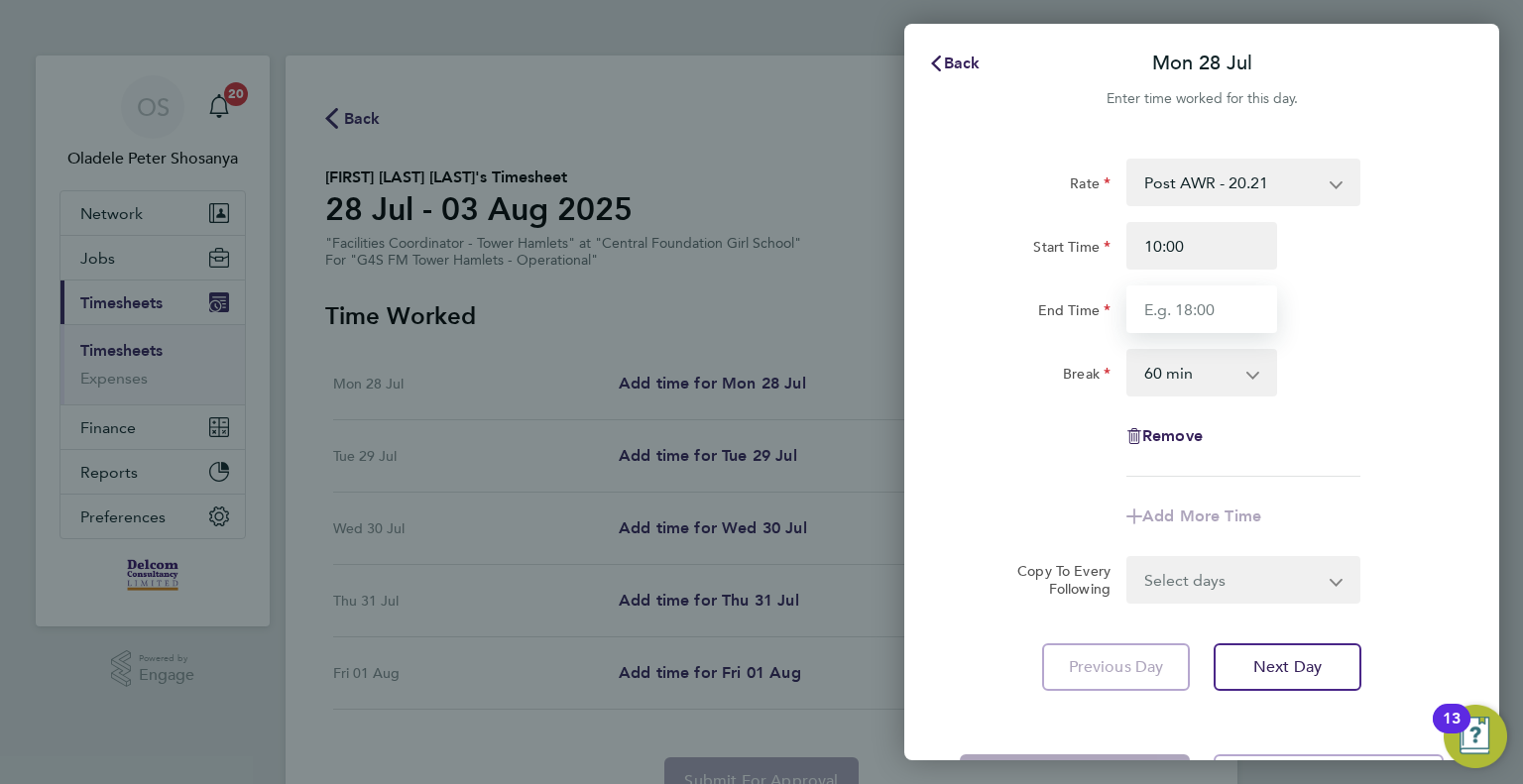 click on "End Time" at bounding box center [1202, 309] 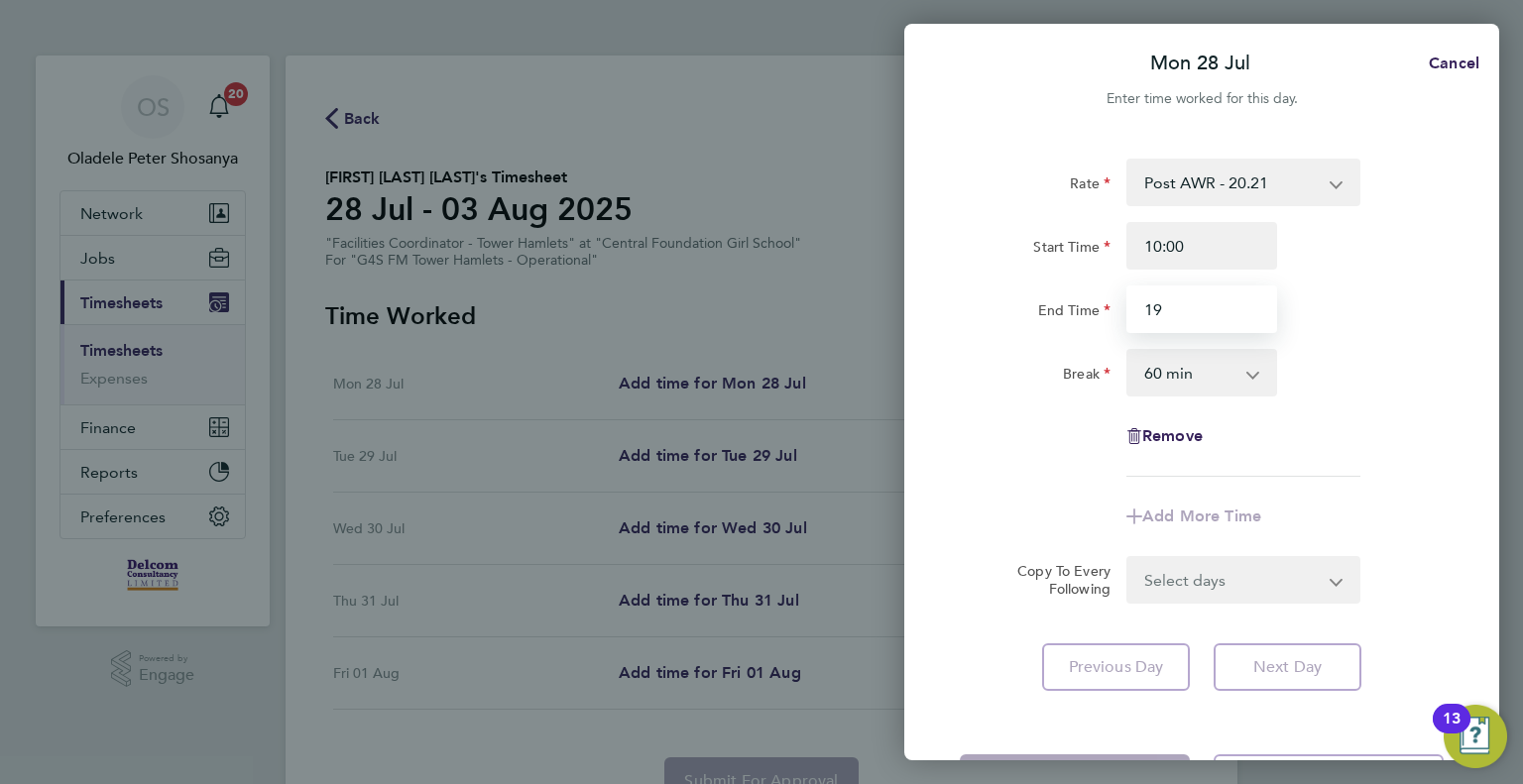 type on "19:00" 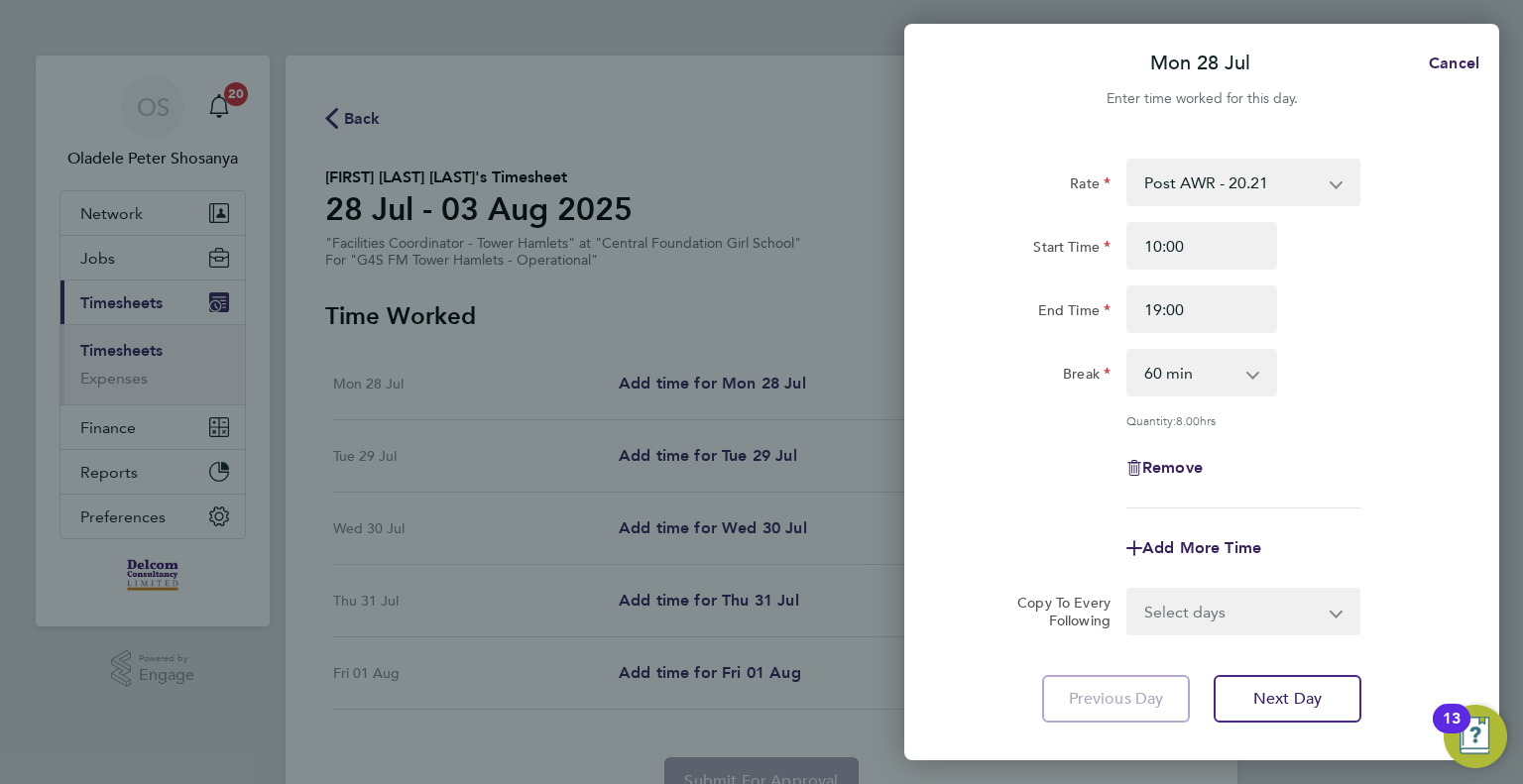 click on "Rate  Post AWR - 20.21
Start Time 10:00 End Time 19:00 Break  0 min   15 min   30 min   45 min   60 min   75 min   90 min
Quantity:  8.00  hrs
Remove" 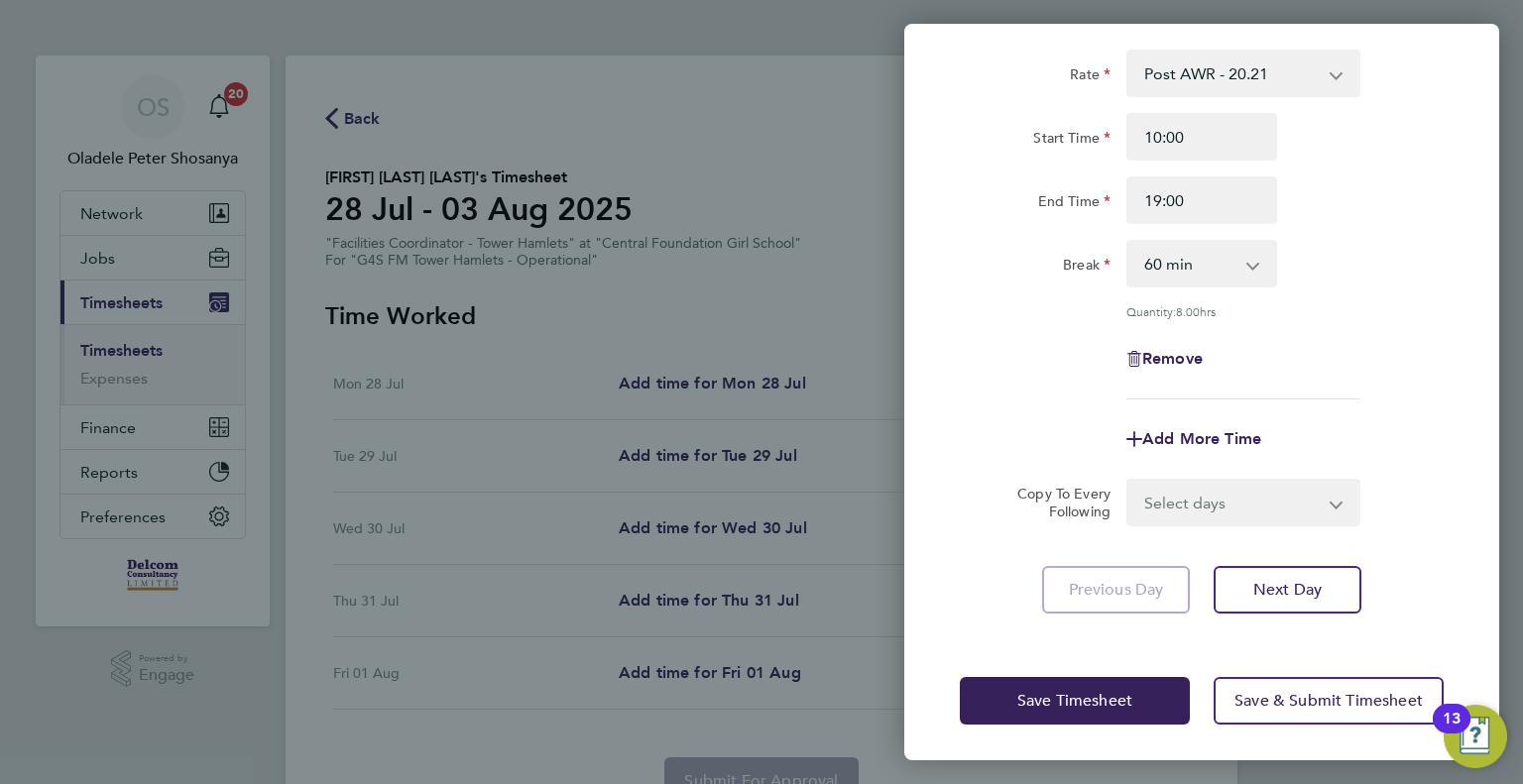 scroll, scrollTop: 110, scrollLeft: 0, axis: vertical 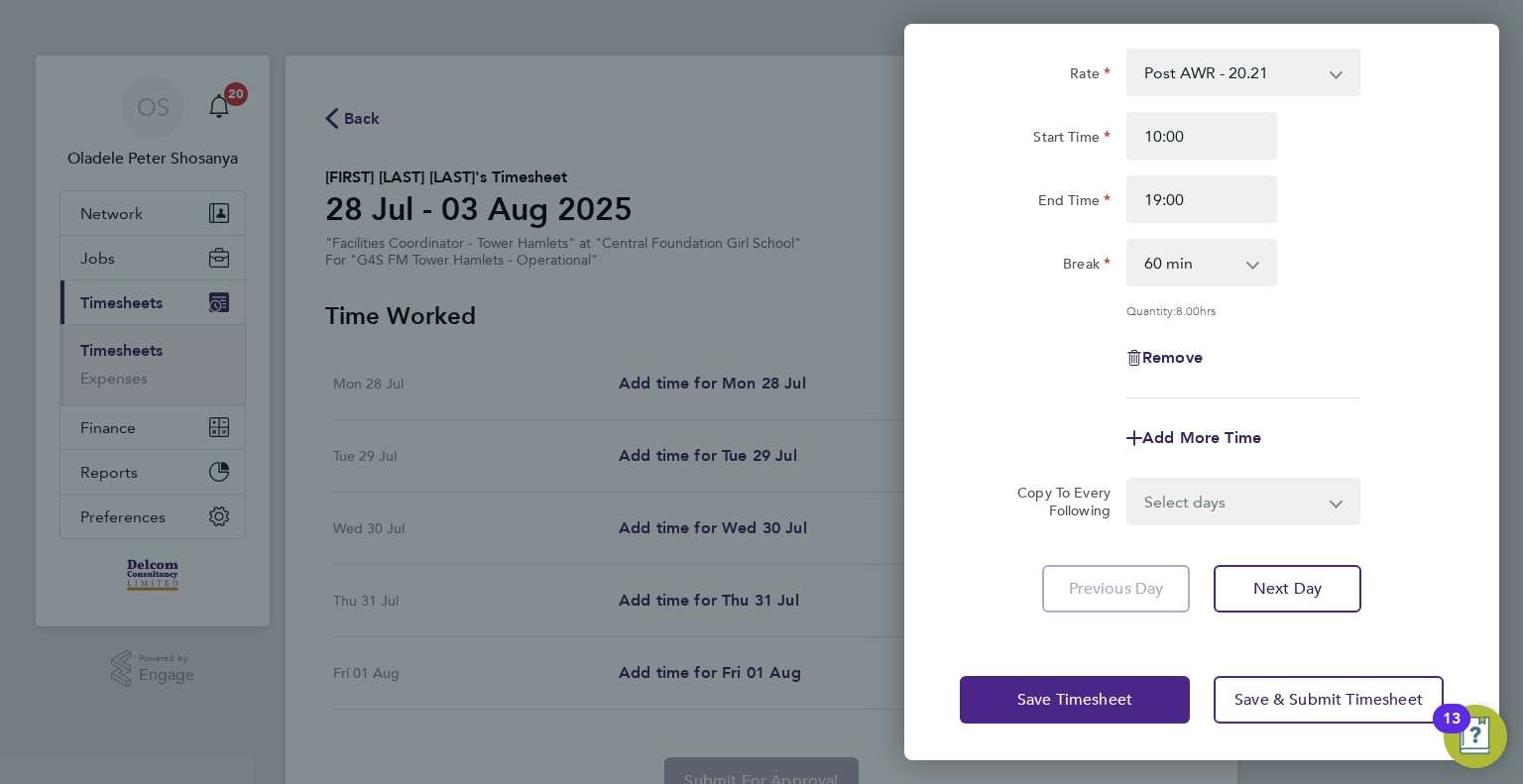 click on "Save Timesheet" 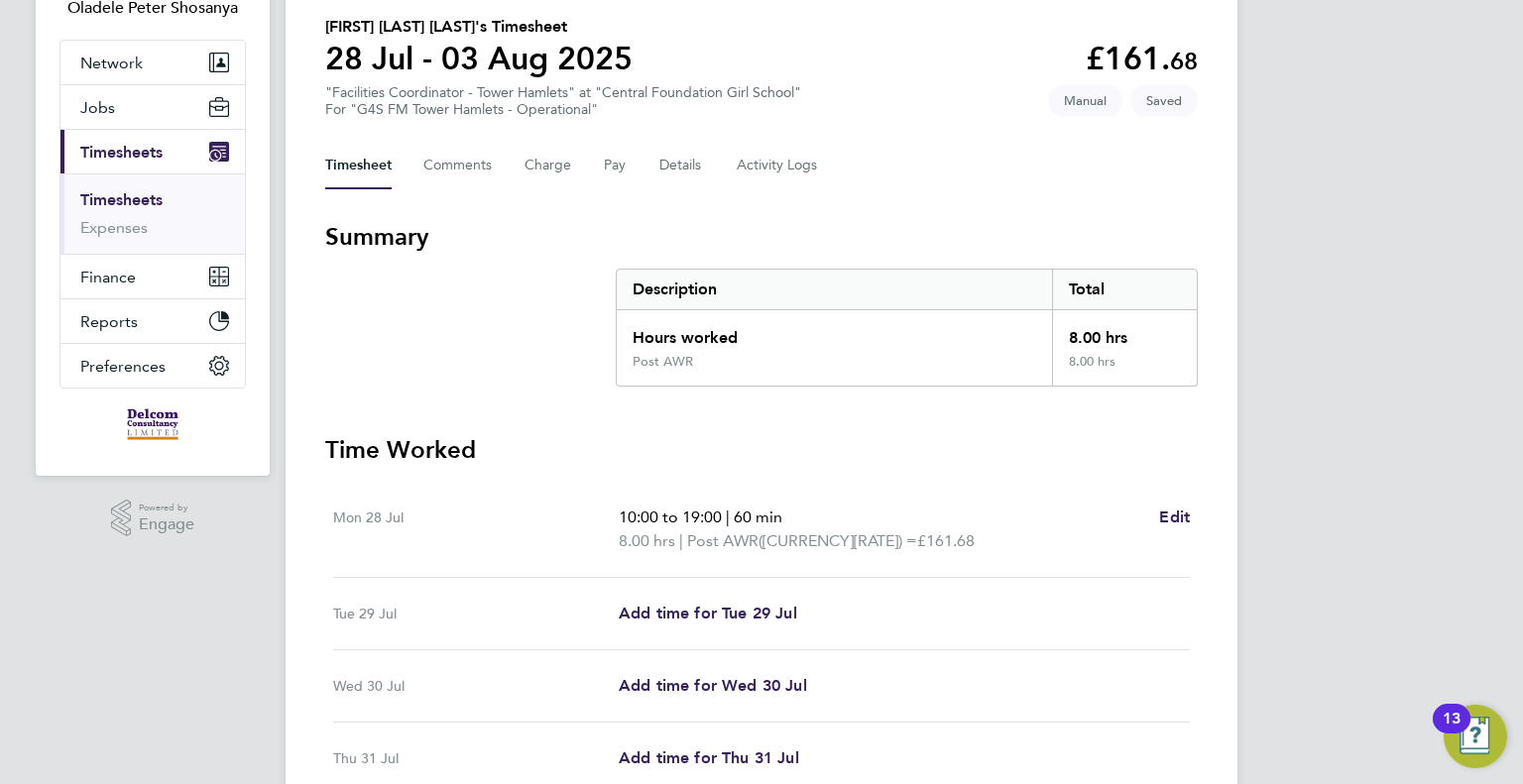 scroll, scrollTop: 0, scrollLeft: 0, axis: both 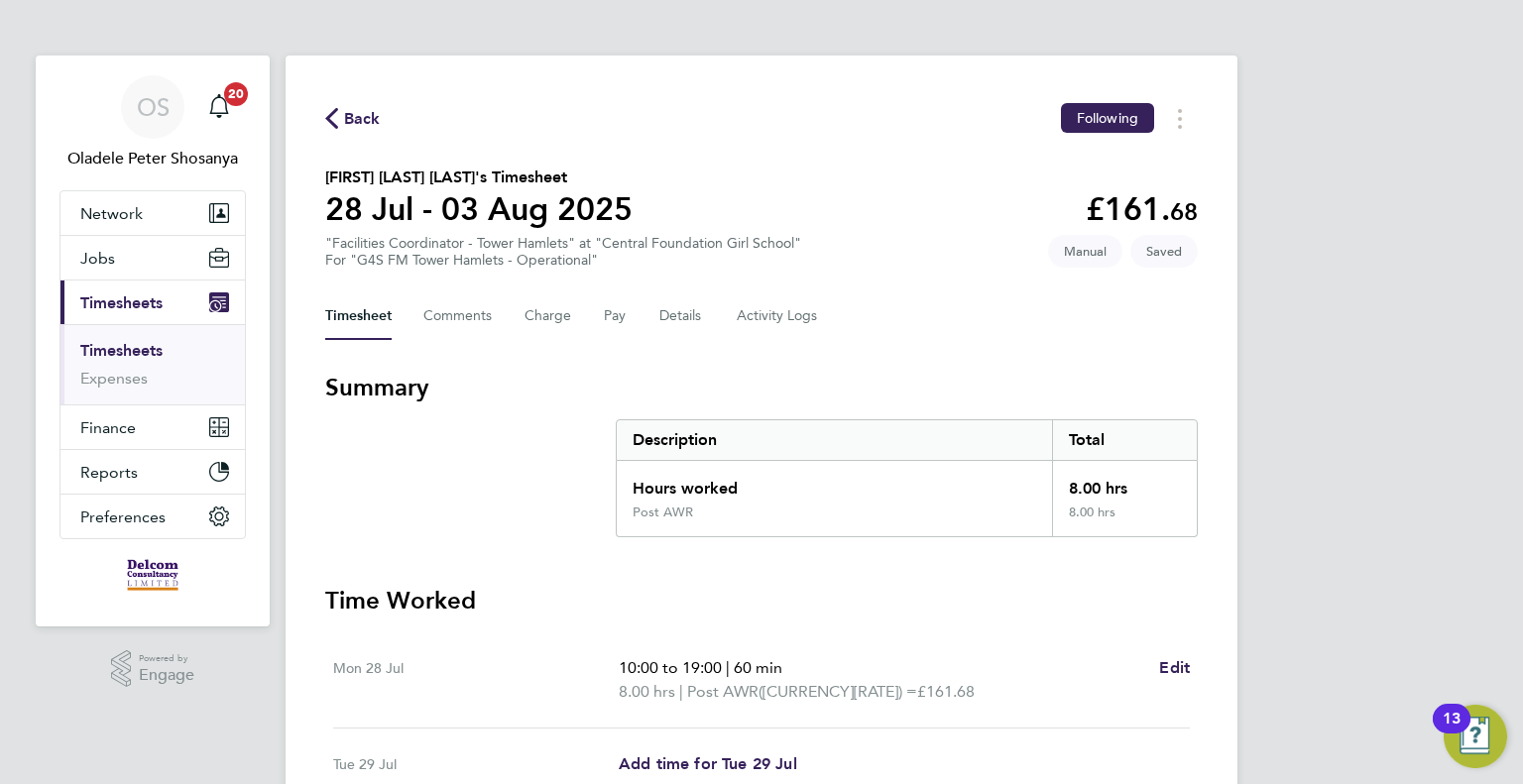 click on "Mon [DATE]   [TIME] to [TIME]   |   60 min   8.00 hrs   |   Post AWR   ([CURRENCY][RATE]) =   [CURRENCY][AMOUNT]   Edit" at bounding box center [762, 680] 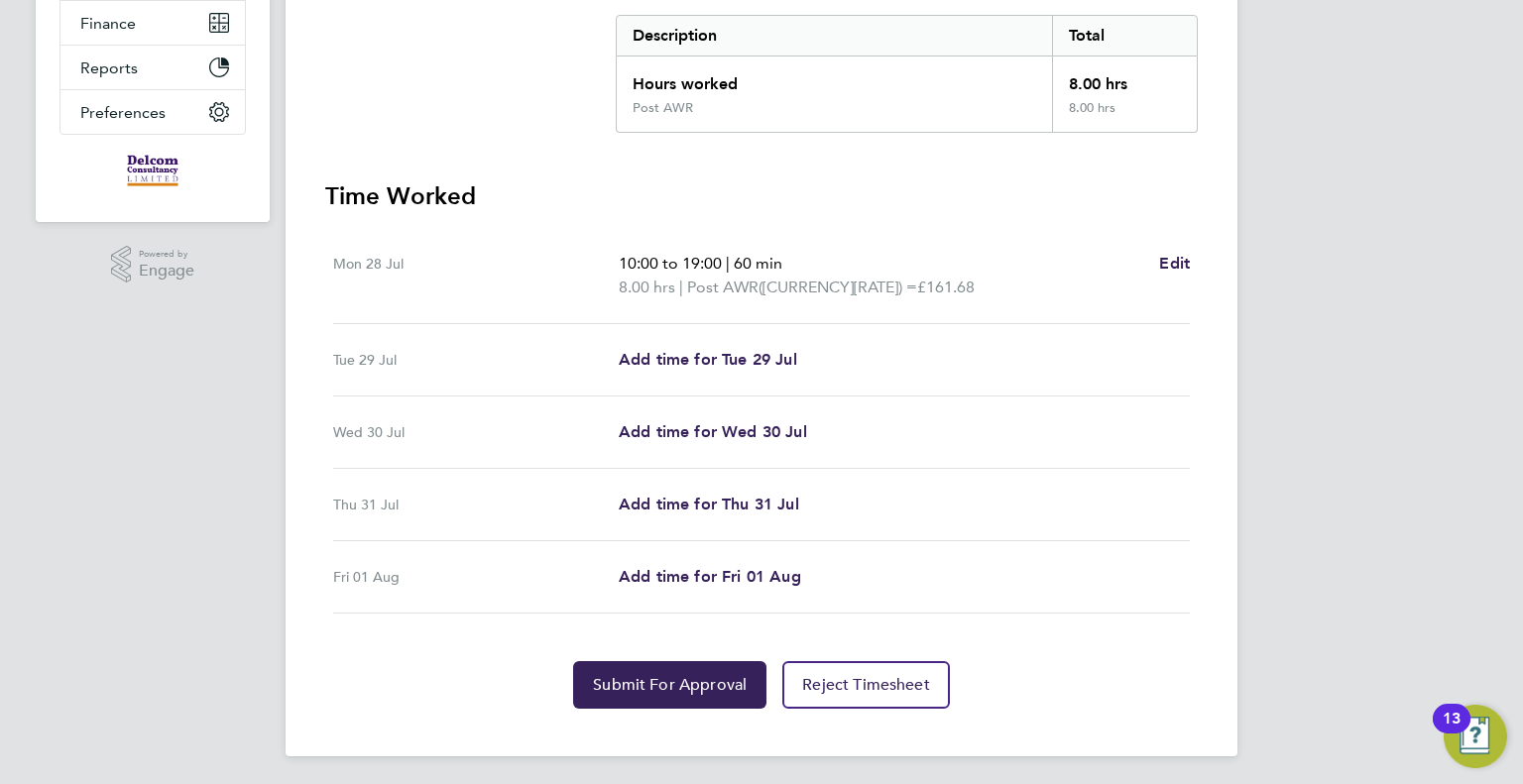 scroll, scrollTop: 405, scrollLeft: 0, axis: vertical 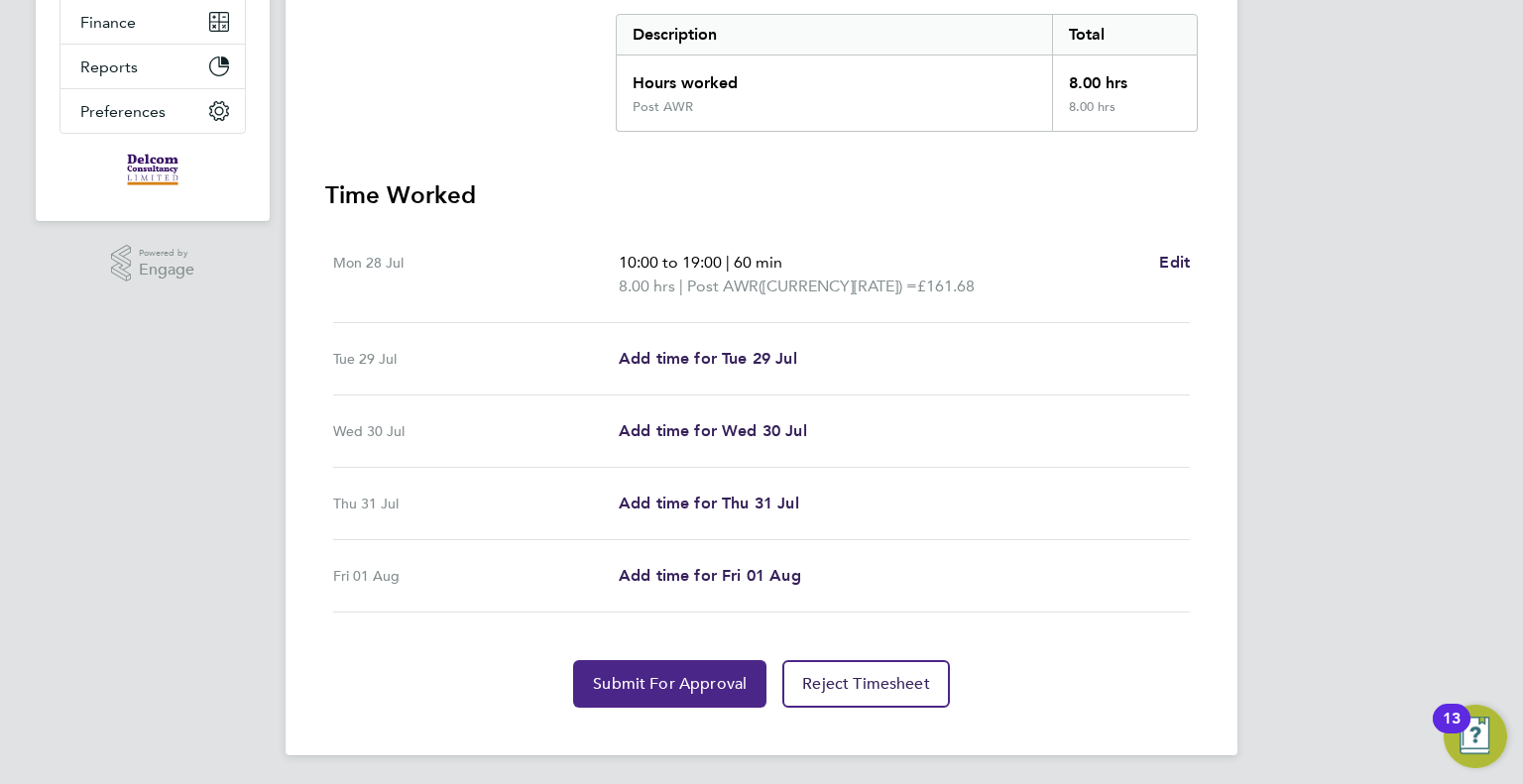 click on "Submit For Approval" 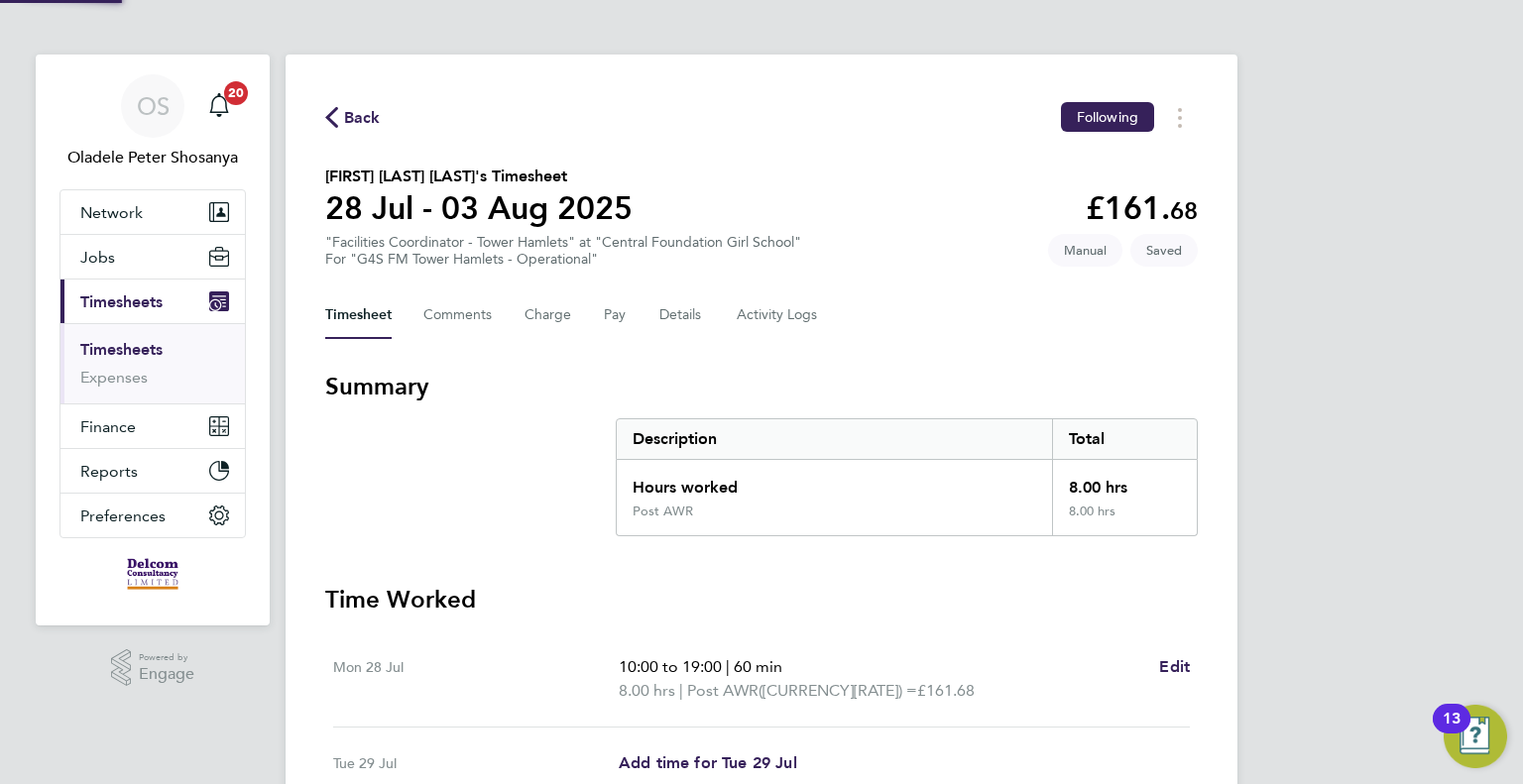 scroll, scrollTop: 0, scrollLeft: 0, axis: both 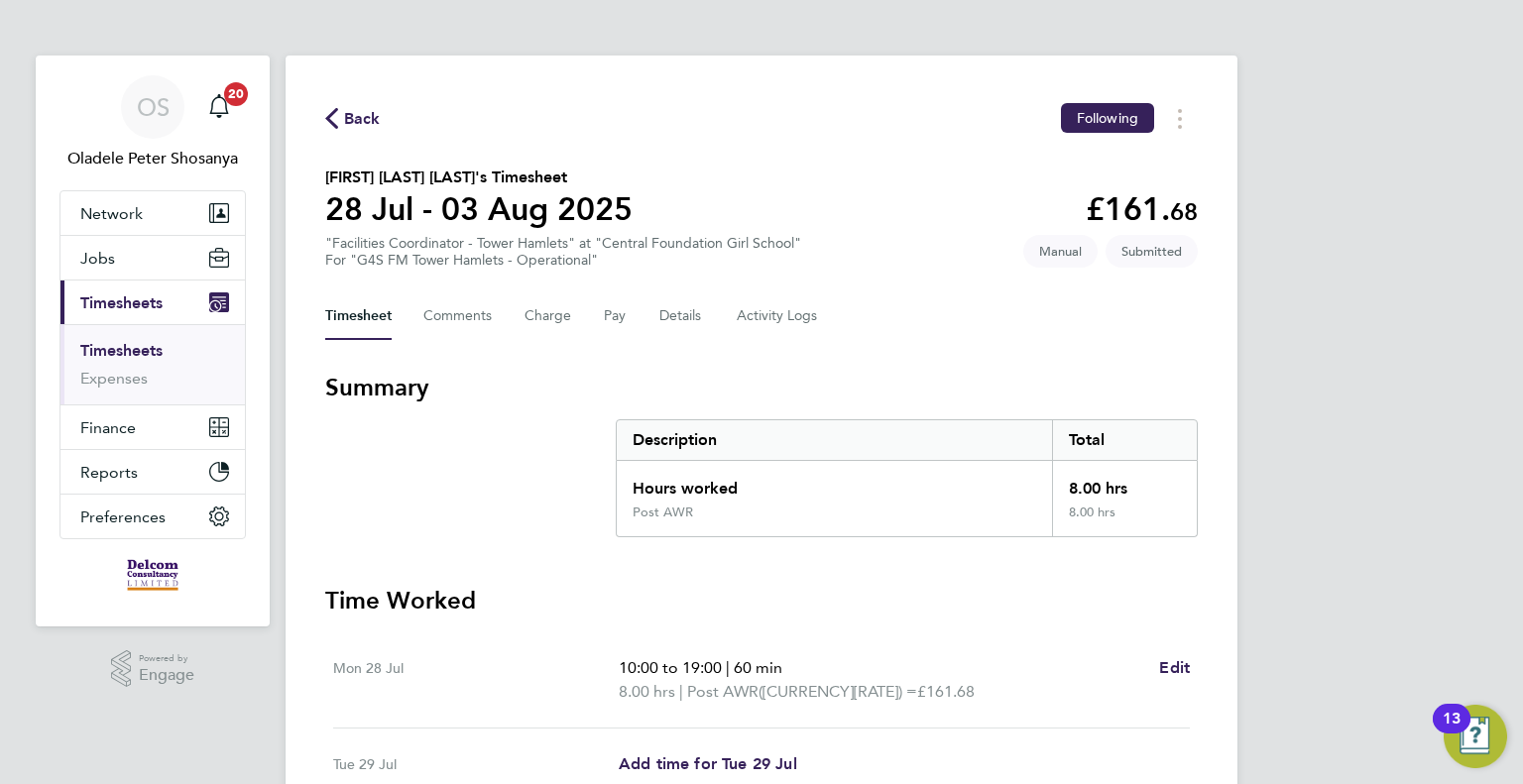 click on "Back" 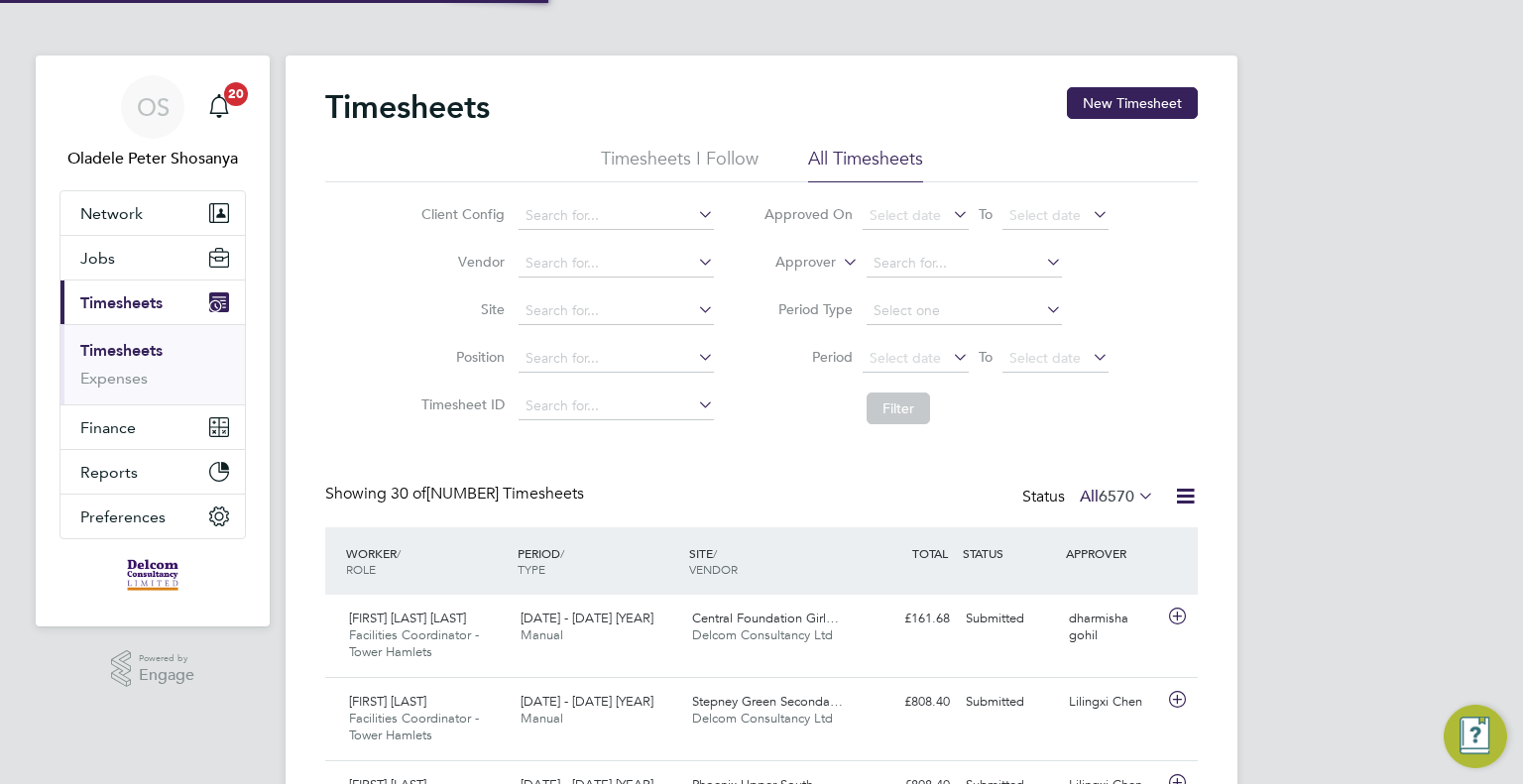 scroll, scrollTop: 10, scrollLeft: 10, axis: both 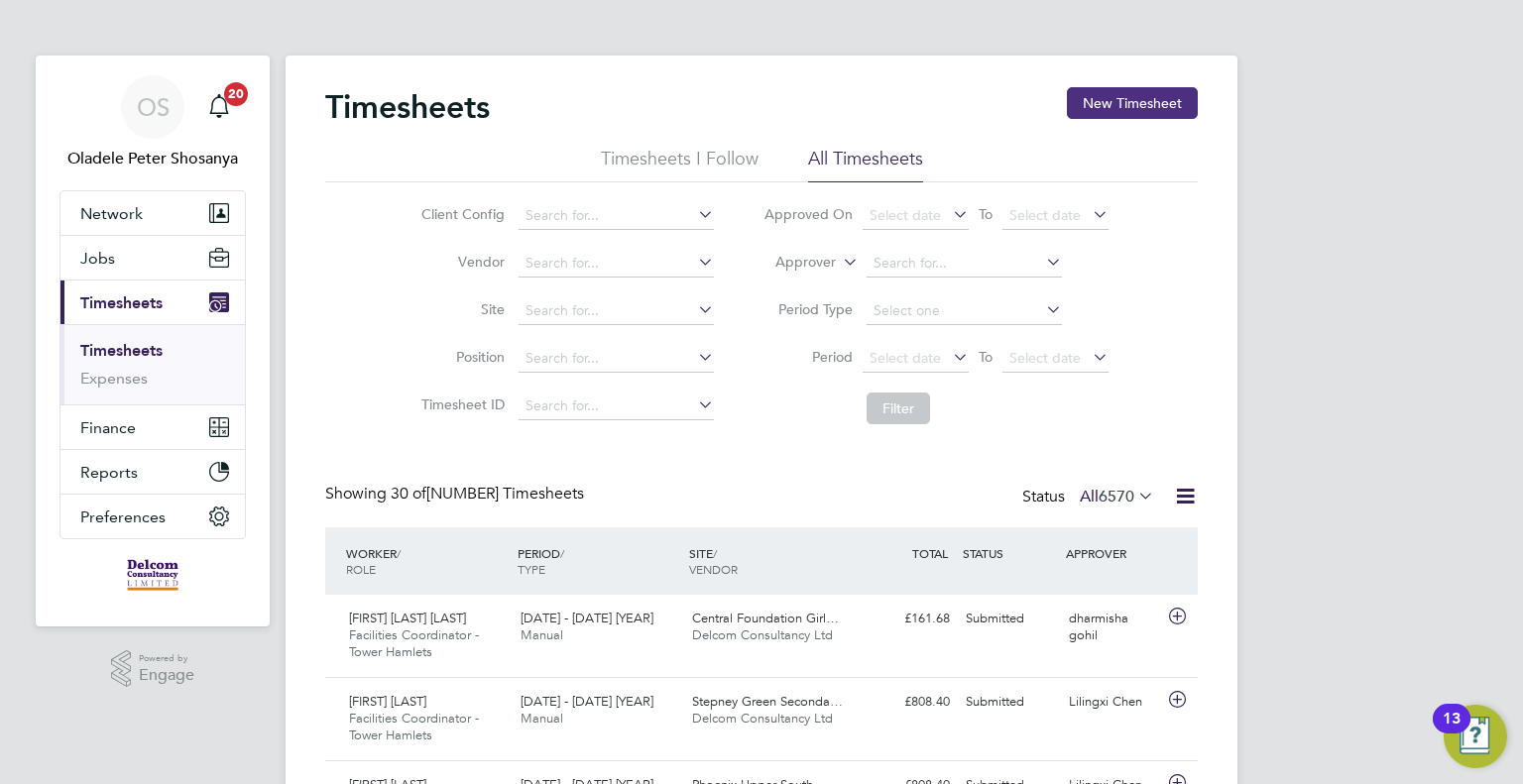 click on "New Timesheet" 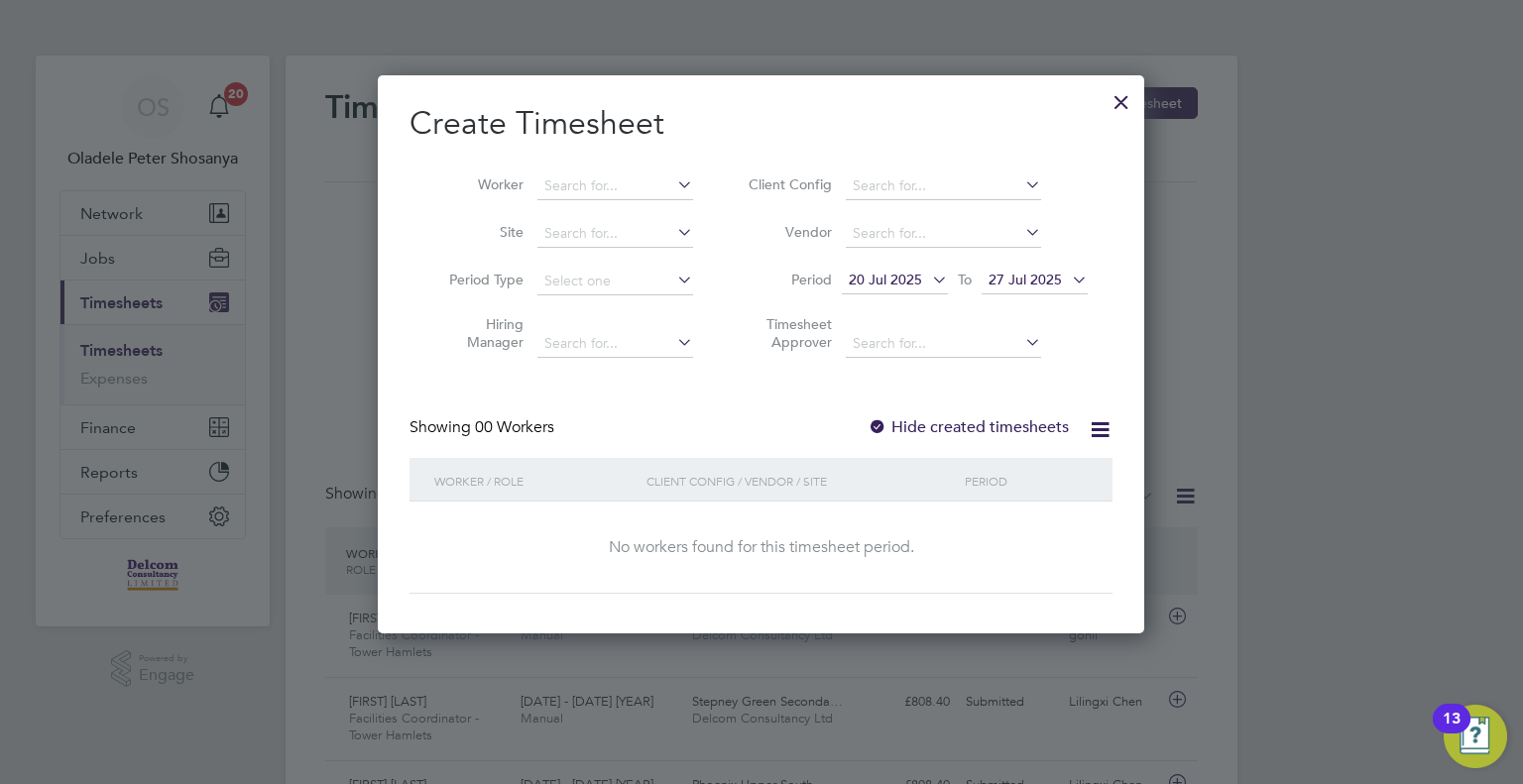 click on "20 Jul 2025" at bounding box center (885, 280) 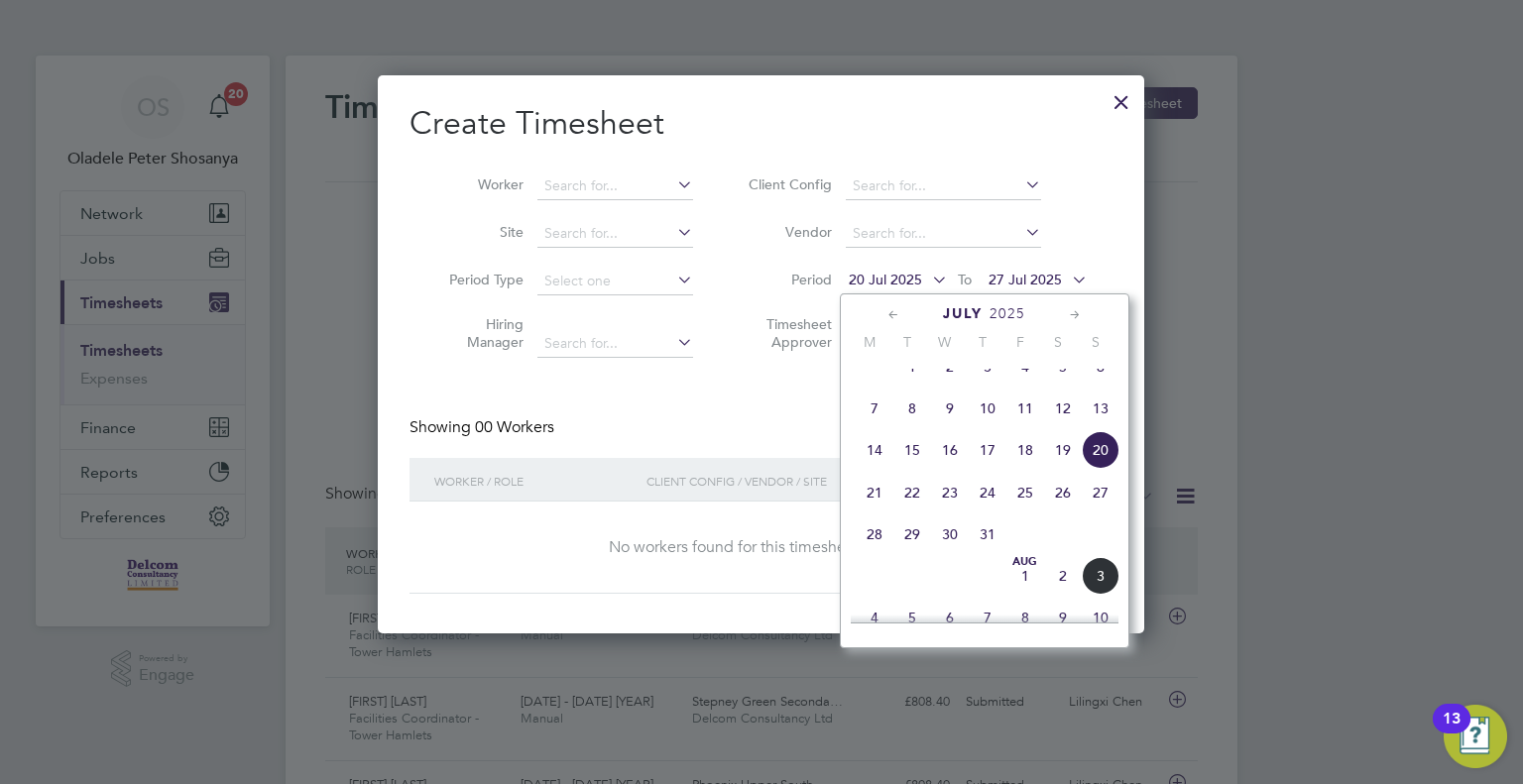 click on "28" 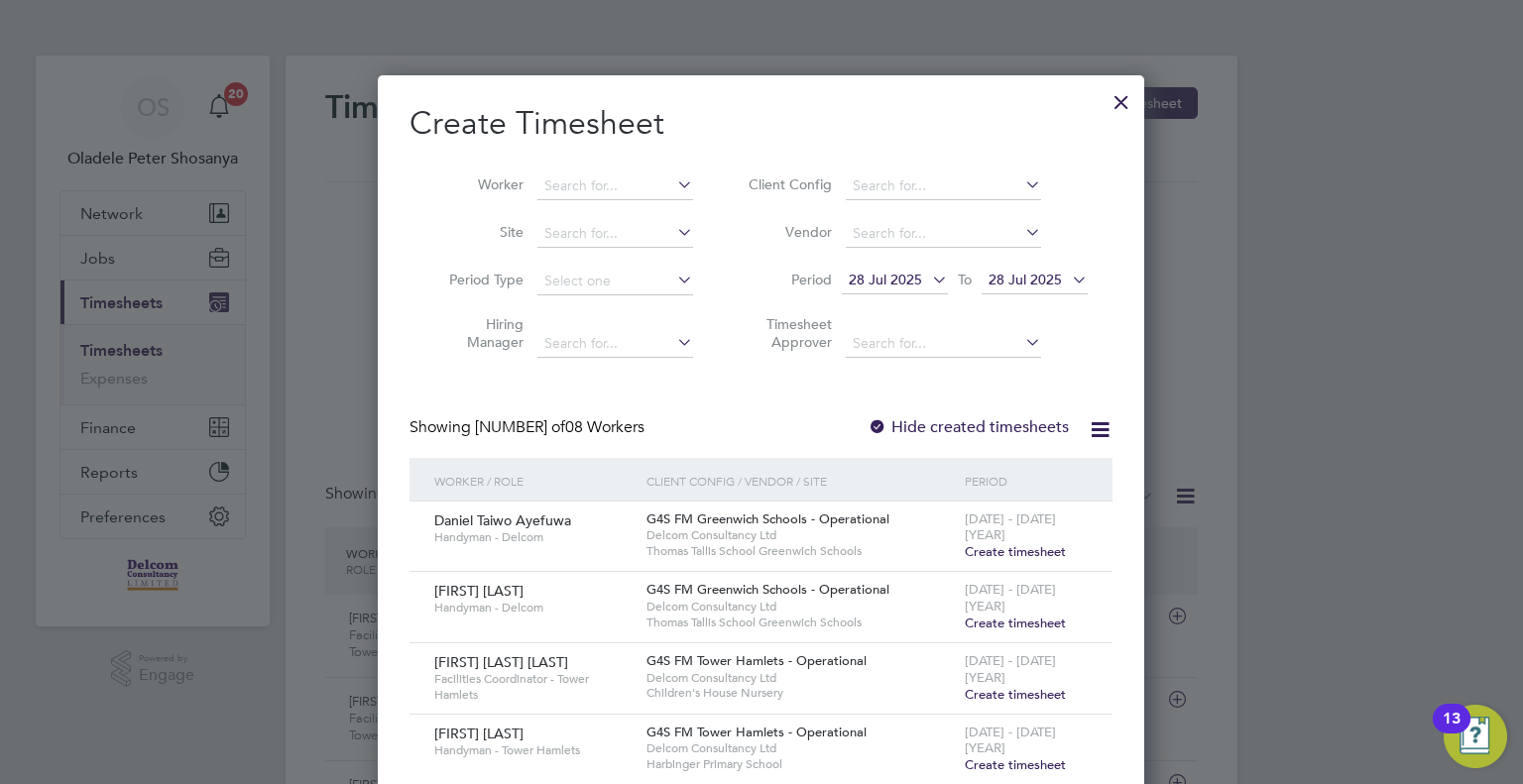click on "28 Jul 2025" at bounding box center (1025, 280) 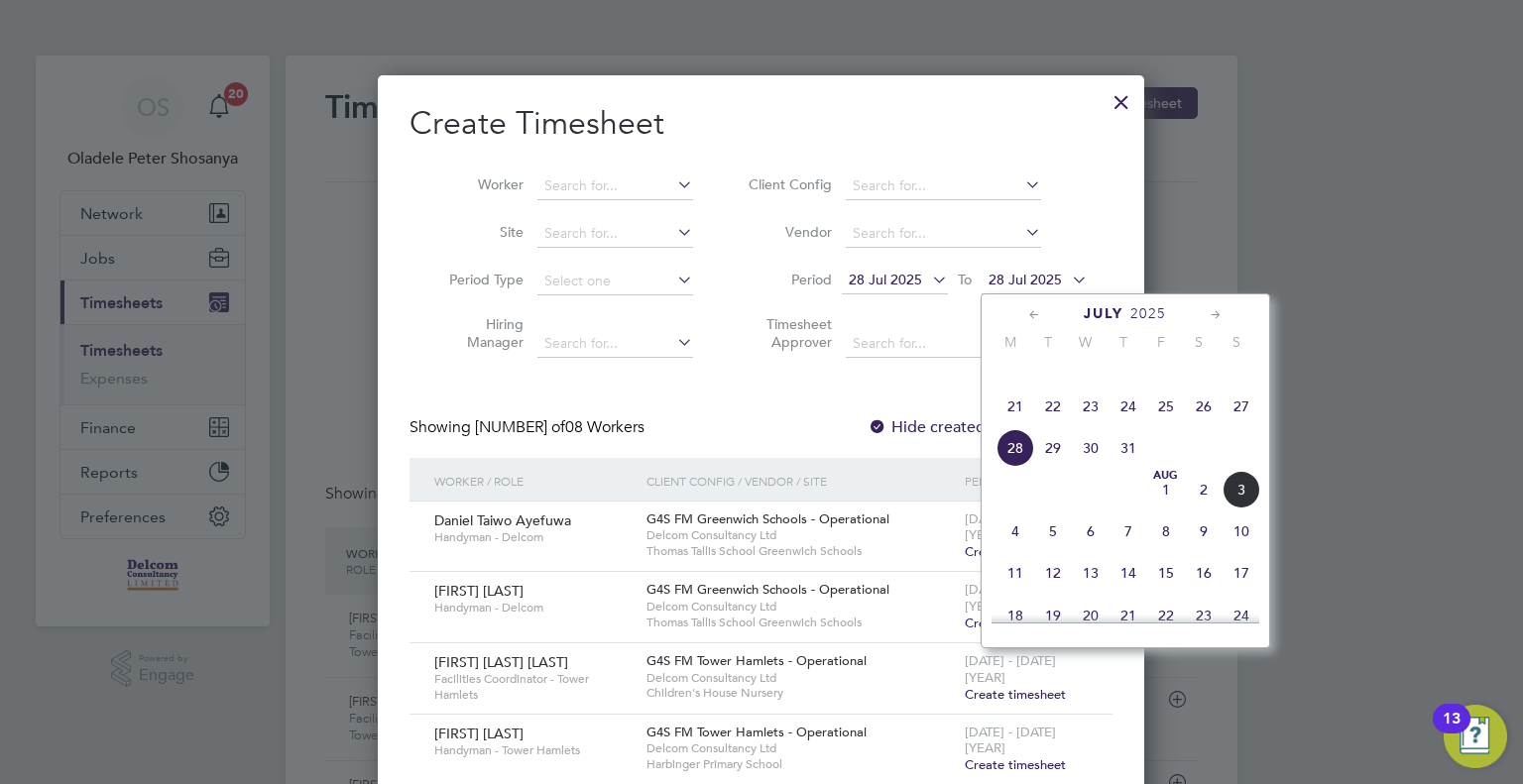 click on "3" 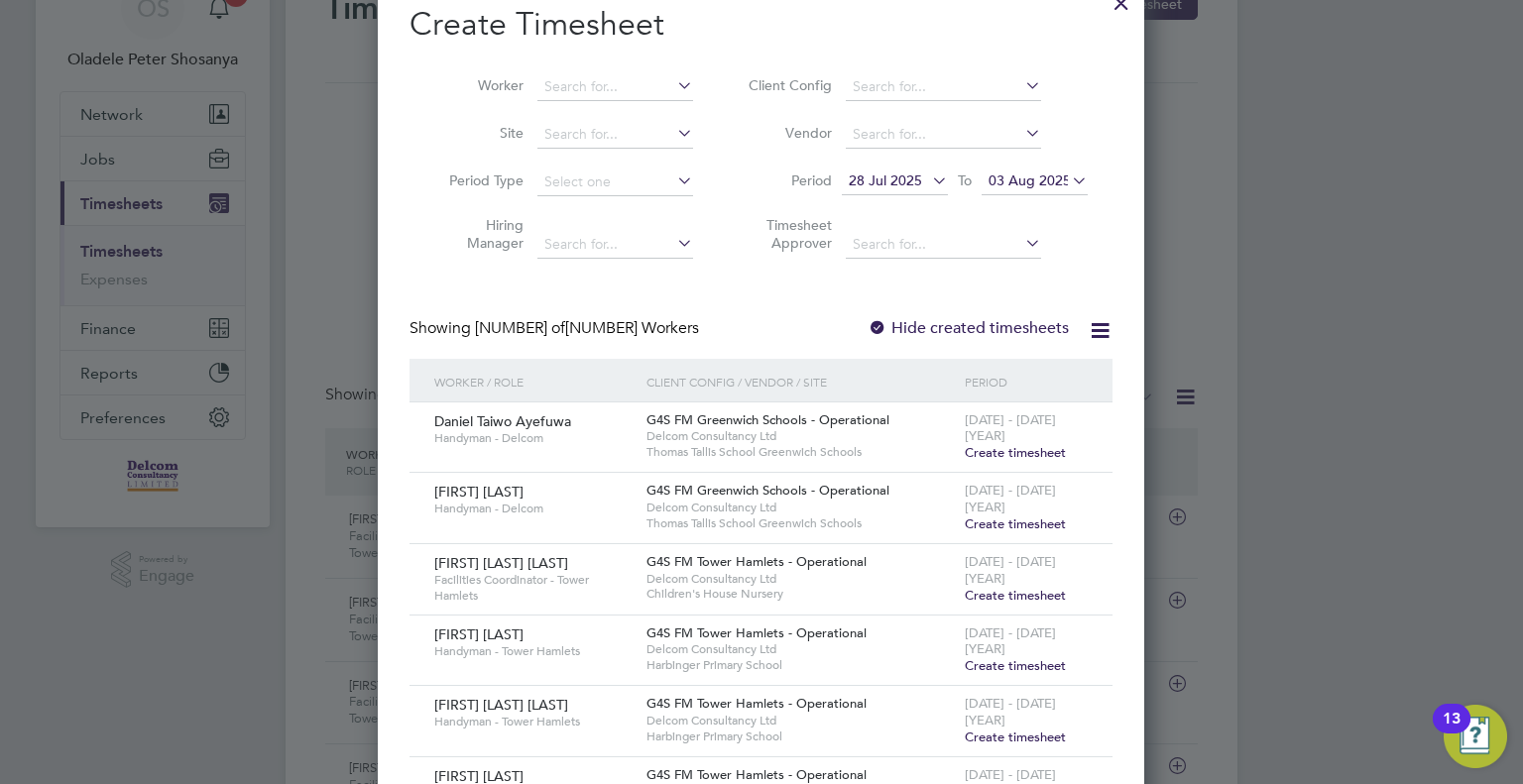 click on "Create timesheet" at bounding box center [1015, 452] 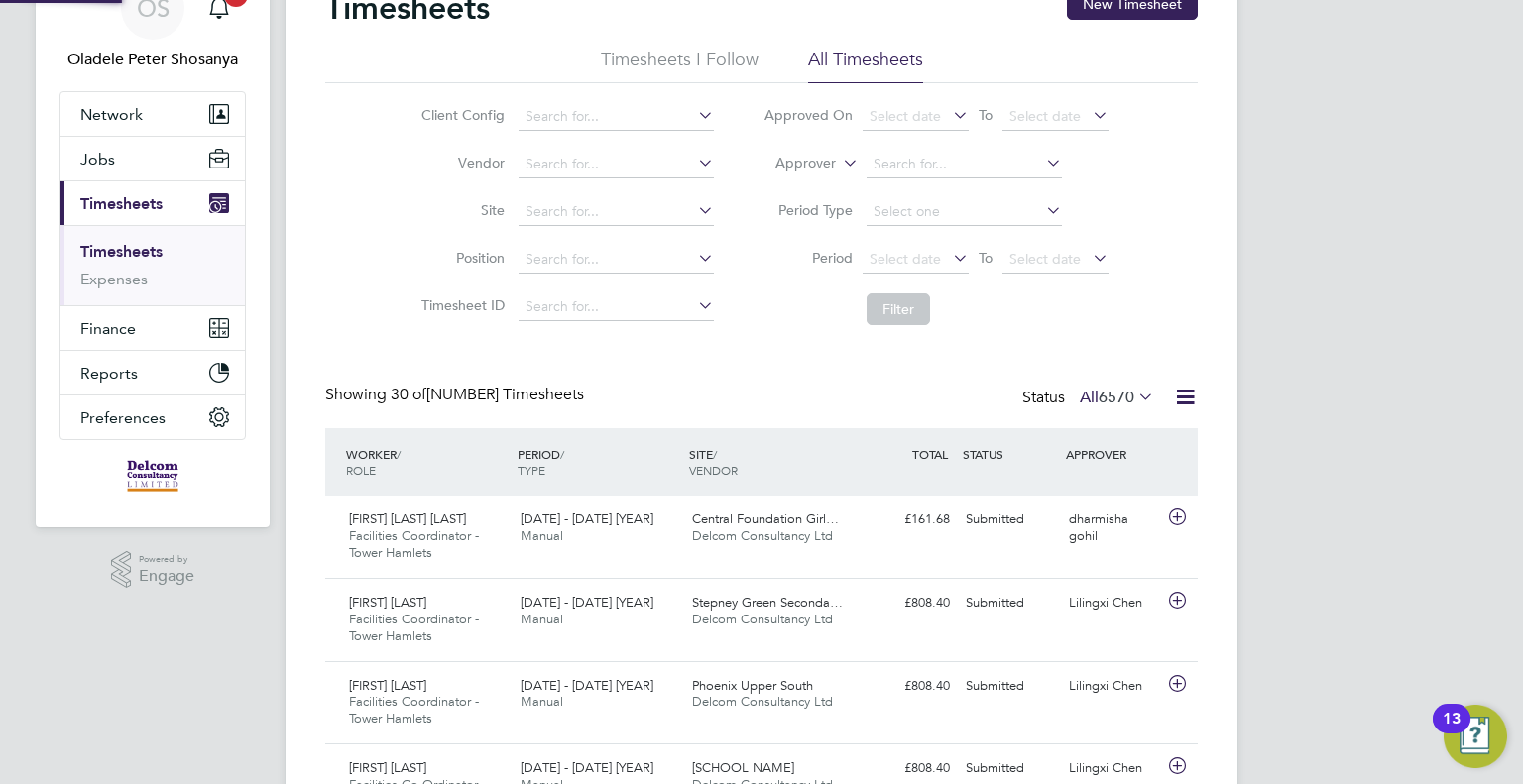scroll, scrollTop: 0, scrollLeft: 0, axis: both 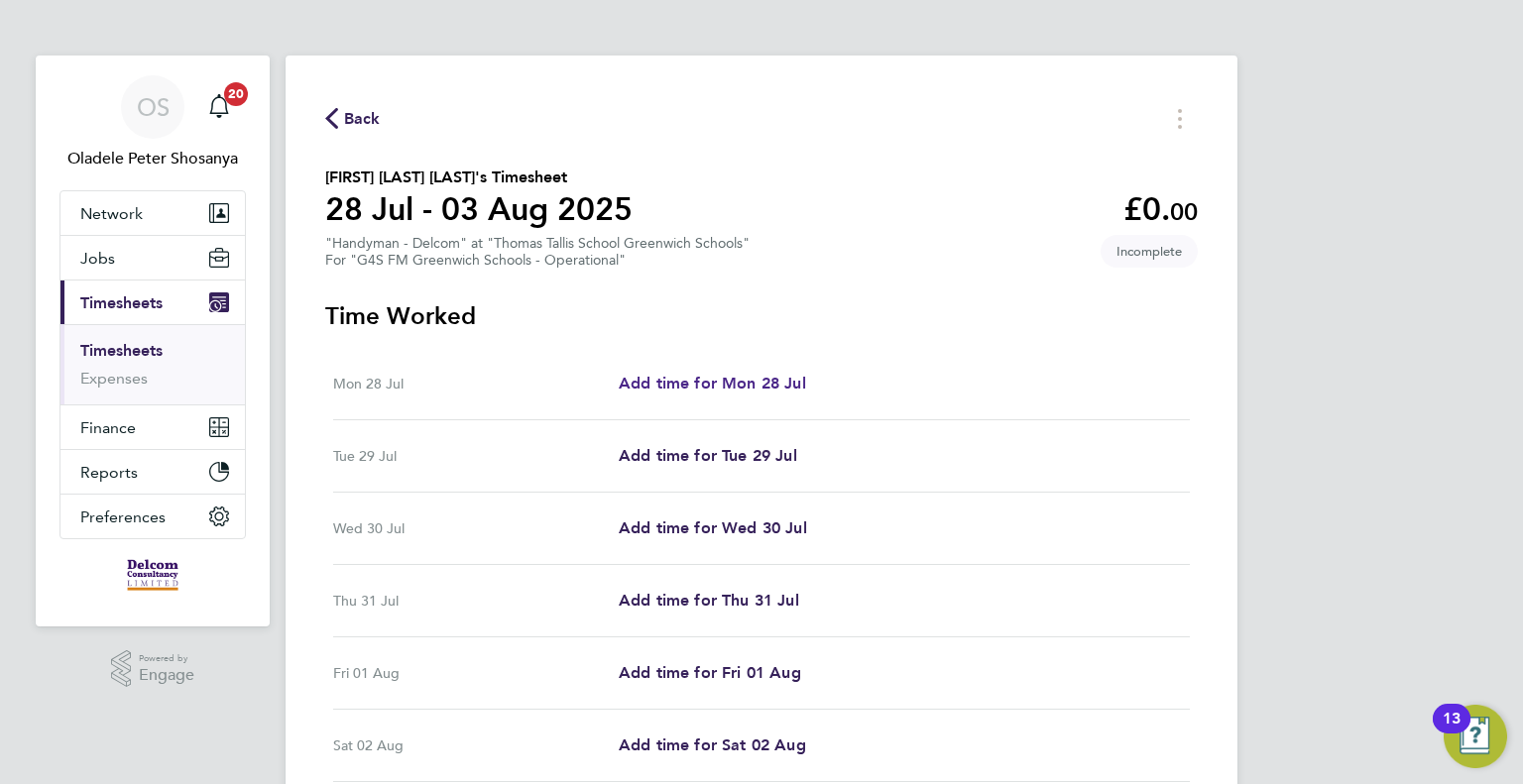 click on "Add time for Mon 28 Jul" at bounding box center (712, 383) 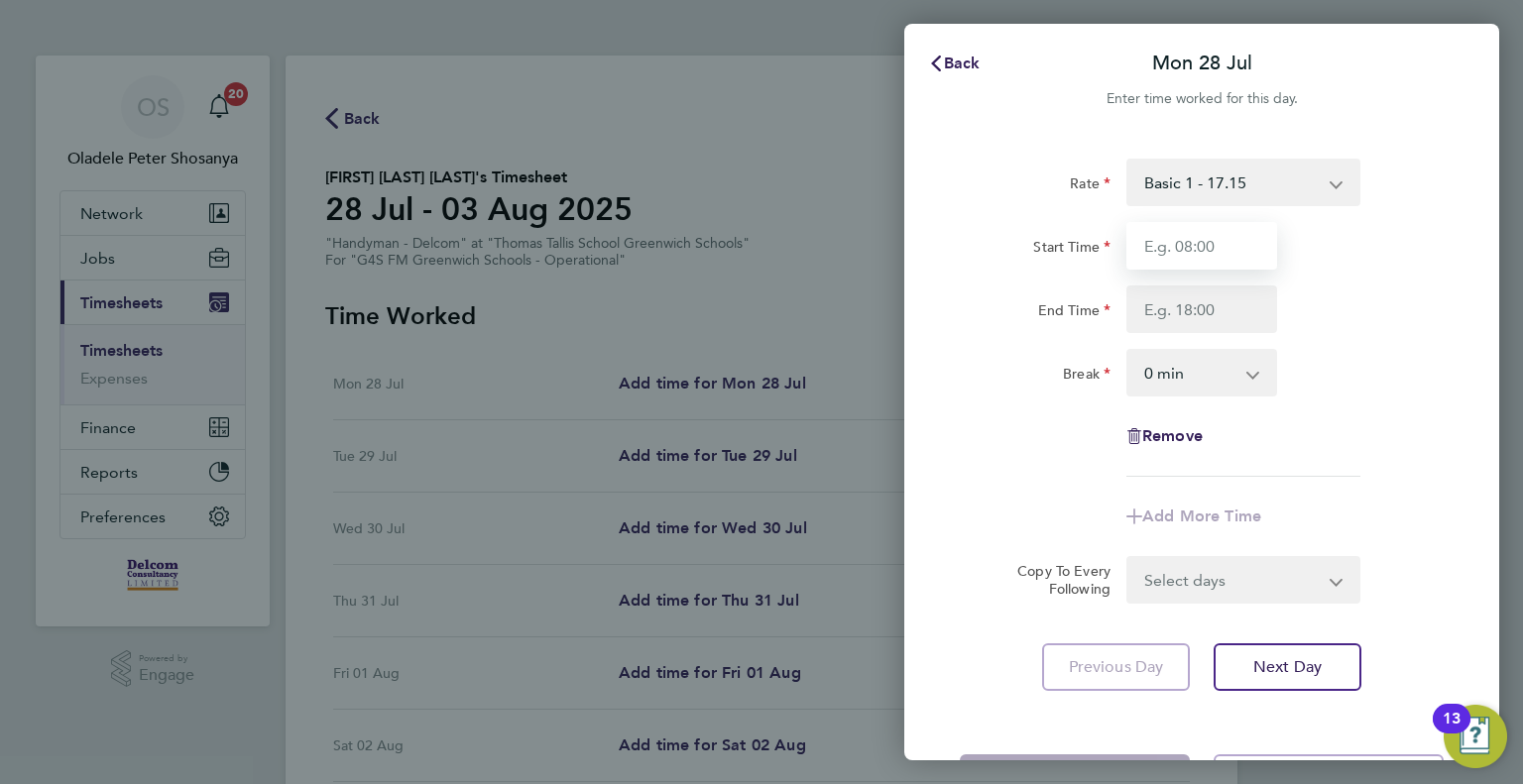 click on "Start Time" at bounding box center [1202, 246] 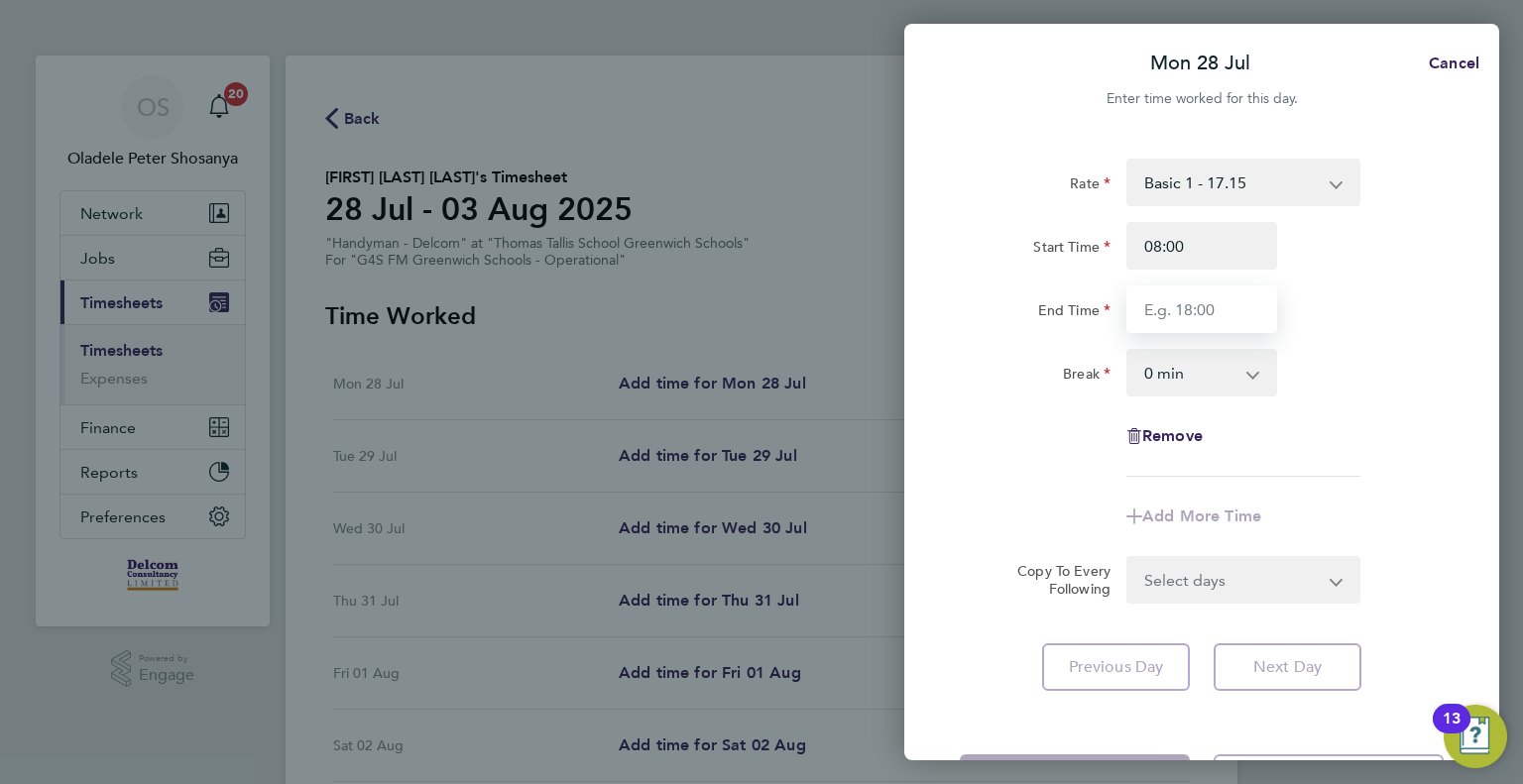 click on "End Time" at bounding box center [1202, 309] 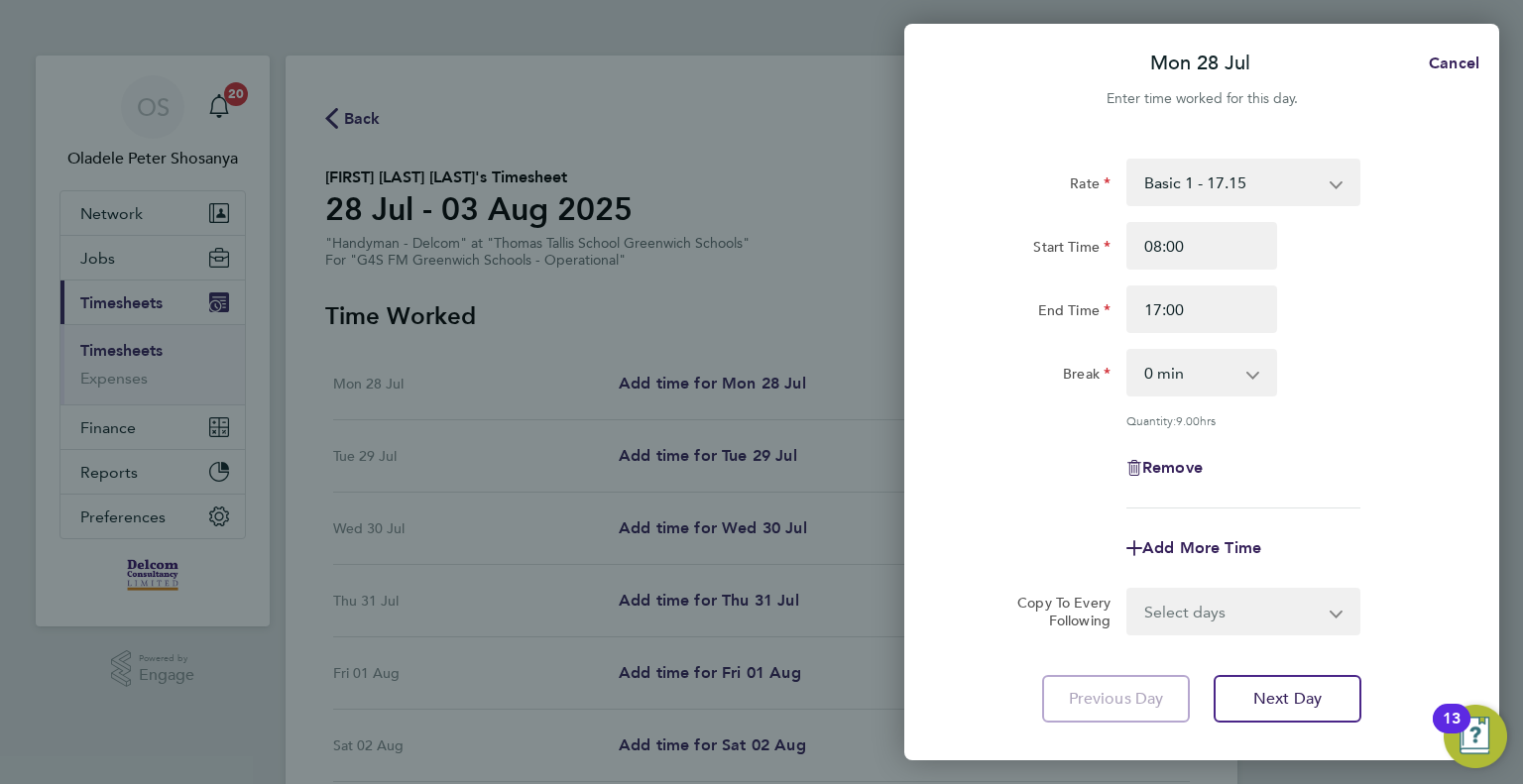 click on "Rate  Basic 1 - 17.15
Start Time 08:00 End Time 17:00 Break  0 min   15 min   30 min   45 min   60 min   75 min   90 min
Quantity:  9.00  hrs
Remove" 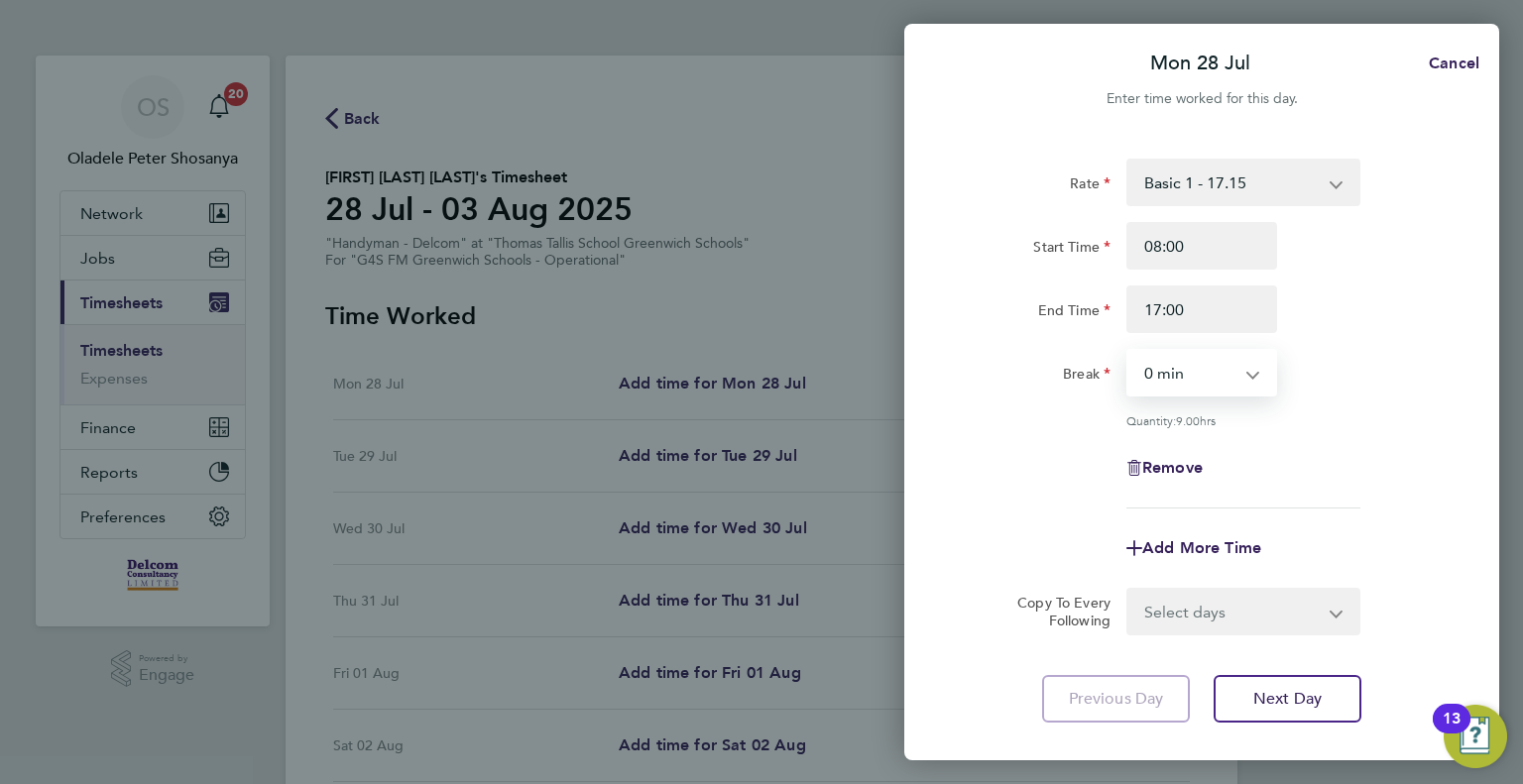 click on "0 min   15 min   30 min   45 min   60 min   75 min   90 min" at bounding box center (1190, 373) 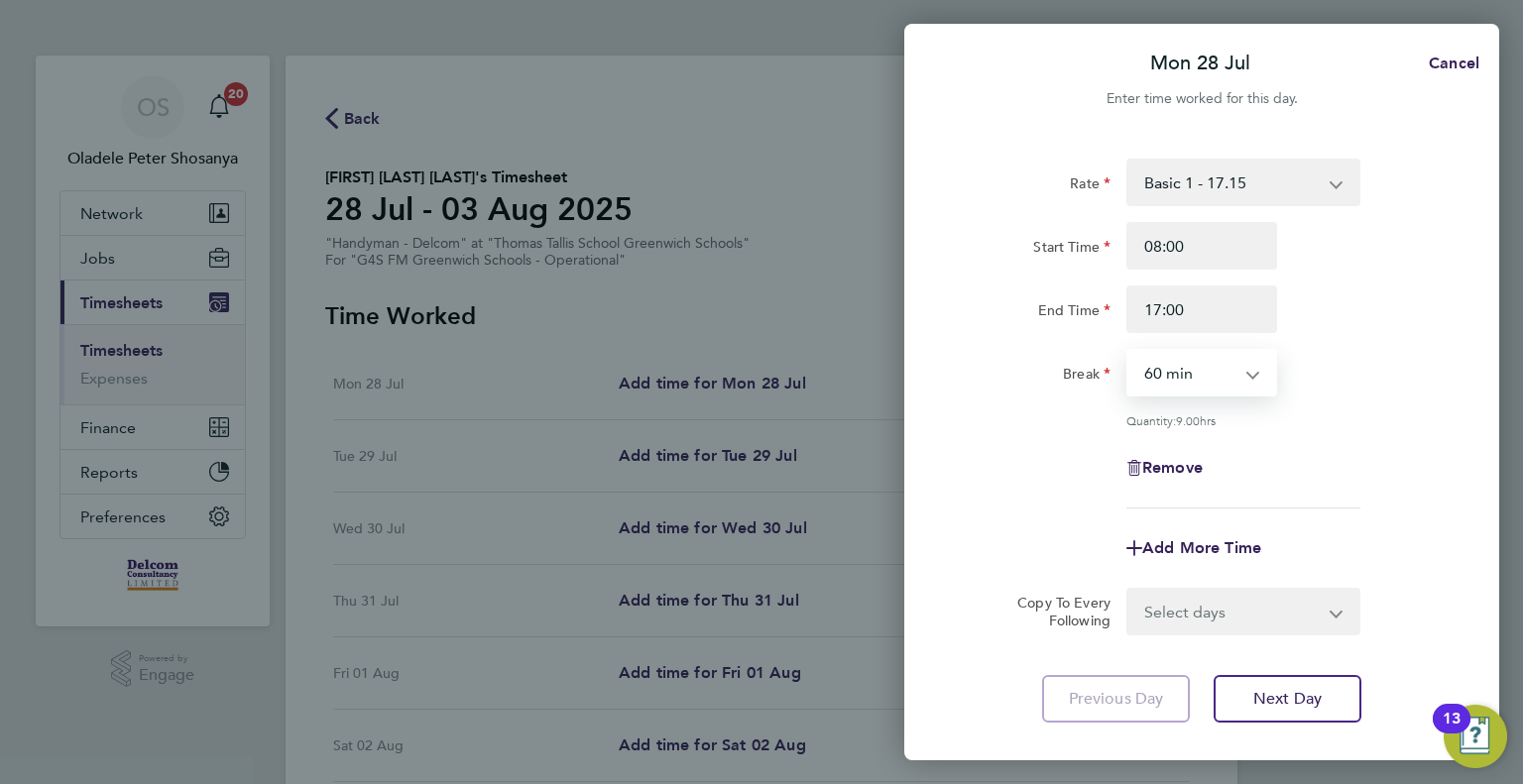 click on "0 min   15 min   30 min   45 min   60 min   75 min   90 min" at bounding box center (1190, 373) 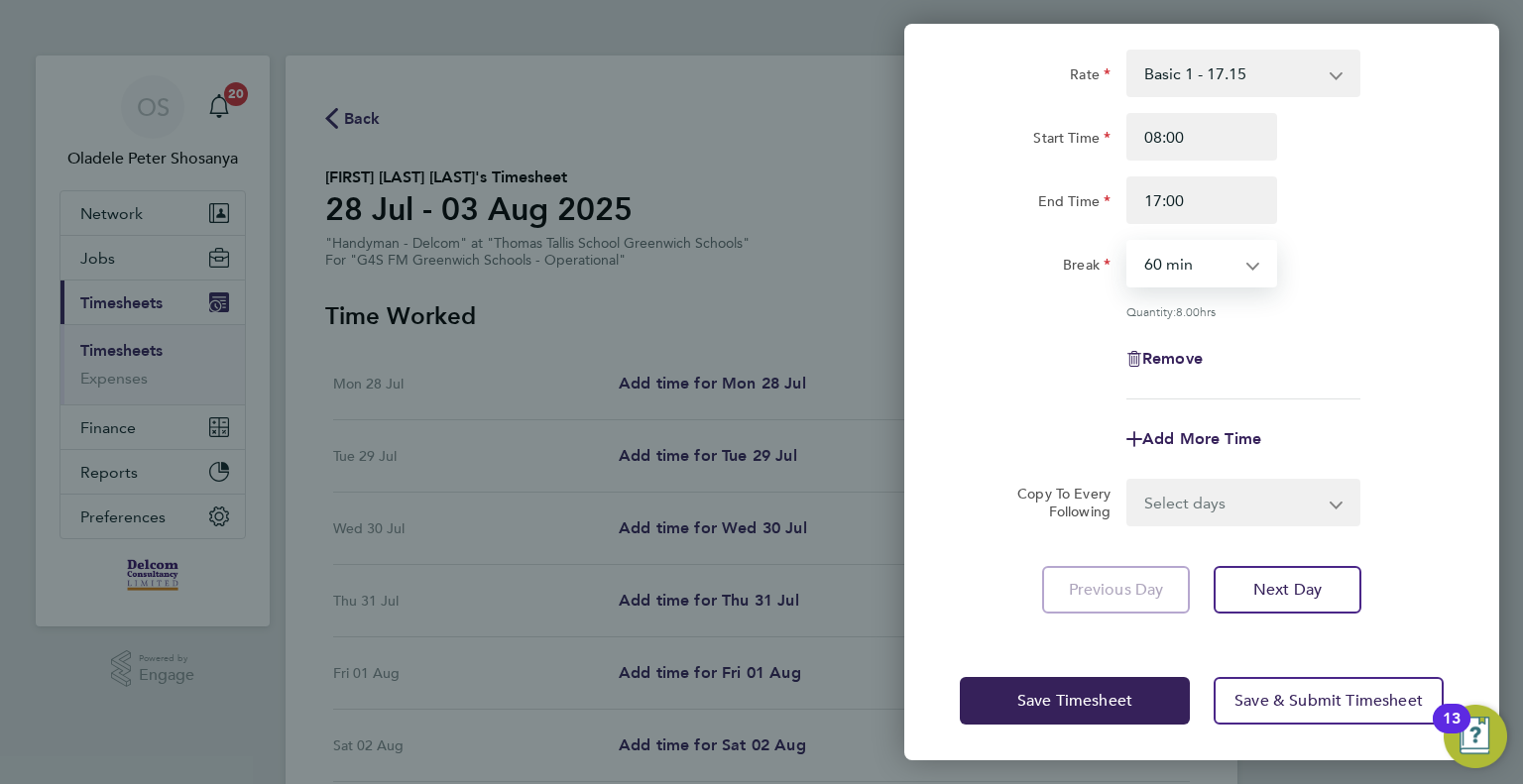 scroll, scrollTop: 110, scrollLeft: 0, axis: vertical 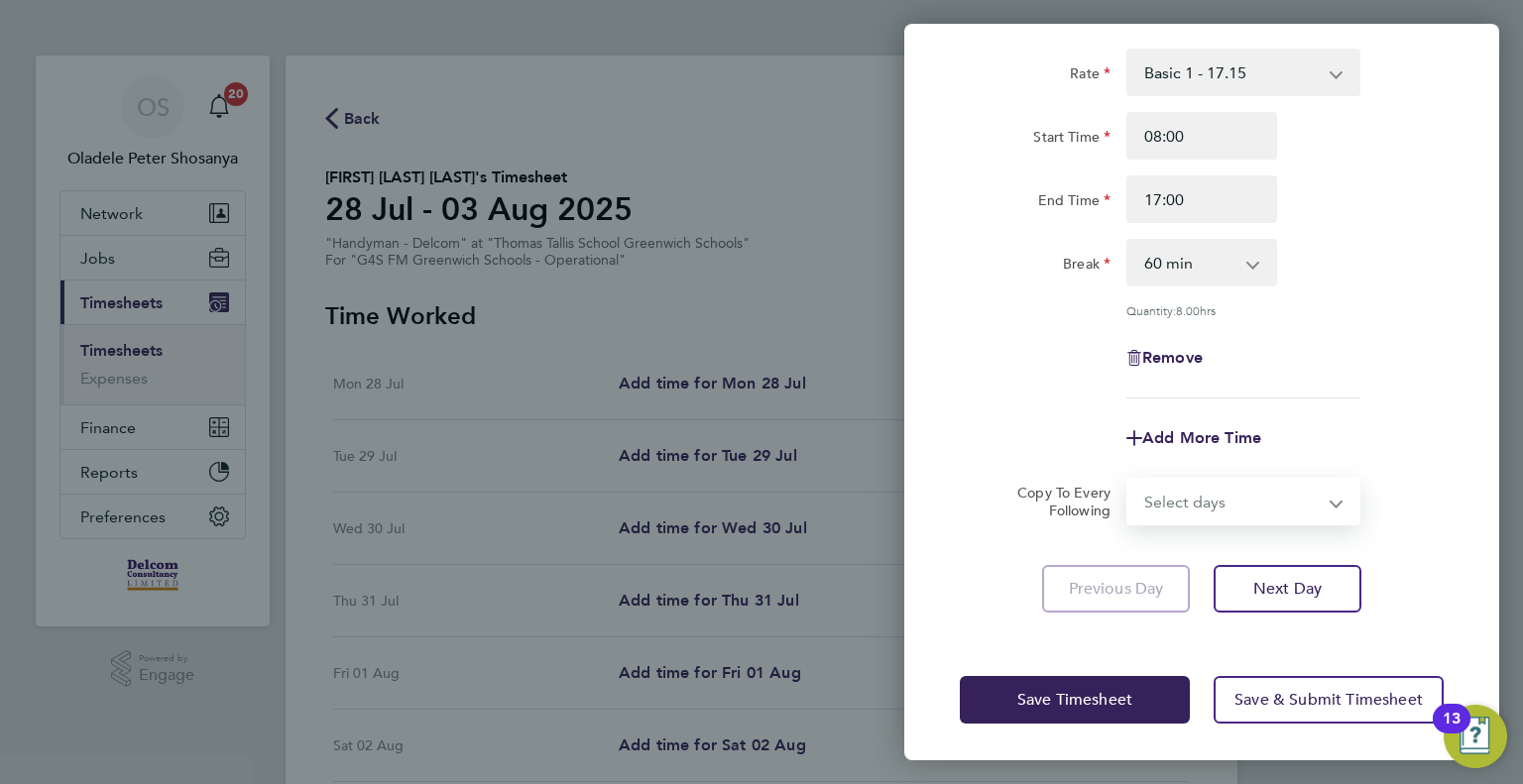 click on "Select days   Day   Weekday (Mon-Fri)   Weekend (Sat-Sun)   Tuesday   Wednesday   Thursday   Friday   Saturday   Sunday" at bounding box center (1232, 502) 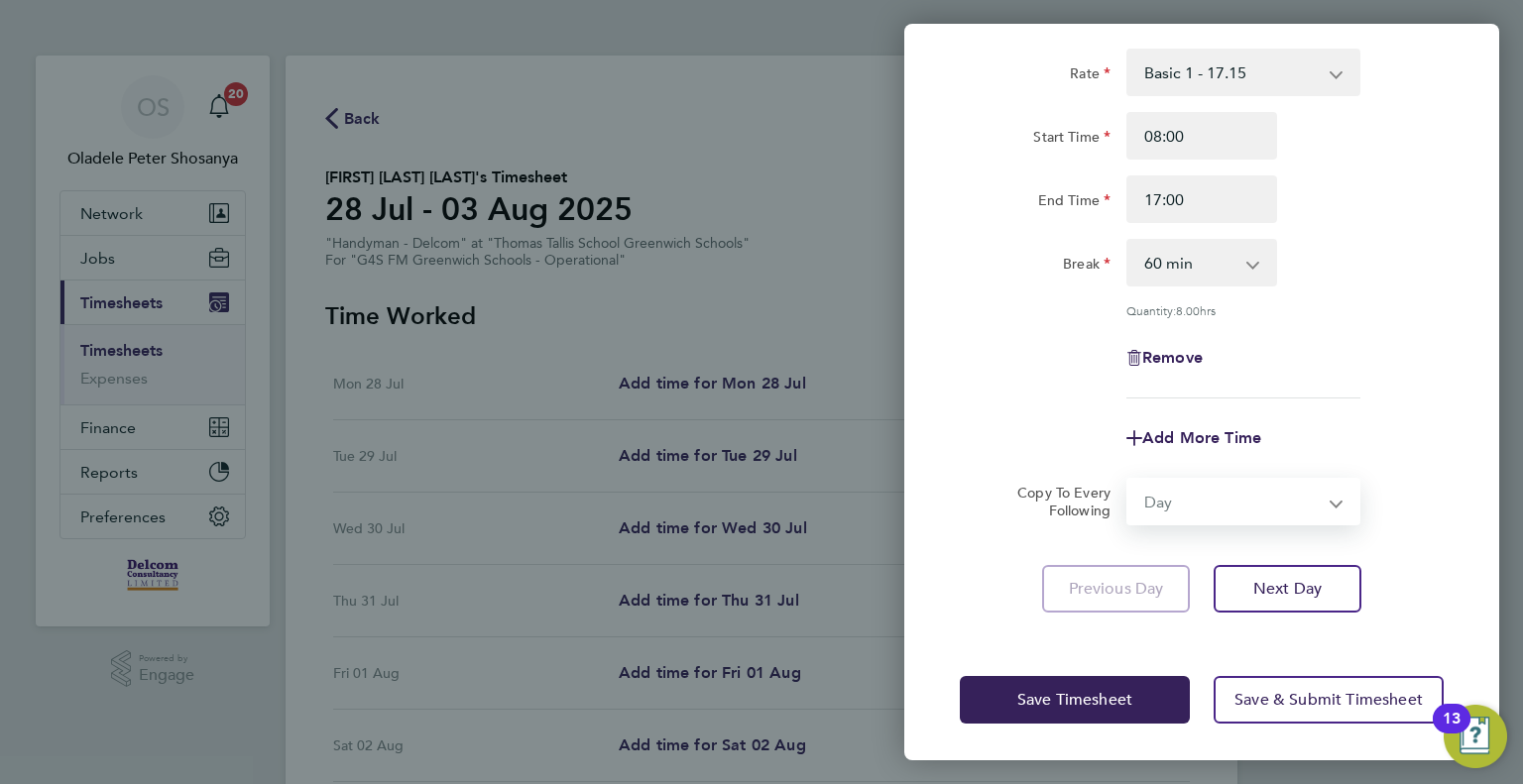 click on "Select days   Day   Weekday (Mon-Fri)   Weekend (Sat-Sun)   Tuesday   Wednesday   Thursday   Friday   Saturday   Sunday" at bounding box center [1232, 502] 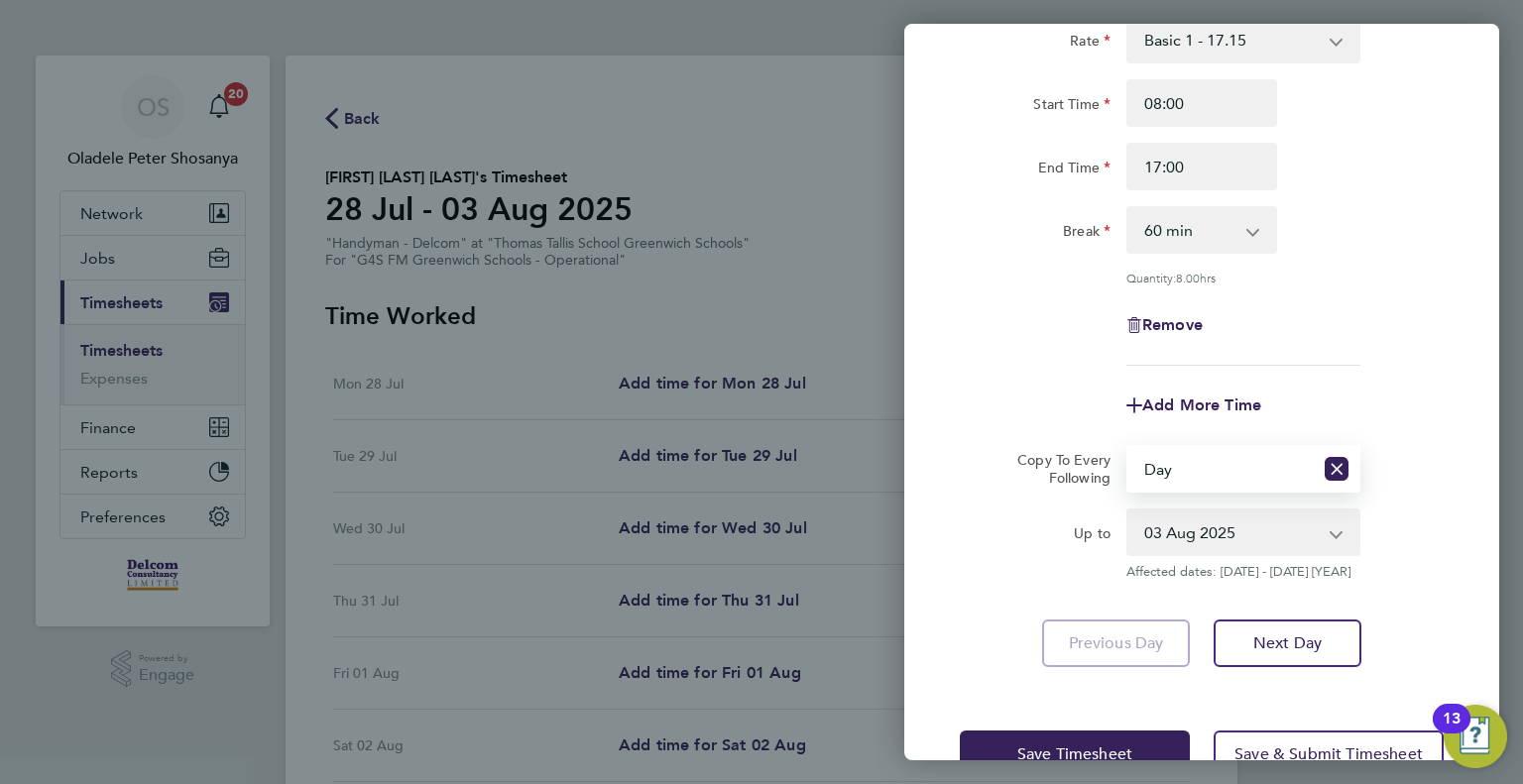 scroll, scrollTop: 197, scrollLeft: 0, axis: vertical 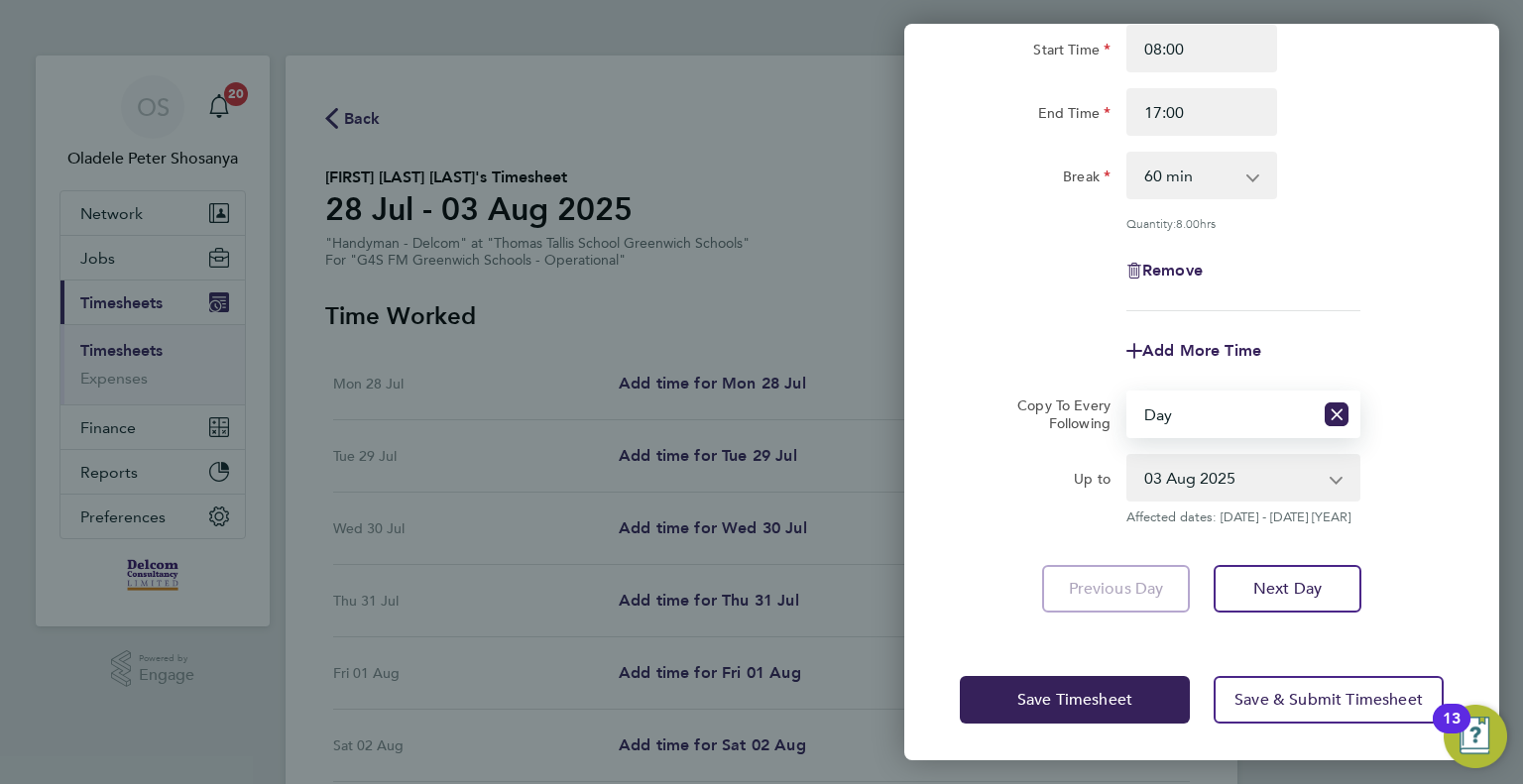 click on "[DATE] [YEAR]   [DATE] [YEAR]   [DATE] [YEAR]   [DATE] [YEAR]   [DATE] [YEAR]   [DATE] [YEAR]" at bounding box center [1231, 478] 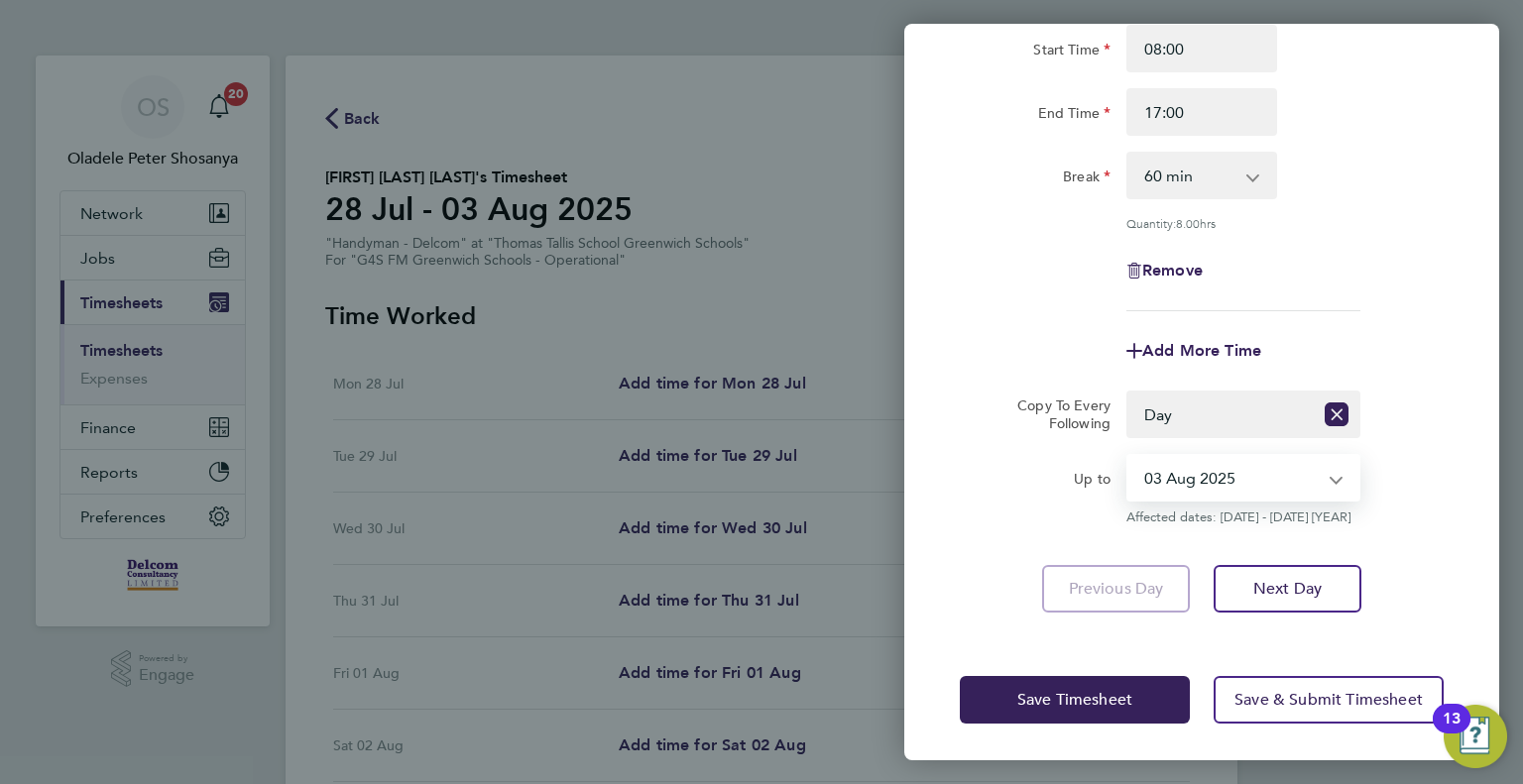 select on "[YEAR]-[MONTH]-[DAY]" 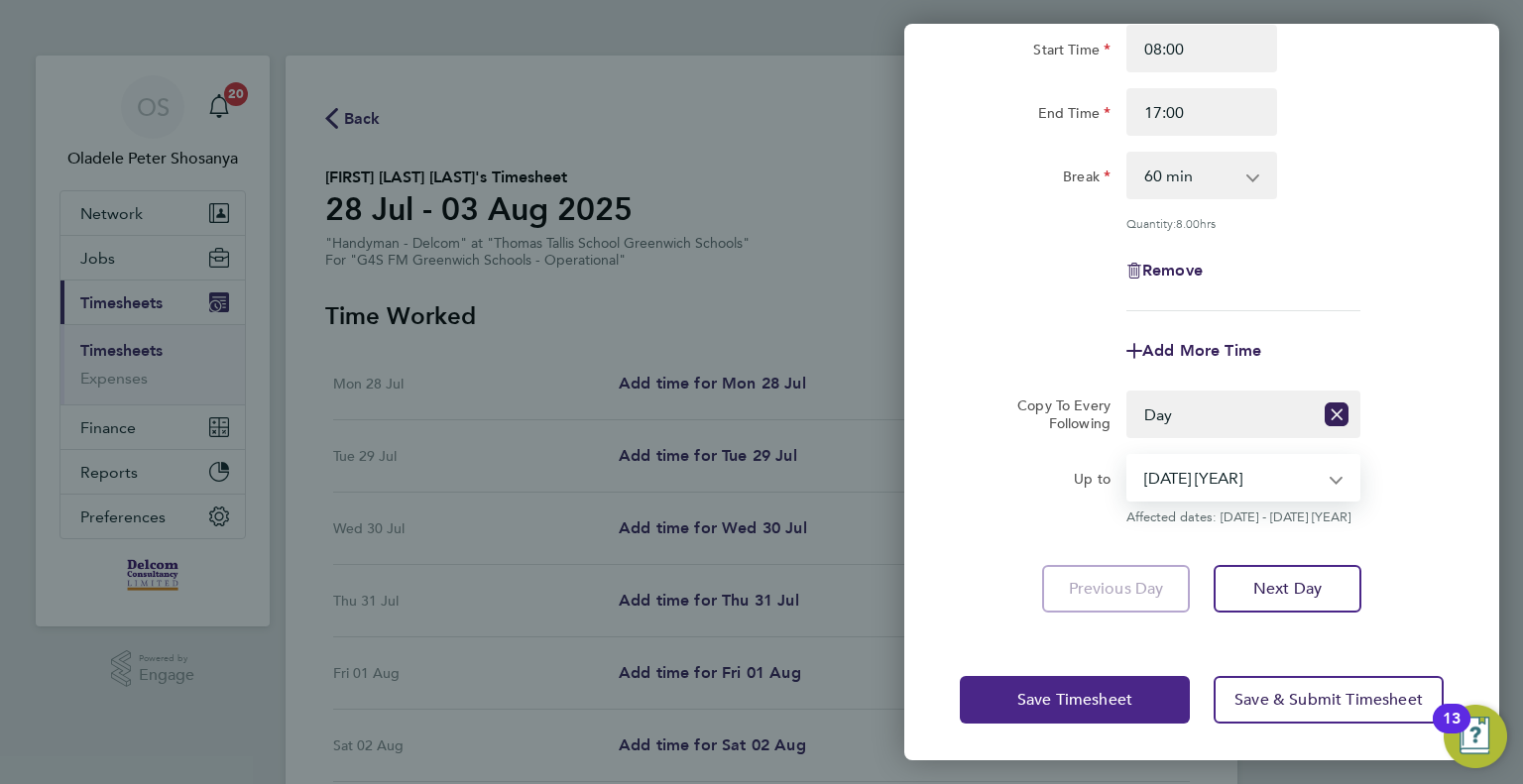 click on "Save Timesheet" 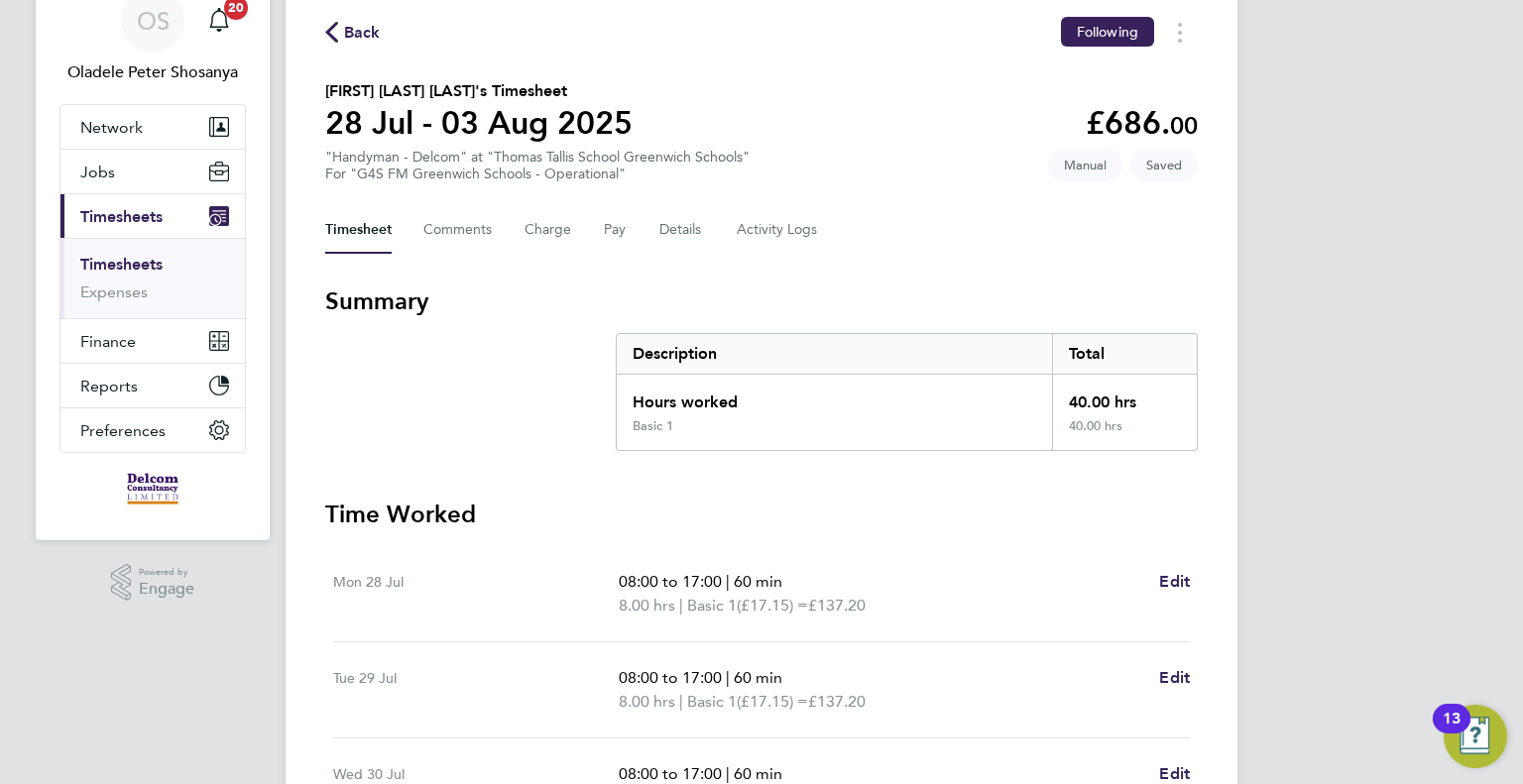 scroll, scrollTop: 645, scrollLeft: 0, axis: vertical 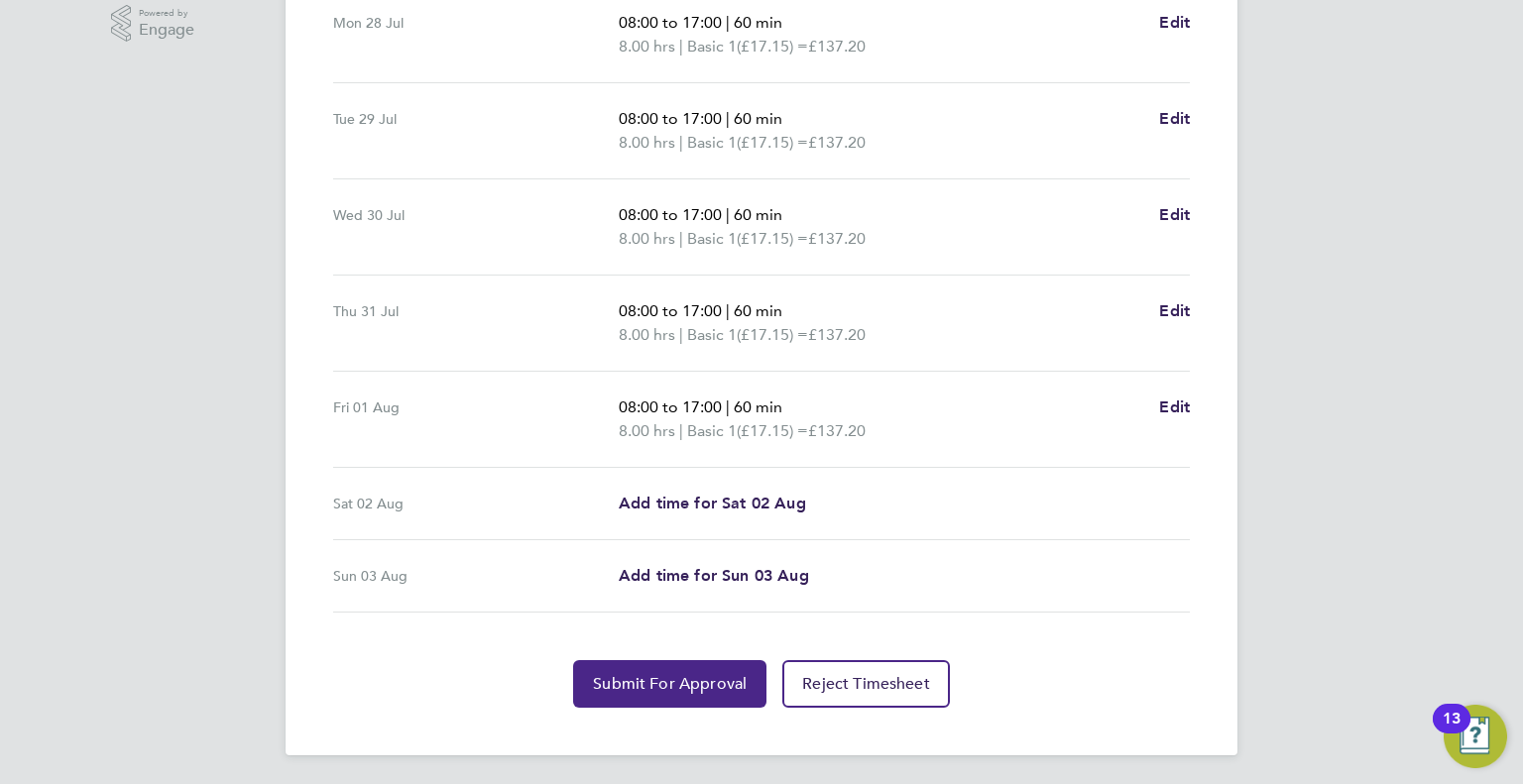 click on "Submit For Approval" 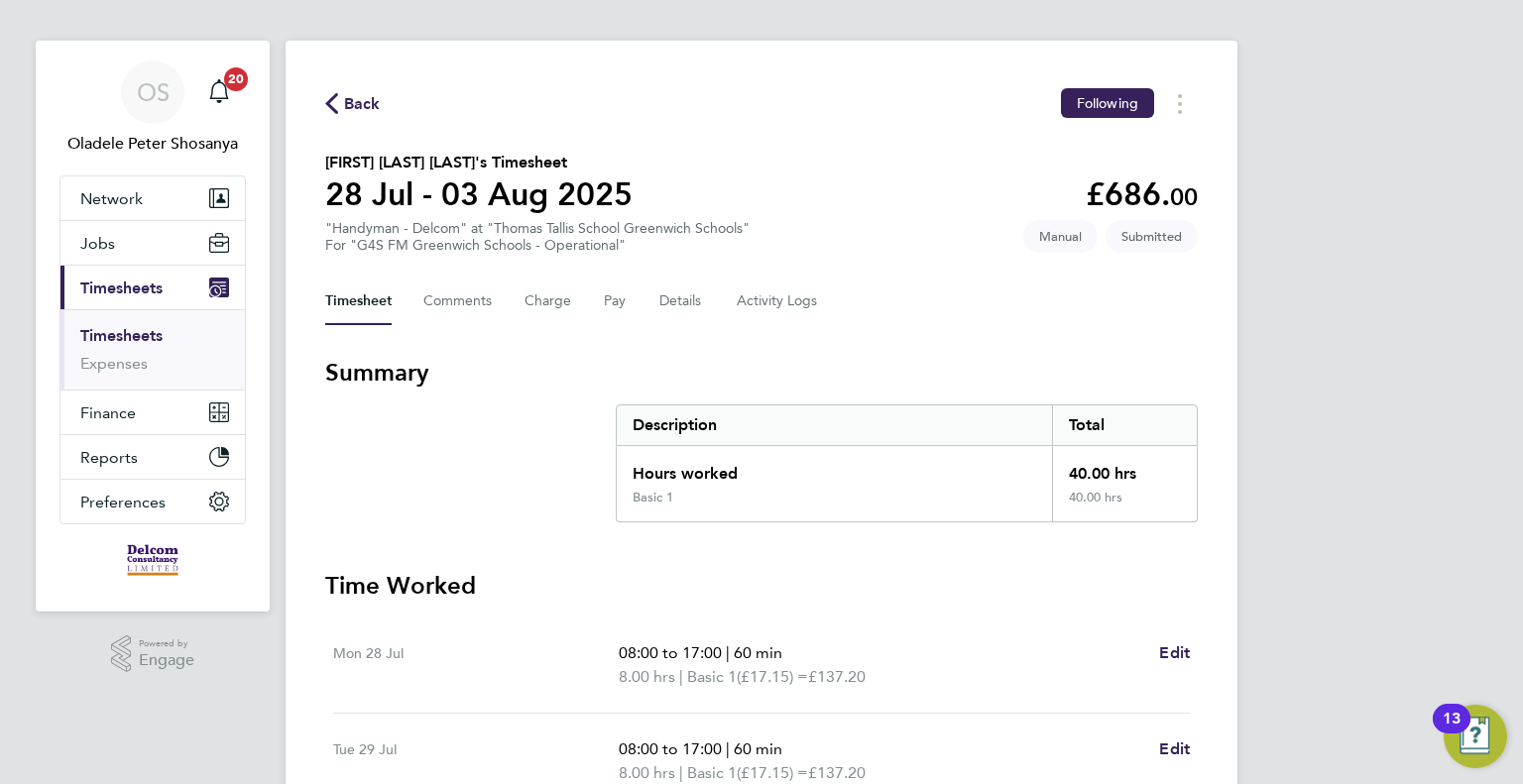 scroll, scrollTop: 0, scrollLeft: 0, axis: both 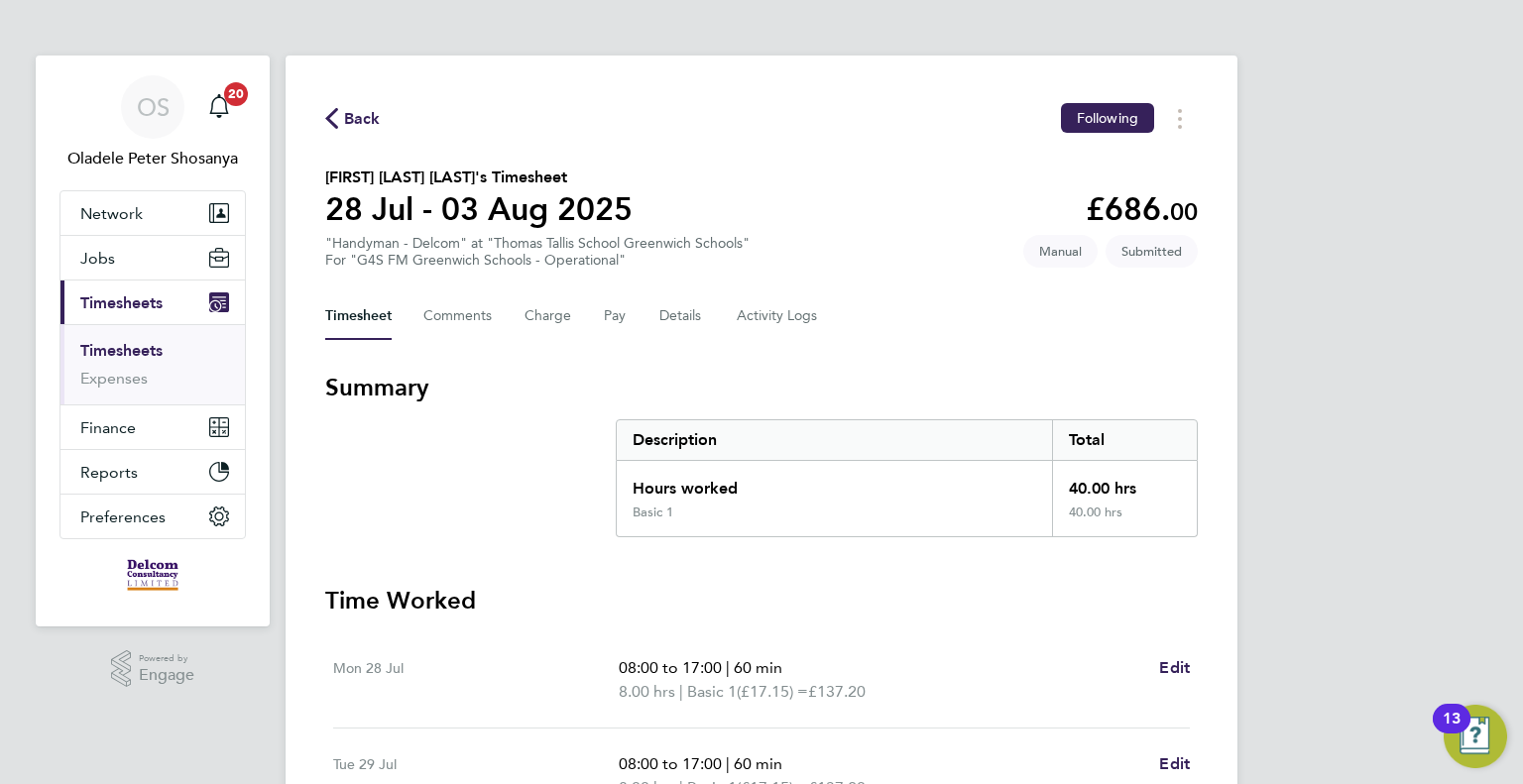 click on "Back" 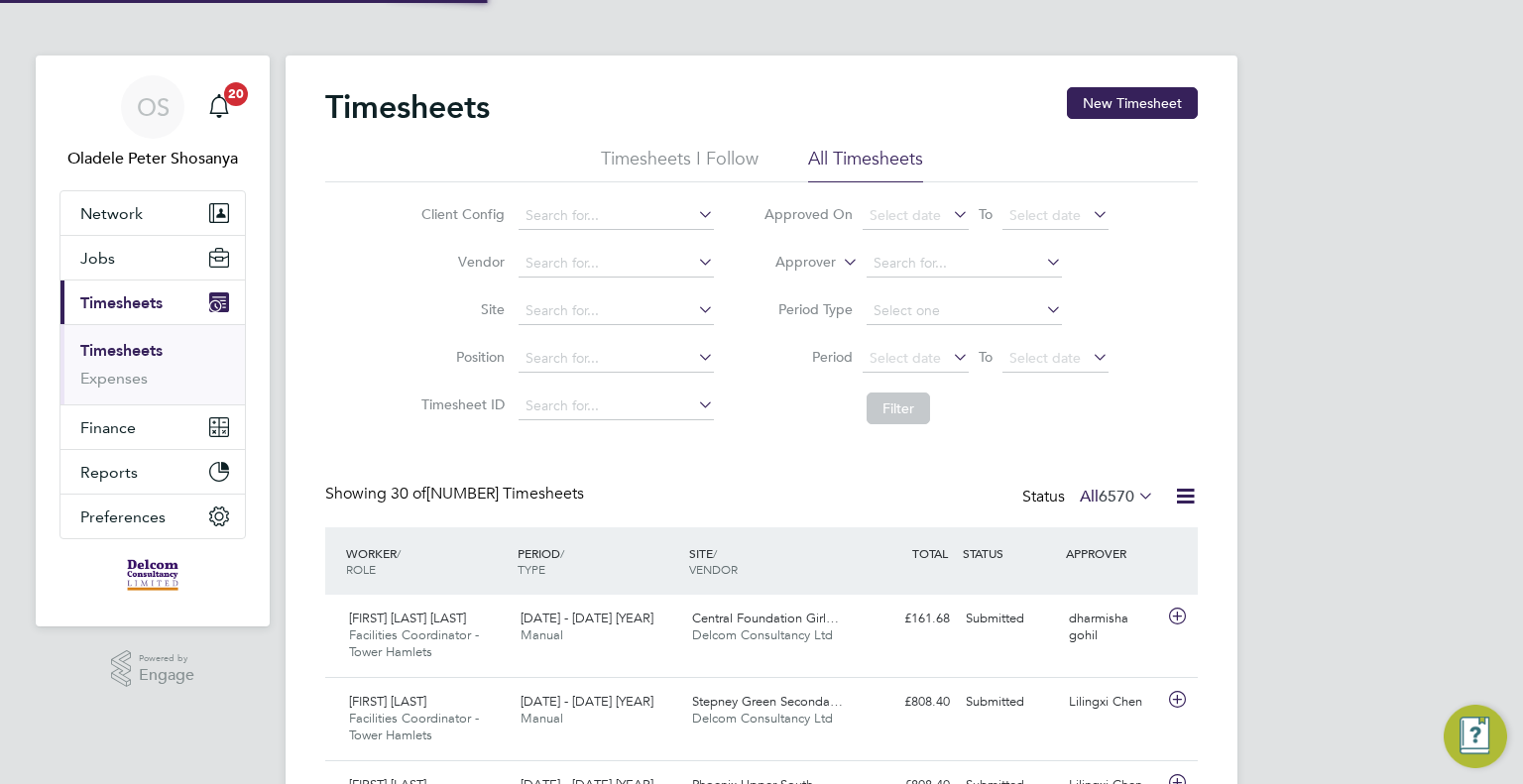 scroll, scrollTop: 10, scrollLeft: 10, axis: both 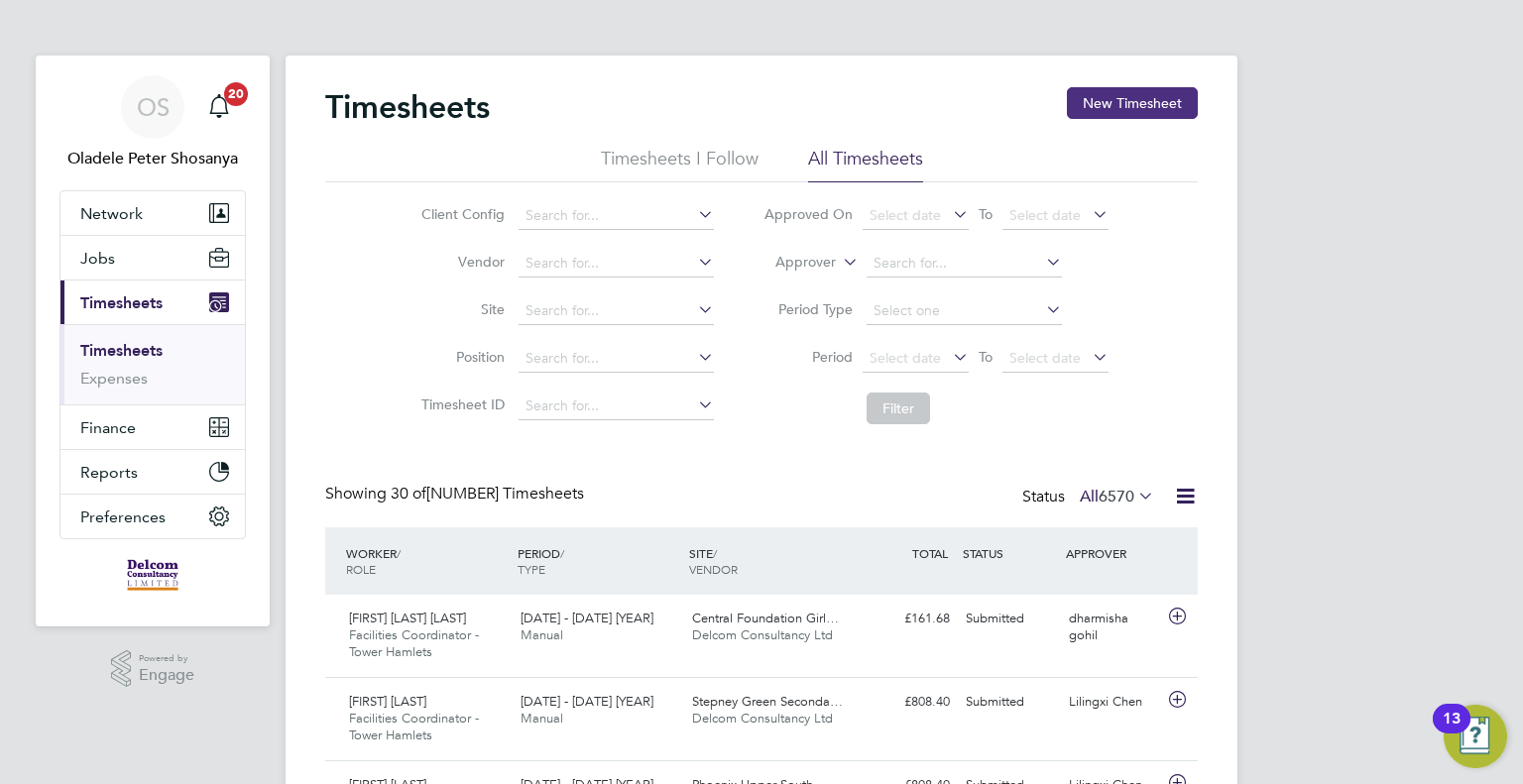 click on "New Timesheet" 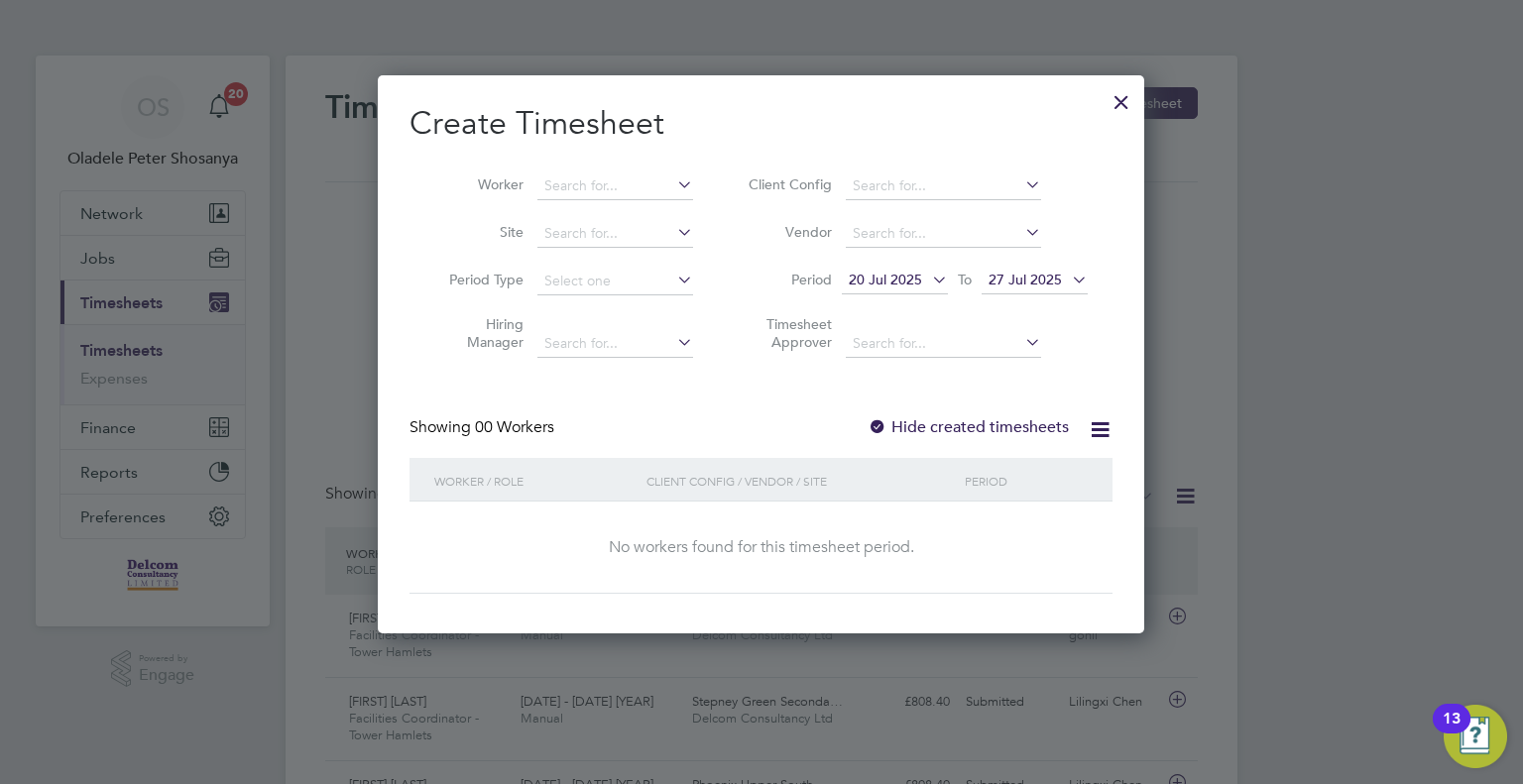 click on "Period
20 Jul 2025
To
27 Jul 2025" at bounding box center (915, 281) 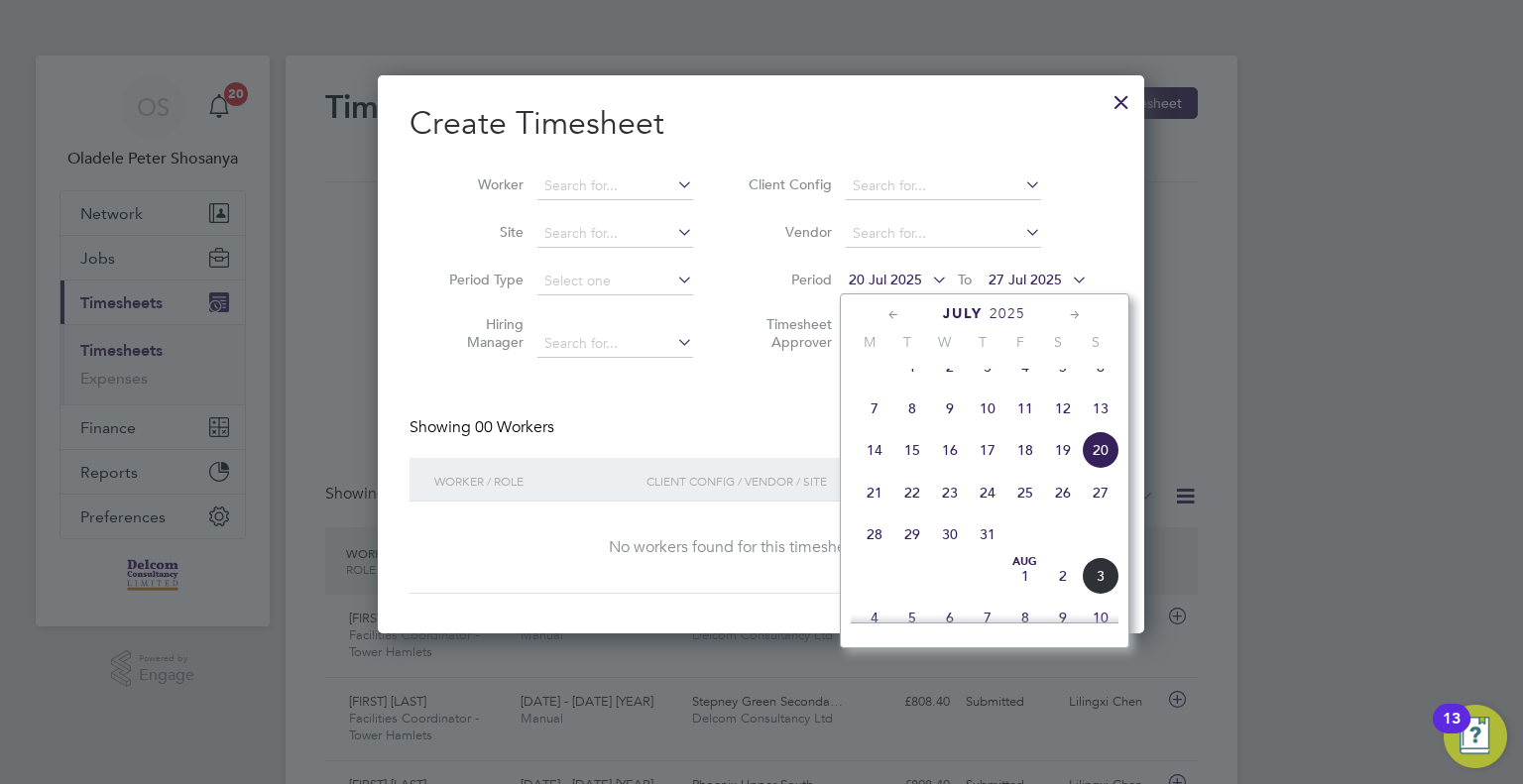 click on "28" 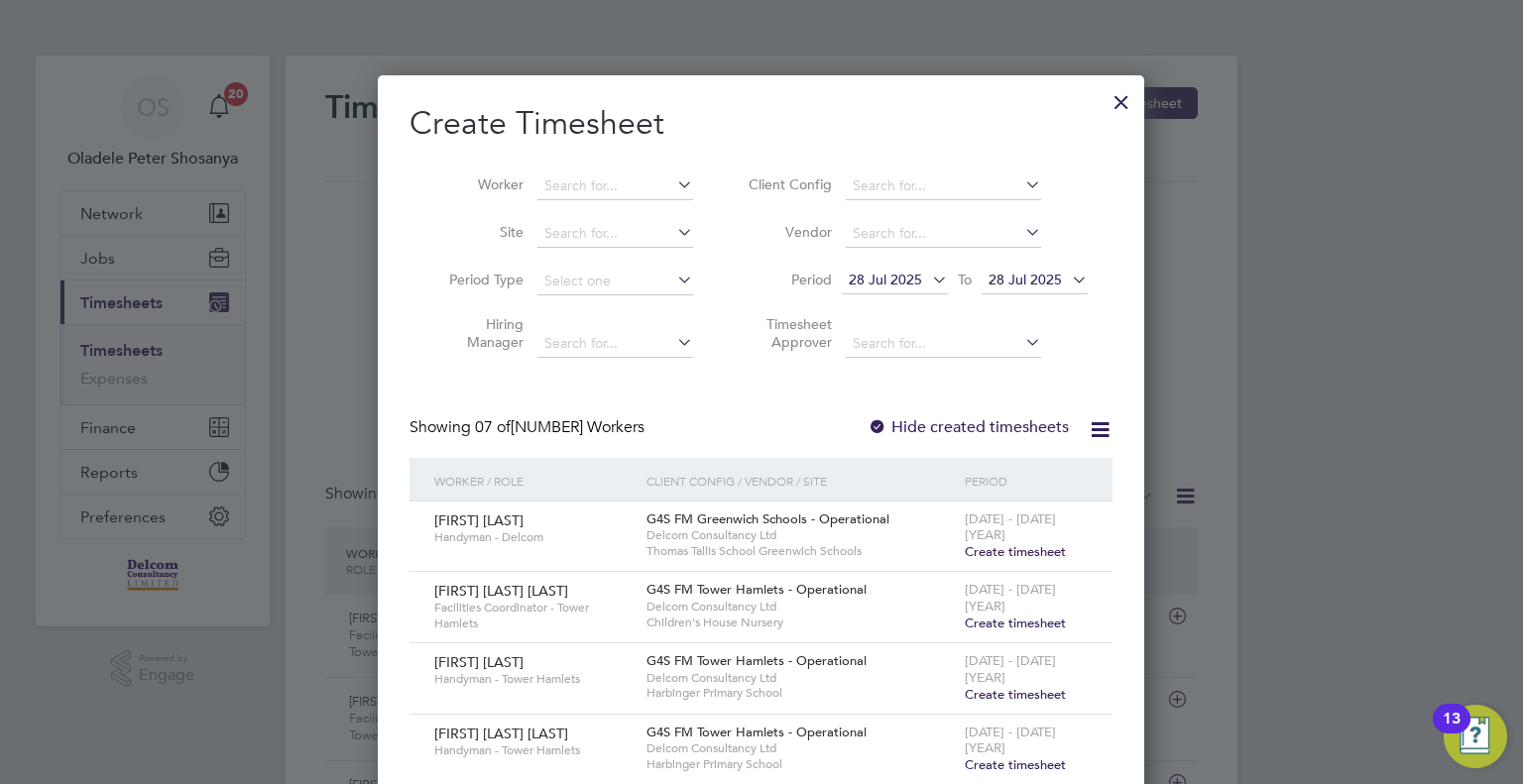 click on "28 Jul 2025" at bounding box center (1034, 280) 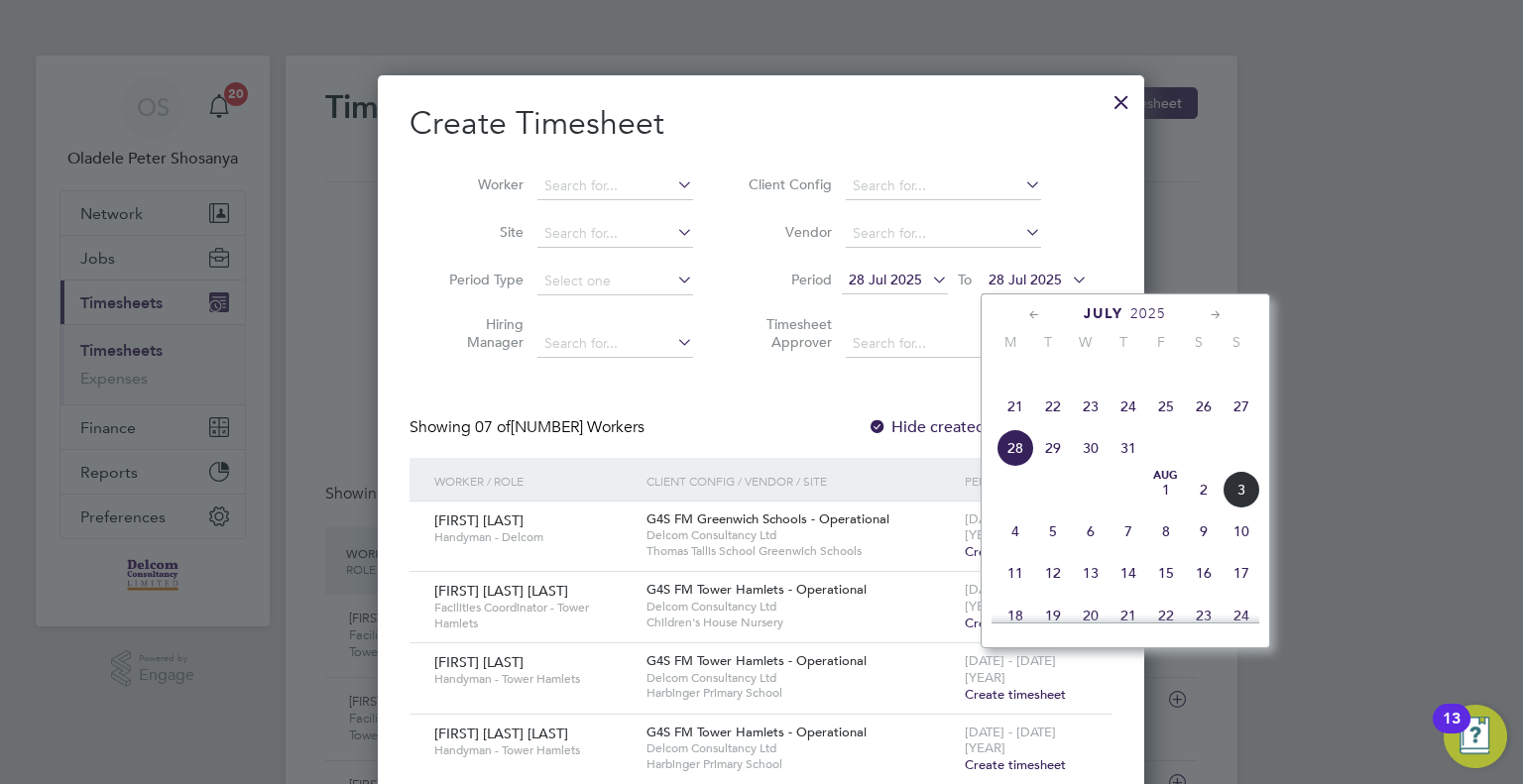 click on "3" 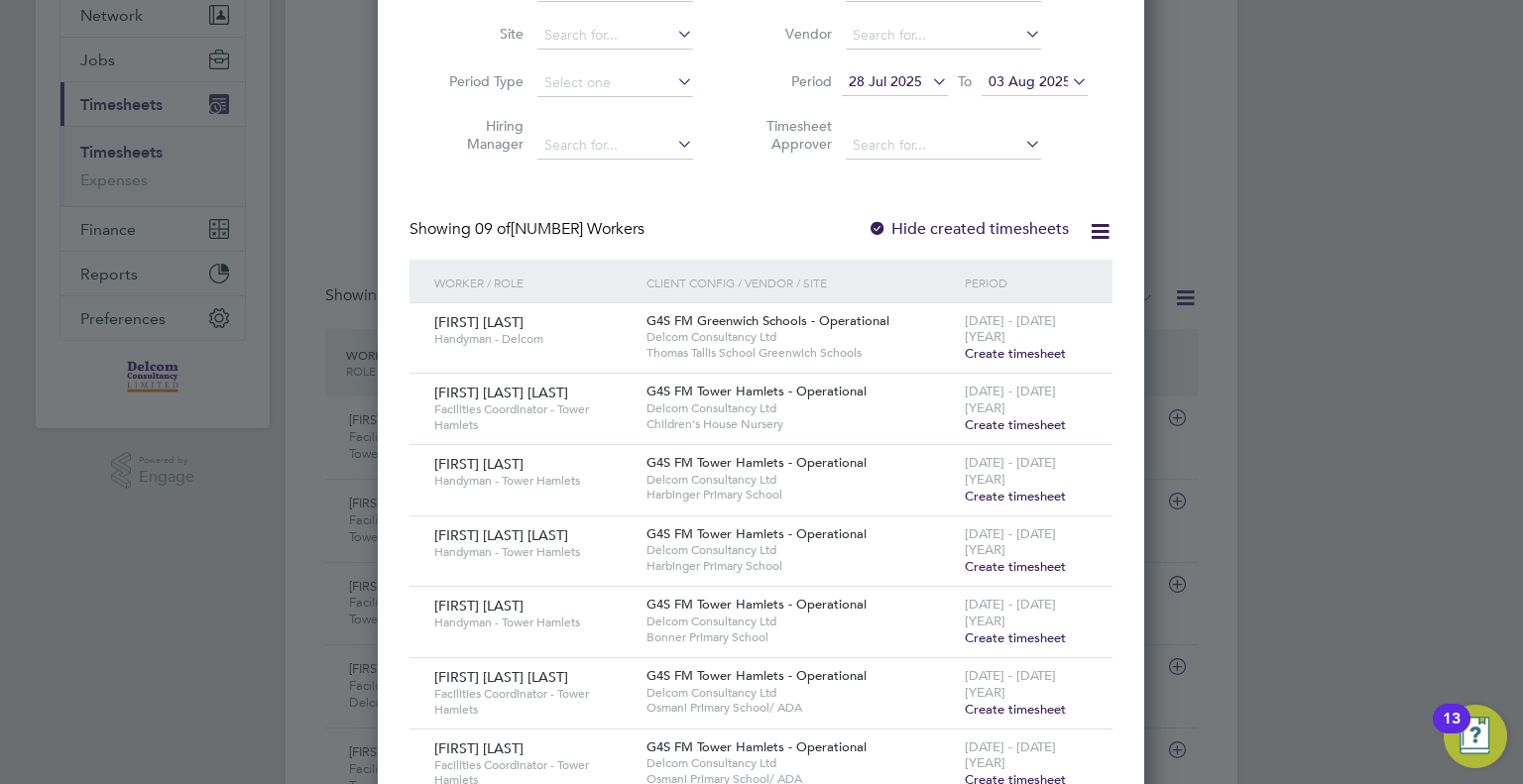 drag, startPoint x: 1007, startPoint y: 406, endPoint x: 1004, endPoint y: 422, distance: 16.27882 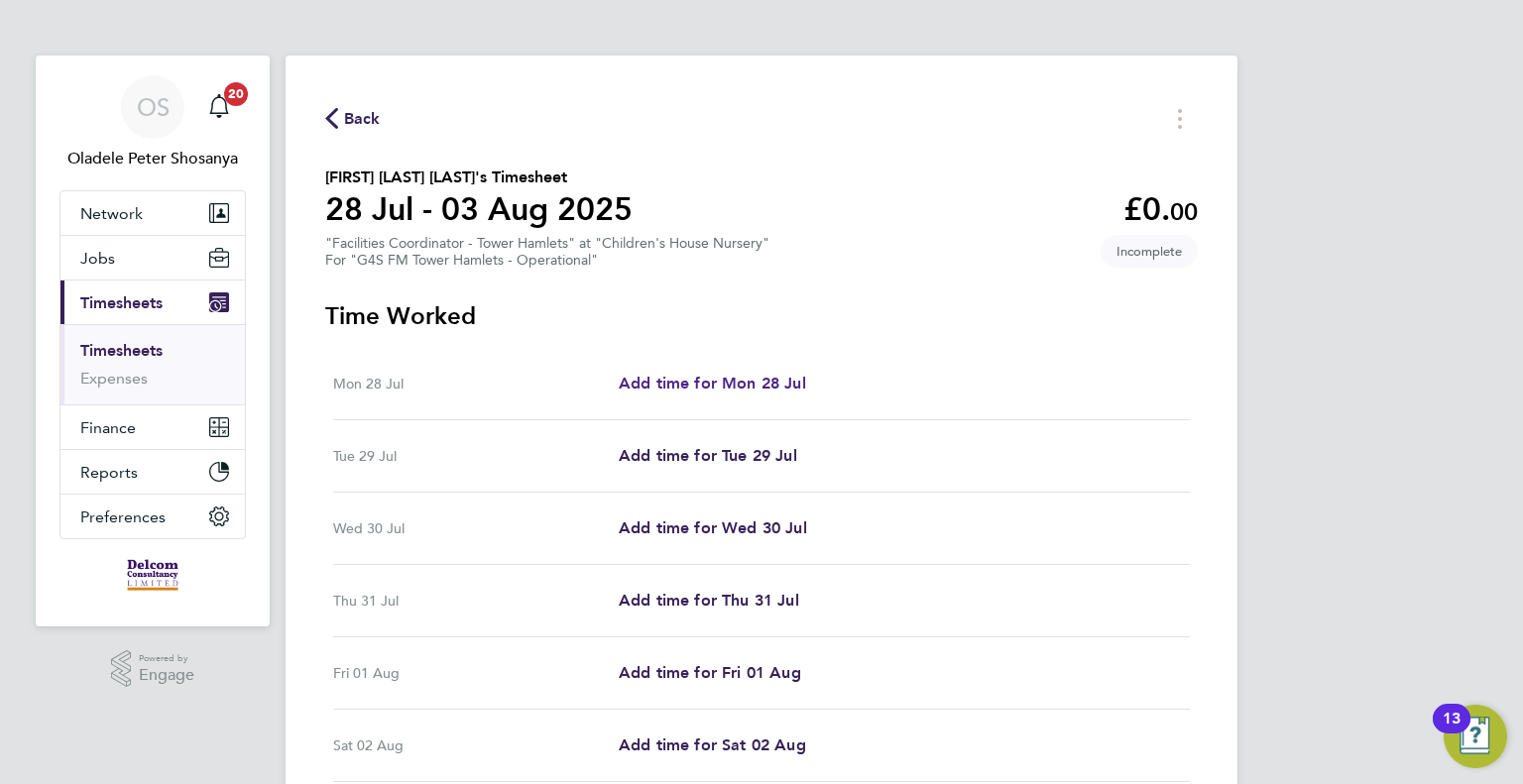 click on "Add time for Mon 28 Jul" at bounding box center (712, 383) 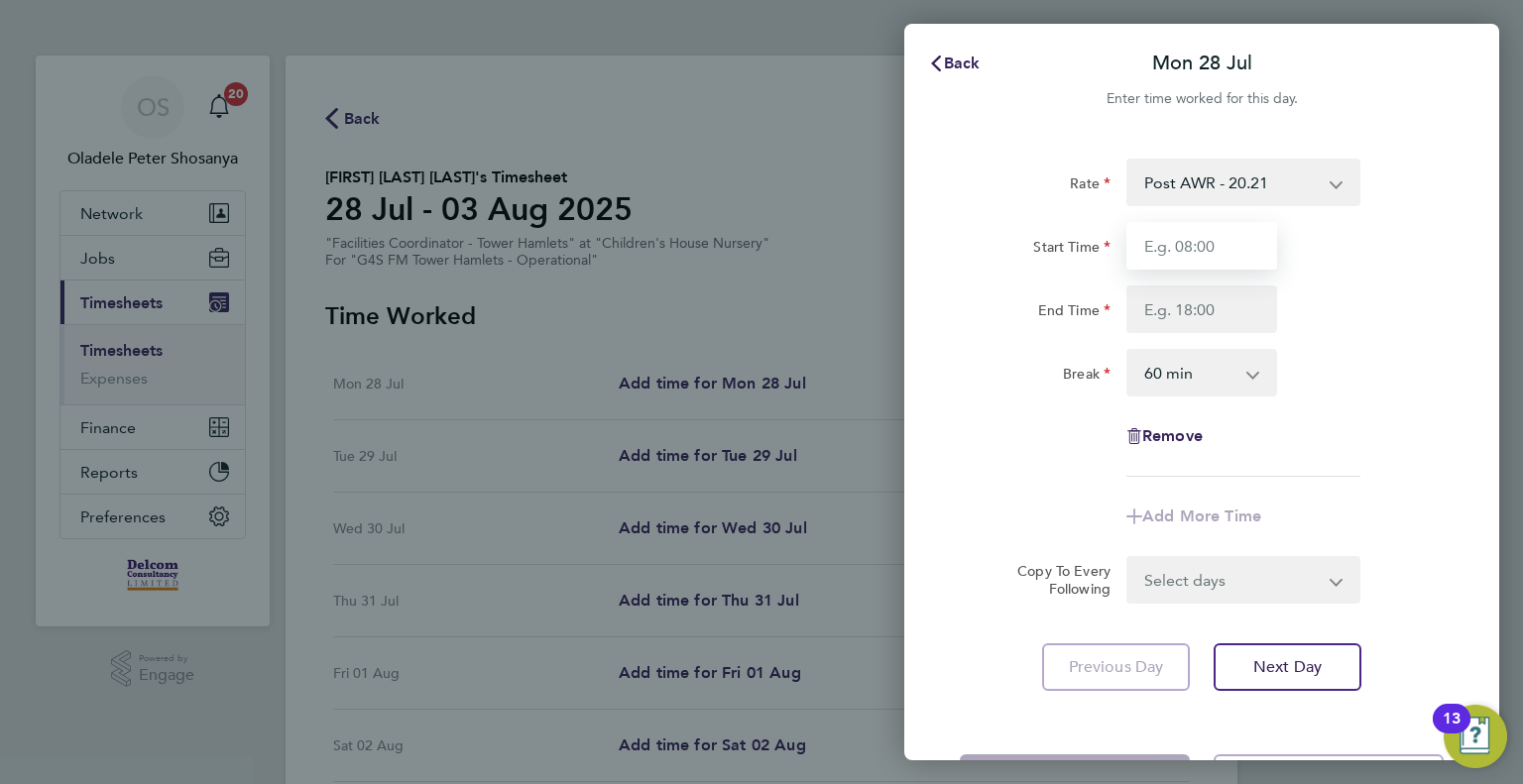 click on "Start Time" at bounding box center [1202, 246] 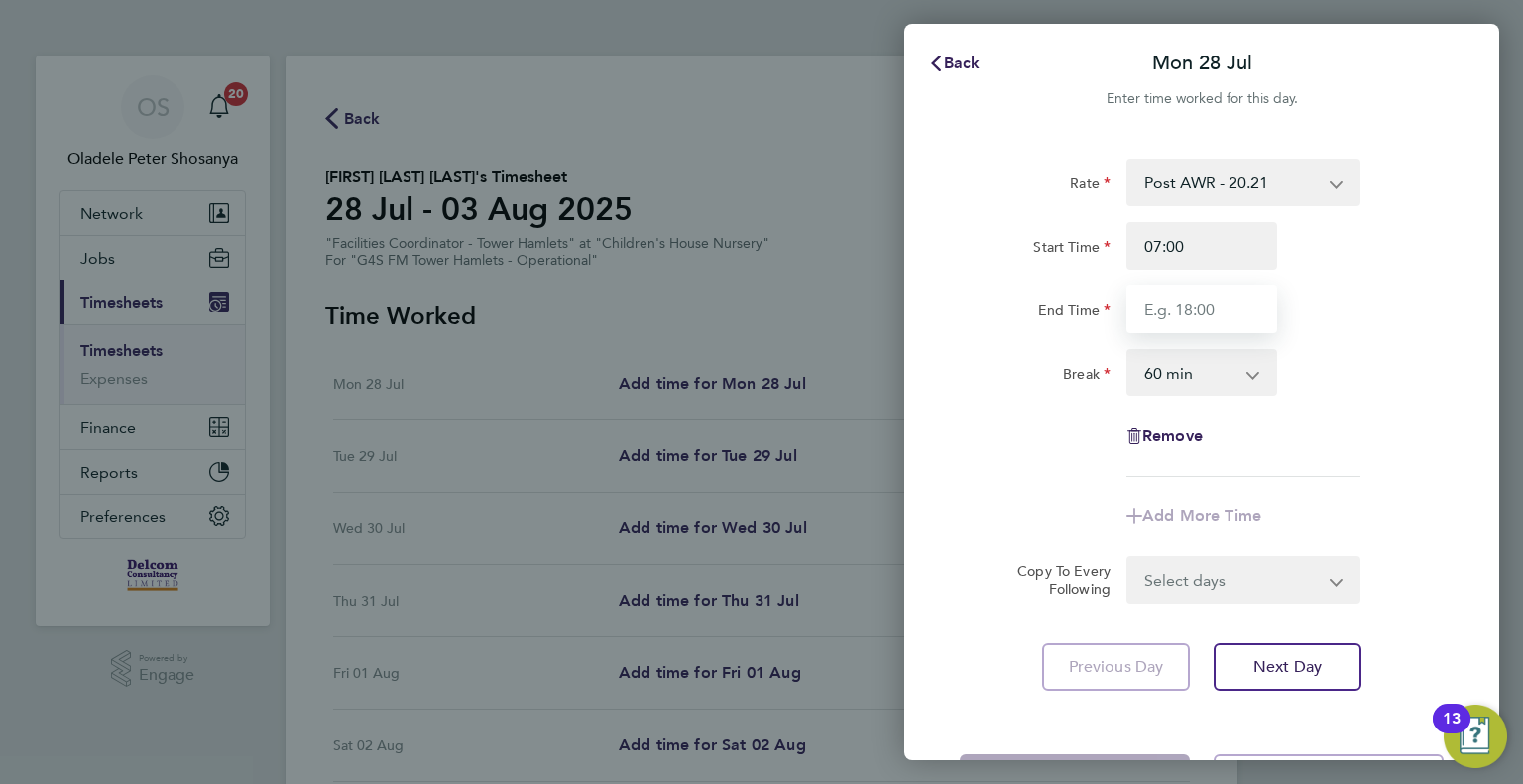 click on "End Time" at bounding box center (1202, 309) 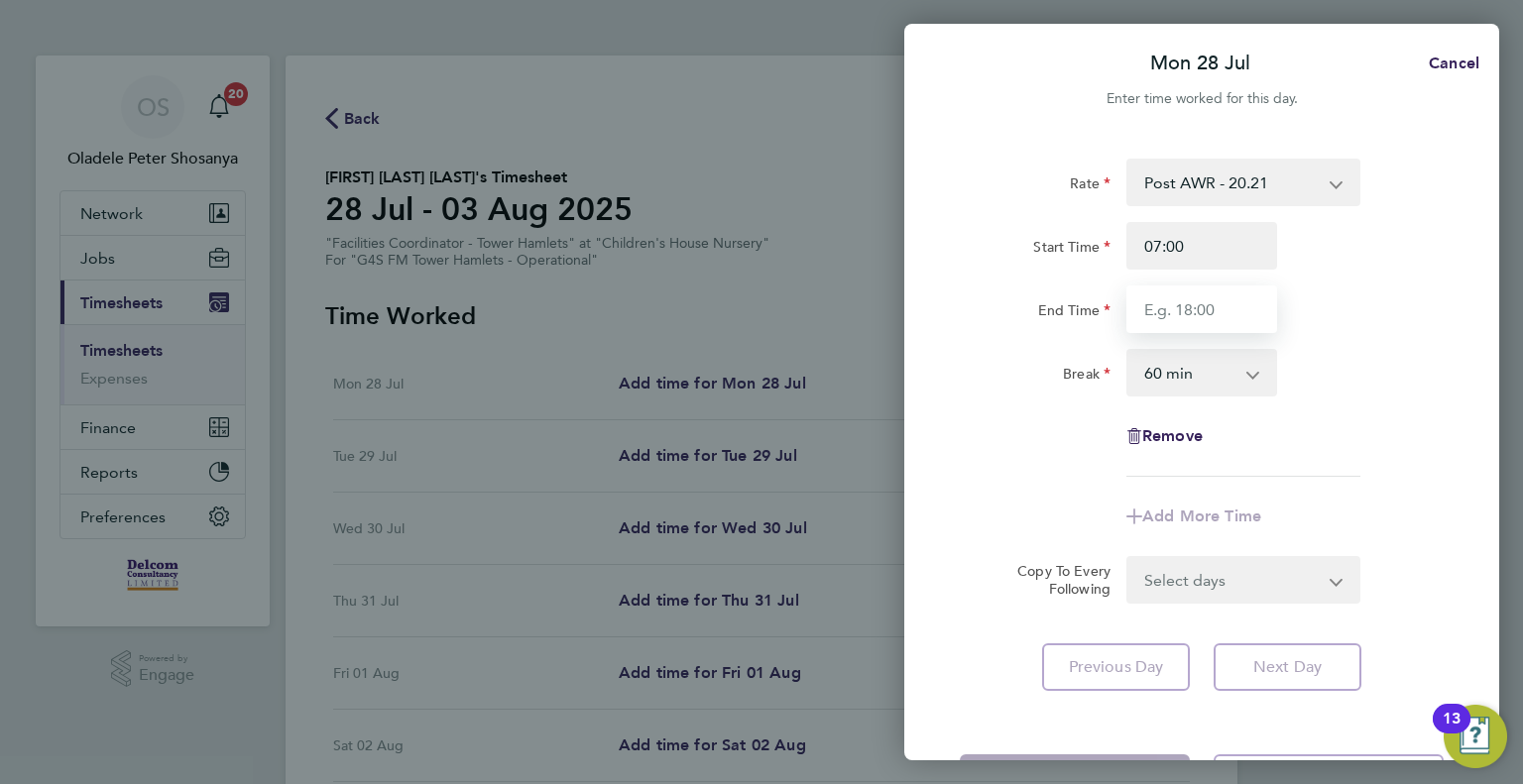 type on "16:00" 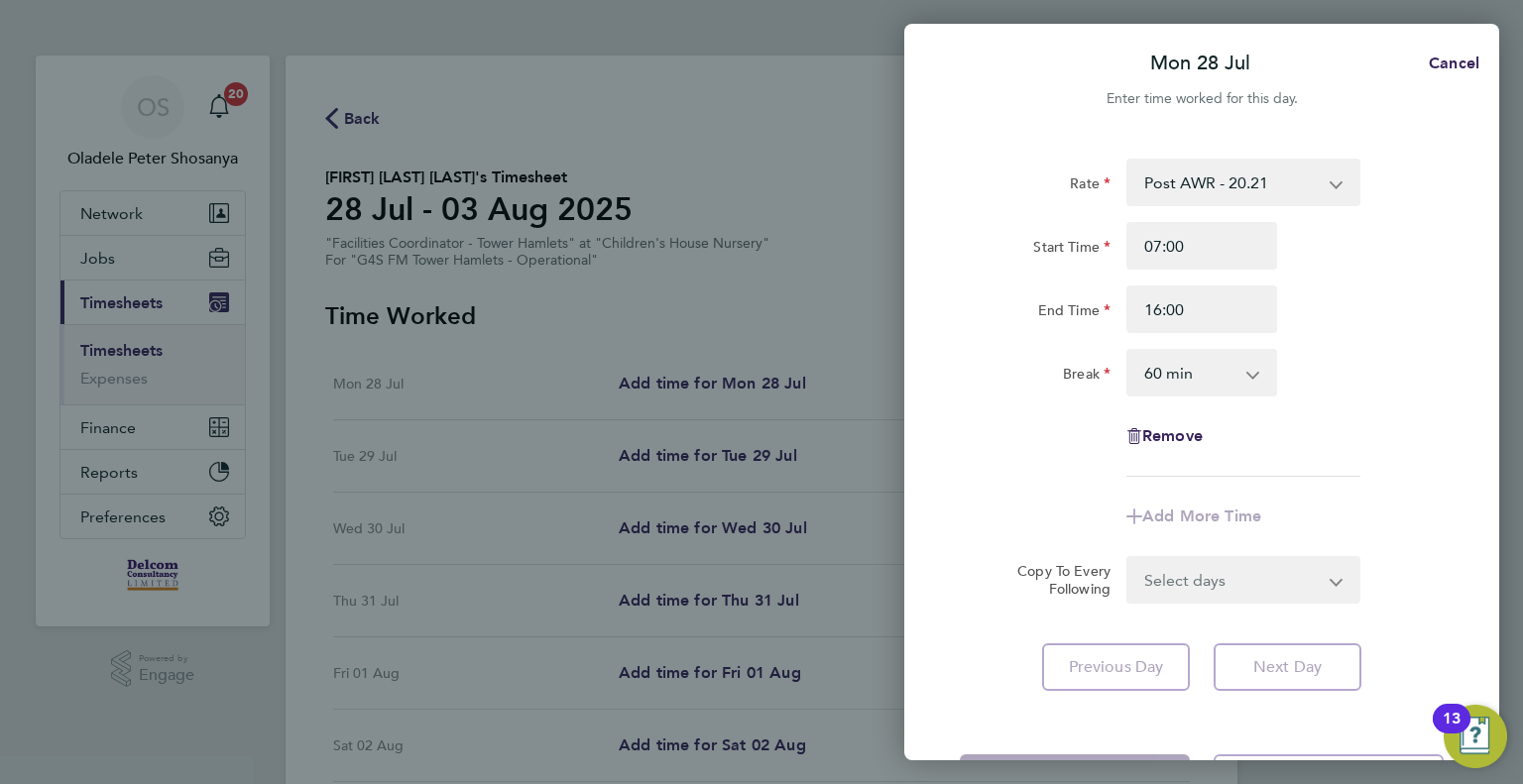 click on "Rate  Post AWR - 20.21
Start Time 07:00 End Time 16:00 Break  0 min   15 min   30 min   45 min   60 min   75 min   90 min
Remove" 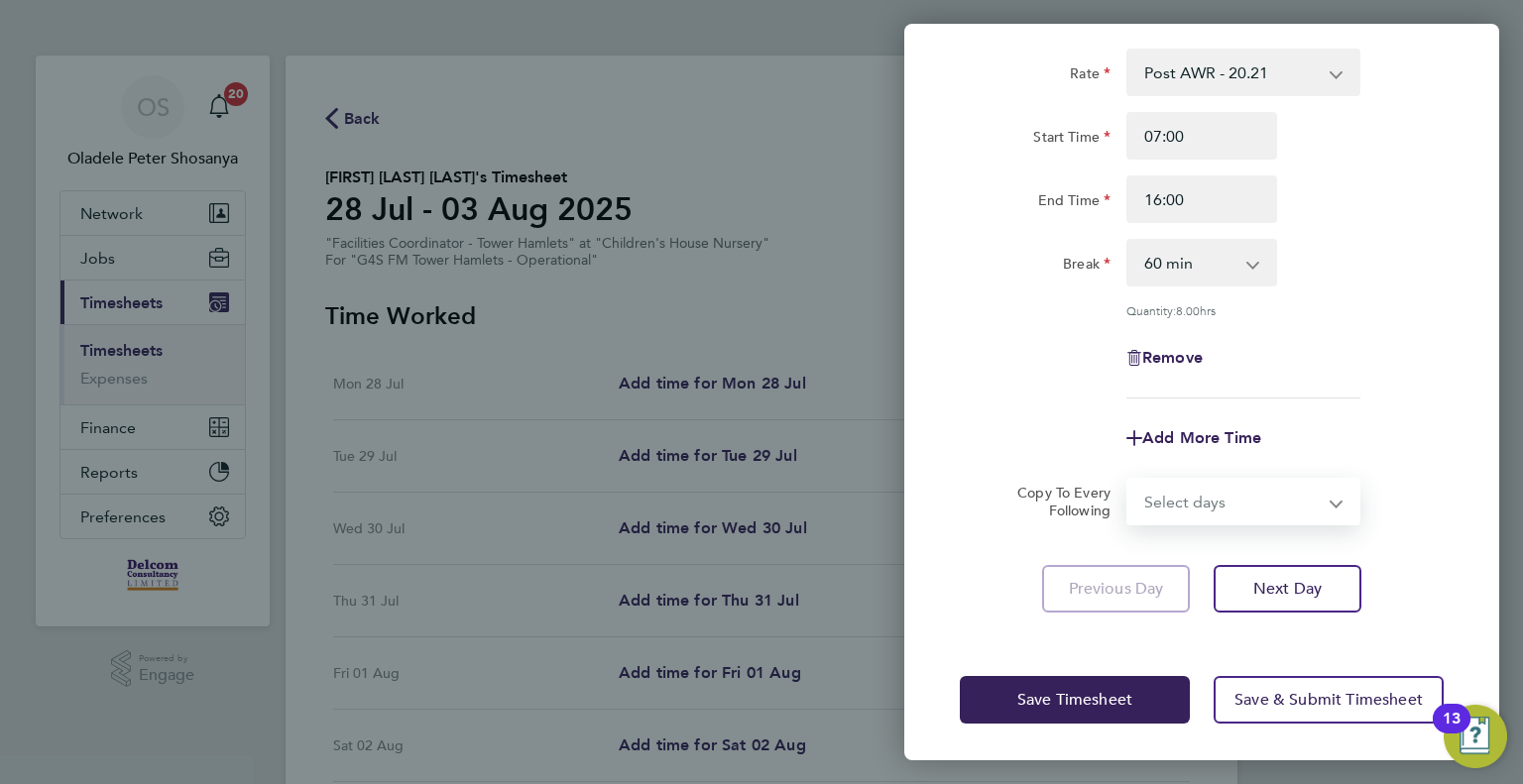 click on "Select days   Day   Weekday (Mon-Fri)   Weekend (Sat-Sun)   Tuesday   Wednesday   Thursday   Friday   Saturday   Sunday" at bounding box center [1232, 502] 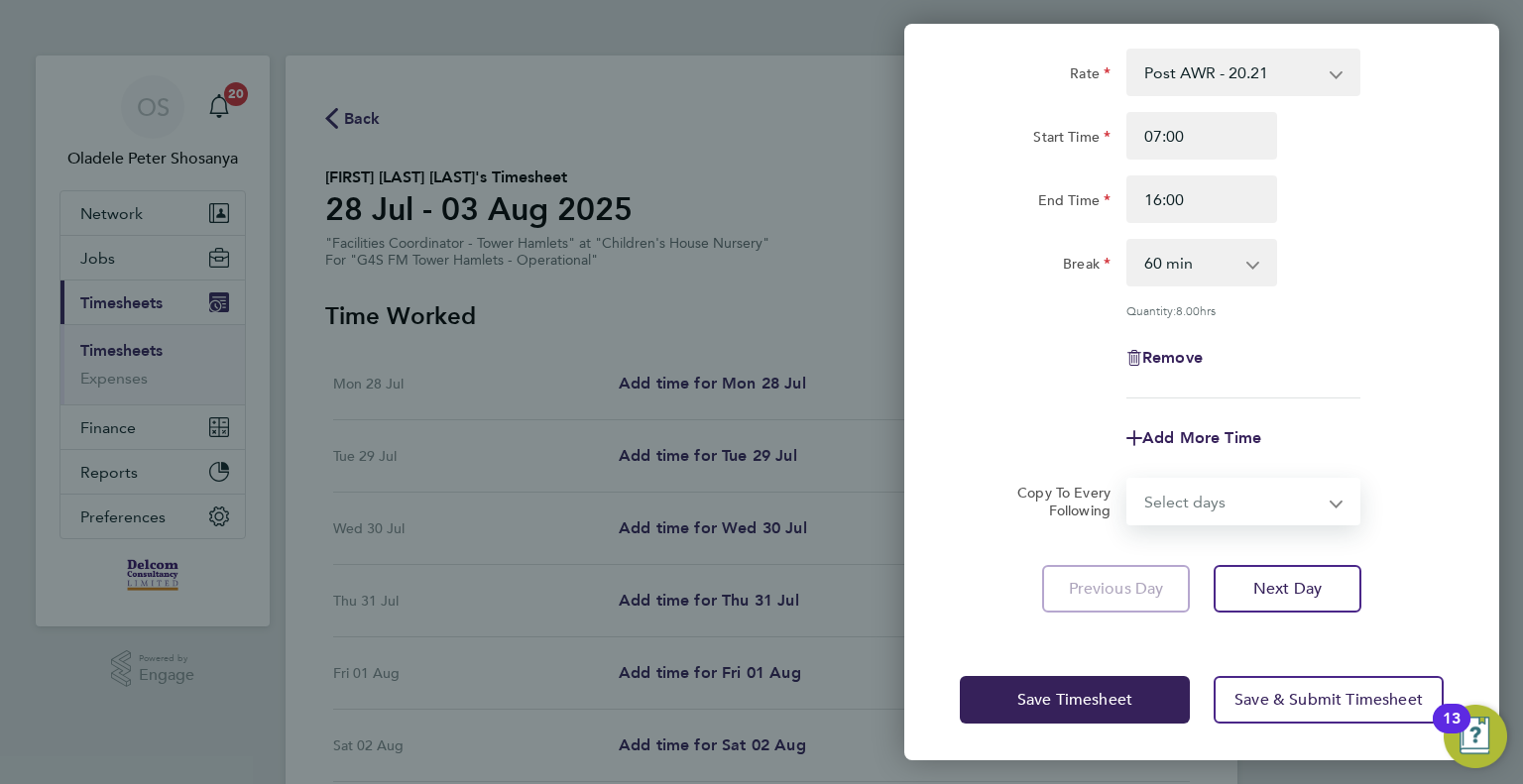 select on "DAY" 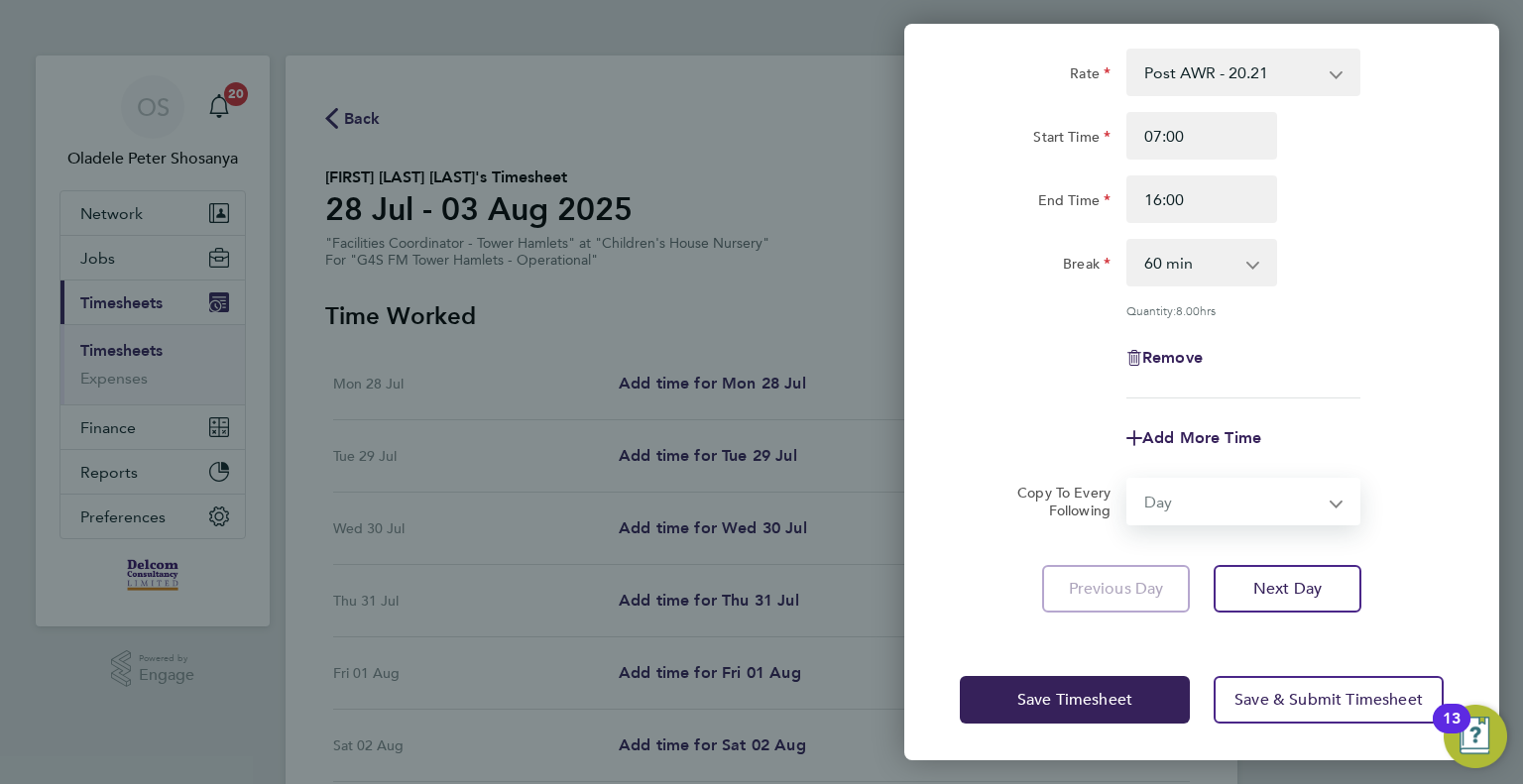 click on "Select days   Day   Weekday (Mon-Fri)   Weekend (Sat-Sun)   Tuesday   Wednesday   Thursday   Friday   Saturday   Sunday" at bounding box center [1232, 502] 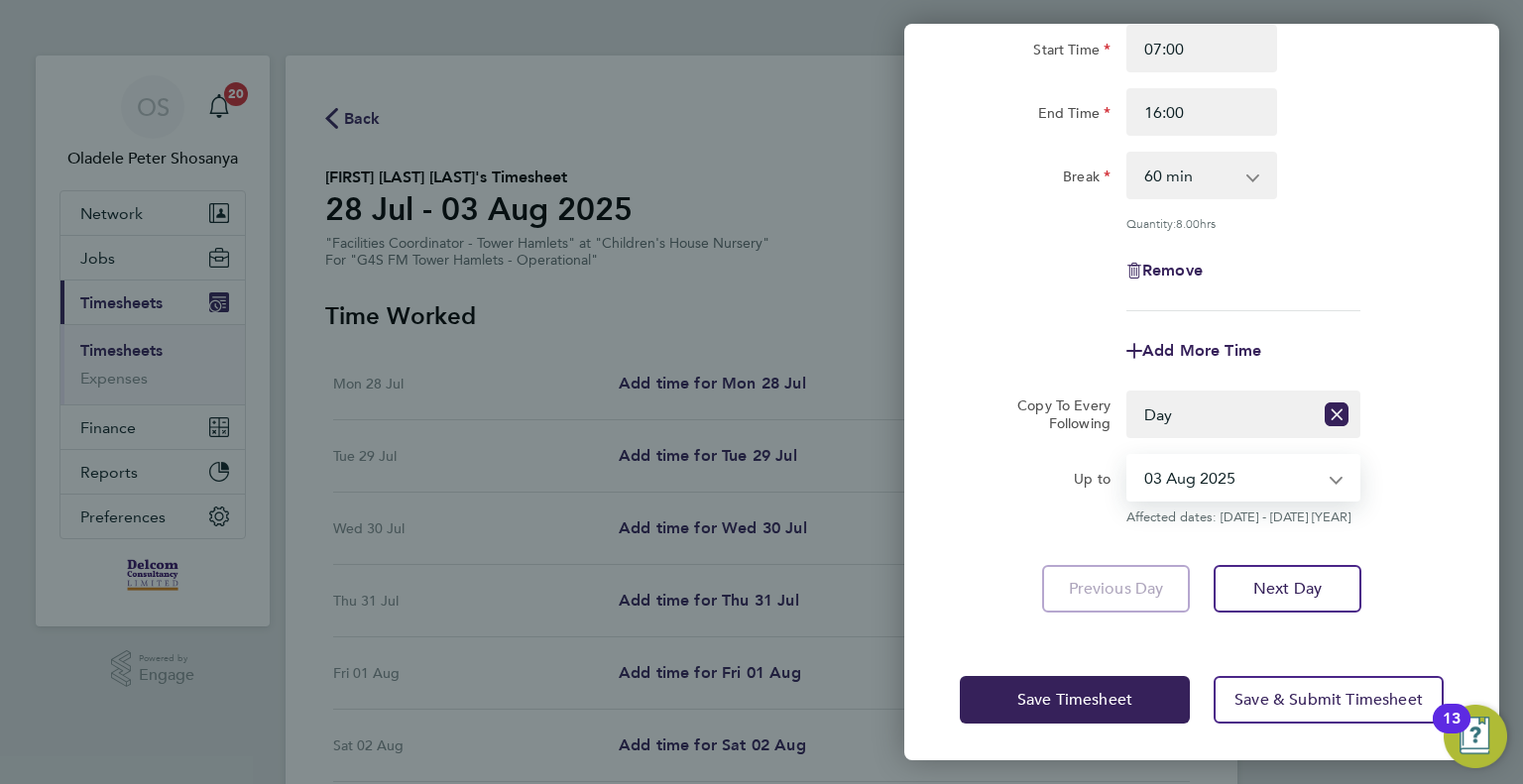 click on "[DATE] [YEAR]   [DATE] [YEAR]   [DATE] [YEAR]   [DATE] [YEAR]   [DATE] [YEAR]   [DATE] [YEAR]" at bounding box center (1231, 478) 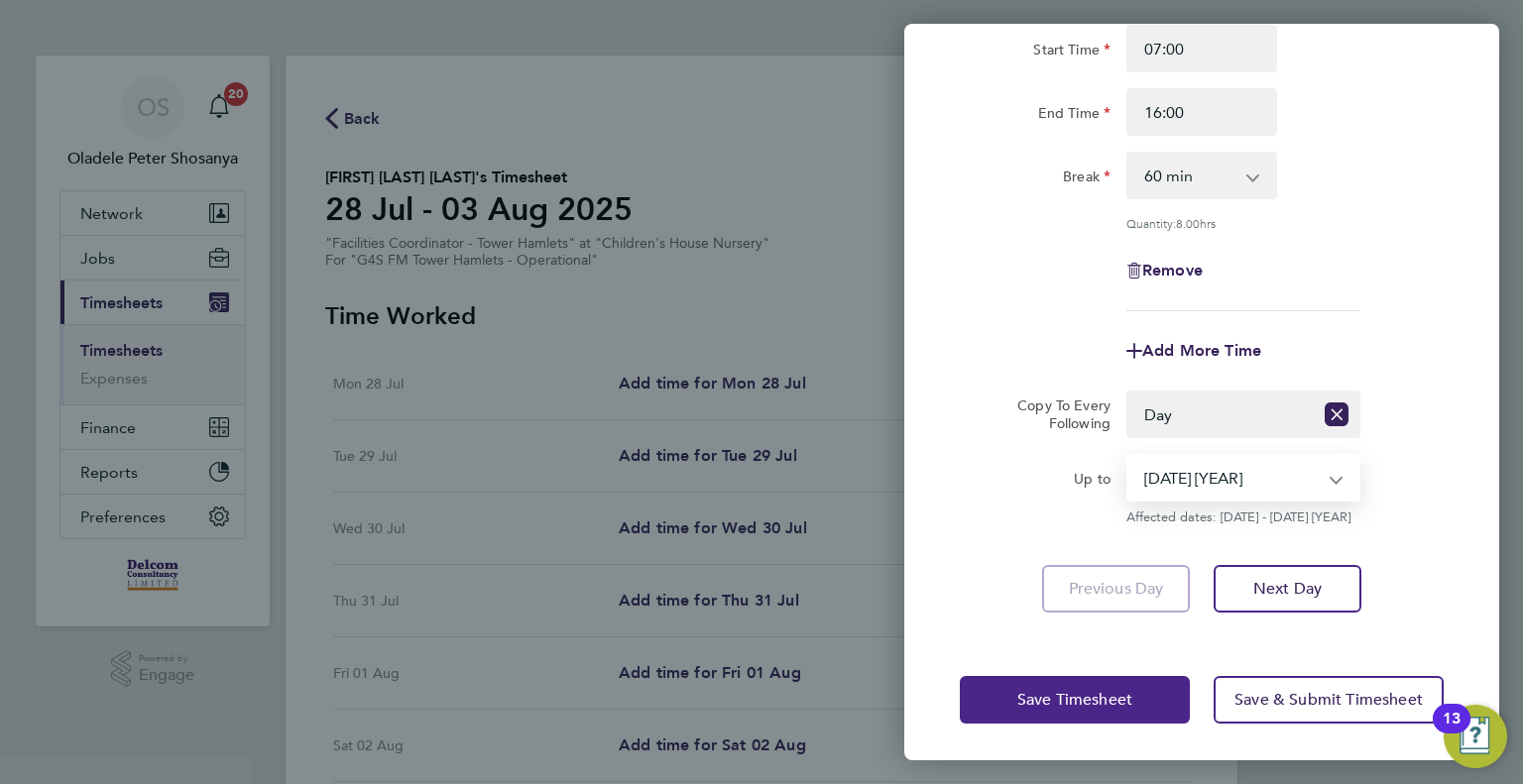 click on "Save Timesheet" 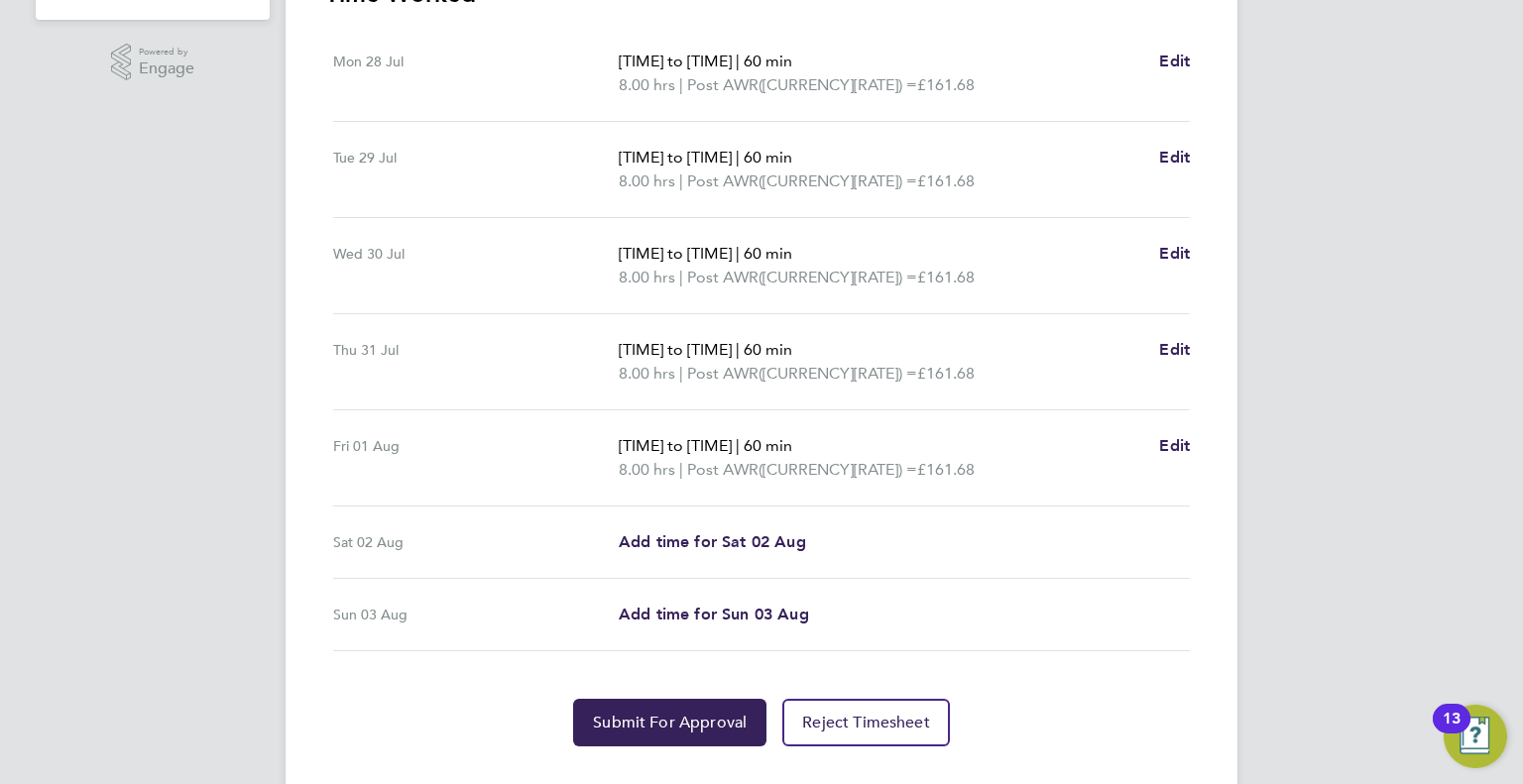 scroll, scrollTop: 645, scrollLeft: 0, axis: vertical 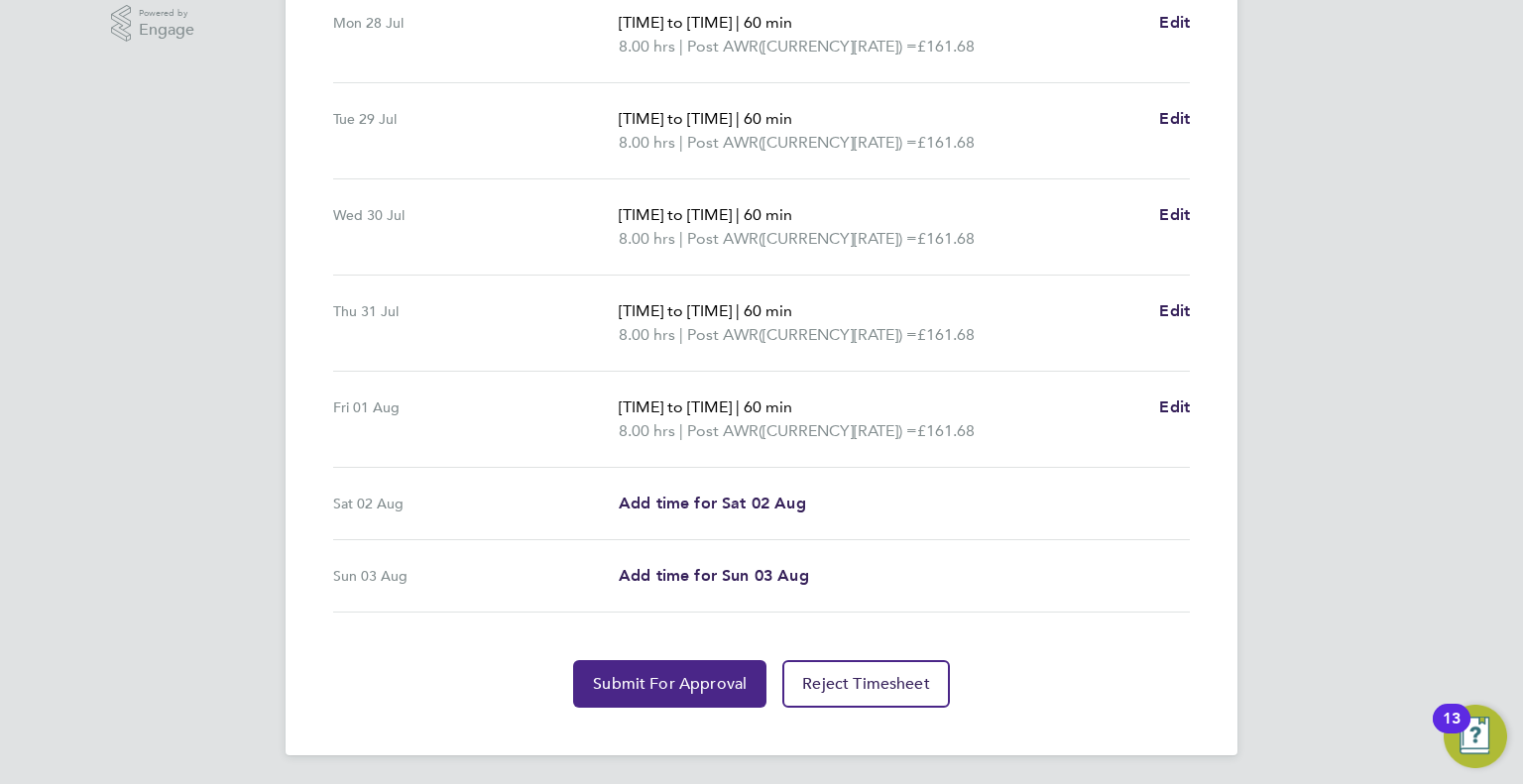 click on "Submit For Approval" 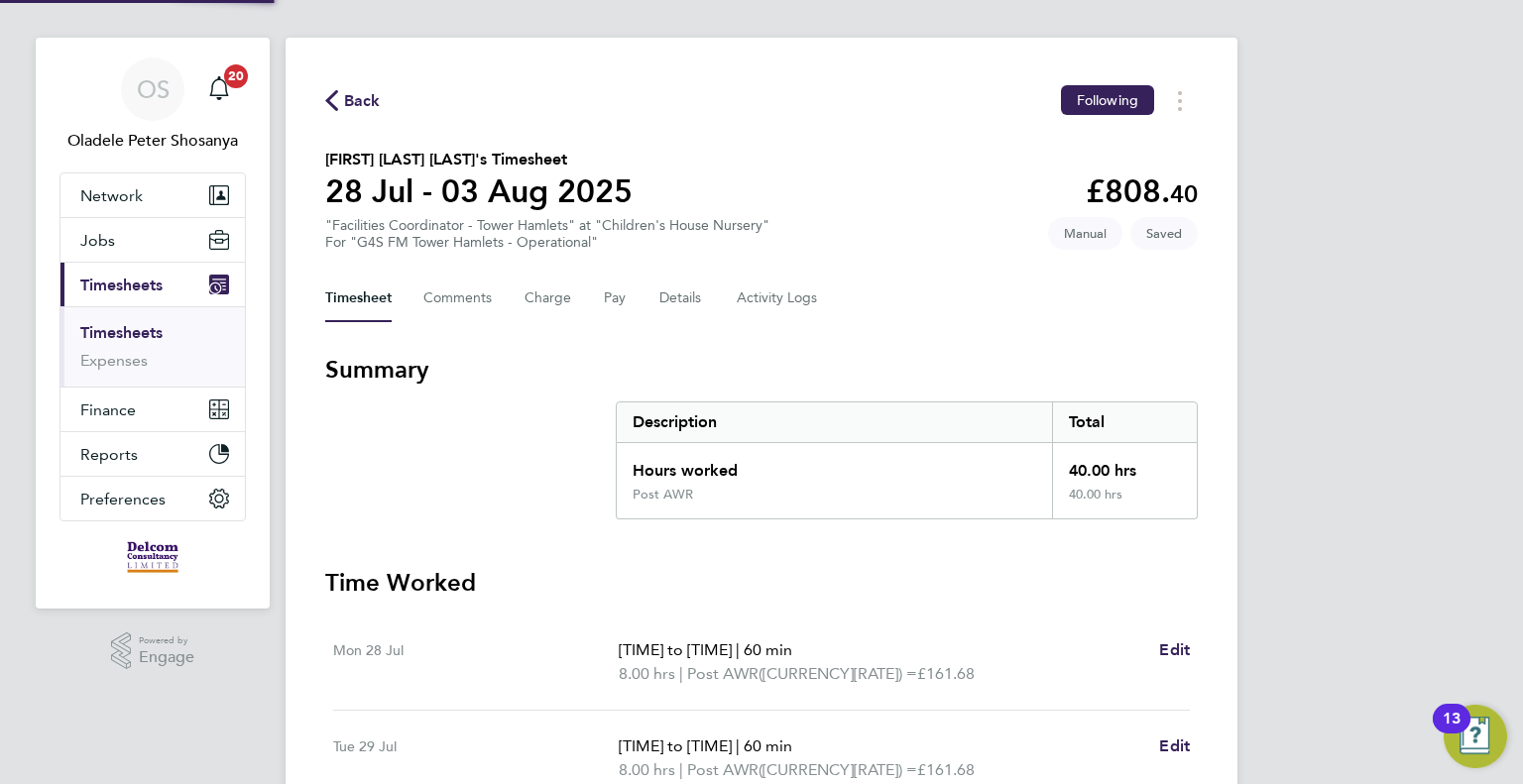 scroll, scrollTop: 0, scrollLeft: 0, axis: both 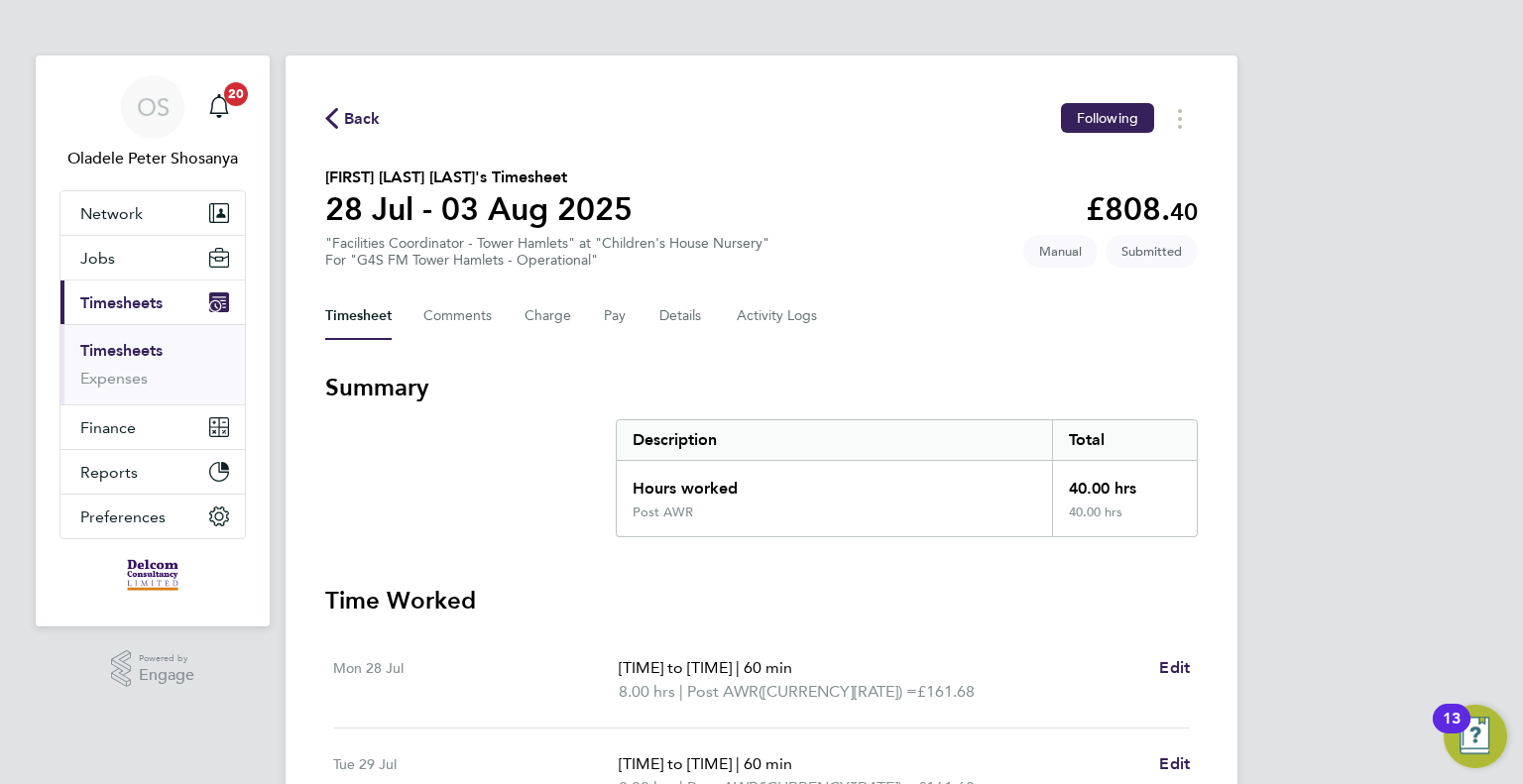 click on "Back" 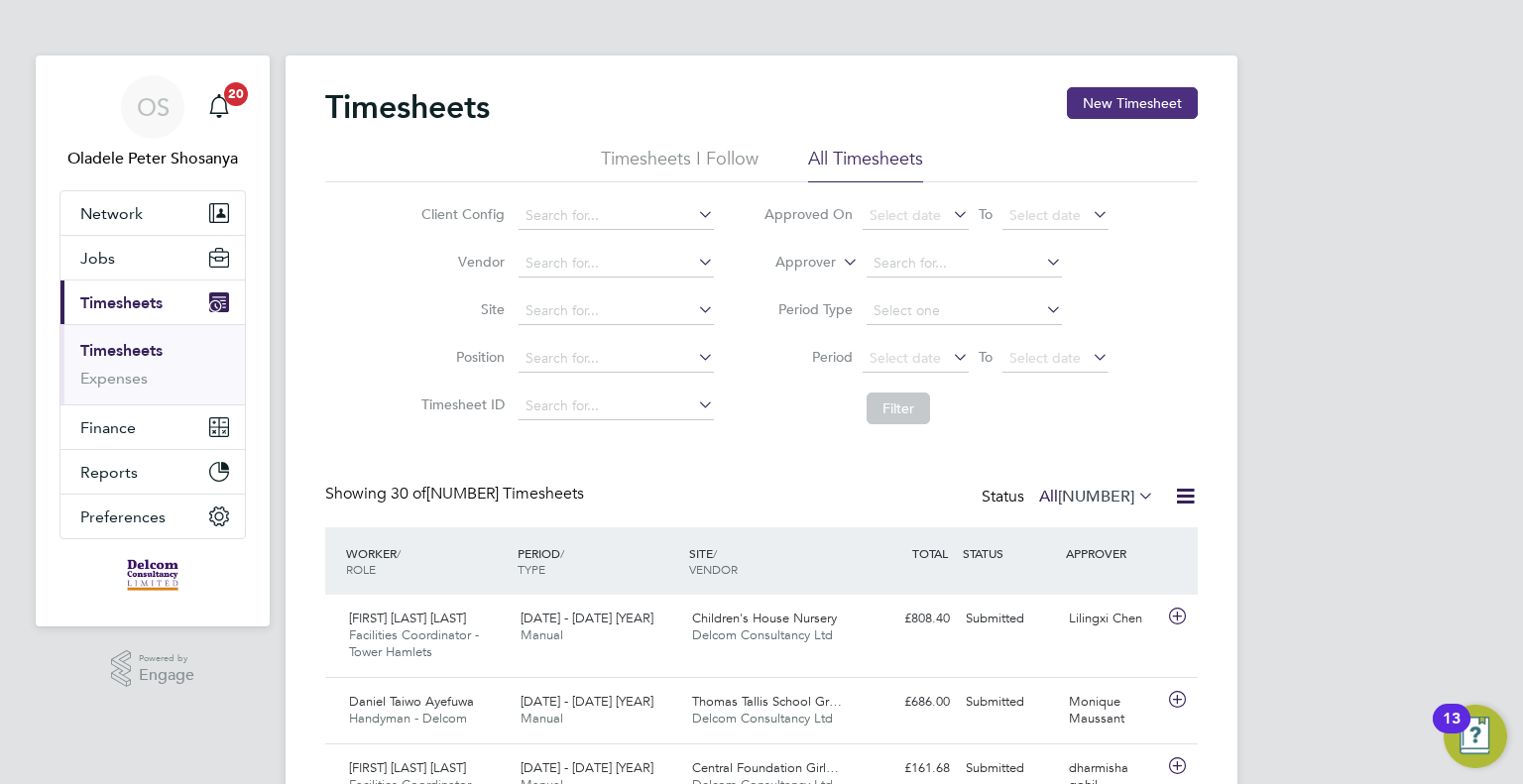 scroll, scrollTop: 10, scrollLeft: 10, axis: both 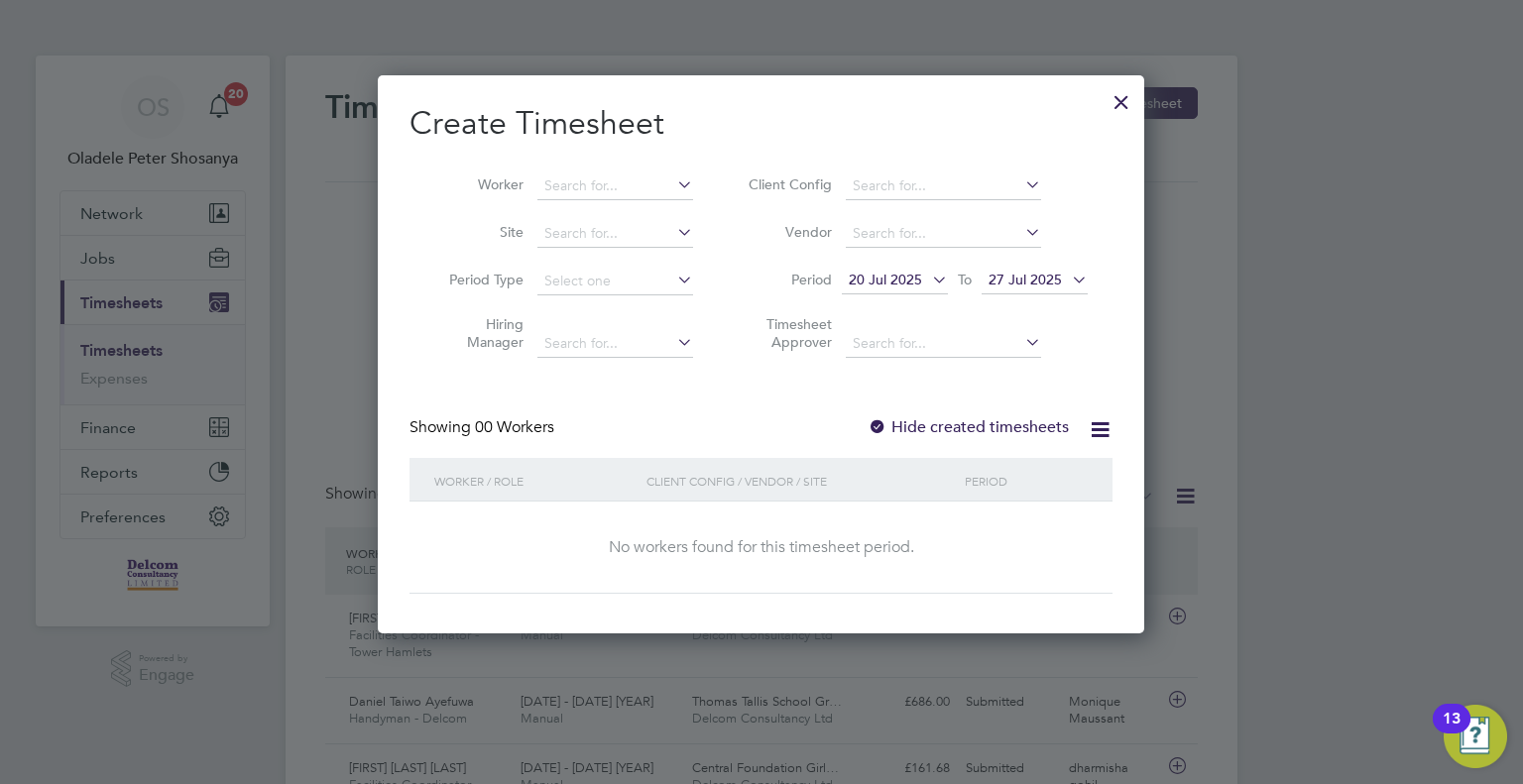 click on "Period
20 Jul 2025
To
27 Jul 2025" at bounding box center [915, 281] 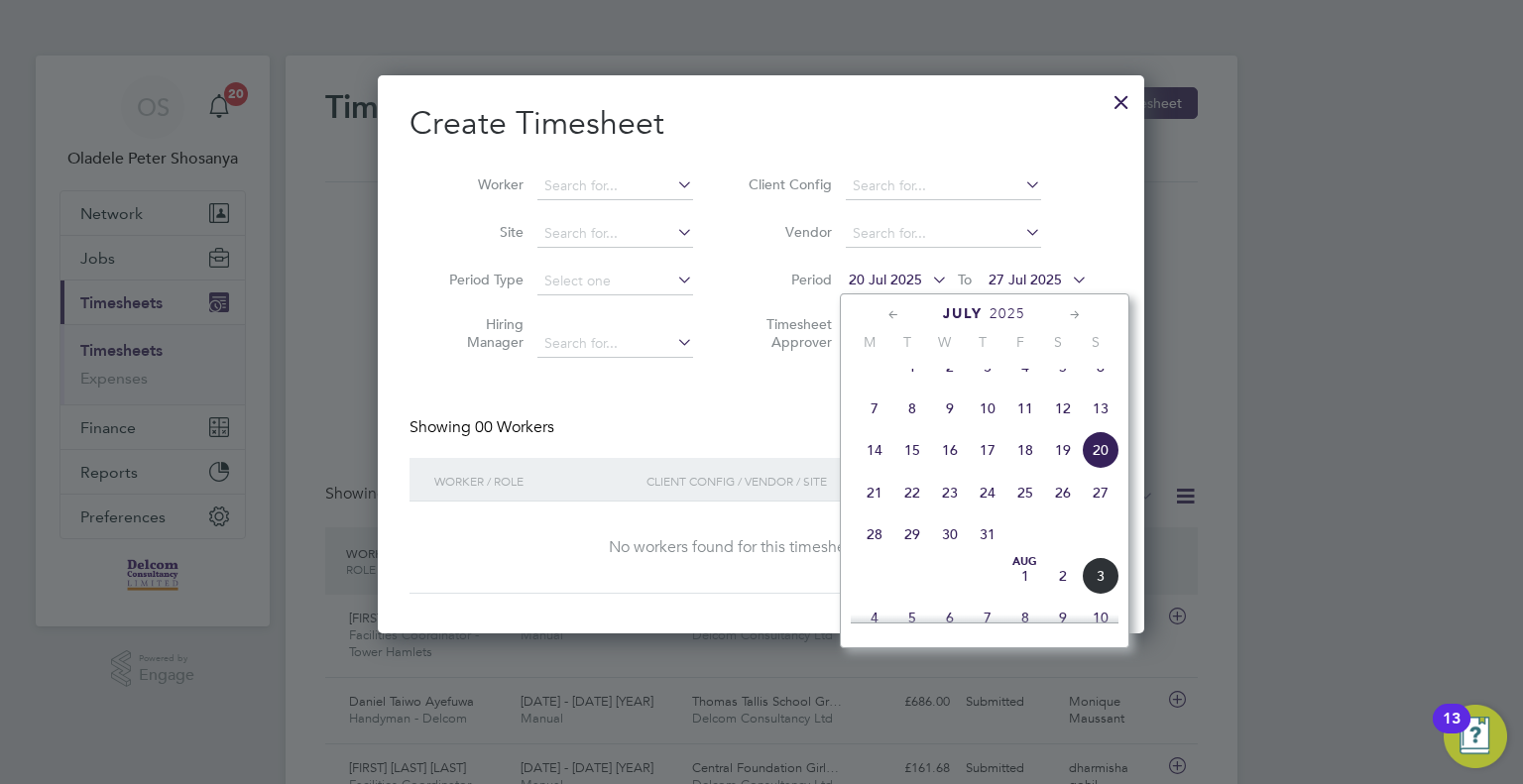 click on "28" 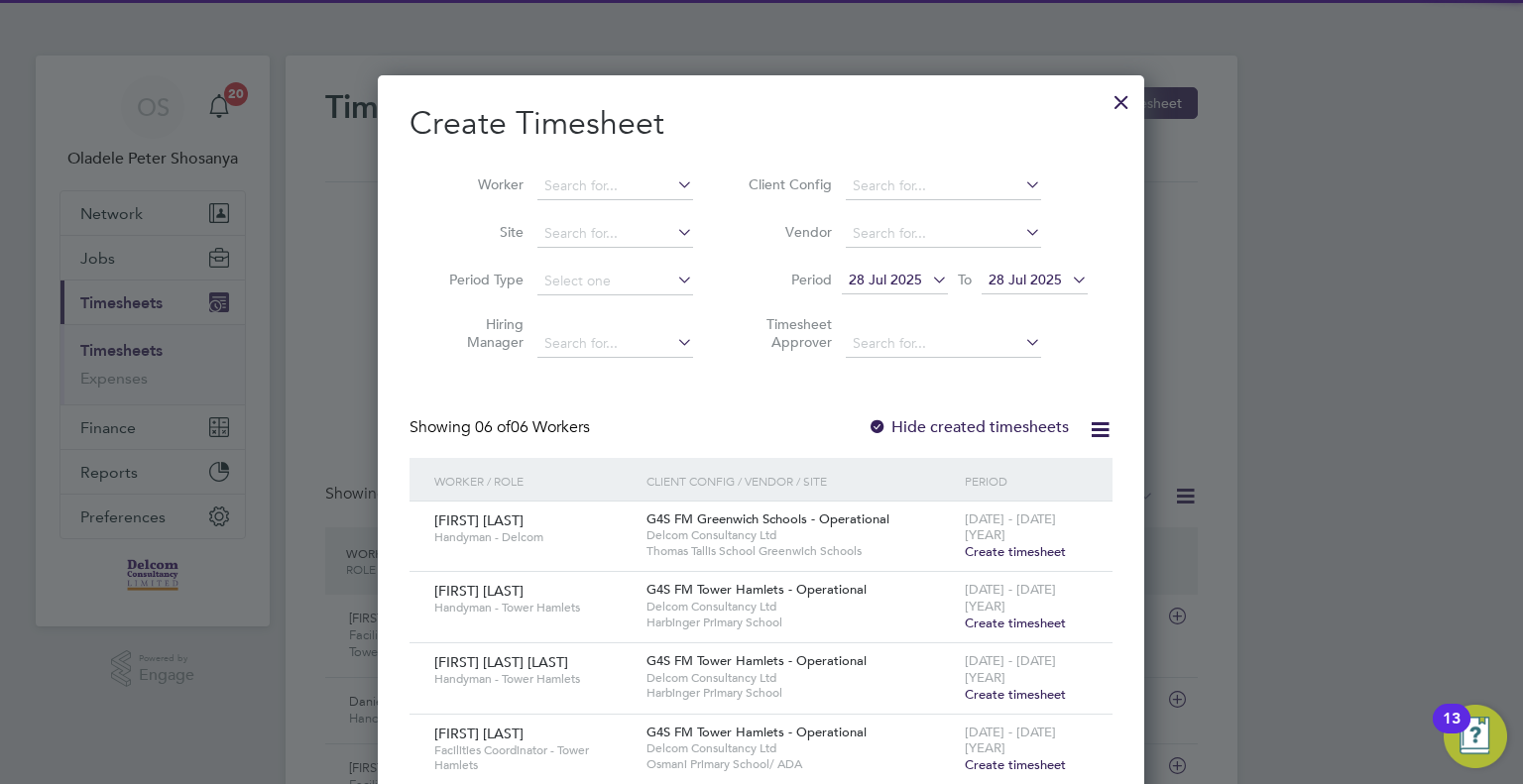 click at bounding box center [1068, 280] 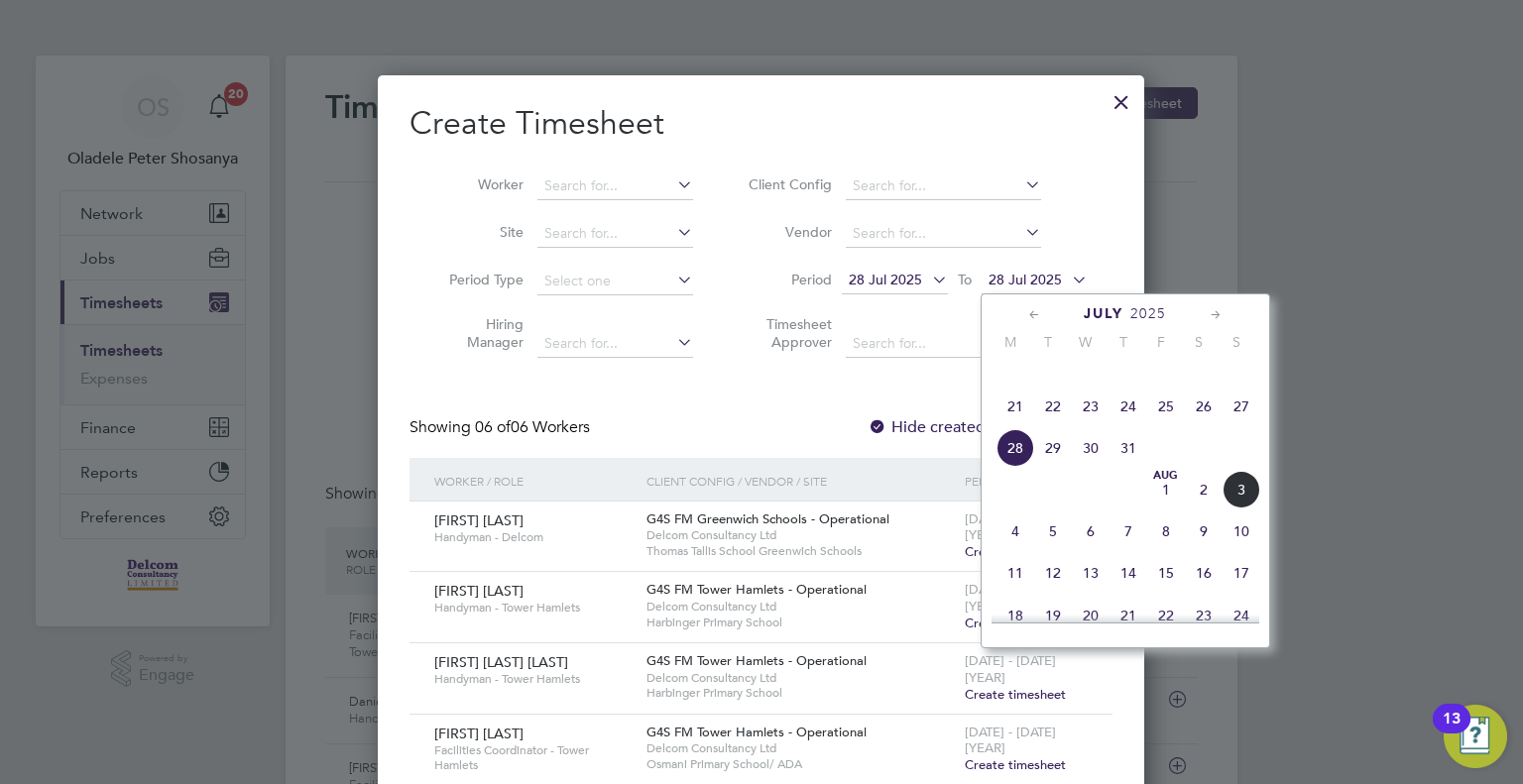 click on "3" 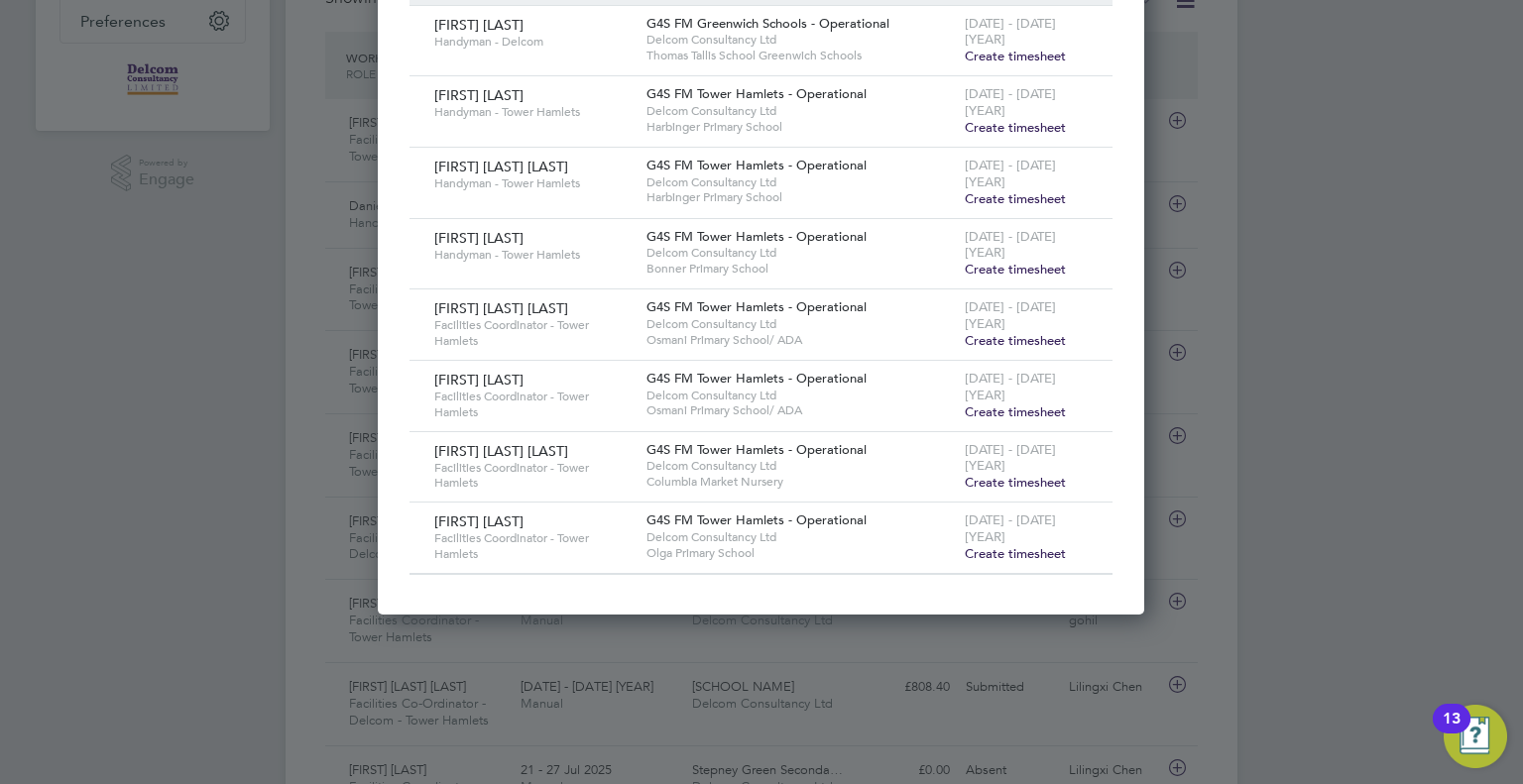 click on "Create timesheet" at bounding box center (1015, 553) 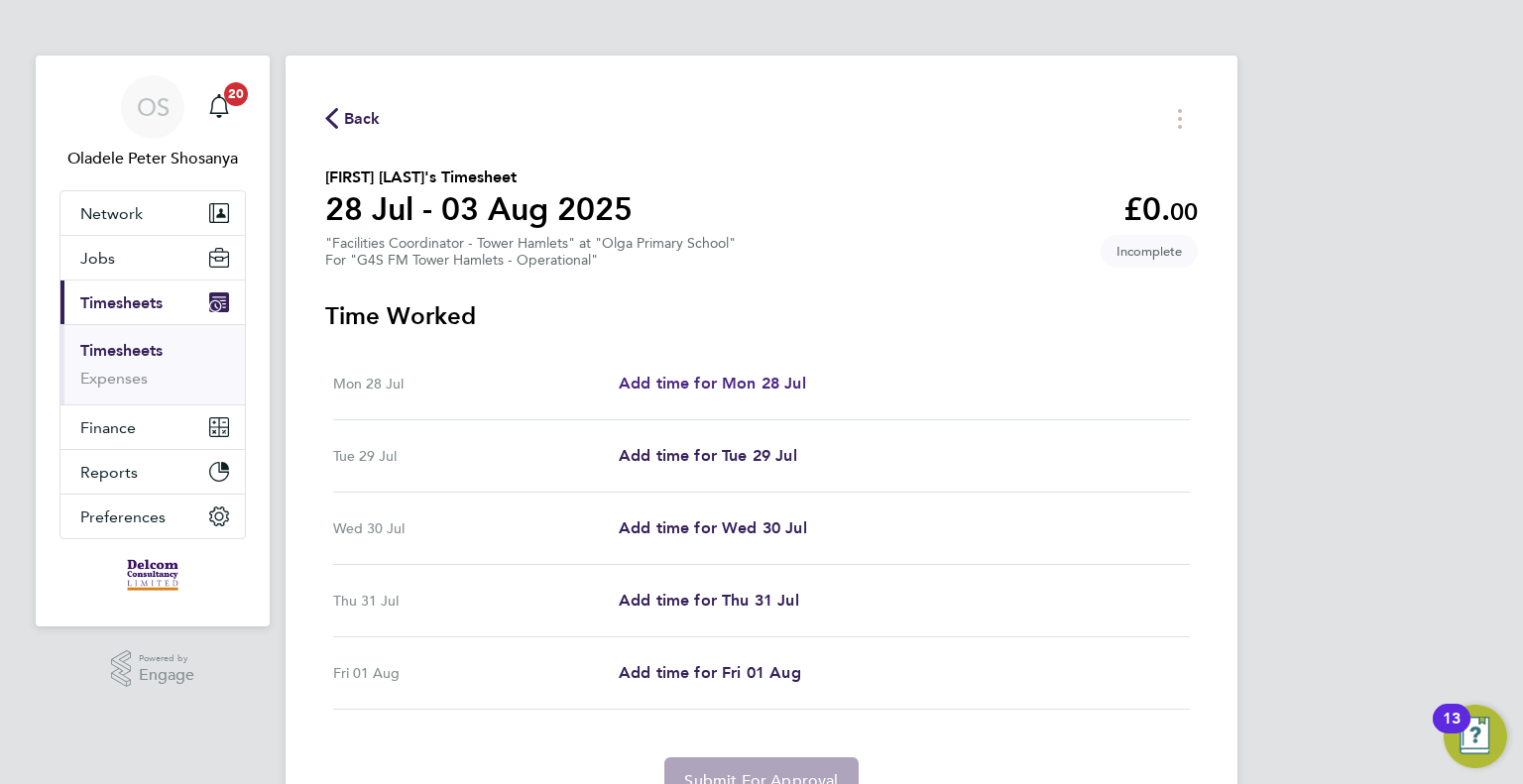 click on "Add time for Mon 28 Jul" at bounding box center (712, 383) 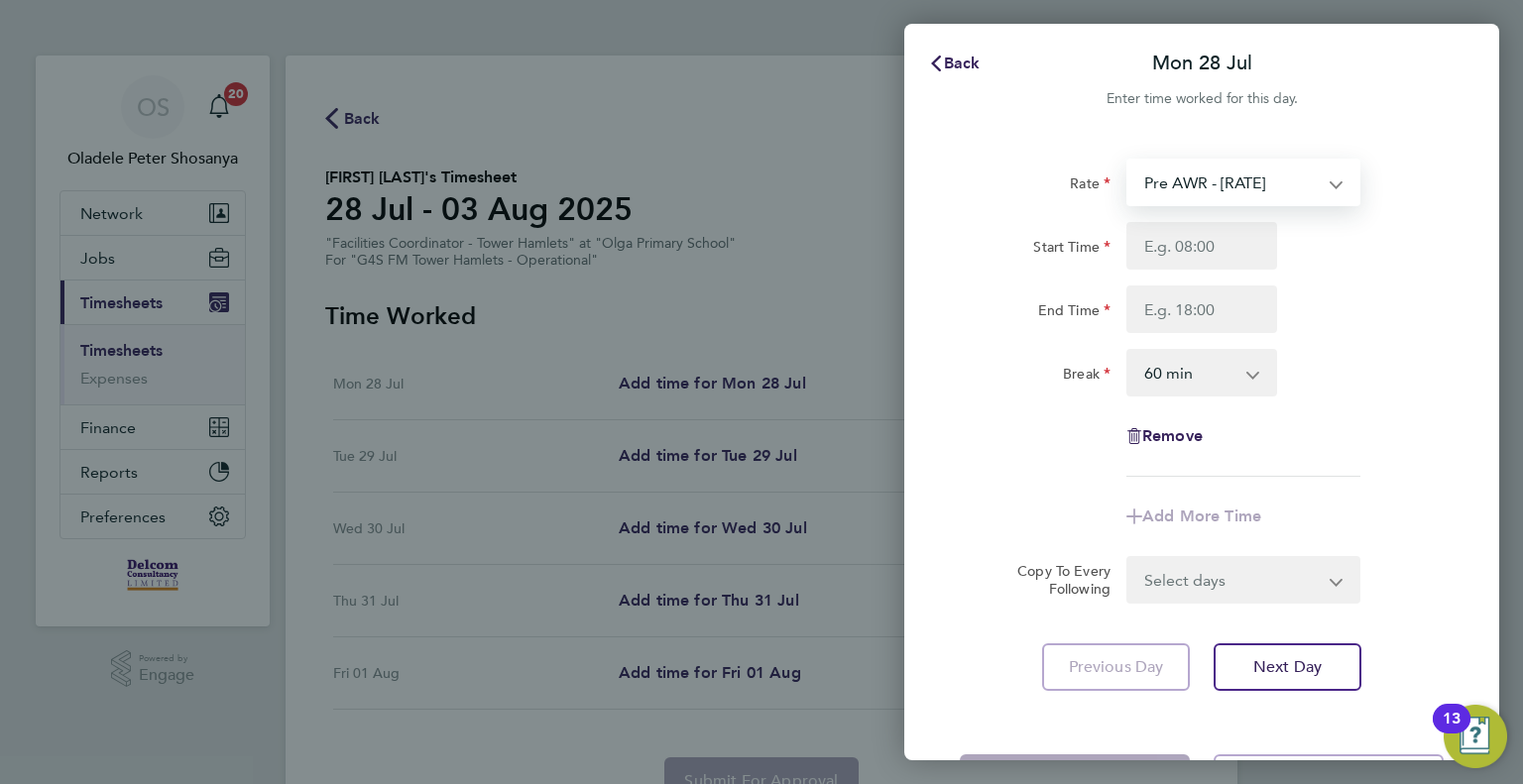 click on "Pre AWR - [RATE]   Post AWR - [RATE]" at bounding box center [1231, 182] 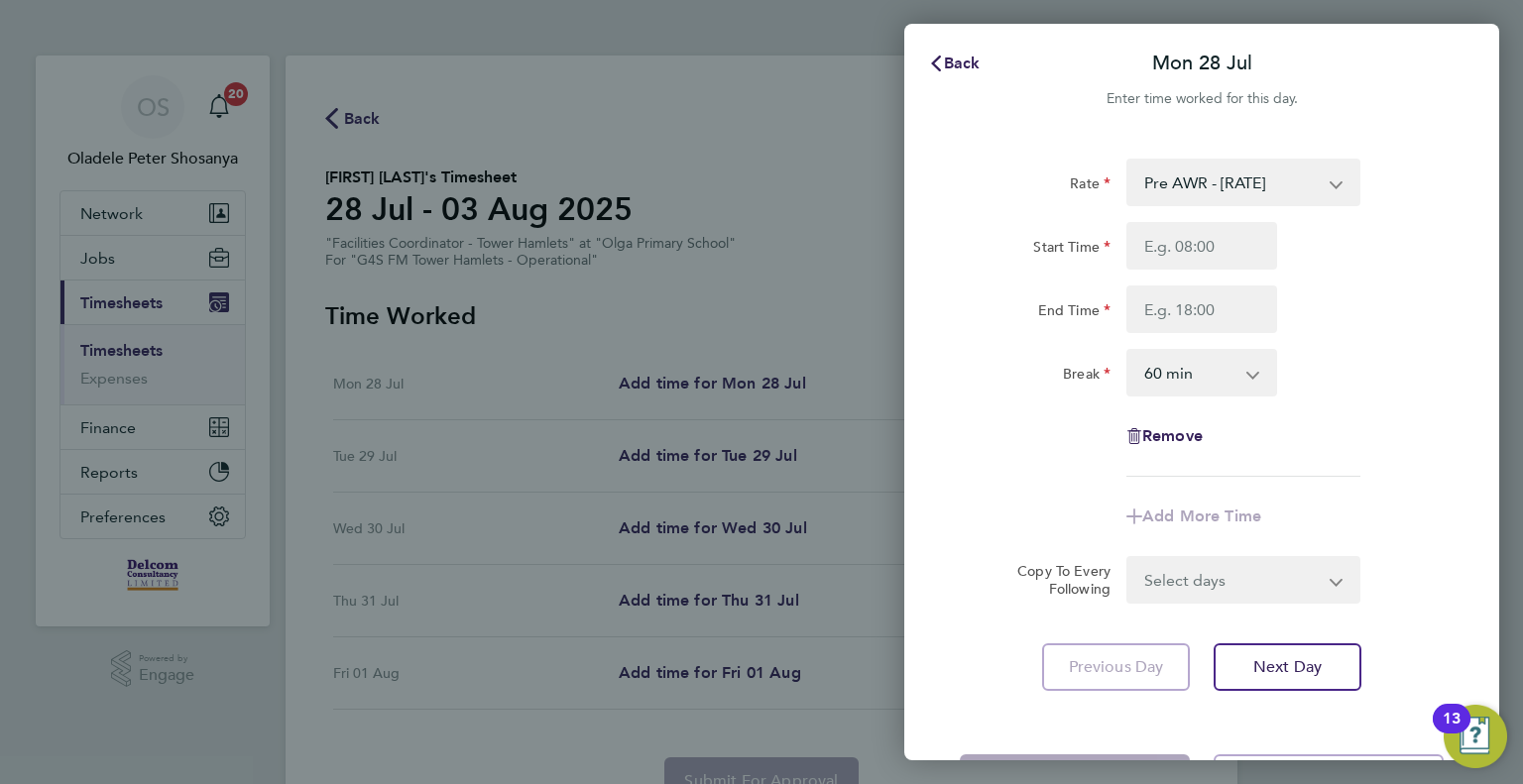 click on "Rate" 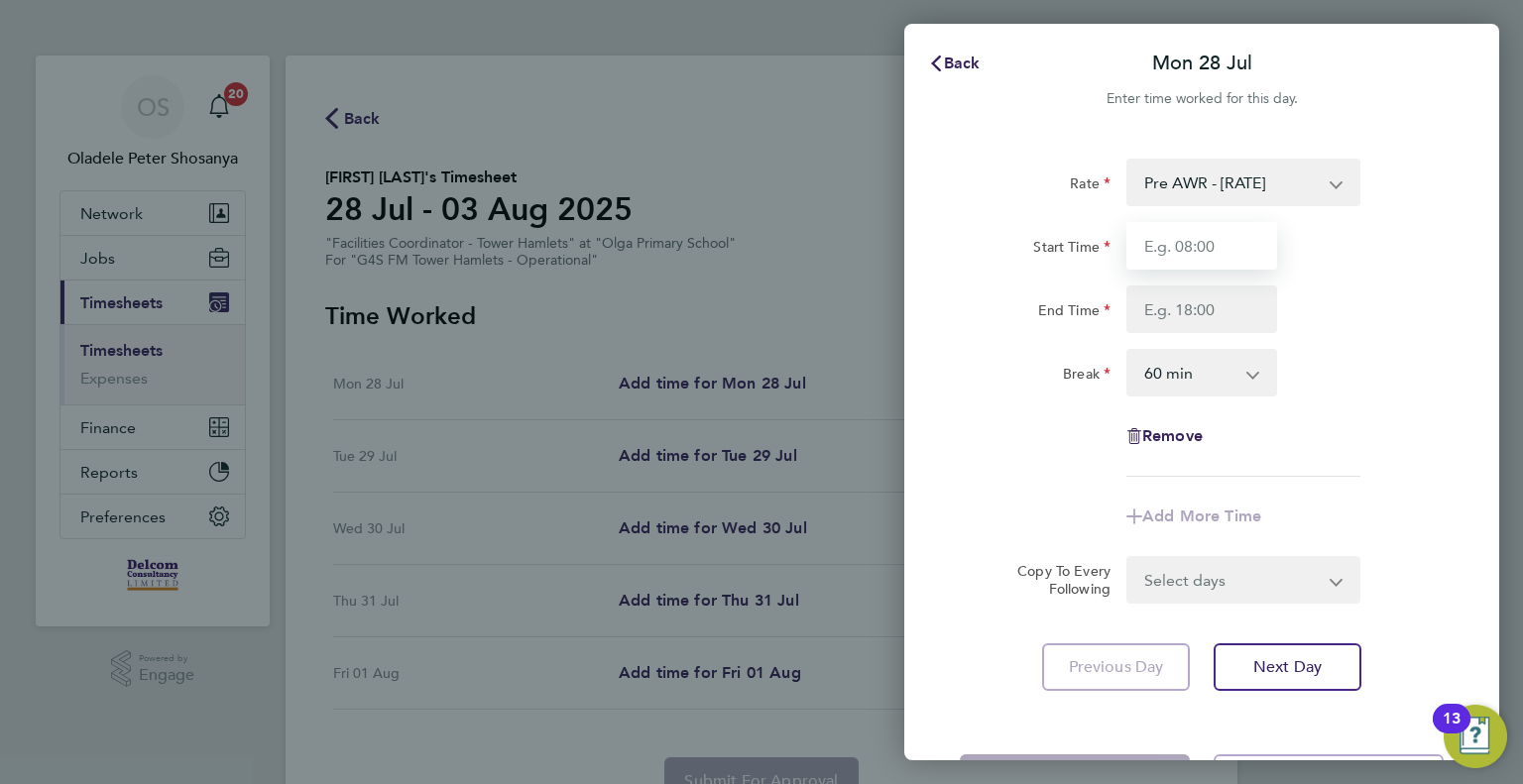 click on "Start Time" at bounding box center (1202, 246) 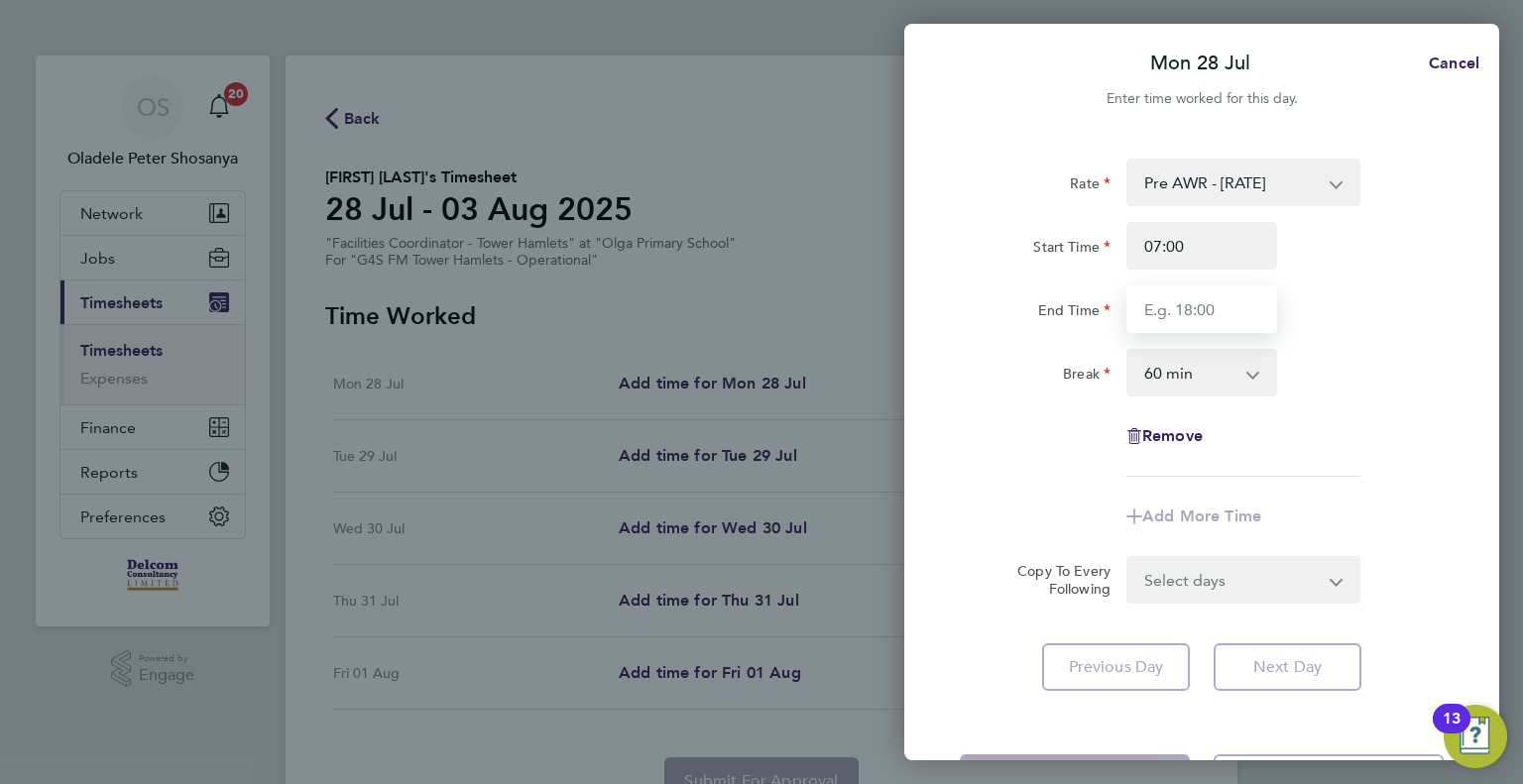 click on "End Time" at bounding box center [1202, 309] 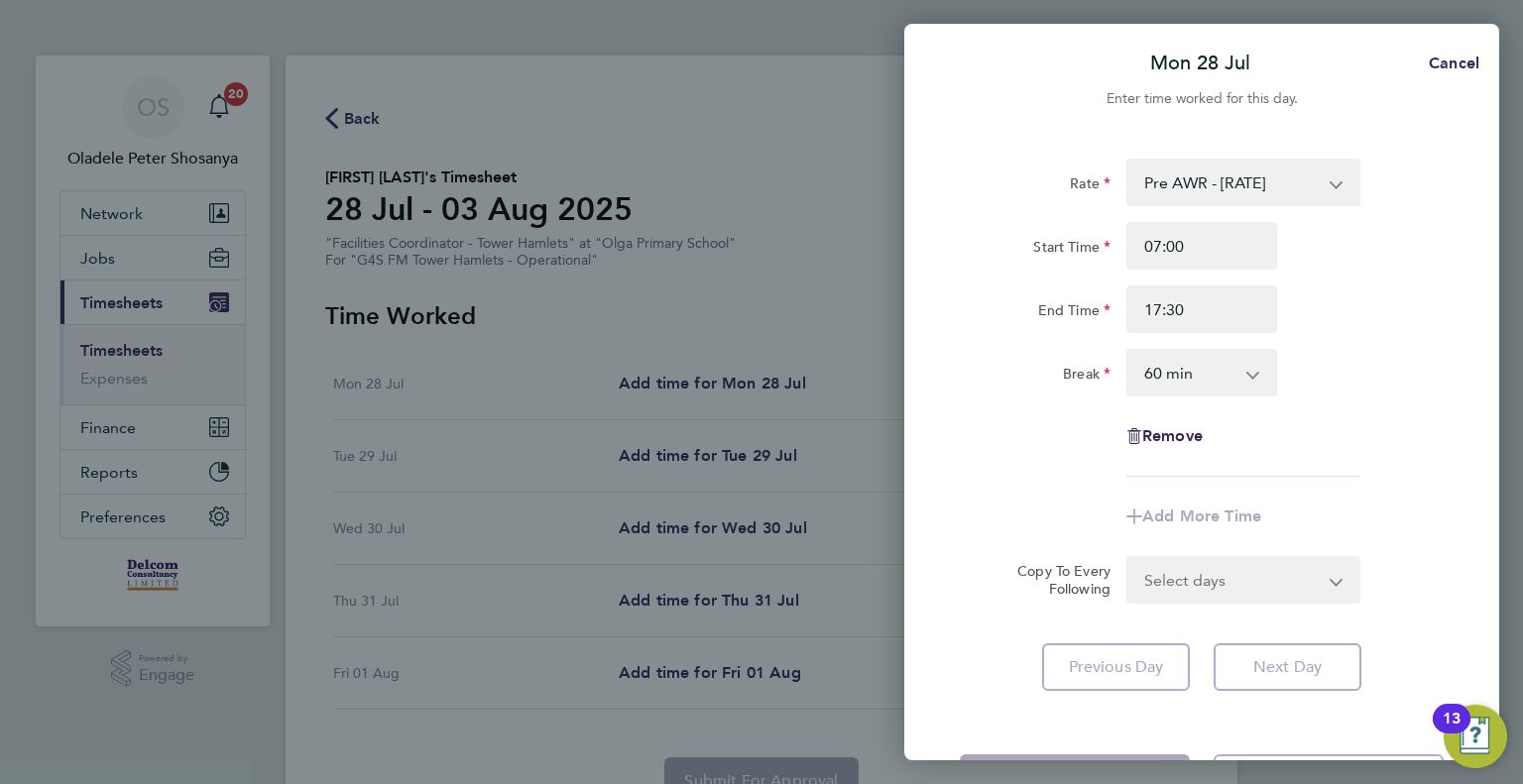 click on "Break  0 min   15 min   30 min   45 min   60 min   75 min   90 min" 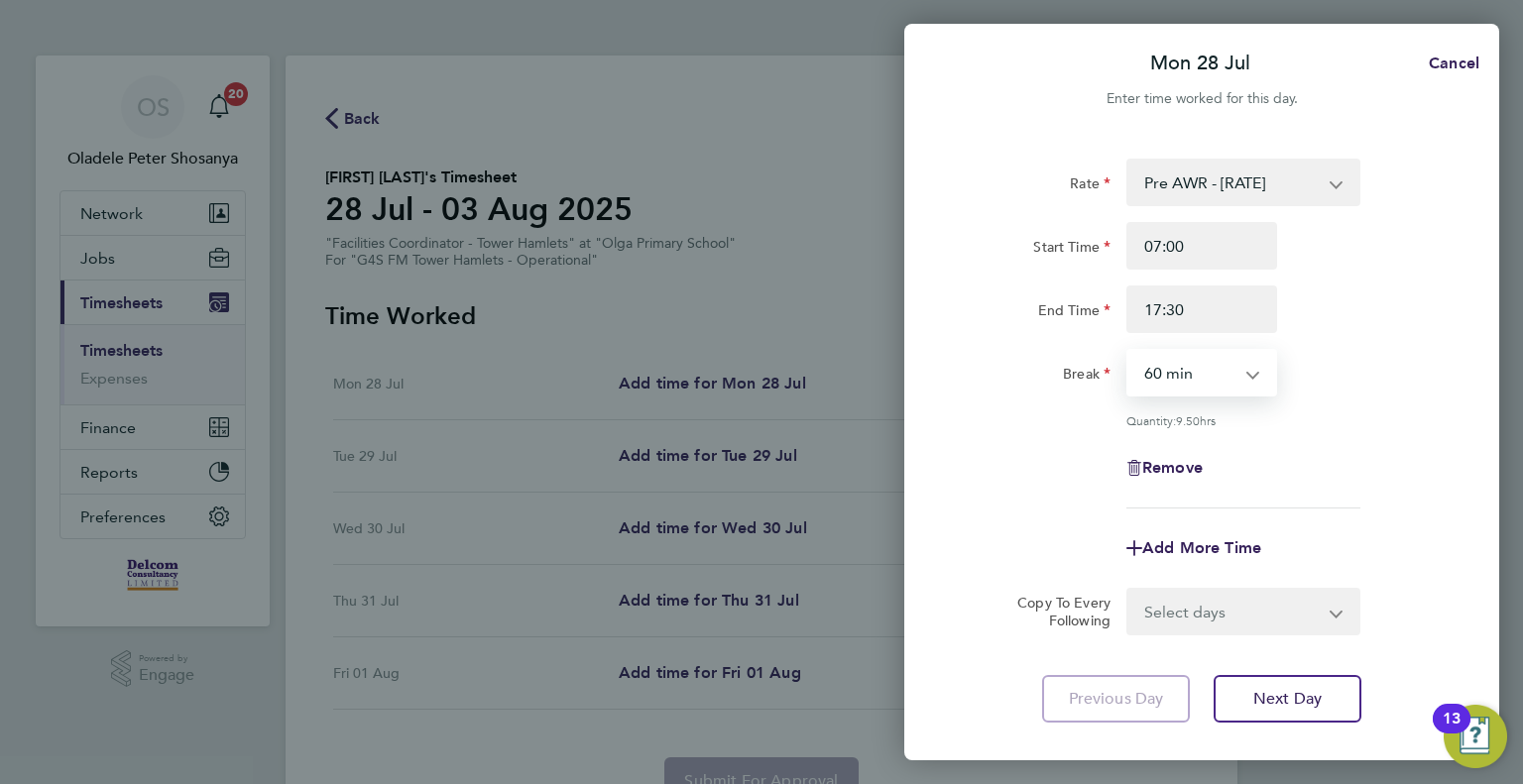 click on "0 min   15 min   30 min   45 min   60 min   75 min   90 min" at bounding box center (1190, 373) 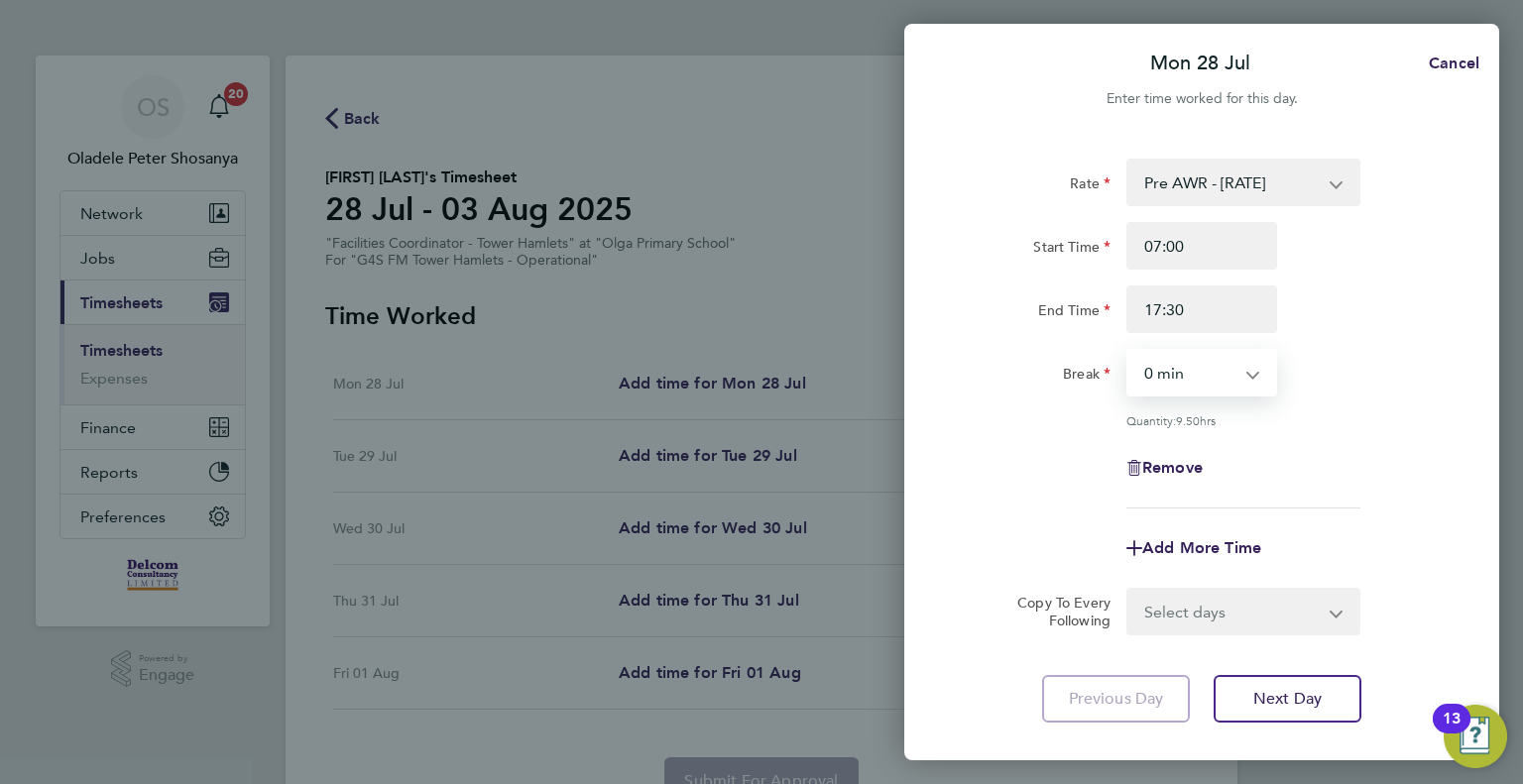 click on "0 min   15 min   30 min   45 min   60 min   75 min   90 min" at bounding box center (1190, 373) 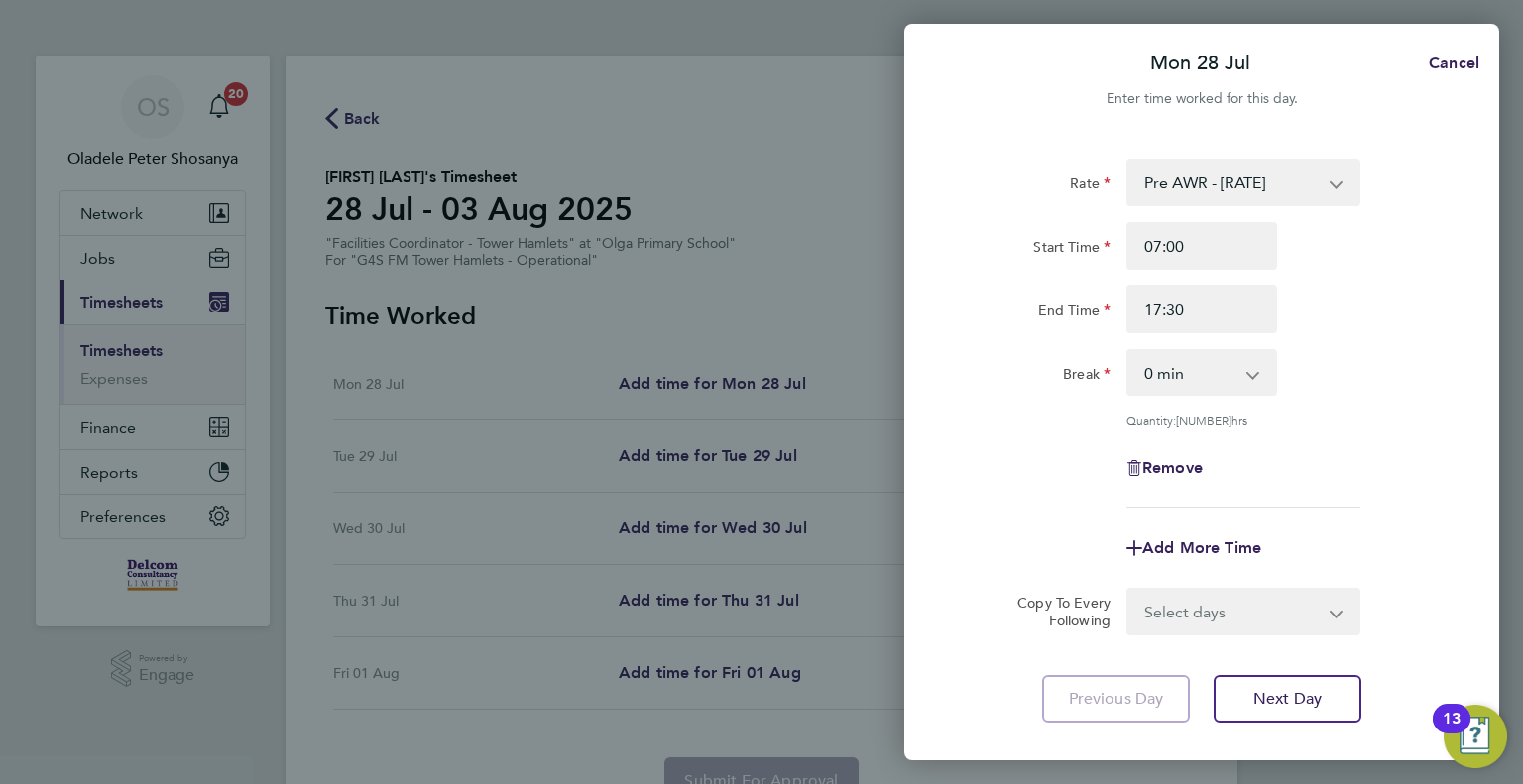 click on "Break  0 min   15 min   30 min   45 min   60 min   75 min   90 min" 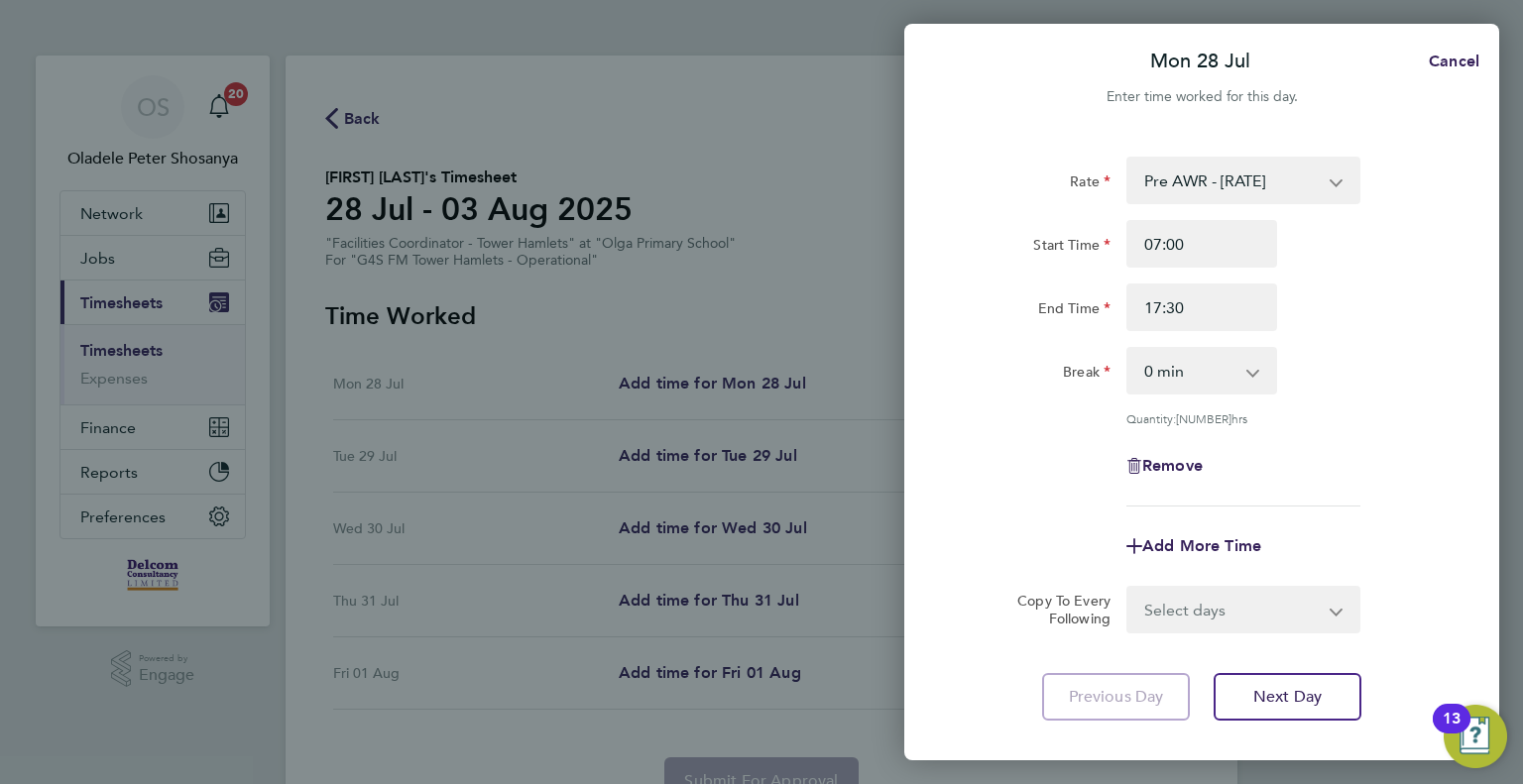 scroll, scrollTop: 0, scrollLeft: 0, axis: both 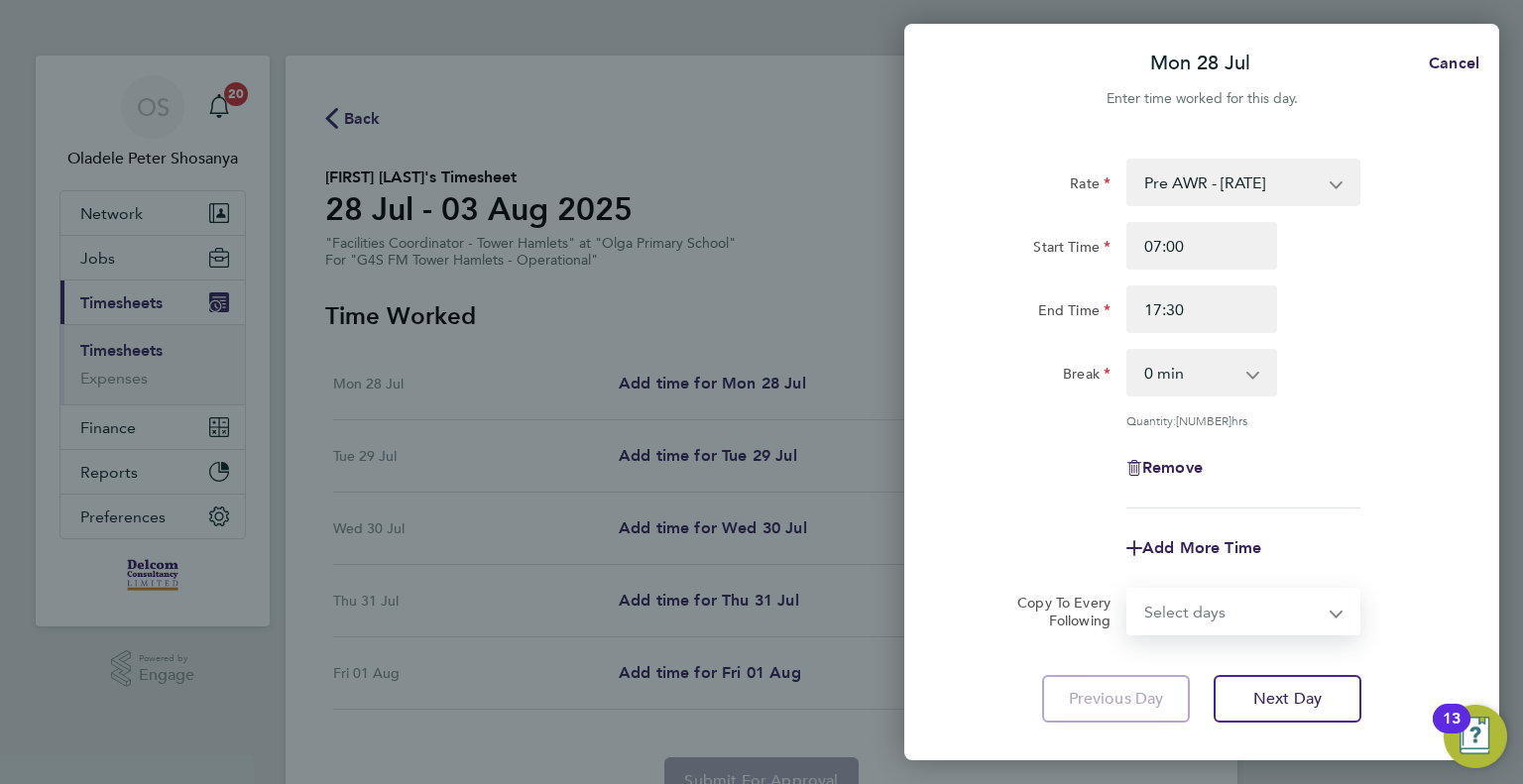 click on "Select days   Day   Tuesday   Wednesday   Thursday   Friday" at bounding box center [1232, 612] 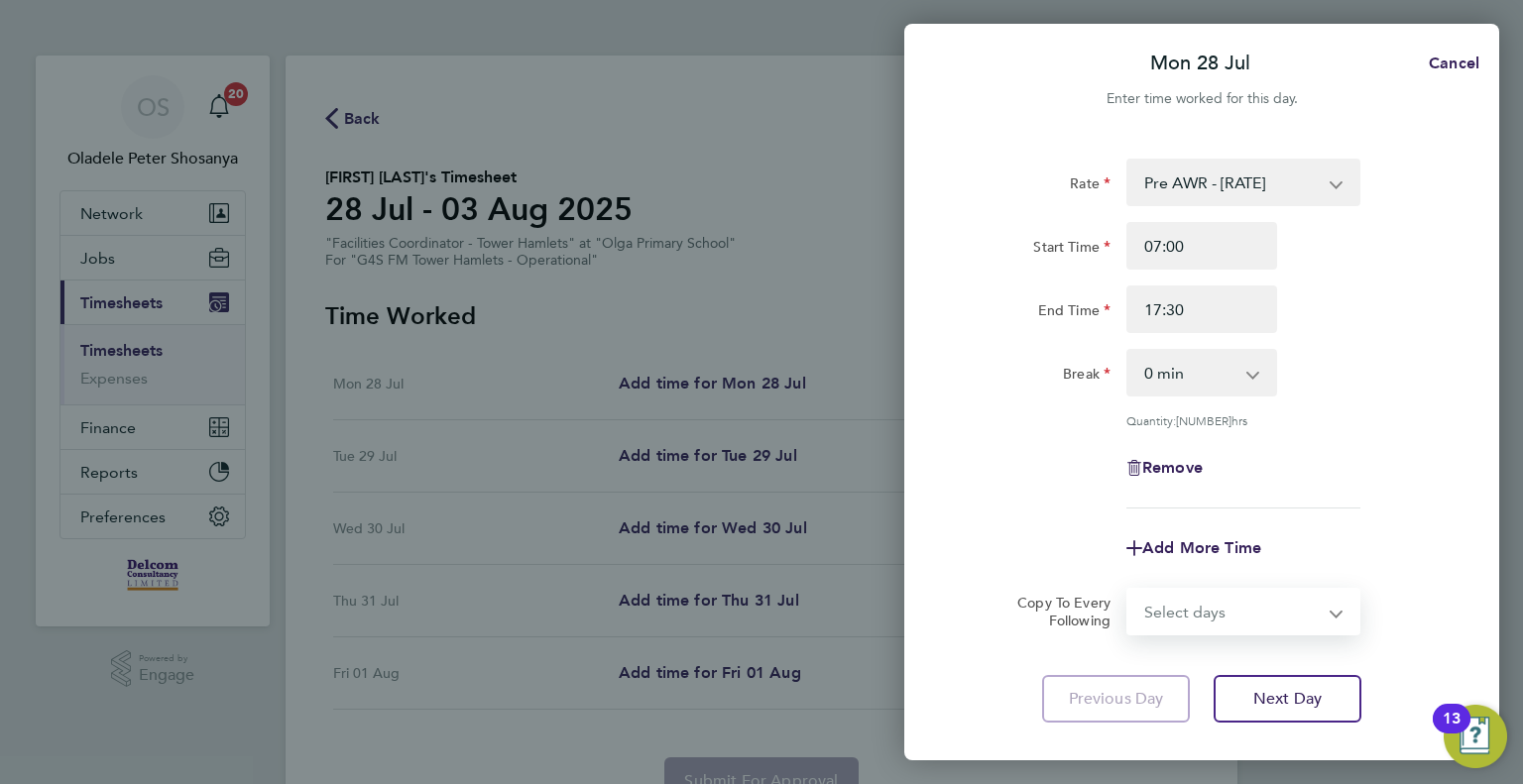 select on "DAY" 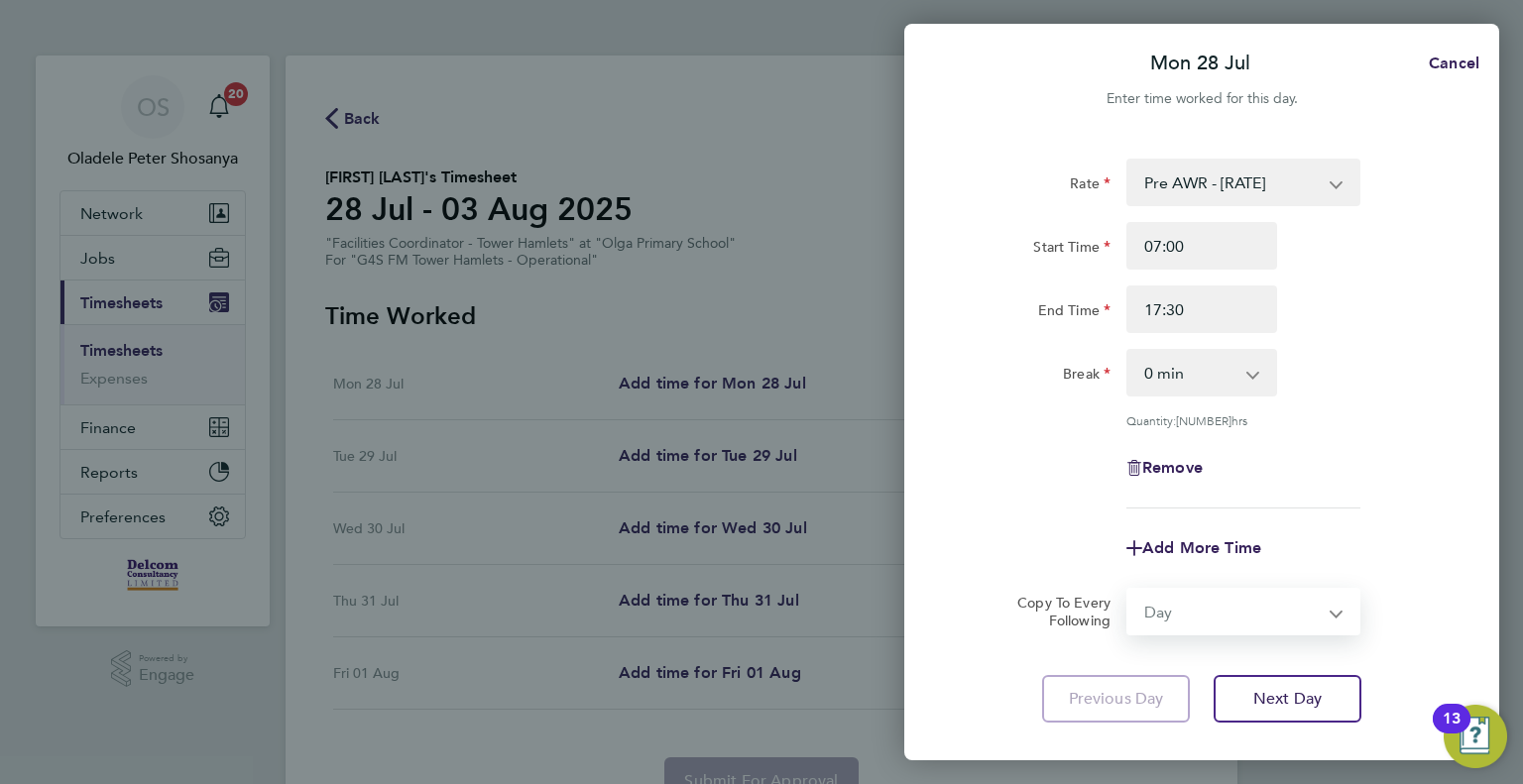 click on "Select days   Day   Tuesday   Wednesday   Thursday   Friday" at bounding box center [1232, 612] 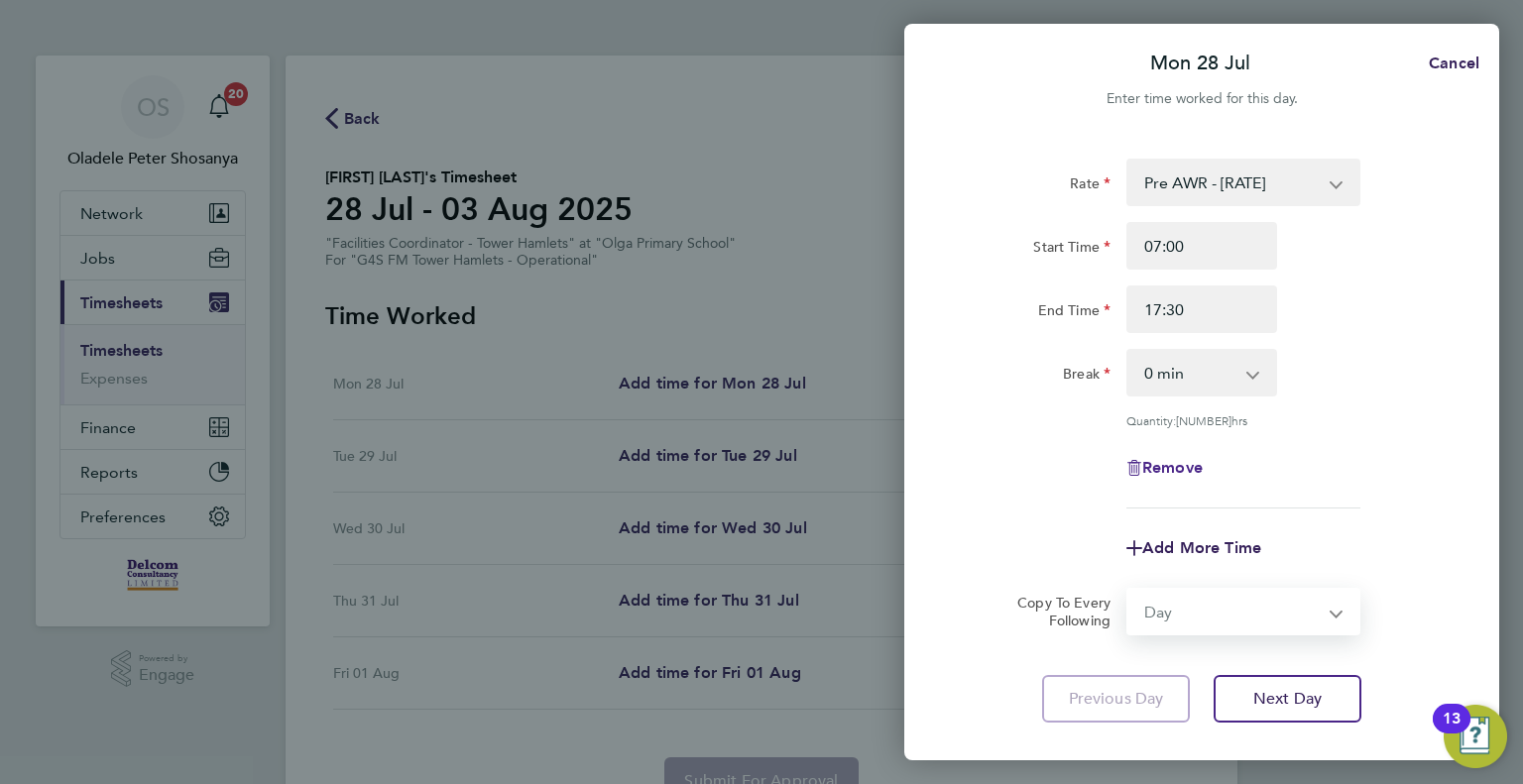 select on "[YEAR]-[MONTH]-[DAY]" 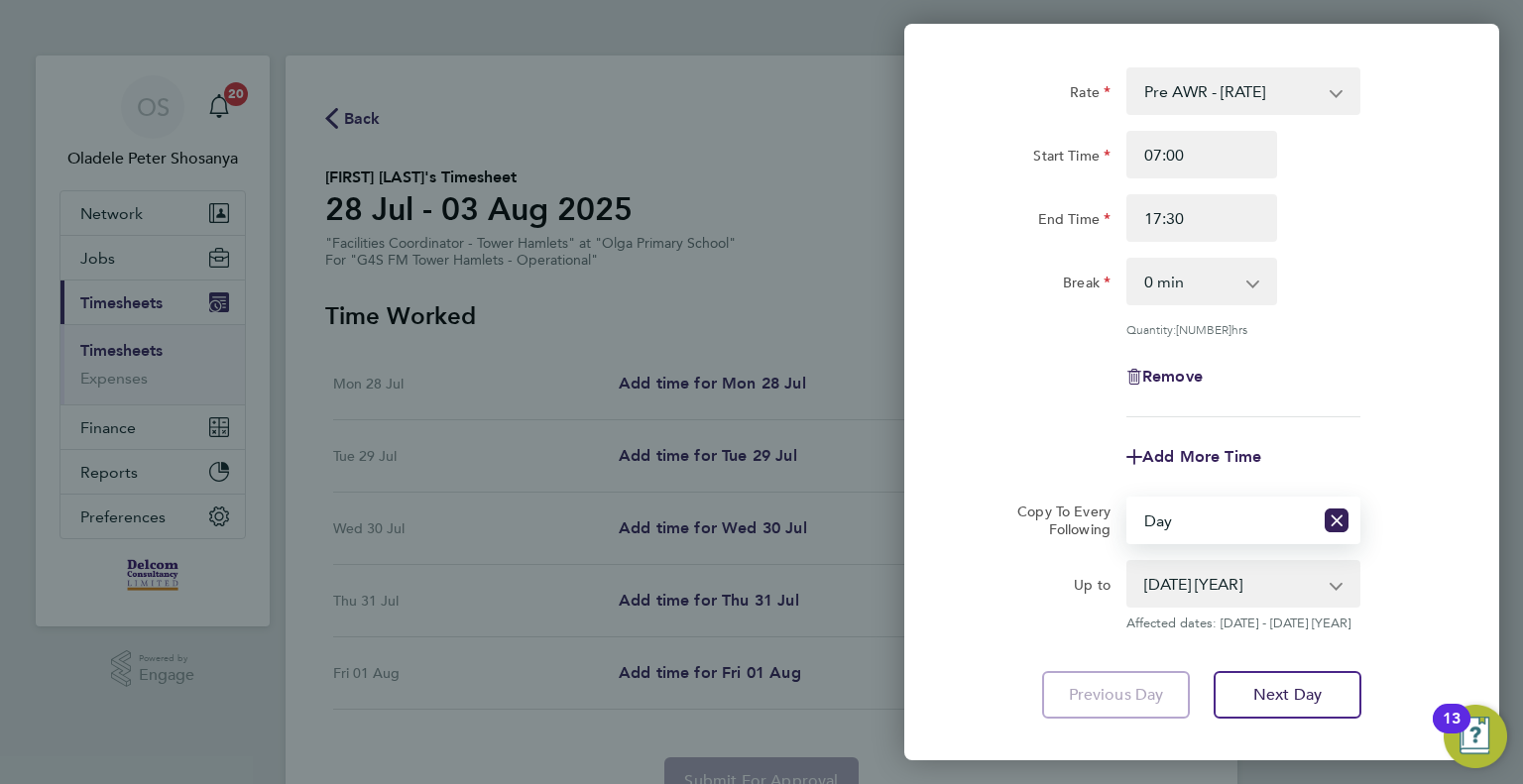 scroll, scrollTop: 197, scrollLeft: 0, axis: vertical 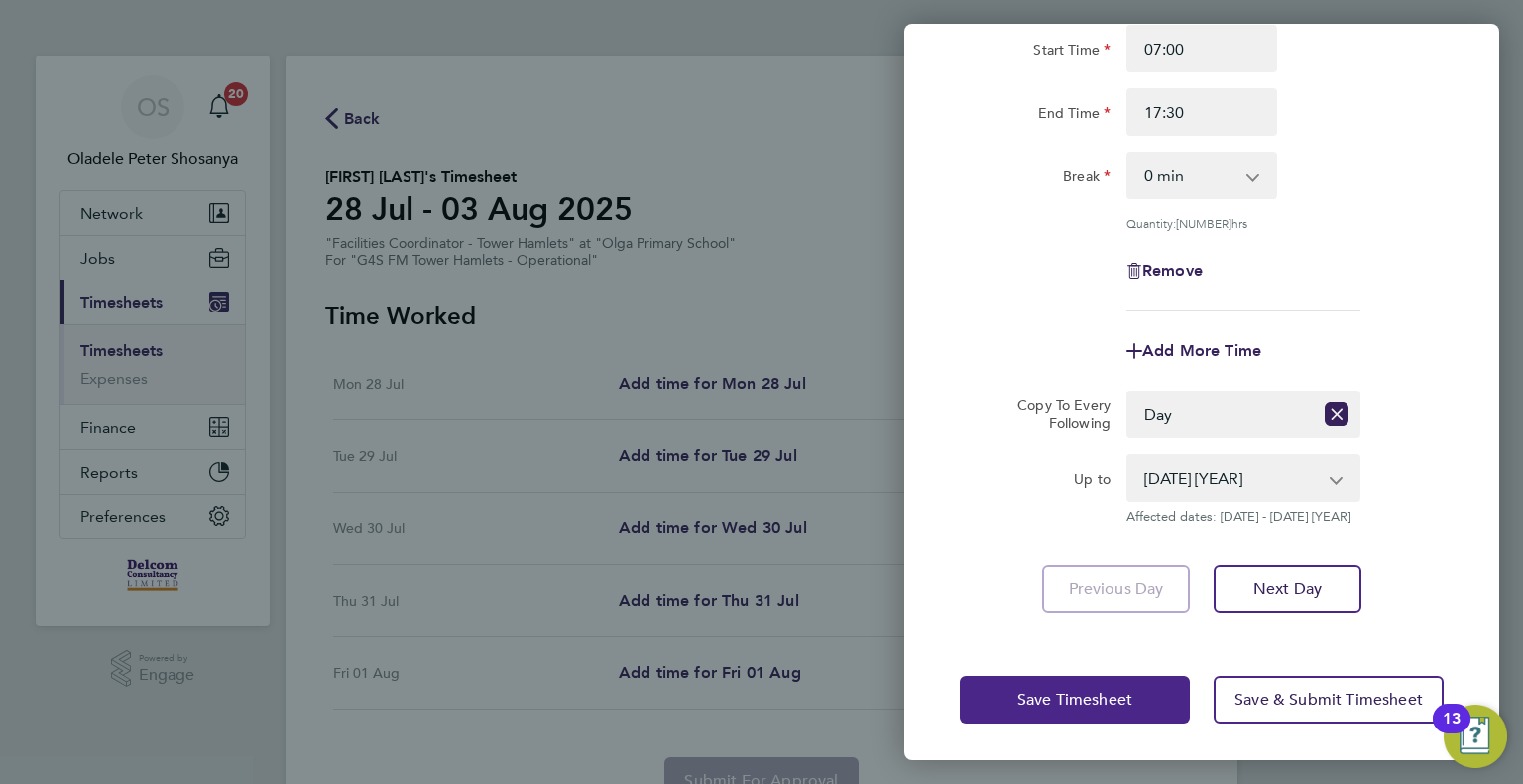 click on "Save Timesheet" 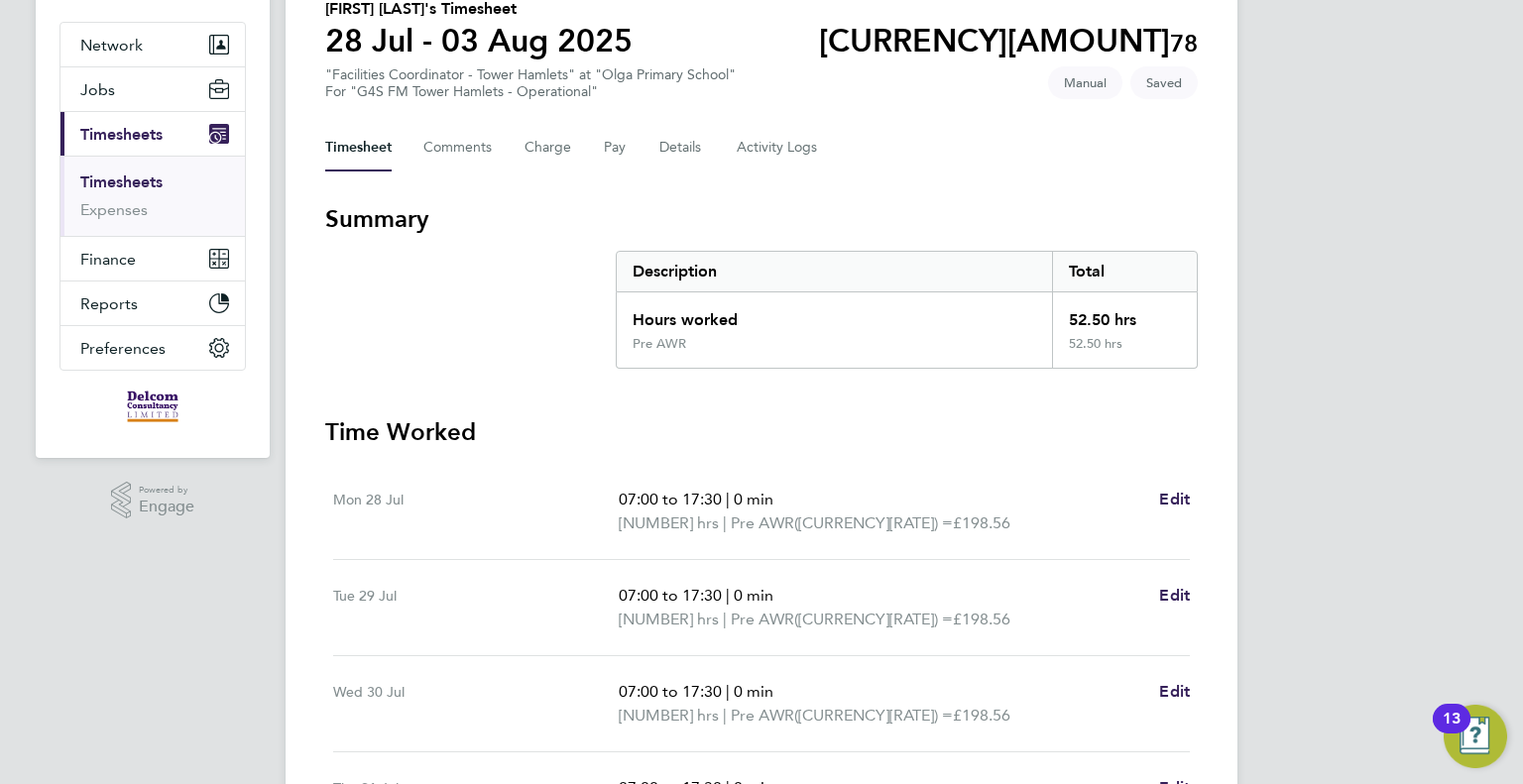 scroll, scrollTop: 297, scrollLeft: 0, axis: vertical 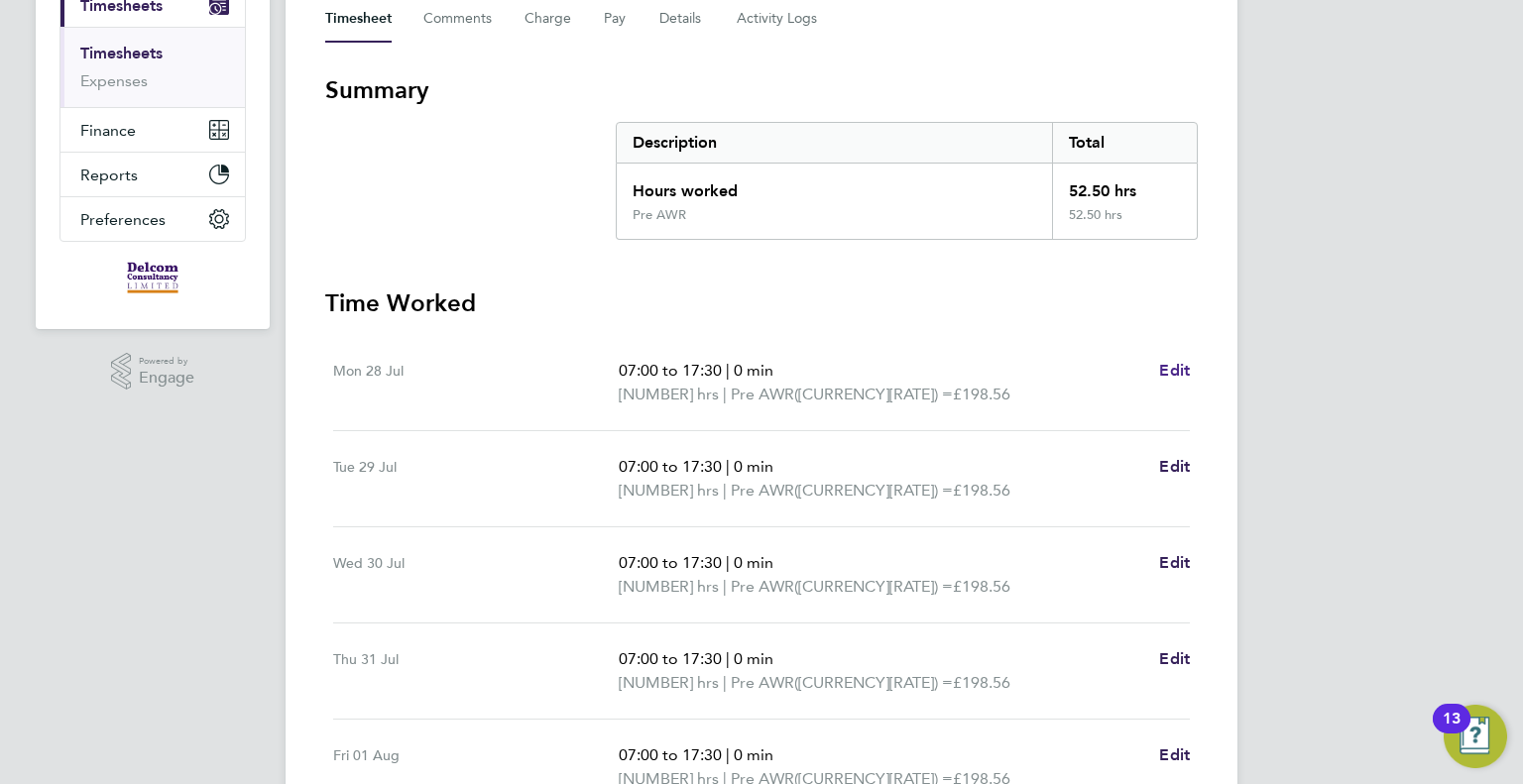 click on "Edit" at bounding box center (1174, 370) 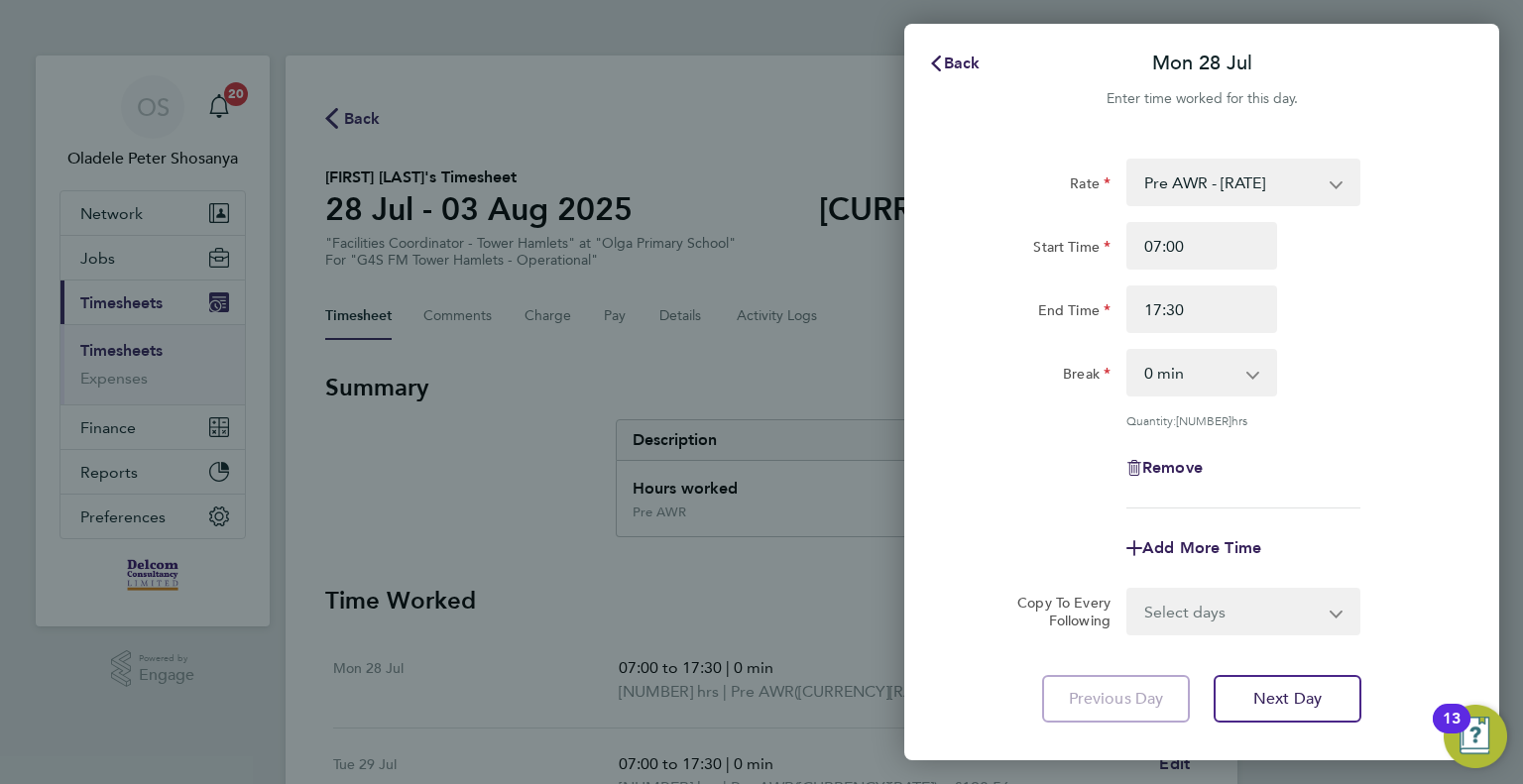 scroll, scrollTop: 0, scrollLeft: 0, axis: both 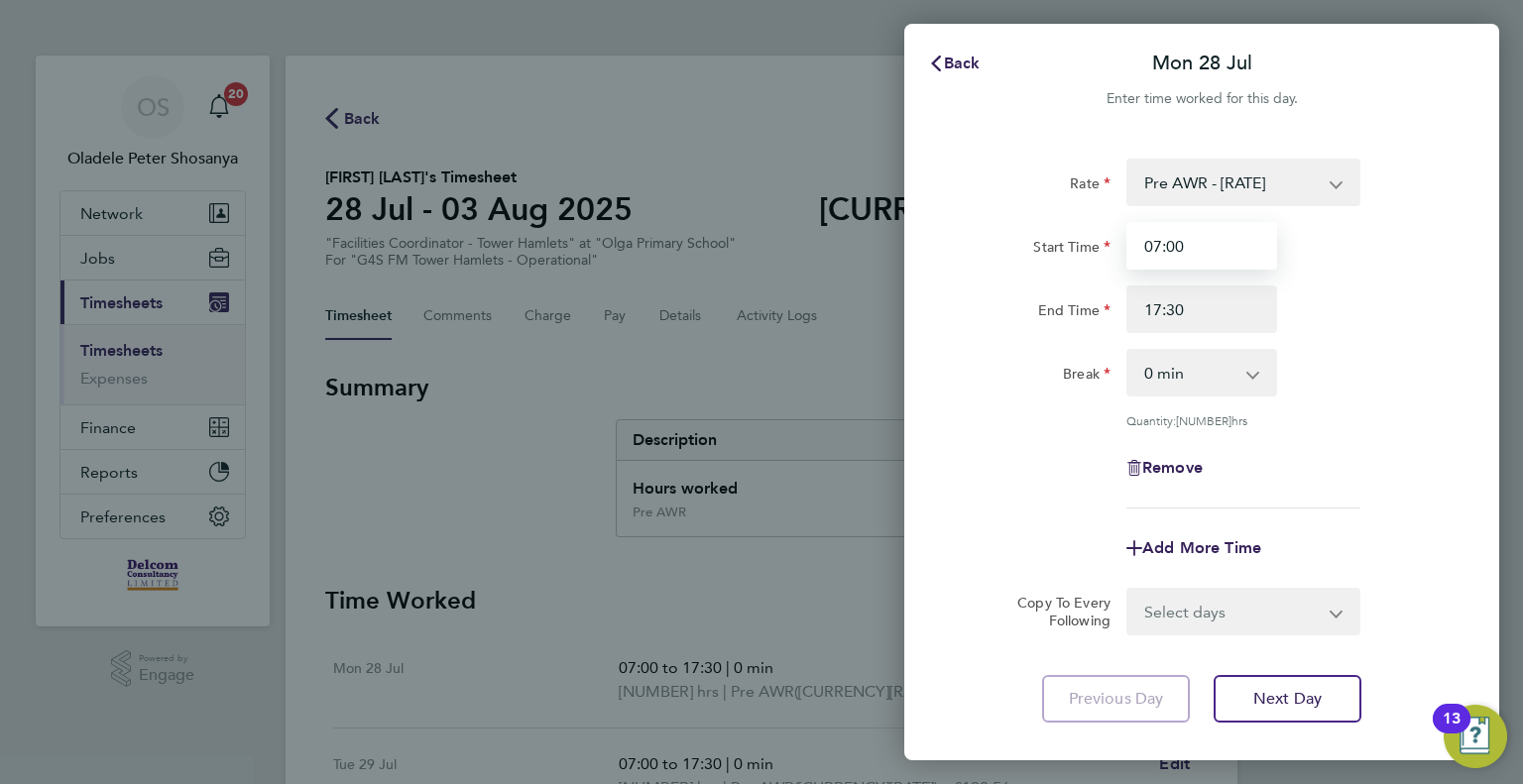 click on "07:00" at bounding box center (1202, 246) 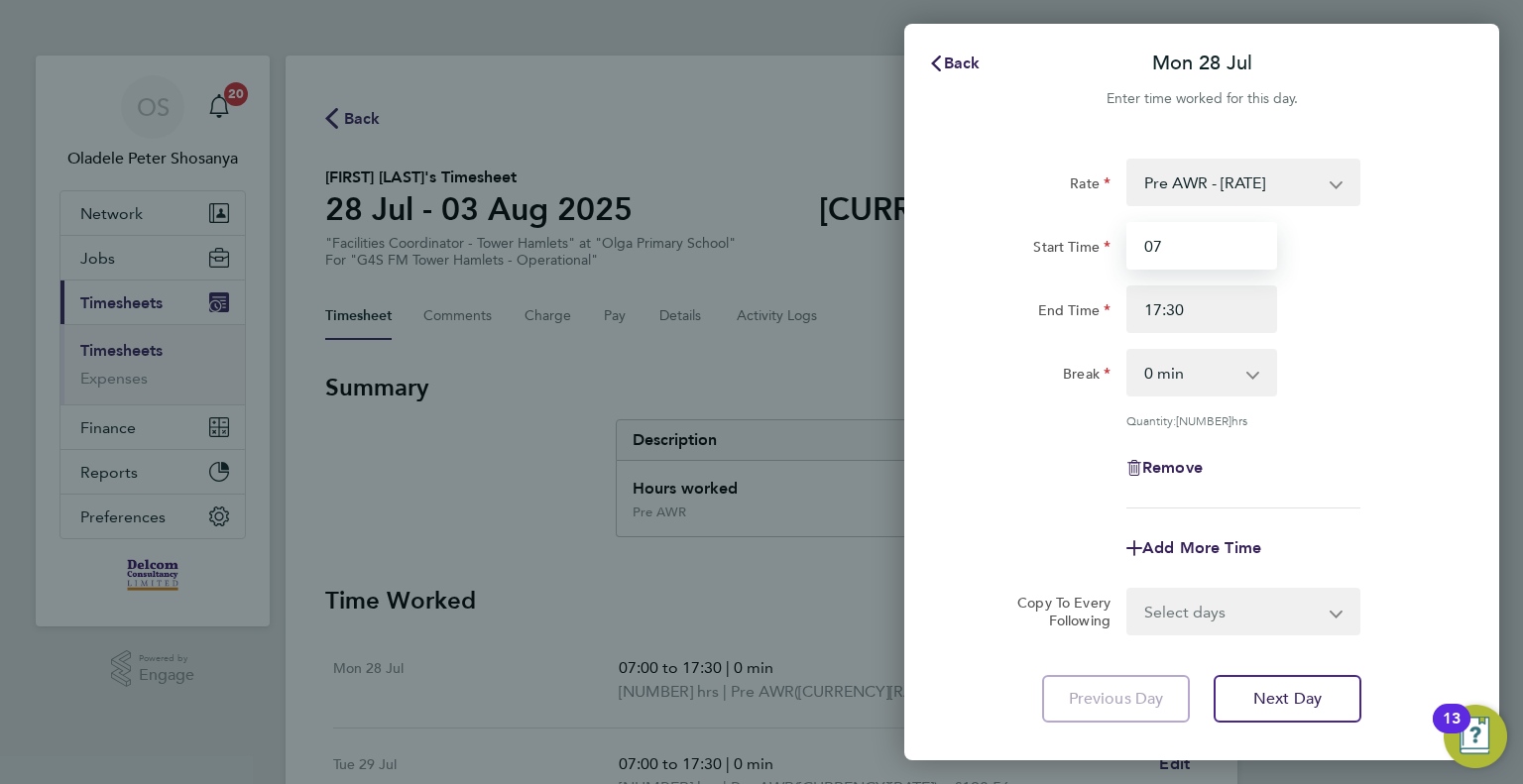 type on "0" 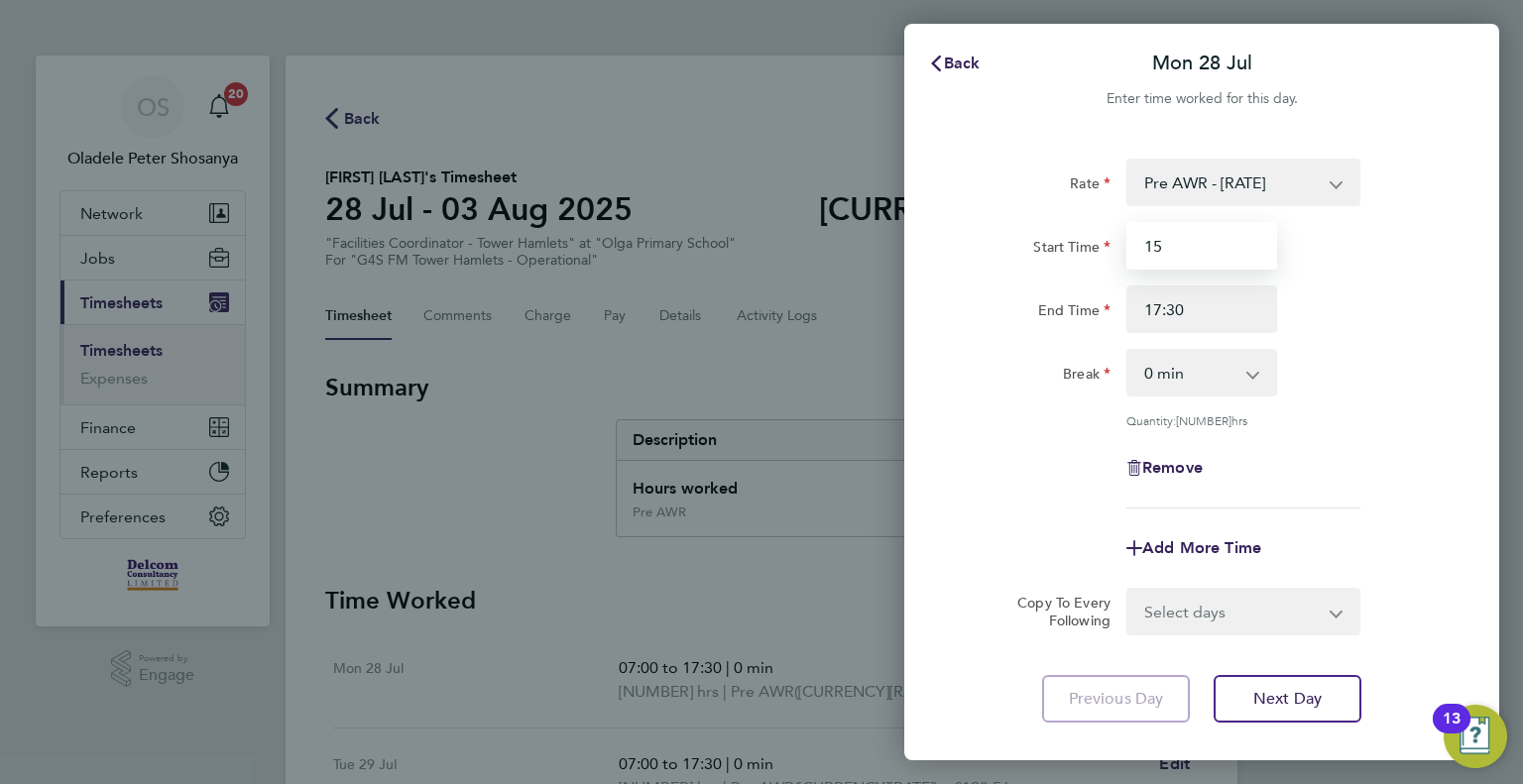 type on "15:30" 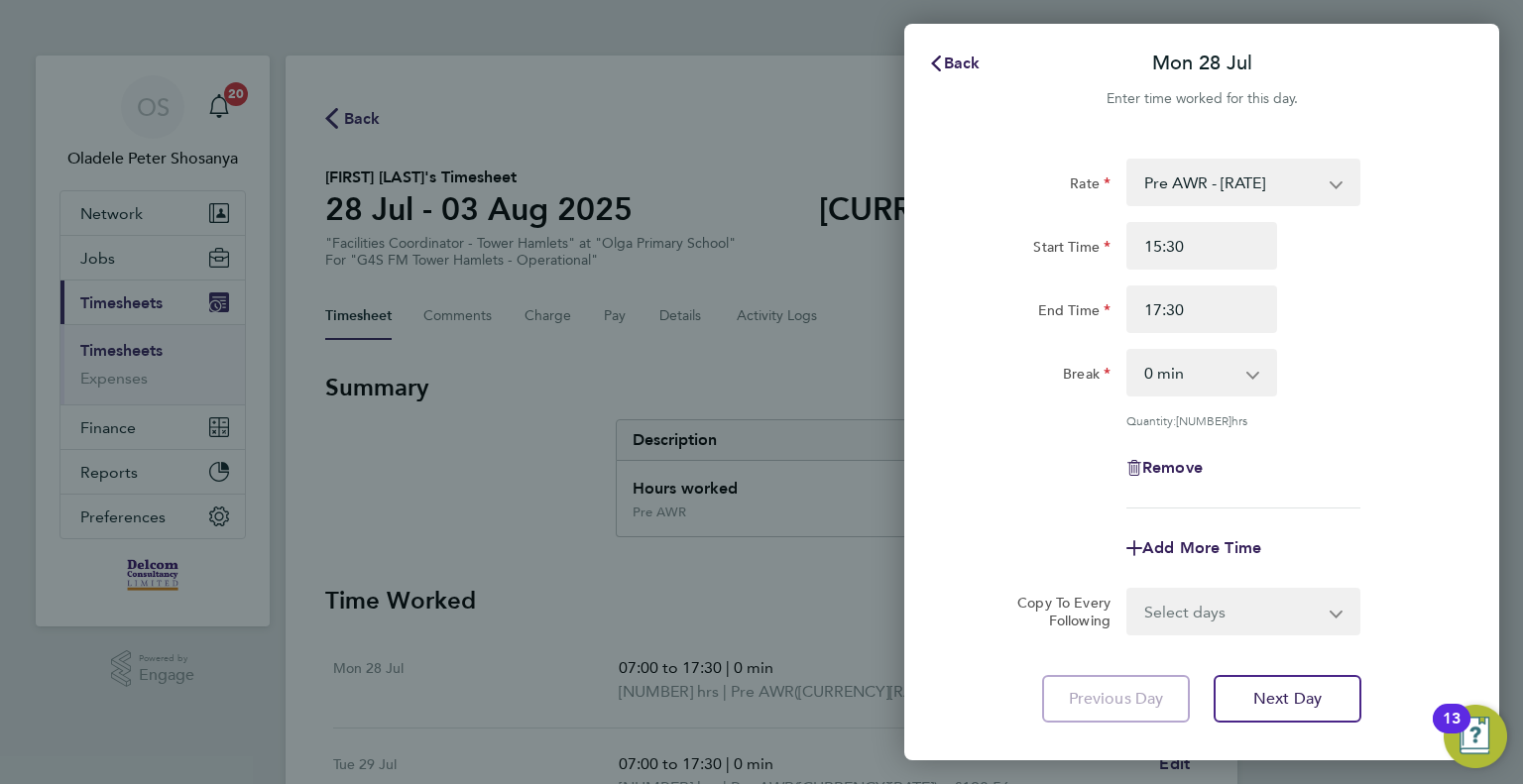 click on "Break  0 min   15 min   30 min   45 min   60 min   75 min   90 min" 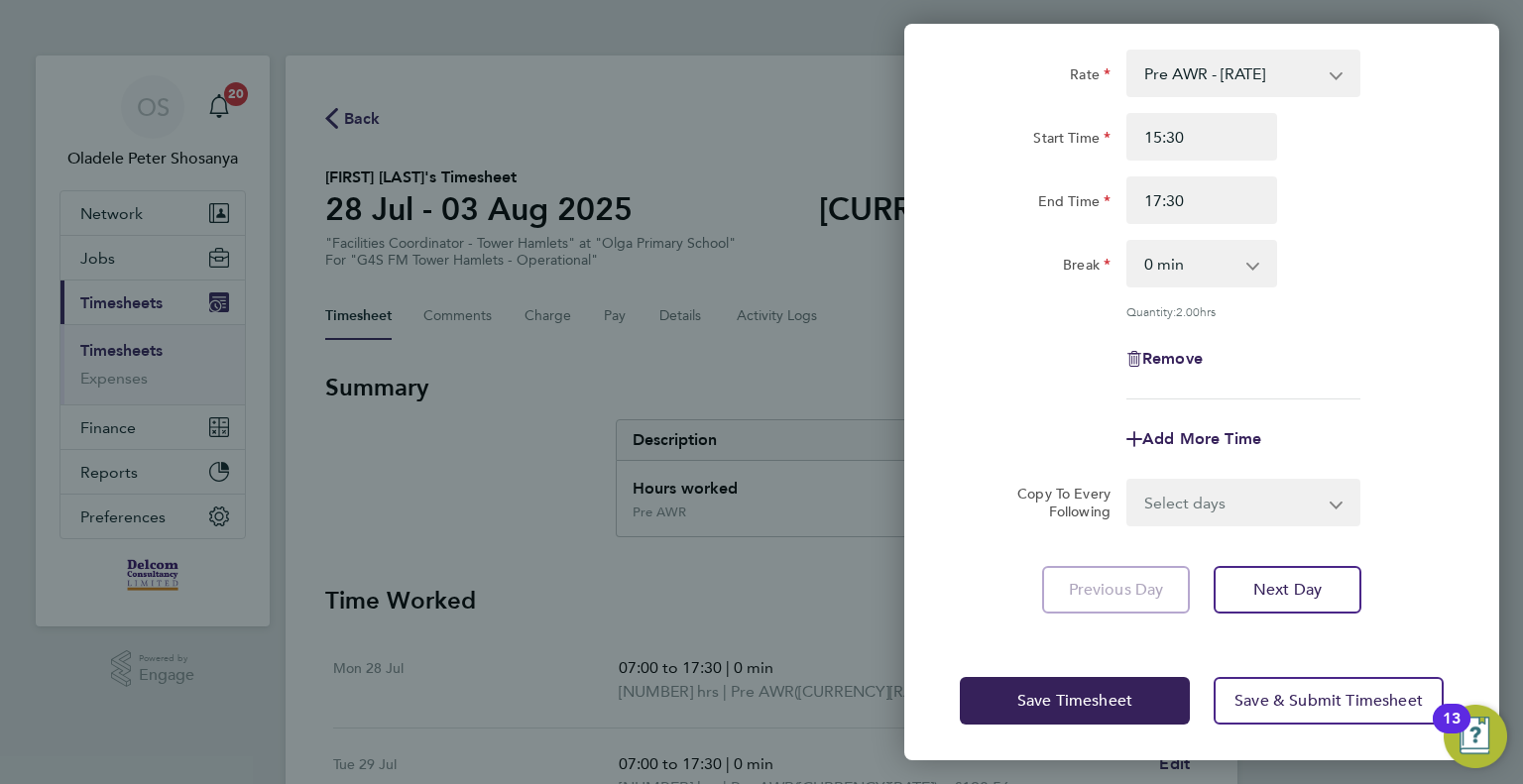 scroll, scrollTop: 110, scrollLeft: 0, axis: vertical 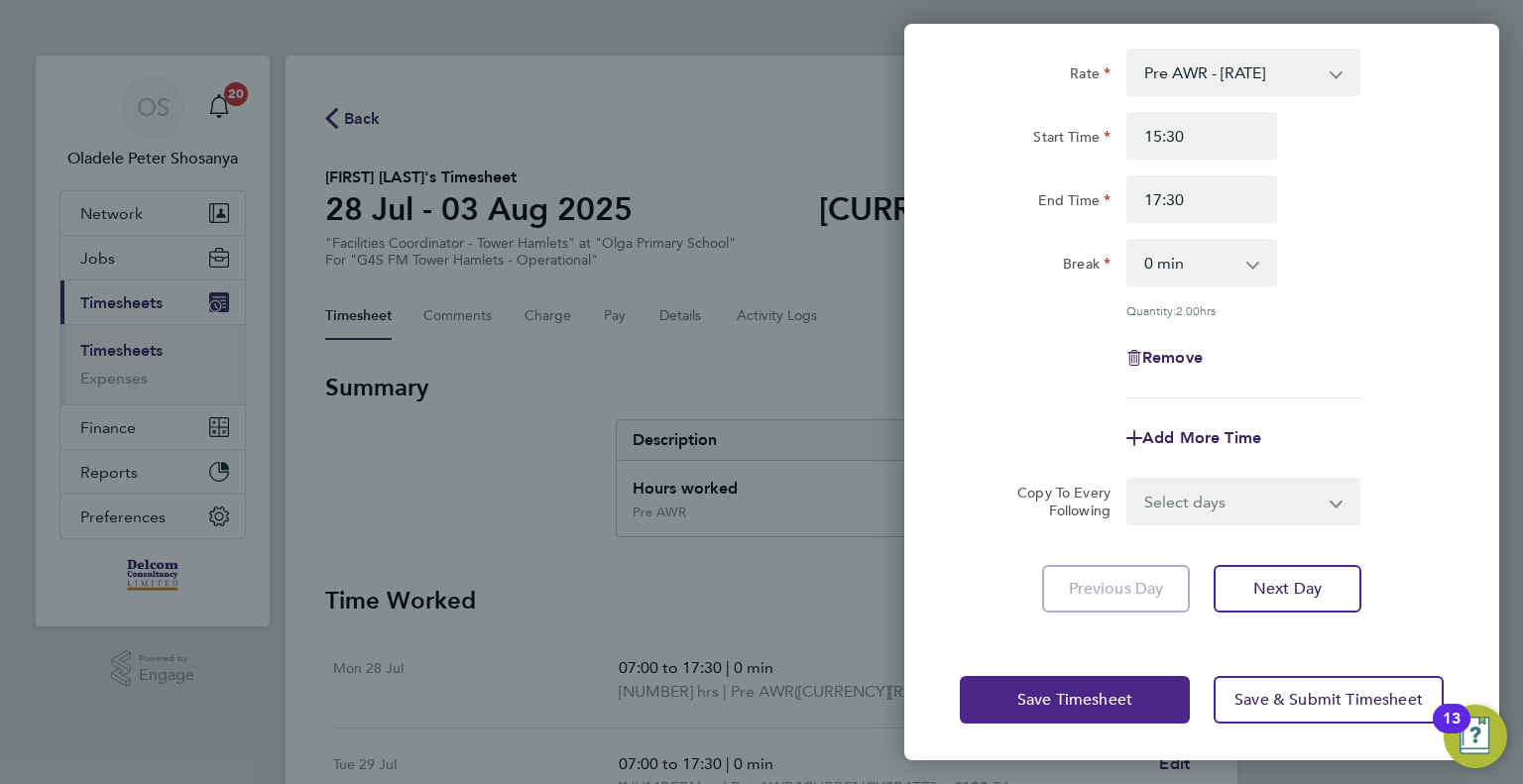 click on "Save Timesheet" 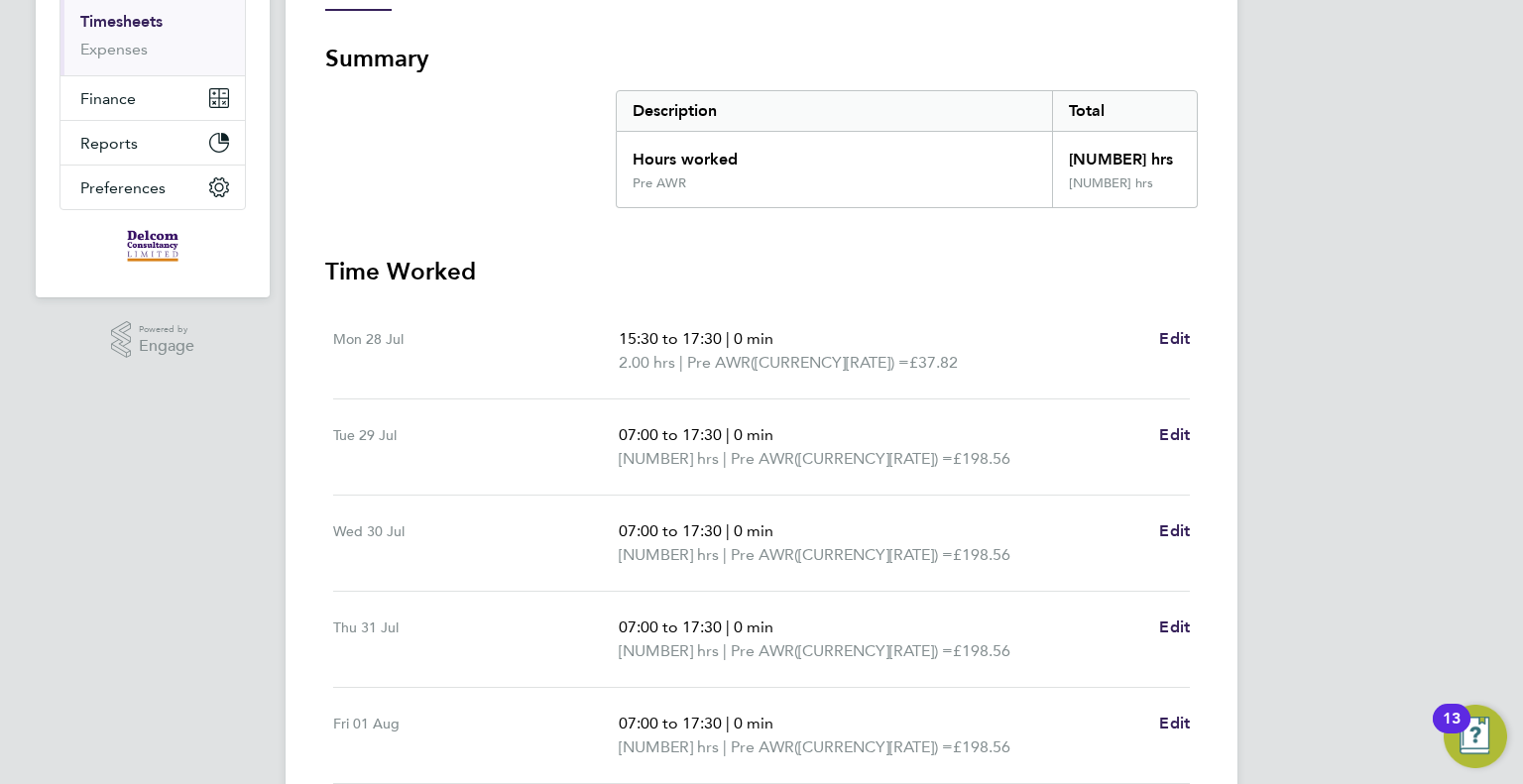scroll, scrollTop: 501, scrollLeft: 0, axis: vertical 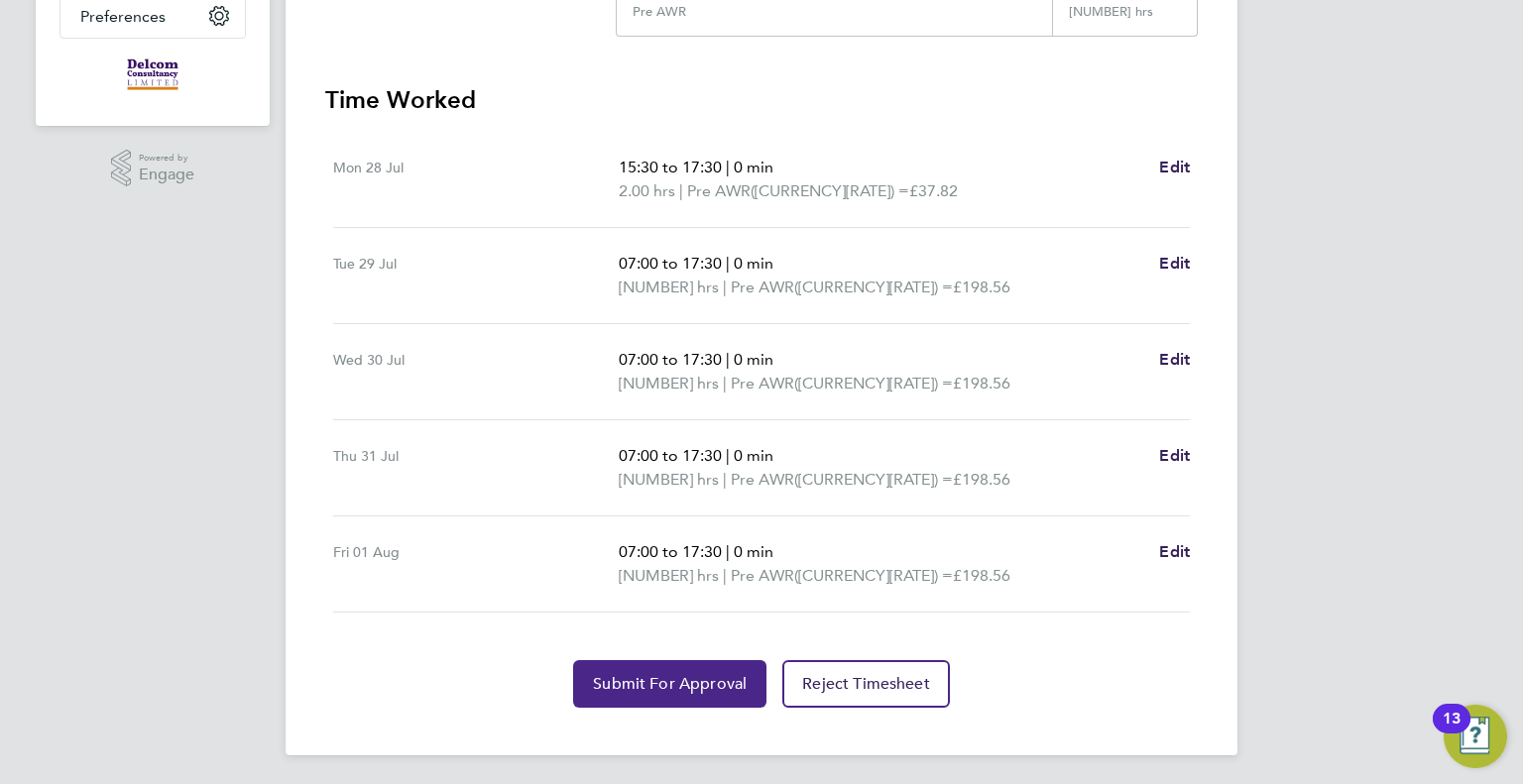 click on "Submit For Approval" 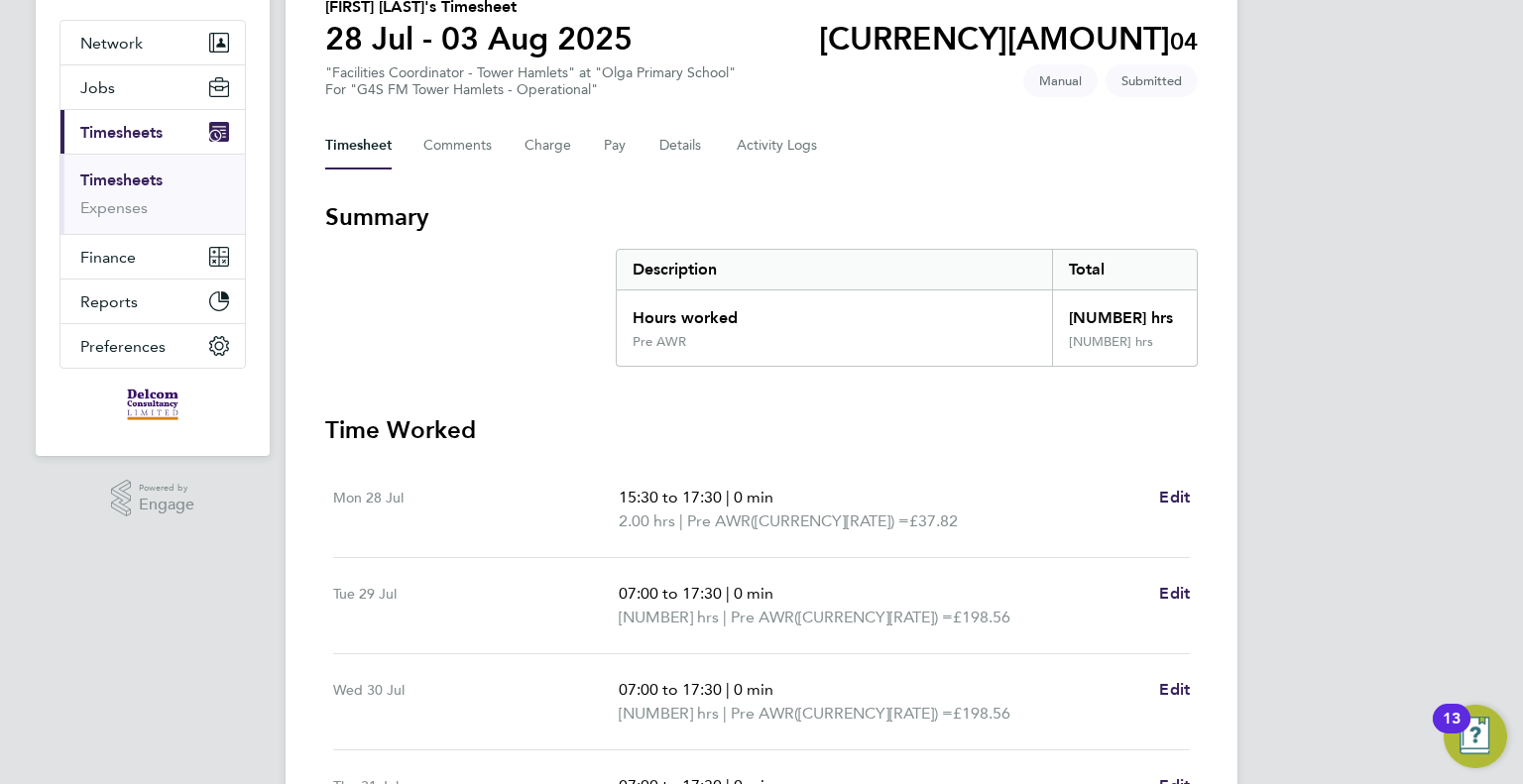 scroll, scrollTop: 0, scrollLeft: 0, axis: both 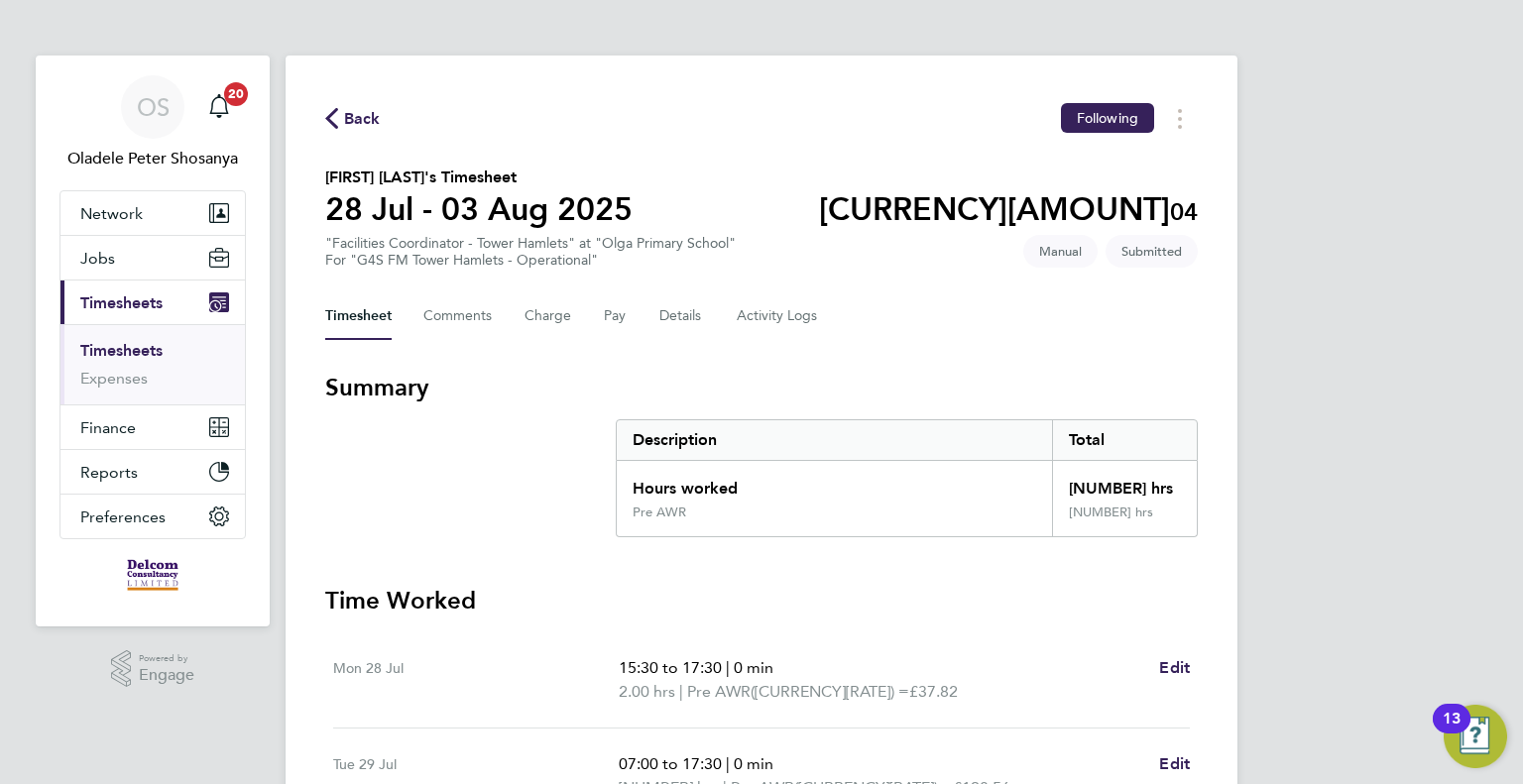 click on "Back" 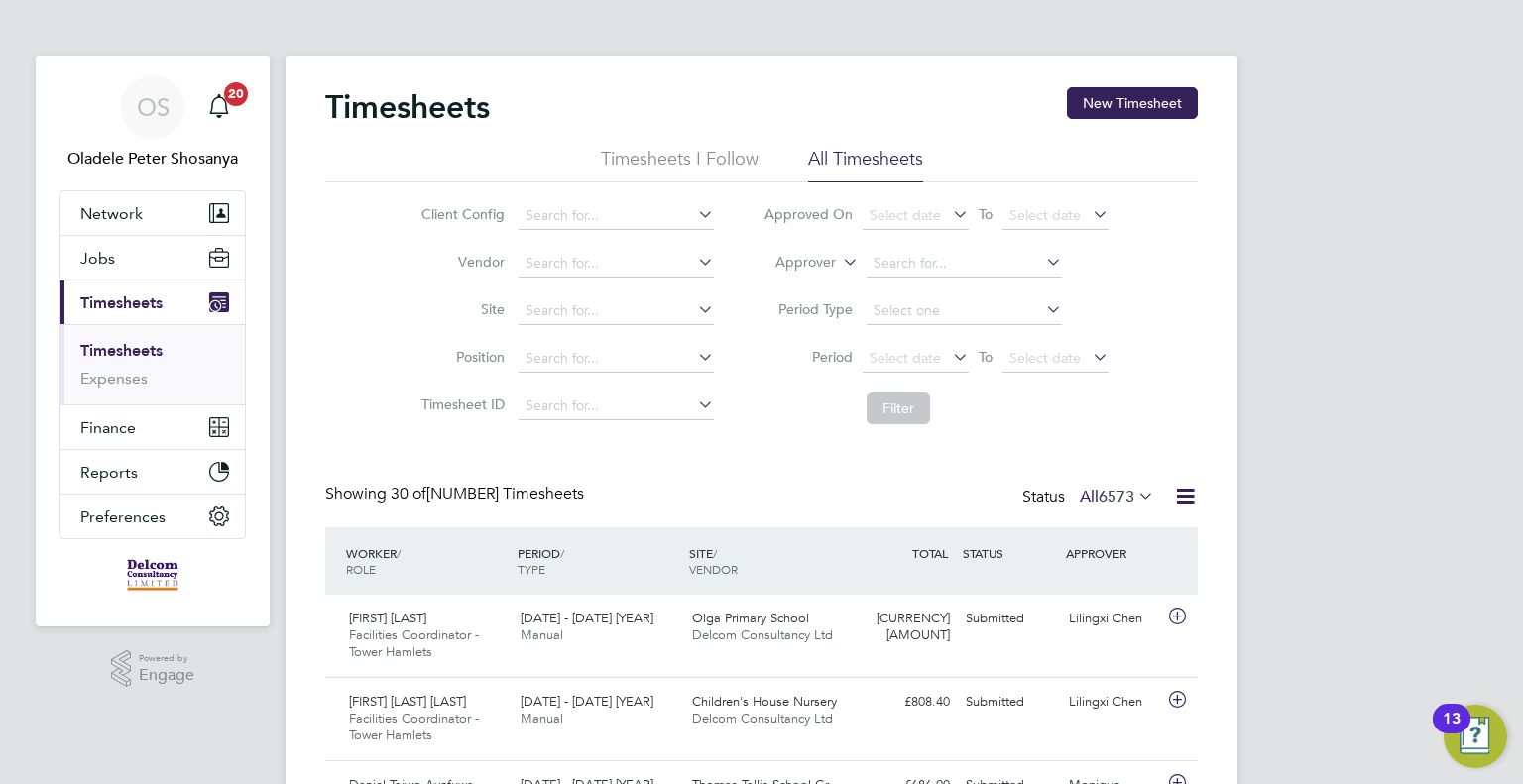 scroll, scrollTop: 10, scrollLeft: 10, axis: both 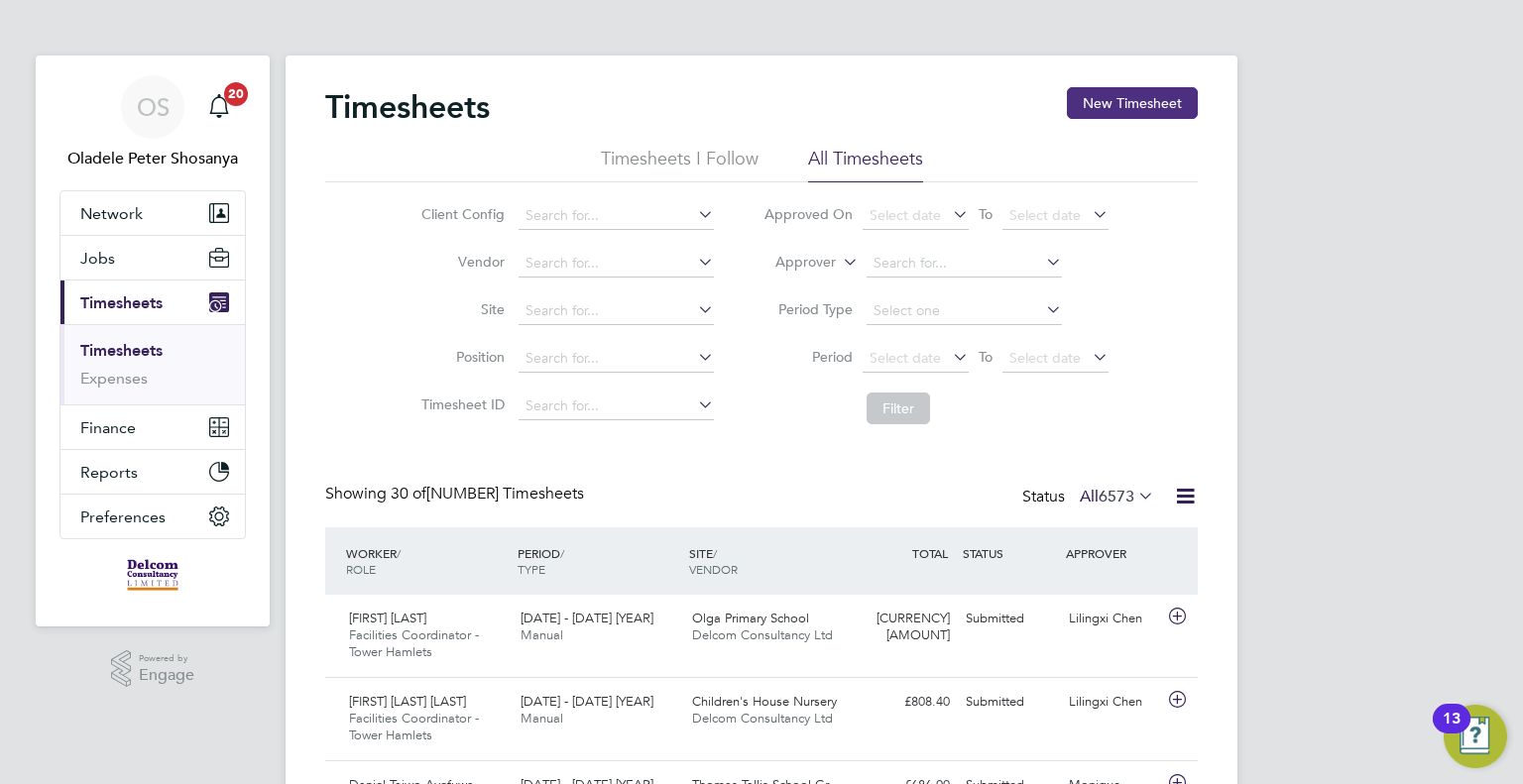 click on "New Timesheet" 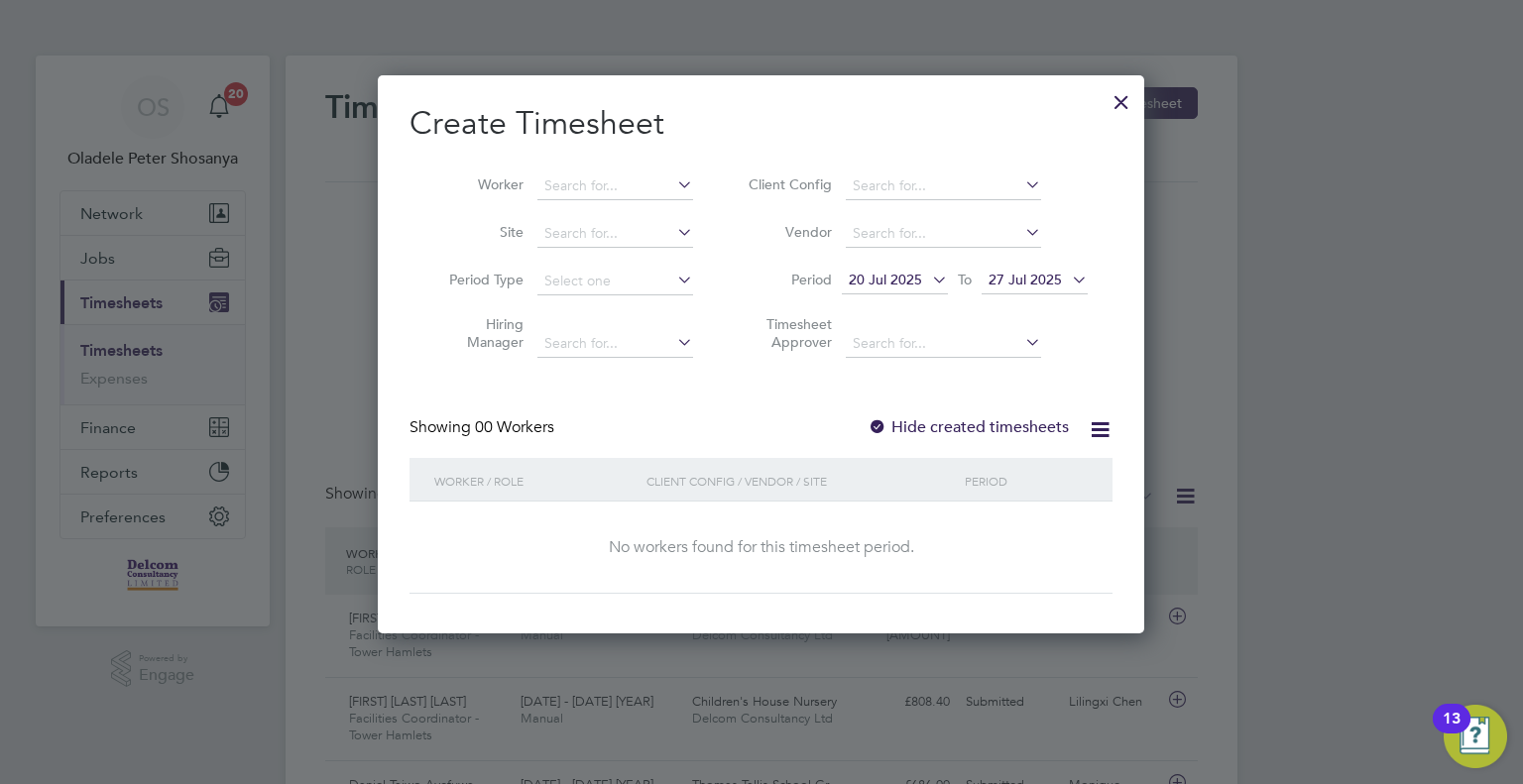 click on "20 Jul 2025" at bounding box center [894, 280] 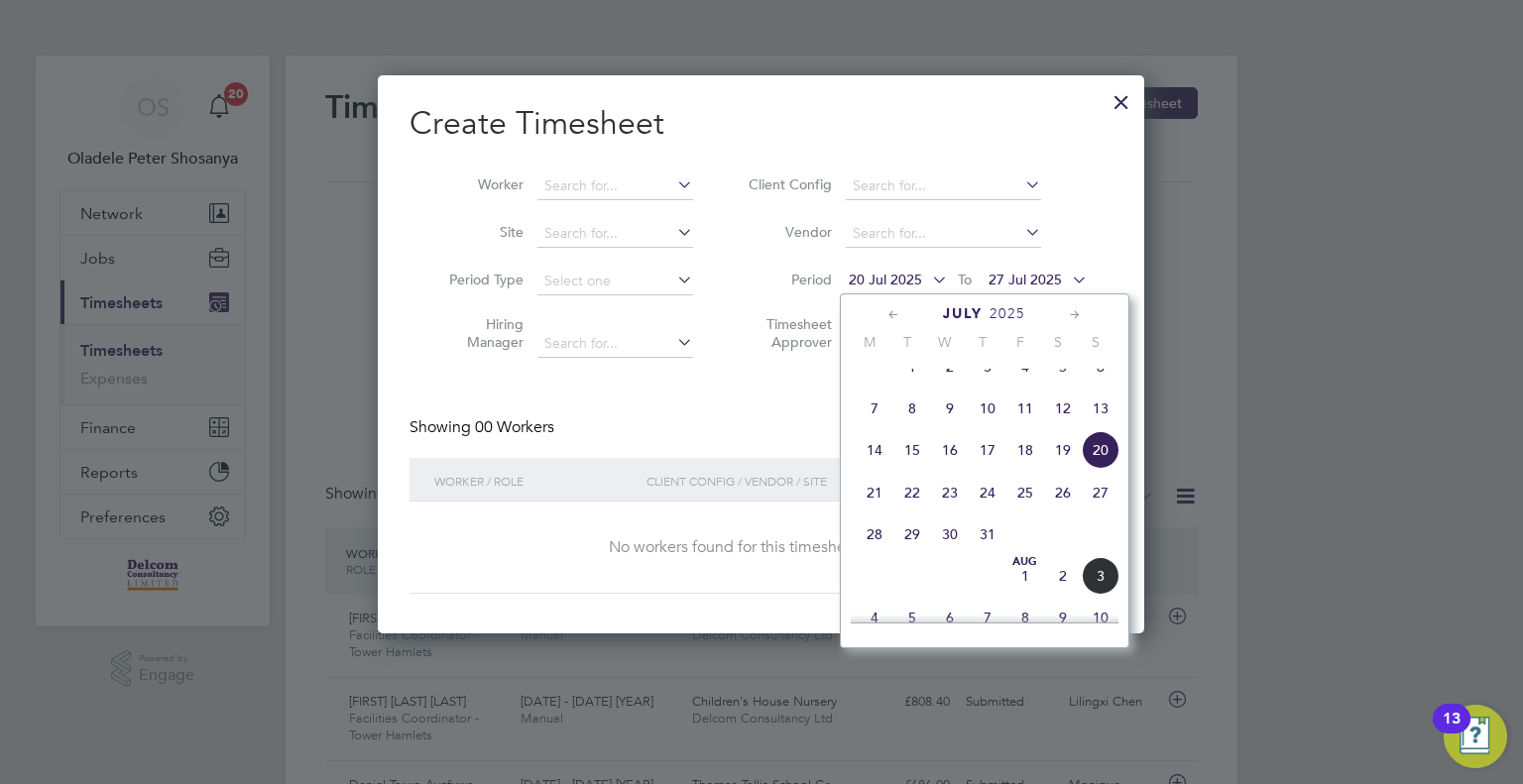click on "28" 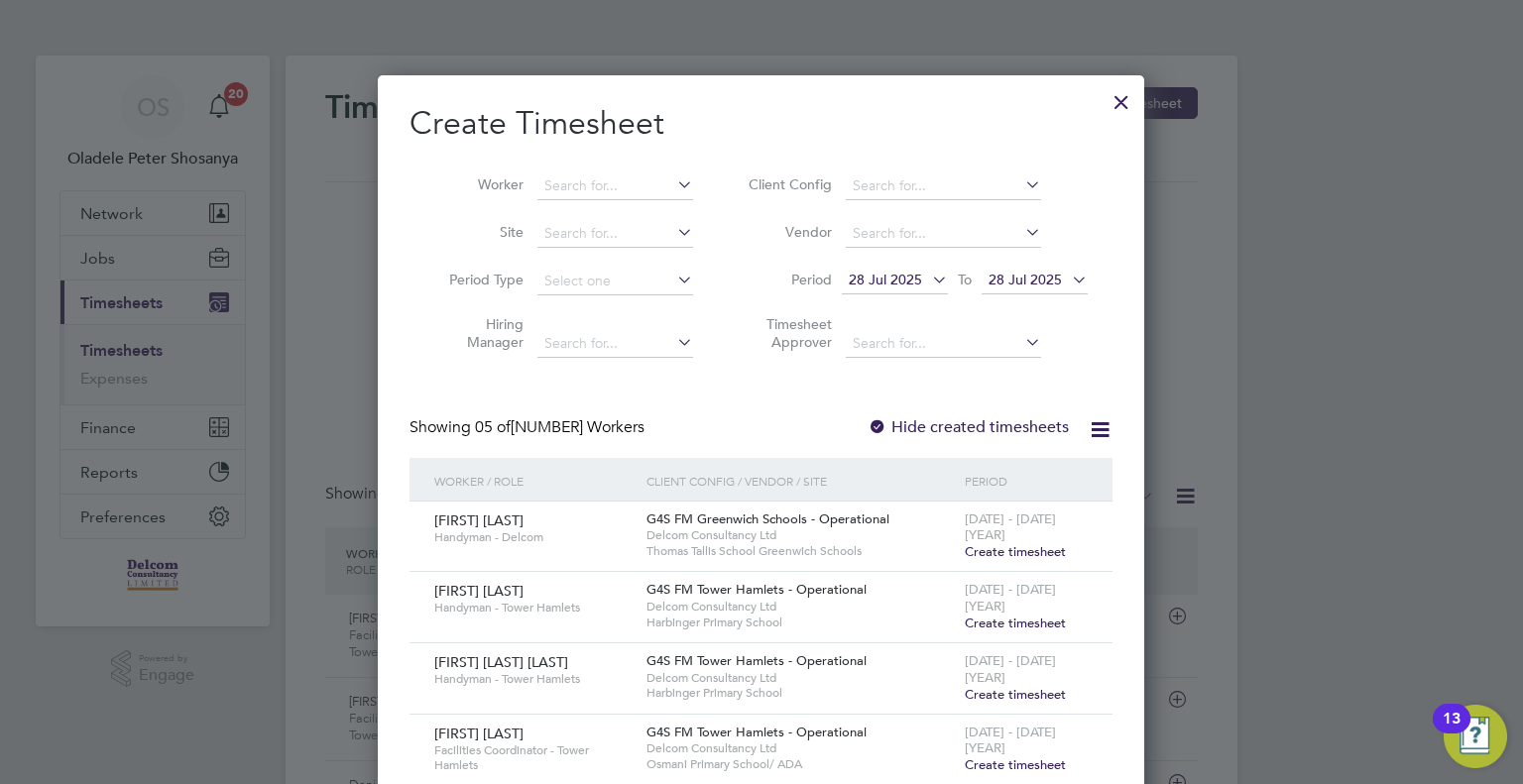 click on "28 Jul 2025" at bounding box center (1034, 280) 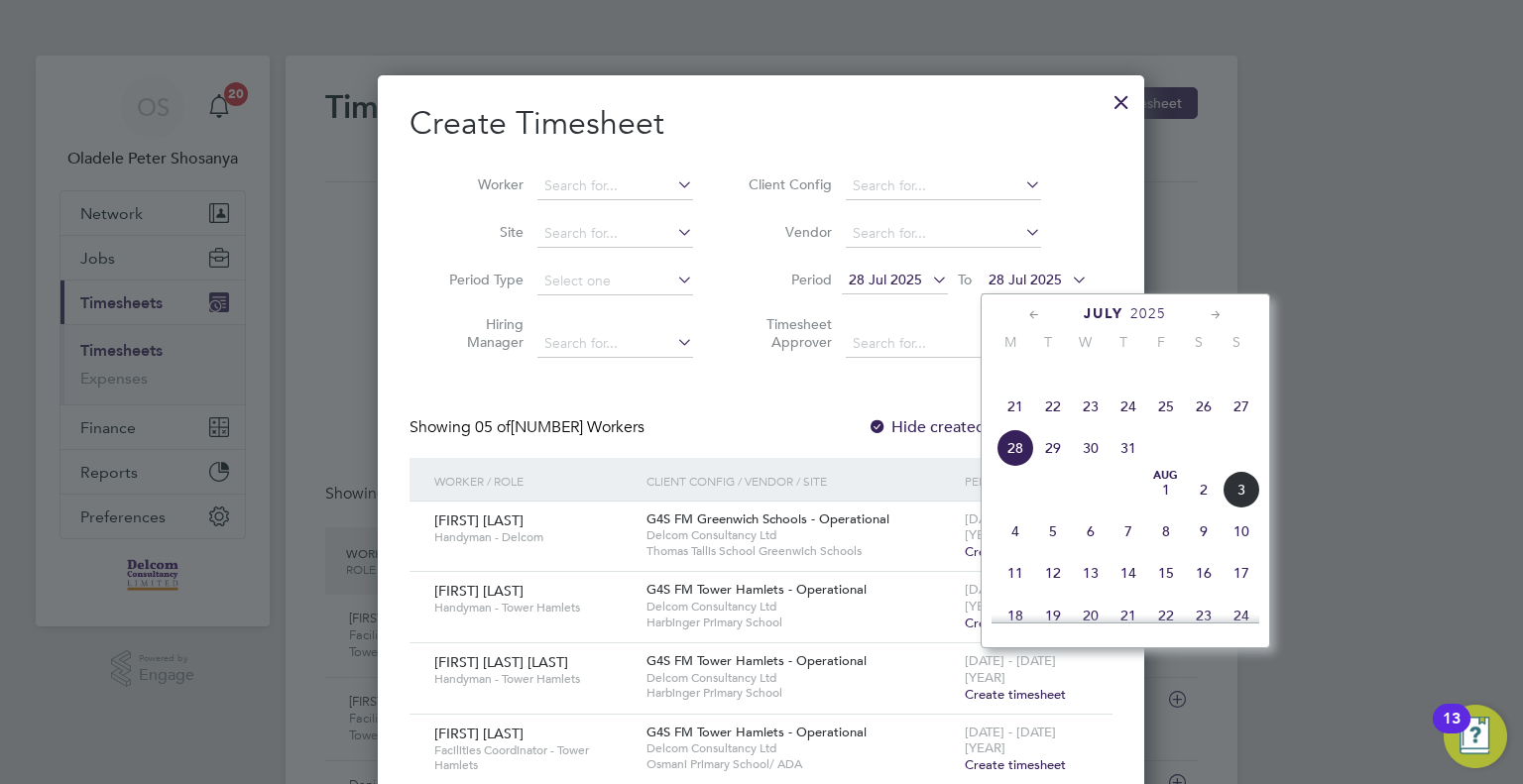 click on "3" 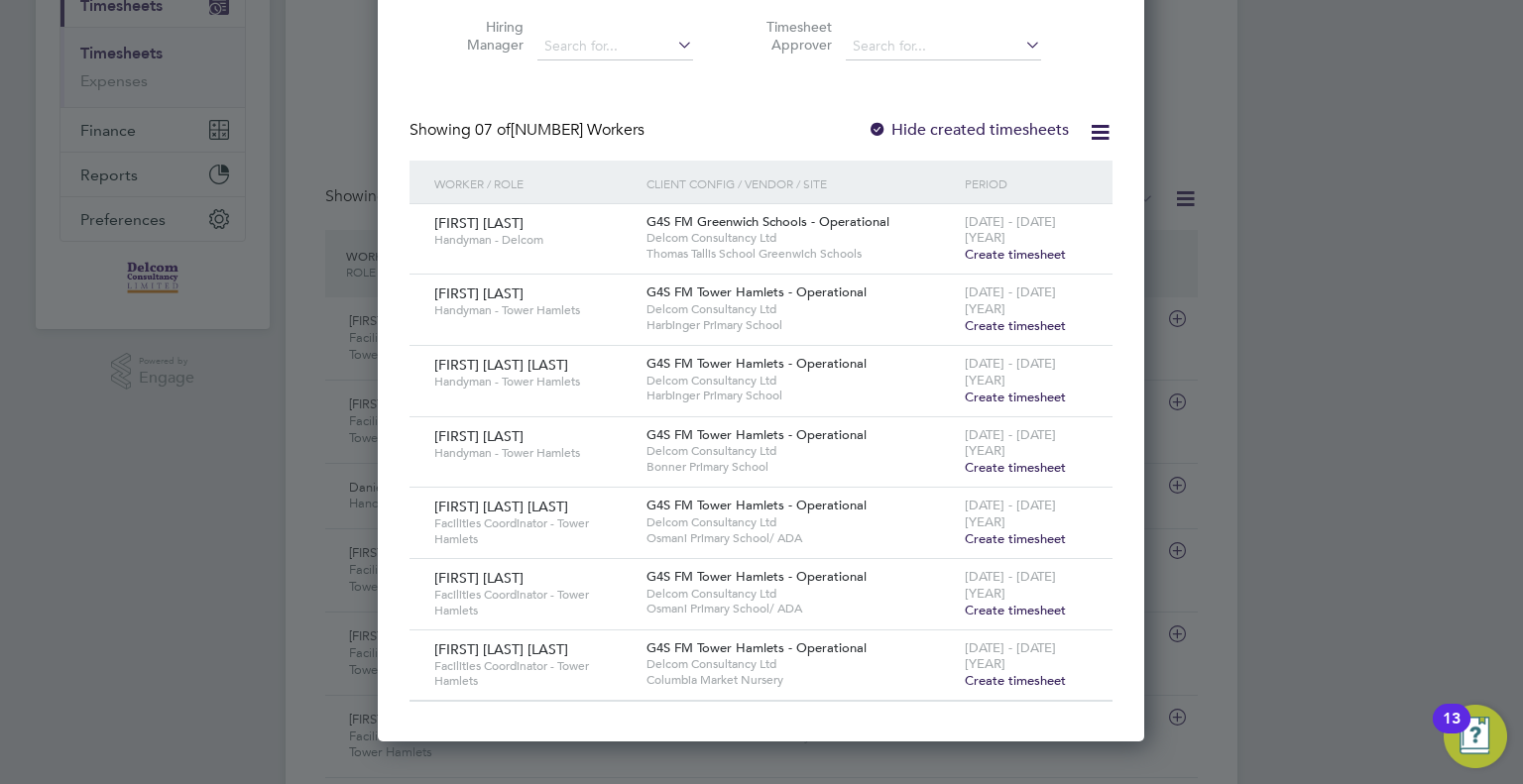 click on "Create timesheet" at bounding box center [1015, 680] 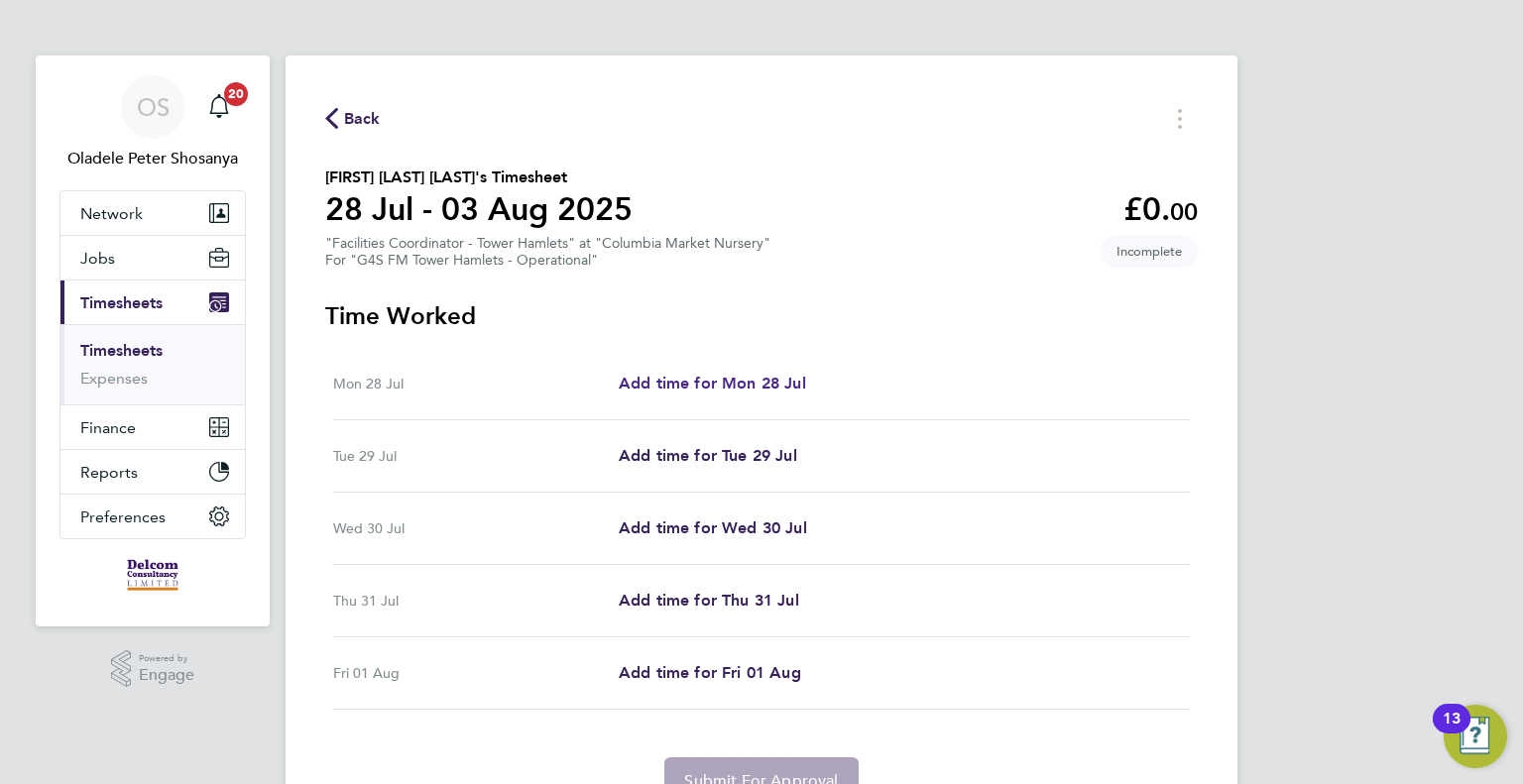 click on "Add time for Mon 28 Jul" at bounding box center (712, 383) 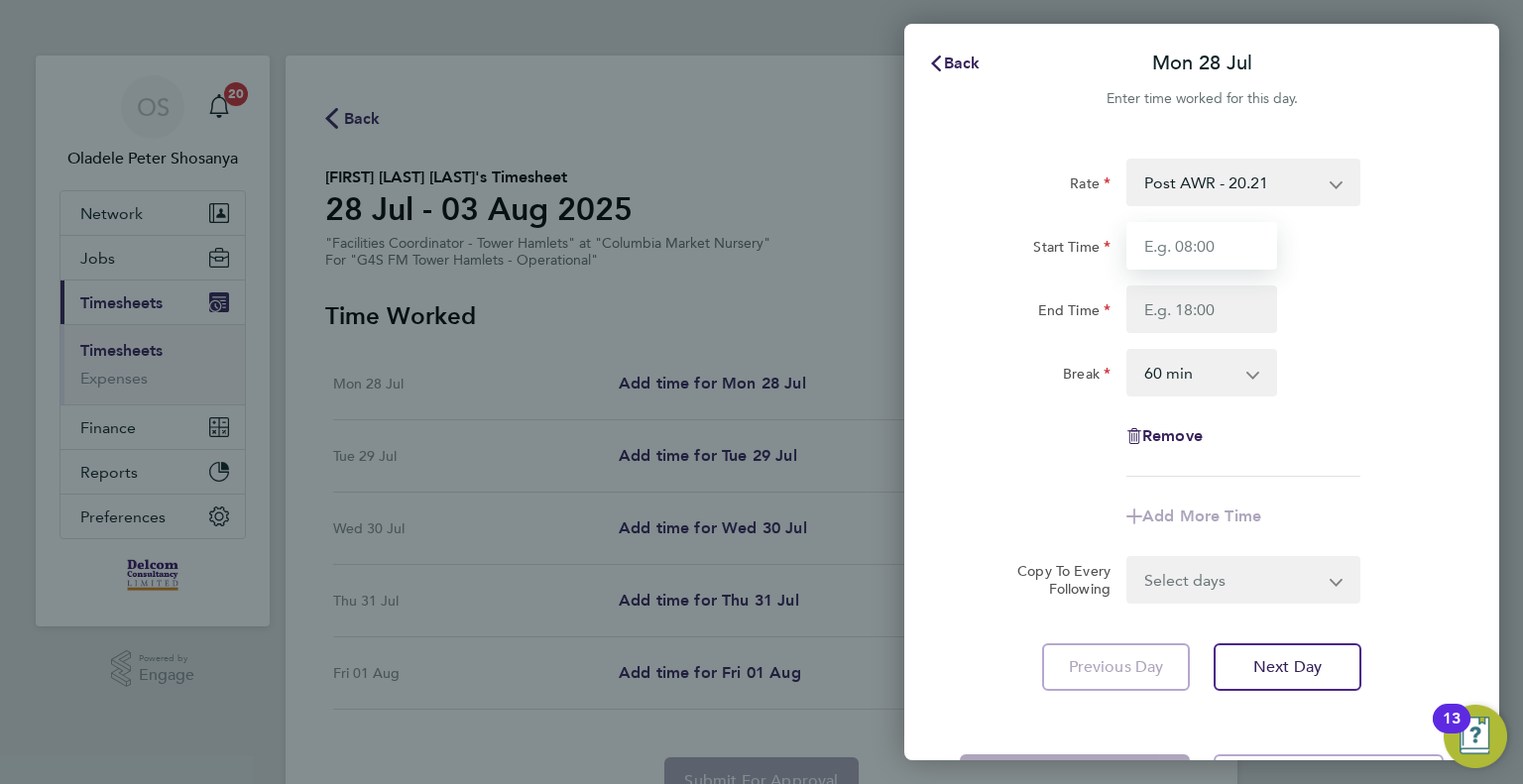 click on "Start Time" at bounding box center [1202, 246] 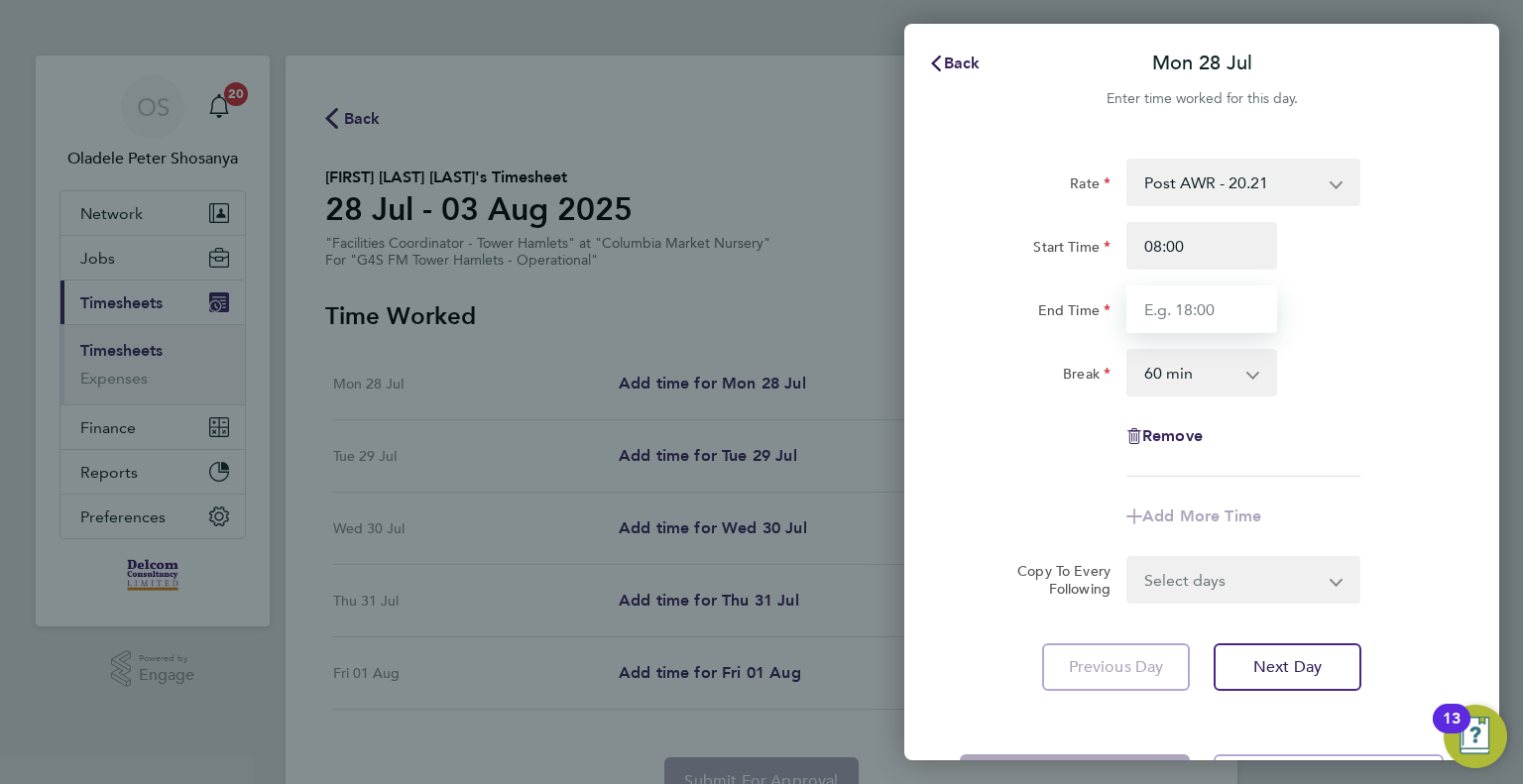 click on "End Time" at bounding box center [1202, 309] 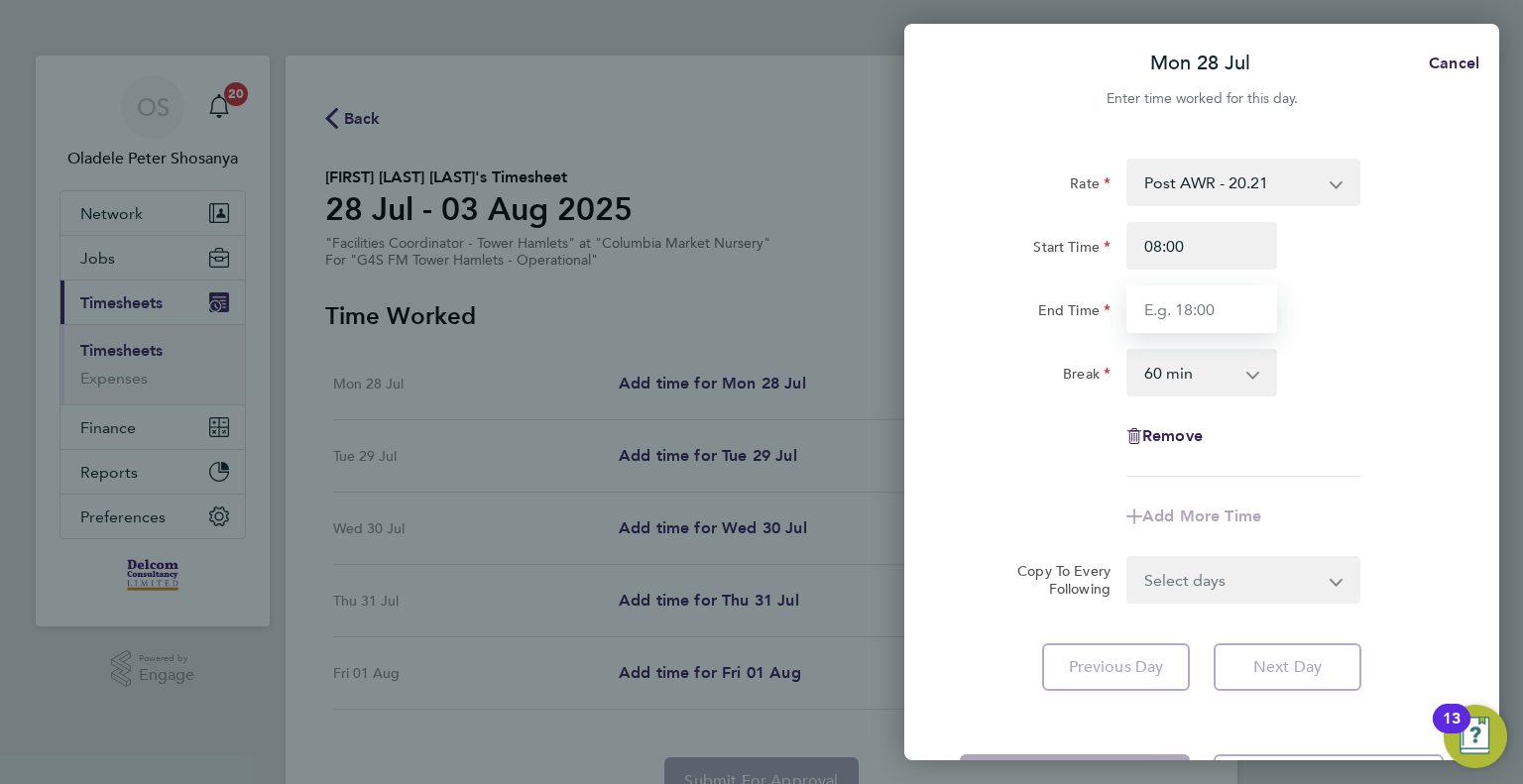 type on "16:00" 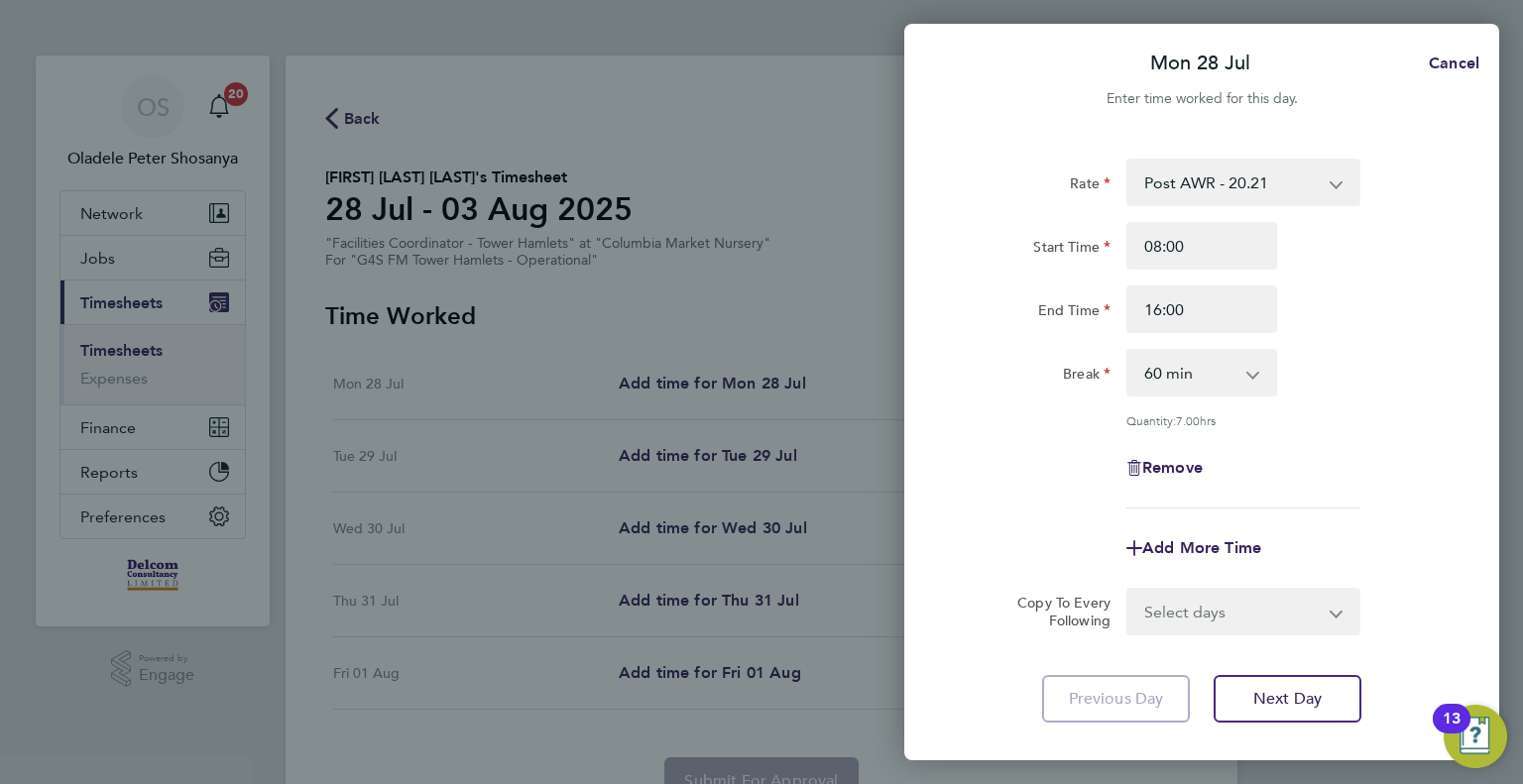 click on "Rate  Post AWR - 20.21
Start Time 08:00 End Time 16:00 Break  0 min   15 min   30 min   45 min   60 min   75 min   90 min
Quantity:  7.00  hrs
Remove" 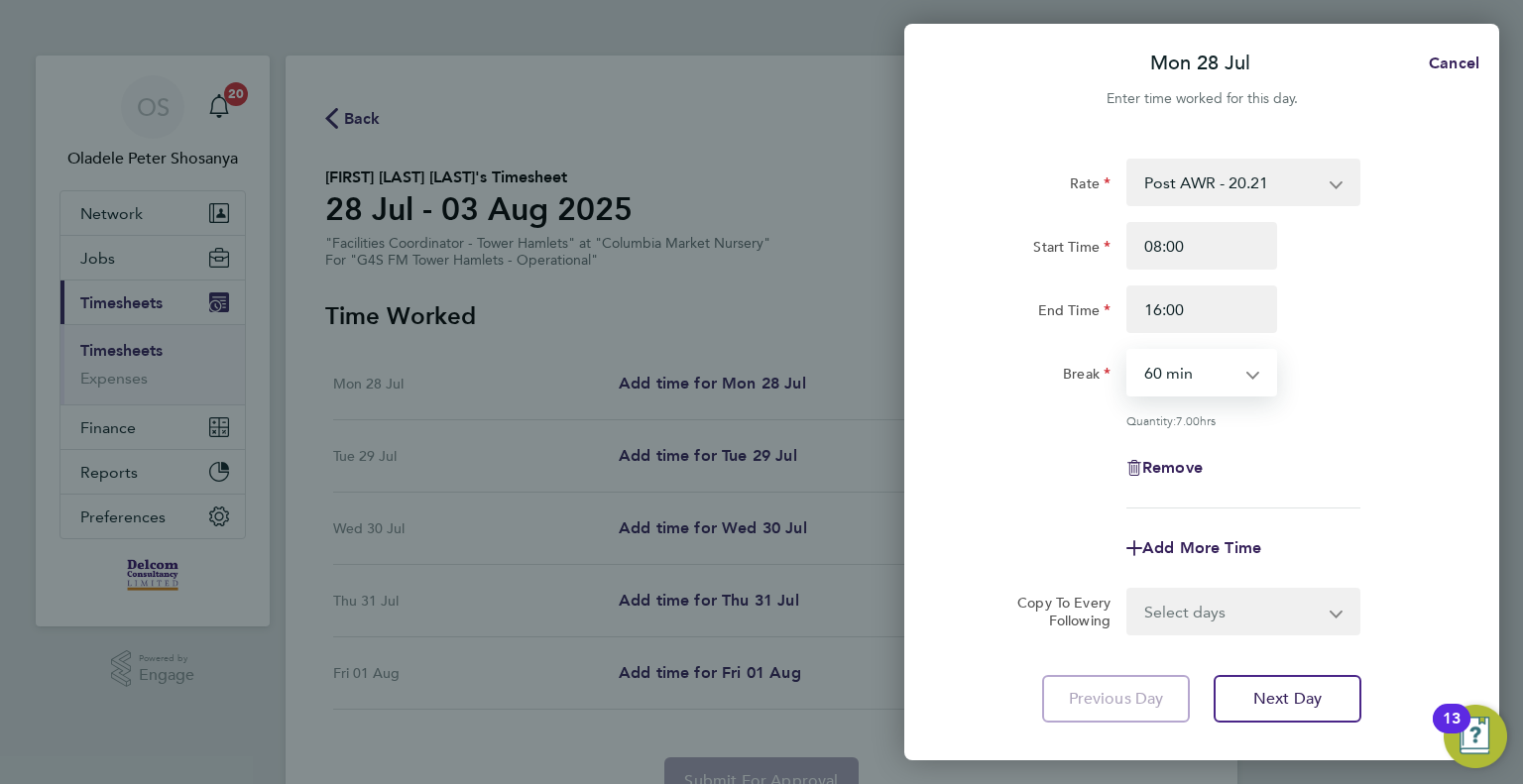 click on "0 min   15 min   30 min   45 min   60 min   75 min   90 min" at bounding box center [1190, 373] 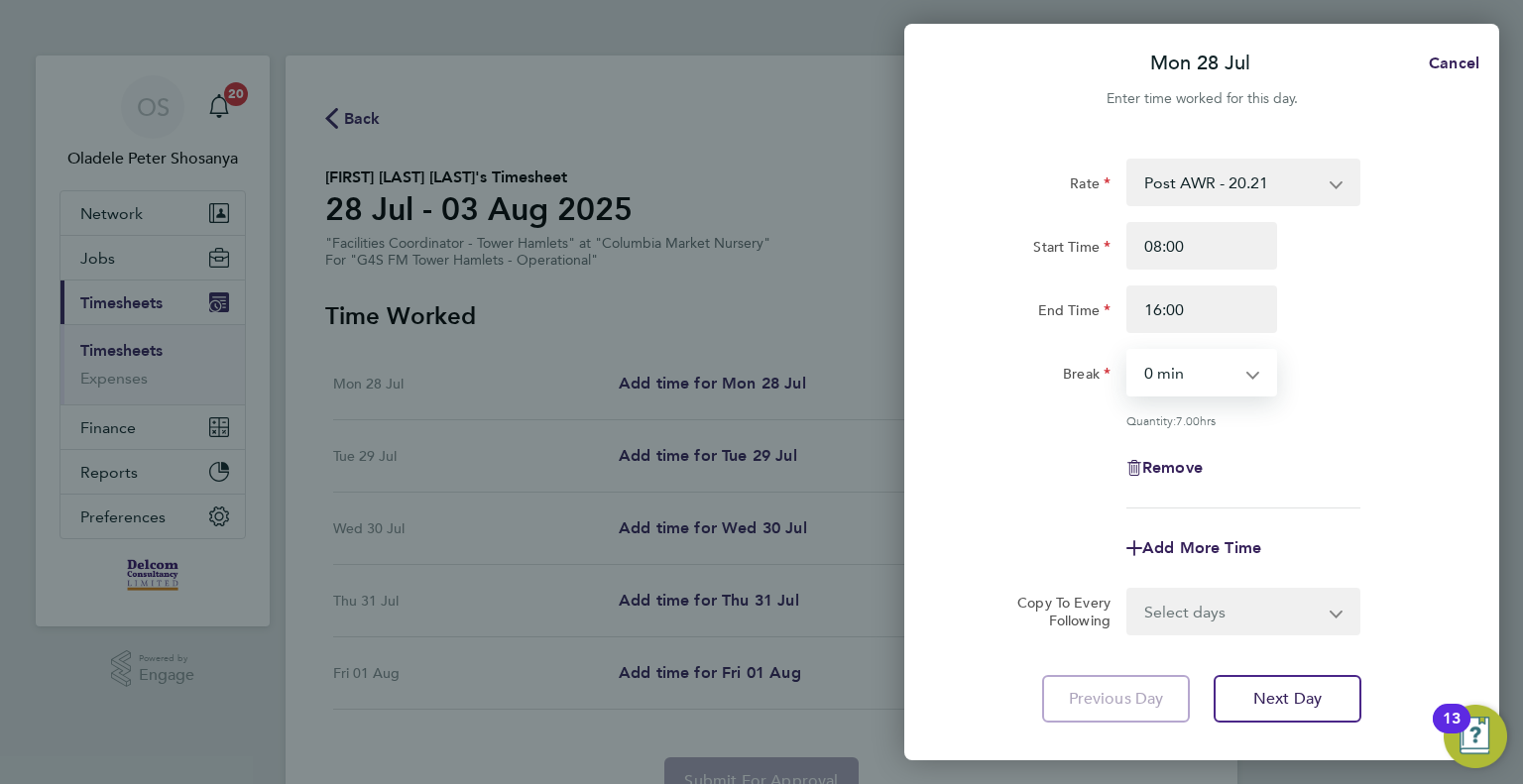 click on "0 min   15 min   30 min   45 min   60 min   75 min   90 min" at bounding box center (1190, 373) 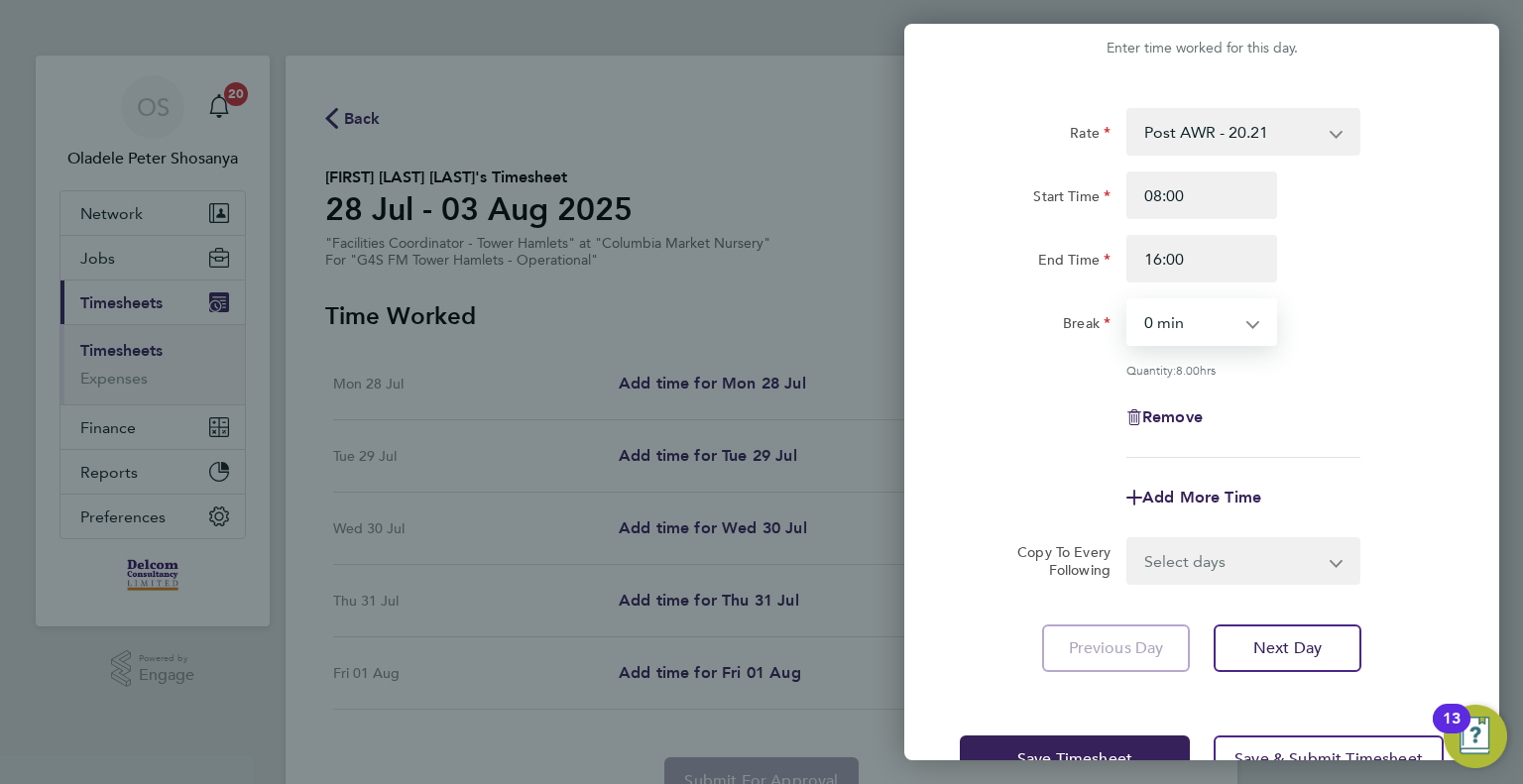 scroll, scrollTop: 99, scrollLeft: 0, axis: vertical 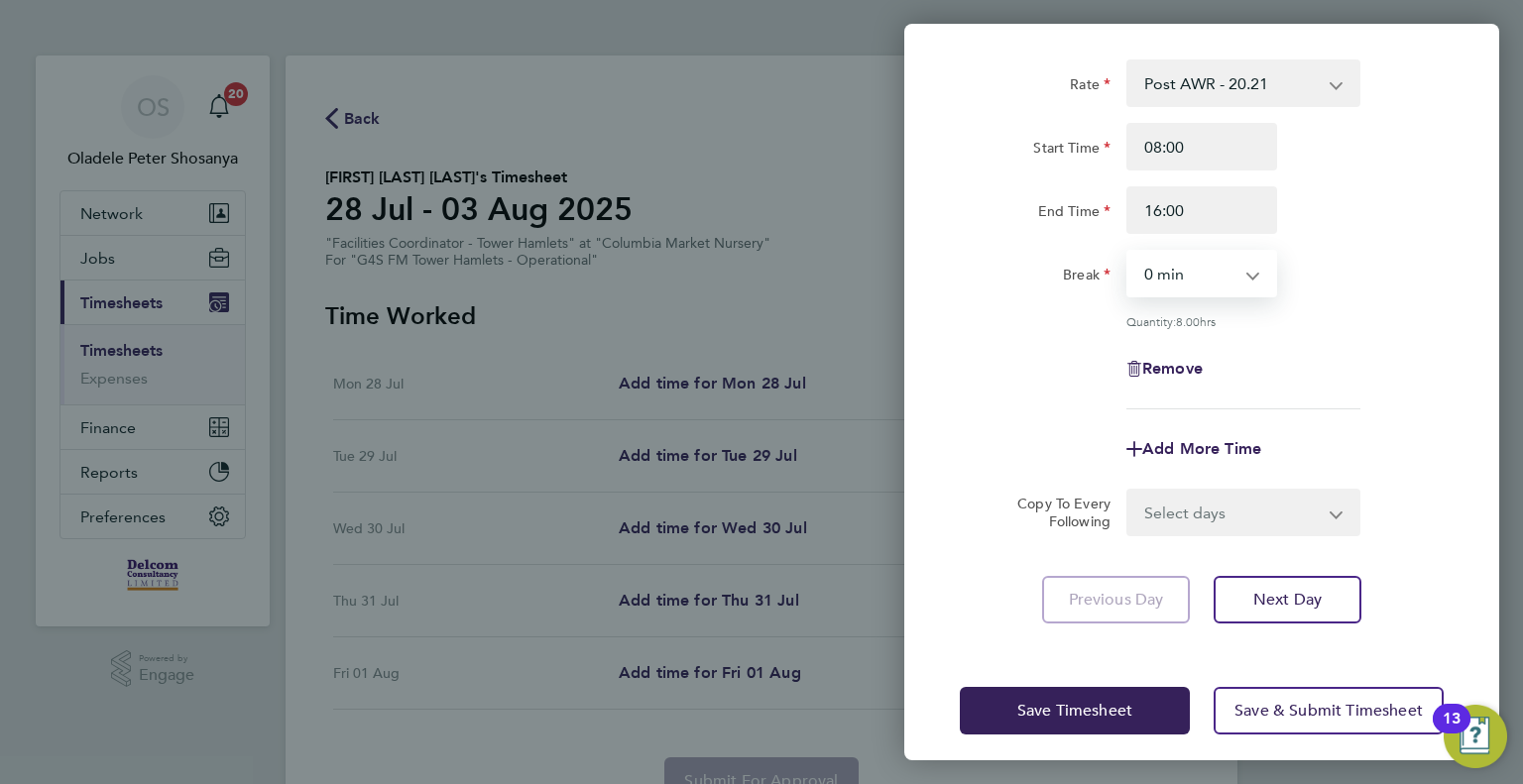 click on "Select days   Day   Tuesday   Wednesday   Thursday   Friday" at bounding box center [1232, 512] 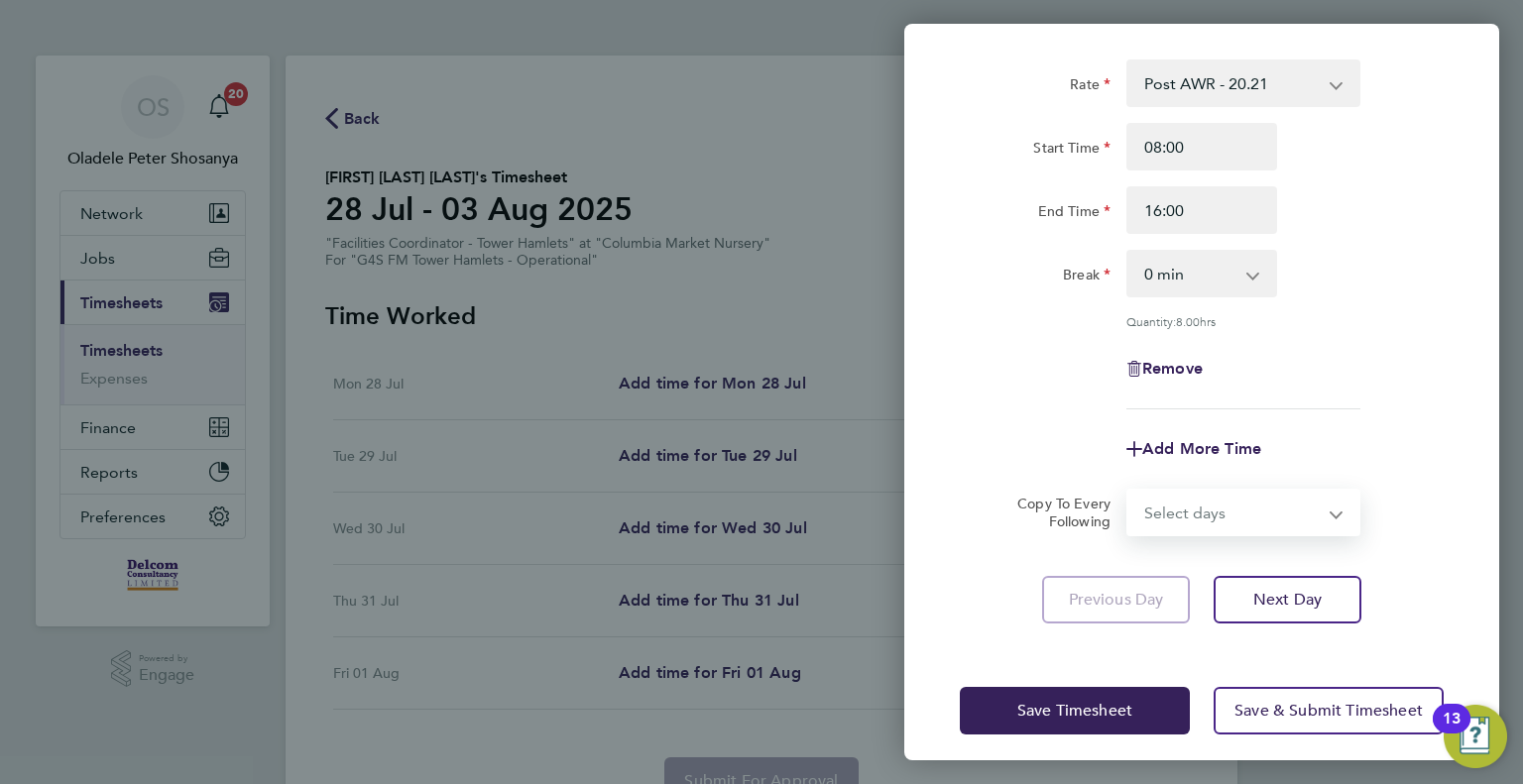 select on "DAY" 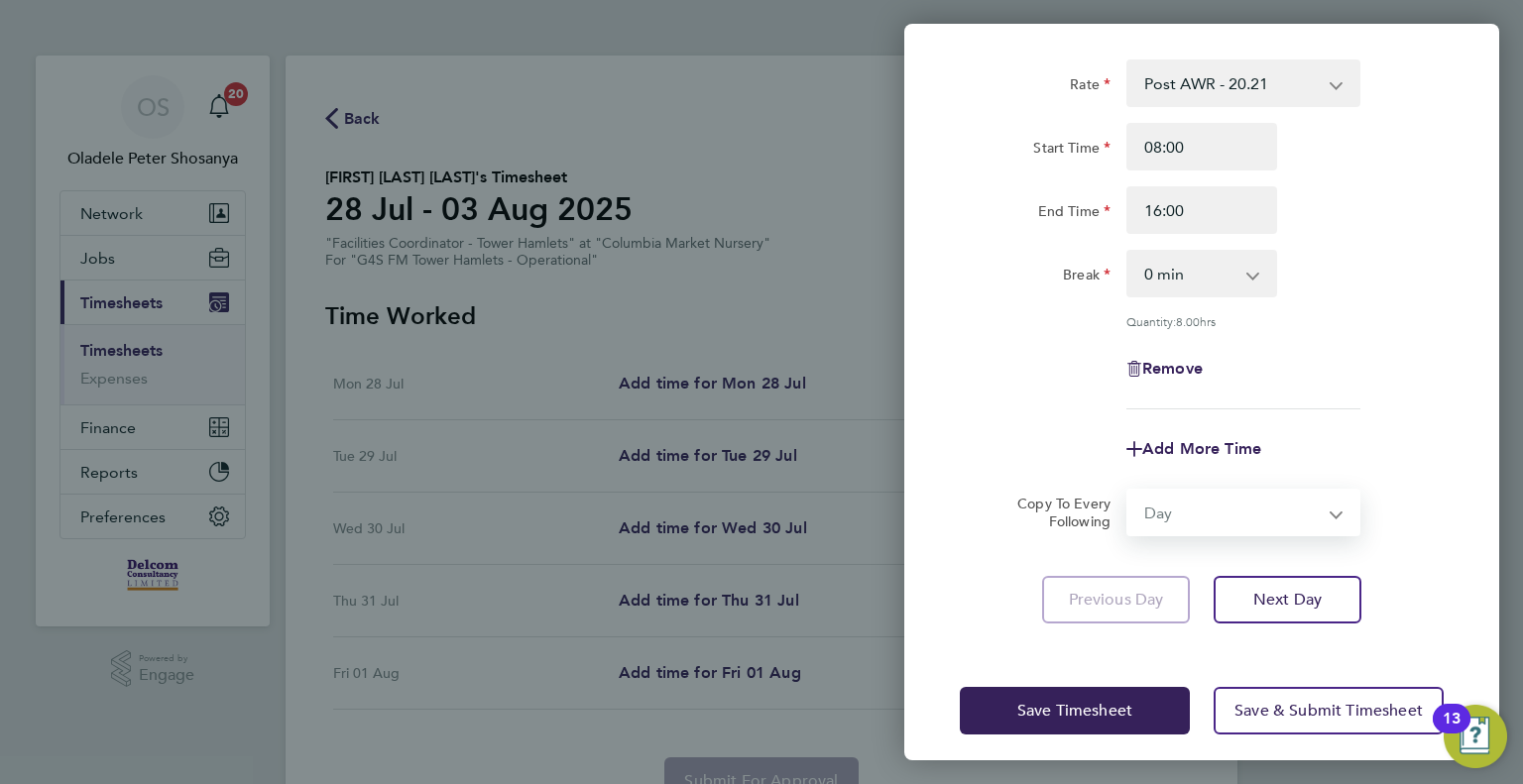 click on "Select days   Day   Tuesday   Wednesday   Thursday   Friday" at bounding box center (1232, 512) 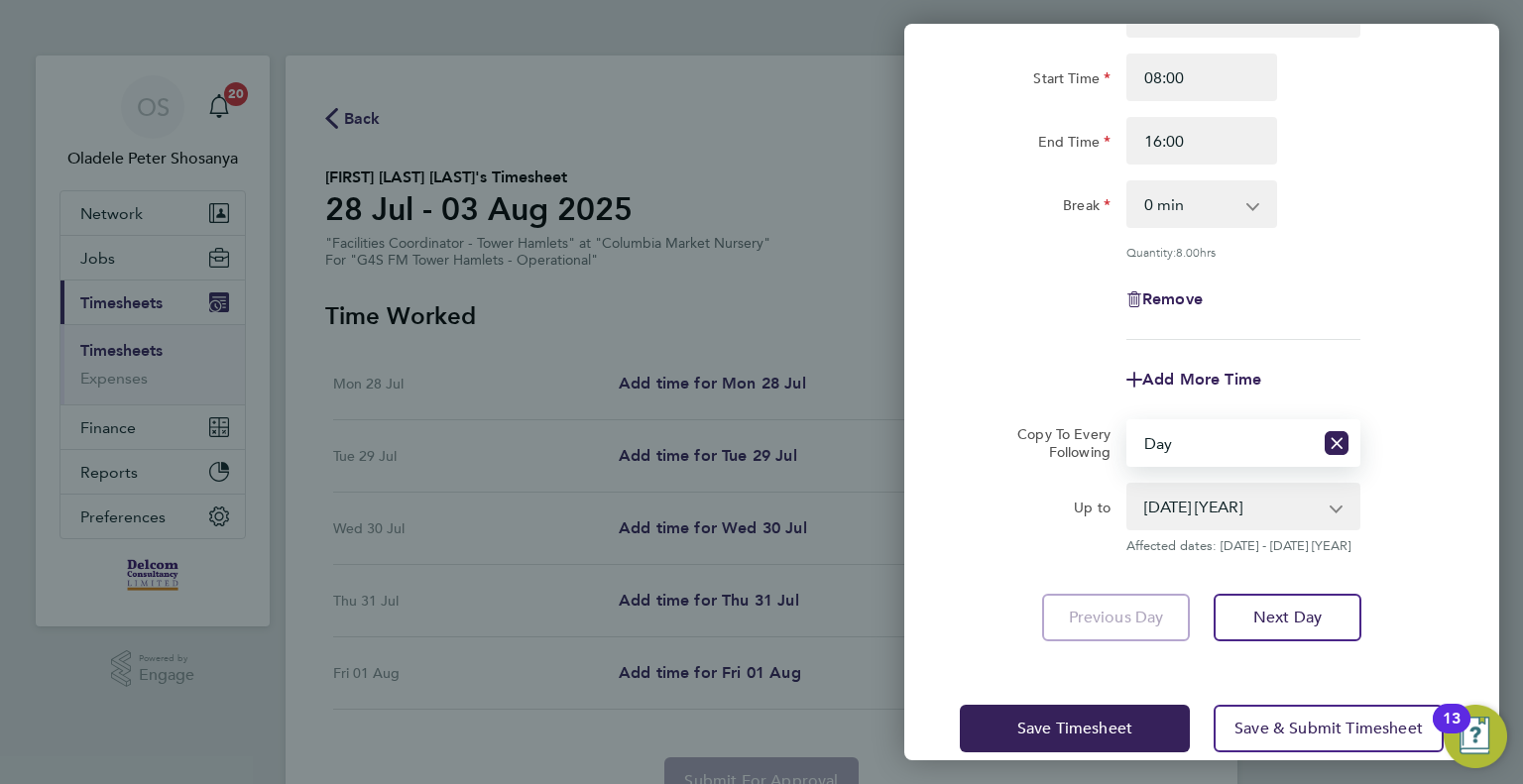 scroll, scrollTop: 197, scrollLeft: 0, axis: vertical 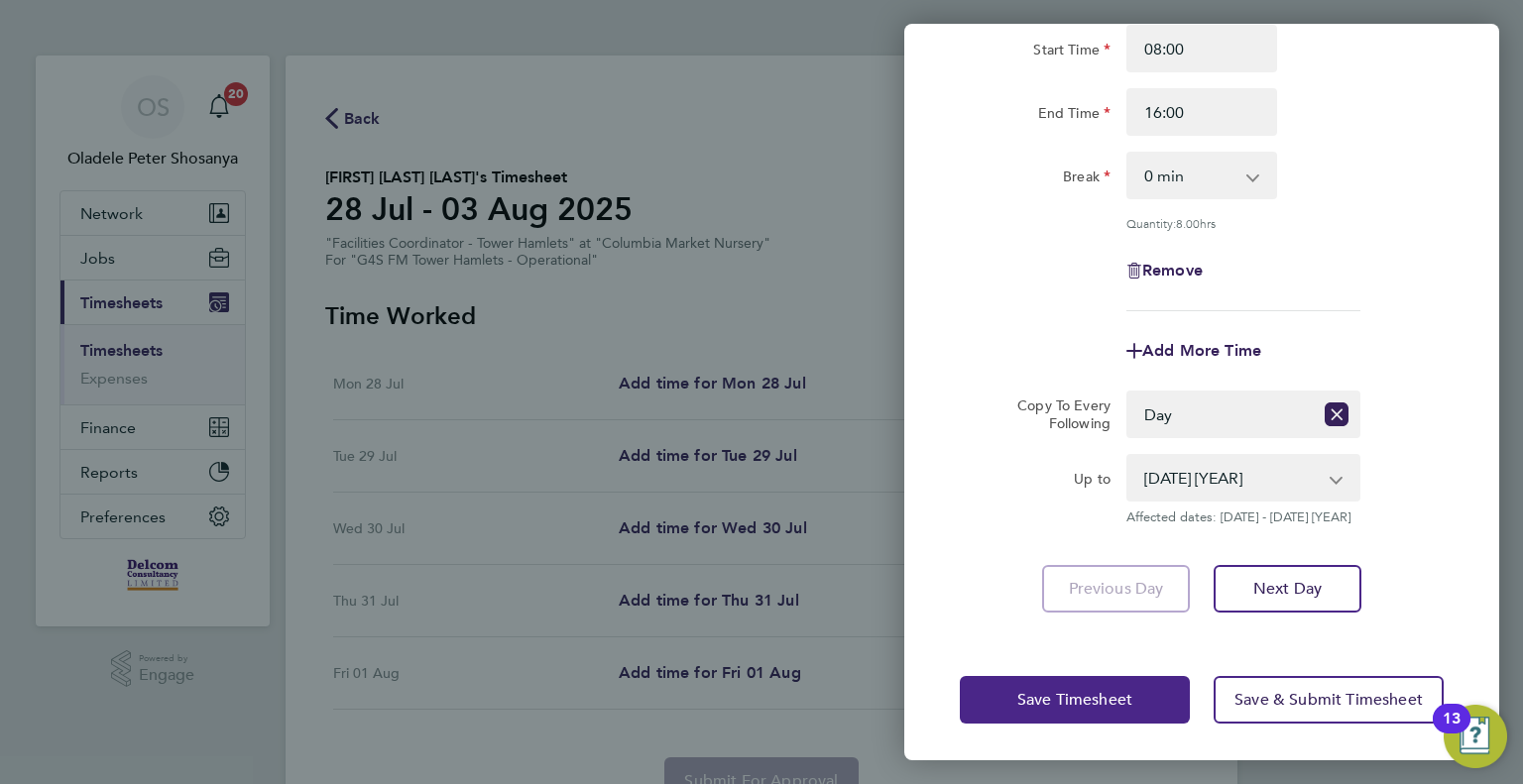 click on "Save Timesheet" 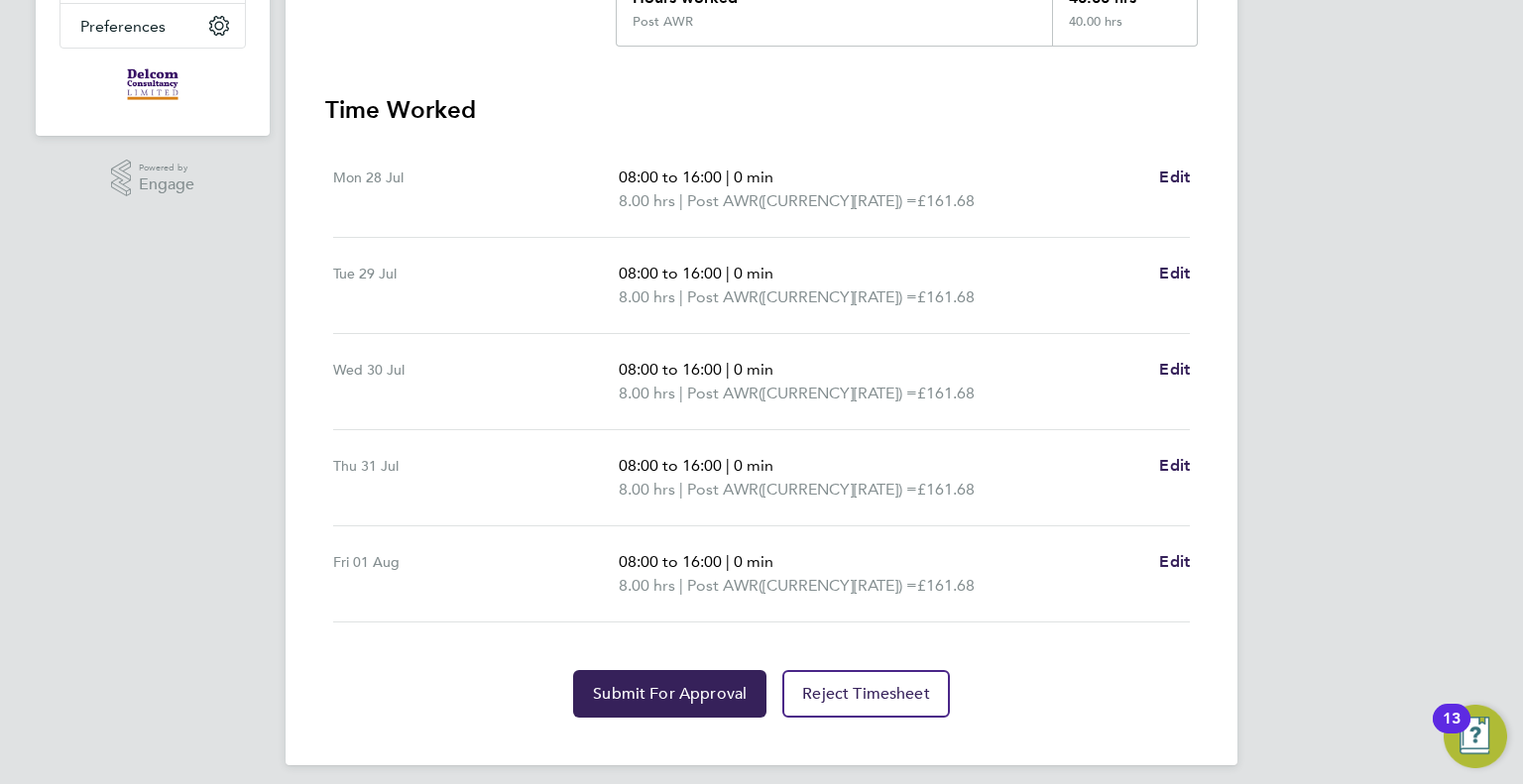 scroll, scrollTop: 501, scrollLeft: 0, axis: vertical 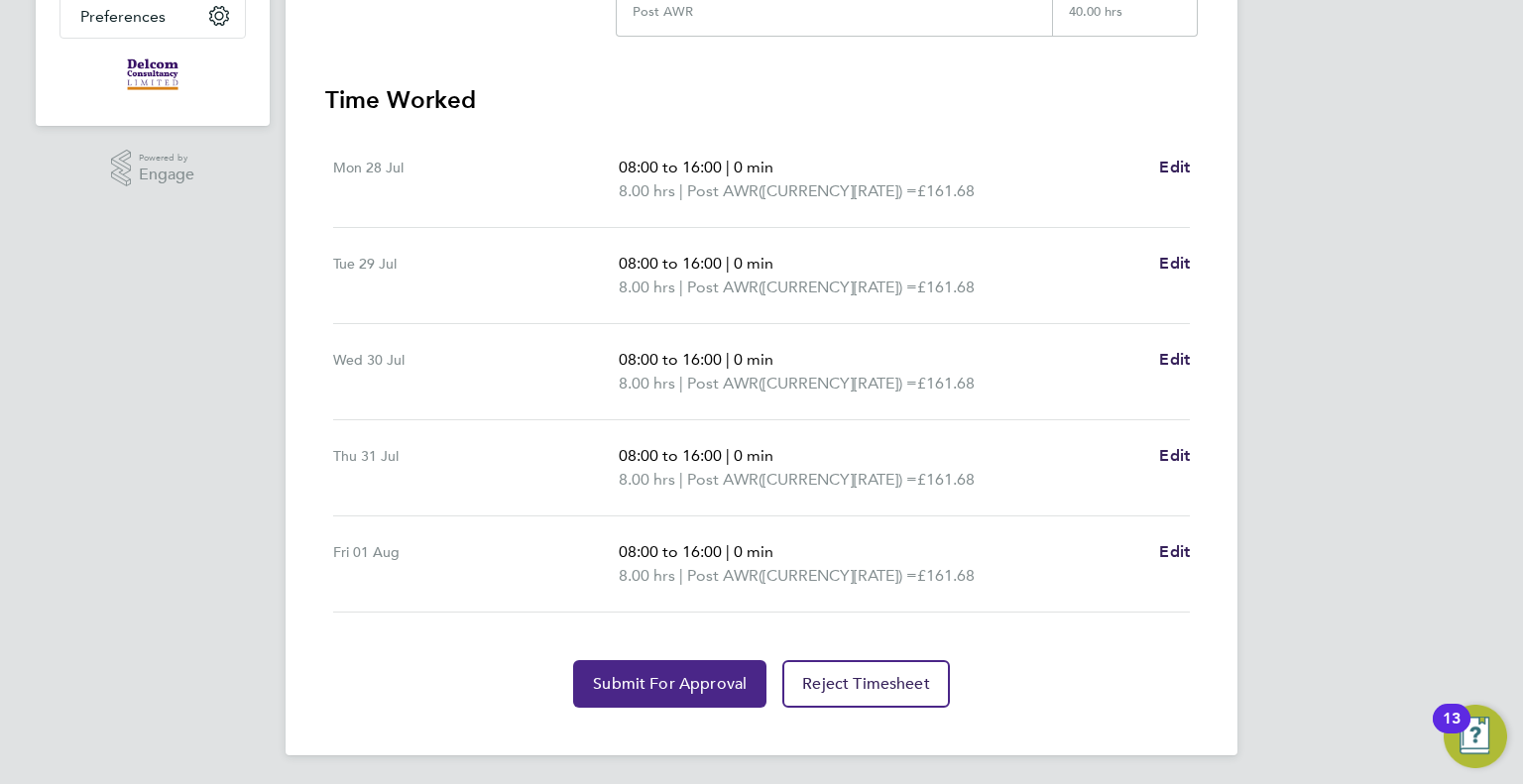 click on "Submit For Approval" 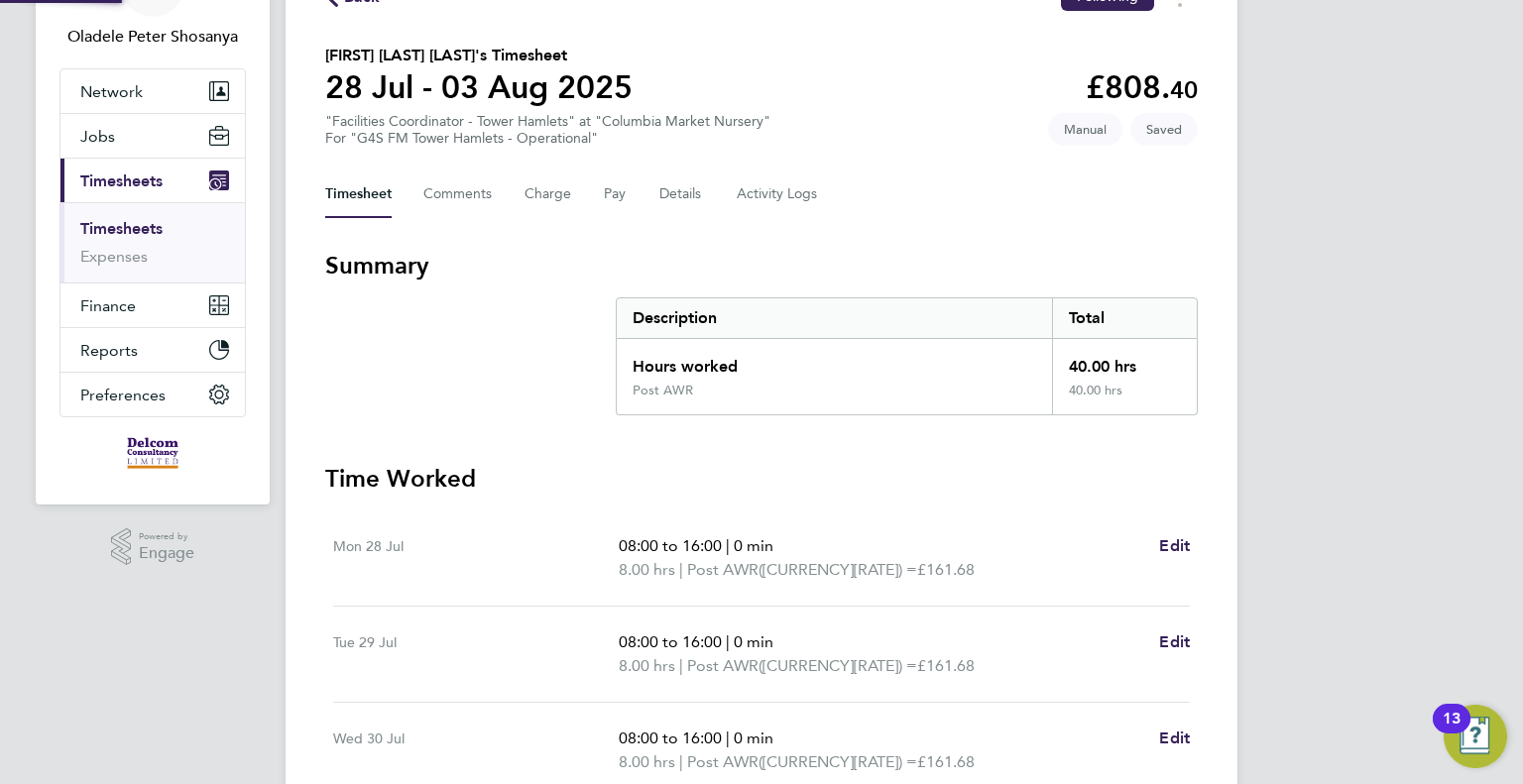 scroll, scrollTop: 0, scrollLeft: 0, axis: both 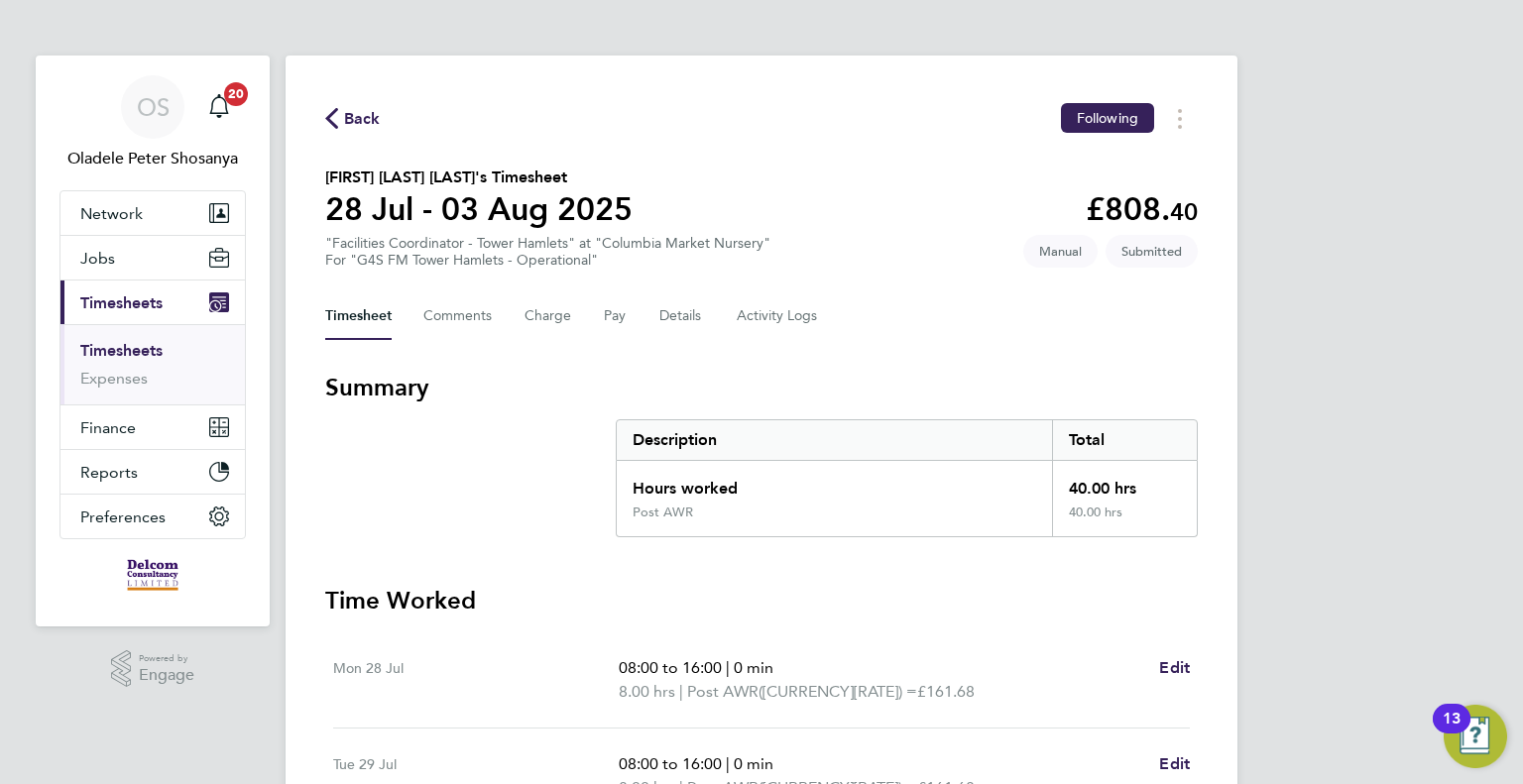click on "Back" 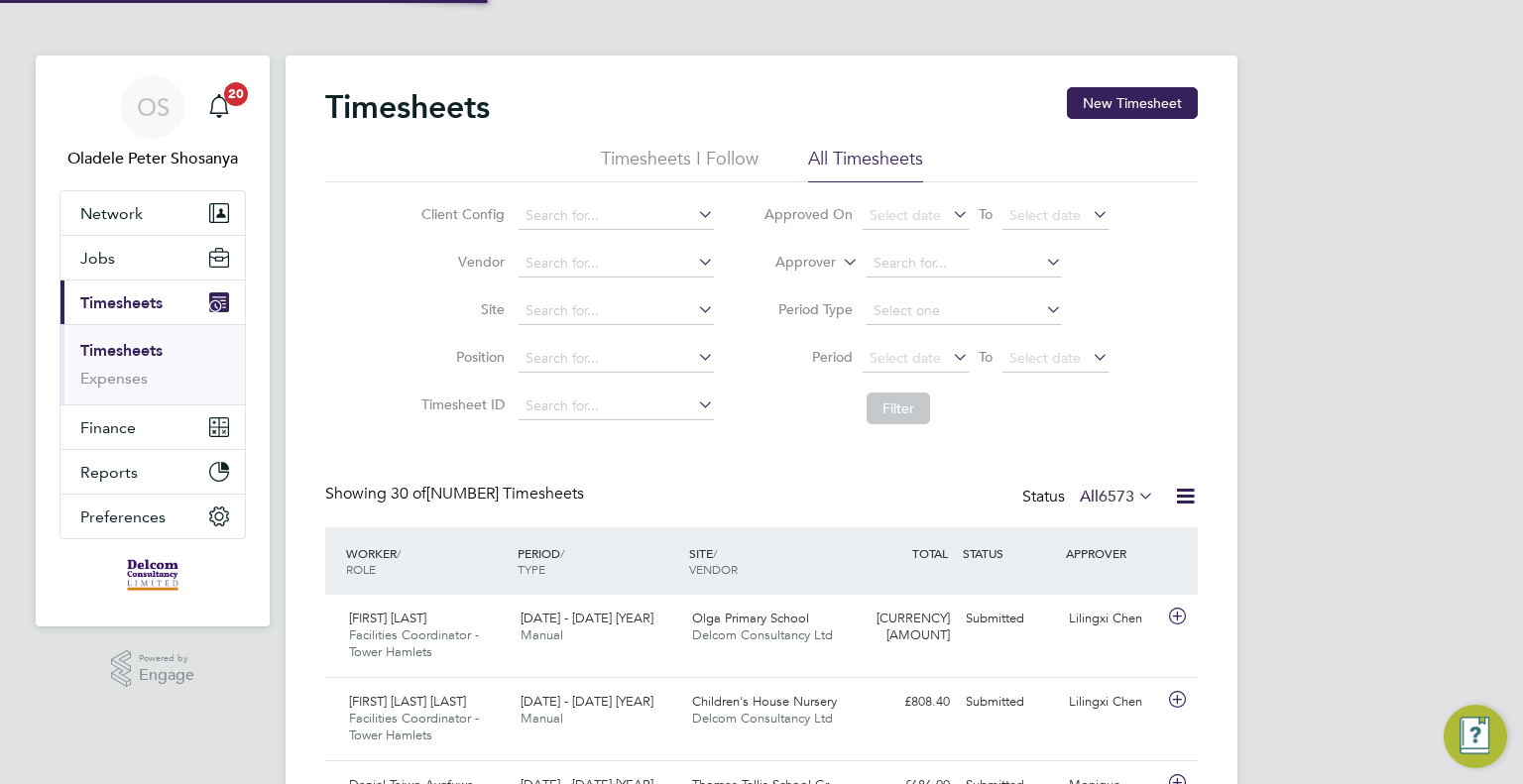 scroll, scrollTop: 10, scrollLeft: 10, axis: both 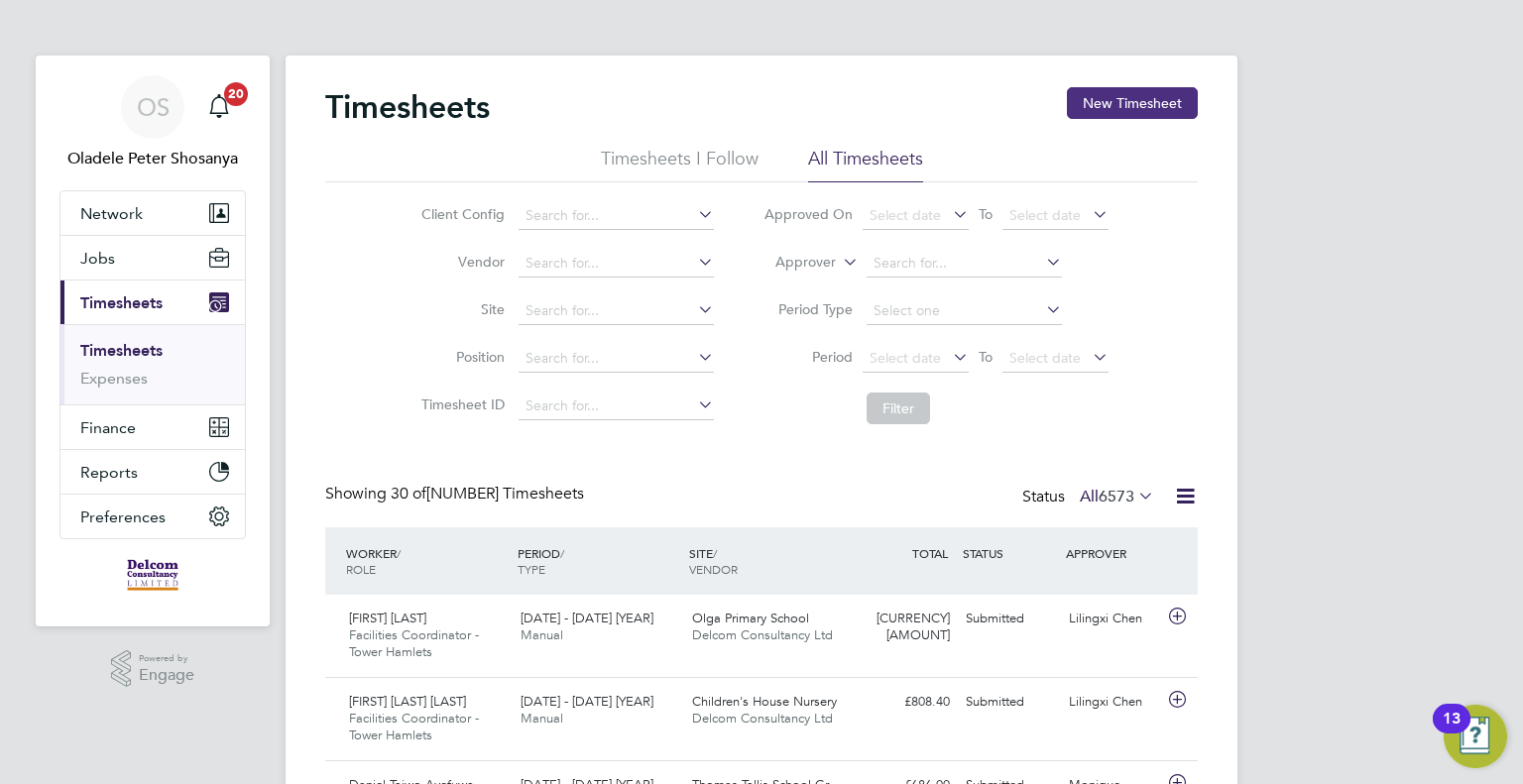 click on "New Timesheet" 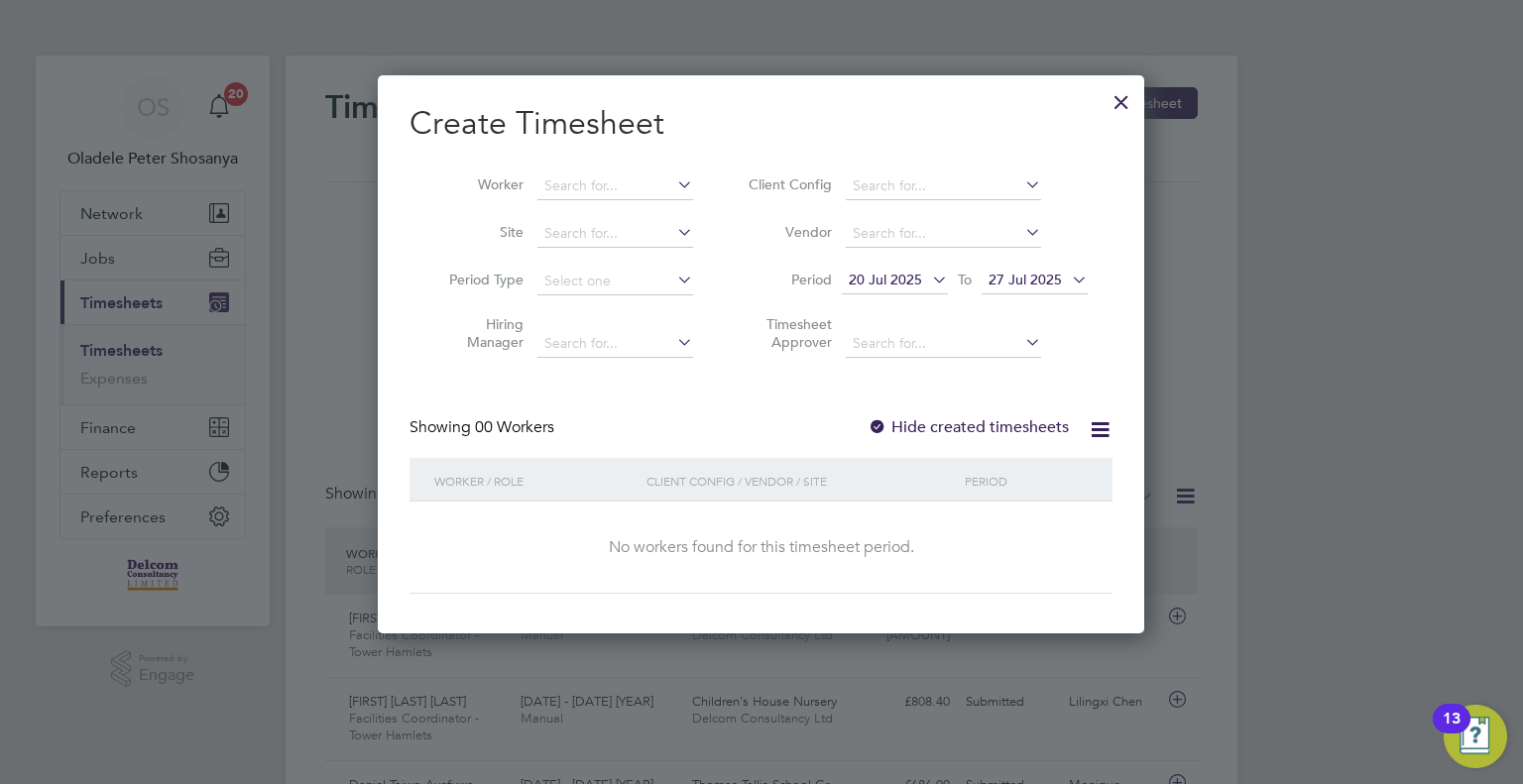 click on "20 Jul 2025" at bounding box center (885, 280) 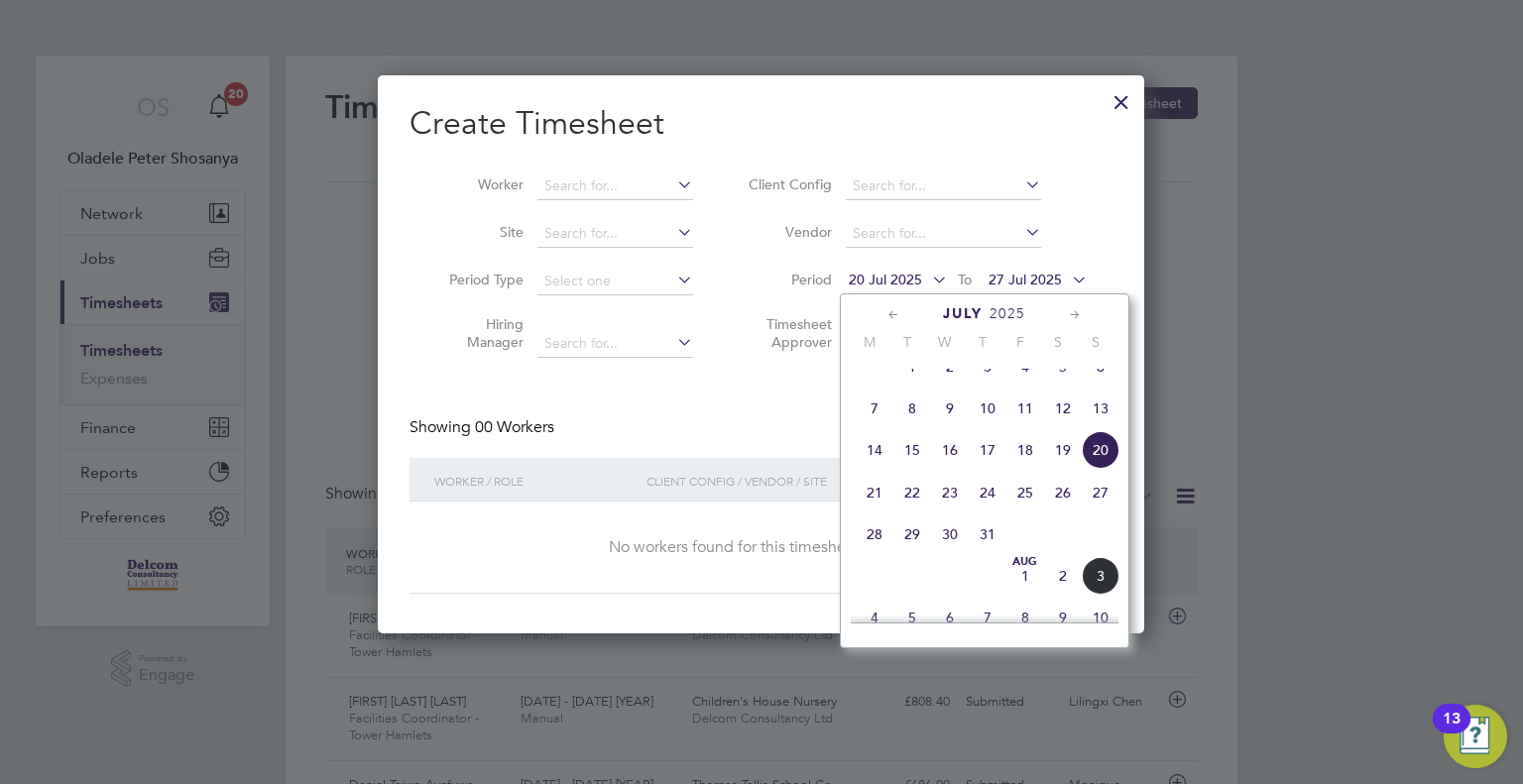 click on "28" 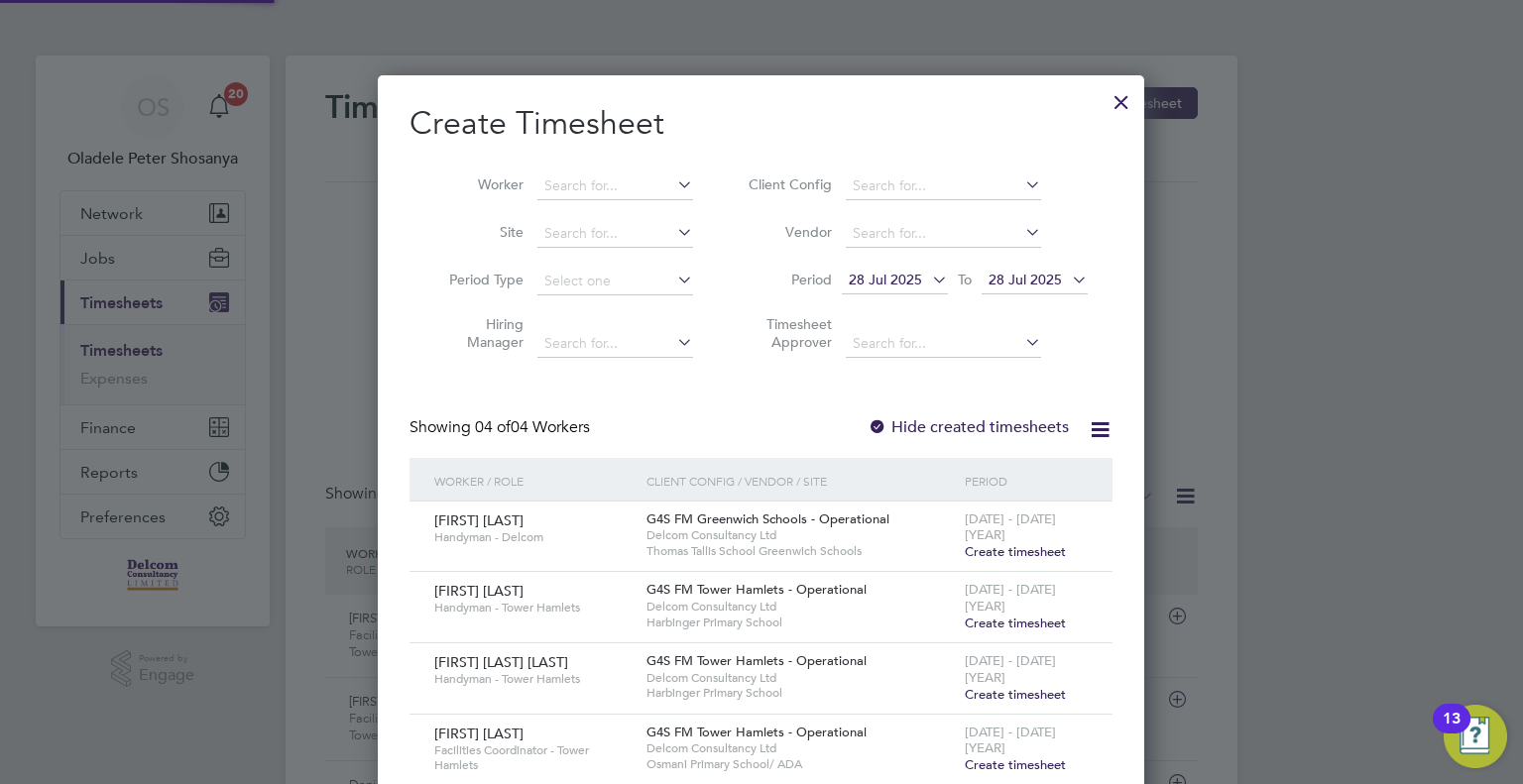 click on "28 Jul 2025" at bounding box center (1034, 280) 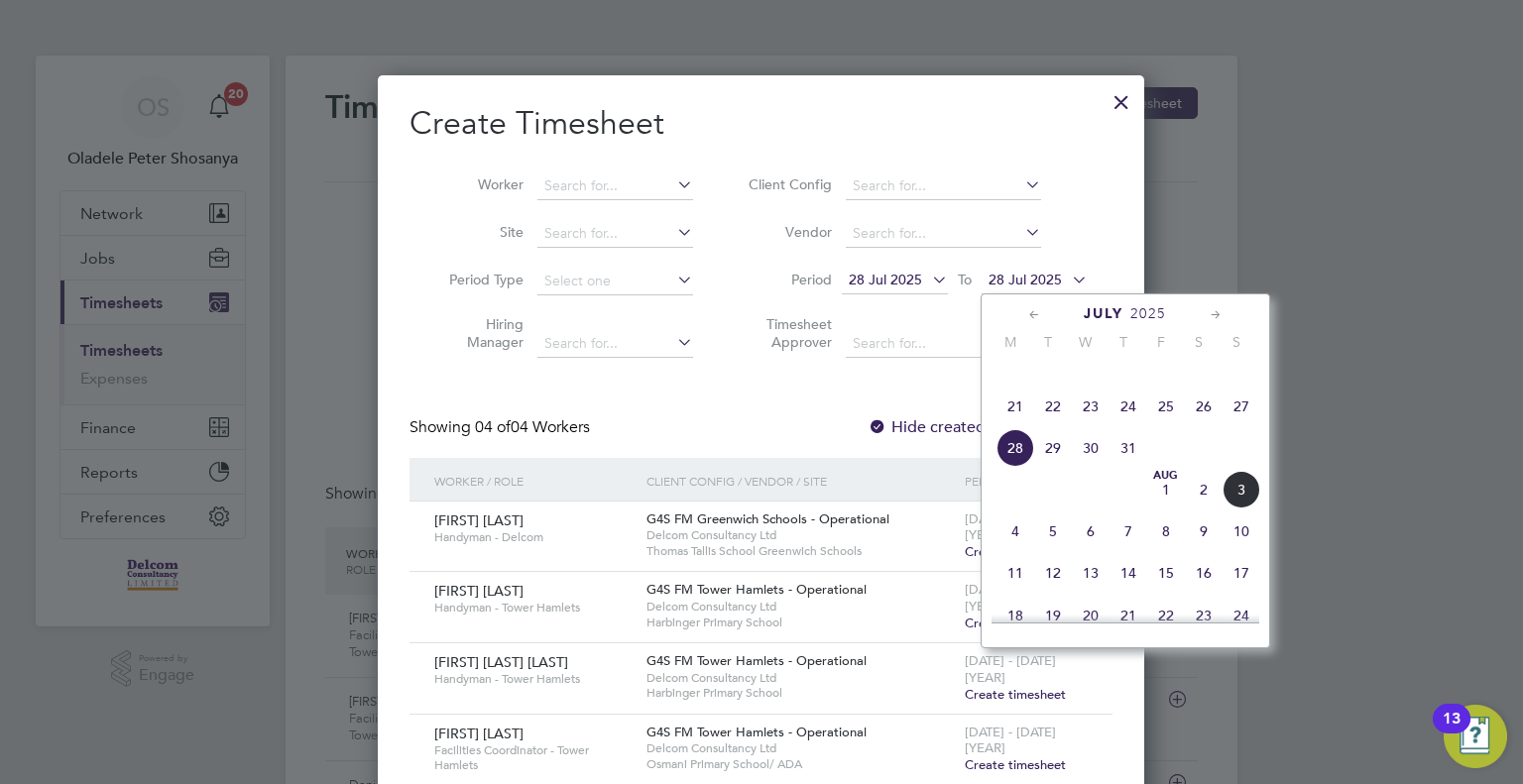 click on "3" 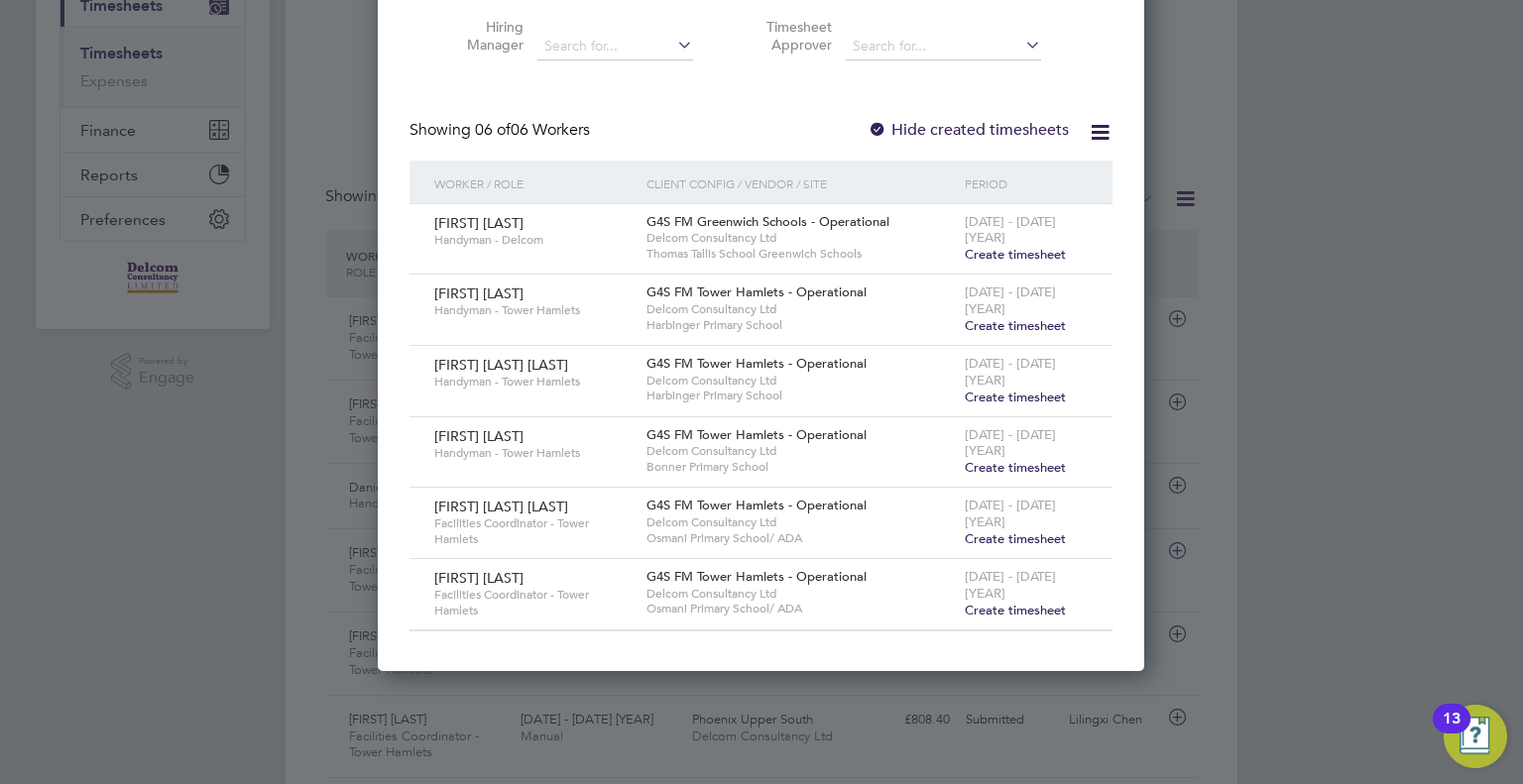 click on "Create timesheet" at bounding box center [1015, 610] 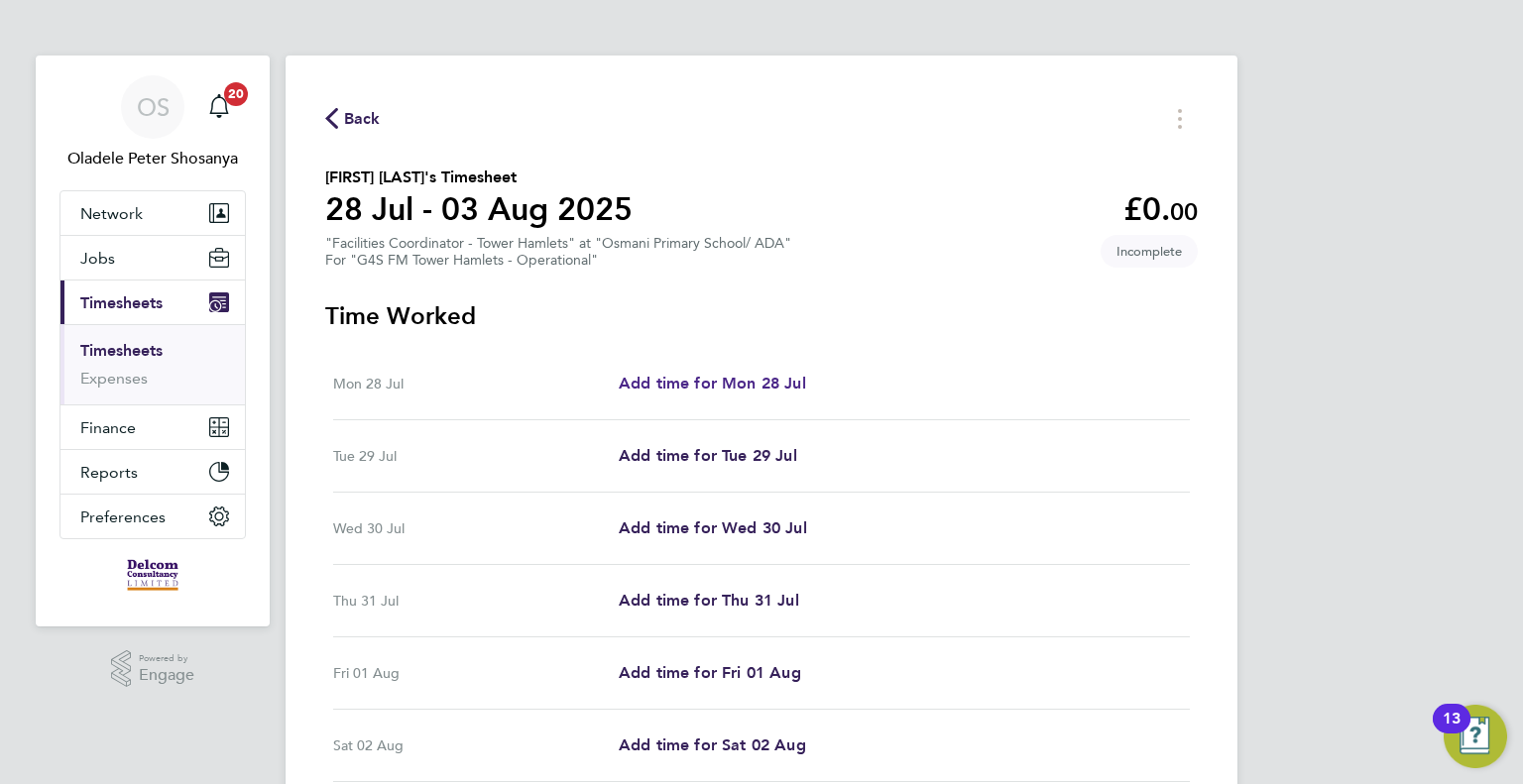 click on "Add time for Mon 28 Jul" at bounding box center (712, 383) 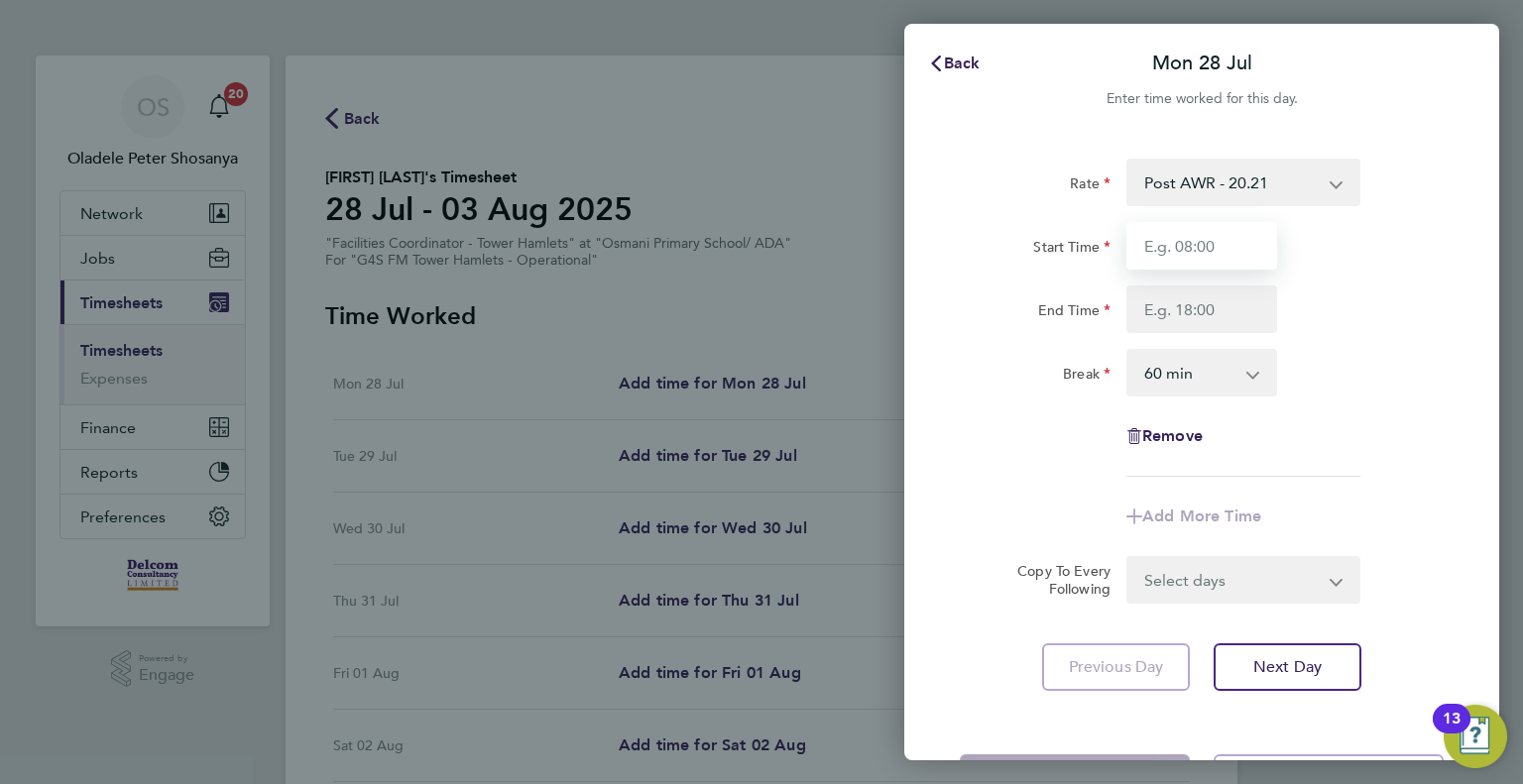click on "Start Time" at bounding box center [1202, 246] 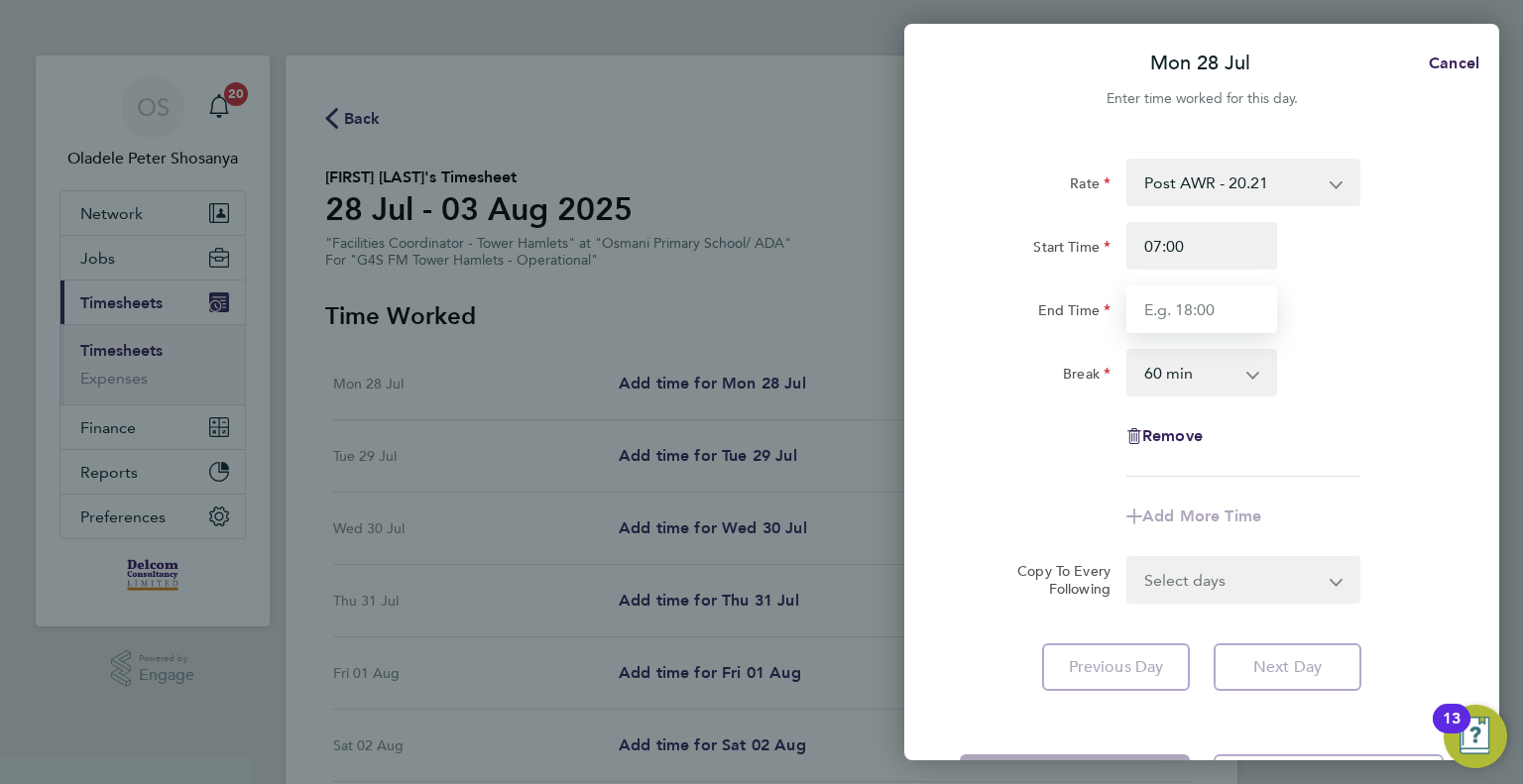 click on "End Time" at bounding box center (1202, 309) 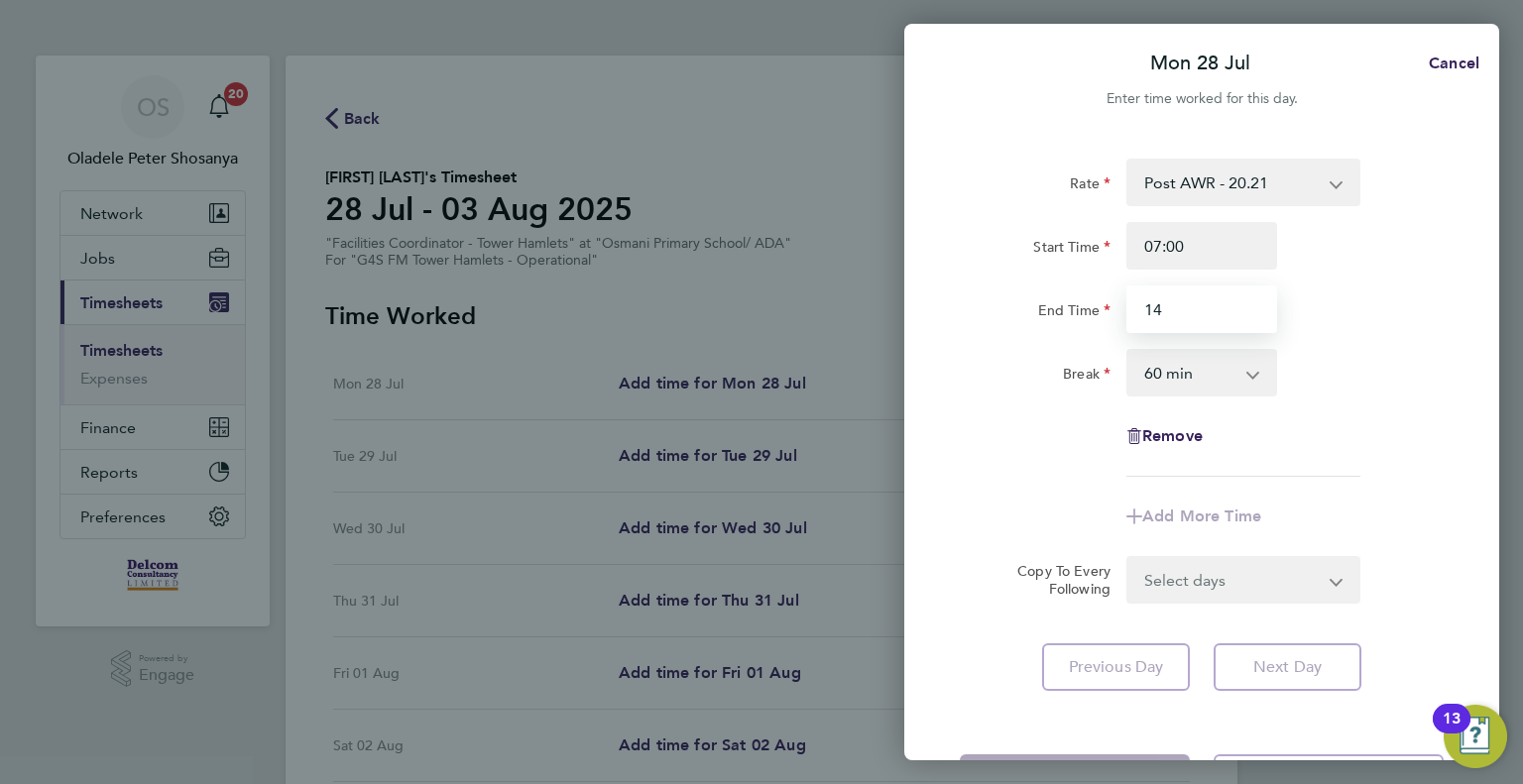 type on "14:00" 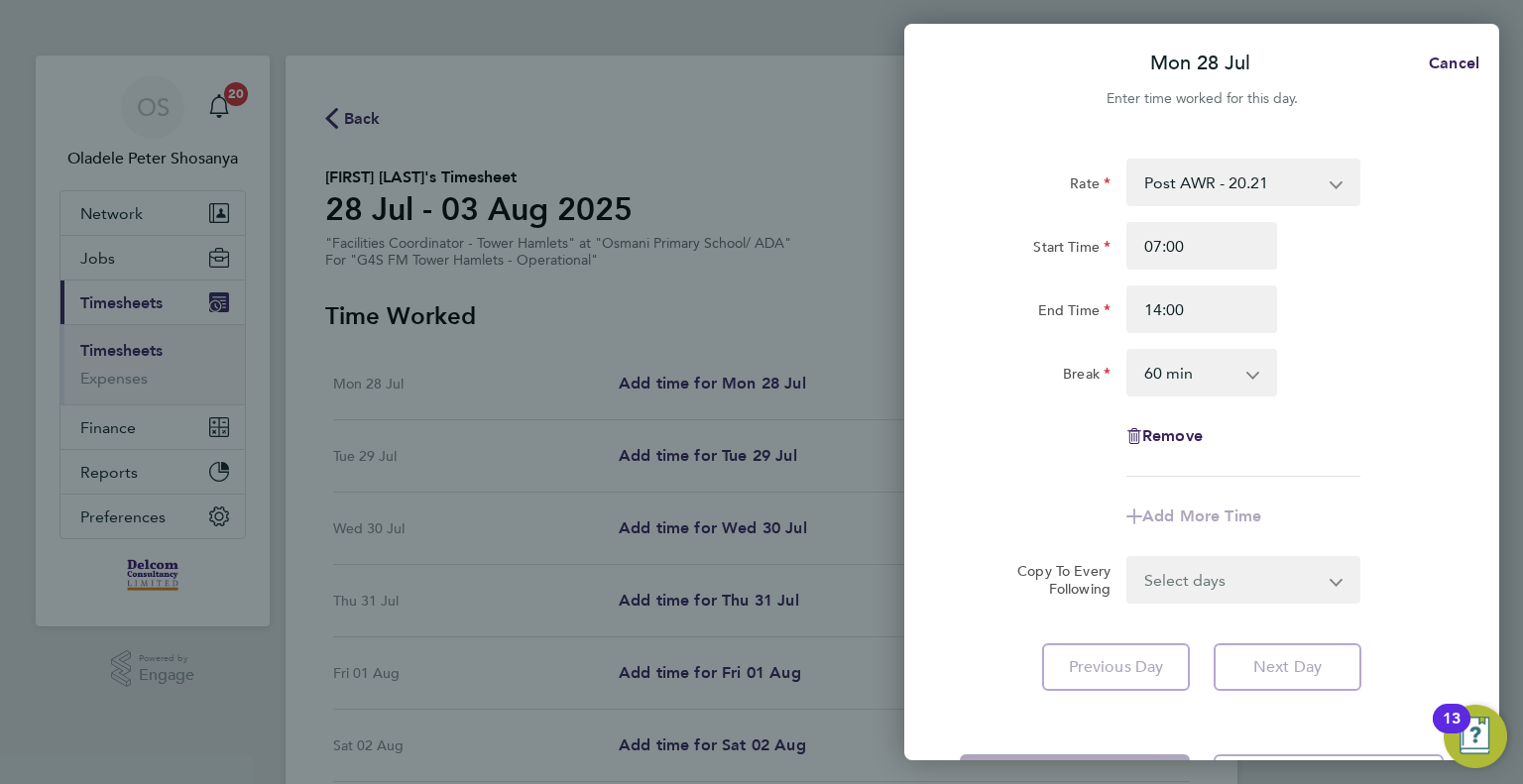 click on "0 min   15 min   30 min   45 min   60 min   75 min   90 min" at bounding box center (1190, 373) 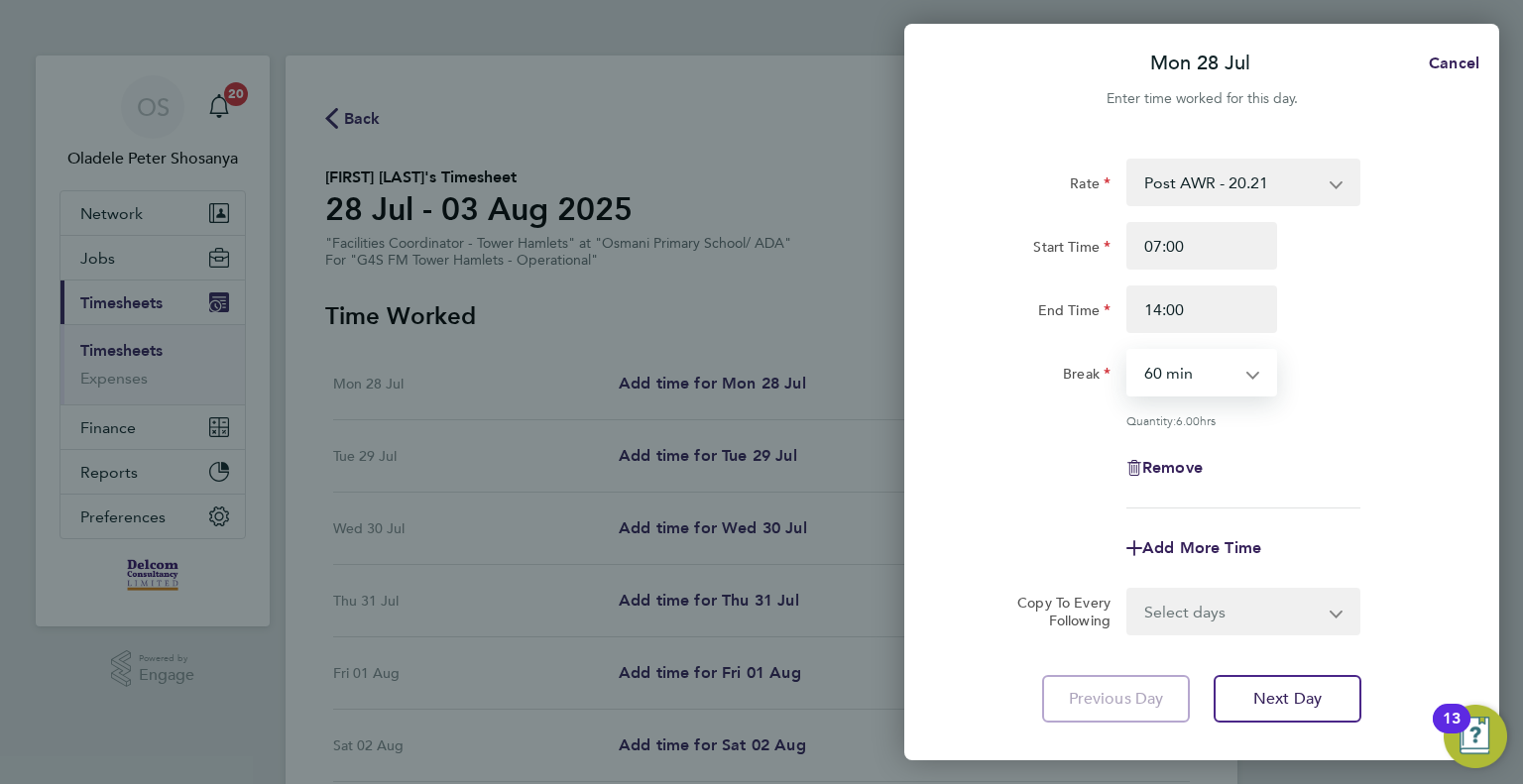 select on "0" 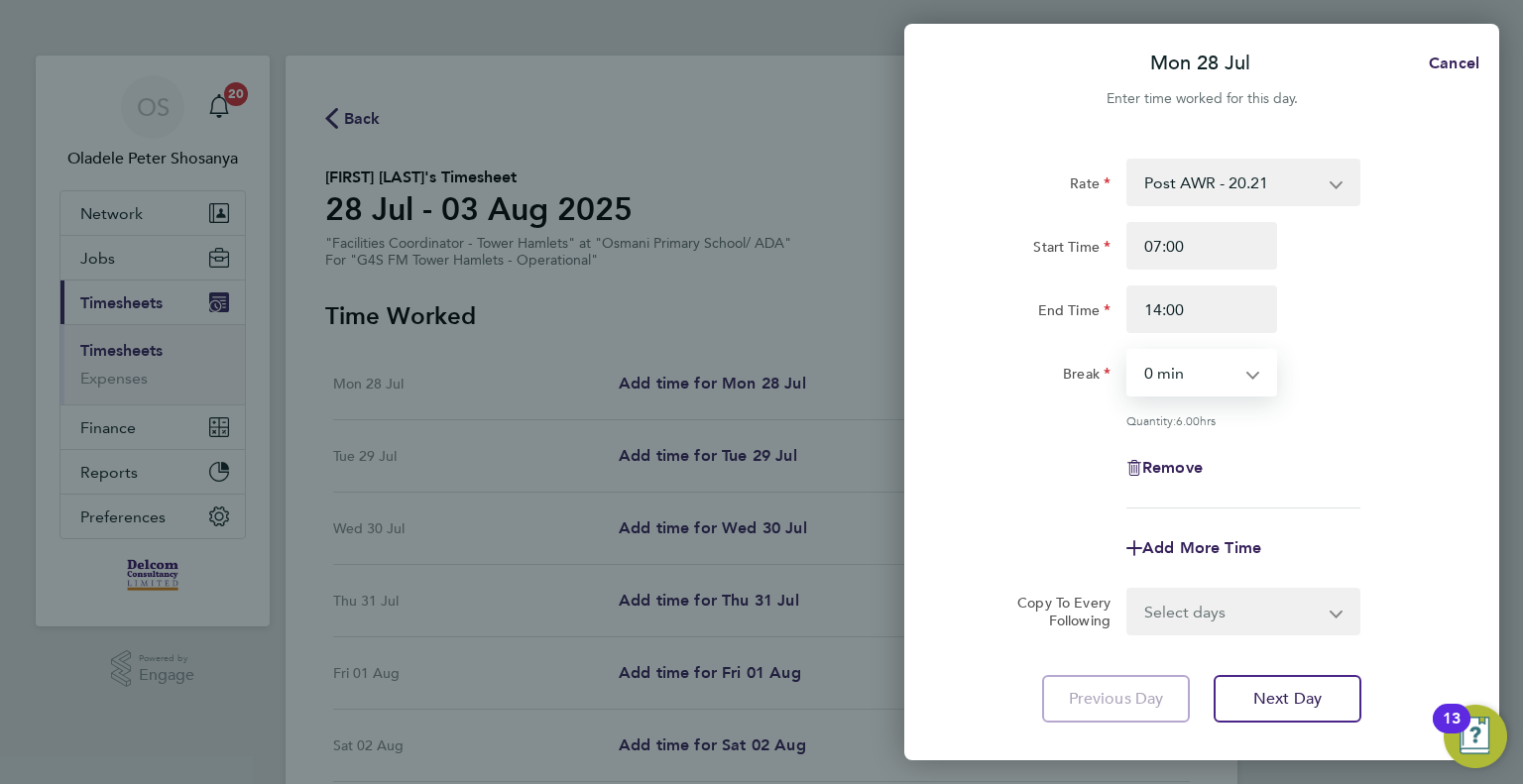 click on "0 min   15 min   30 min   45 min   60 min   75 min   90 min" at bounding box center [1190, 373] 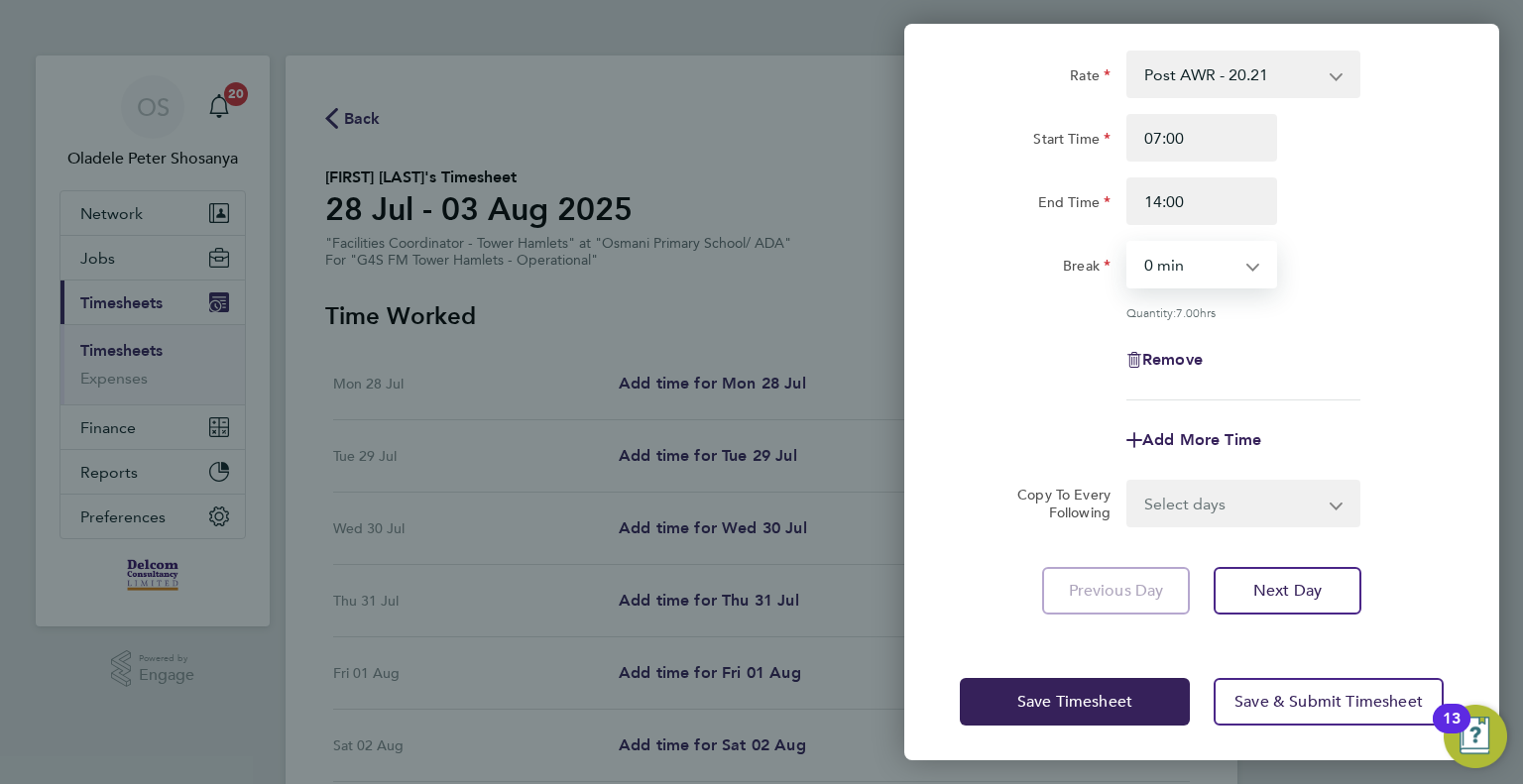 scroll, scrollTop: 110, scrollLeft: 0, axis: vertical 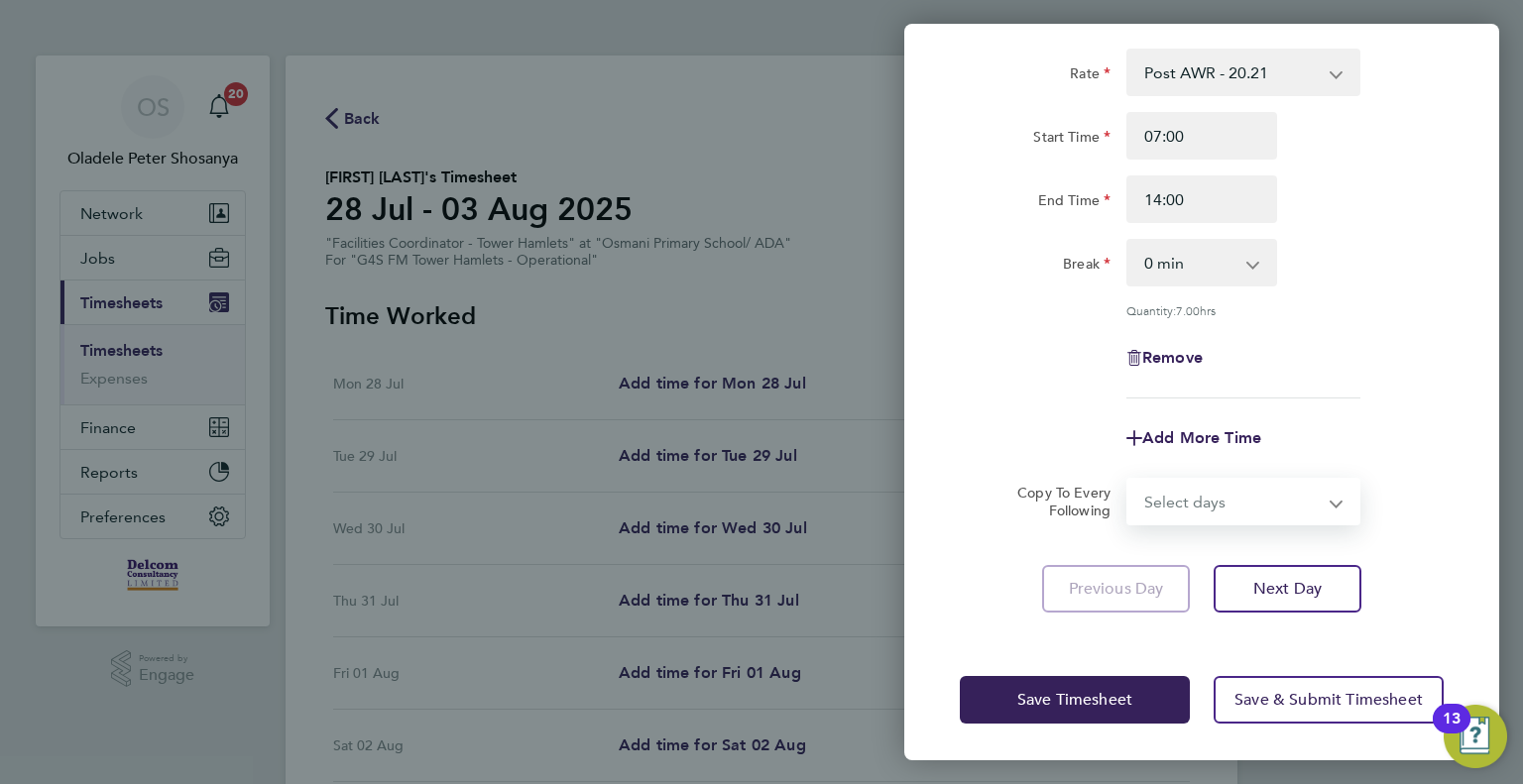 click on "Select days   Day   Weekday (Mon-Fri)   Weekend (Sat-Sun)   Tuesday   Wednesday   Thursday   Friday   Saturday   Sunday" at bounding box center (1232, 502) 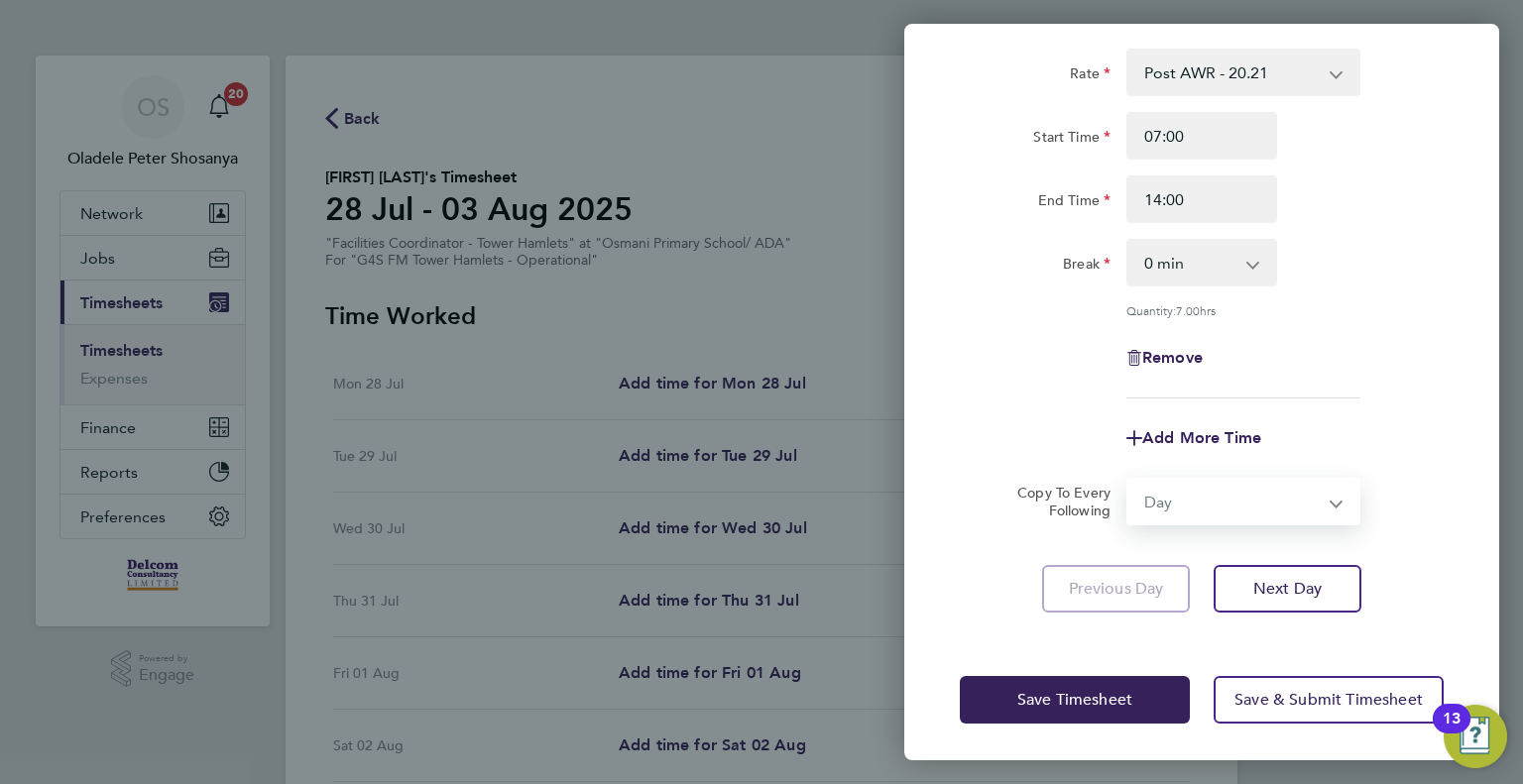 click on "Select days   Day   Weekday (Mon-Fri)   Weekend (Sat-Sun)   Tuesday   Wednesday   Thursday   Friday   Saturday   Sunday" at bounding box center (1232, 502) 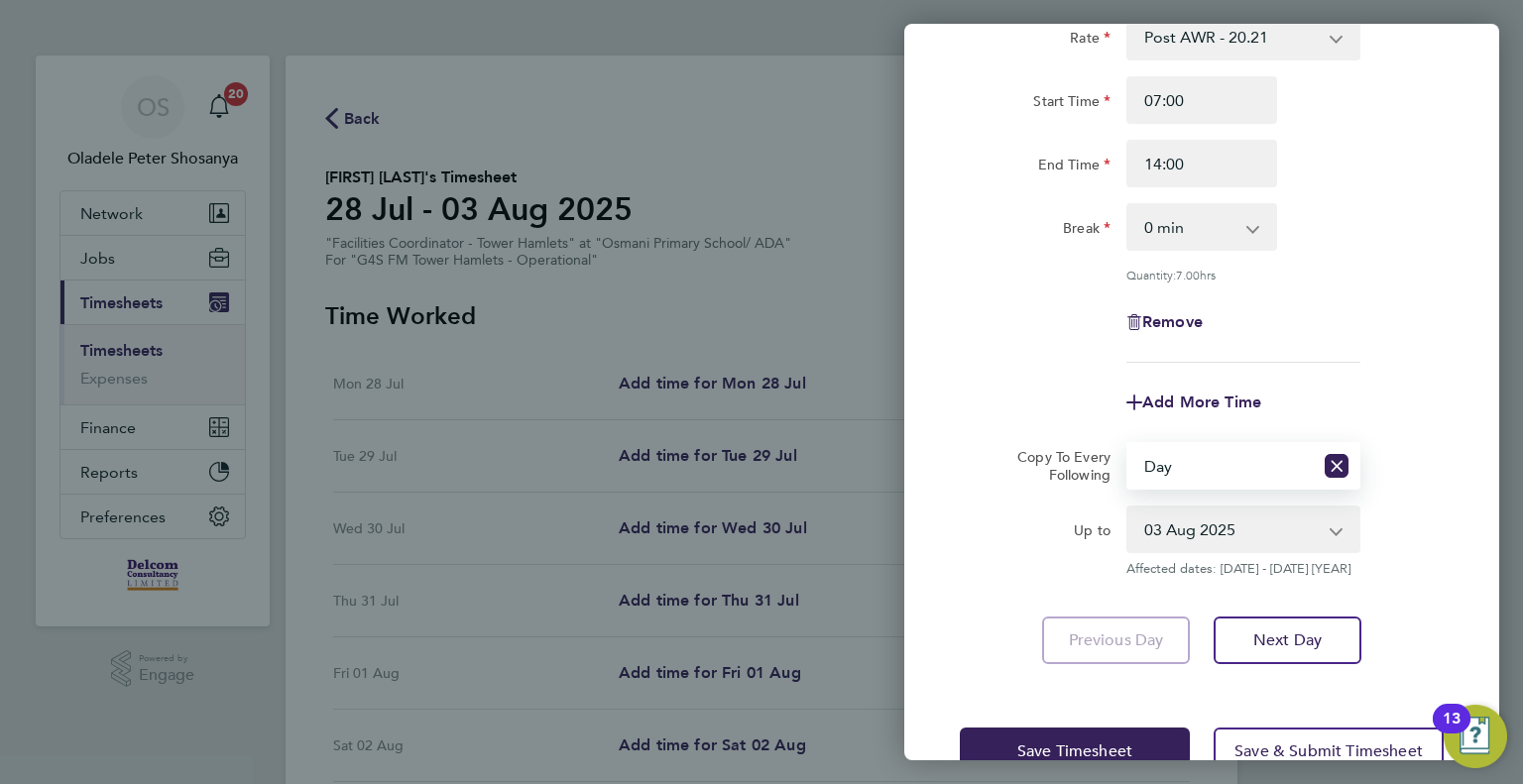 scroll, scrollTop: 197, scrollLeft: 0, axis: vertical 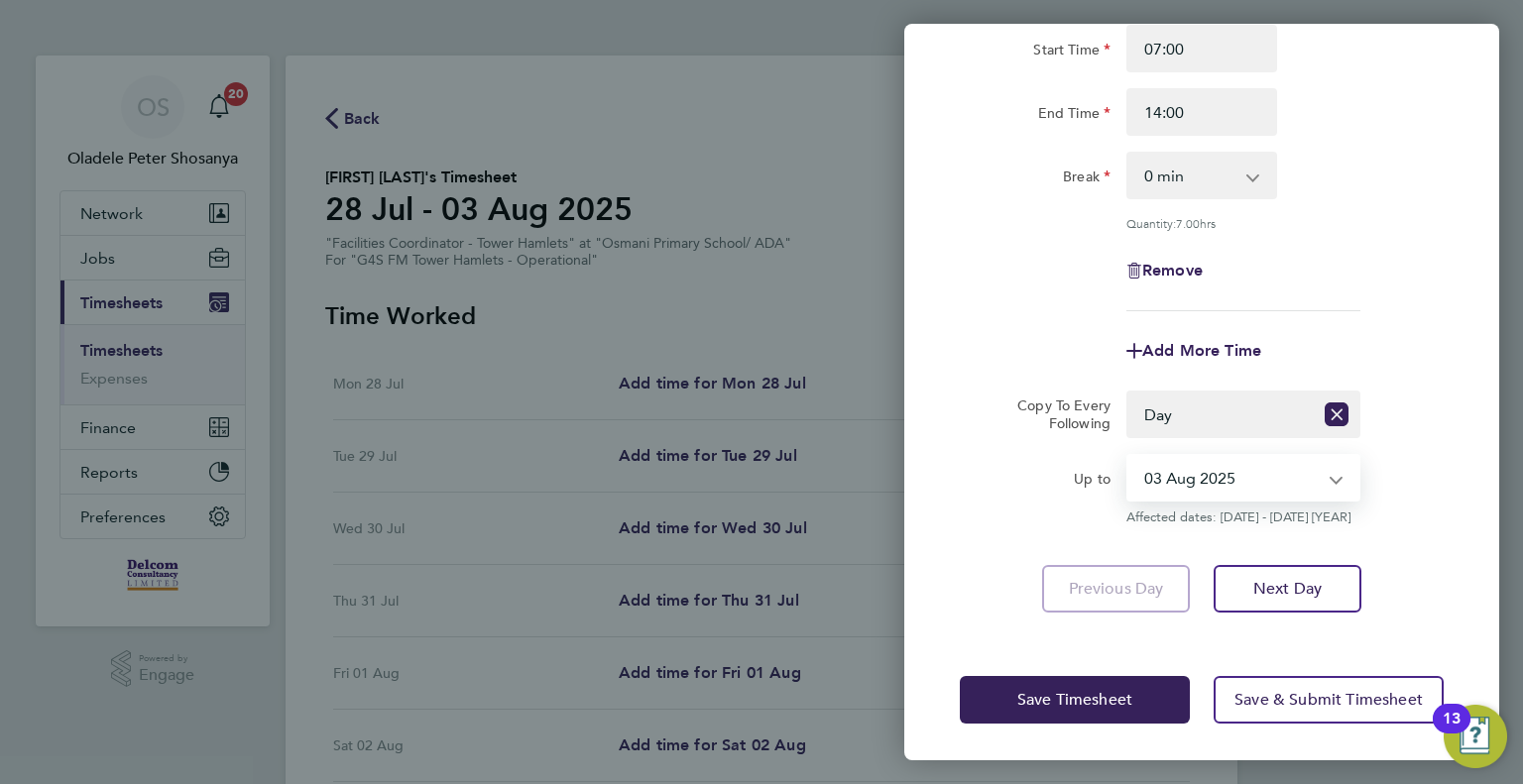 click on "[DATE] [YEAR]   [DATE] [YEAR]   [DATE] [YEAR]   [DATE] [YEAR]   [DATE] [YEAR]   [DATE] [YEAR]" at bounding box center [1231, 478] 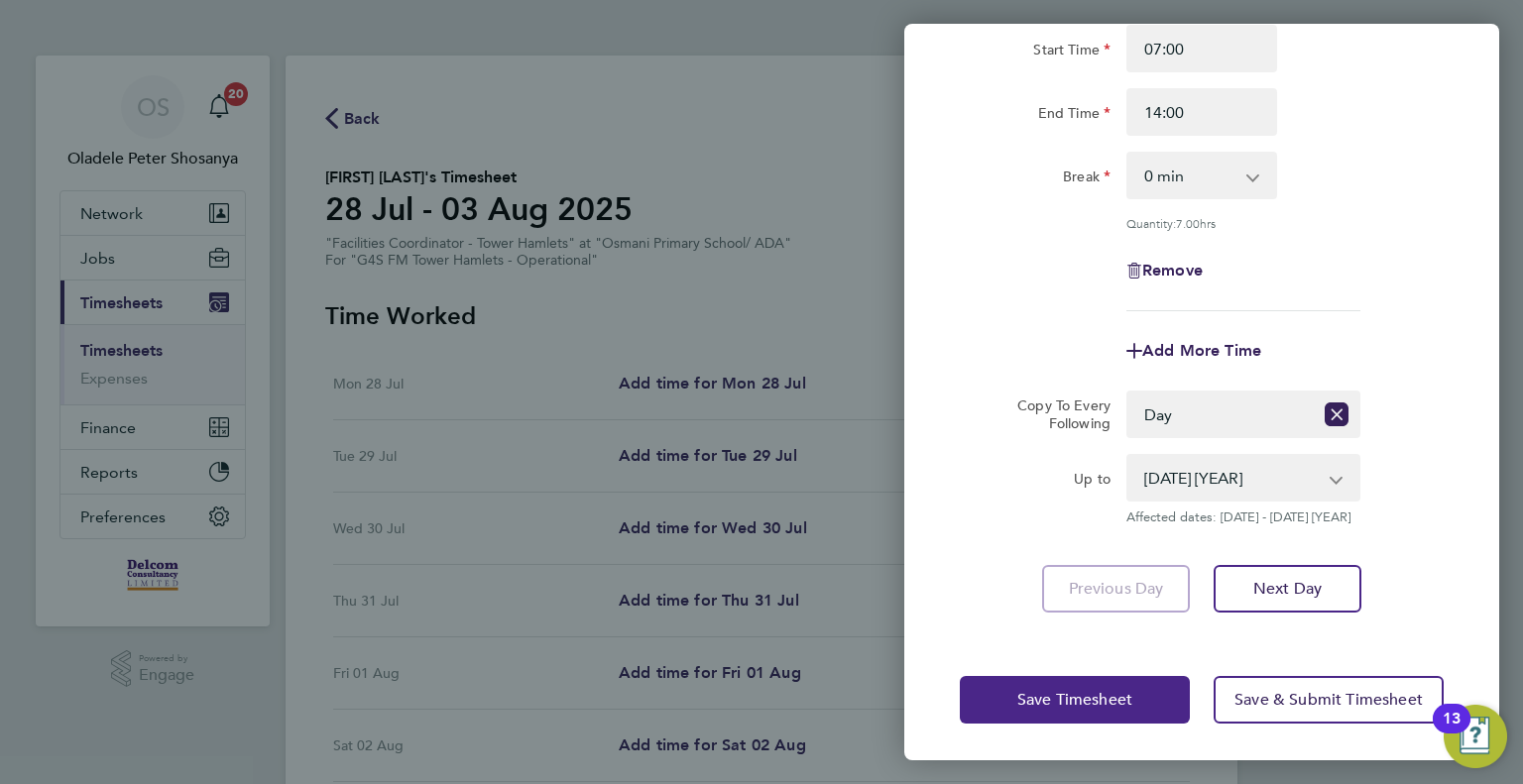 click on "Save Timesheet" 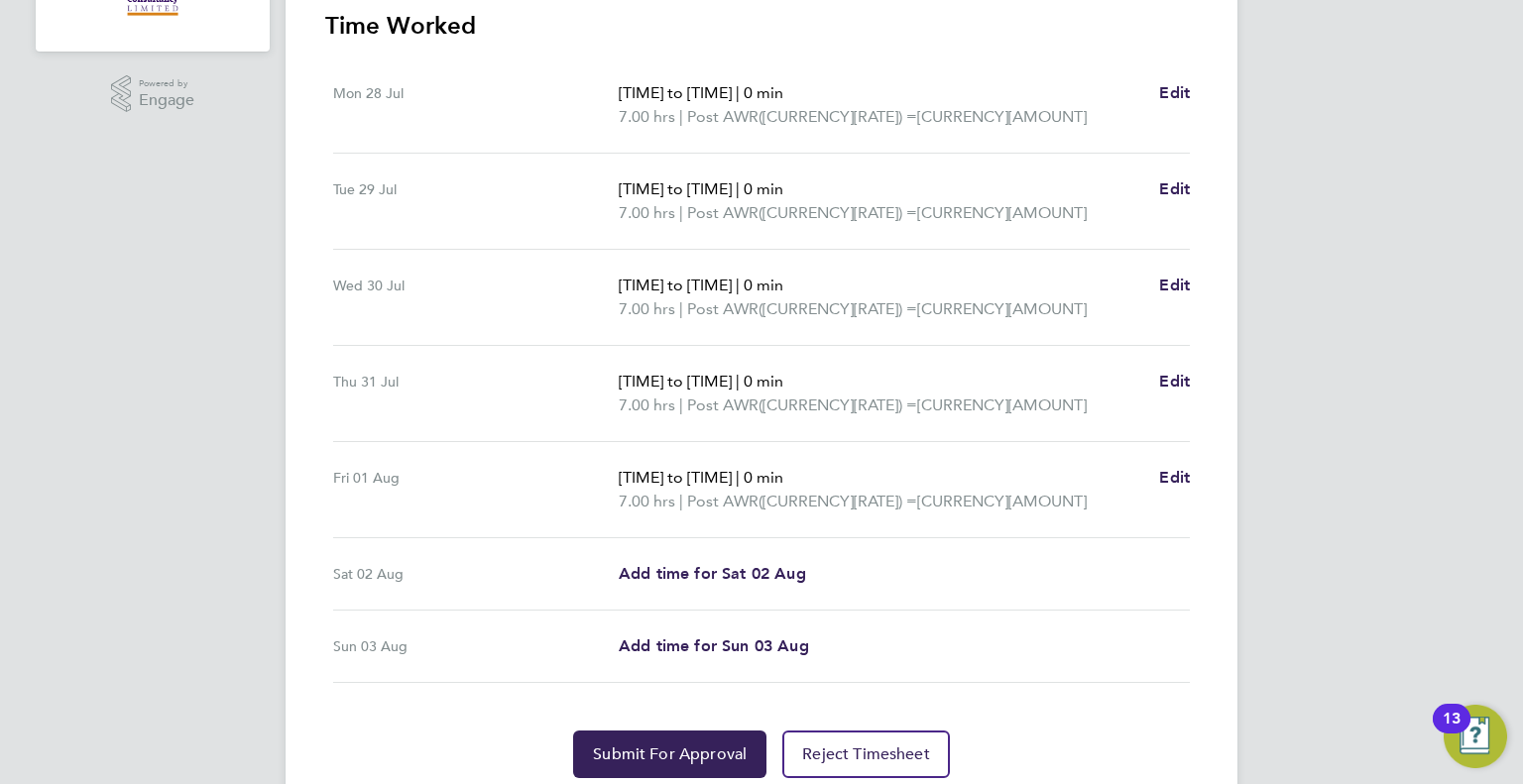scroll, scrollTop: 645, scrollLeft: 0, axis: vertical 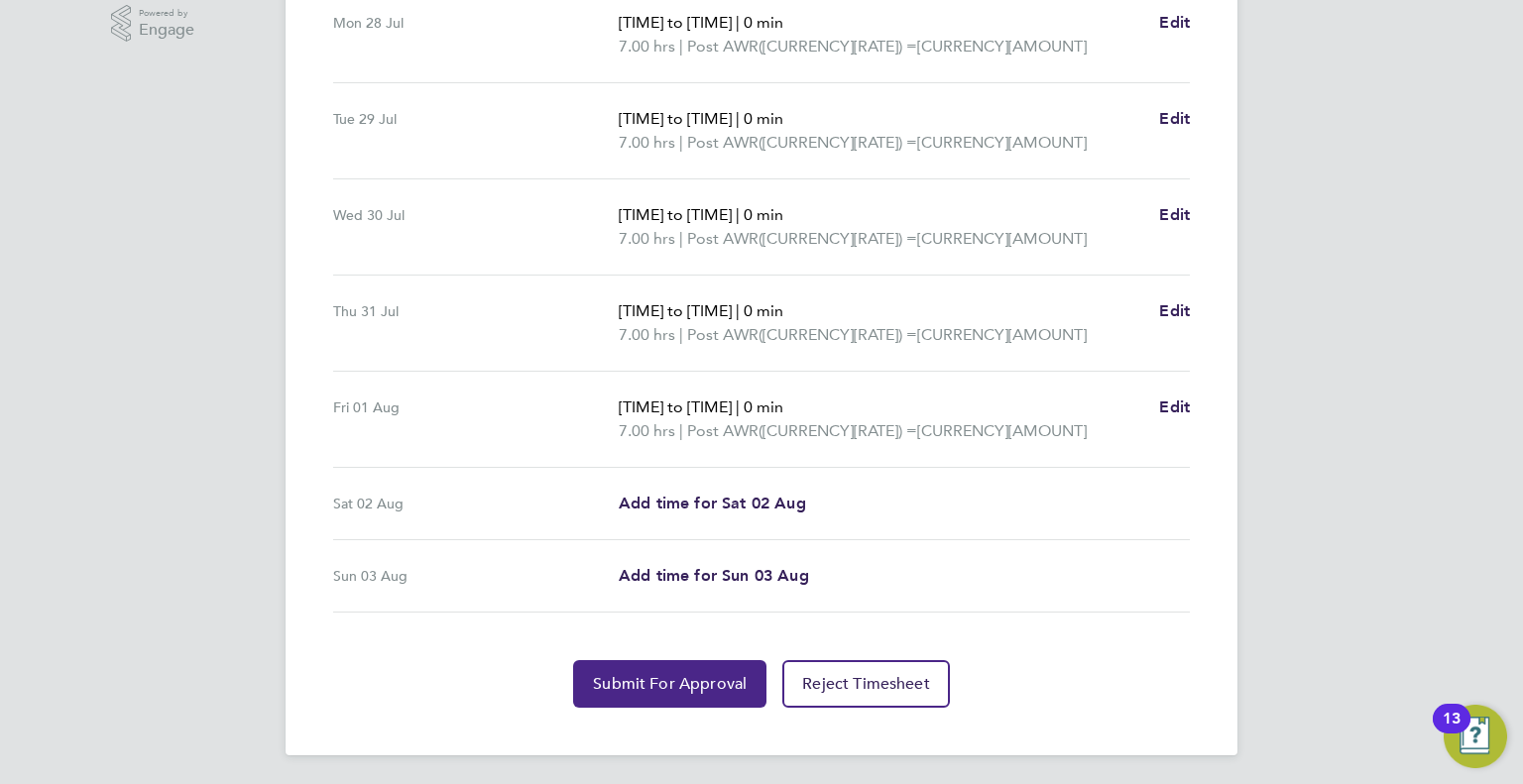 click on "Submit For Approval" 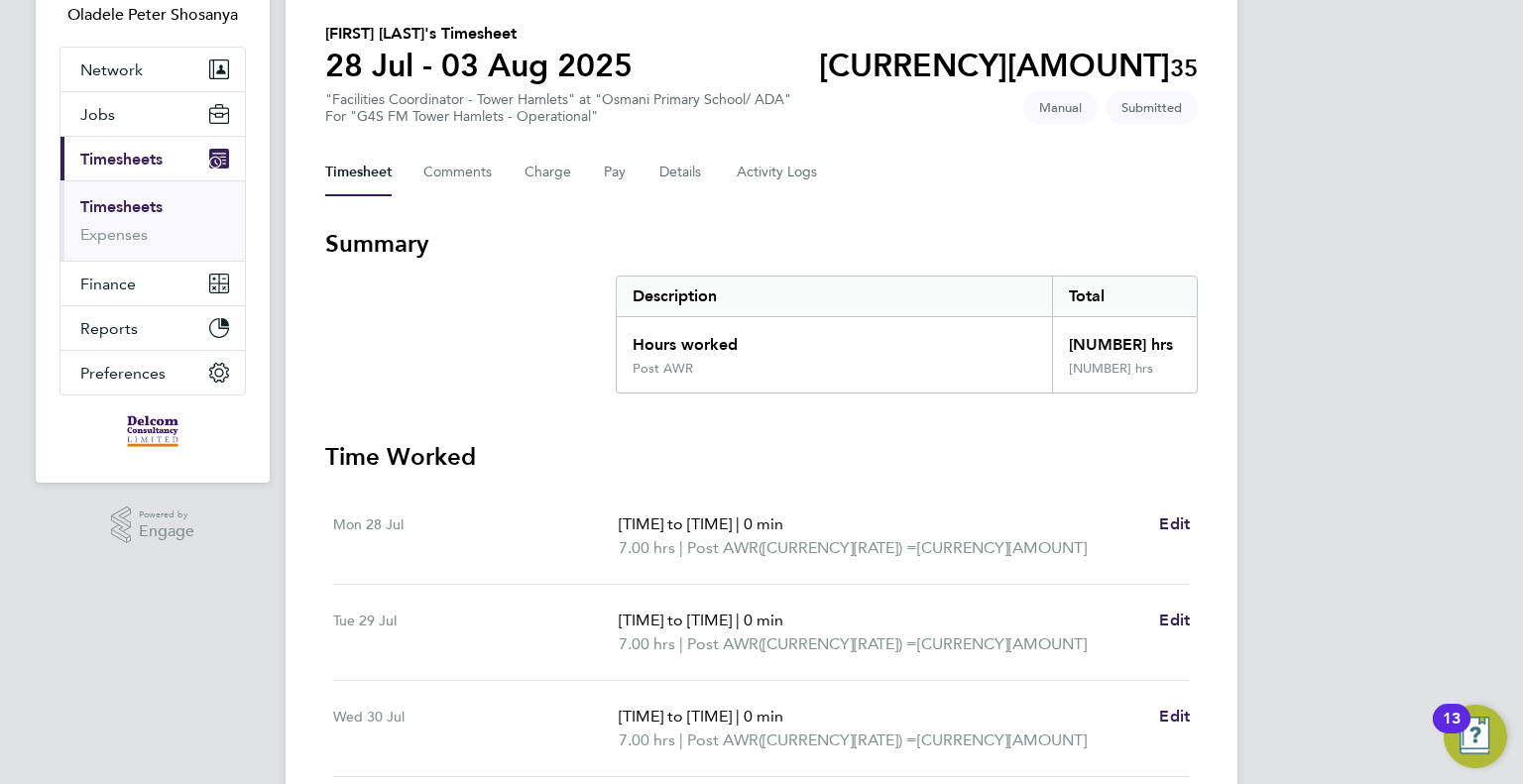scroll, scrollTop: 0, scrollLeft: 0, axis: both 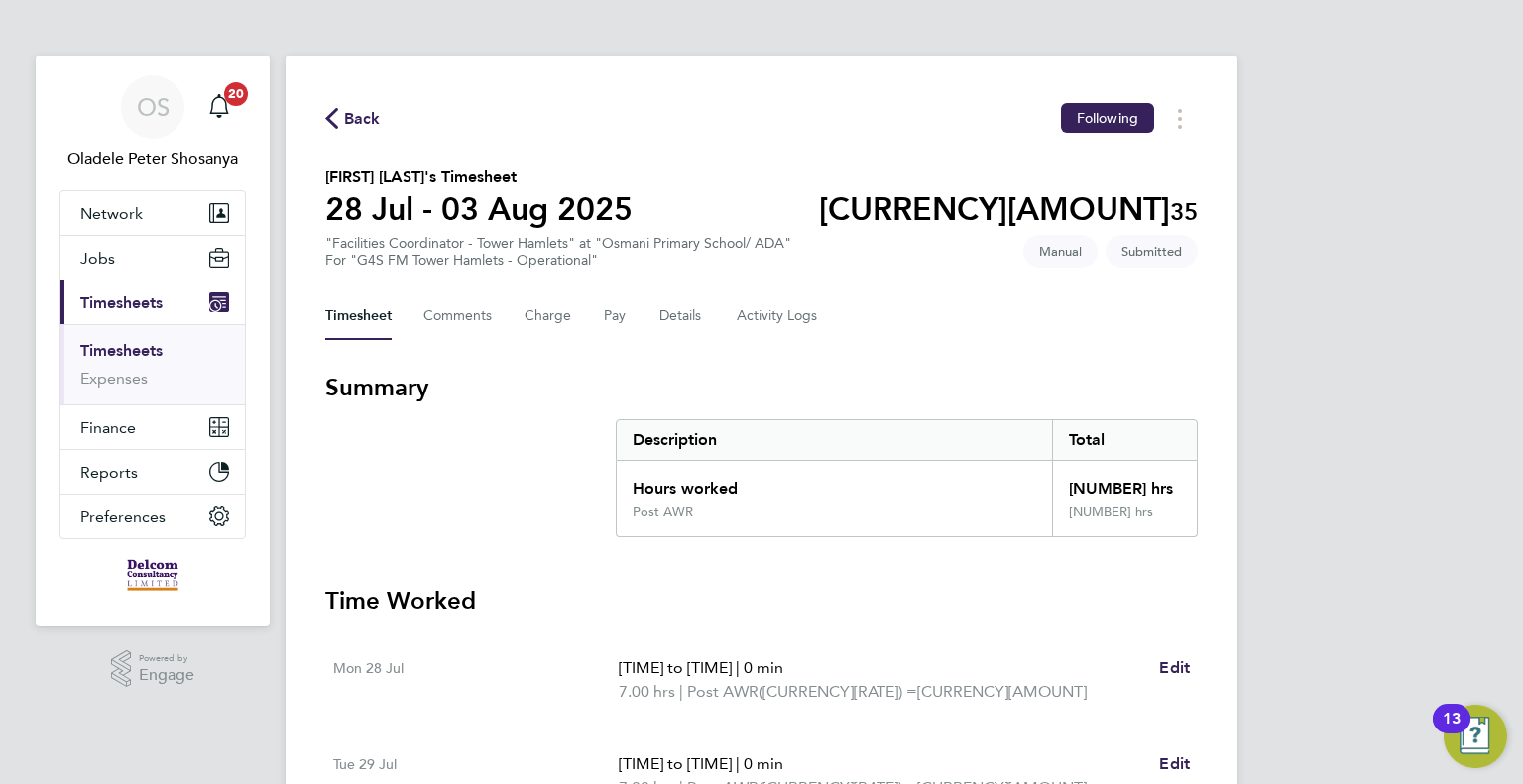 click on "Back" 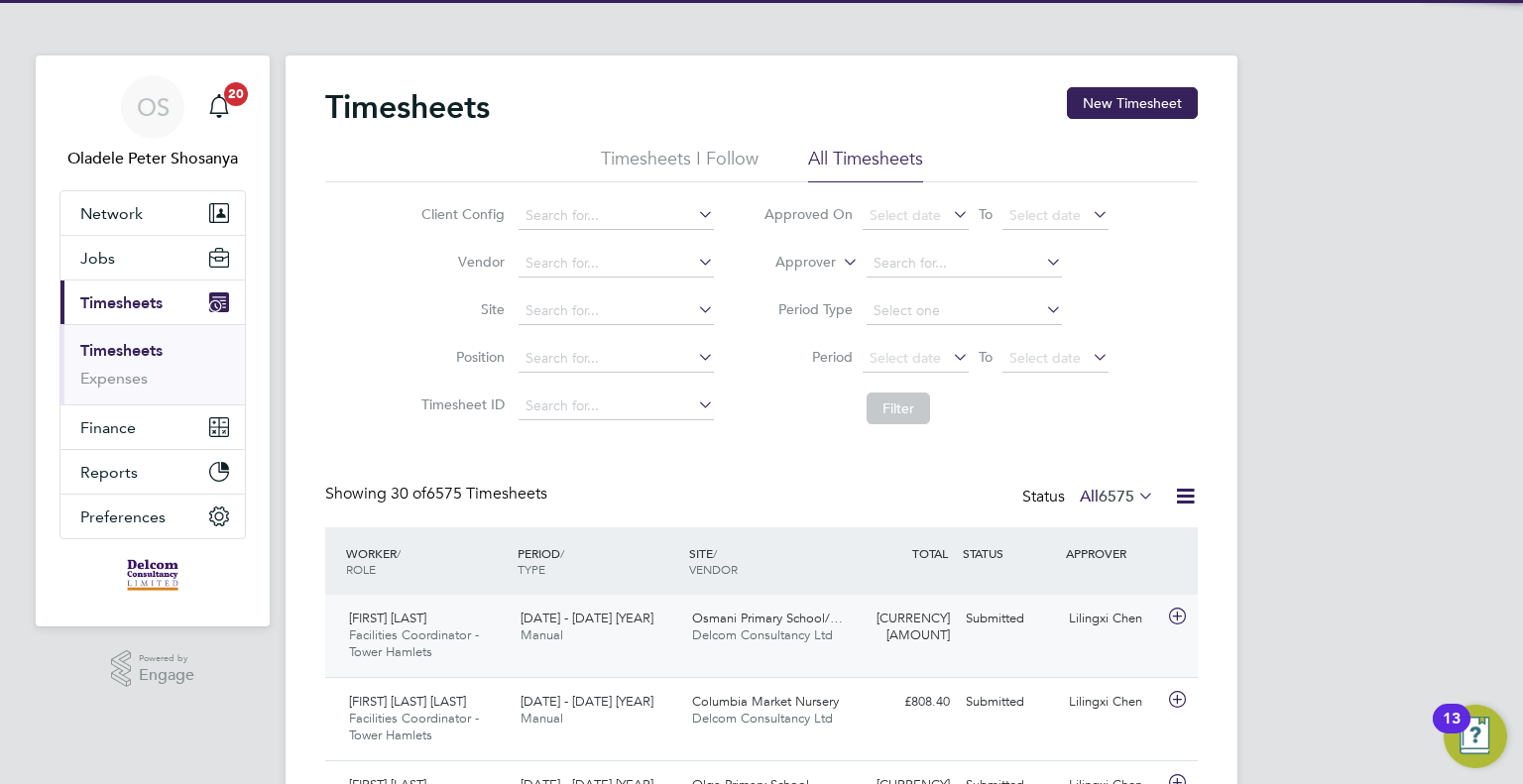 scroll, scrollTop: 10, scrollLeft: 10, axis: both 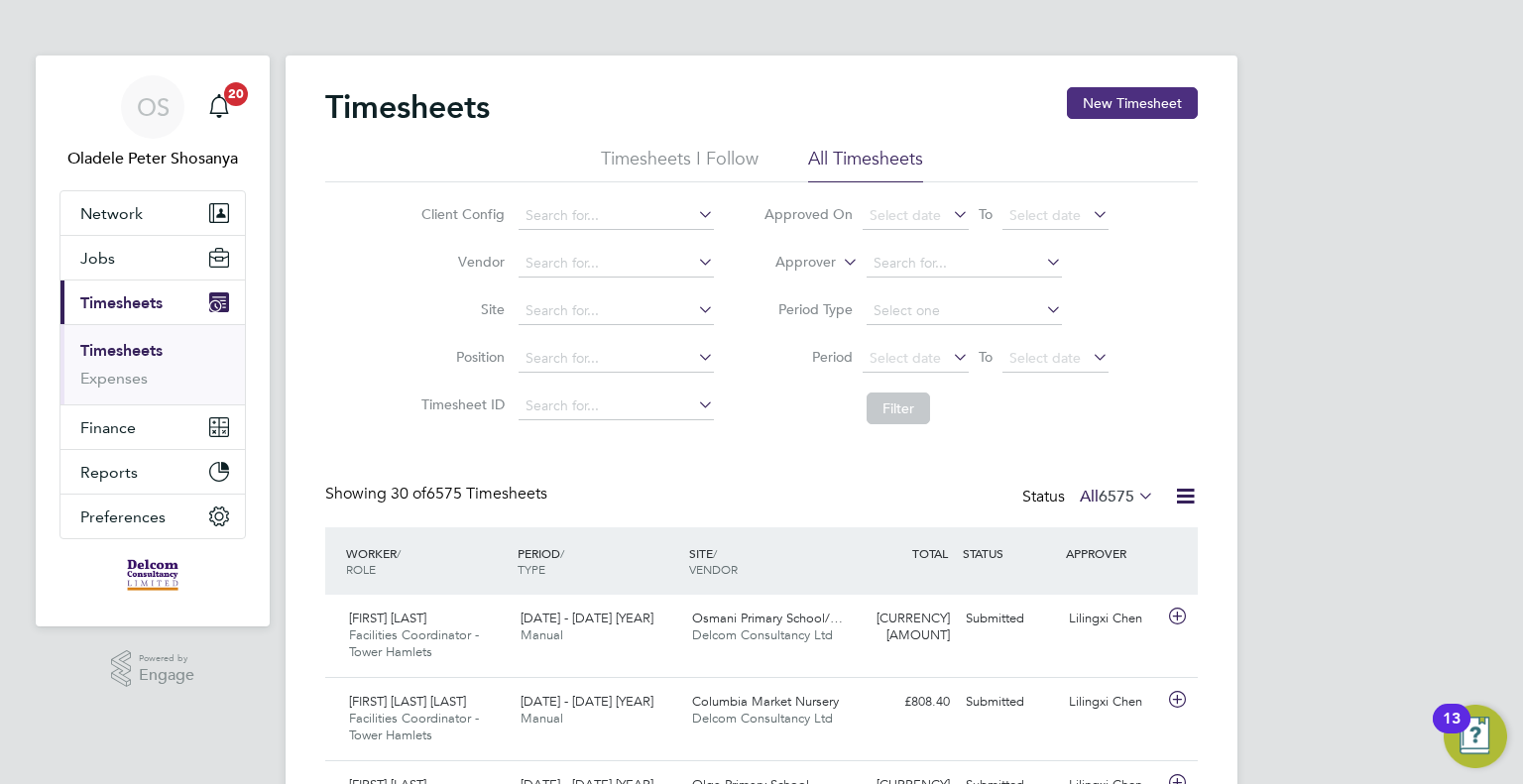 click on "New Timesheet" 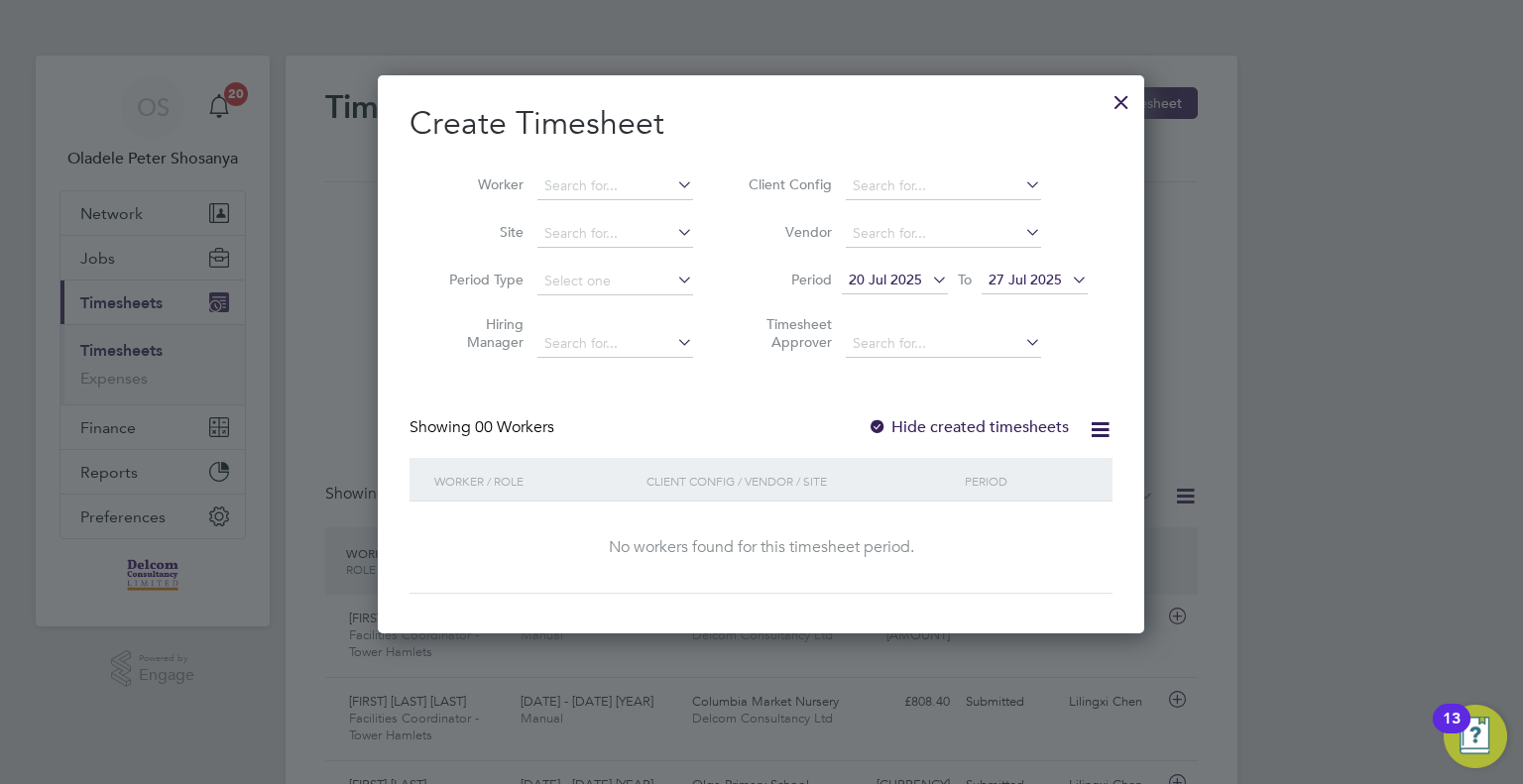 click on "20 Jul 2025" at bounding box center (885, 280) 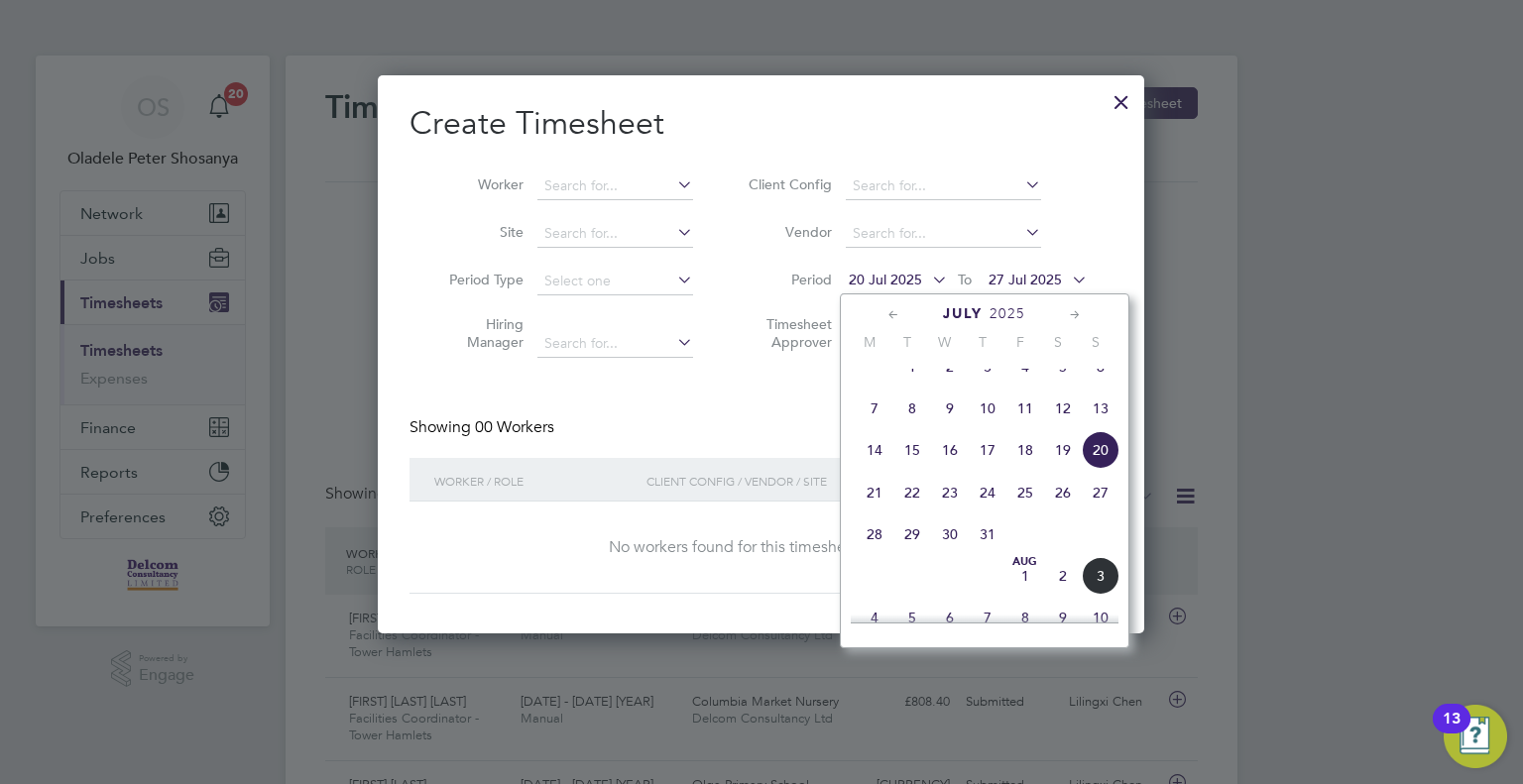 click on "28" 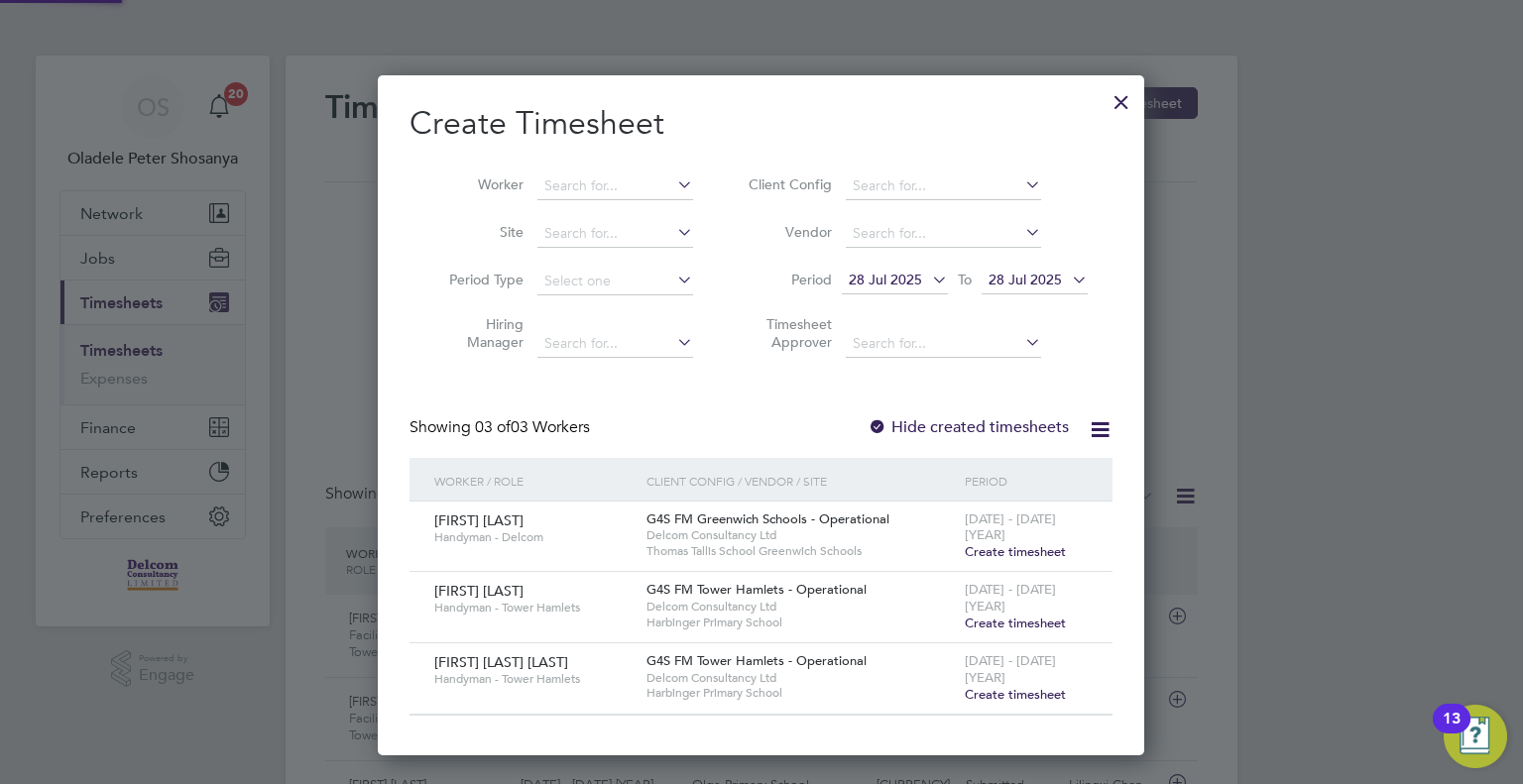 click on "28 Jul 2025" at bounding box center (1025, 280) 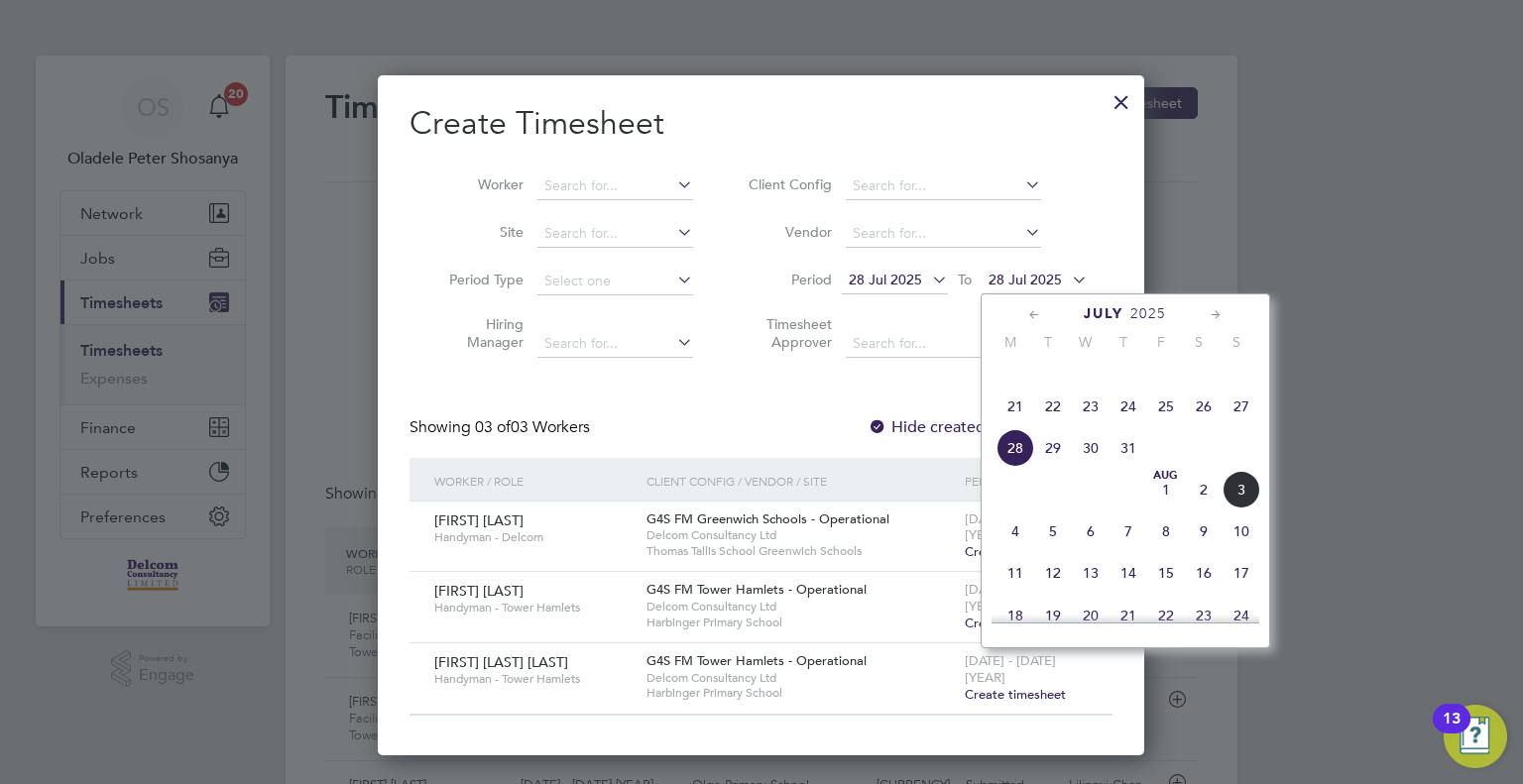 click on "3" 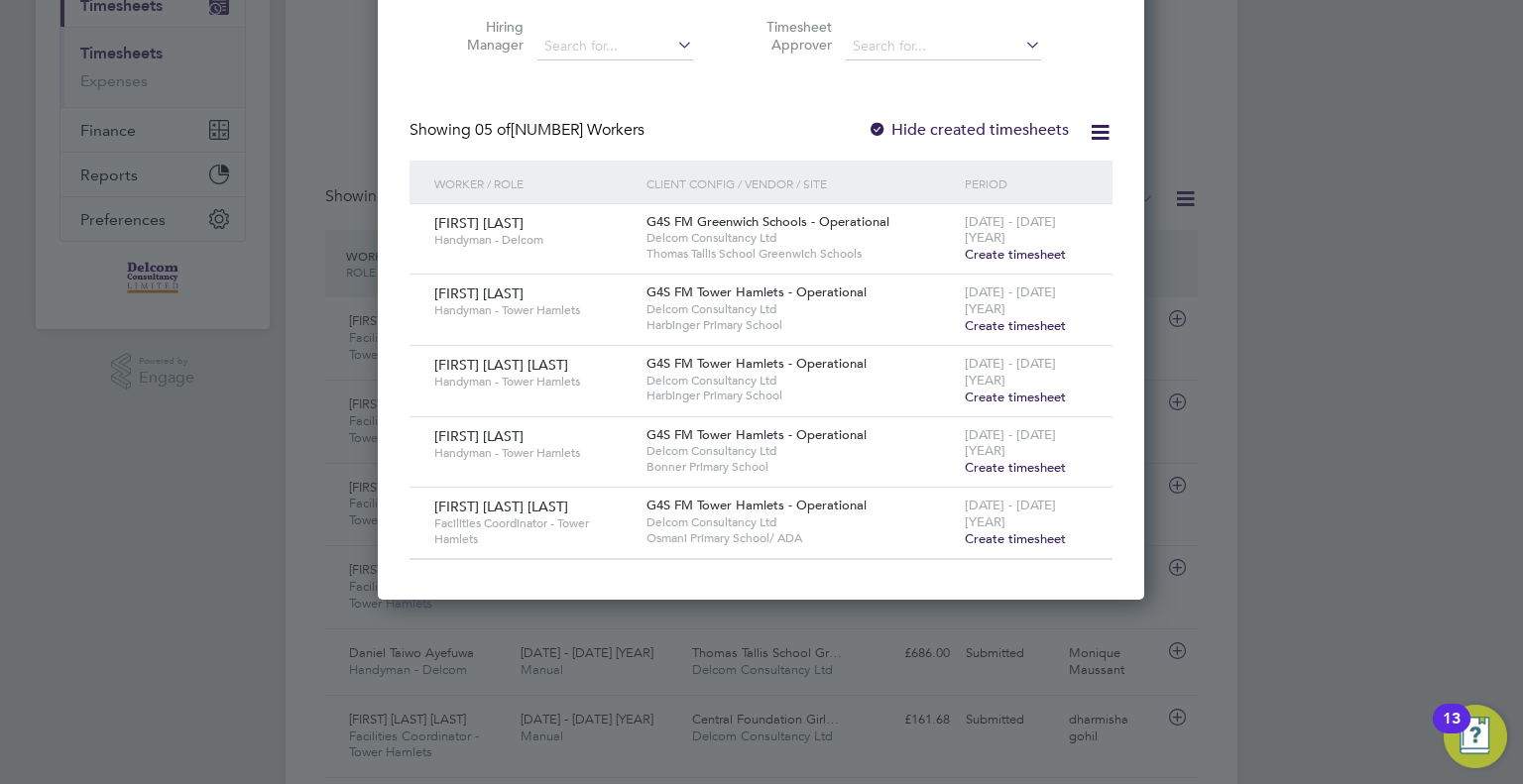 click on "Create timesheet" at bounding box center [1015, 538] 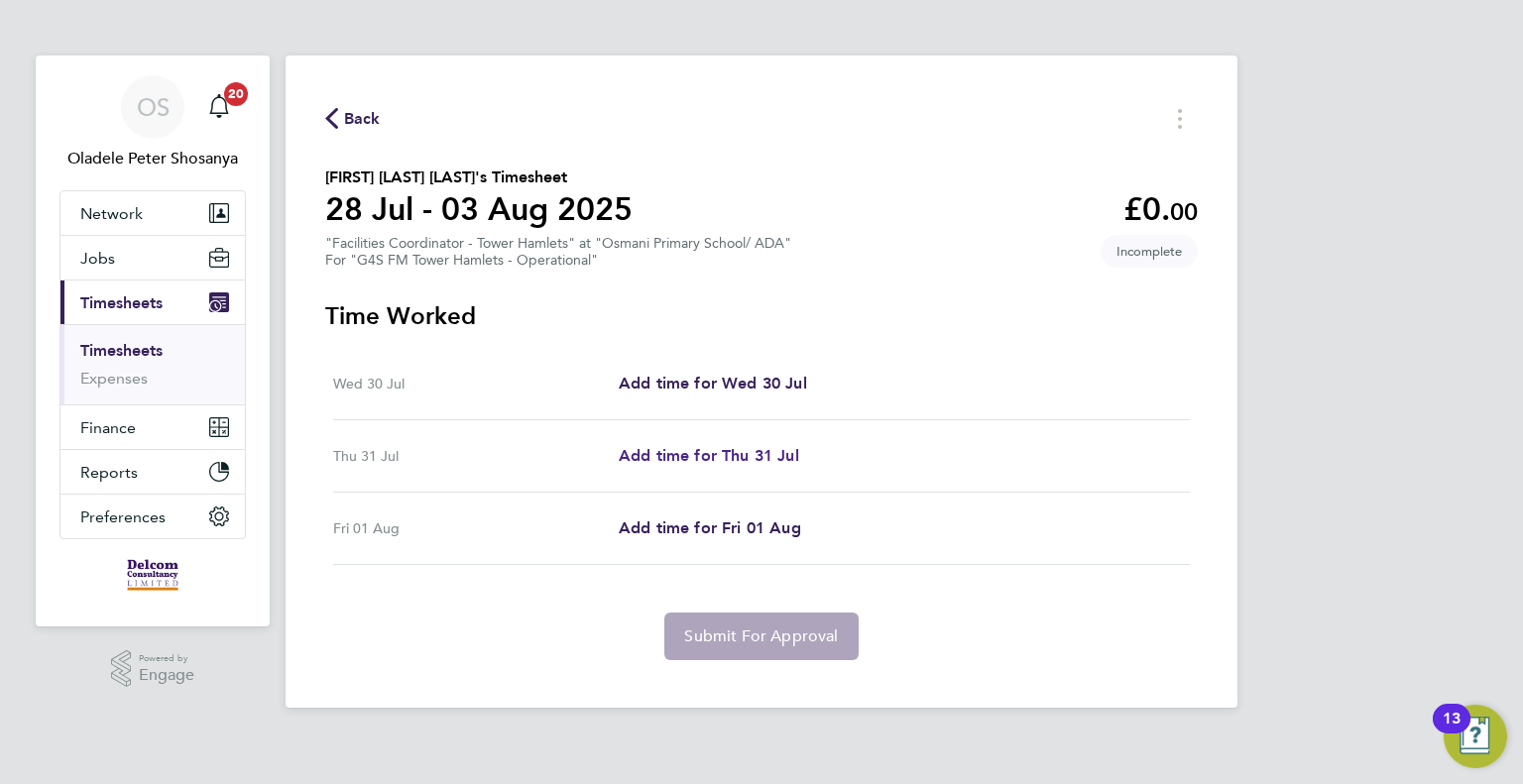 click on "Add time for Thu 31 Jul" at bounding box center [709, 455] 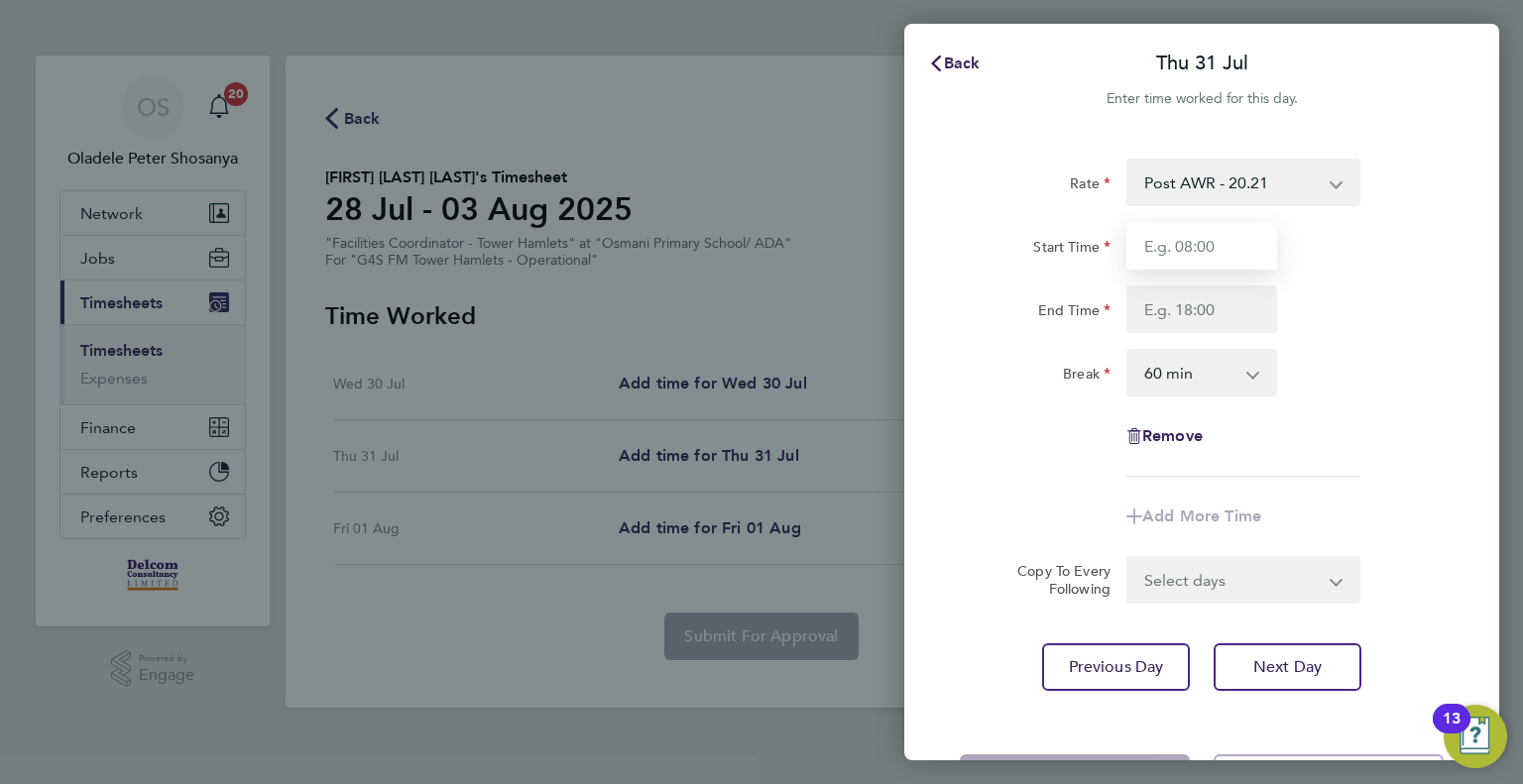 click on "Start Time" at bounding box center (1202, 246) 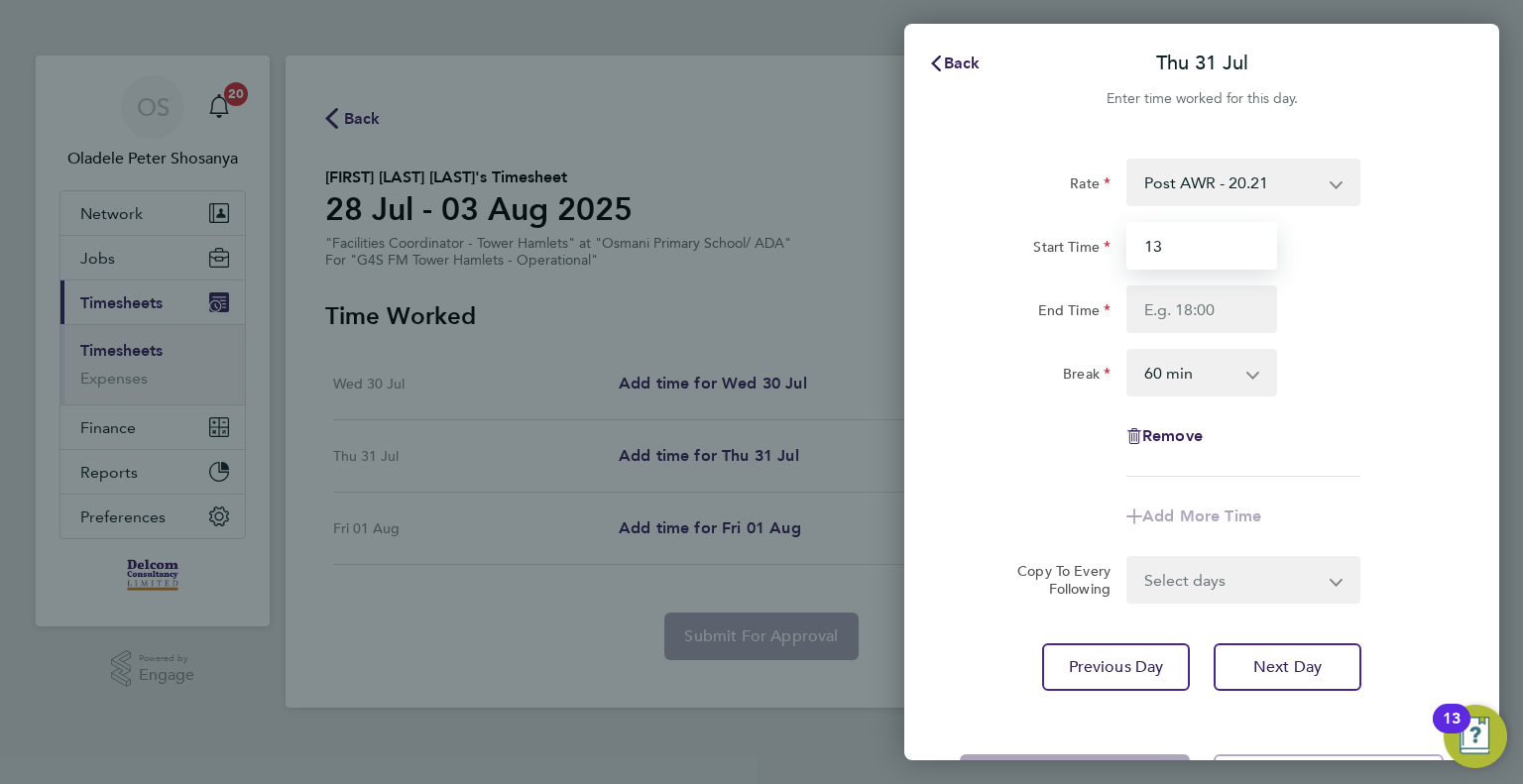 type on "13:00" 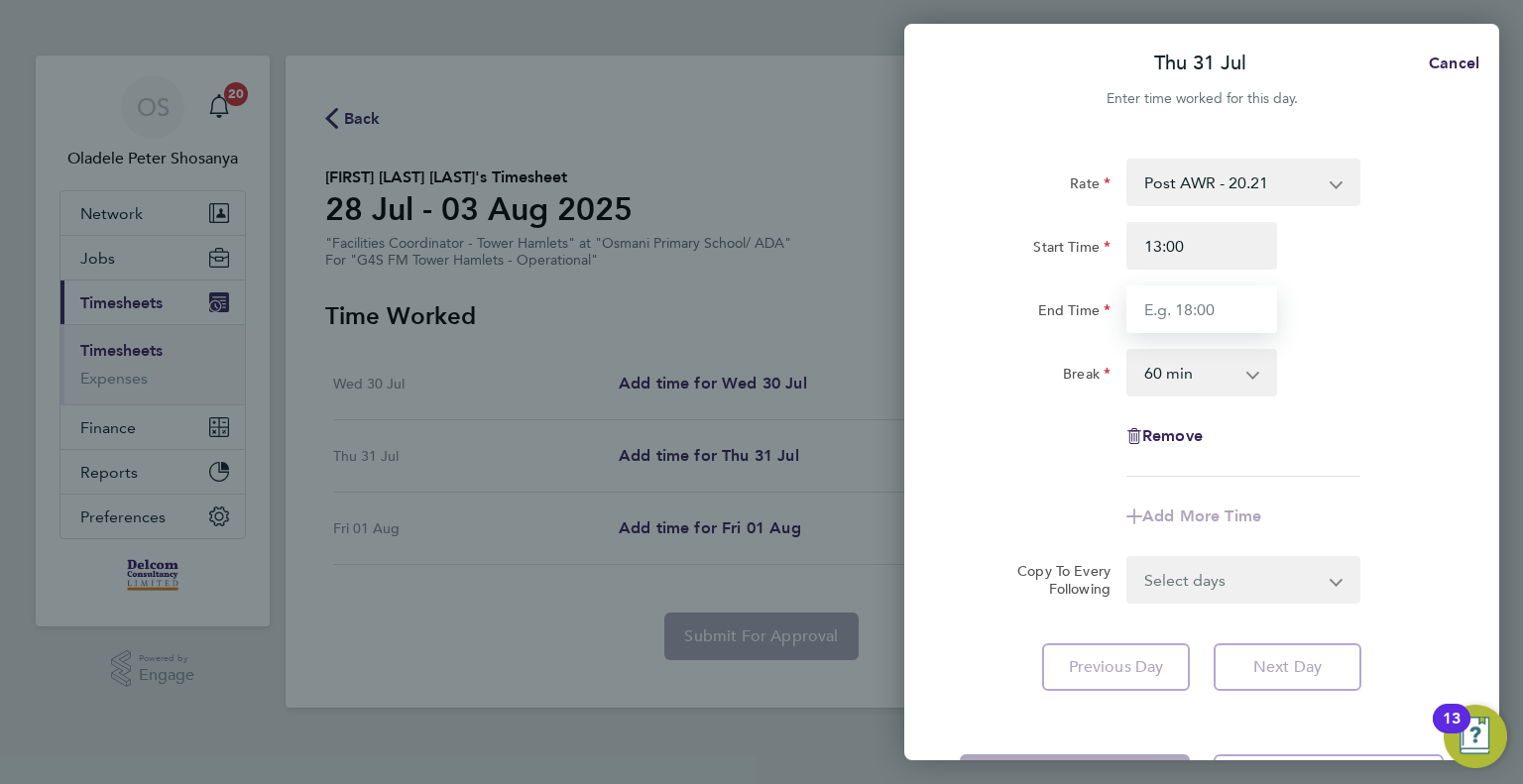 drag, startPoint x: 1159, startPoint y: 316, endPoint x: 1162, endPoint y: 327, distance: 11.401754 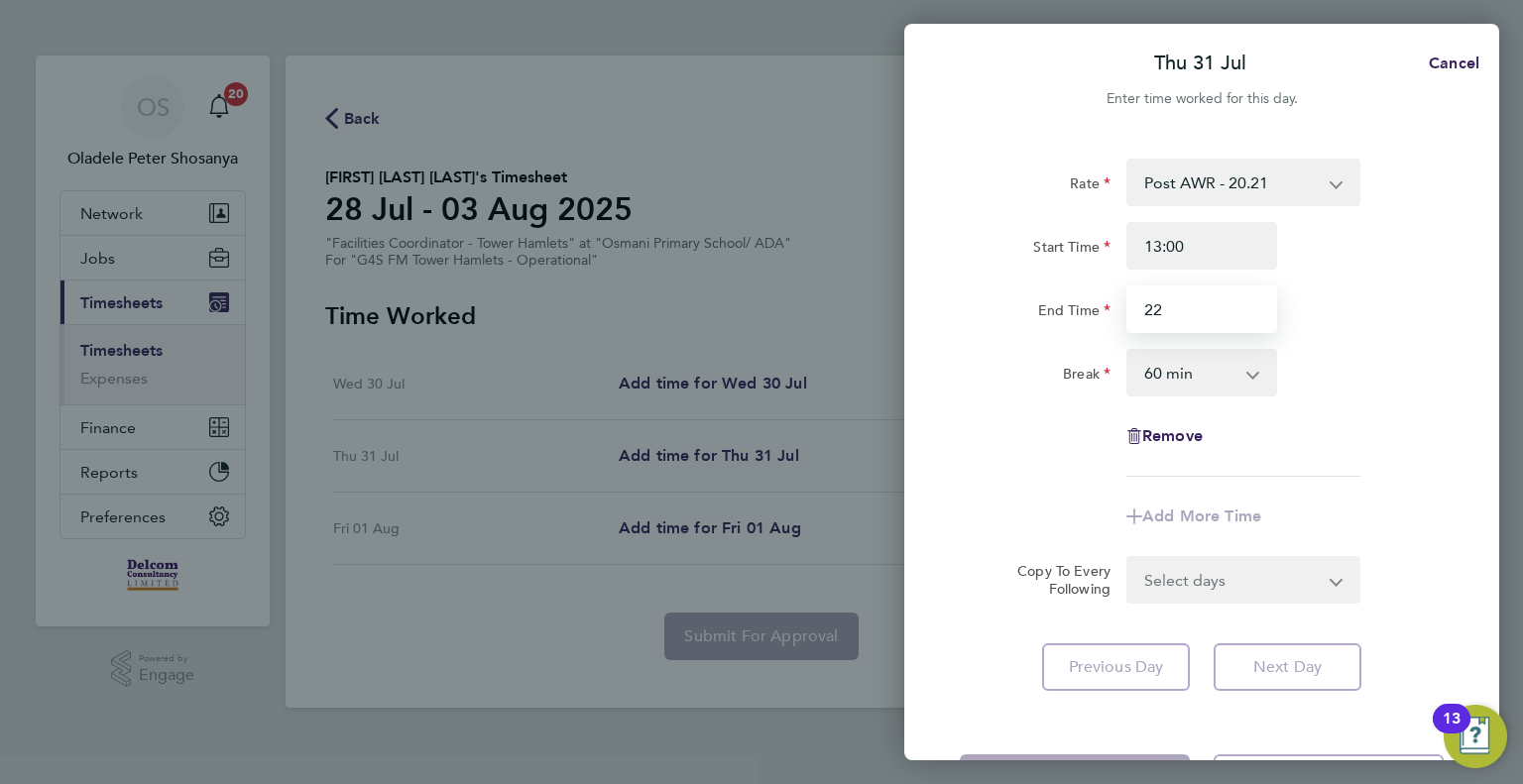 type on "[TIME]" 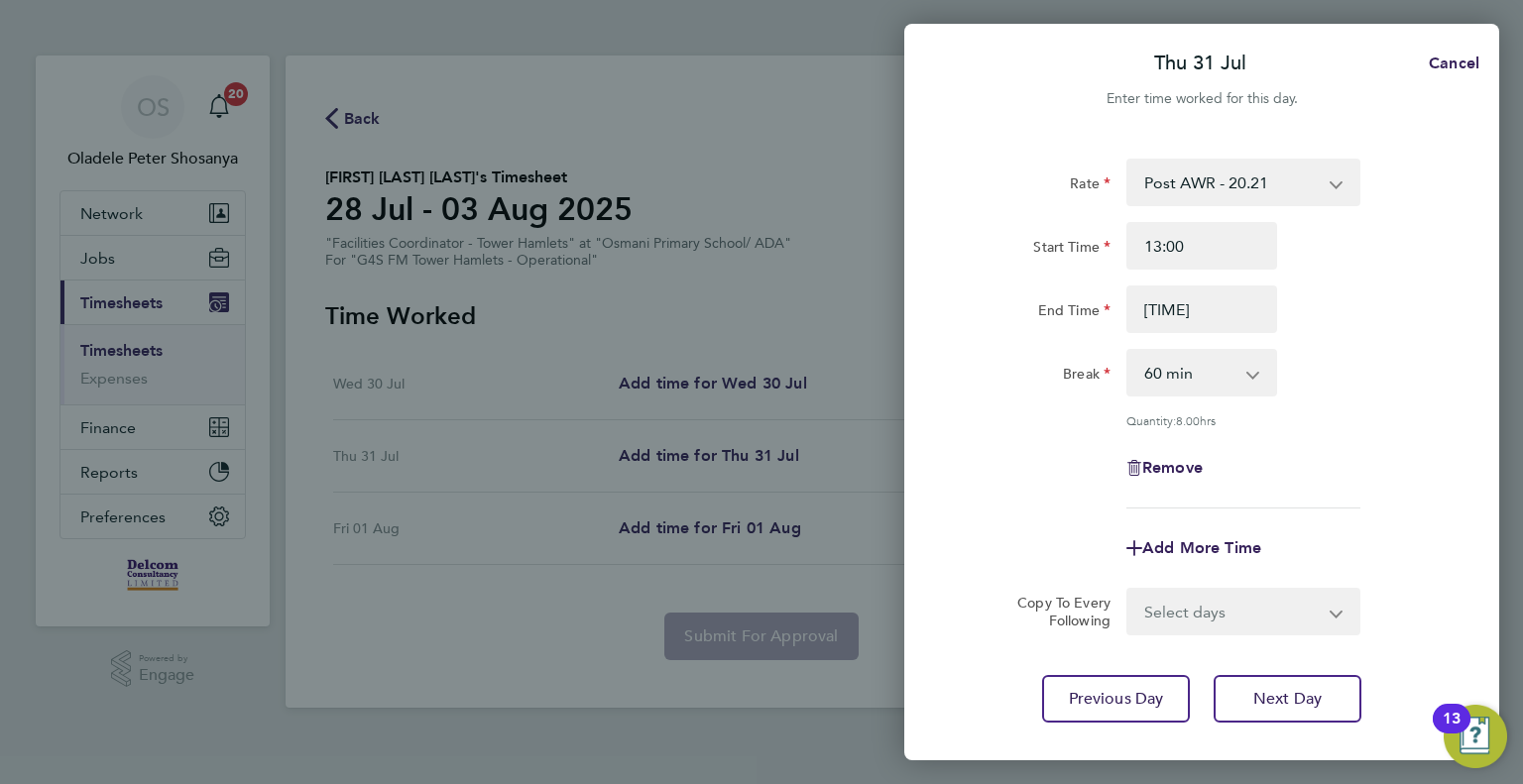 click on "Rate  Post AWR - 20.21
Start Time 13:00 End Time 22:00 Break  0 min   15 min   30 min   45 min   60 min   75 min   90 min
Quantity:  8.00  hrs
Remove" 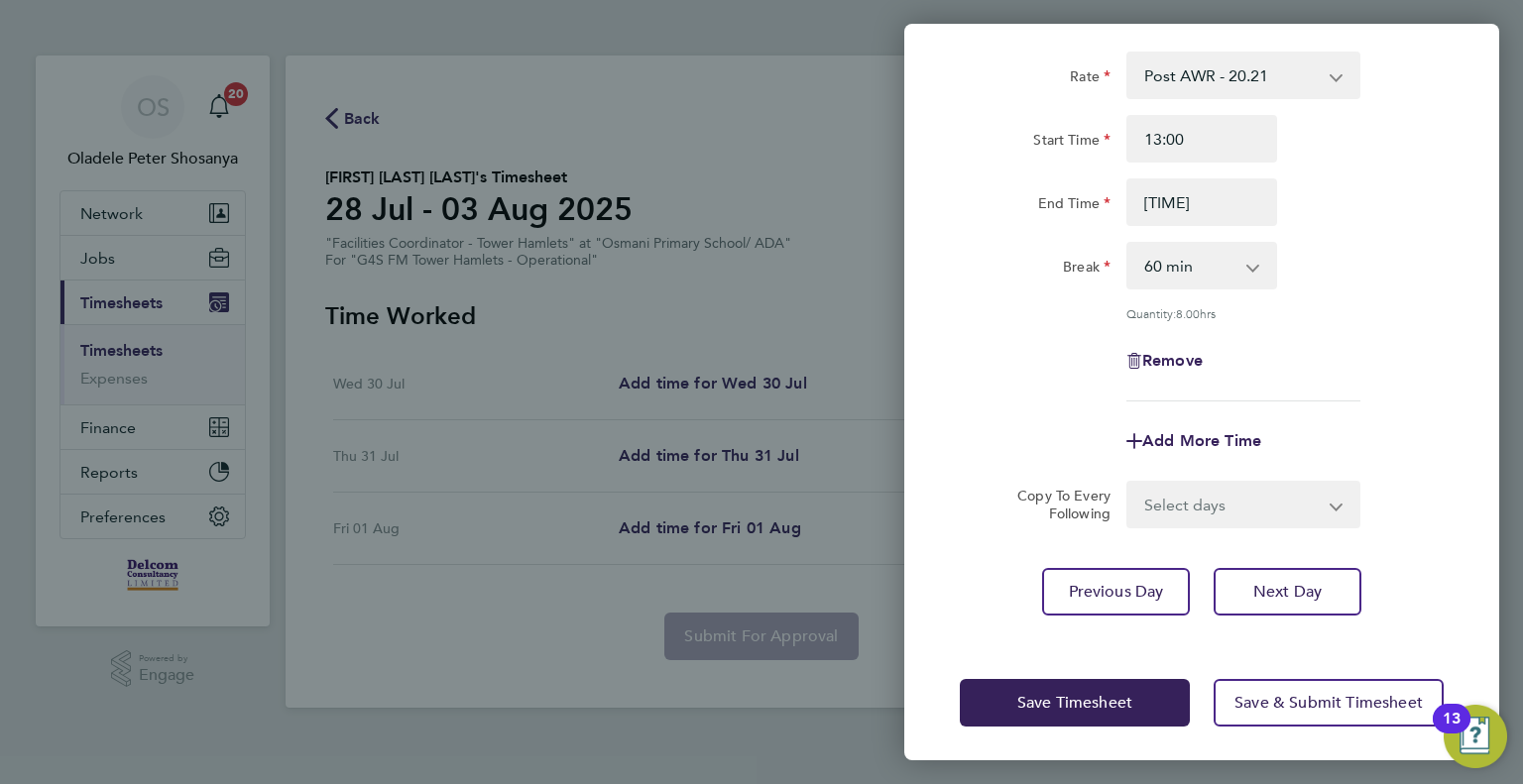 scroll, scrollTop: 110, scrollLeft: 0, axis: vertical 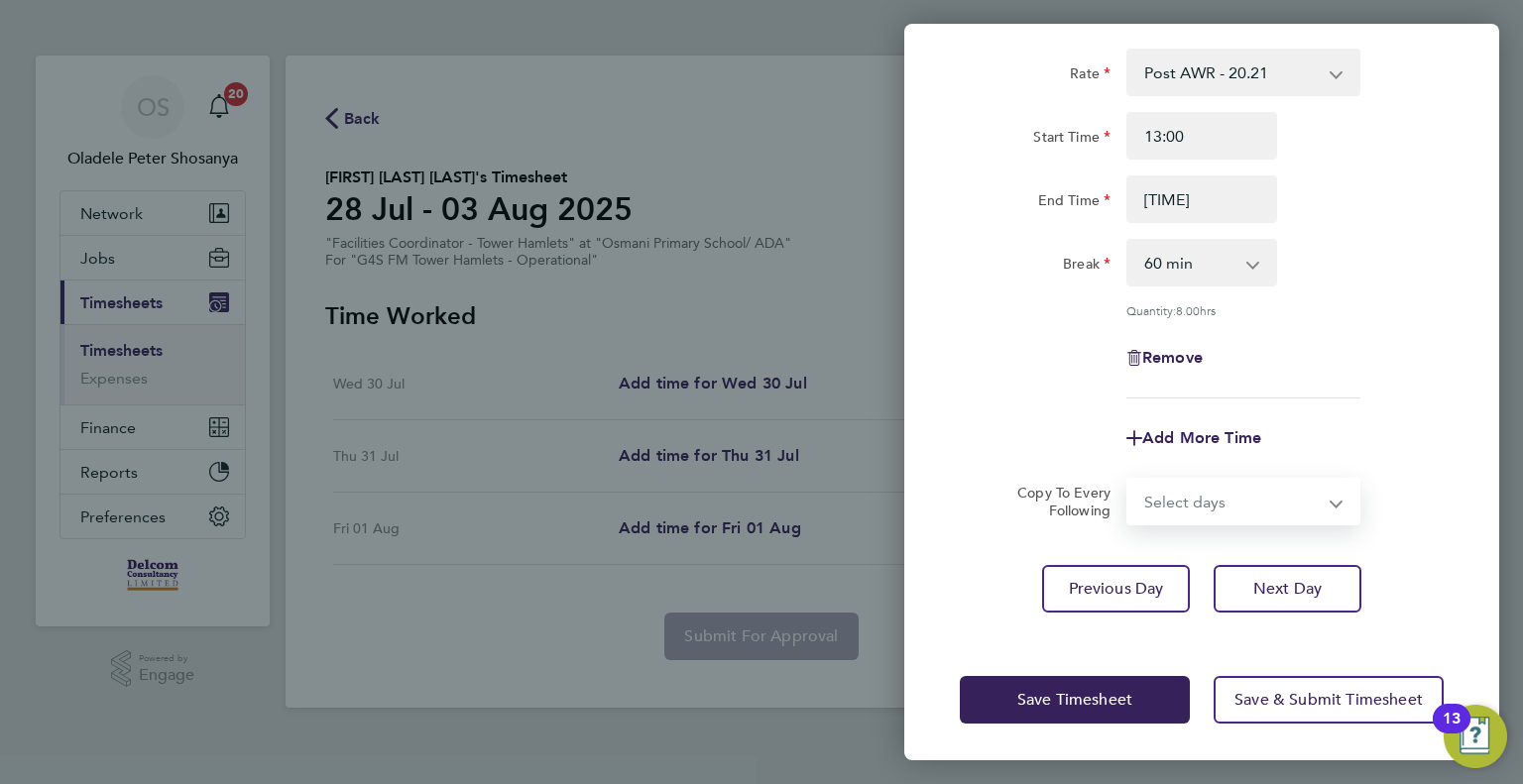 click on "Select days   Friday" at bounding box center (1232, 502) 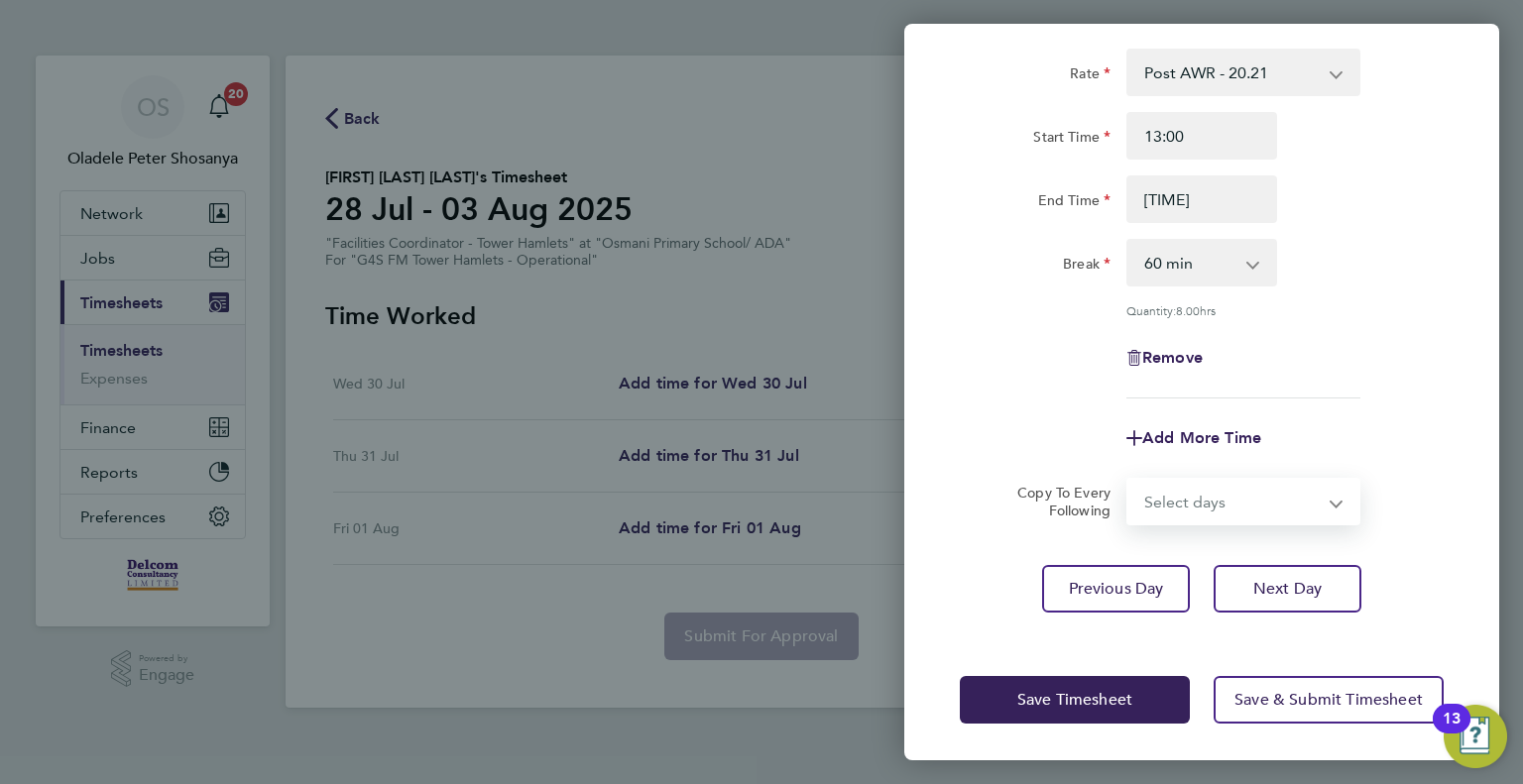 select on "FRI" 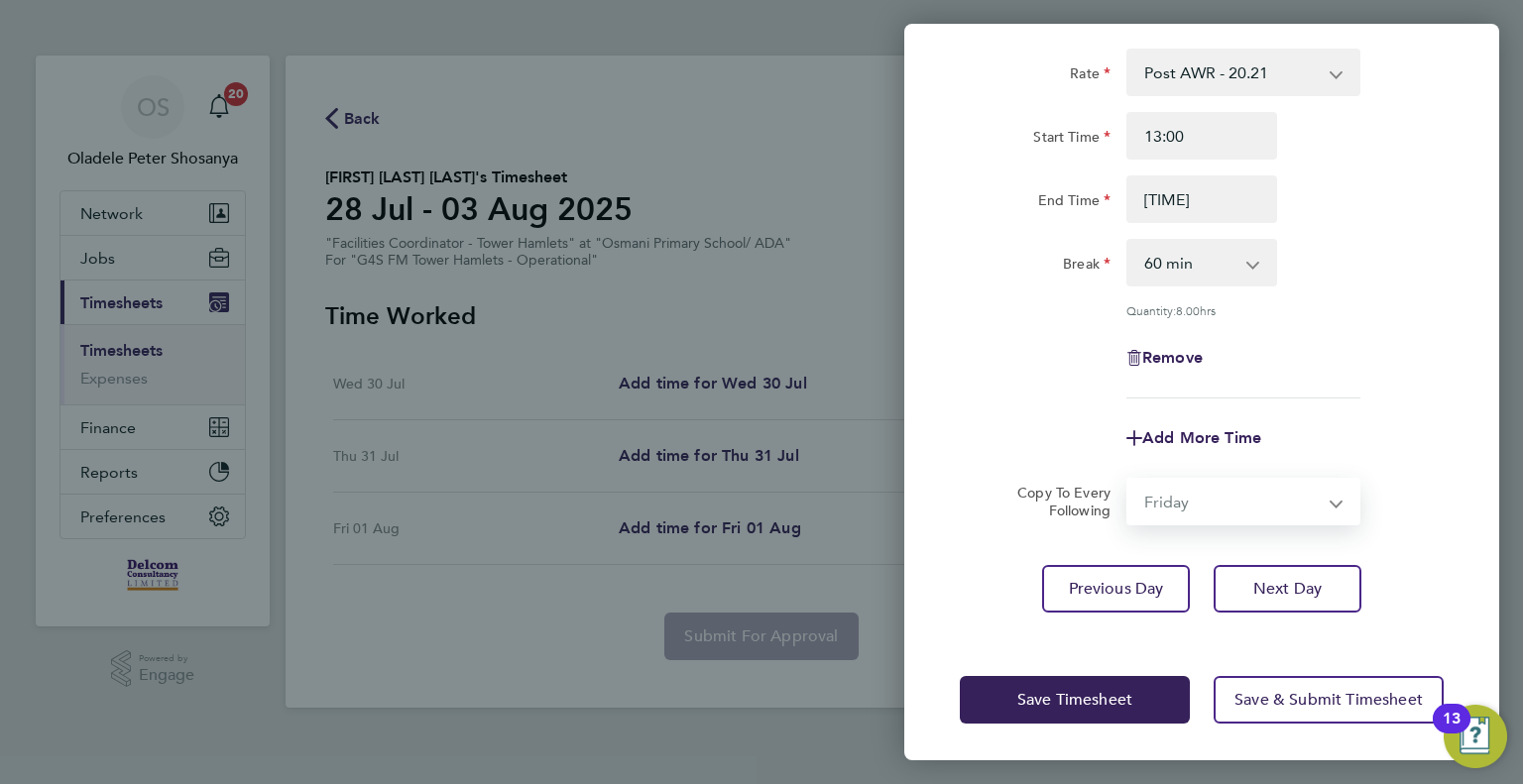 click on "Select days   Friday" at bounding box center (1232, 502) 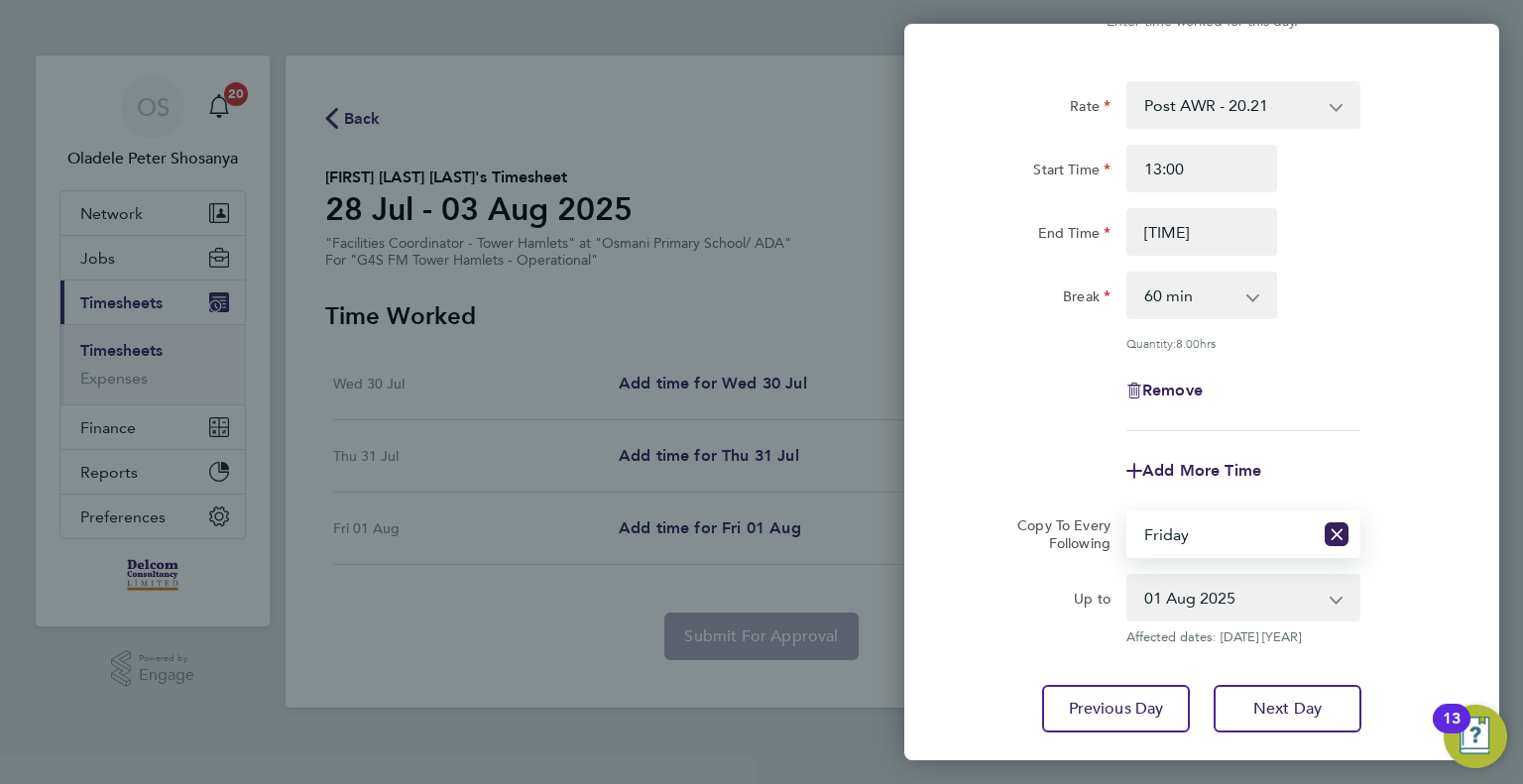 scroll, scrollTop: 197, scrollLeft: 0, axis: vertical 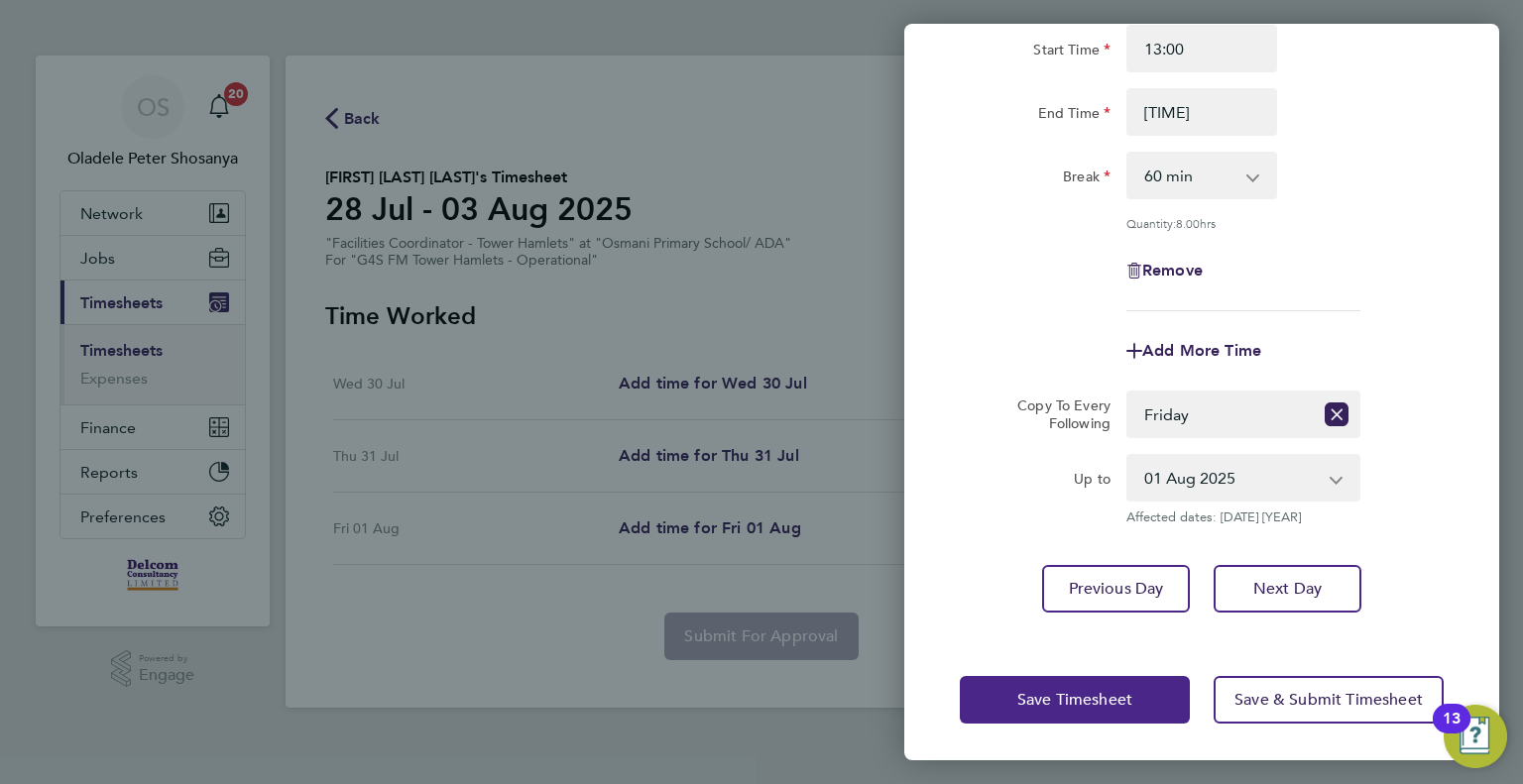 click on "Save Timesheet" 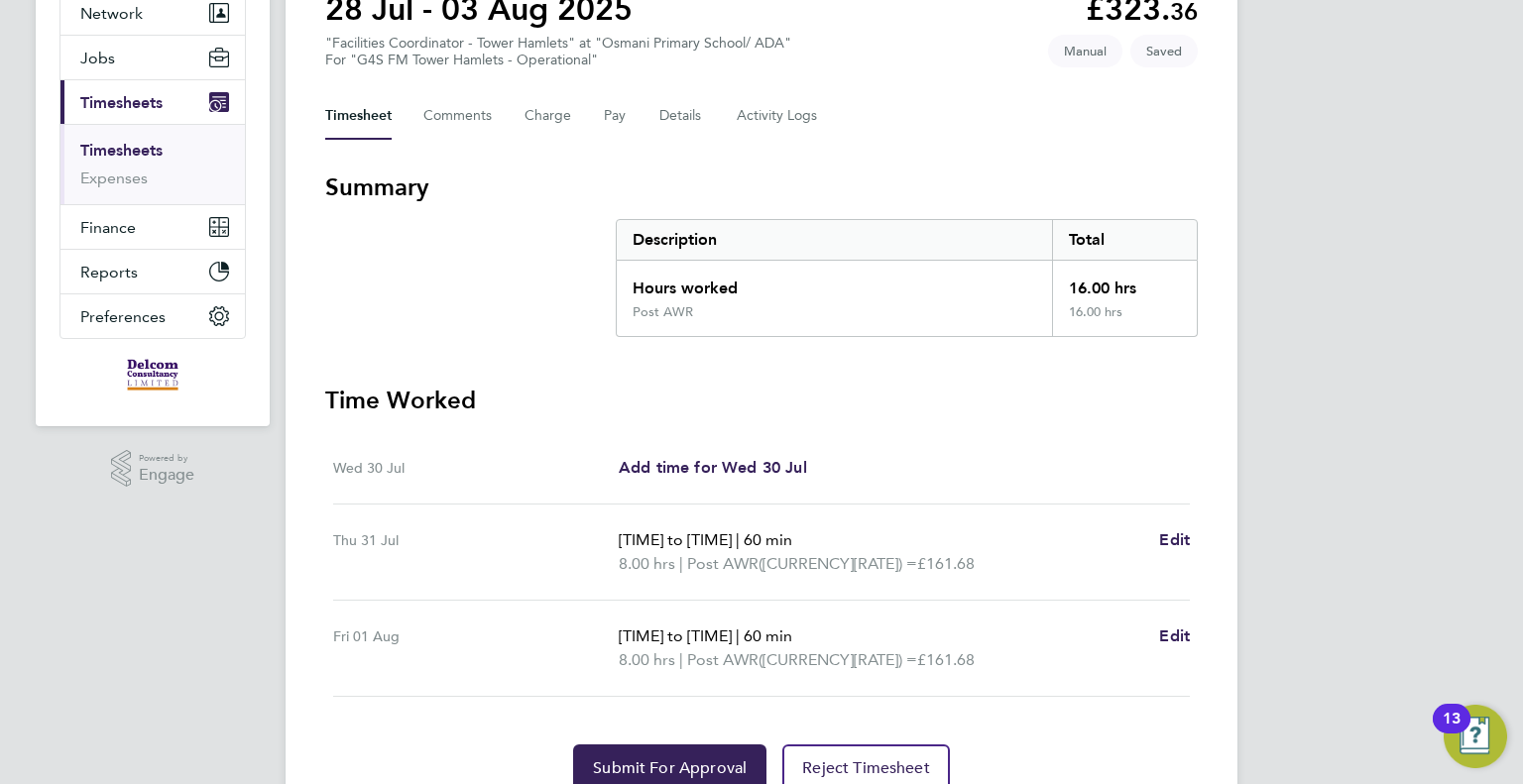scroll, scrollTop: 285, scrollLeft: 0, axis: vertical 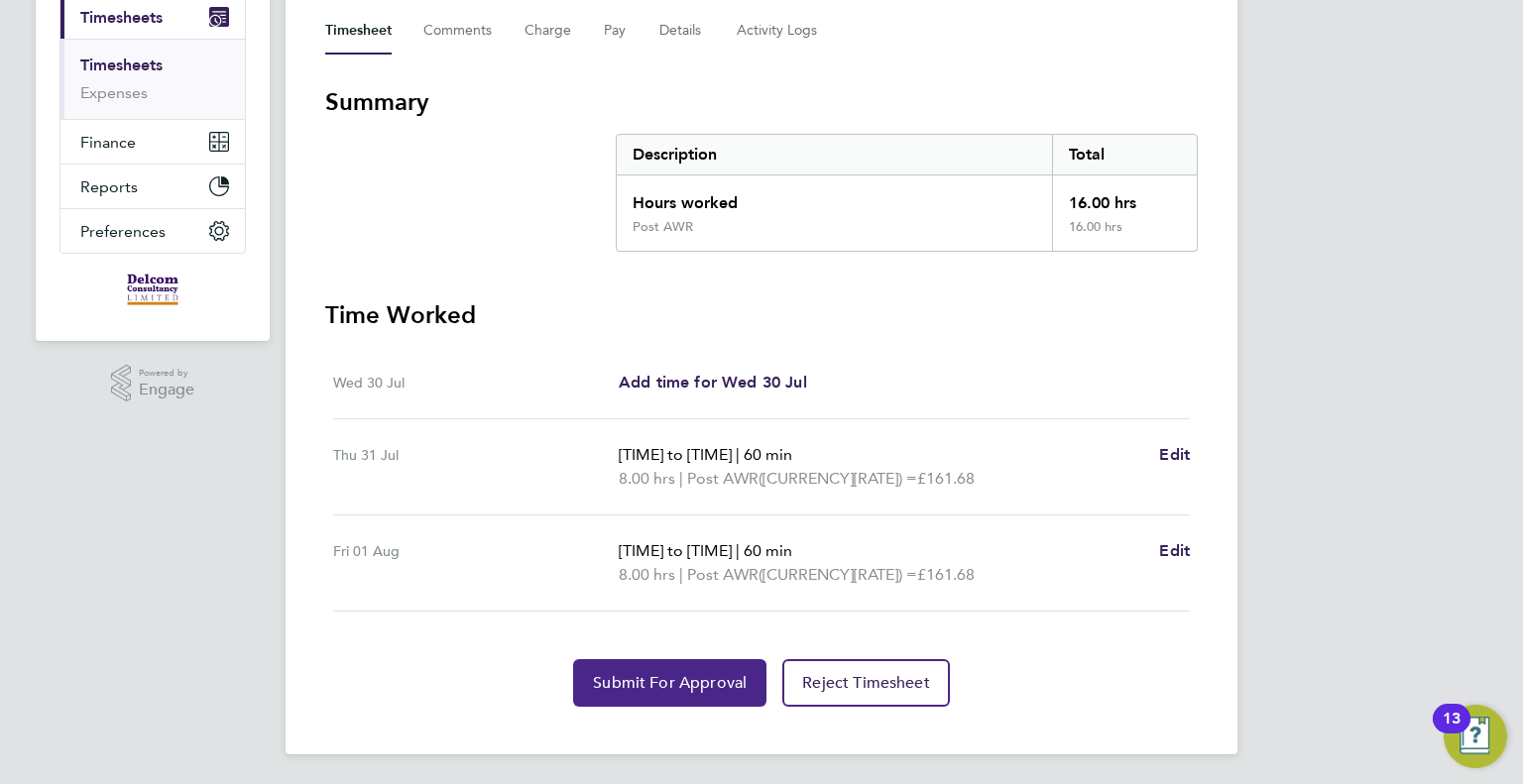 click on "Submit For Approval" 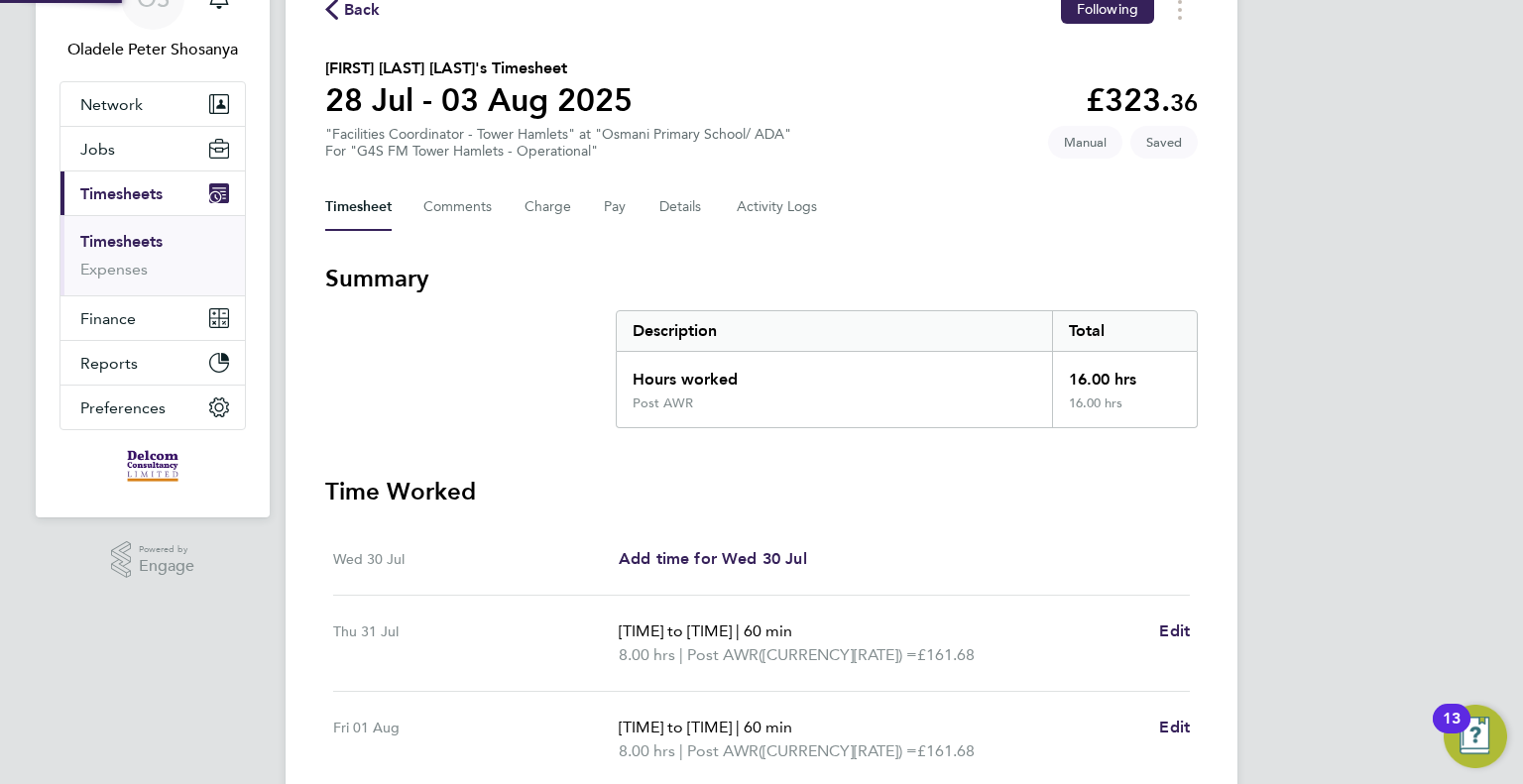 scroll, scrollTop: 0, scrollLeft: 0, axis: both 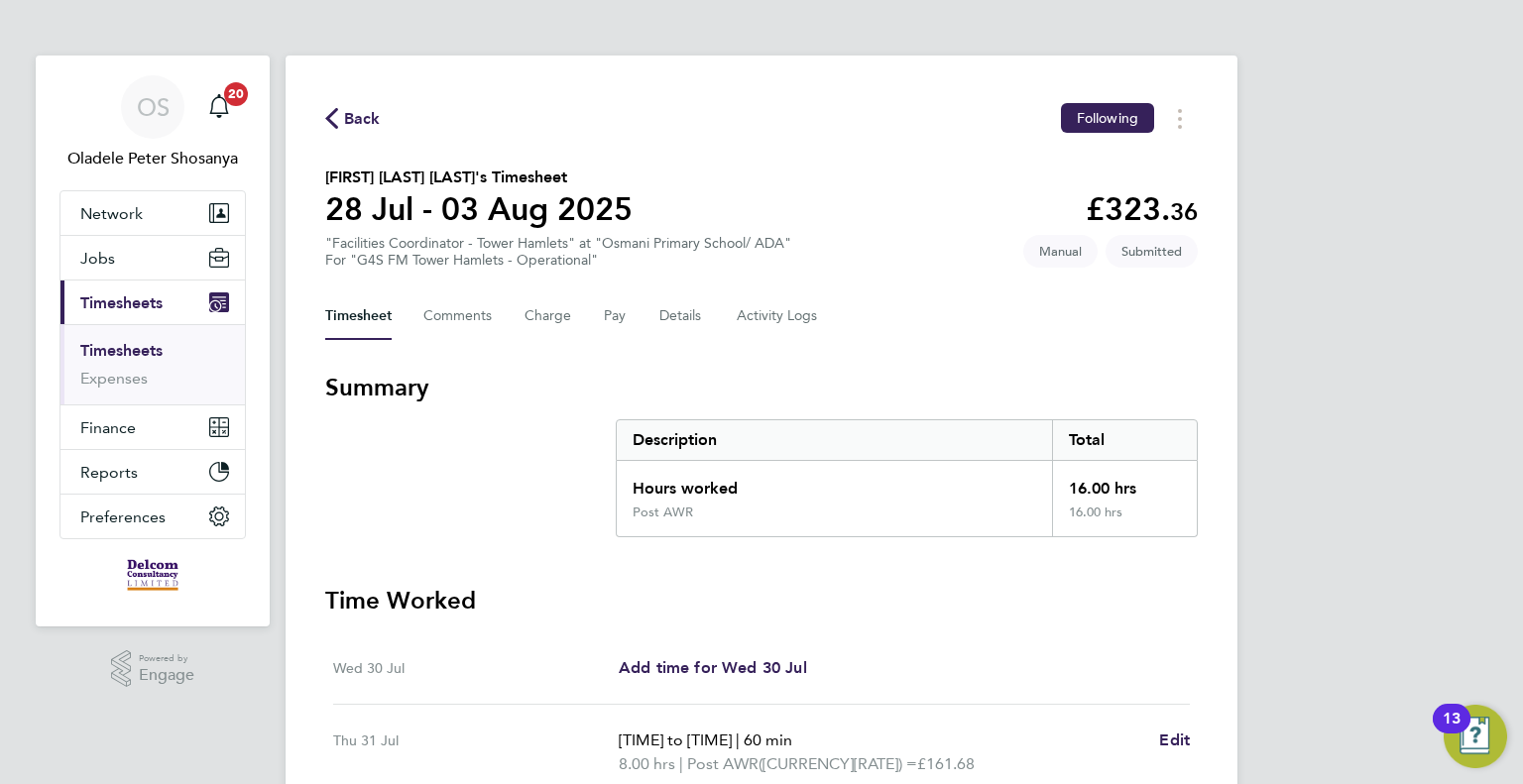 click on "Back" 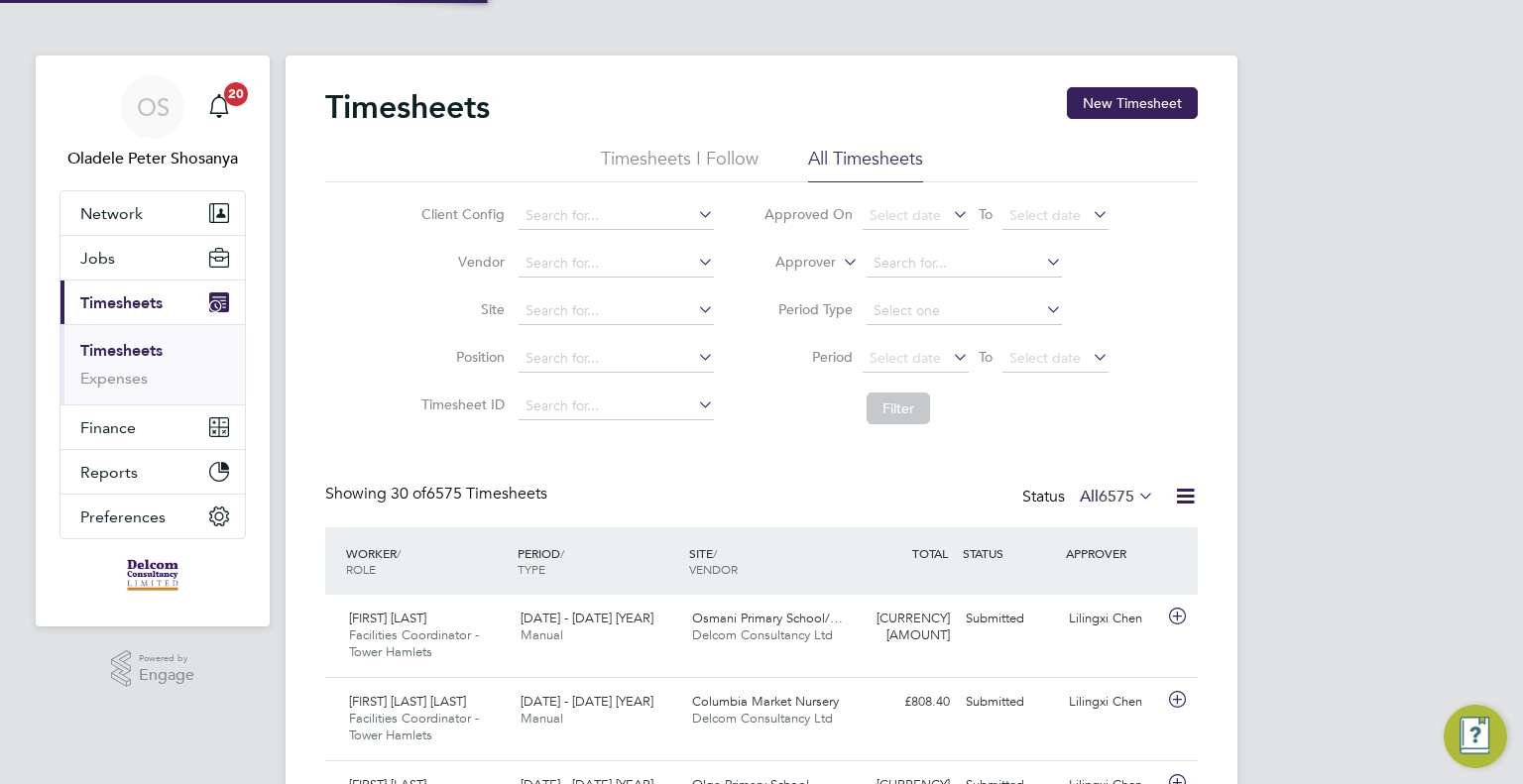 scroll, scrollTop: 10, scrollLeft: 10, axis: both 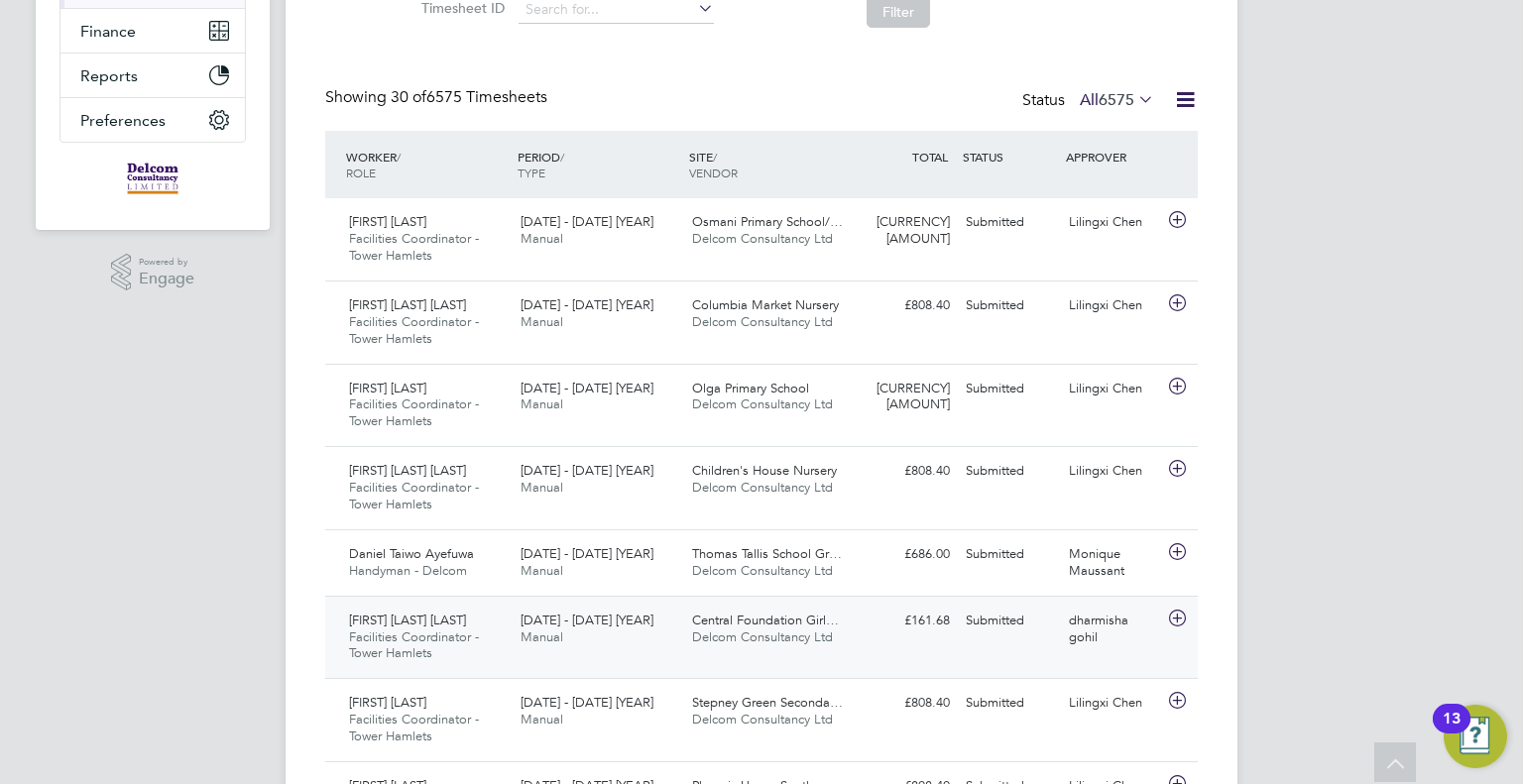 click on "[DATE] - [DATE] [YEAR] Manual" 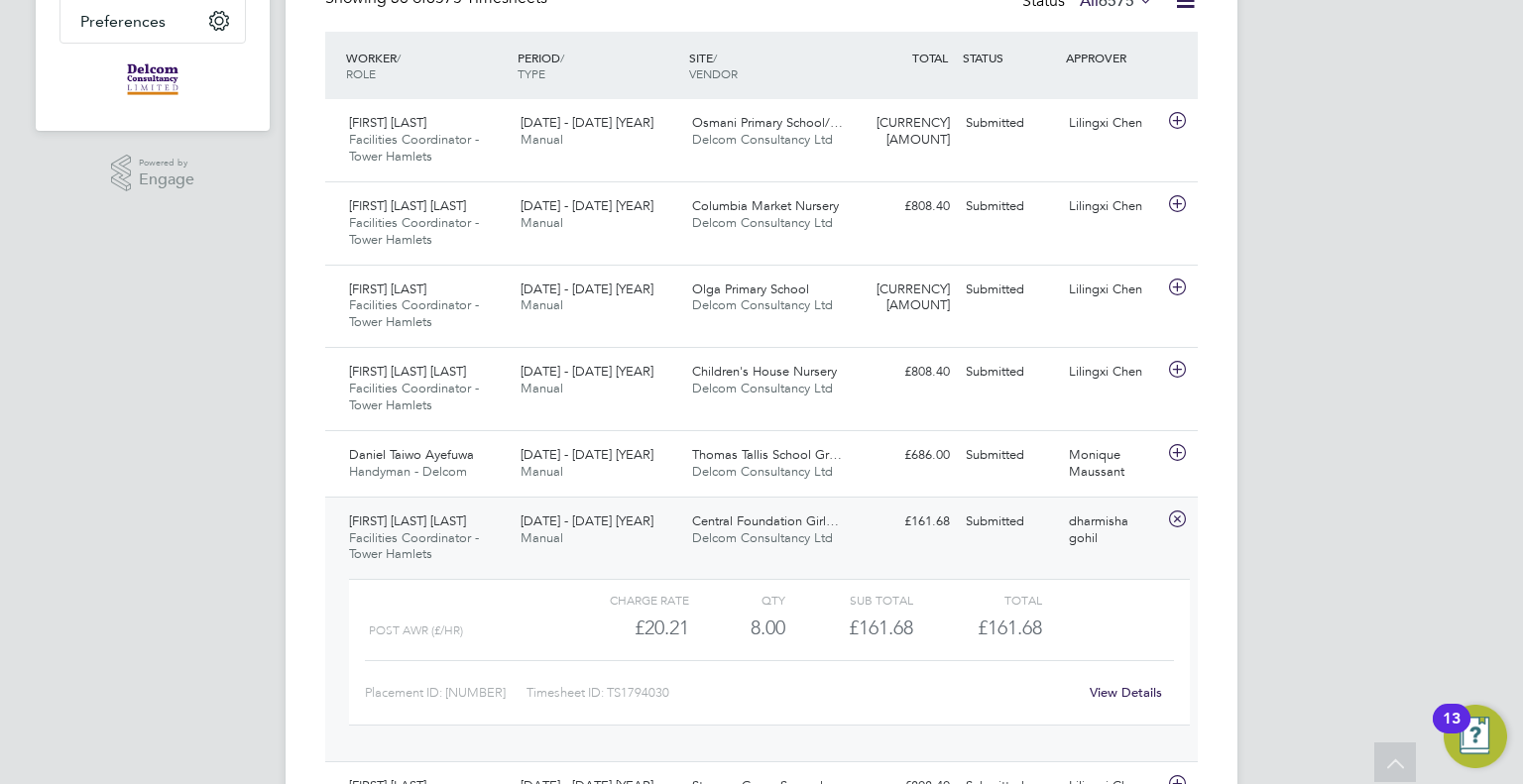click on "OS   [LAST] [FIRST] [LAST]   Notifications
20   Applications:   Network
Team Members   Businesses   Sites   Workers   Contacts   Jobs
Positions   Vacancies   Placements   Current page:   Timesheets
Timesheets   Expenses   Finance
Invoices & Credit Notes   Statements   Payments   Reports
Margin Report   CIS Reports   Report Downloads   Preferences
My Business   Doc. Requirements   VMS Configurations   Notifications   Activity Logs
.st0{fill:#C0C1C2;}
Powered by Engage Timesheets New Timesheet Timesheets I Follow All Timesheets Client Config   Vendor   Site   Position   Timesheet ID   Approved On
Select date
To
Select date
Approver     Period Type   Period
Select date
To
Select date
Filter" at bounding box center (762, 1152) 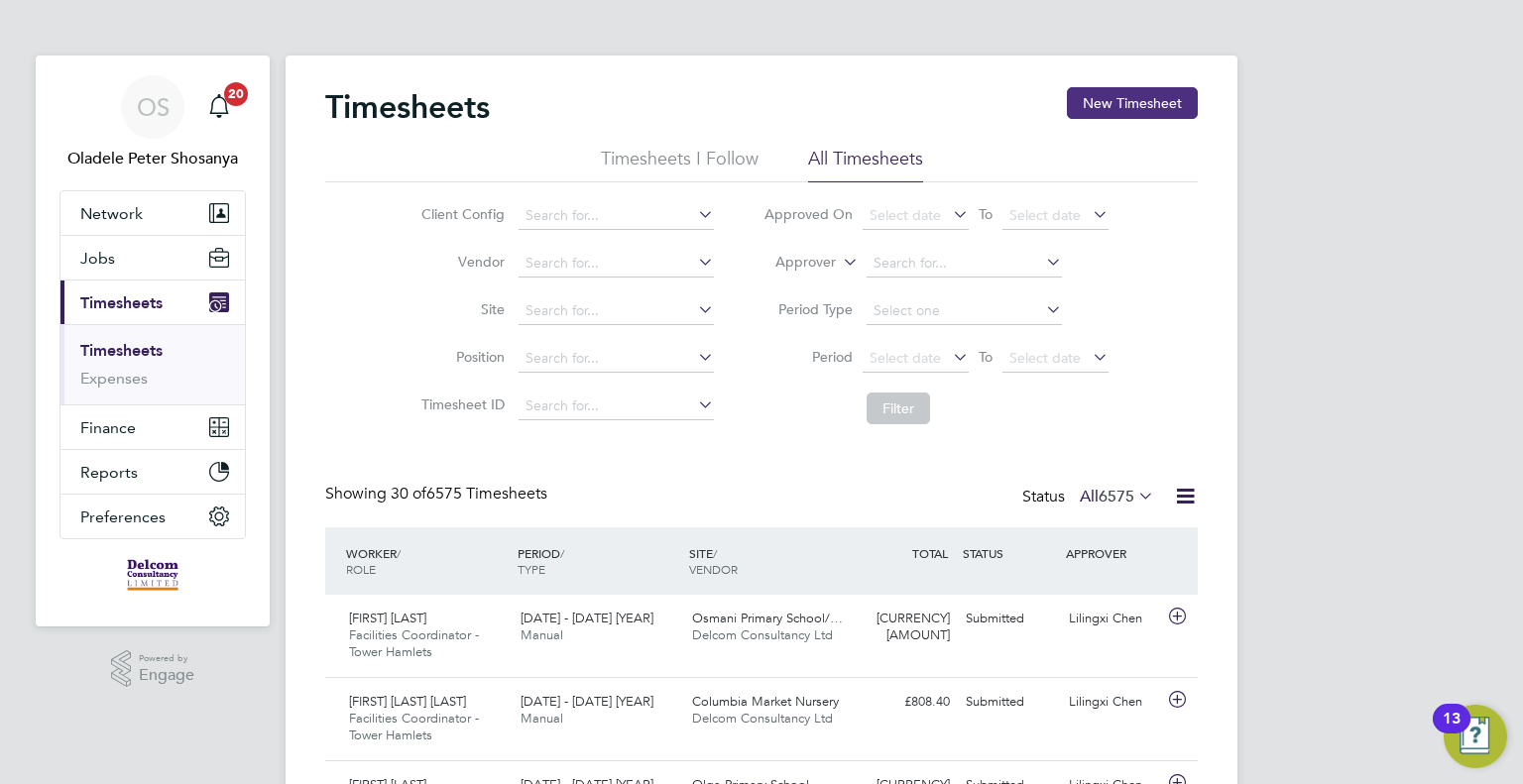 click on "New Timesheet" 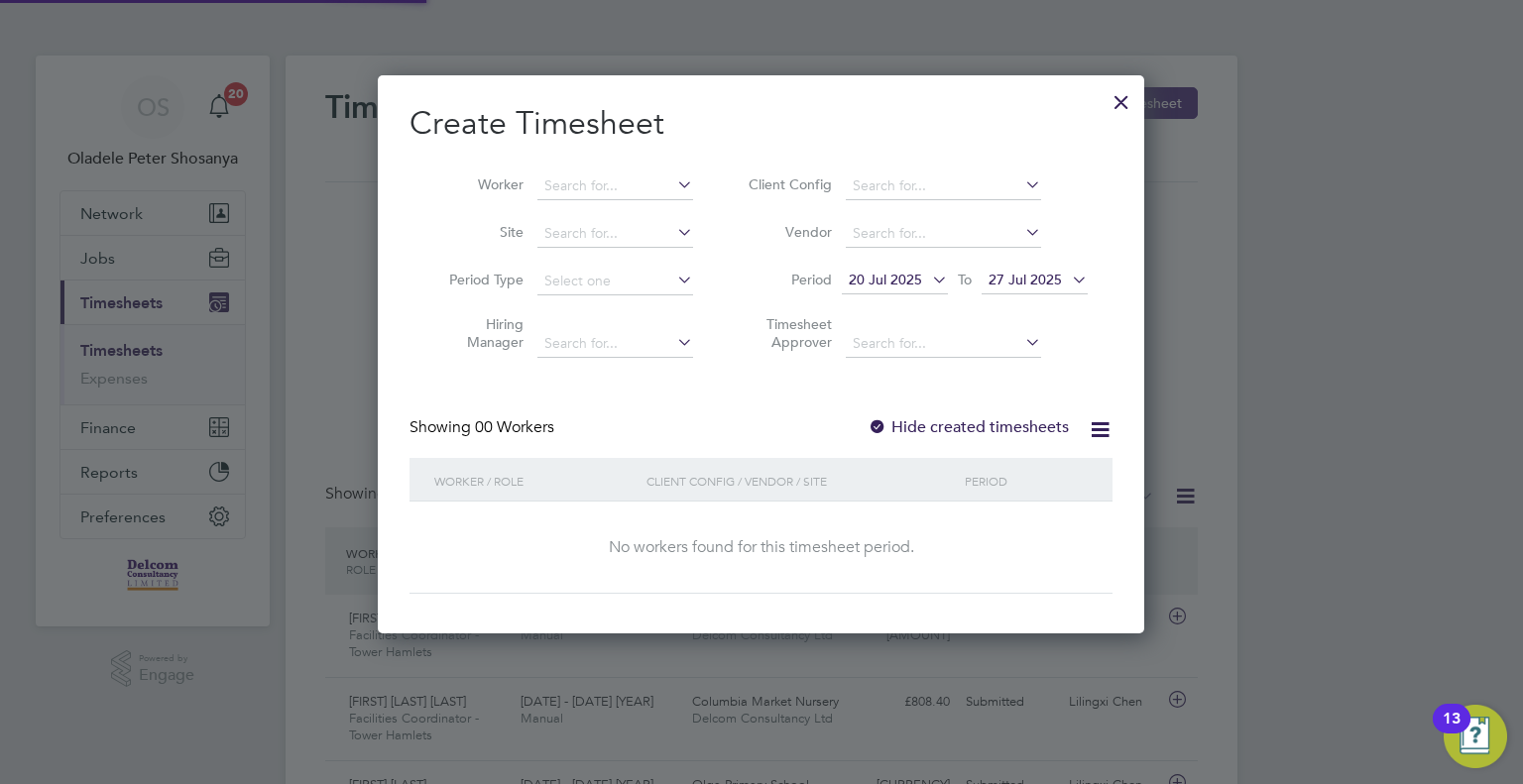 scroll, scrollTop: 558, scrollLeft: 767, axis: both 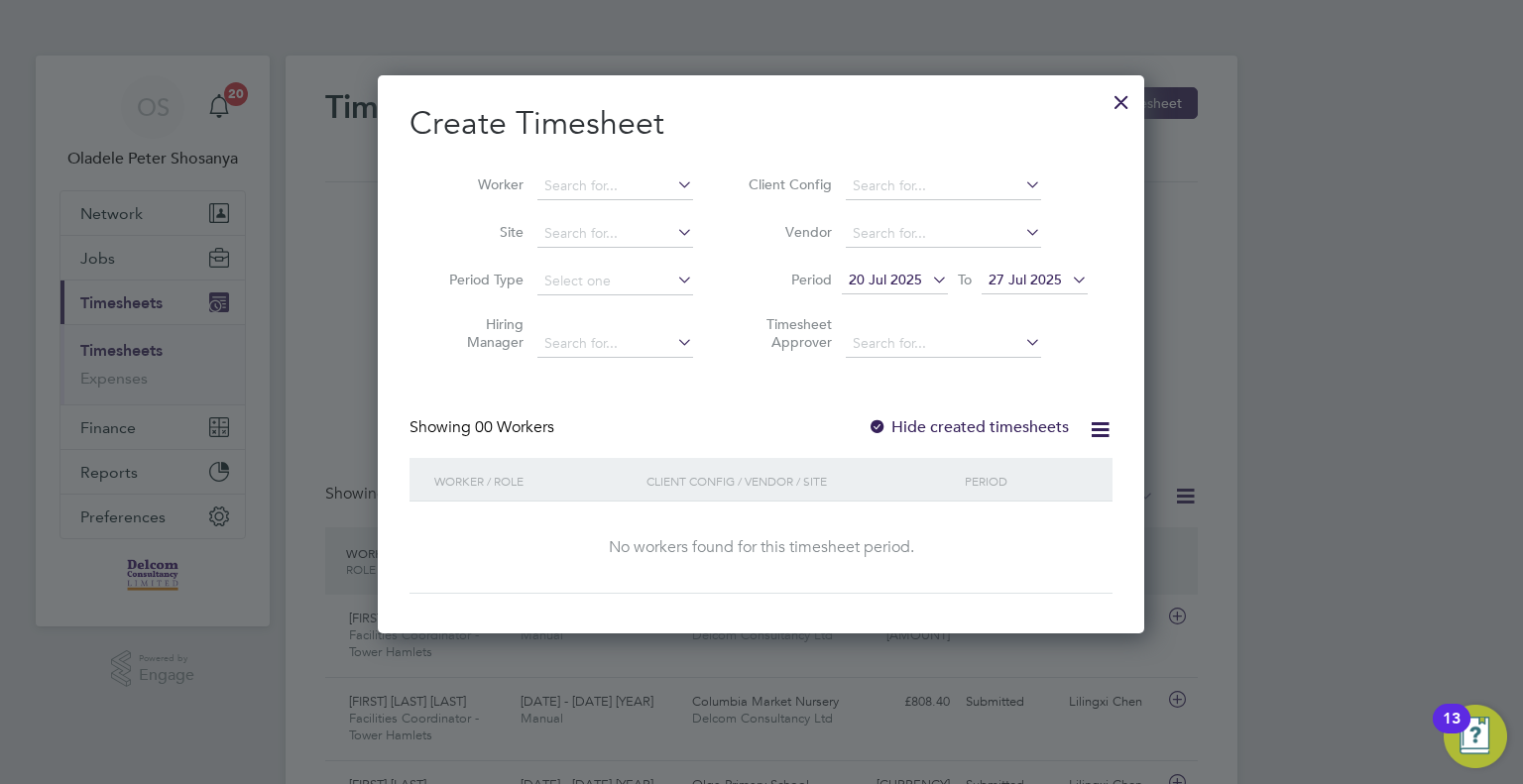 click on "20 Jul 2025" at bounding box center [885, 280] 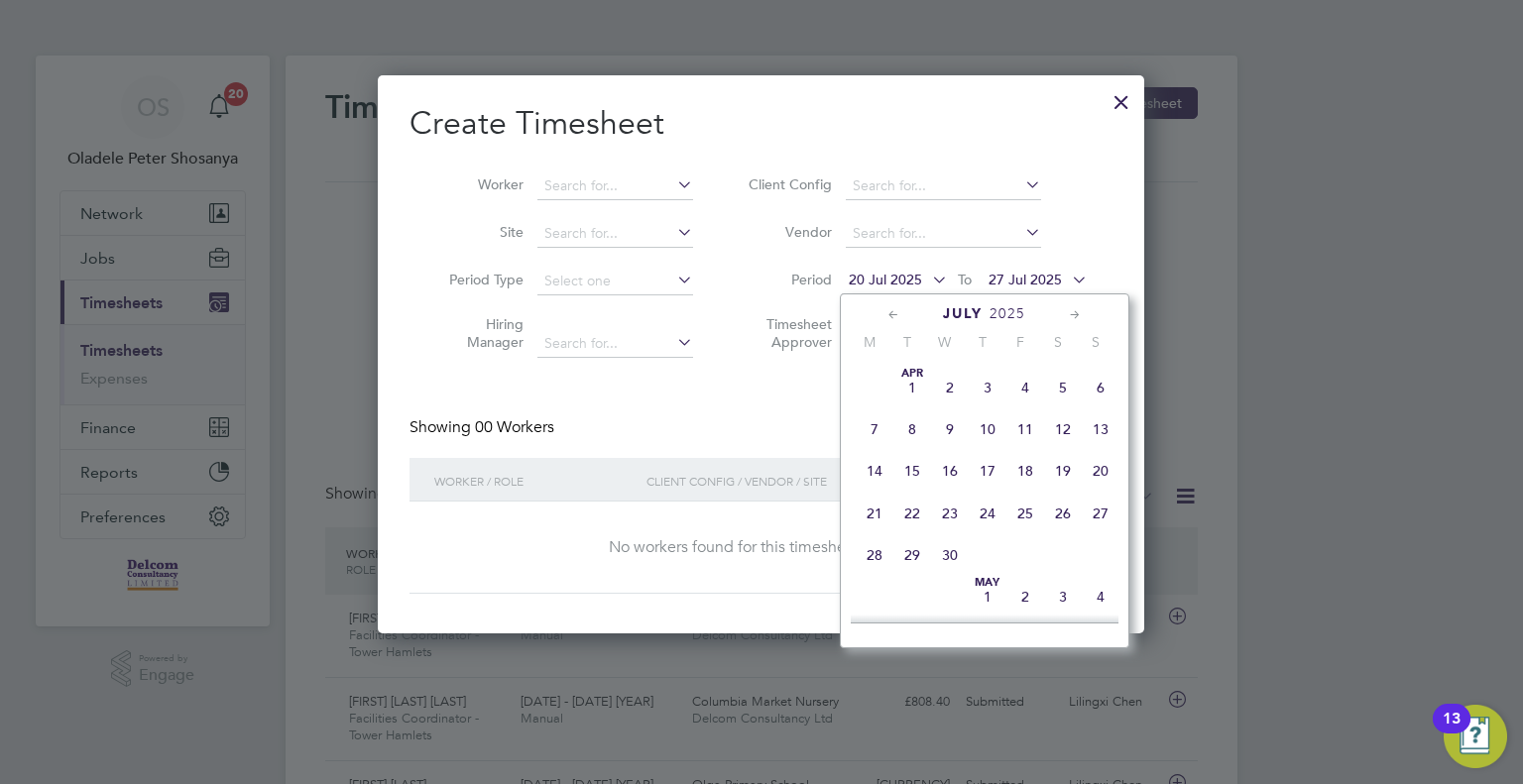 scroll, scrollTop: 690, scrollLeft: 0, axis: vertical 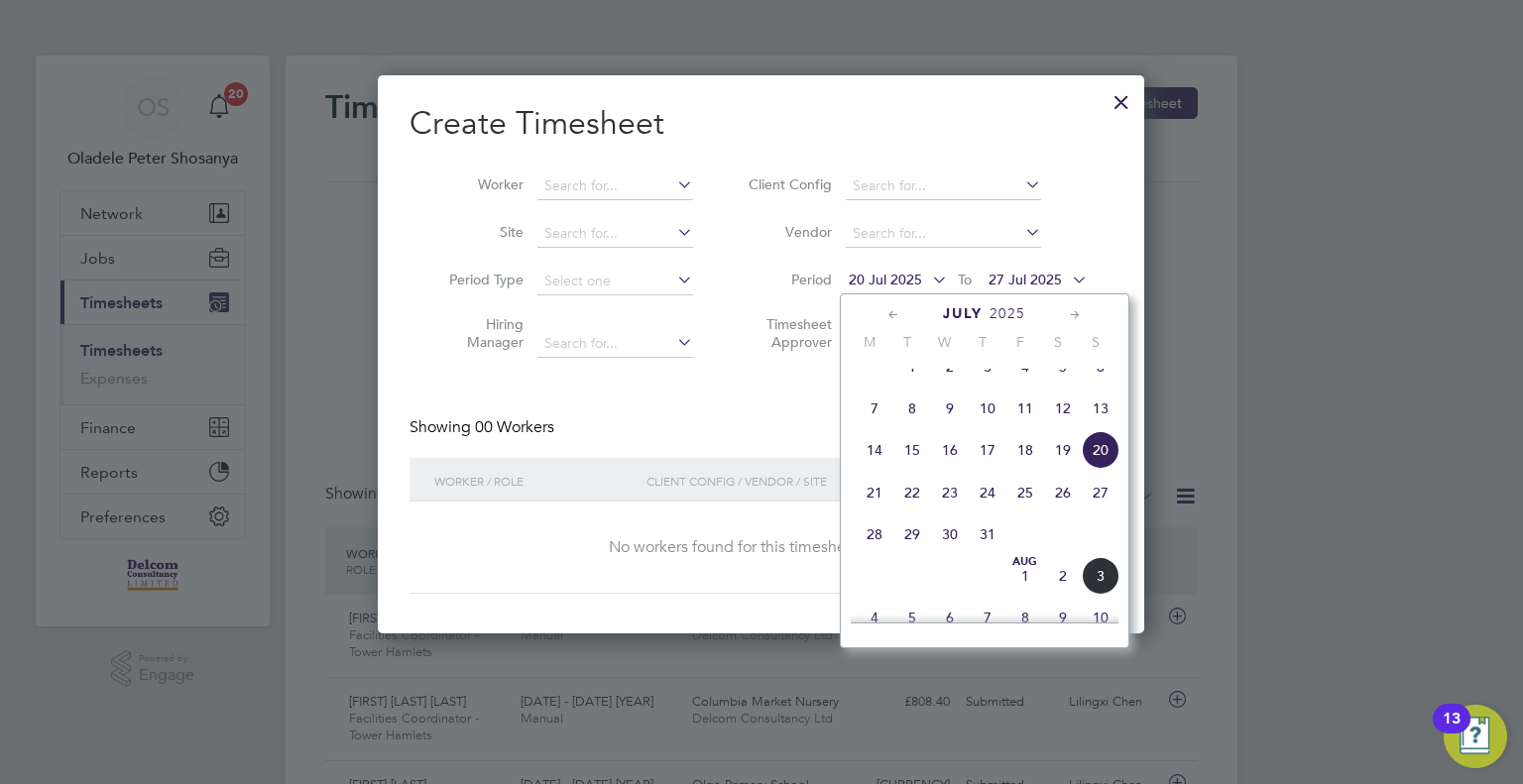 click on "28" 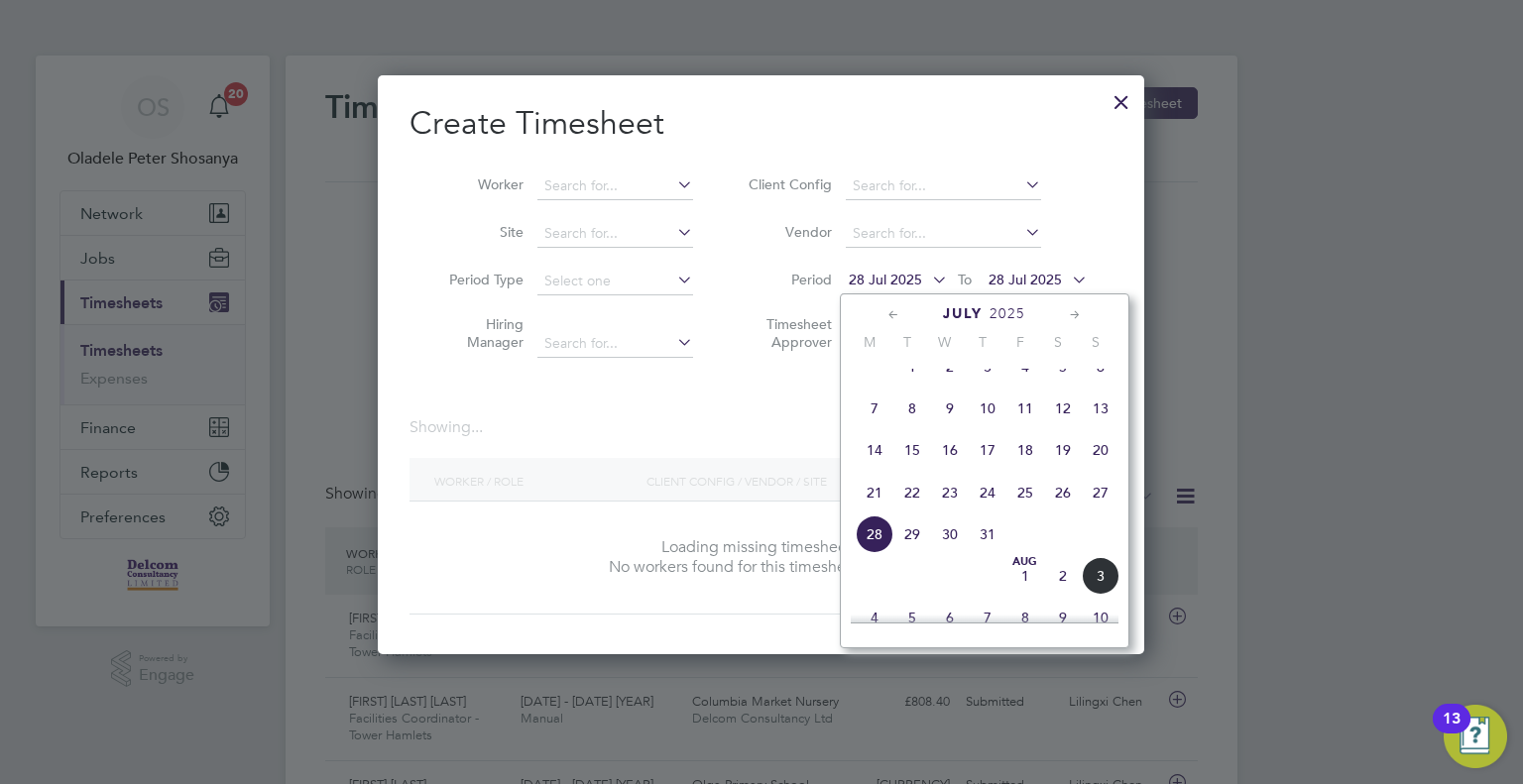 scroll, scrollTop: 10, scrollLeft: 10, axis: both 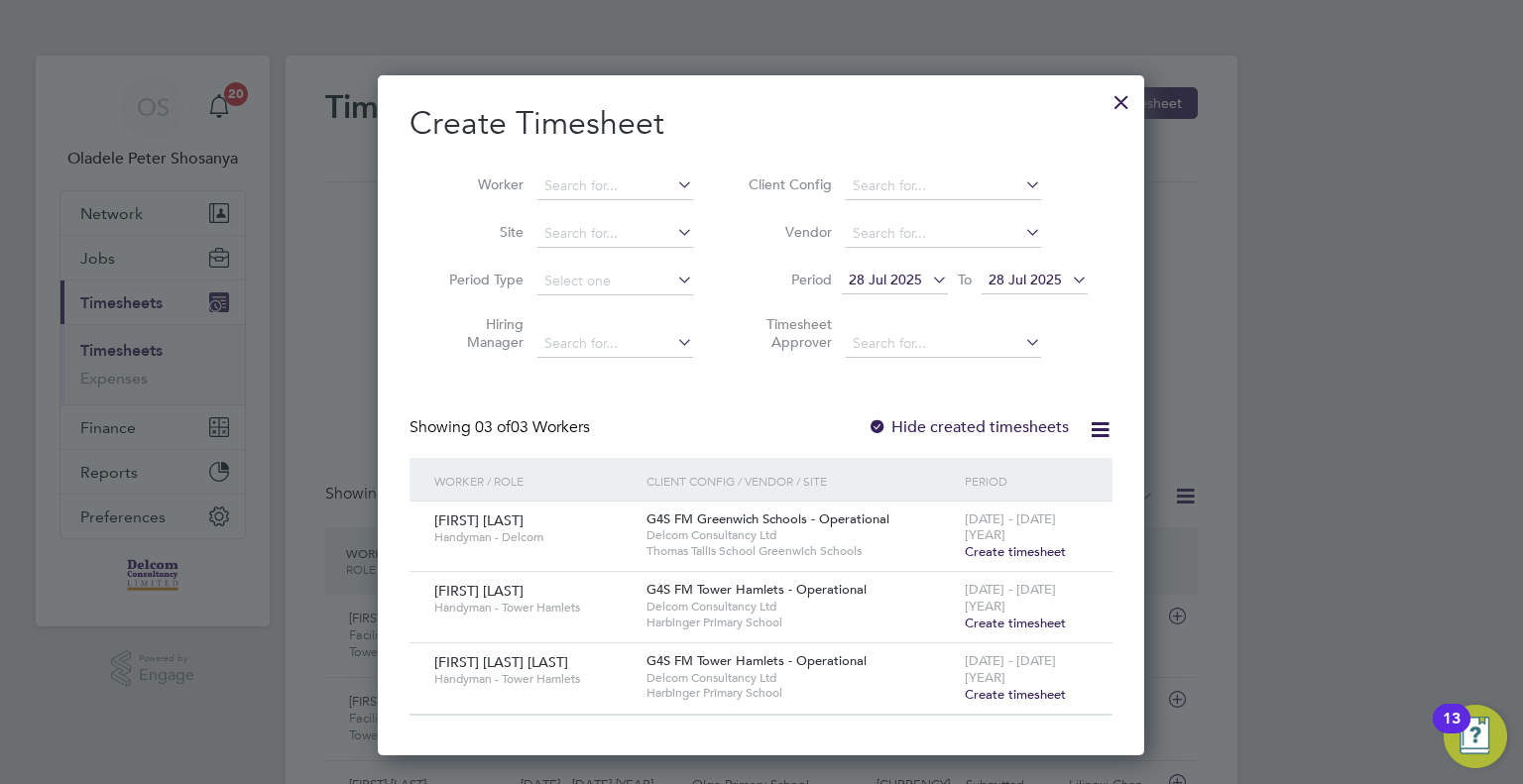 click on "28 Jul 2025" at bounding box center (1025, 280) 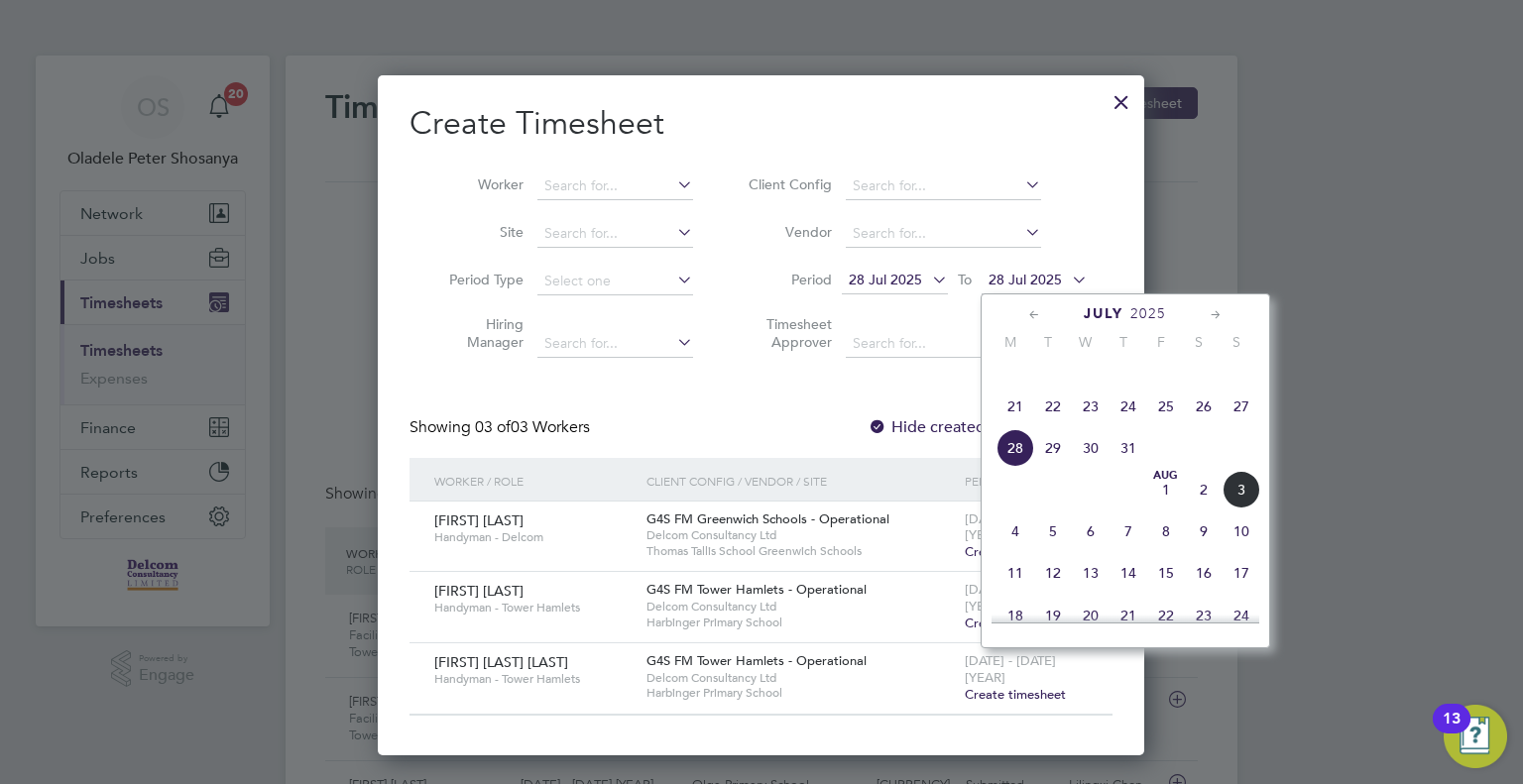 click on "3" 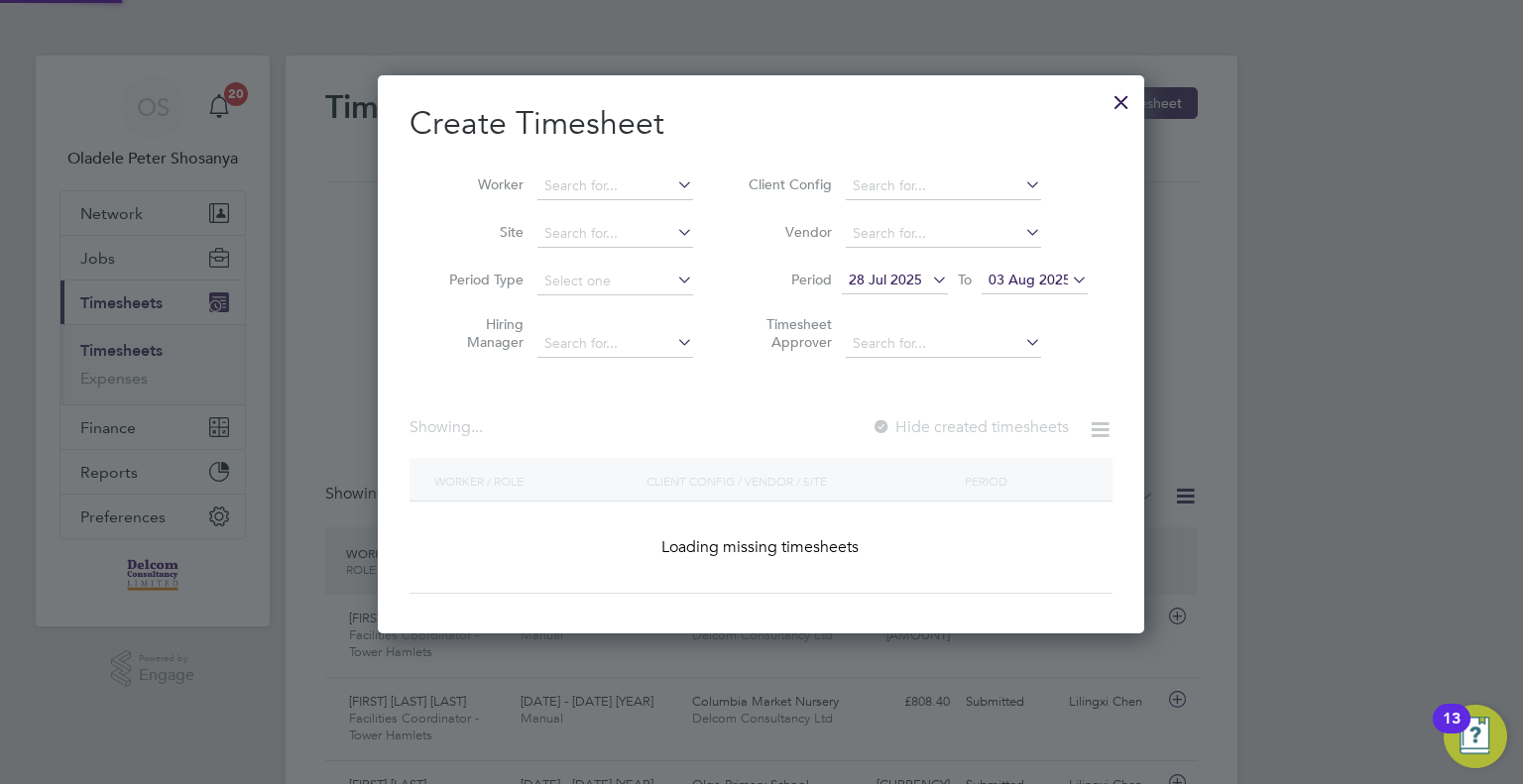 scroll, scrollTop: 10, scrollLeft: 10, axis: both 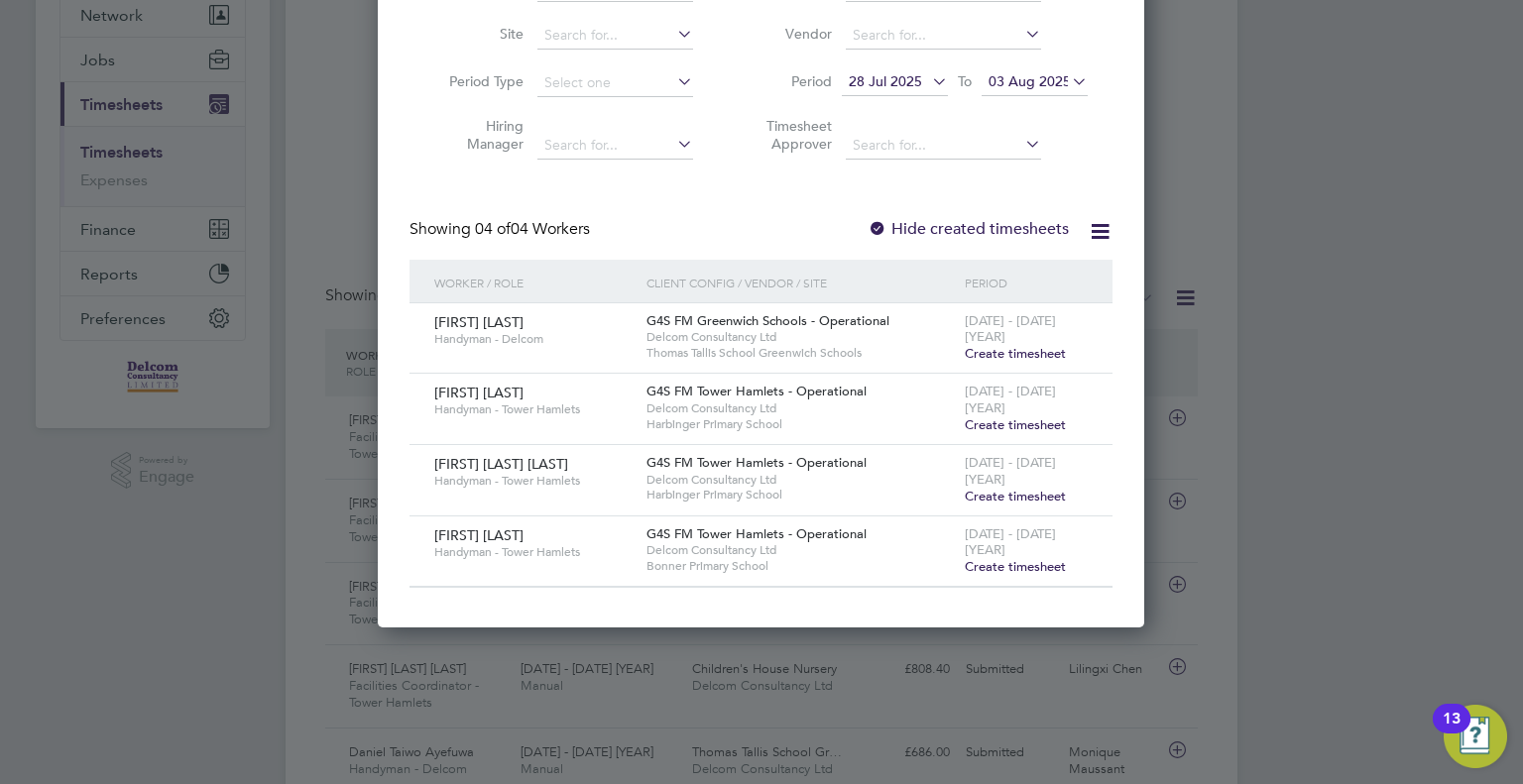 click on "Create timesheet" at bounding box center [1015, 566] 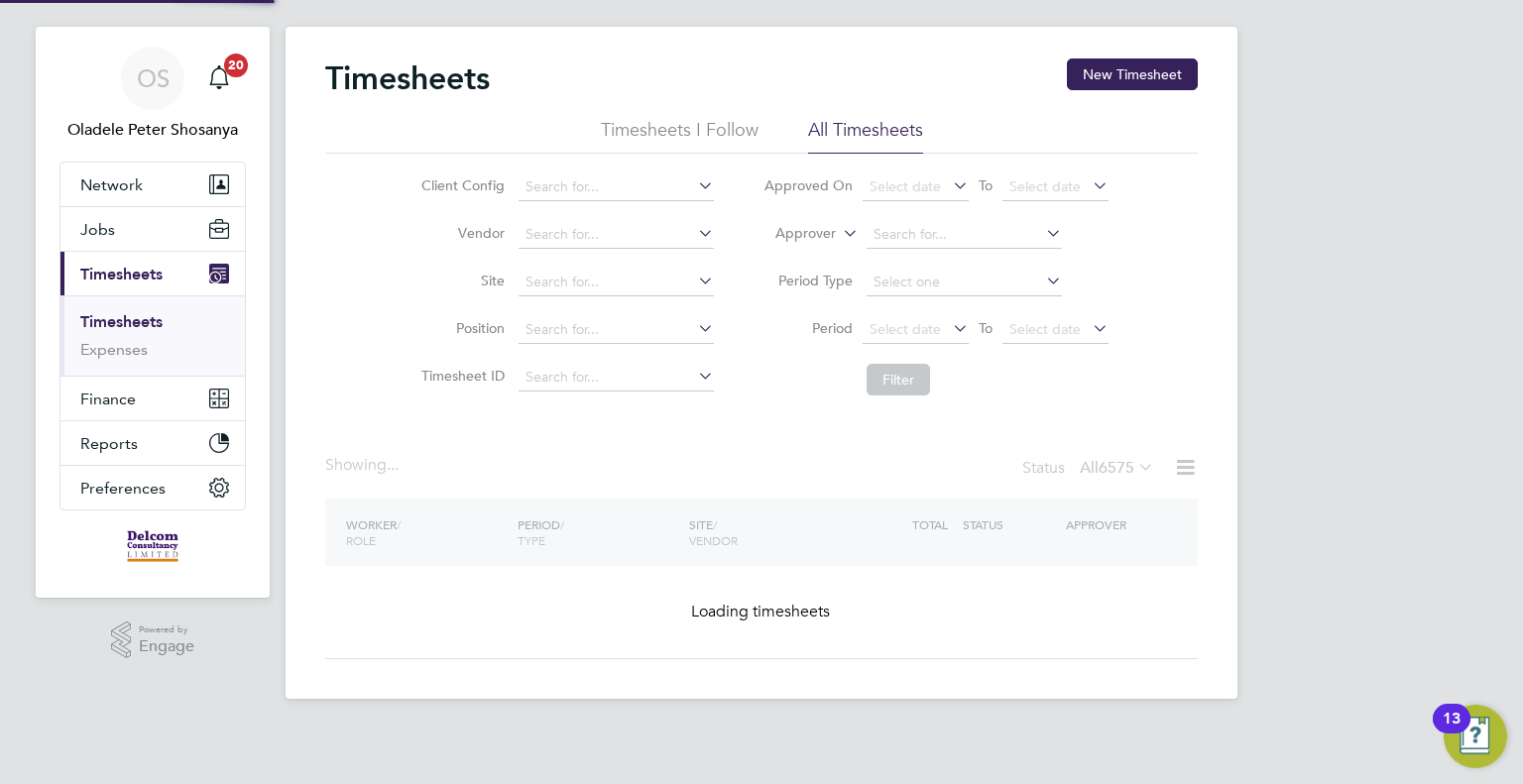 scroll, scrollTop: 0, scrollLeft: 0, axis: both 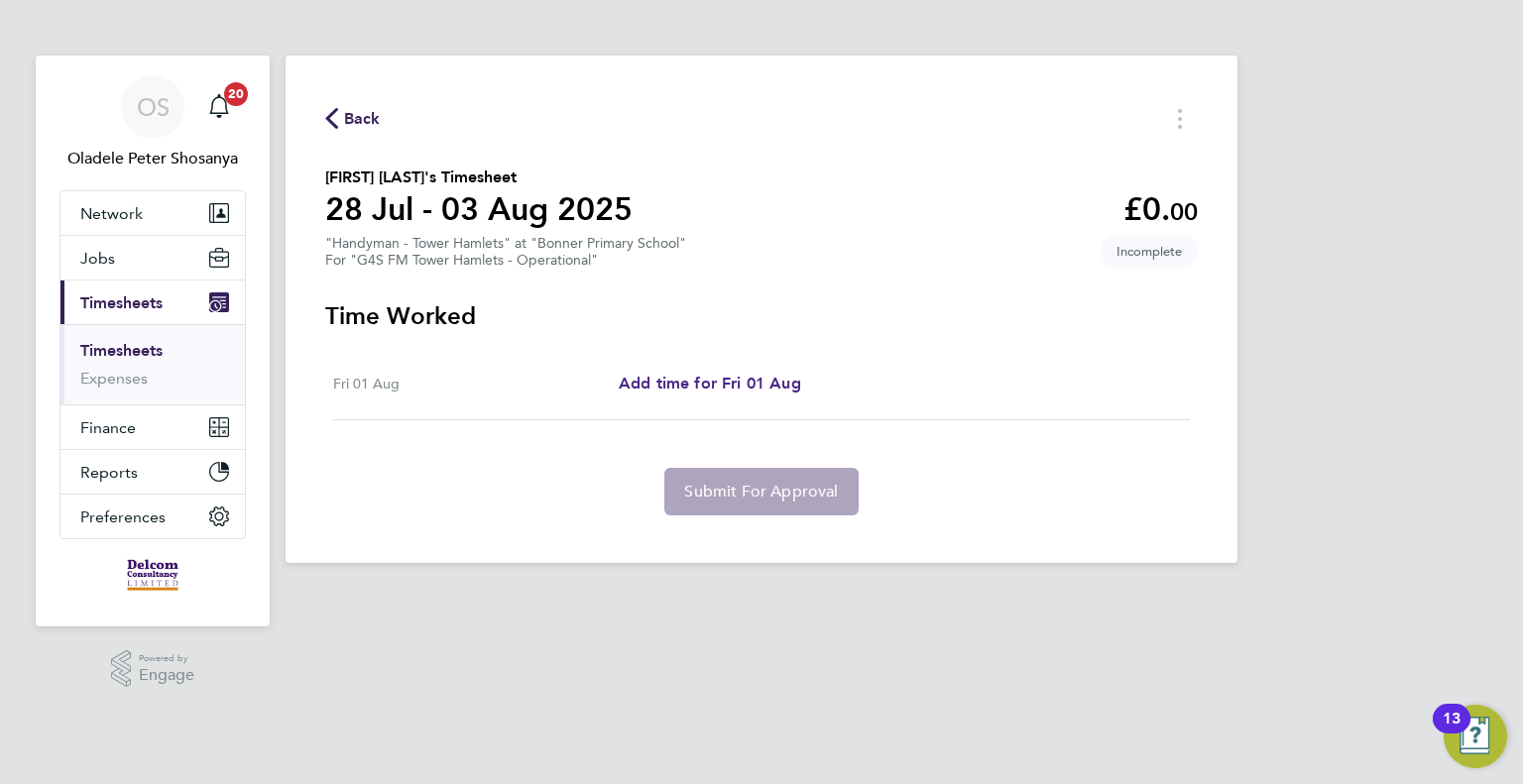 click on "Add time for Fri 01 Aug" at bounding box center (710, 383) 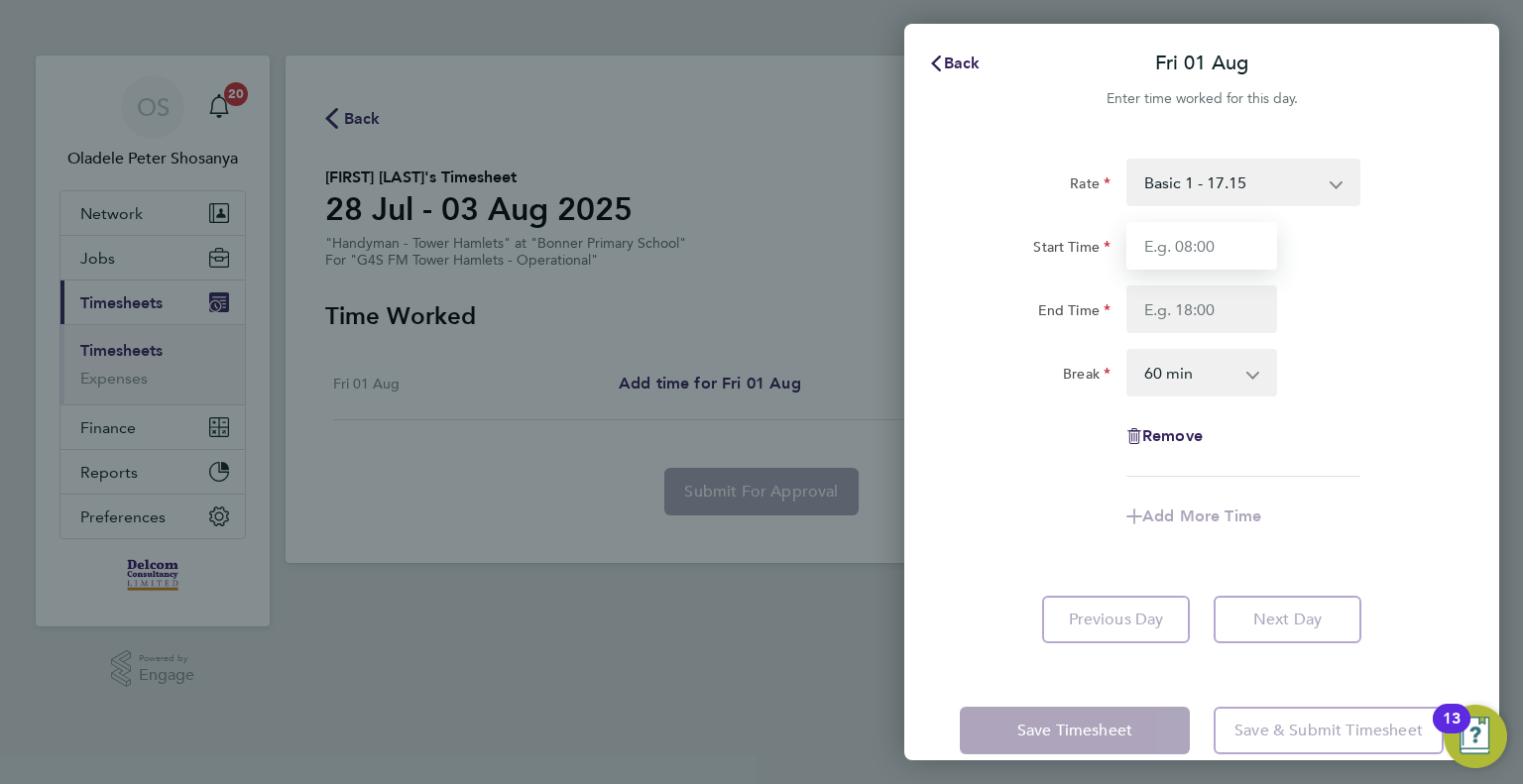 click on "Start Time" at bounding box center [1202, 246] 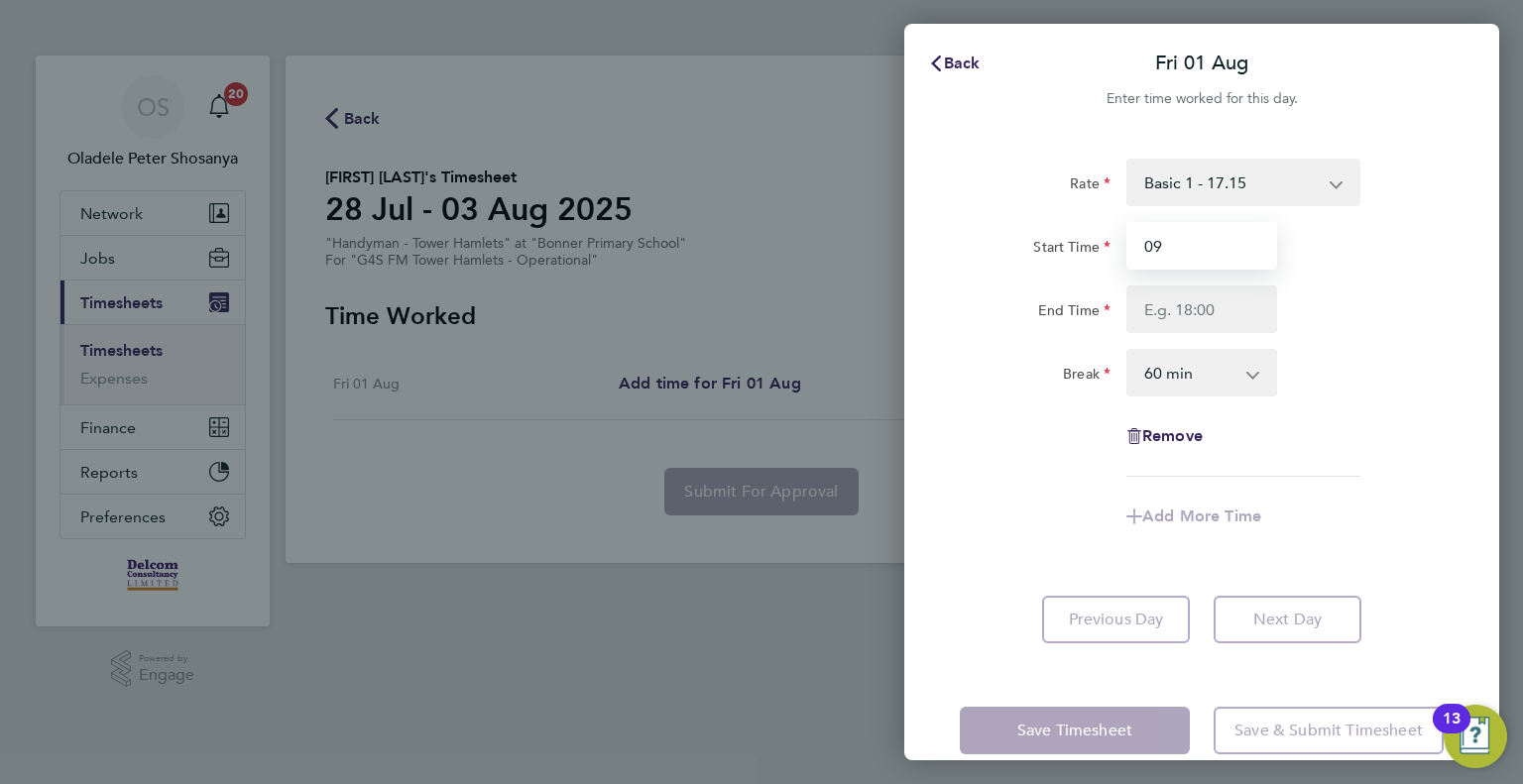 type on "09:00" 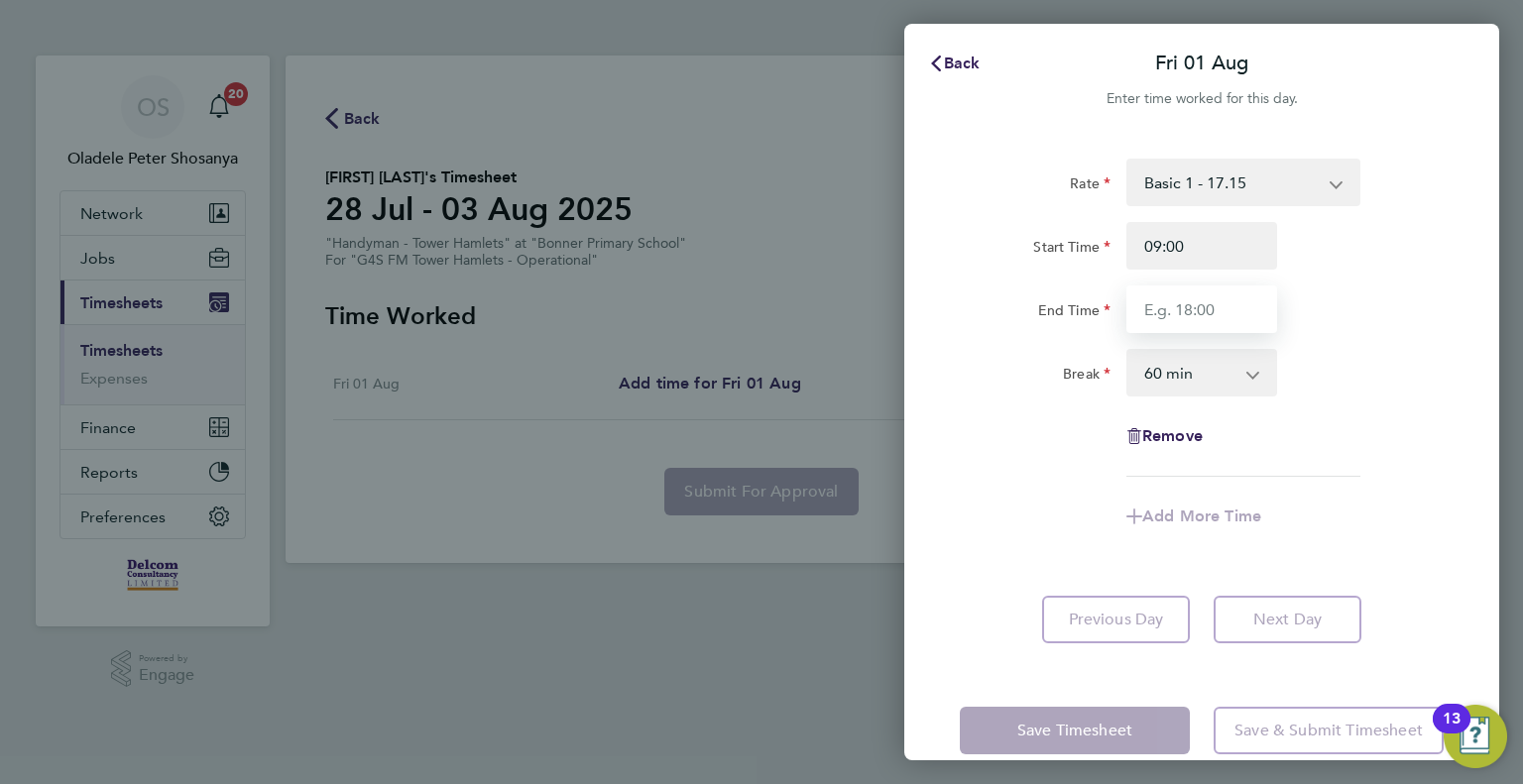 click on "End Time" at bounding box center (1202, 309) 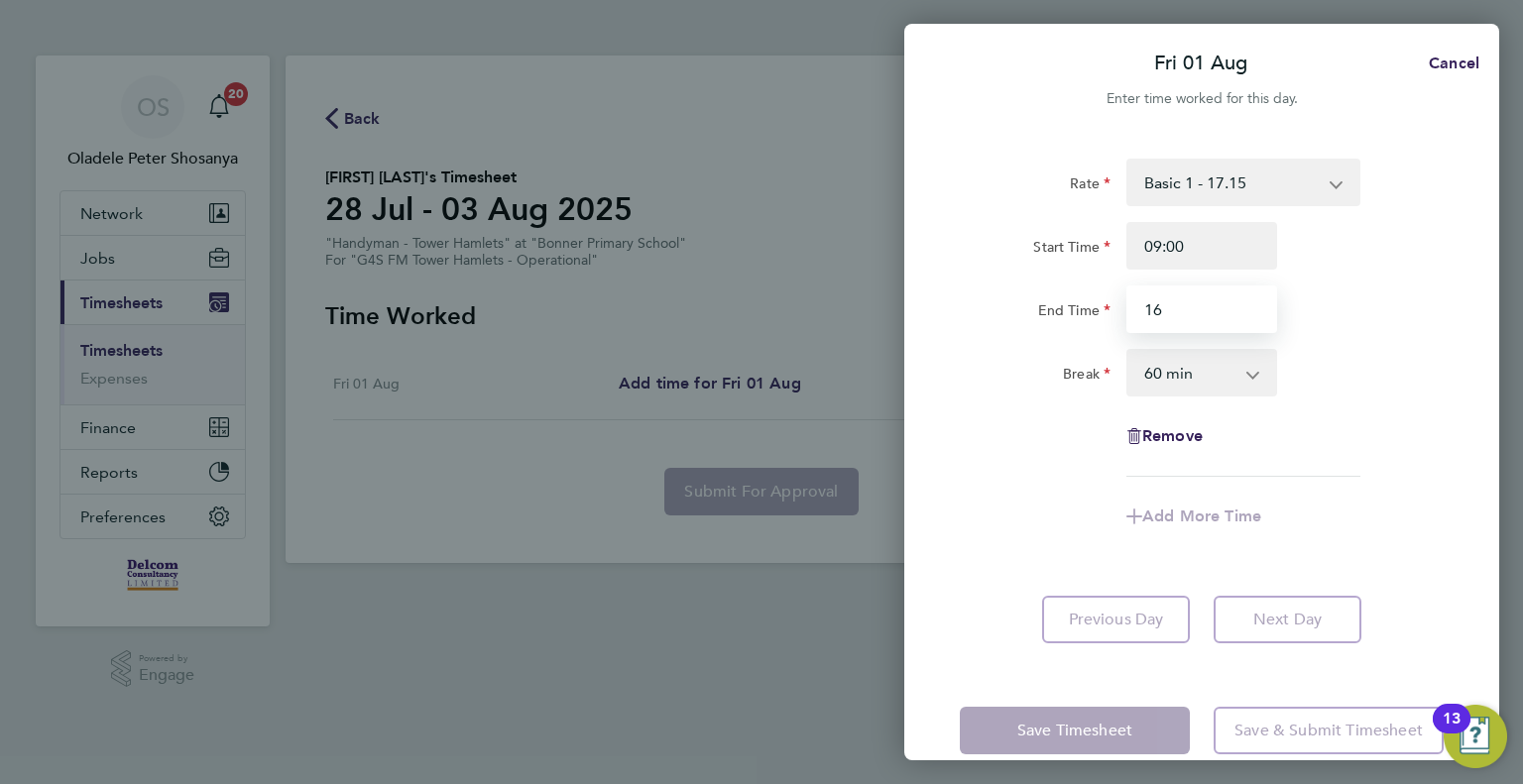 type on "16:00" 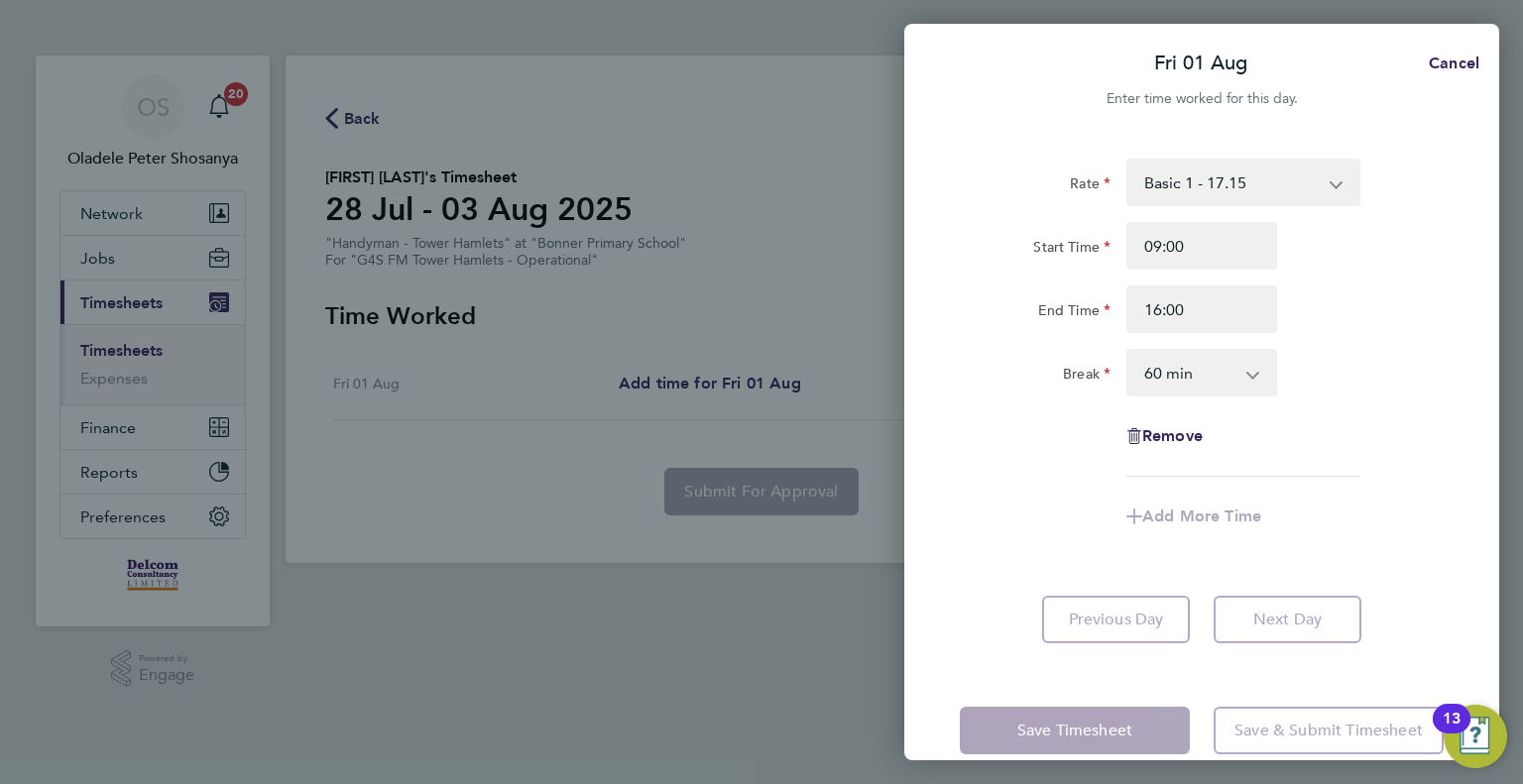click on "Rate  Basic 1 - 17.15
Start Time 09:00 End Time 16:00 Break  0 min   15 min   30 min   45 min   60 min   75 min   90 min
Remove" 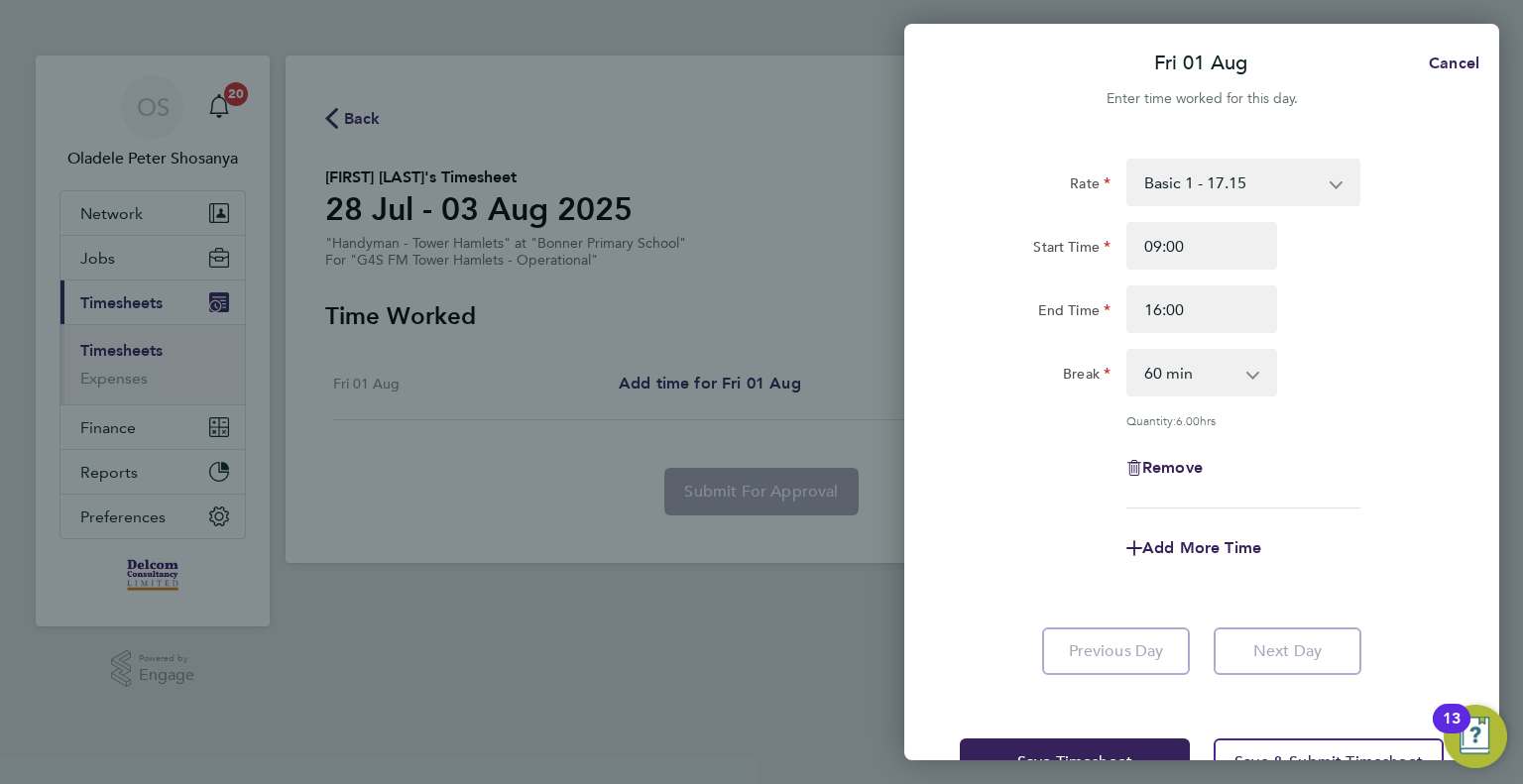 click on "0 min   15 min   30 min   45 min   60 min   75 min   90 min" at bounding box center [1190, 373] 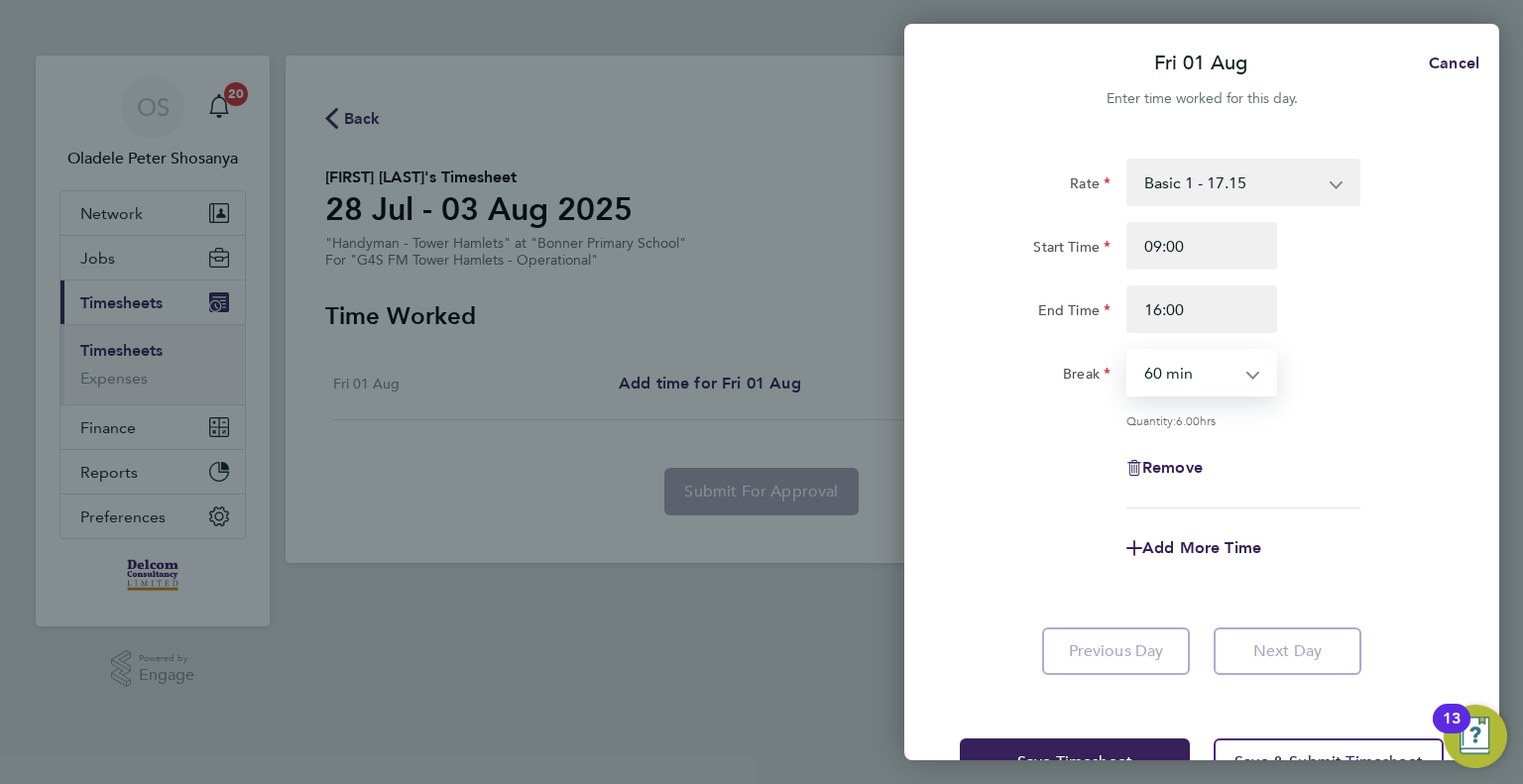 select on "0" 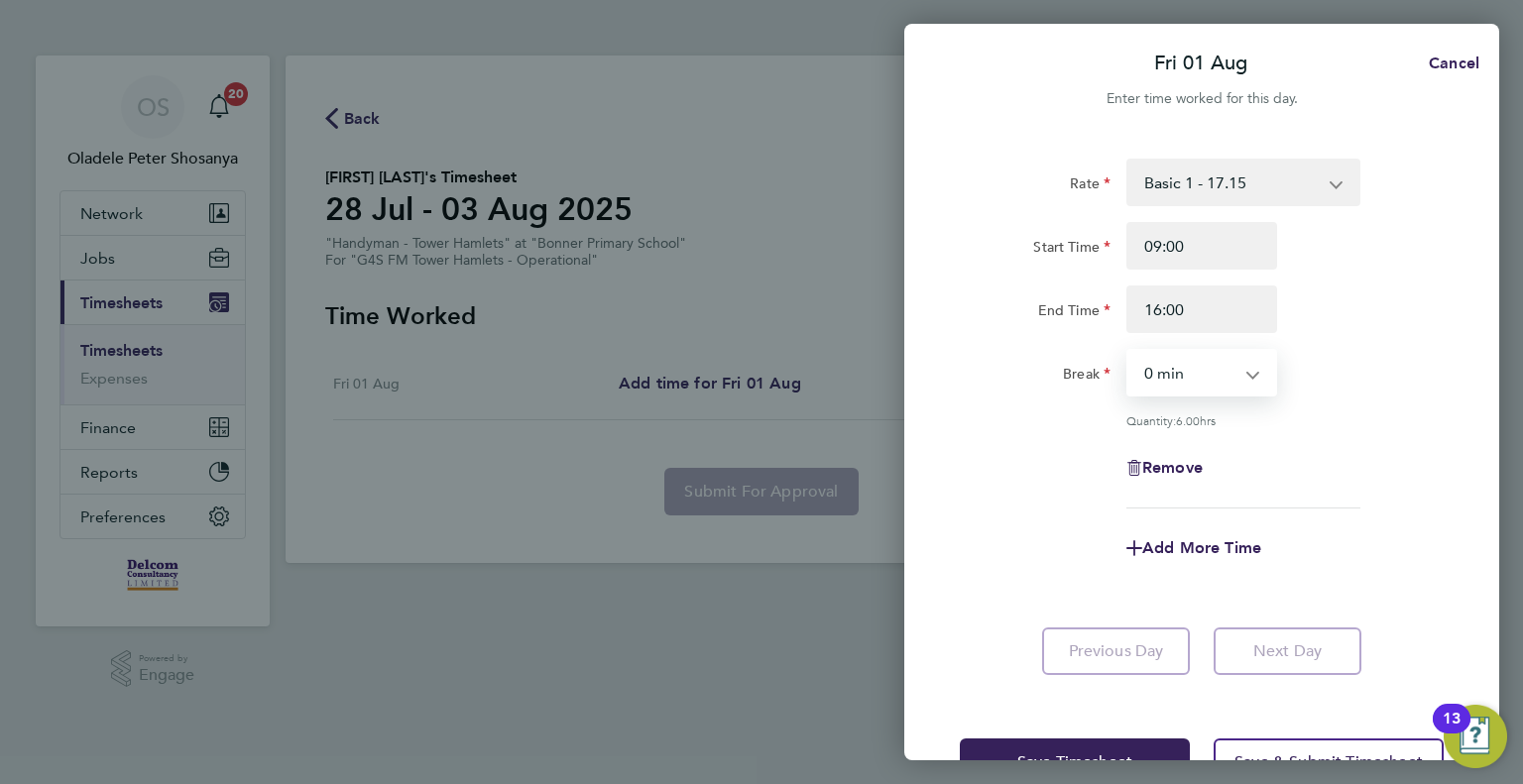 click on "0 min   15 min   30 min   45 min   60 min   75 min   90 min" at bounding box center [1190, 373] 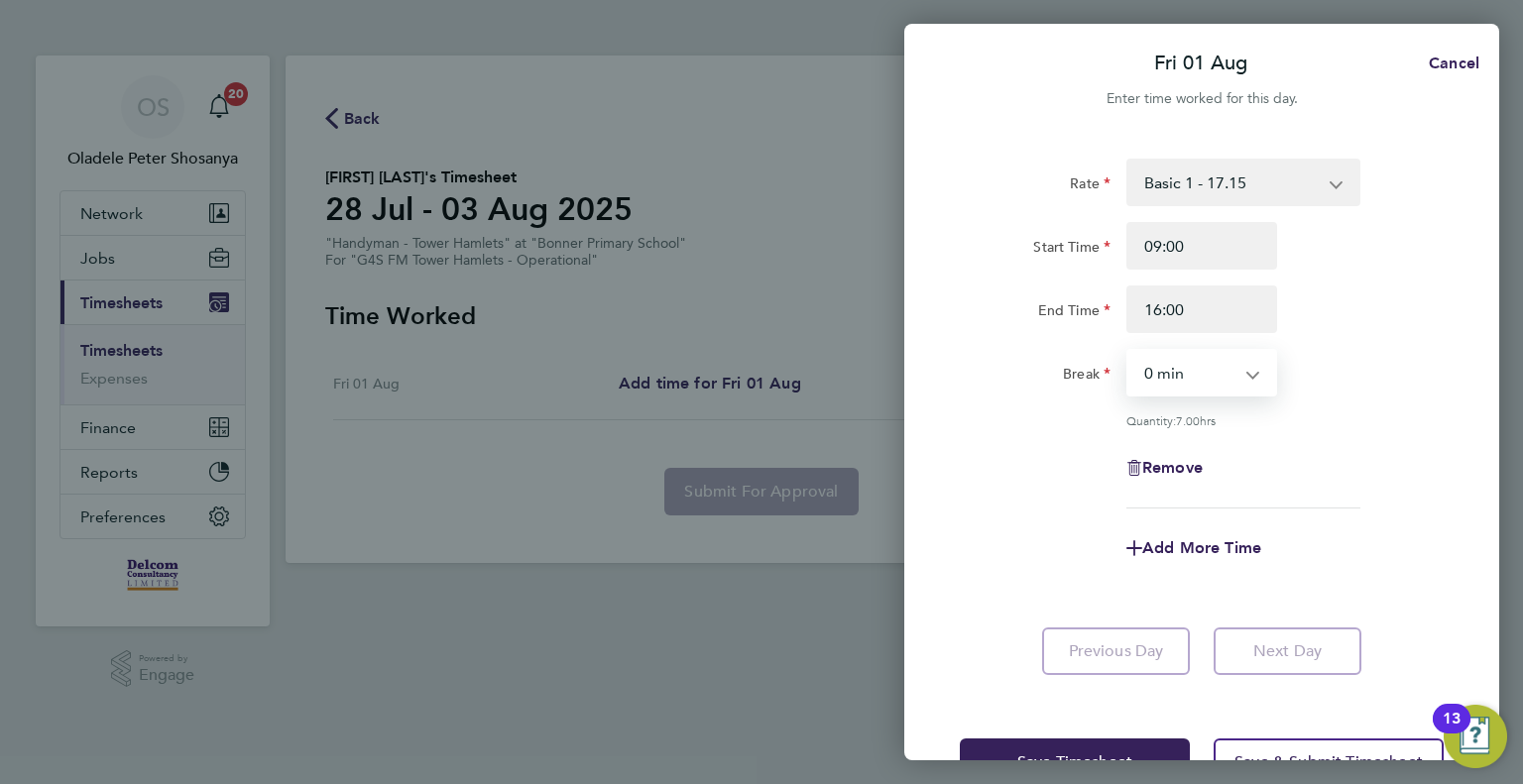 click on "Quantity:  [NUMBER]  hrs" 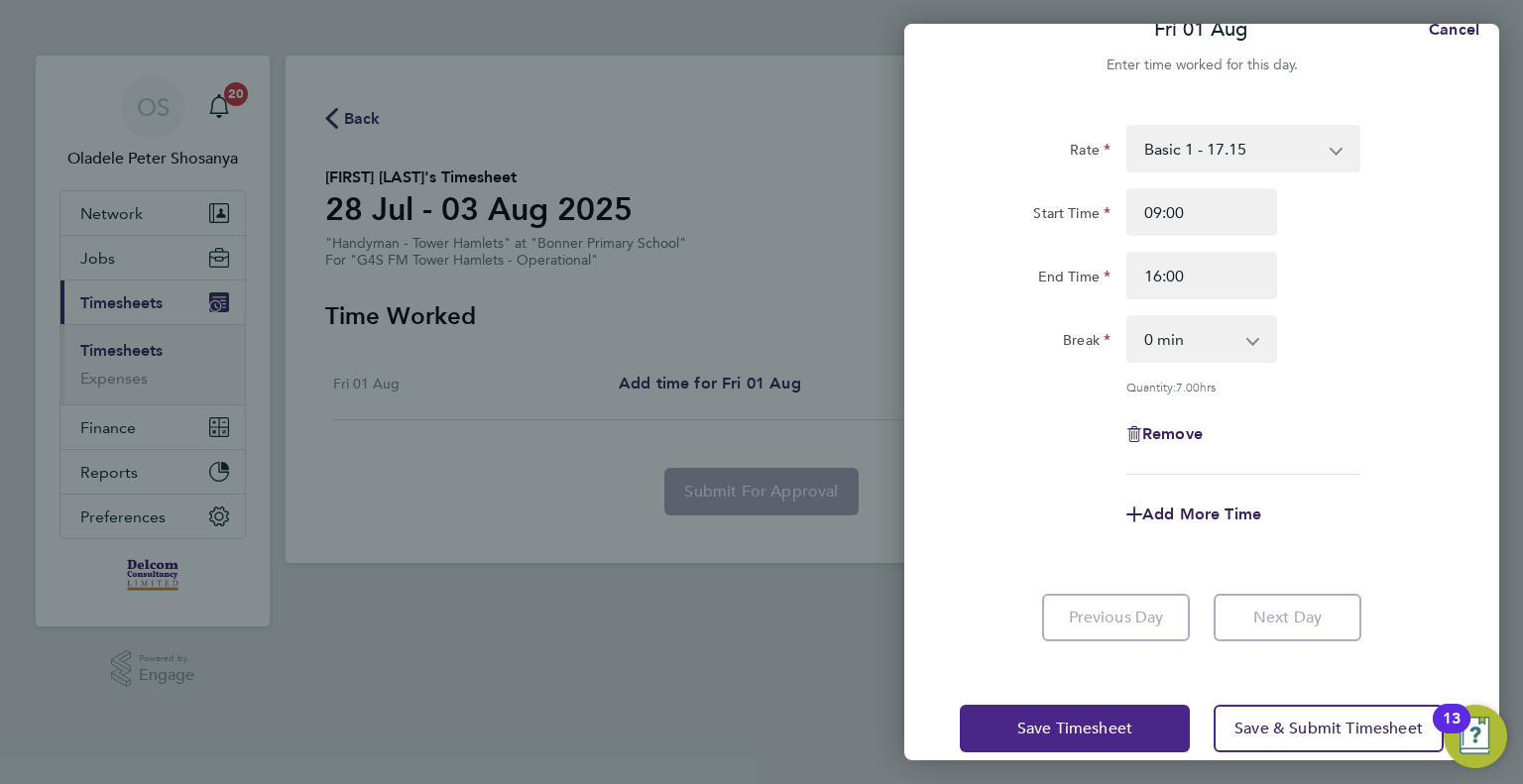 scroll, scrollTop: 62, scrollLeft: 0, axis: vertical 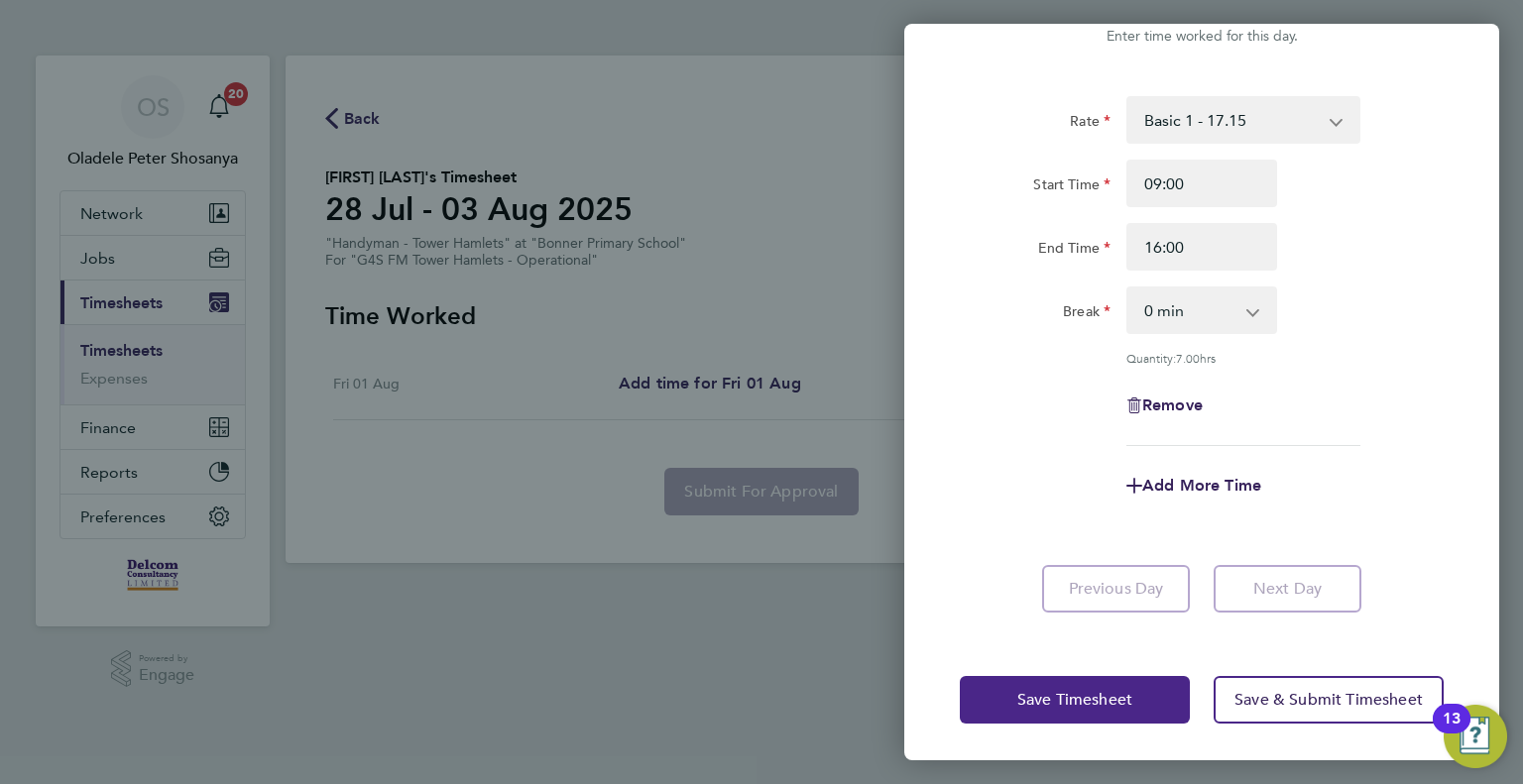 click on "Save Timesheet" 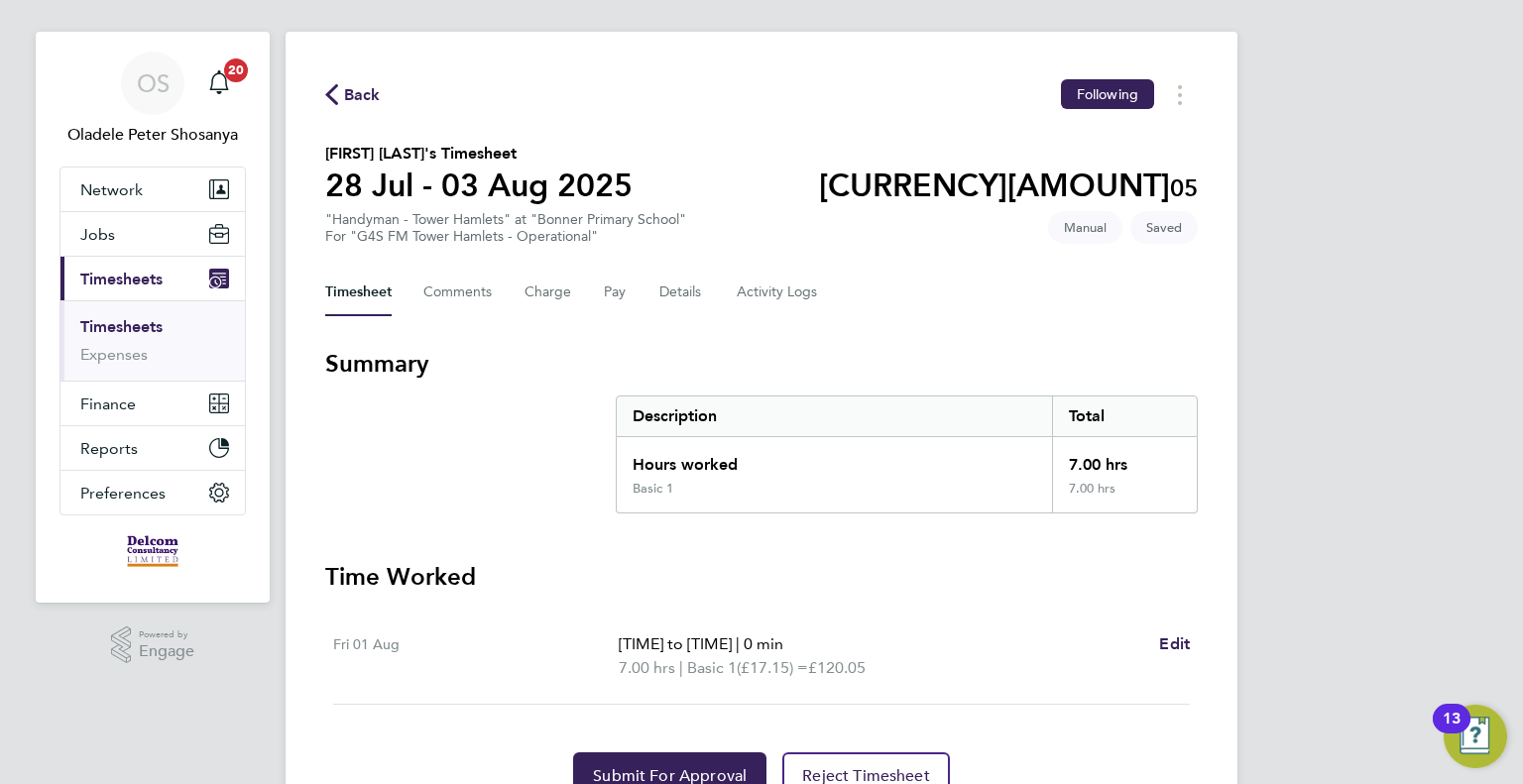 scroll, scrollTop: 117, scrollLeft: 0, axis: vertical 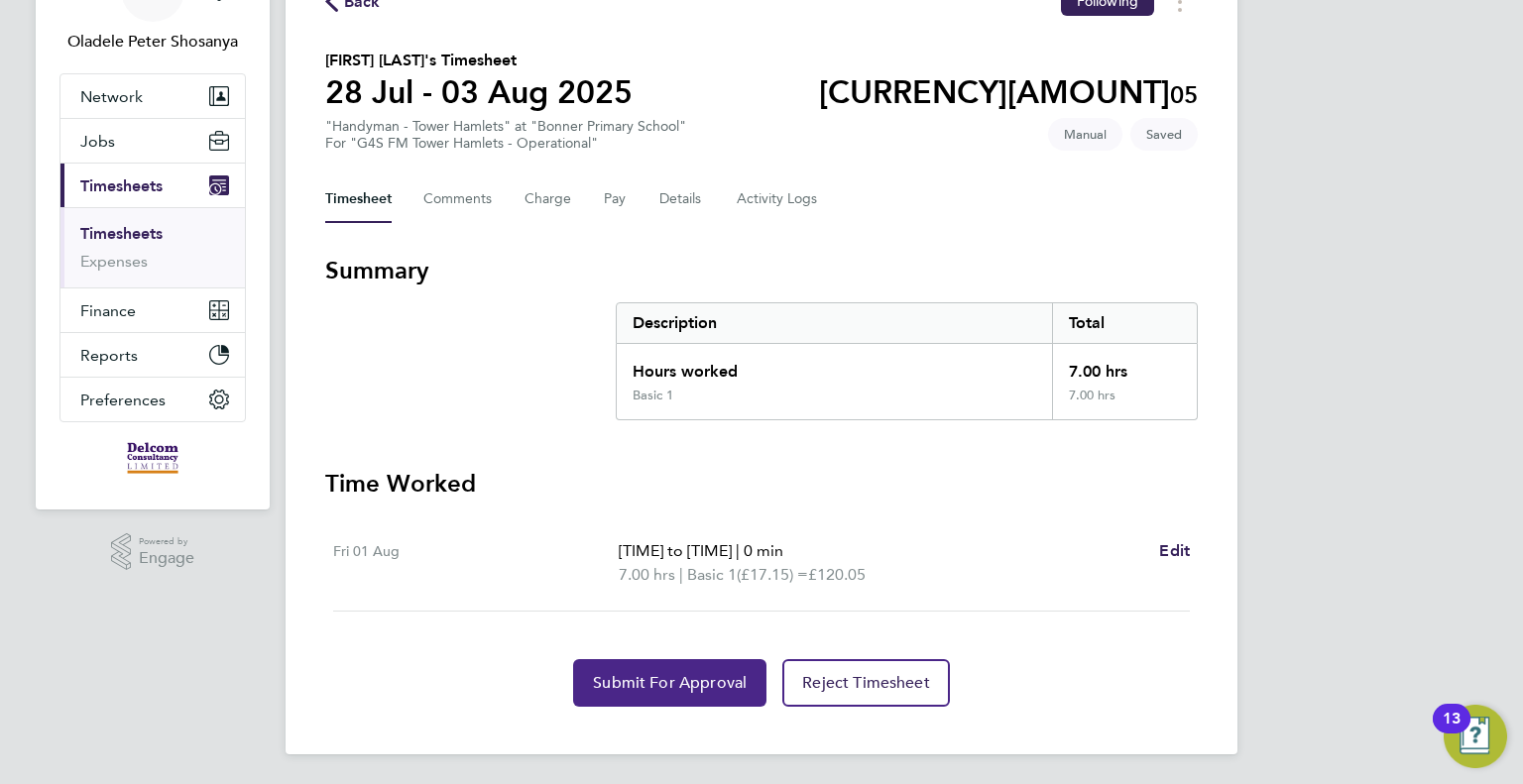 click on "Submit For Approval" 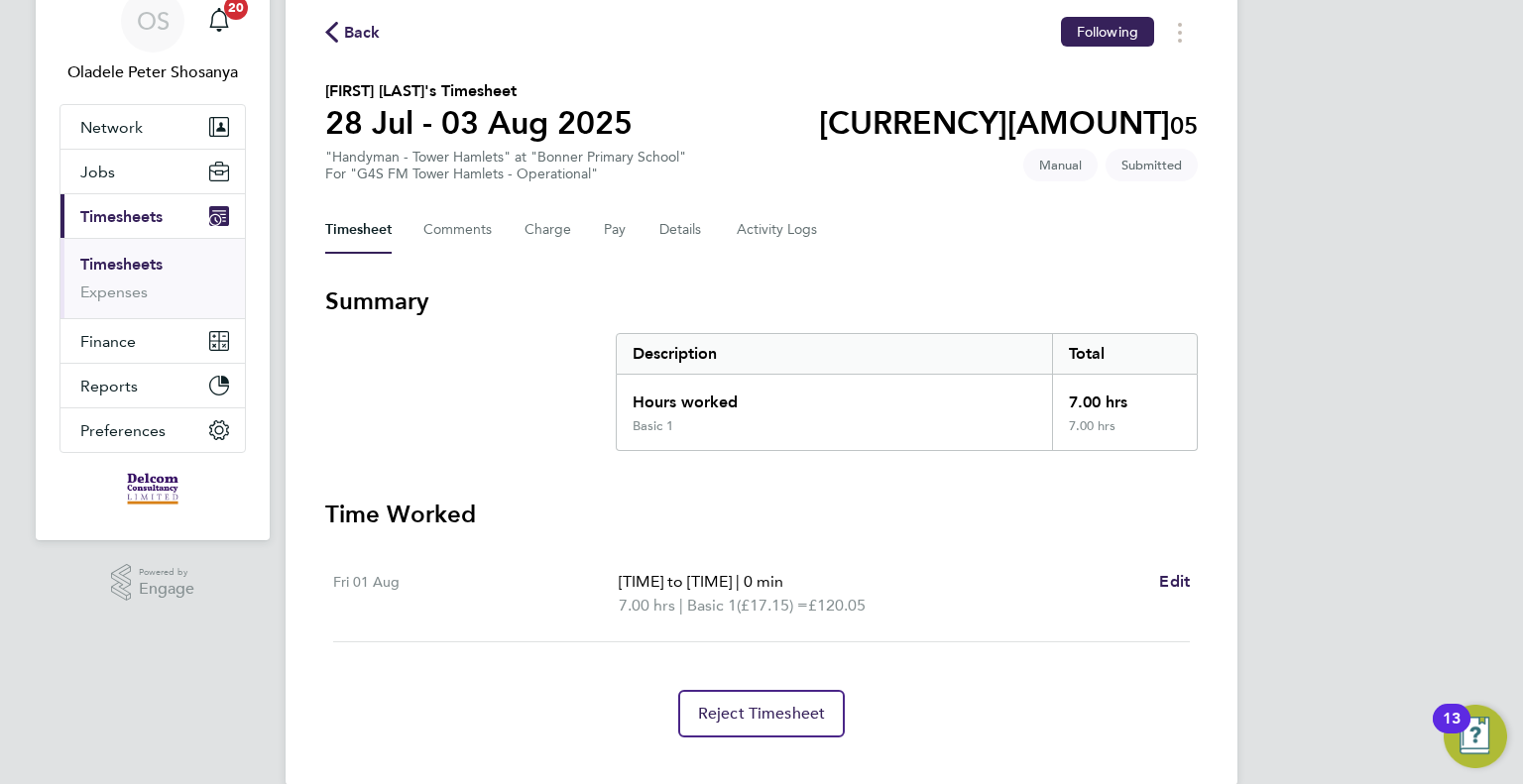 scroll, scrollTop: 0, scrollLeft: 0, axis: both 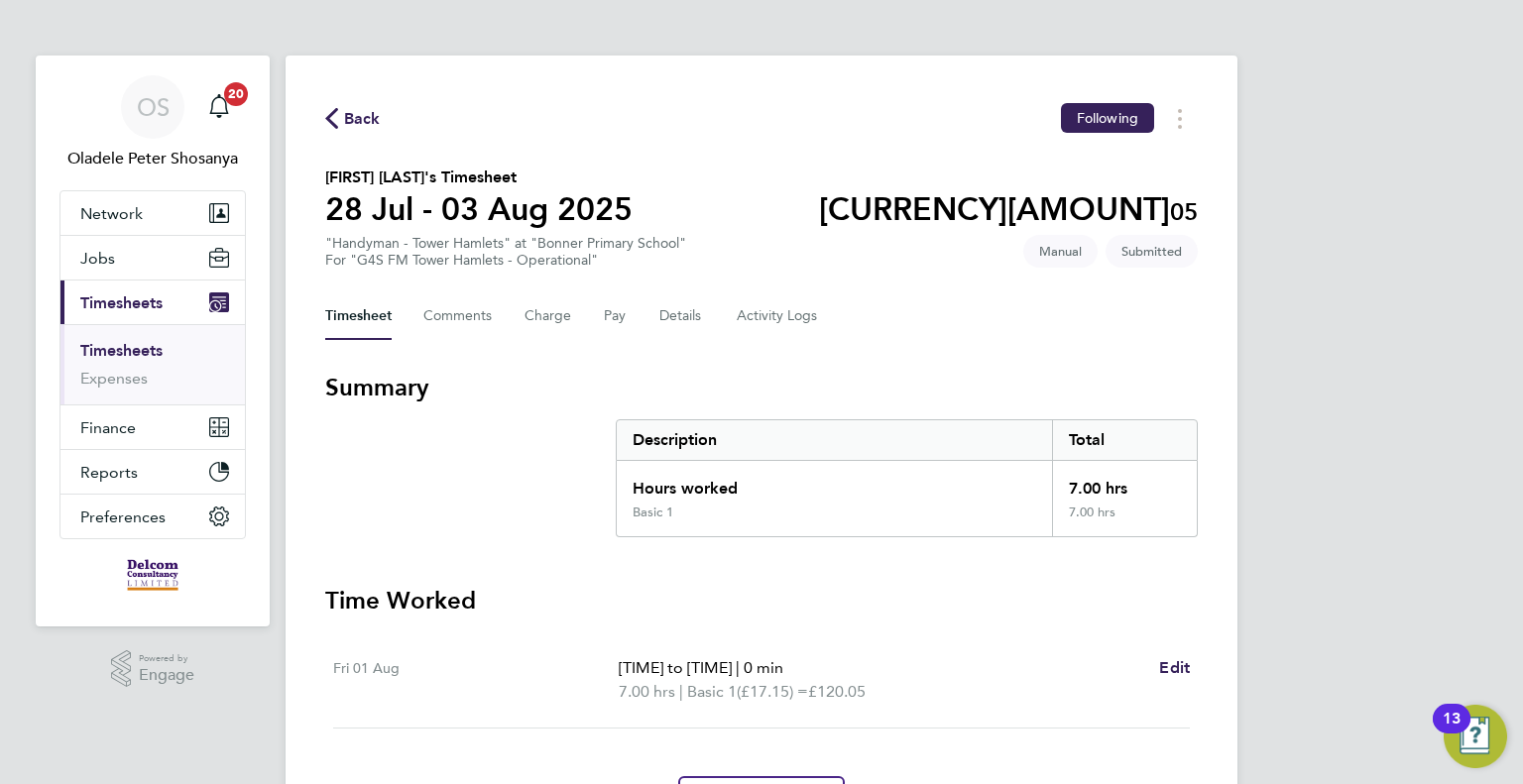 click on "Back" 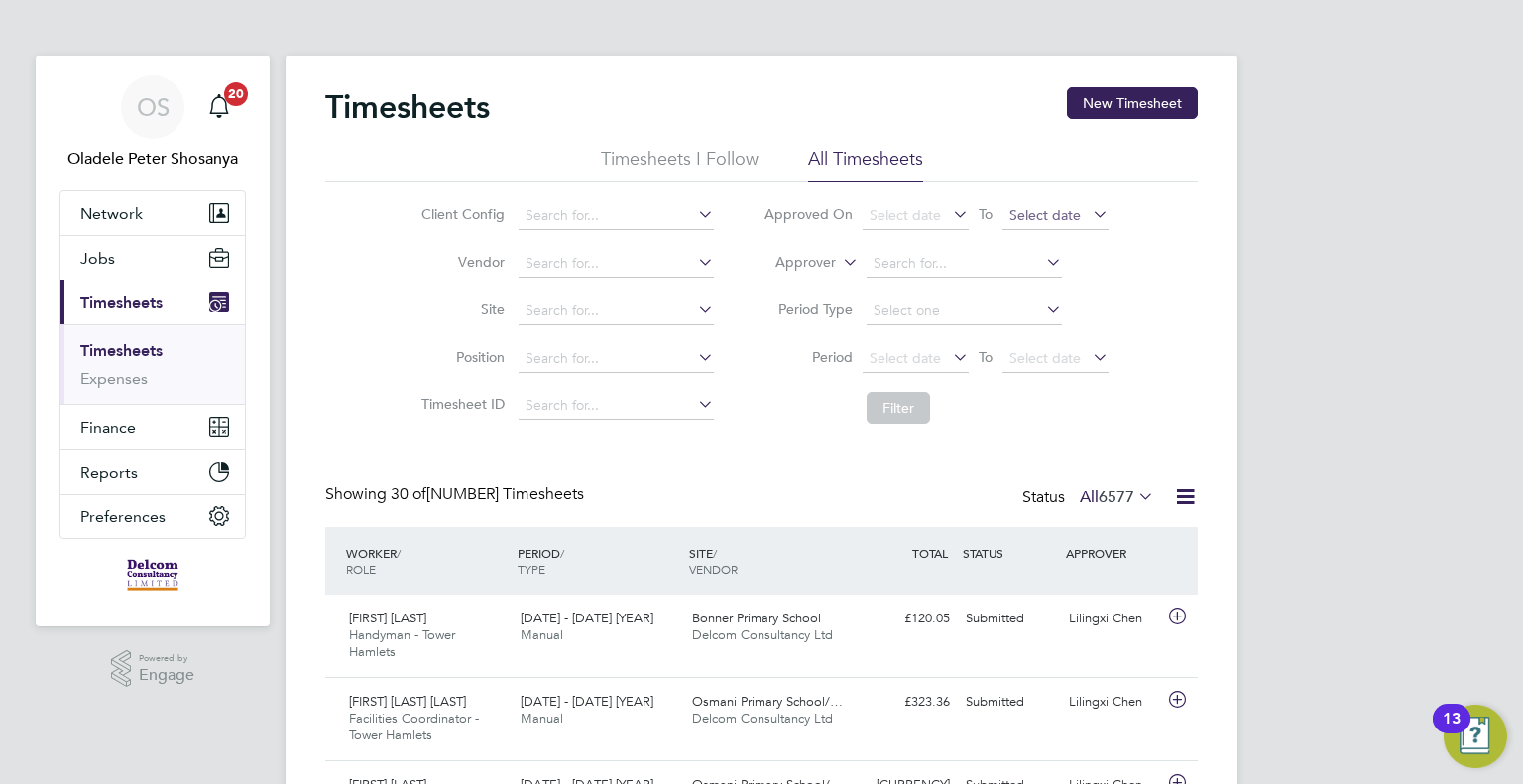 scroll, scrollTop: 10, scrollLeft: 10, axis: both 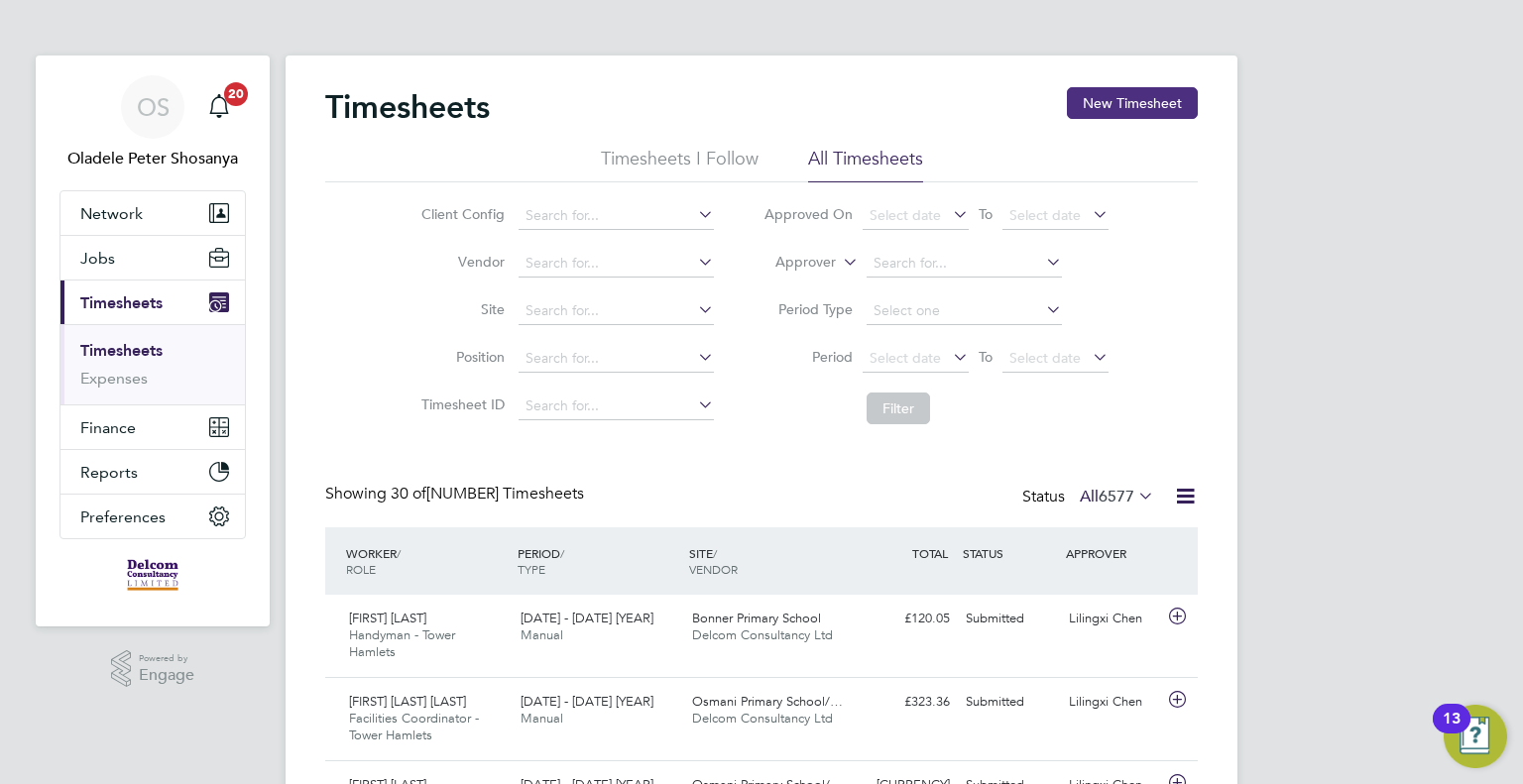 click on "New Timesheet" 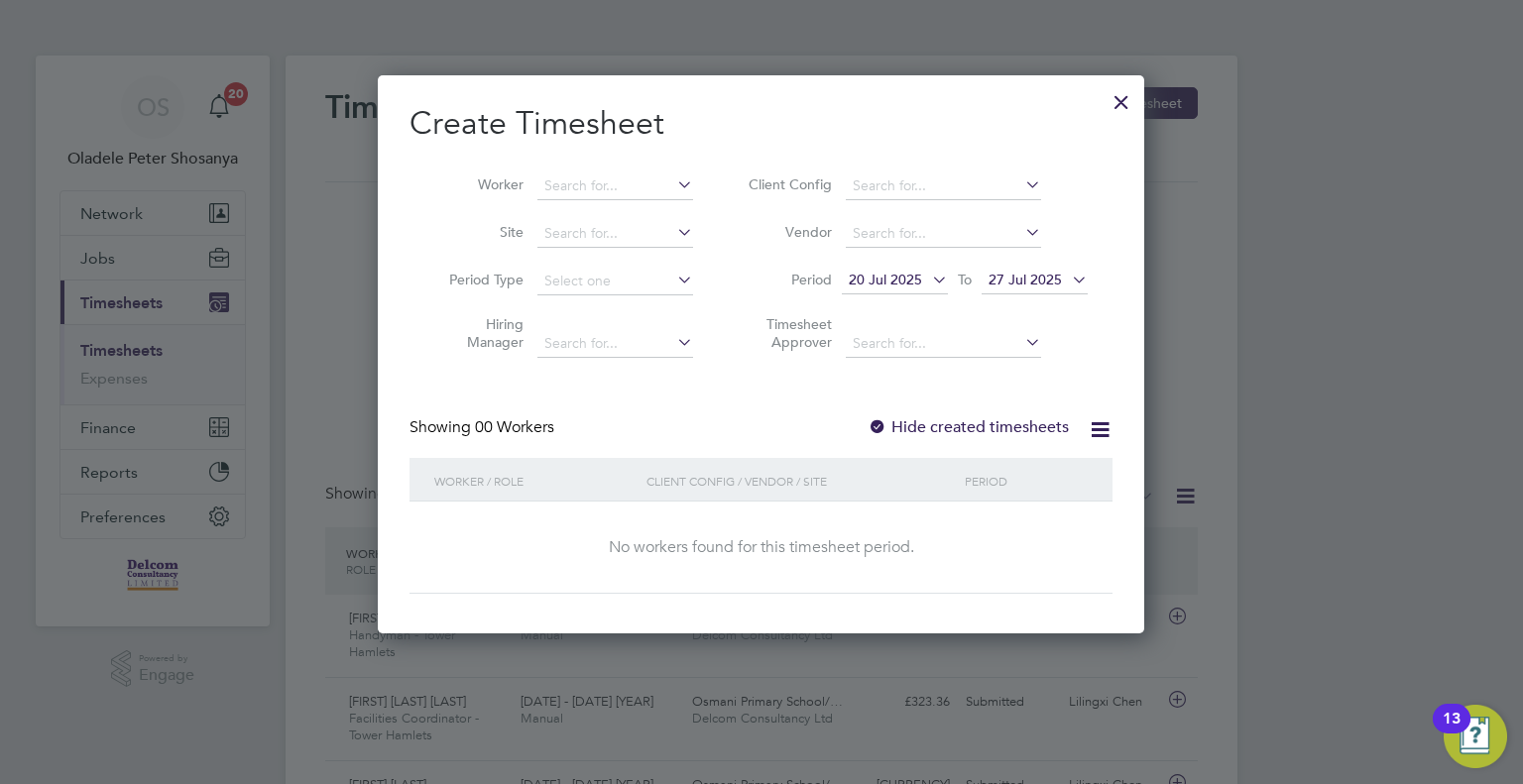click on "20 Jul 2025" at bounding box center [885, 280] 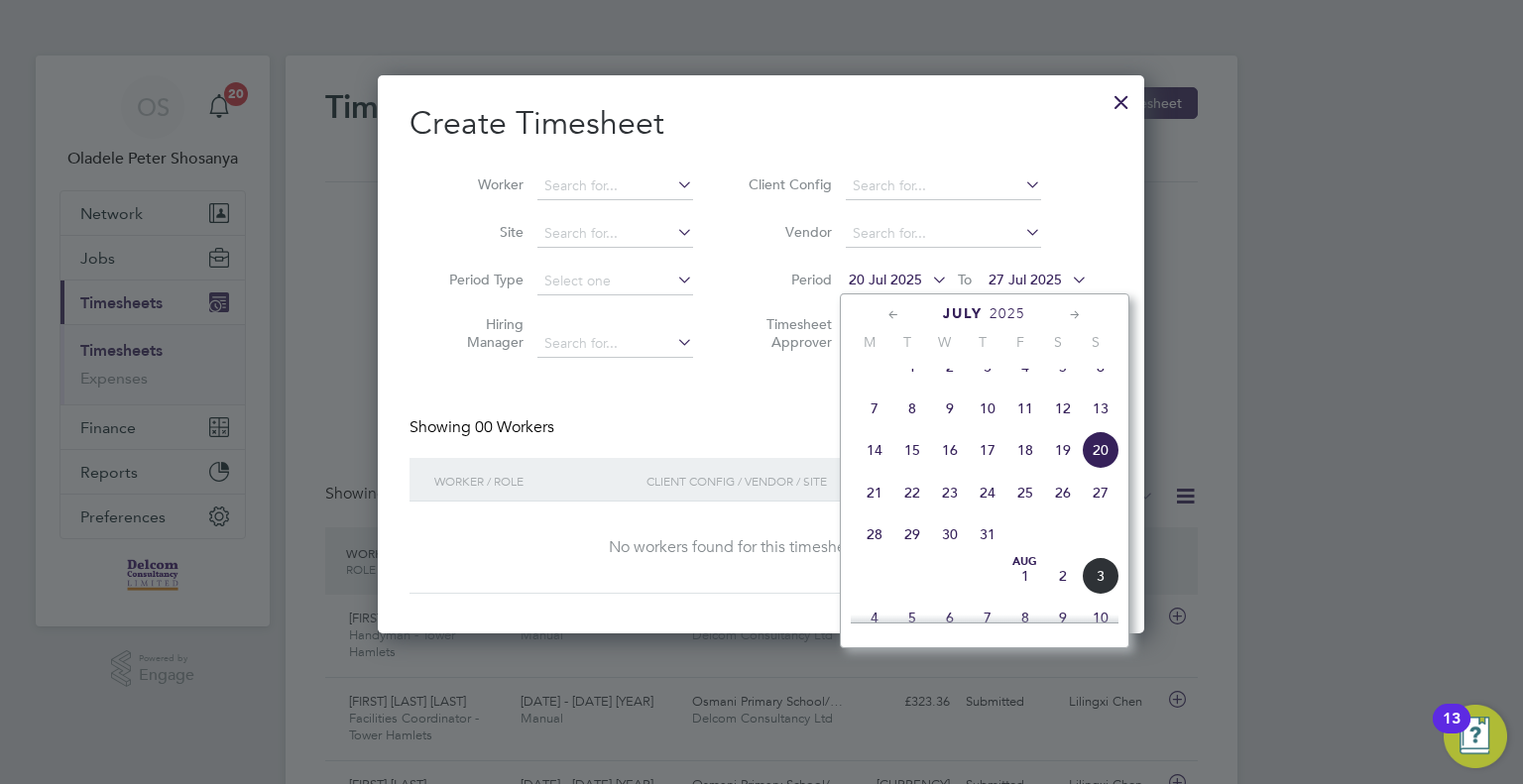 click on "28" 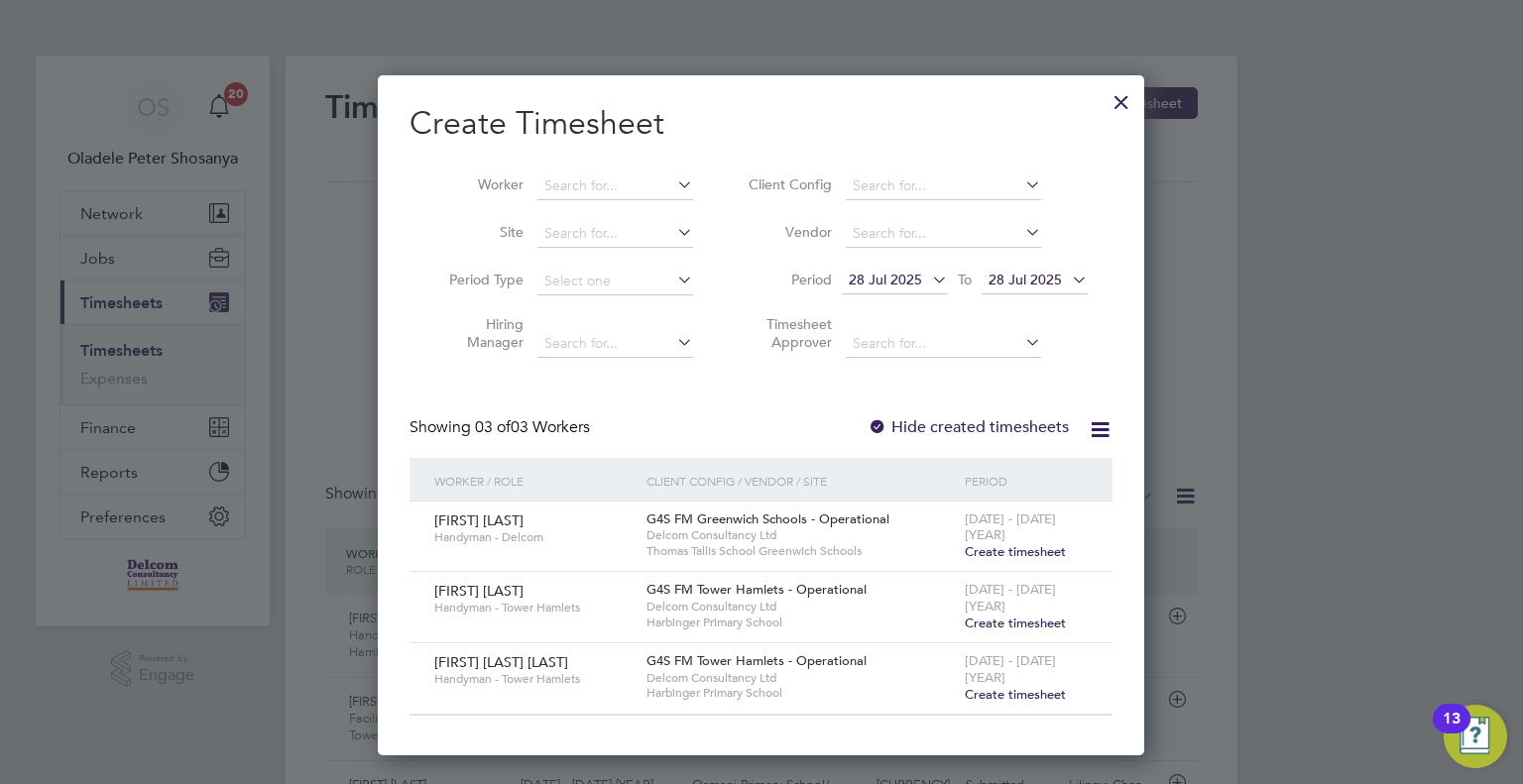 click on "28 Jul 2025" at bounding box center [1025, 280] 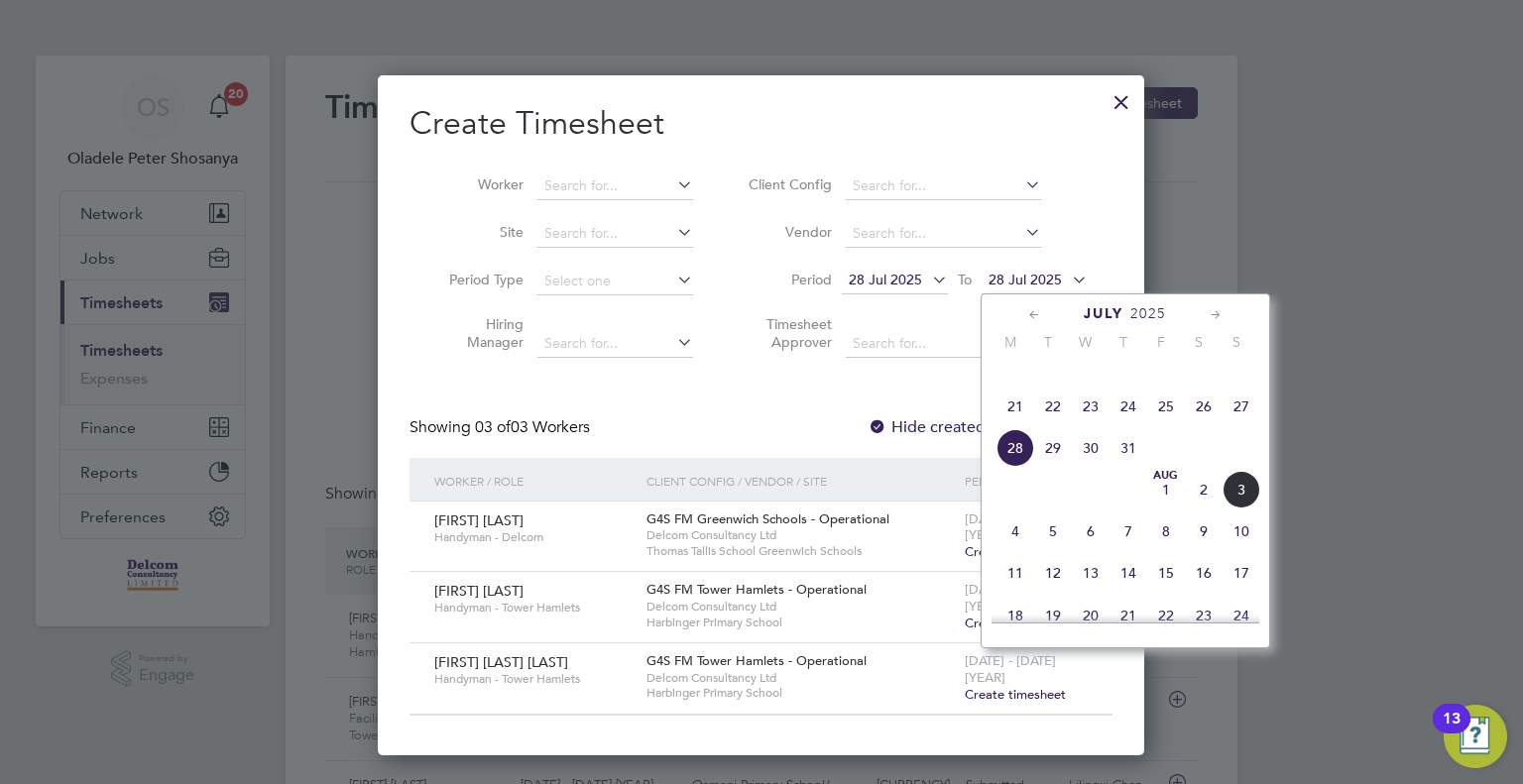 click on "3" 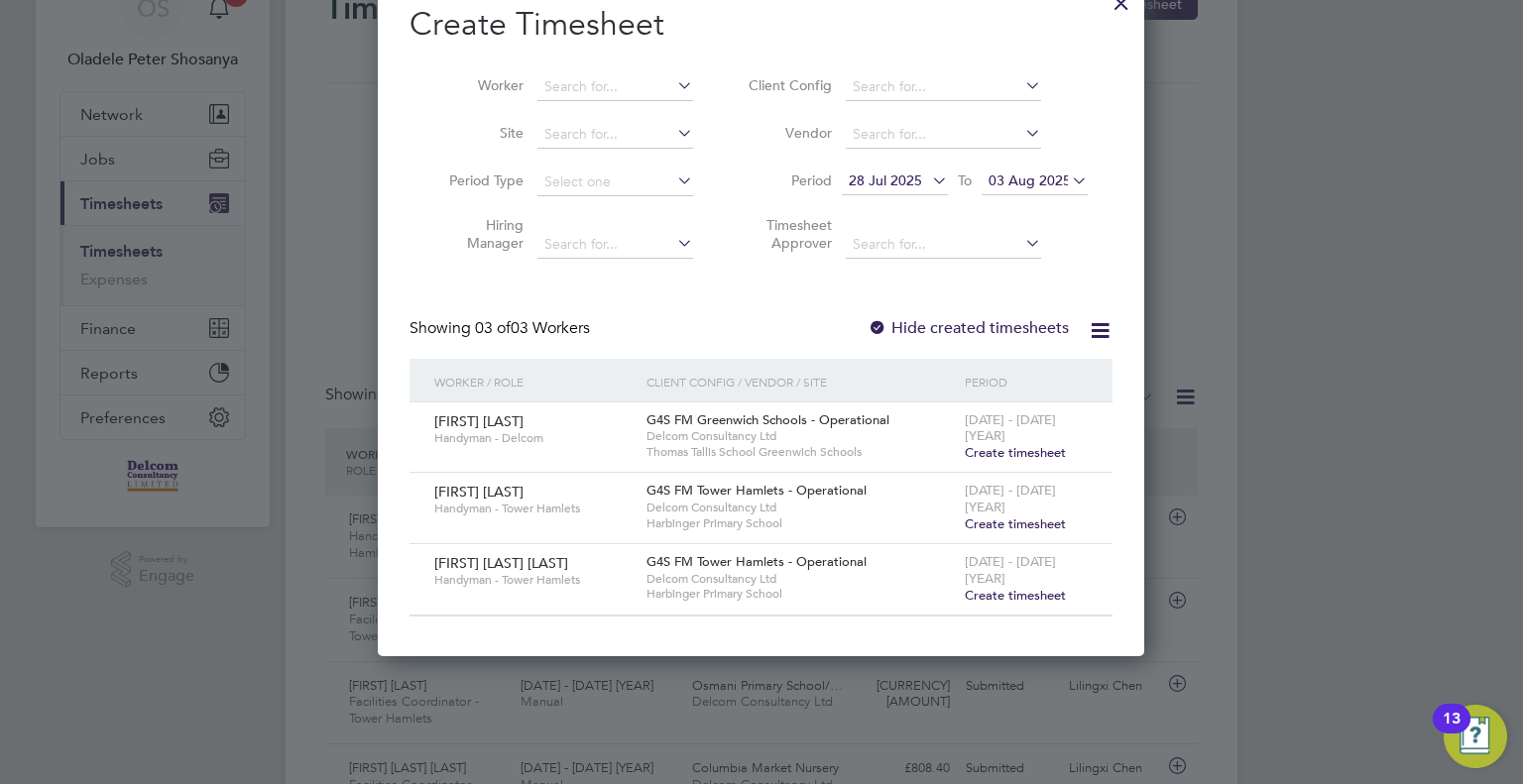 click on "Create timesheet" at bounding box center (1015, 595) 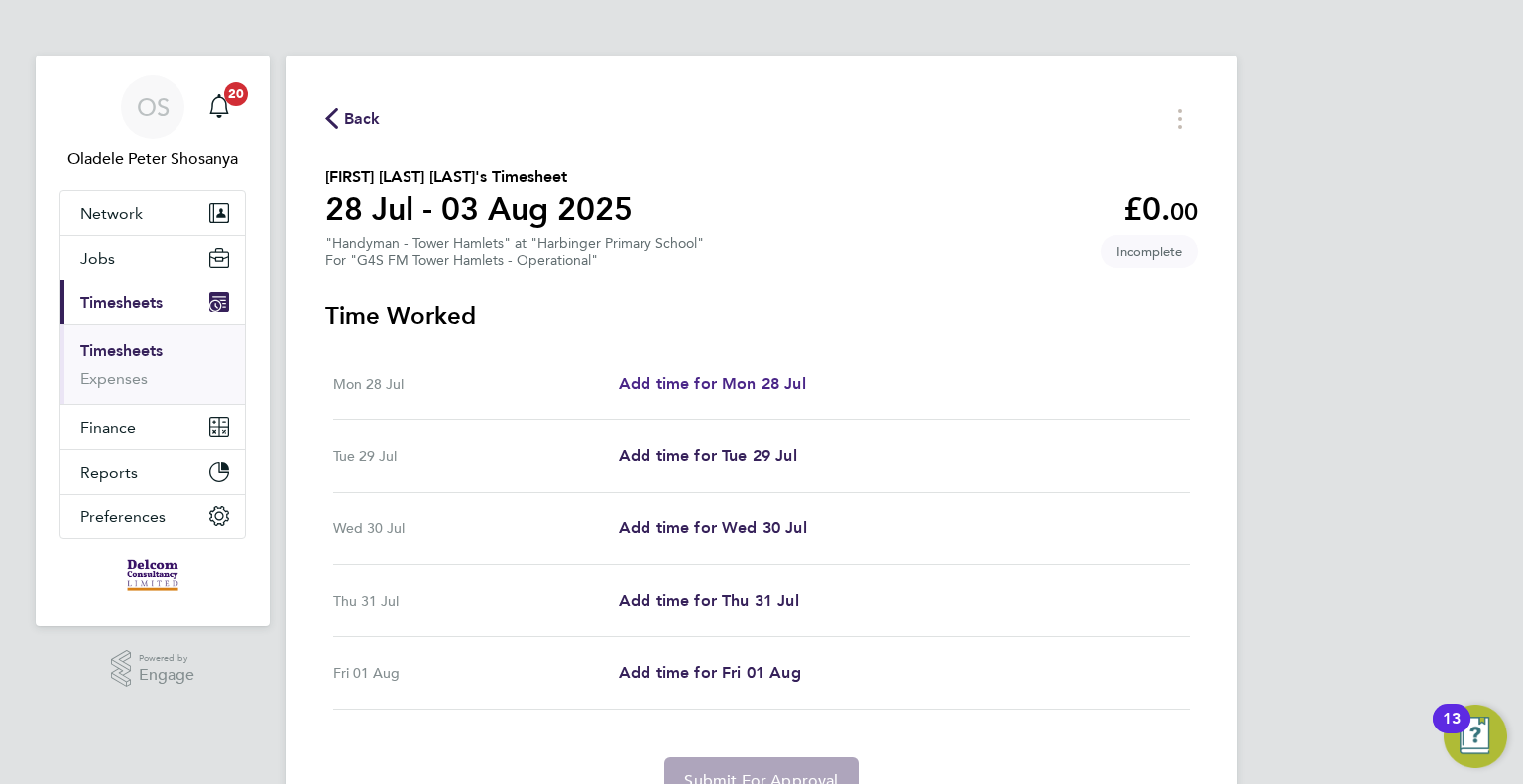 click on "Add time for Mon 28 Jul" at bounding box center [712, 383] 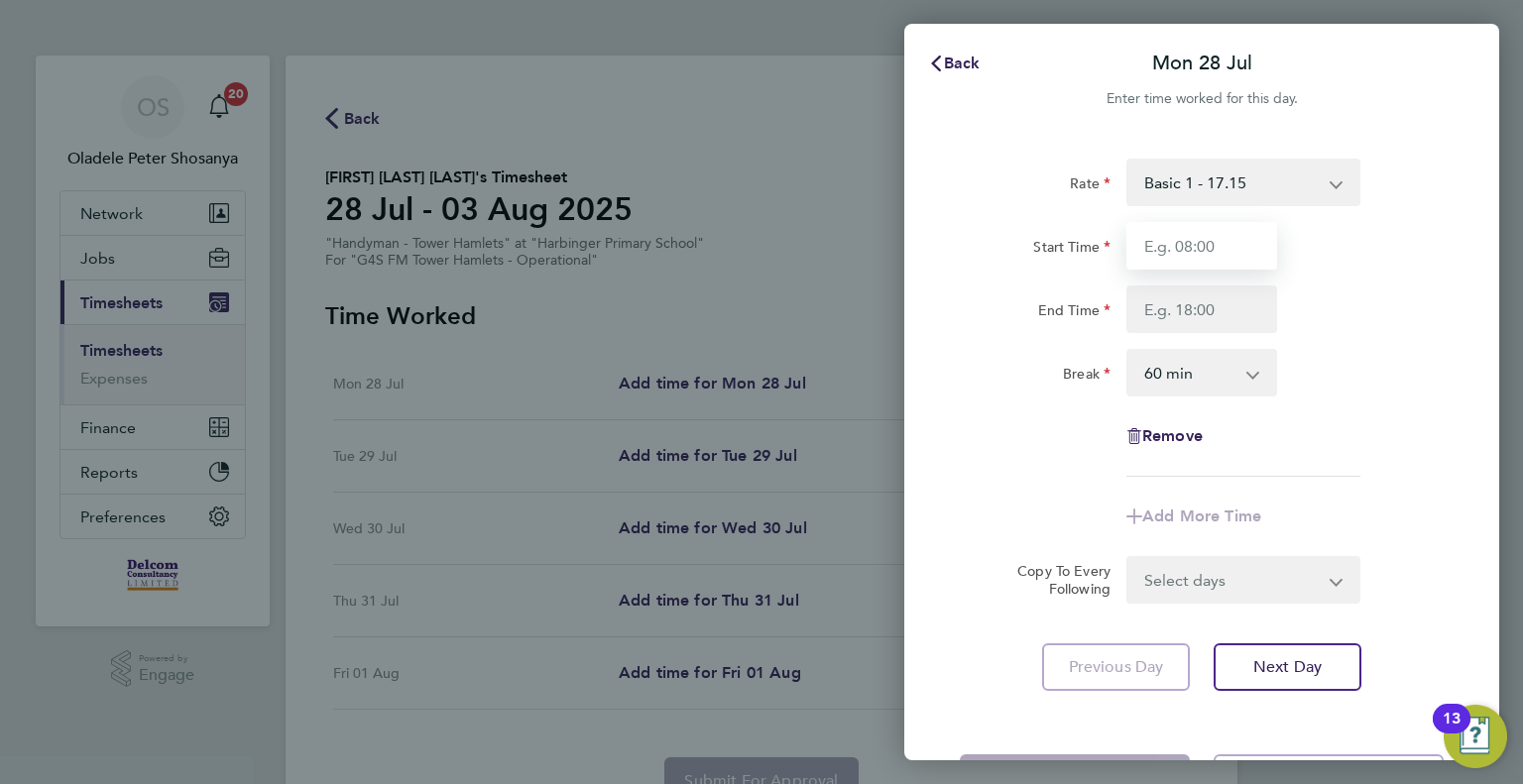 click on "Start Time" at bounding box center [1202, 246] 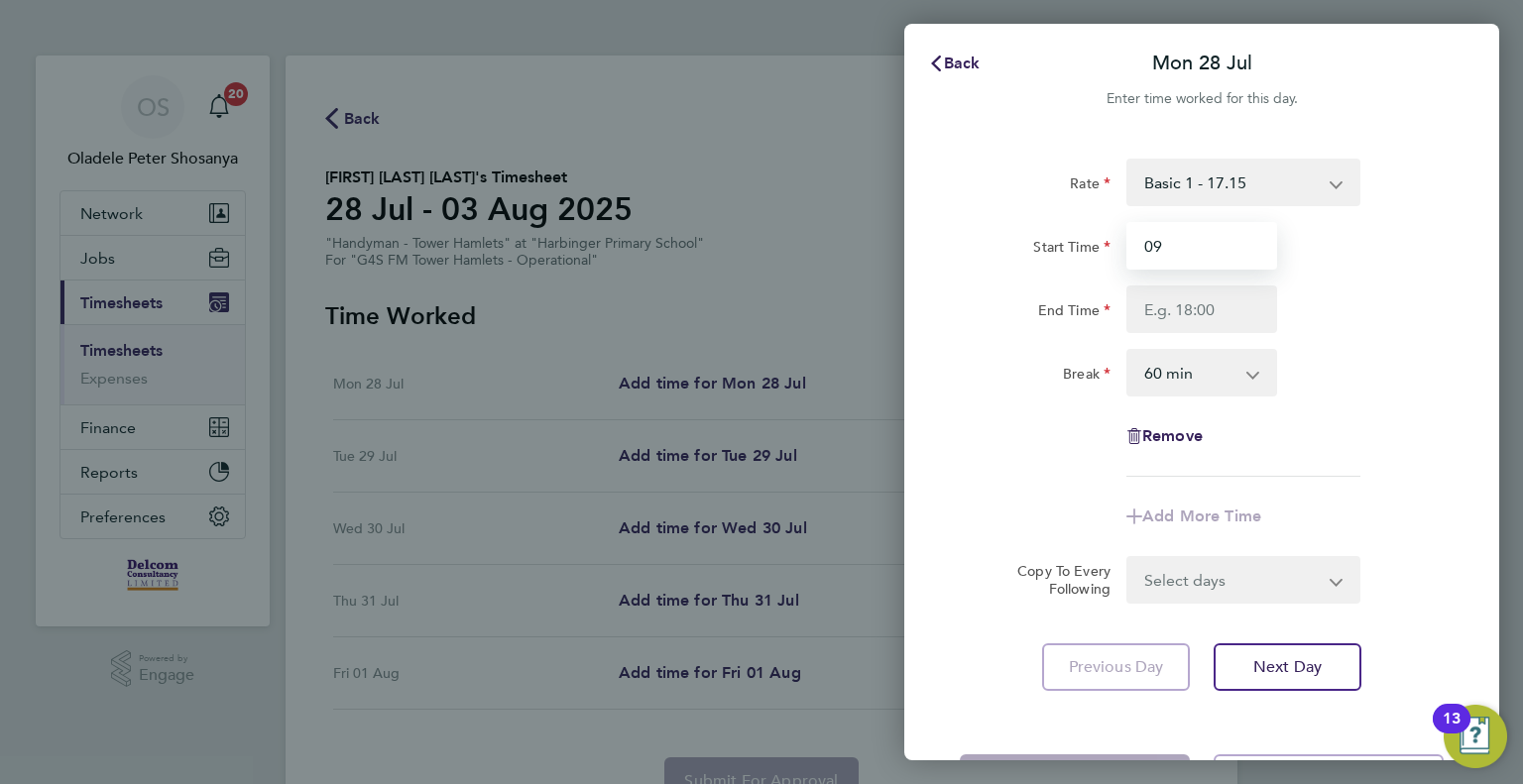 type on "09:00" 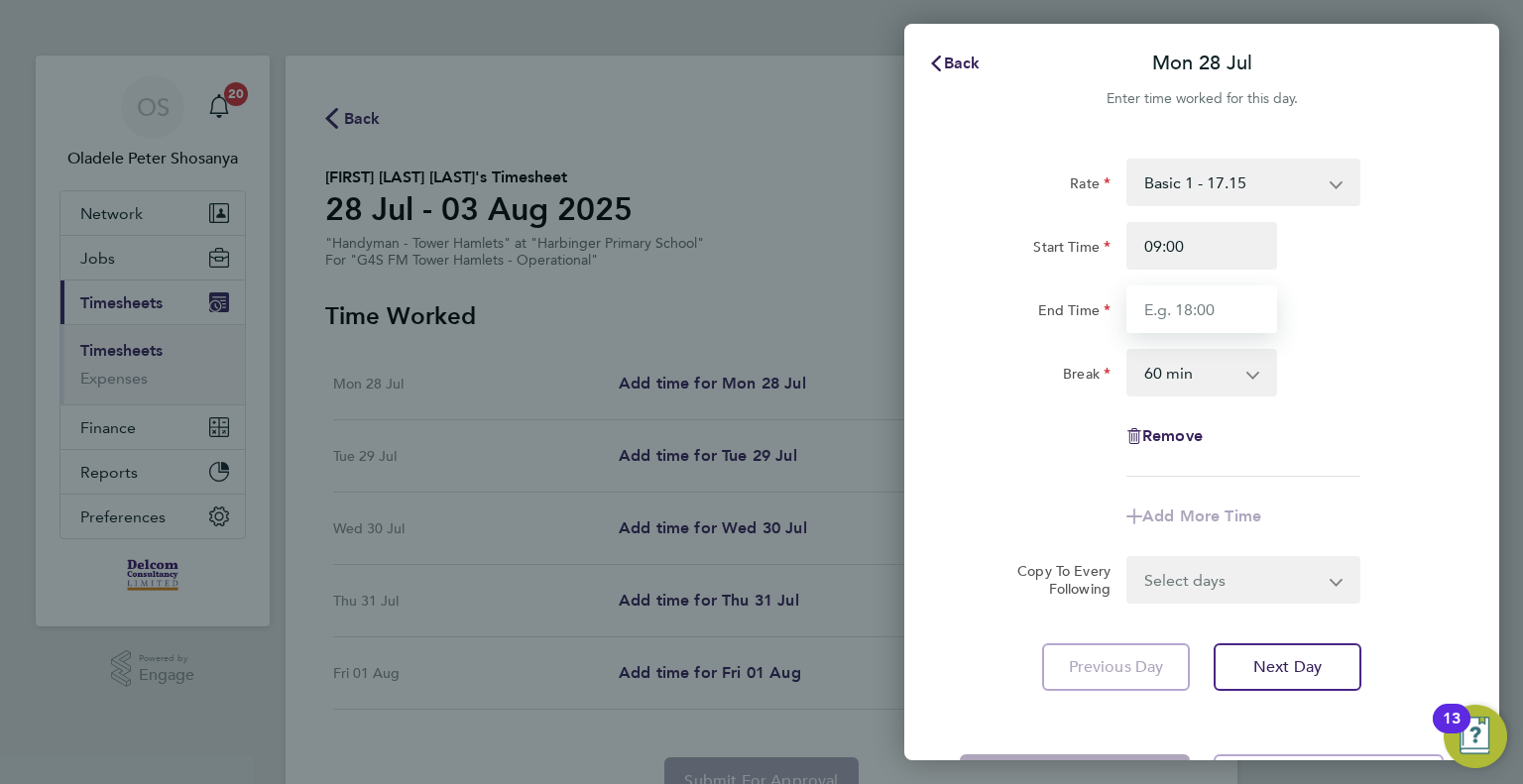 click on "End Time" at bounding box center (1202, 309) 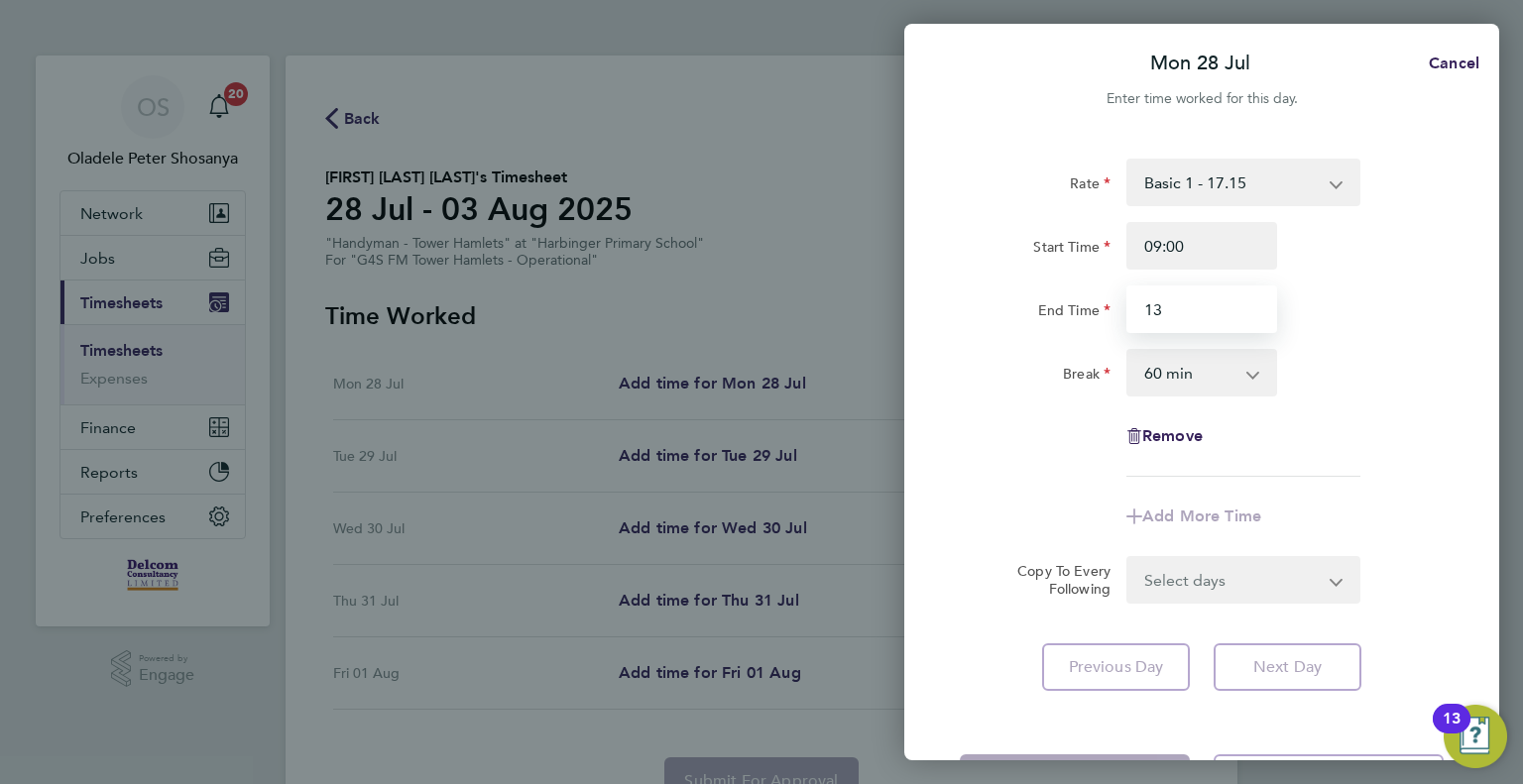 type on "13:00" 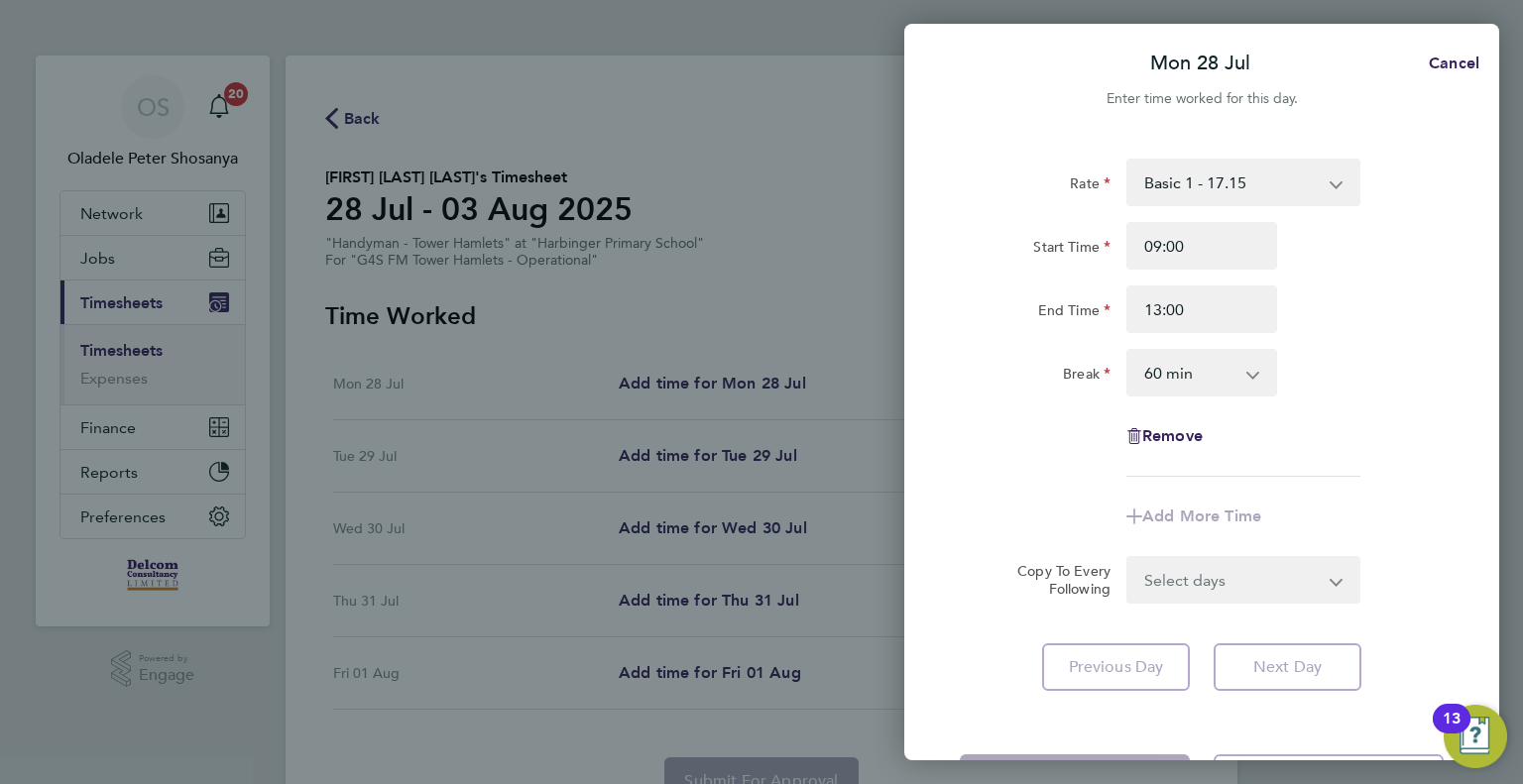 click 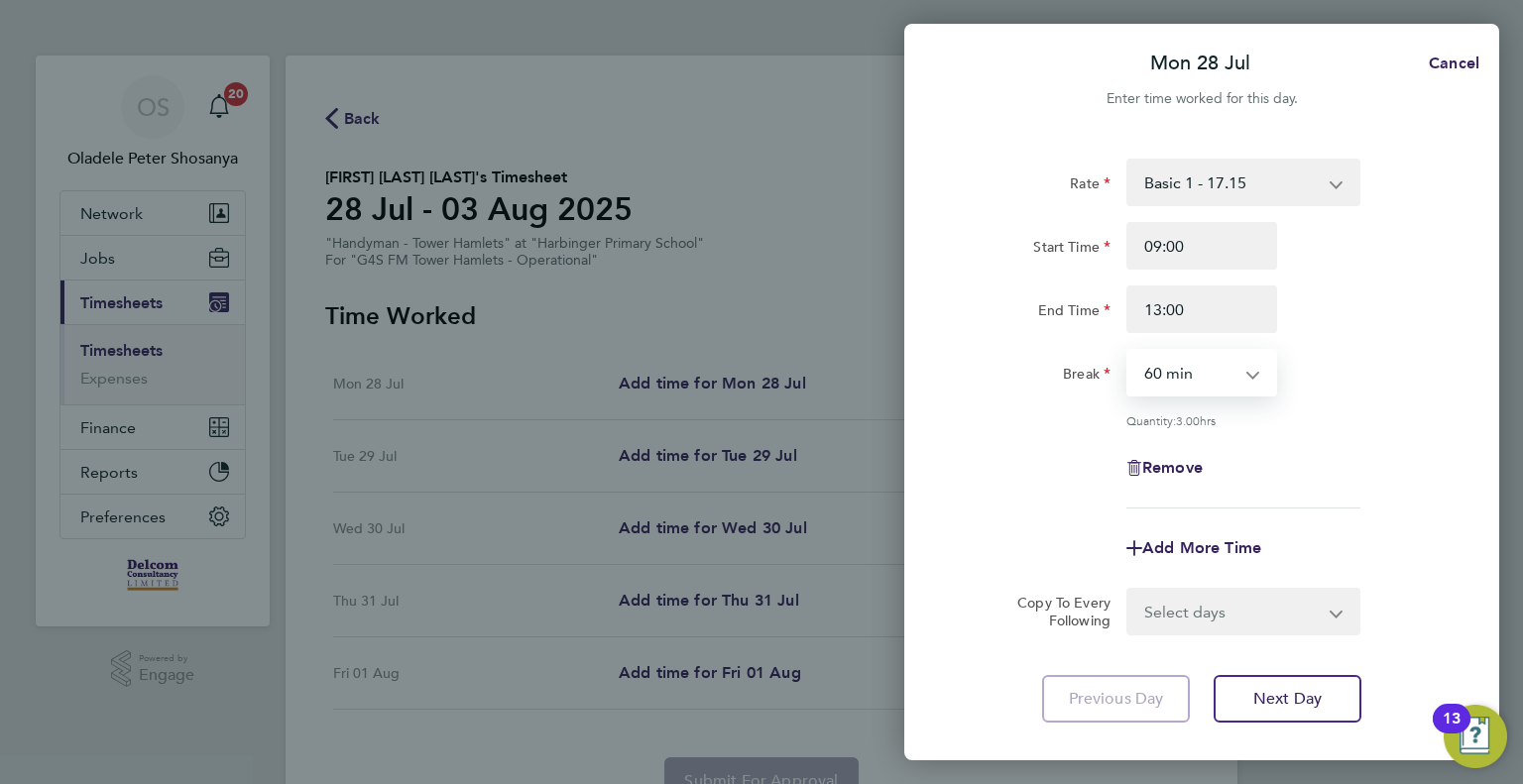 click on "0 min   15 min   30 min   45 min   60 min   75 min   90 min" at bounding box center [1190, 373] 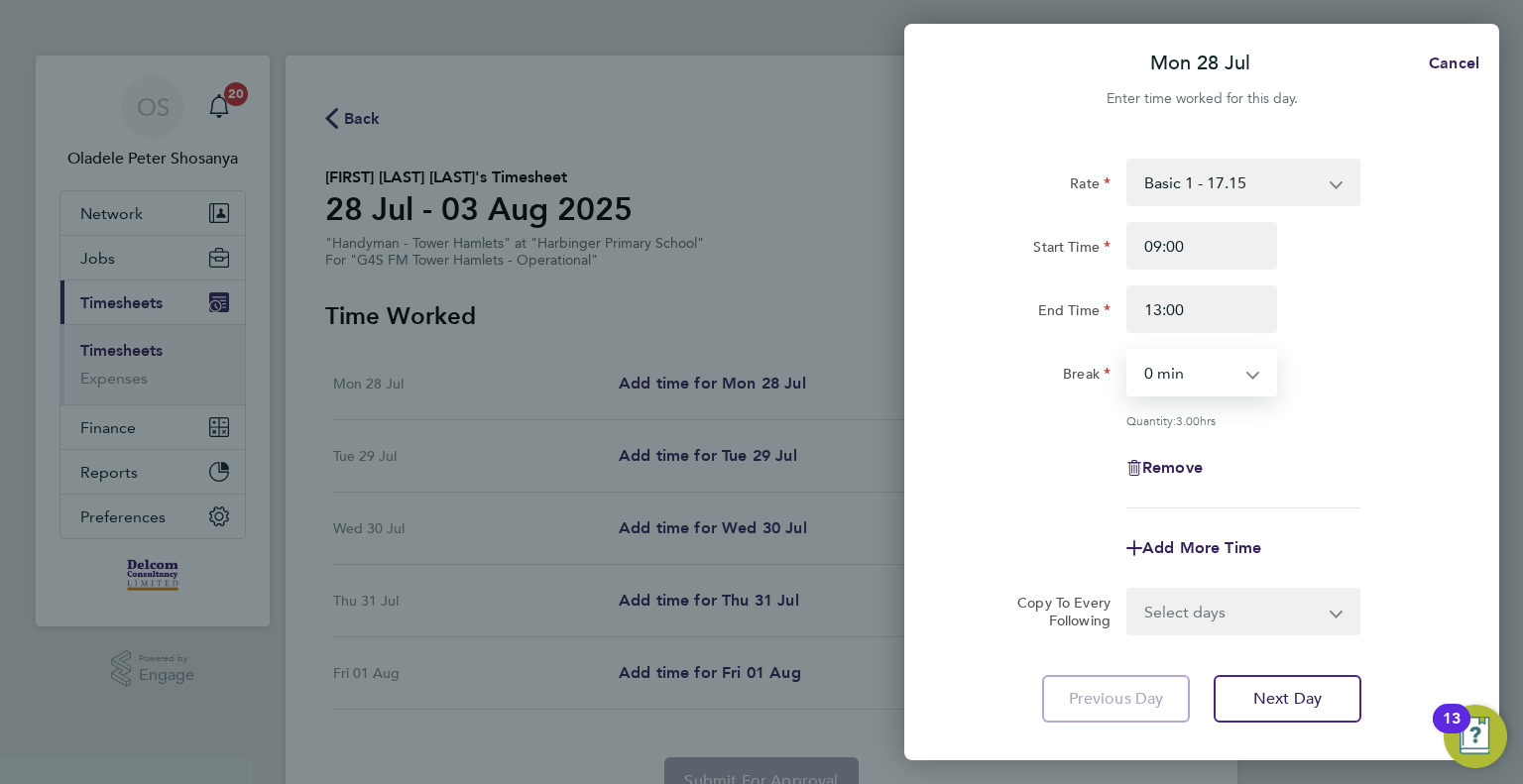 click on "0 min   15 min   30 min   45 min   60 min   75 min   90 min" at bounding box center [1190, 373] 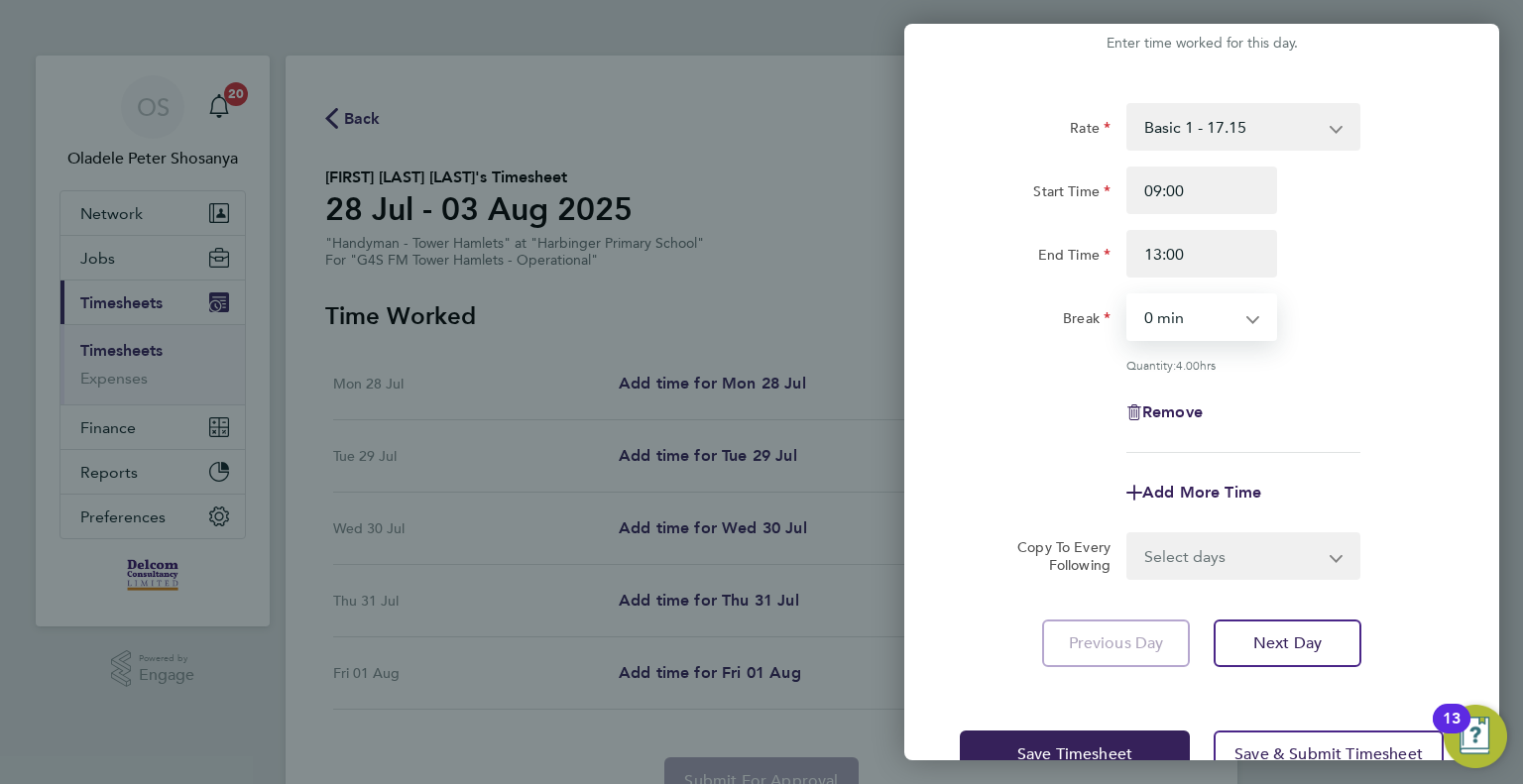 scroll, scrollTop: 110, scrollLeft: 0, axis: vertical 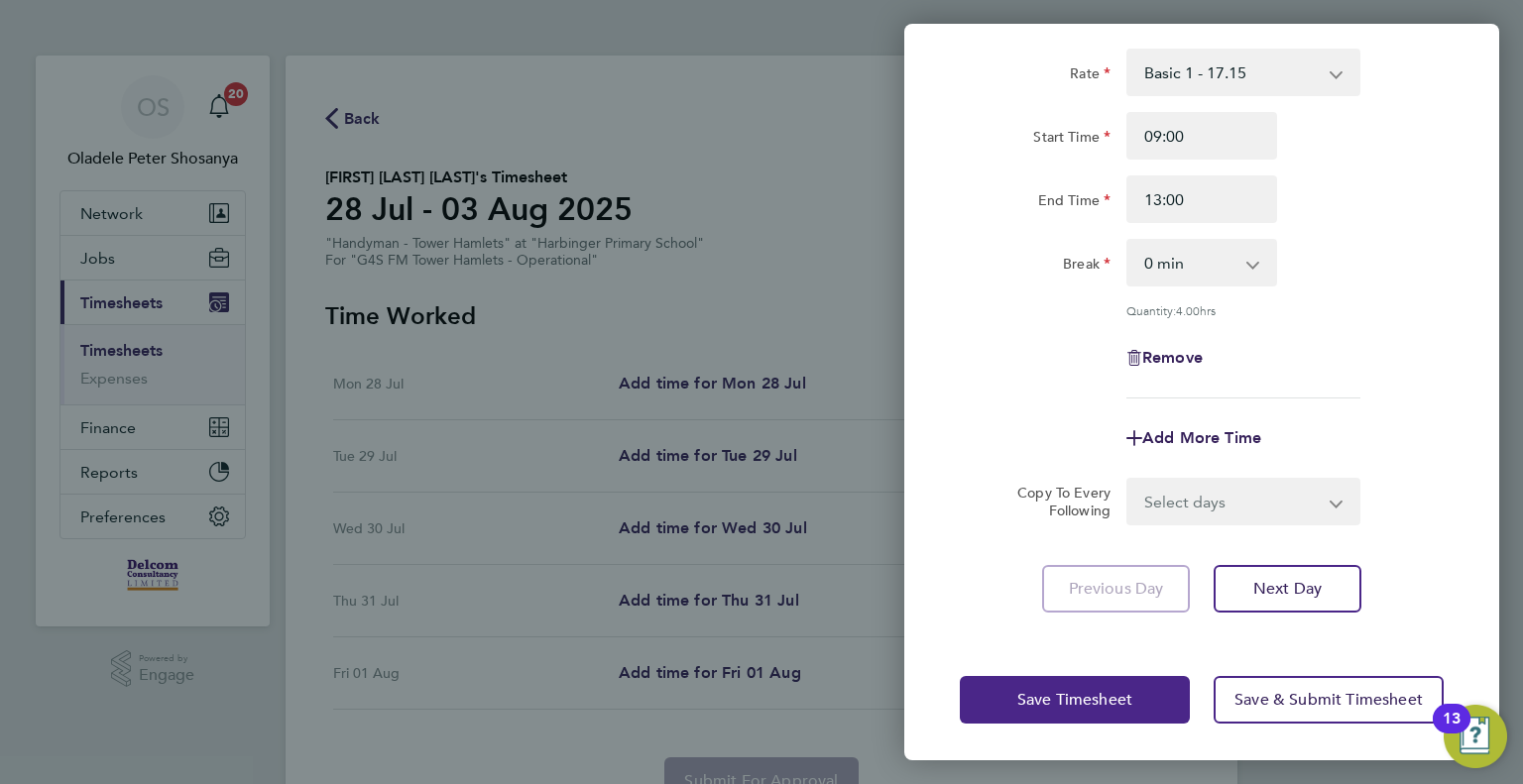 click on "Save Timesheet" 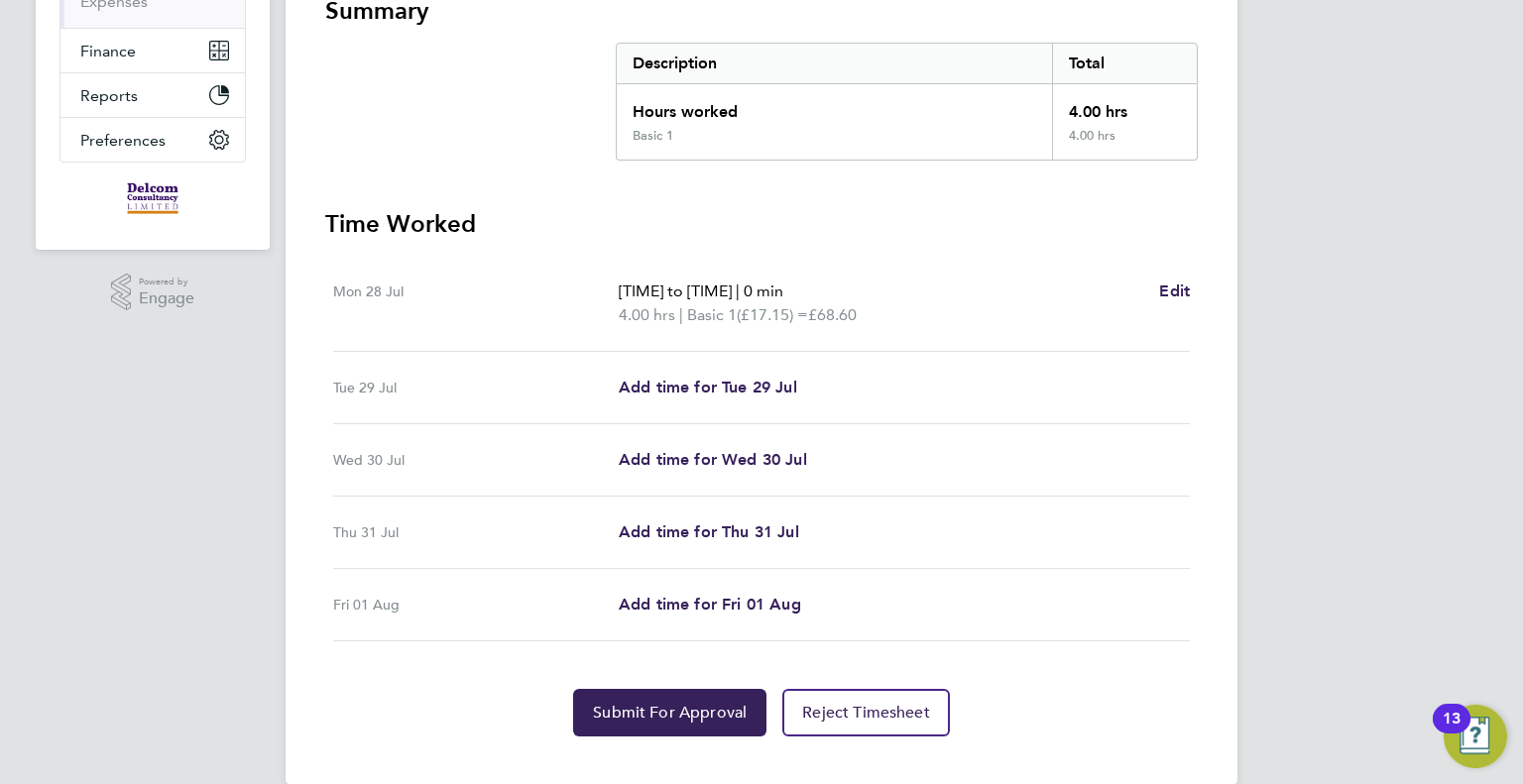 scroll, scrollTop: 405, scrollLeft: 0, axis: vertical 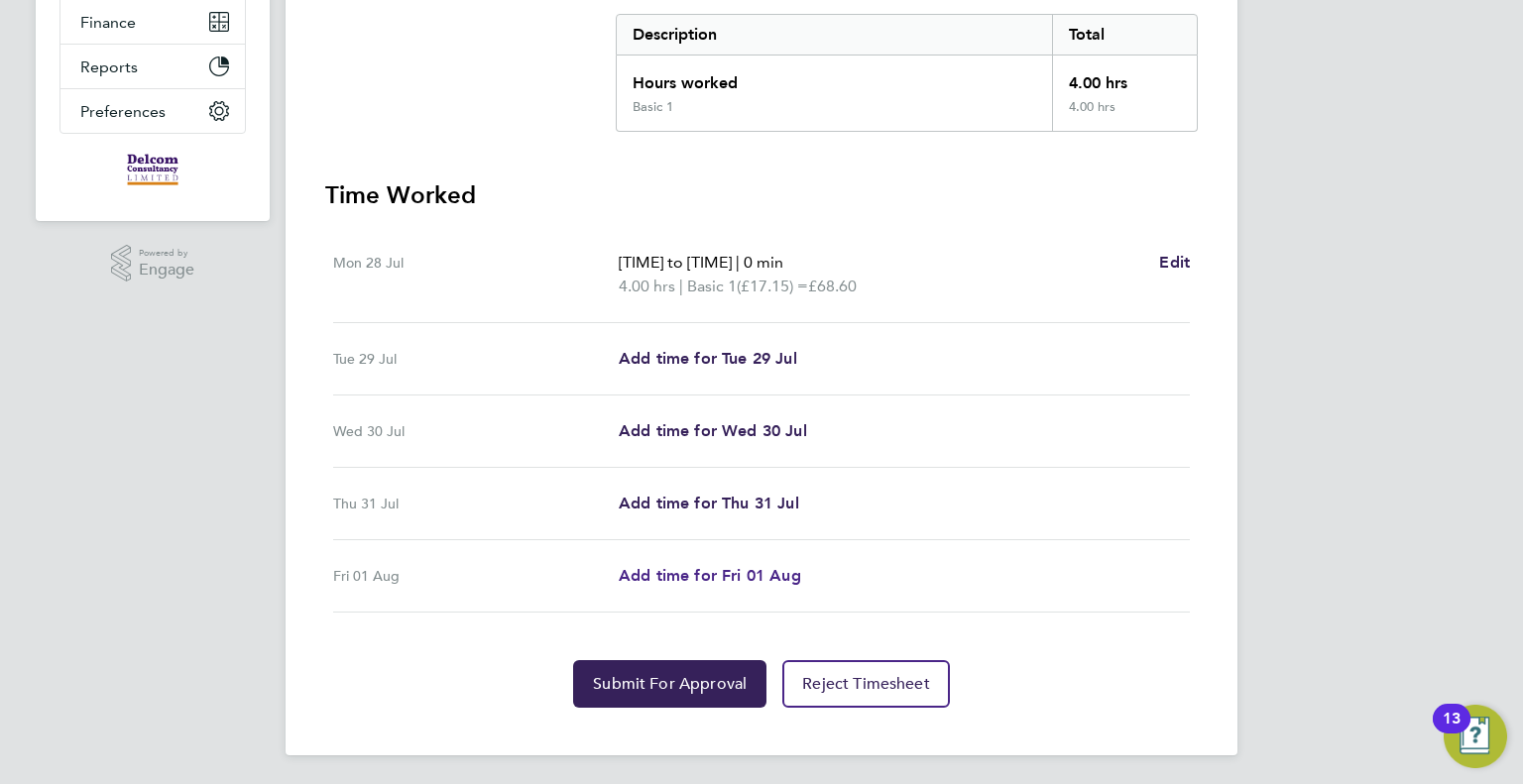 click on "Add time for Fri 01 Aug" at bounding box center (710, 575) 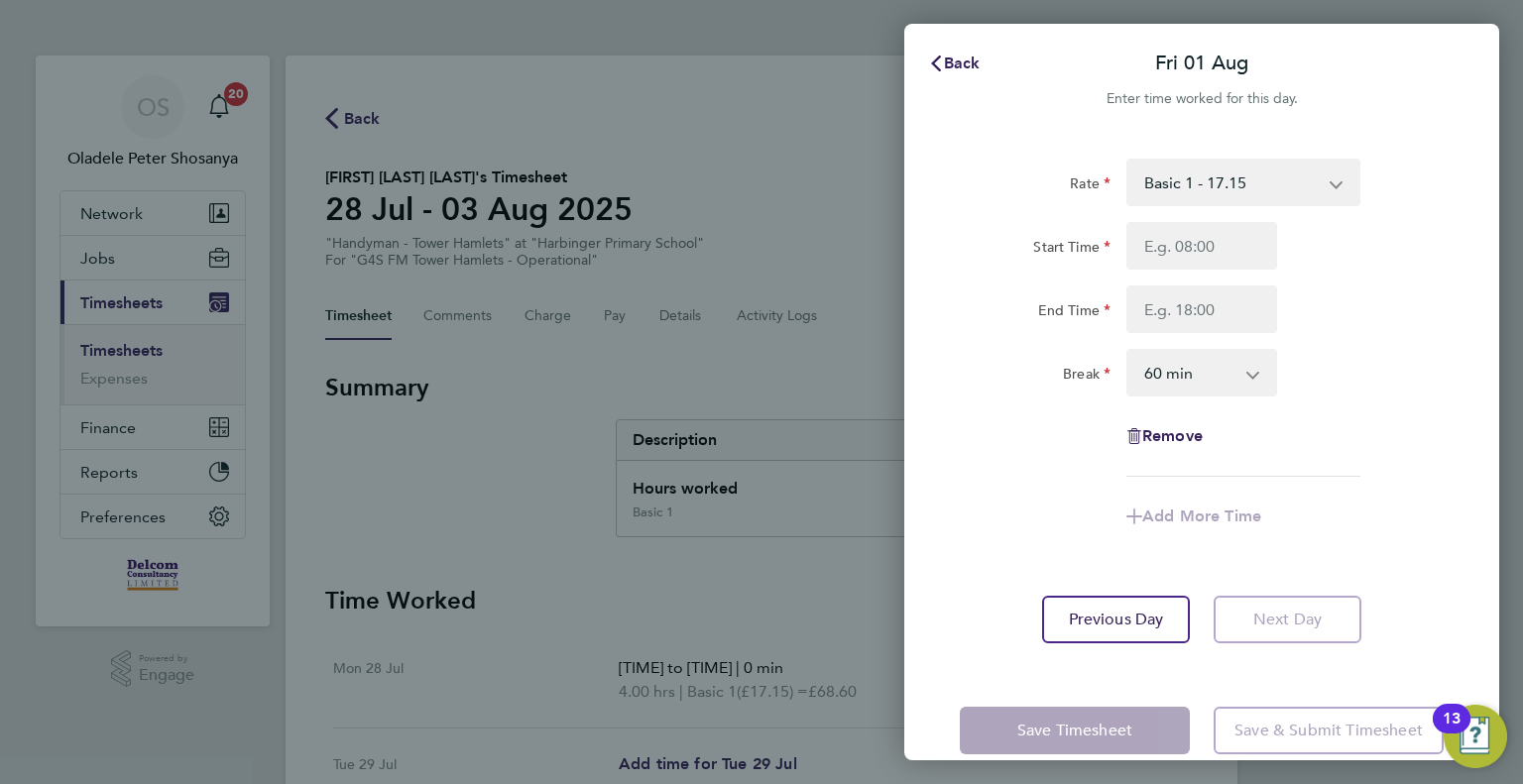 scroll, scrollTop: 0, scrollLeft: 0, axis: both 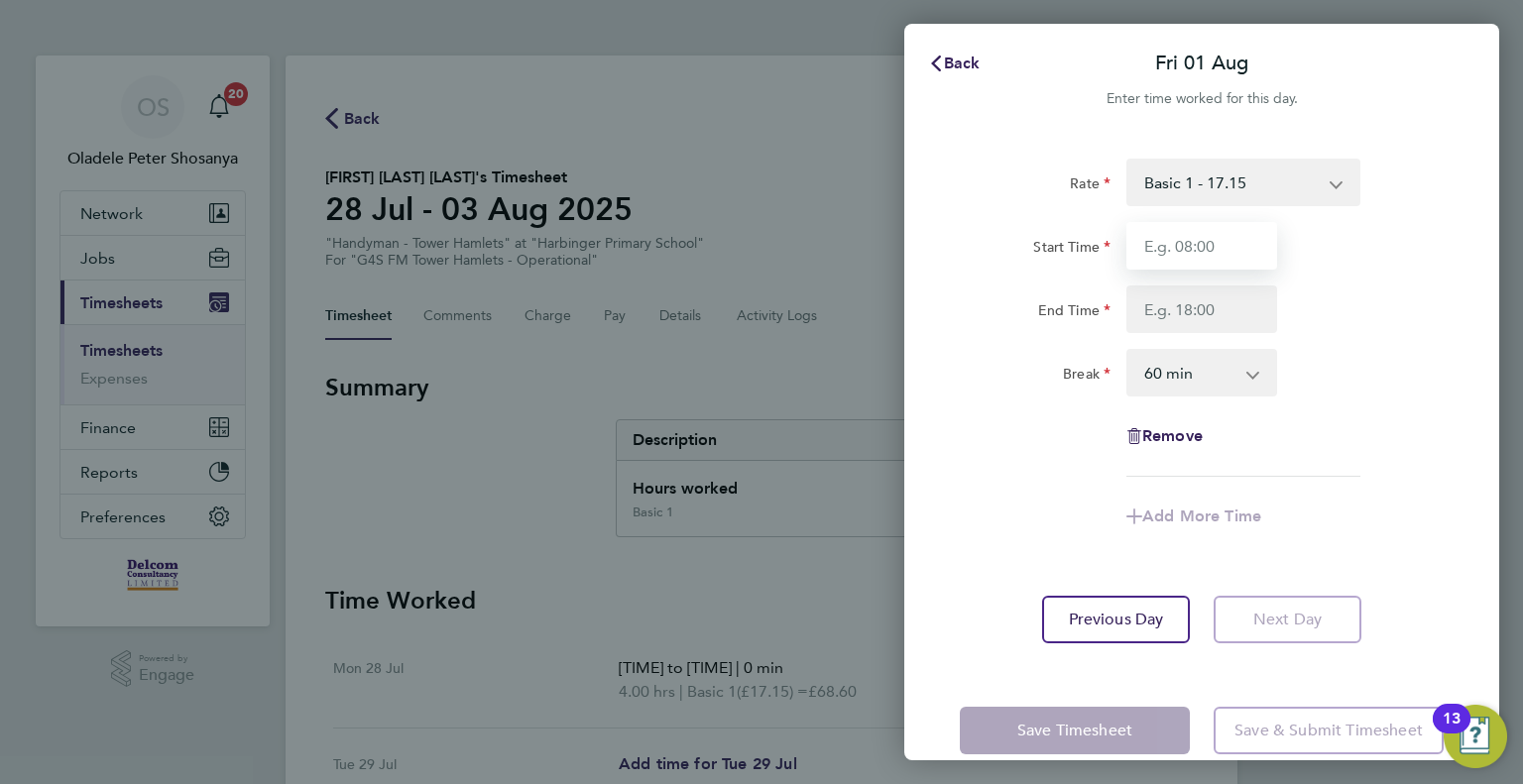 click on "Start Time" at bounding box center (1202, 246) 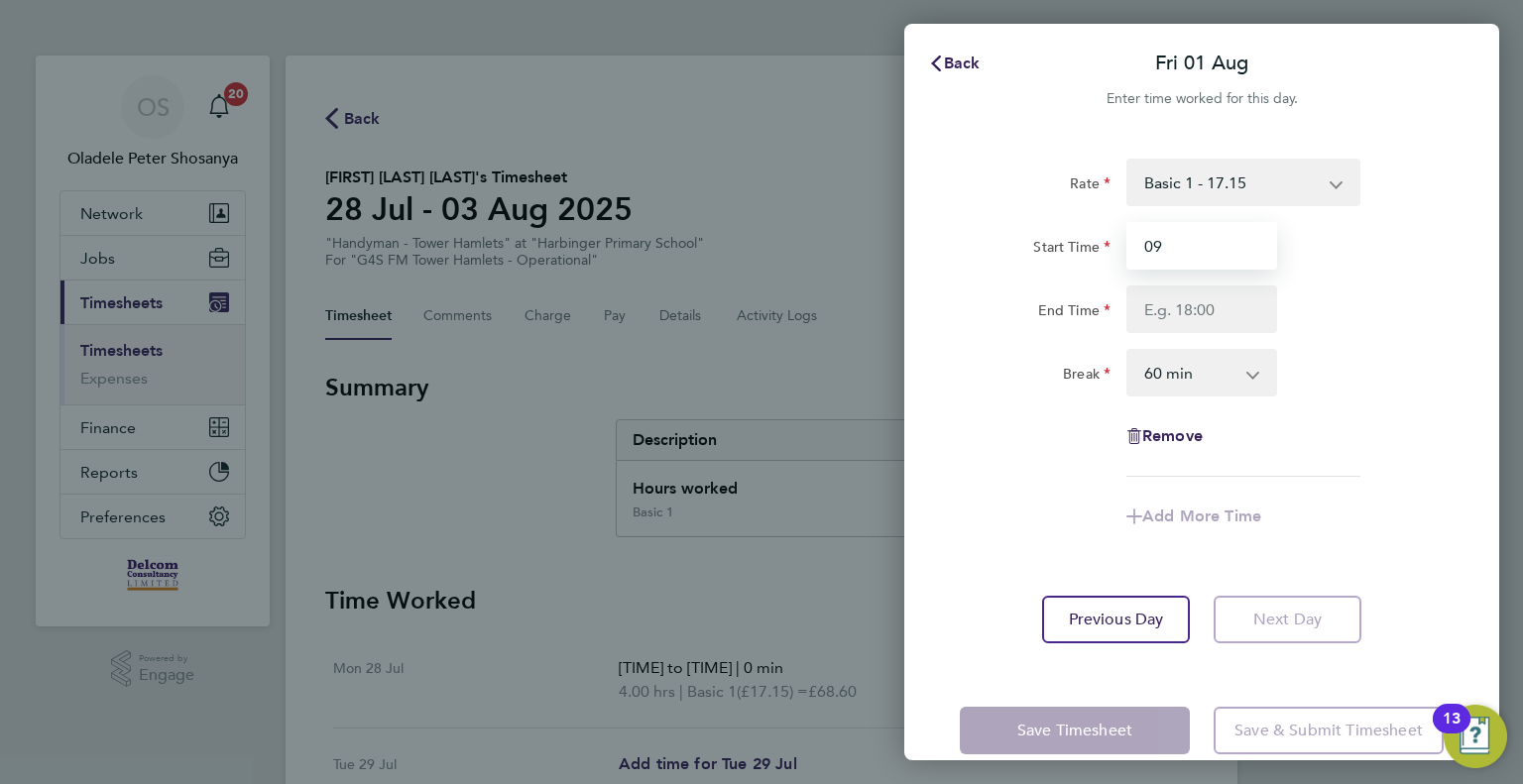 type on "09:00" 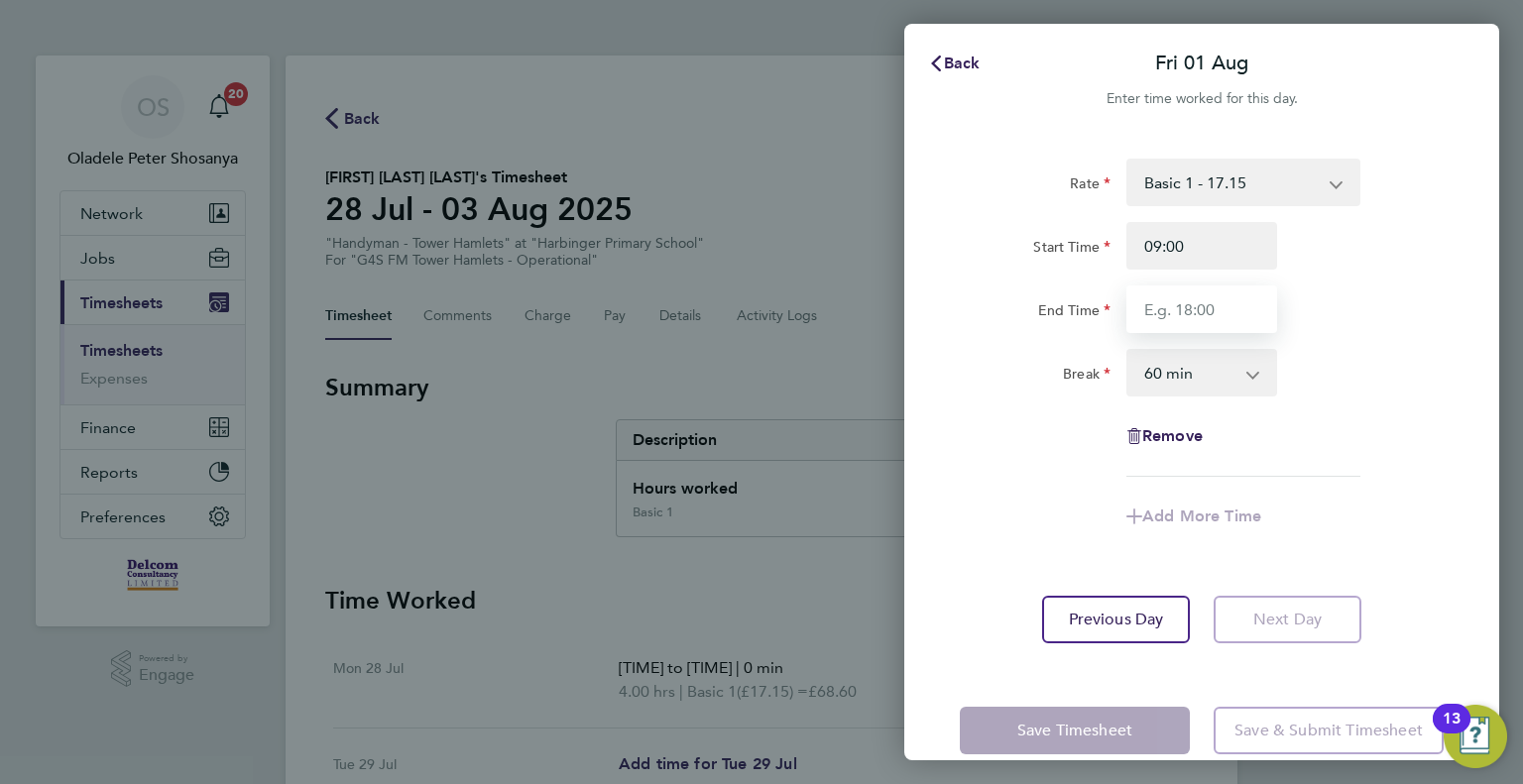 click on "End Time" at bounding box center [1202, 309] 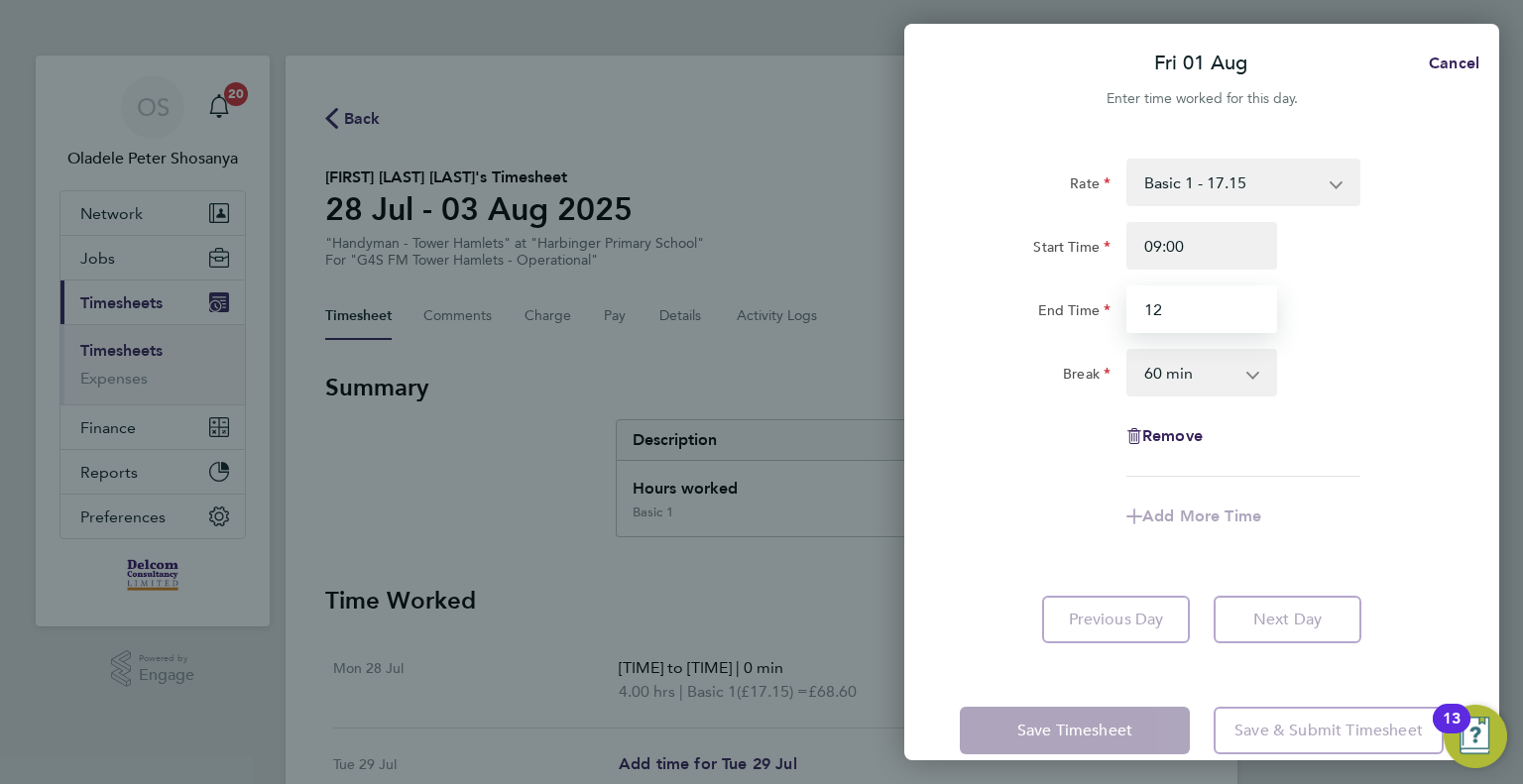 type on "12:00" 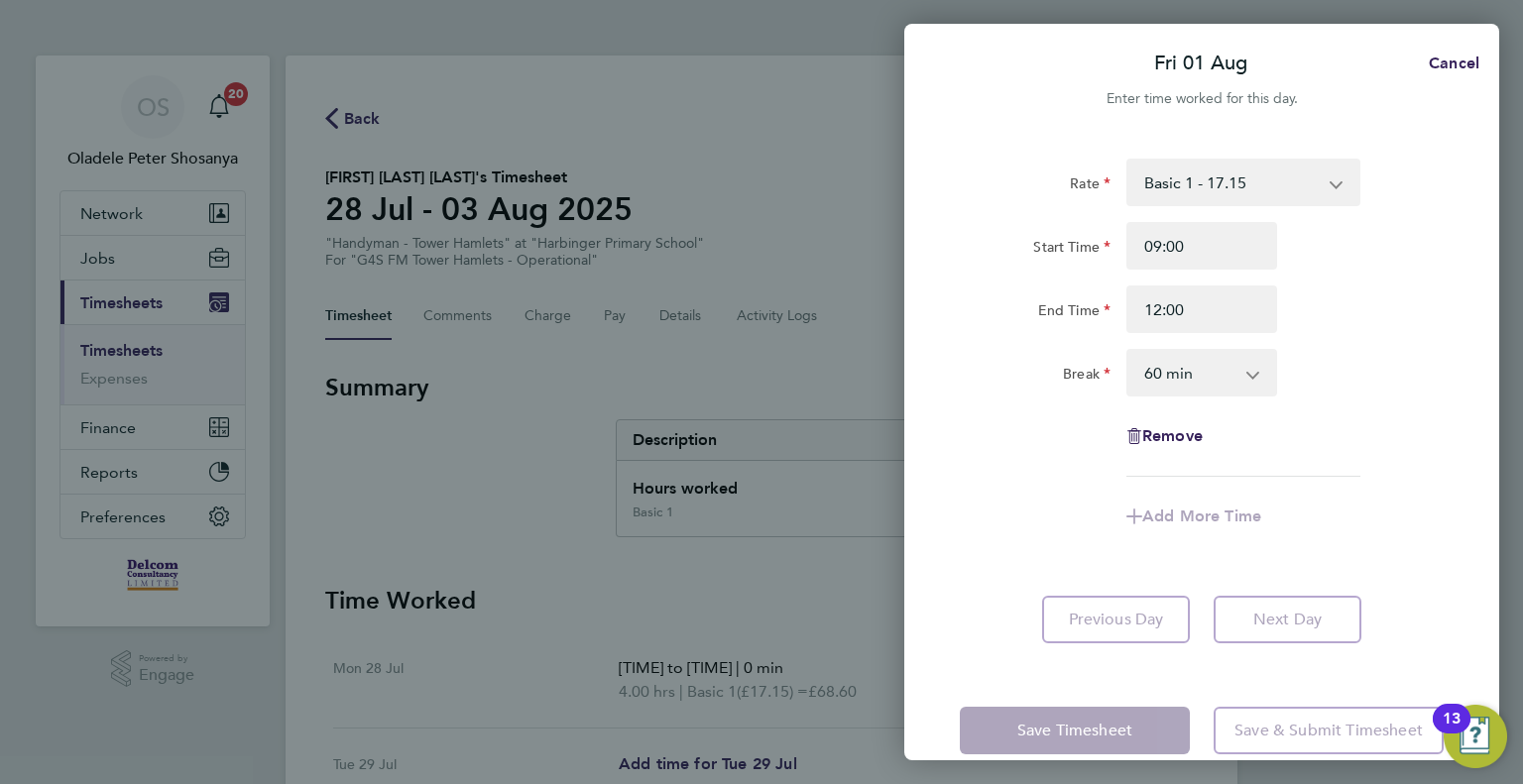 click on "0 min   15 min   30 min   45 min   60 min   75 min   90 min" at bounding box center (1190, 373) 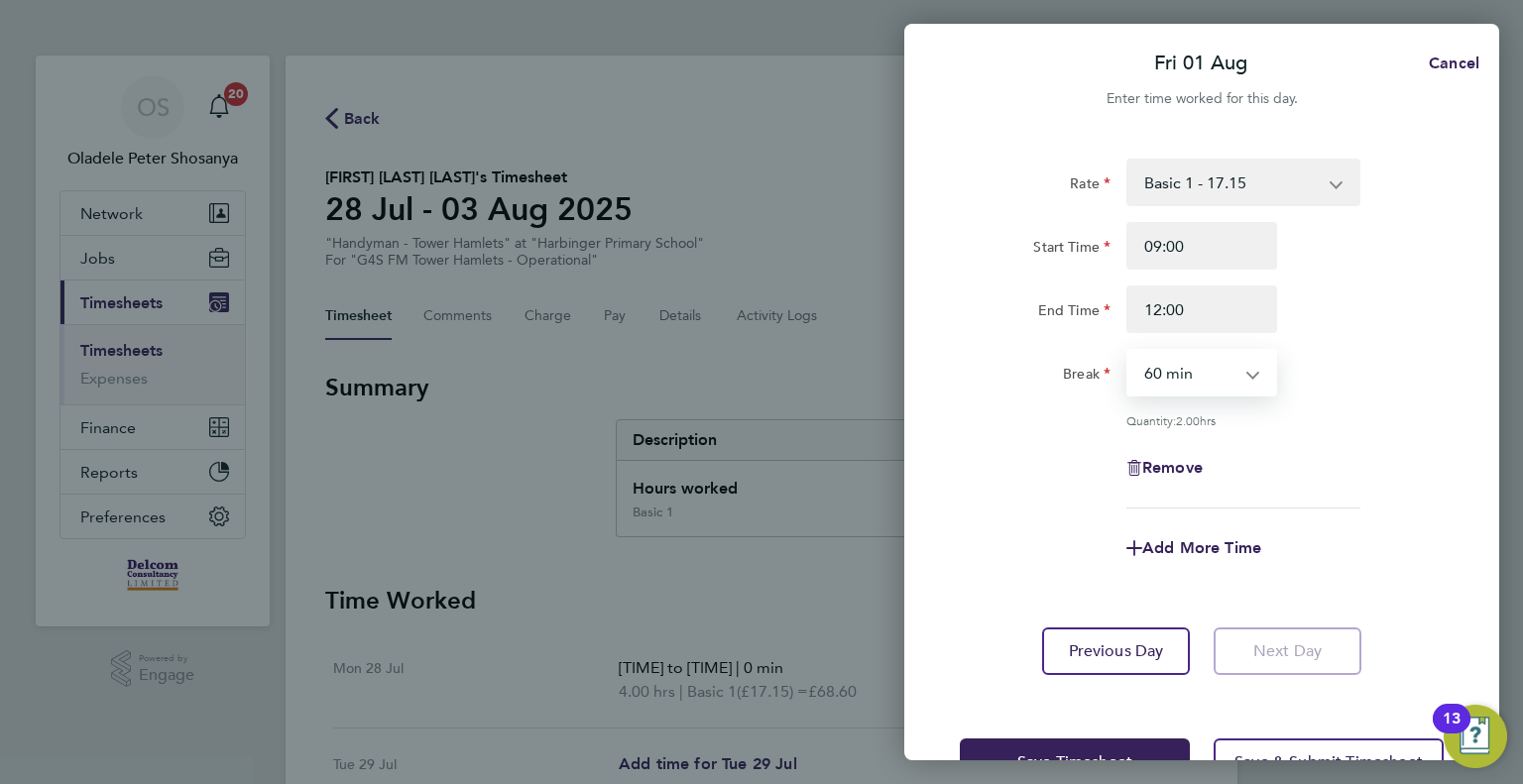 select on "0" 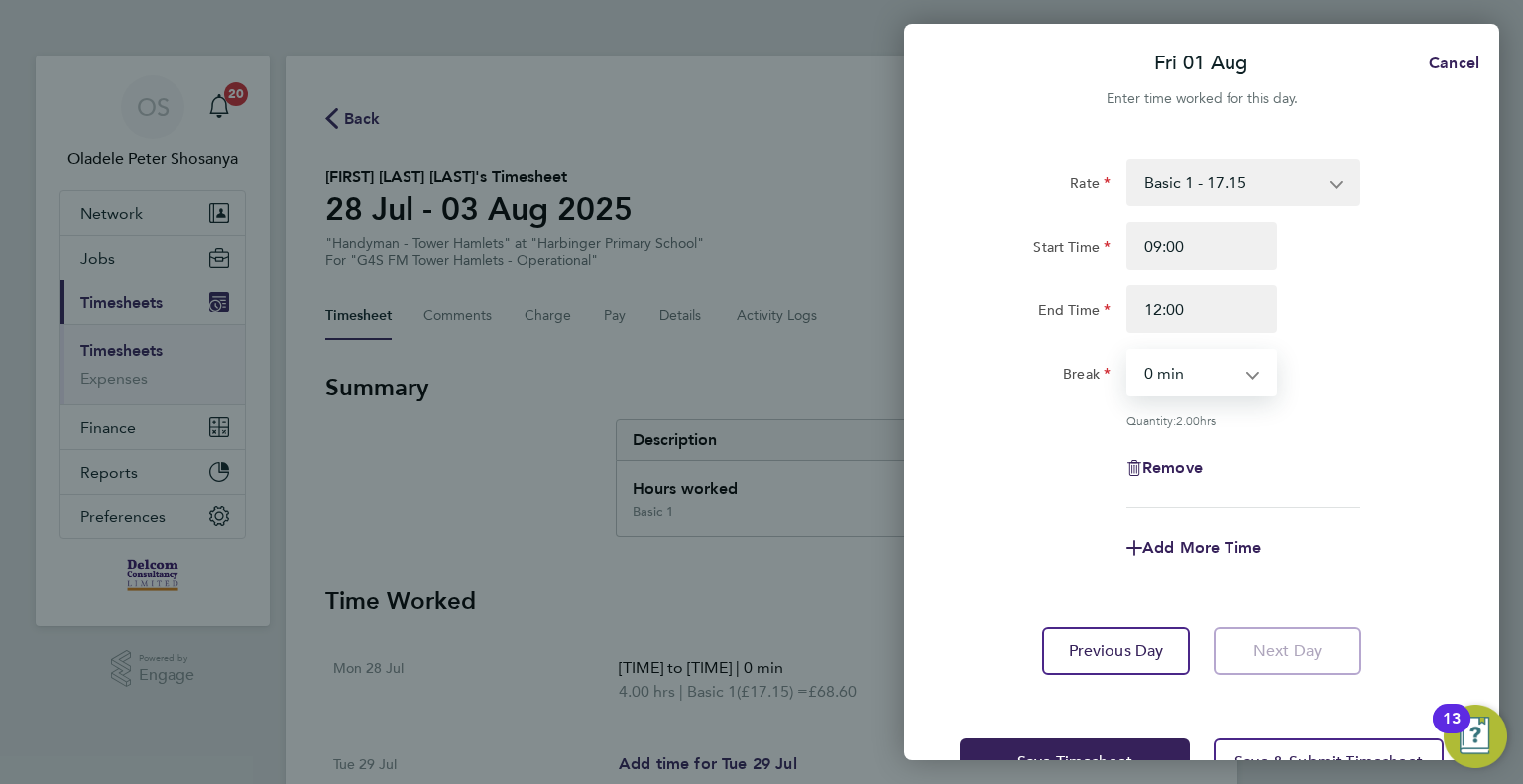 click on "0 min   15 min   30 min   45 min   60 min   75 min   90 min" at bounding box center [1190, 373] 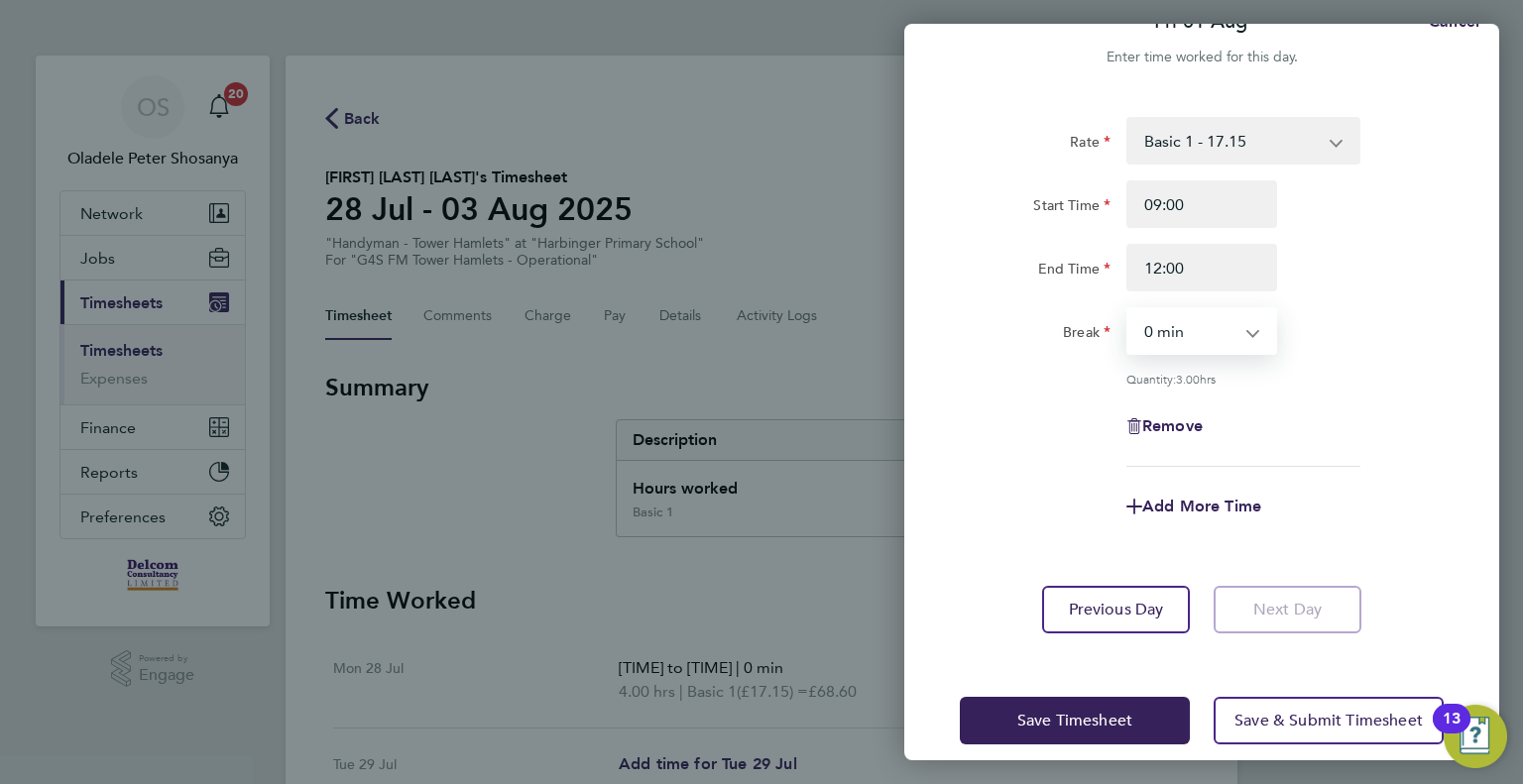 scroll, scrollTop: 62, scrollLeft: 0, axis: vertical 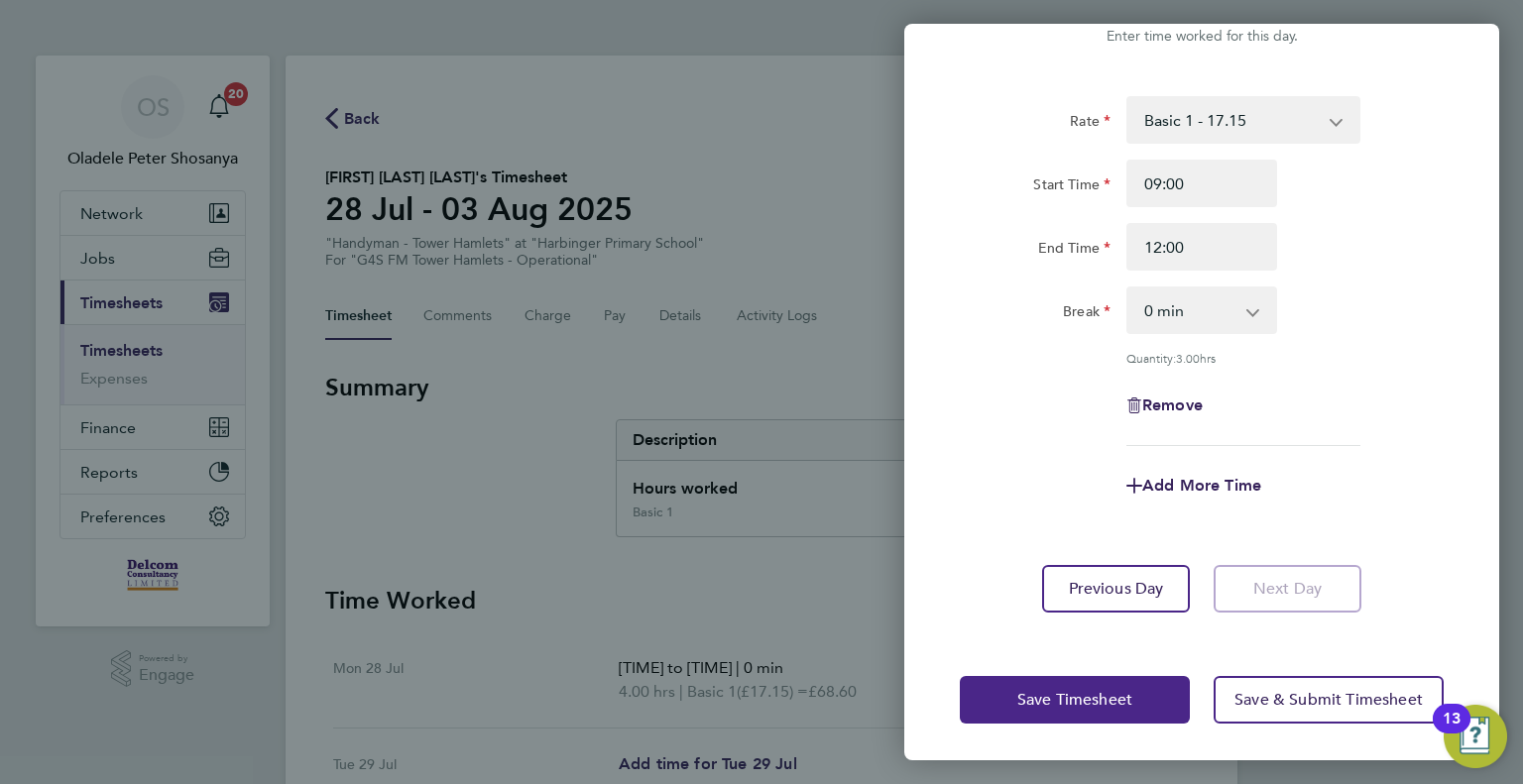 click on "Save Timesheet" 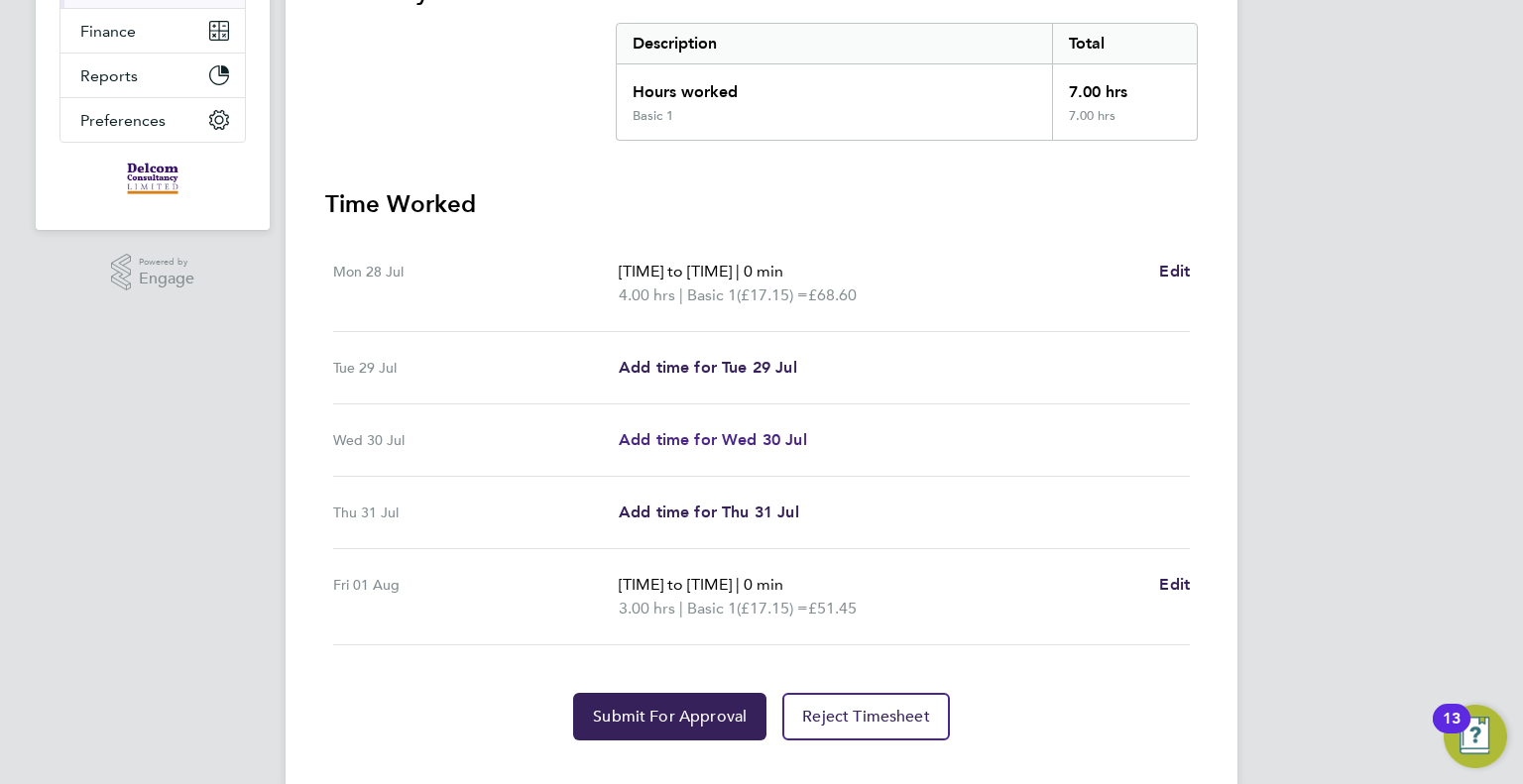 scroll, scrollTop: 429, scrollLeft: 0, axis: vertical 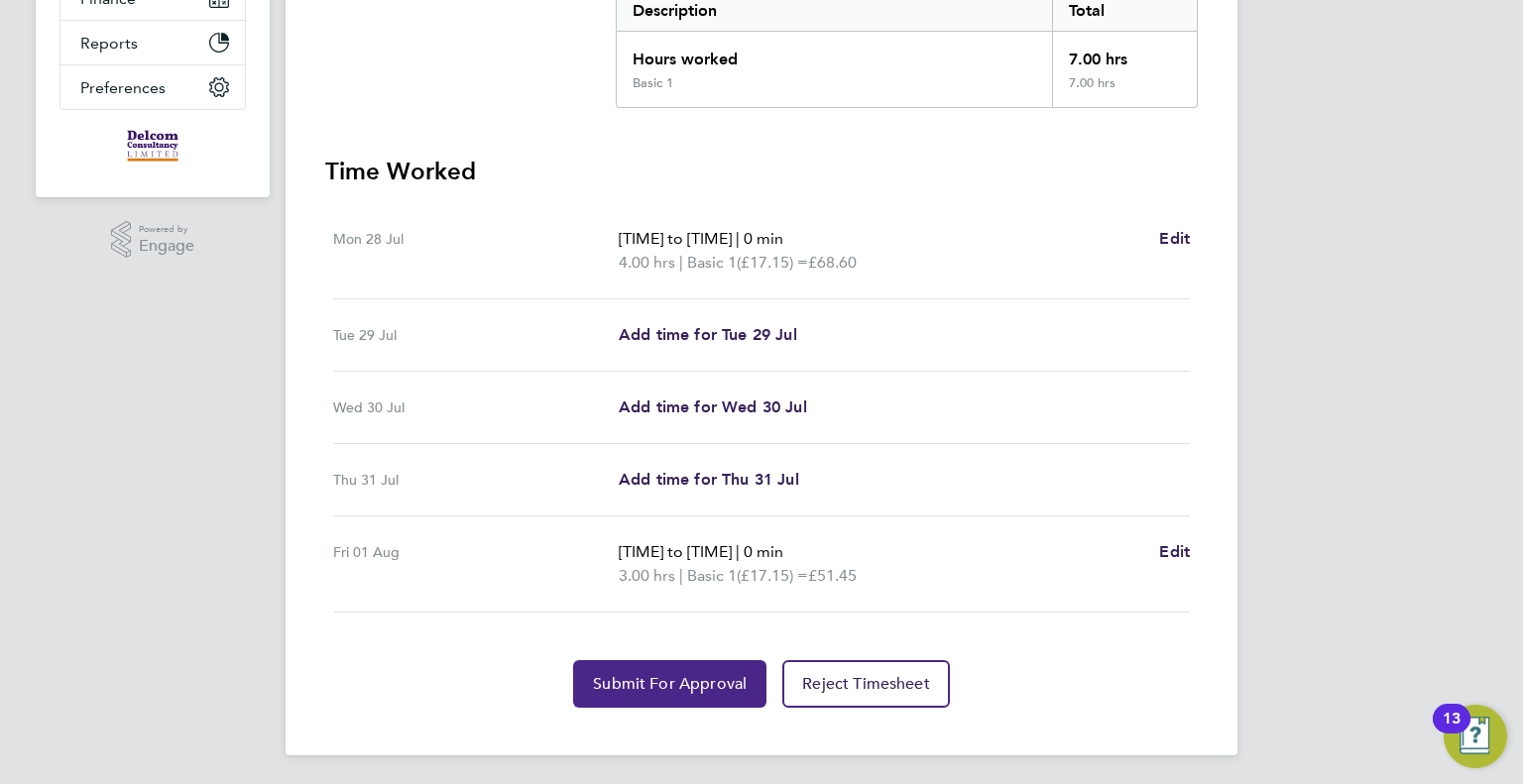 click on "Submit For Approval" 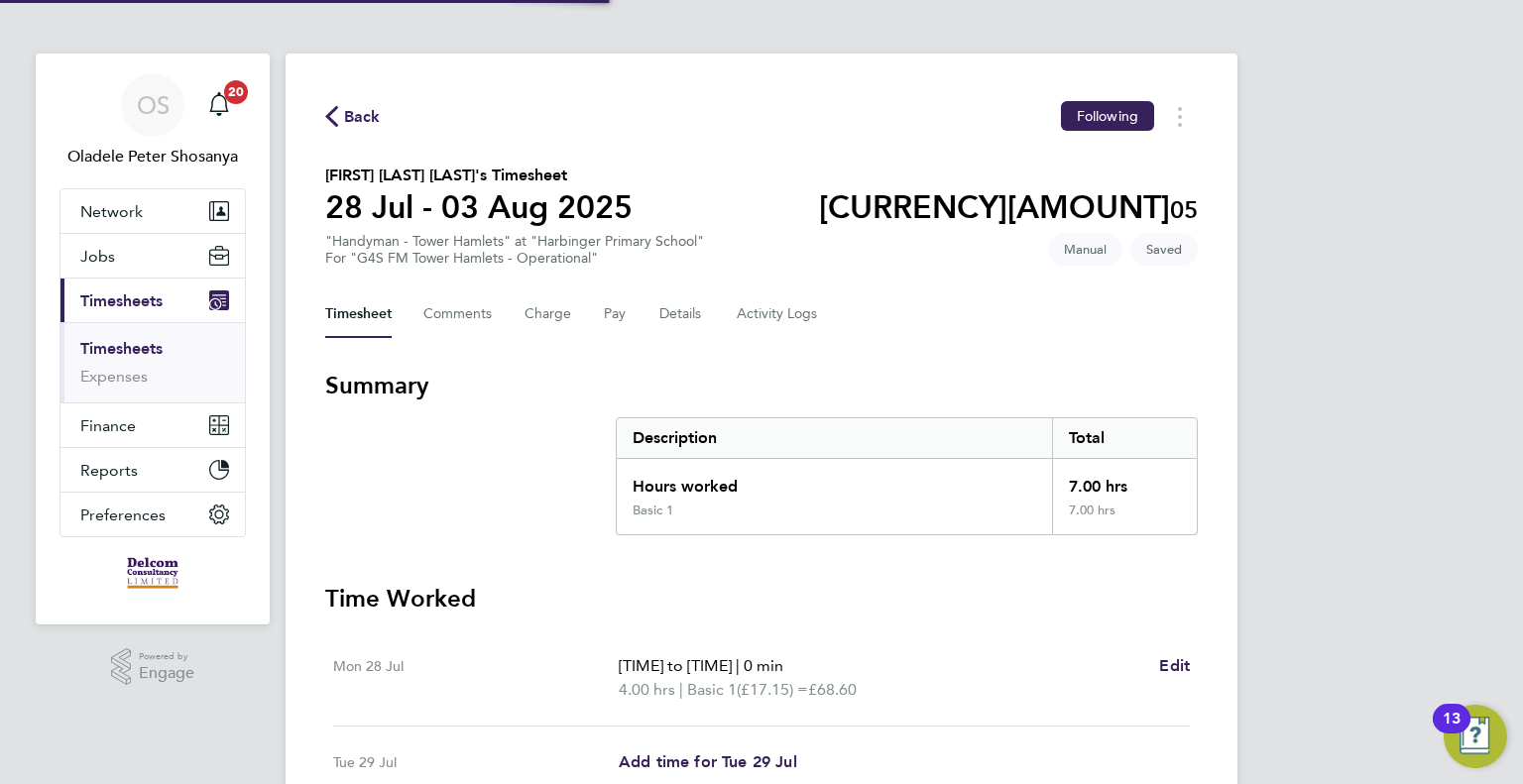 scroll, scrollTop: 0, scrollLeft: 0, axis: both 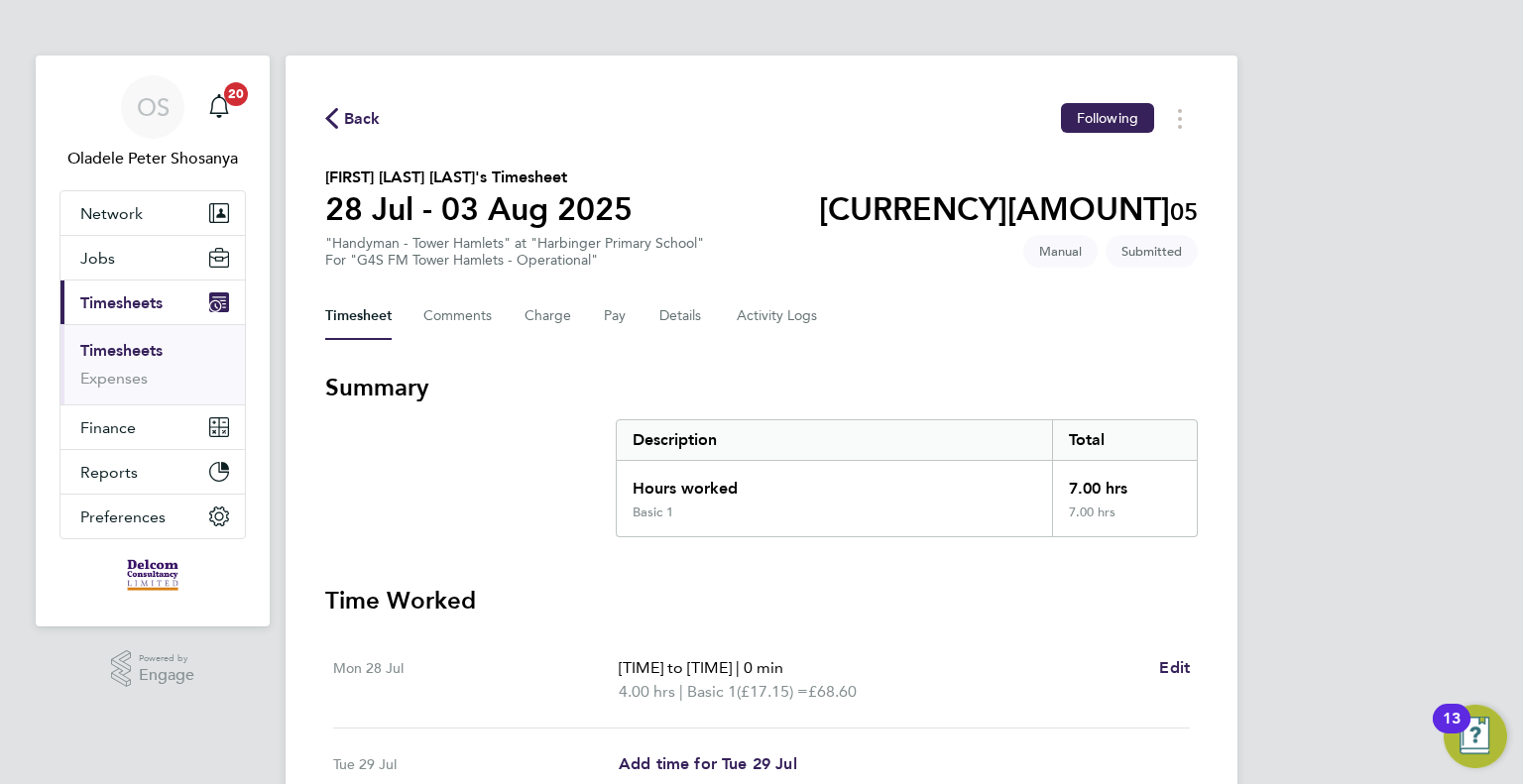 click on "Back" 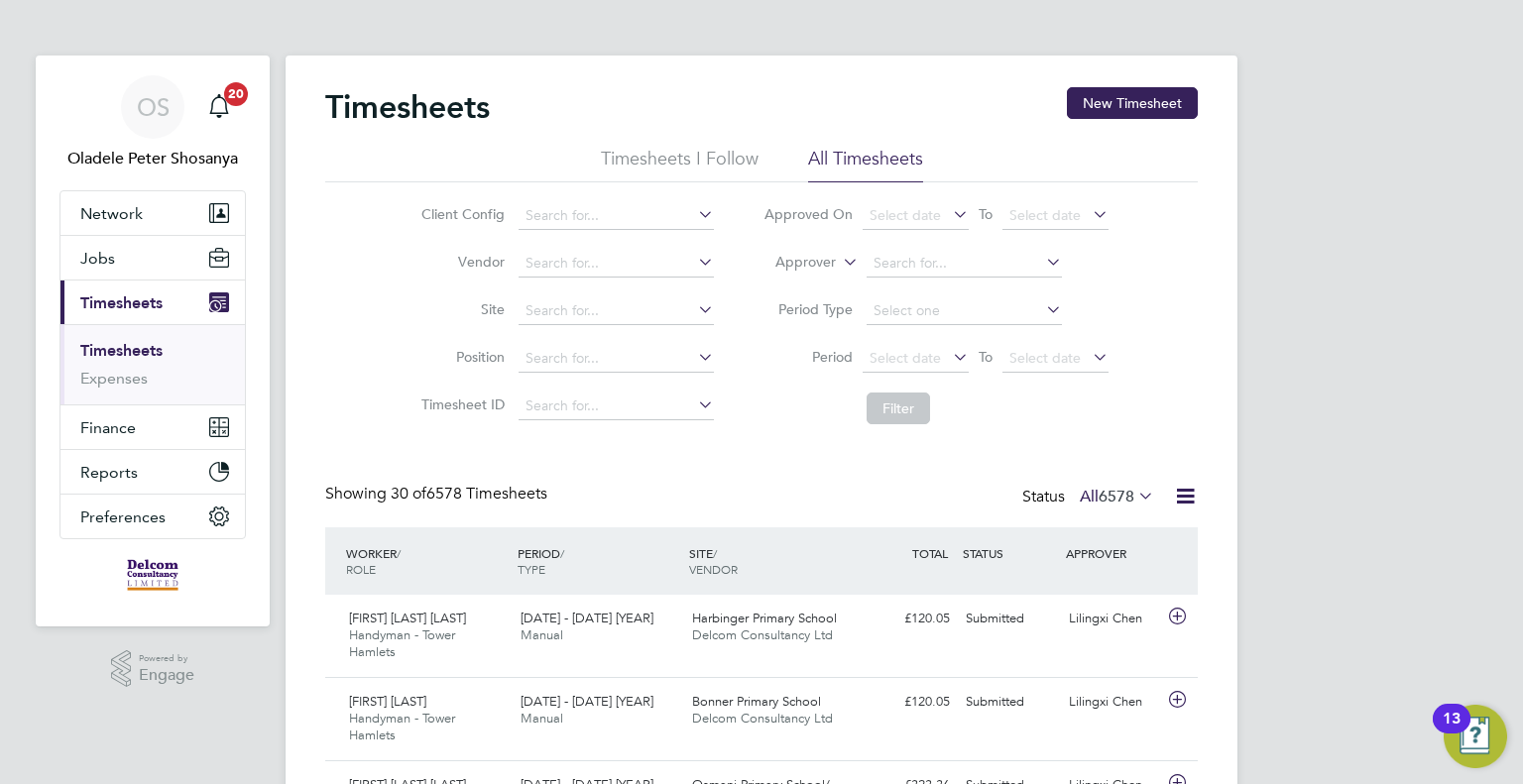 scroll, scrollTop: 10, scrollLeft: 10, axis: both 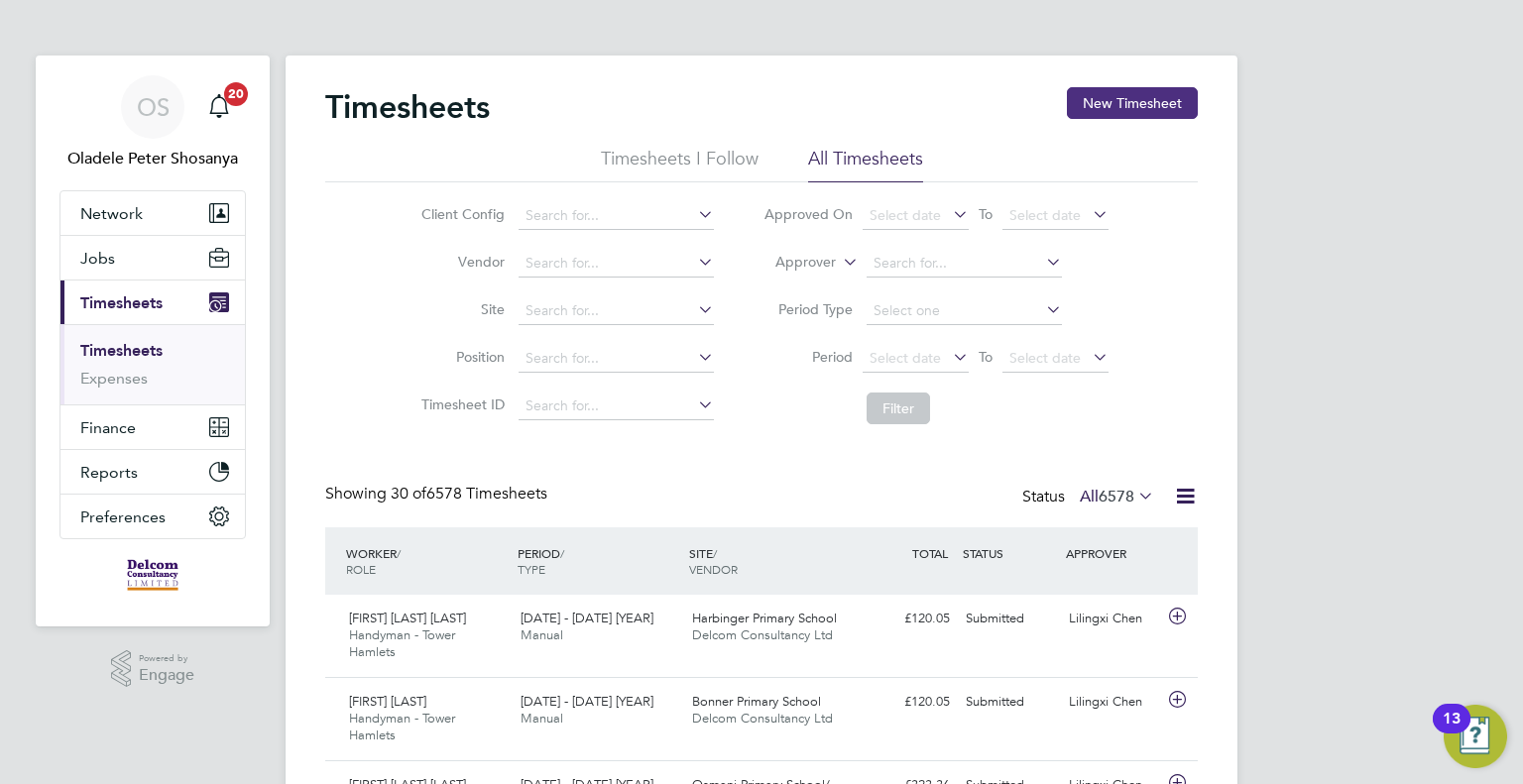 click on "New Timesheet" 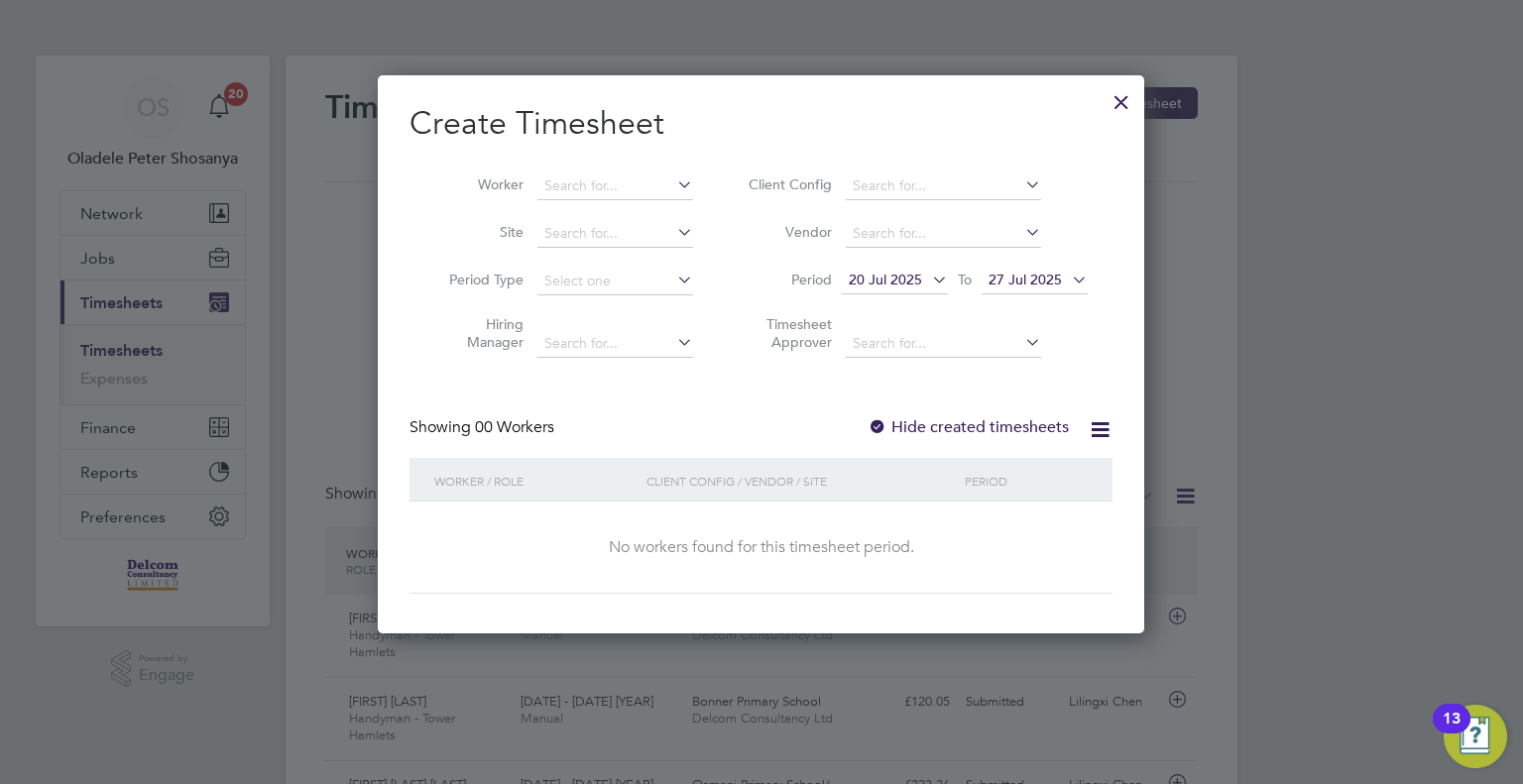 click on "20 Jul 2025" at bounding box center [885, 280] 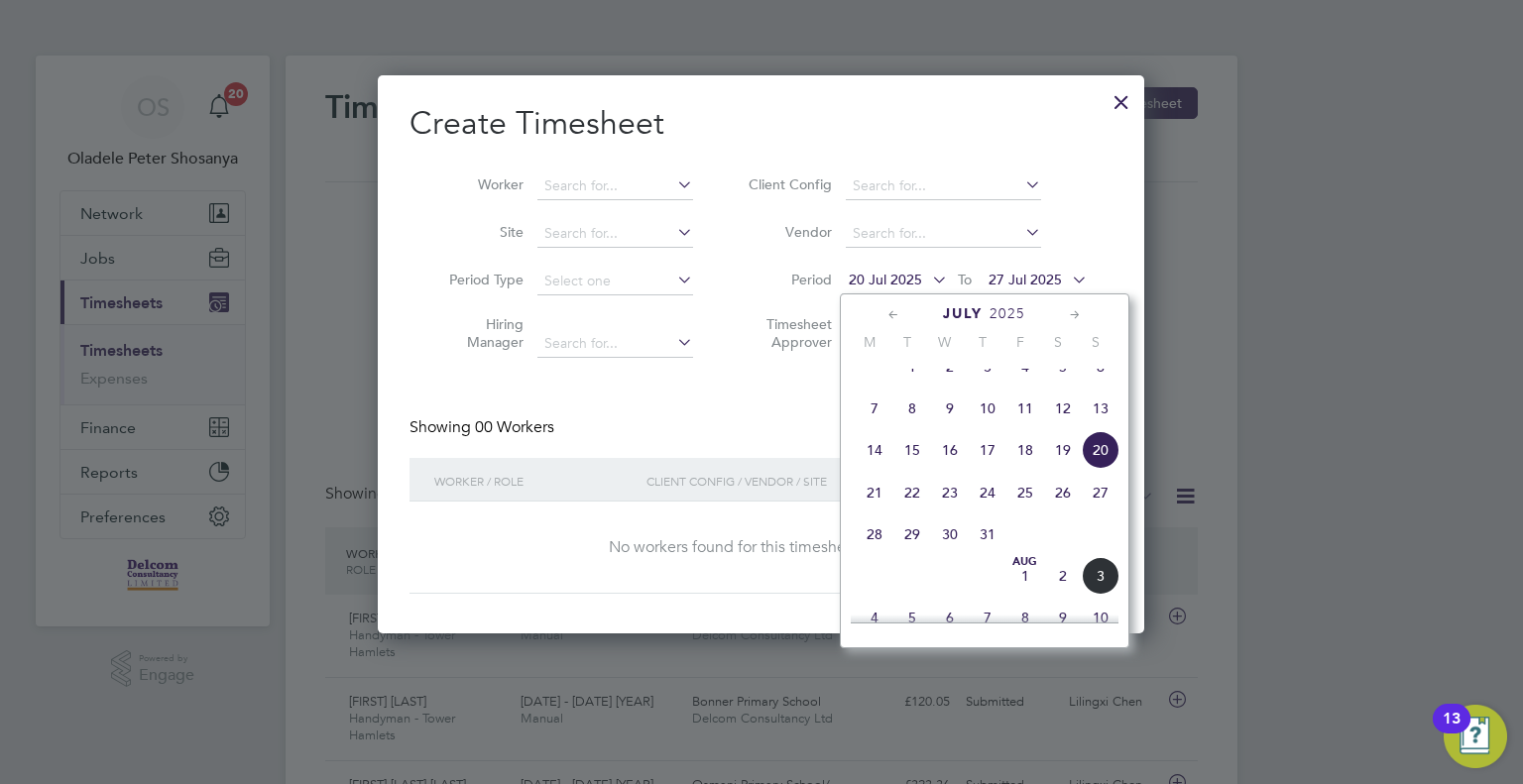 click on "28" 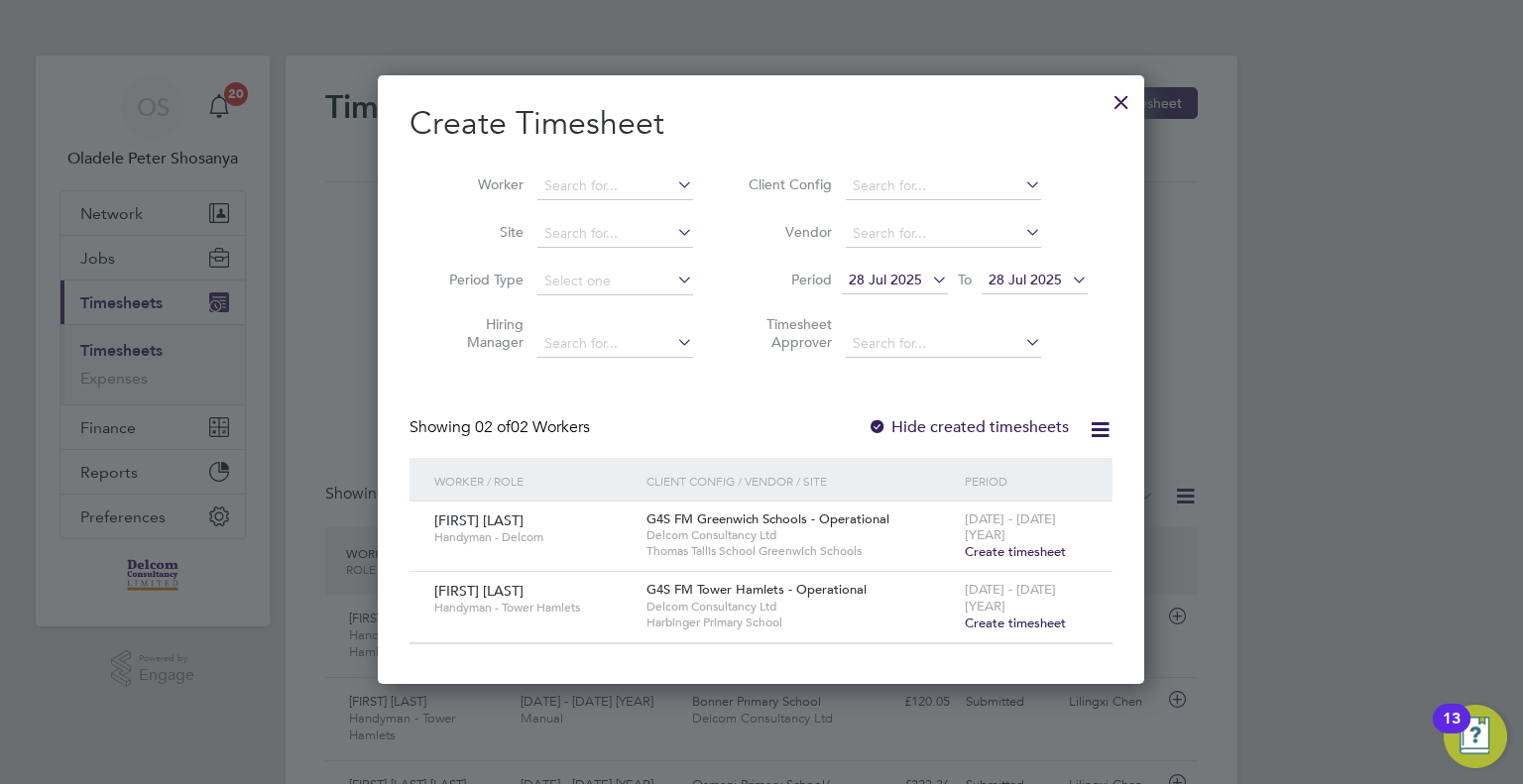 click on "28 Jul 2025" at bounding box center (1025, 280) 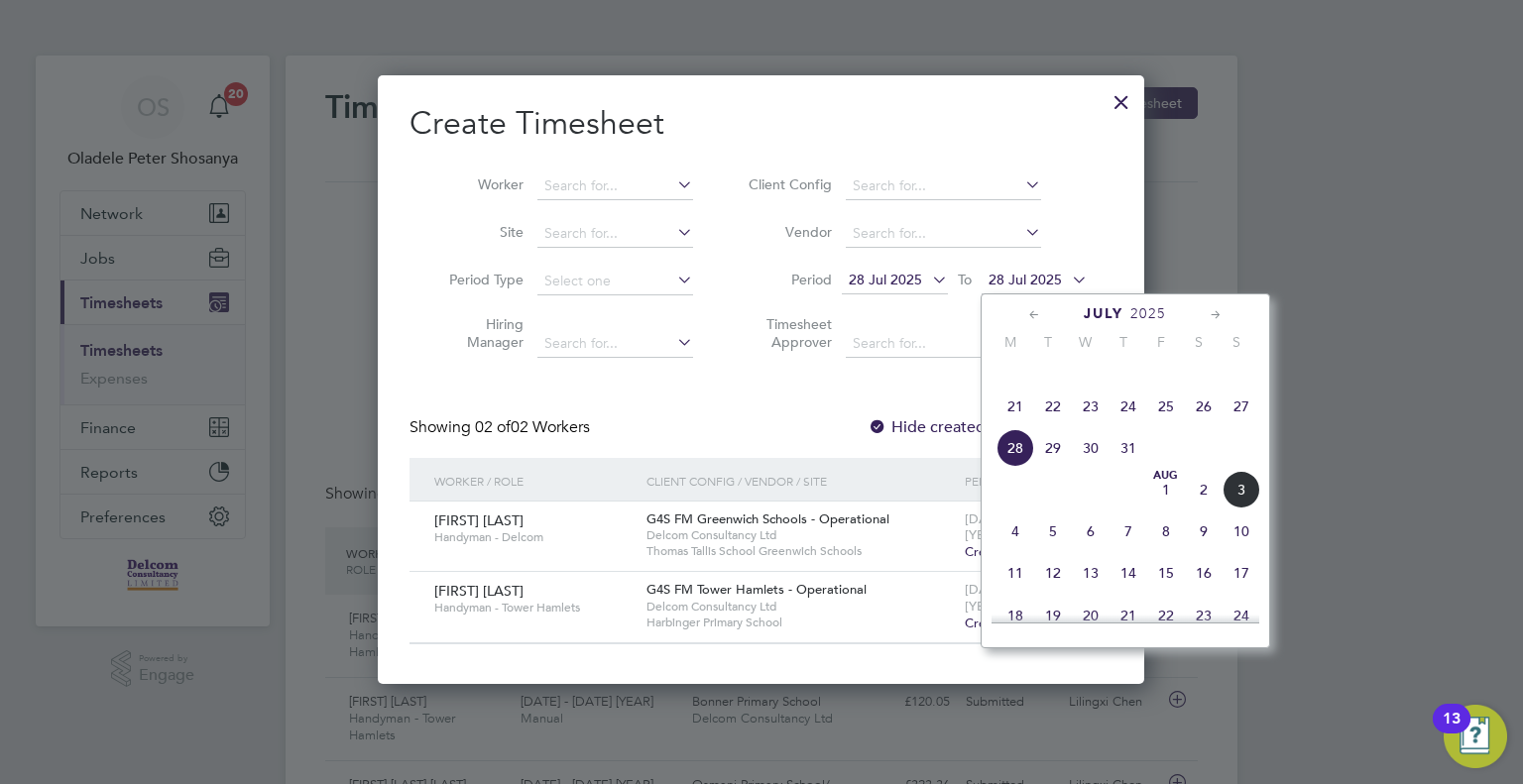 click on "3" 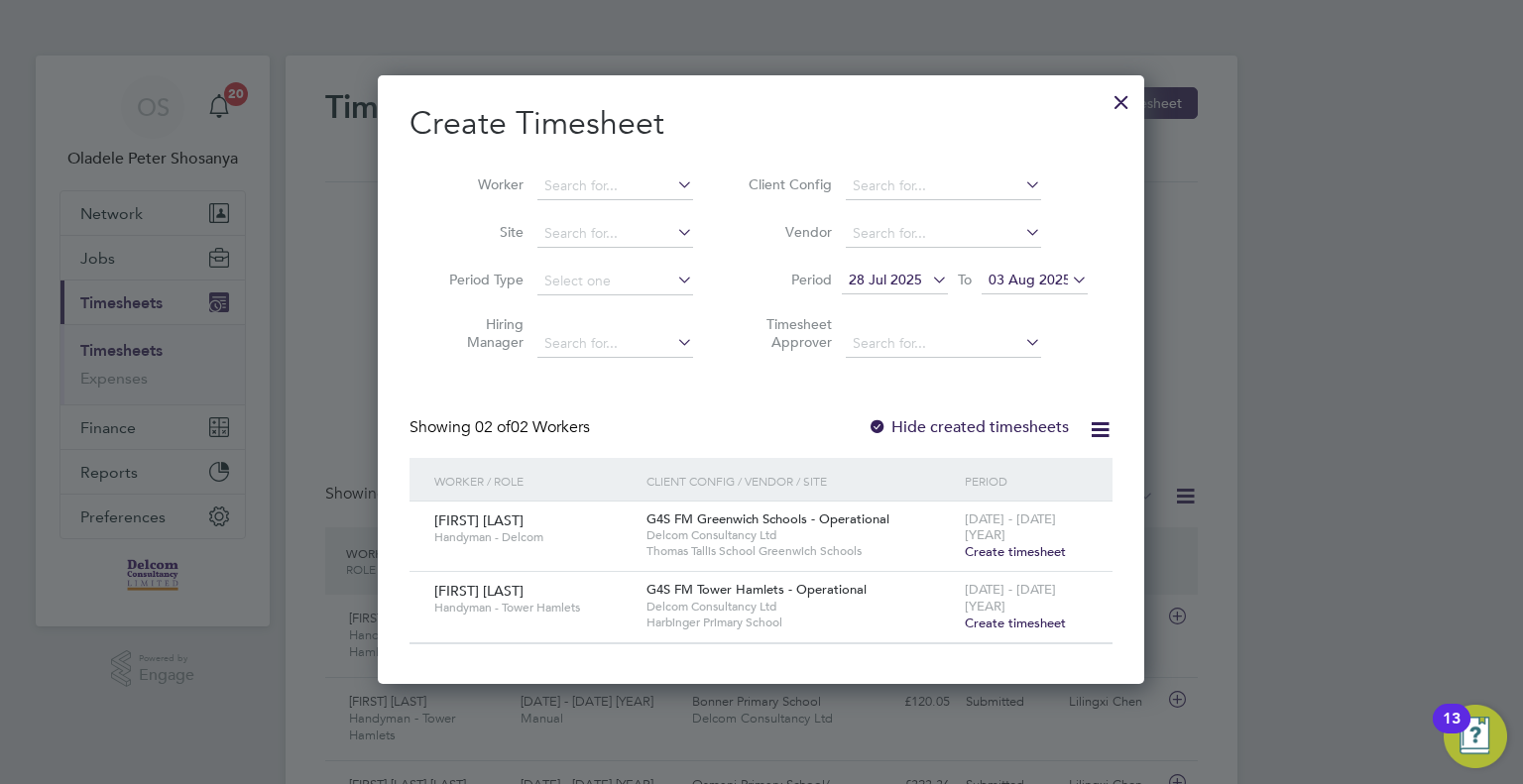 click on "Create timesheet" at bounding box center (1015, 622) 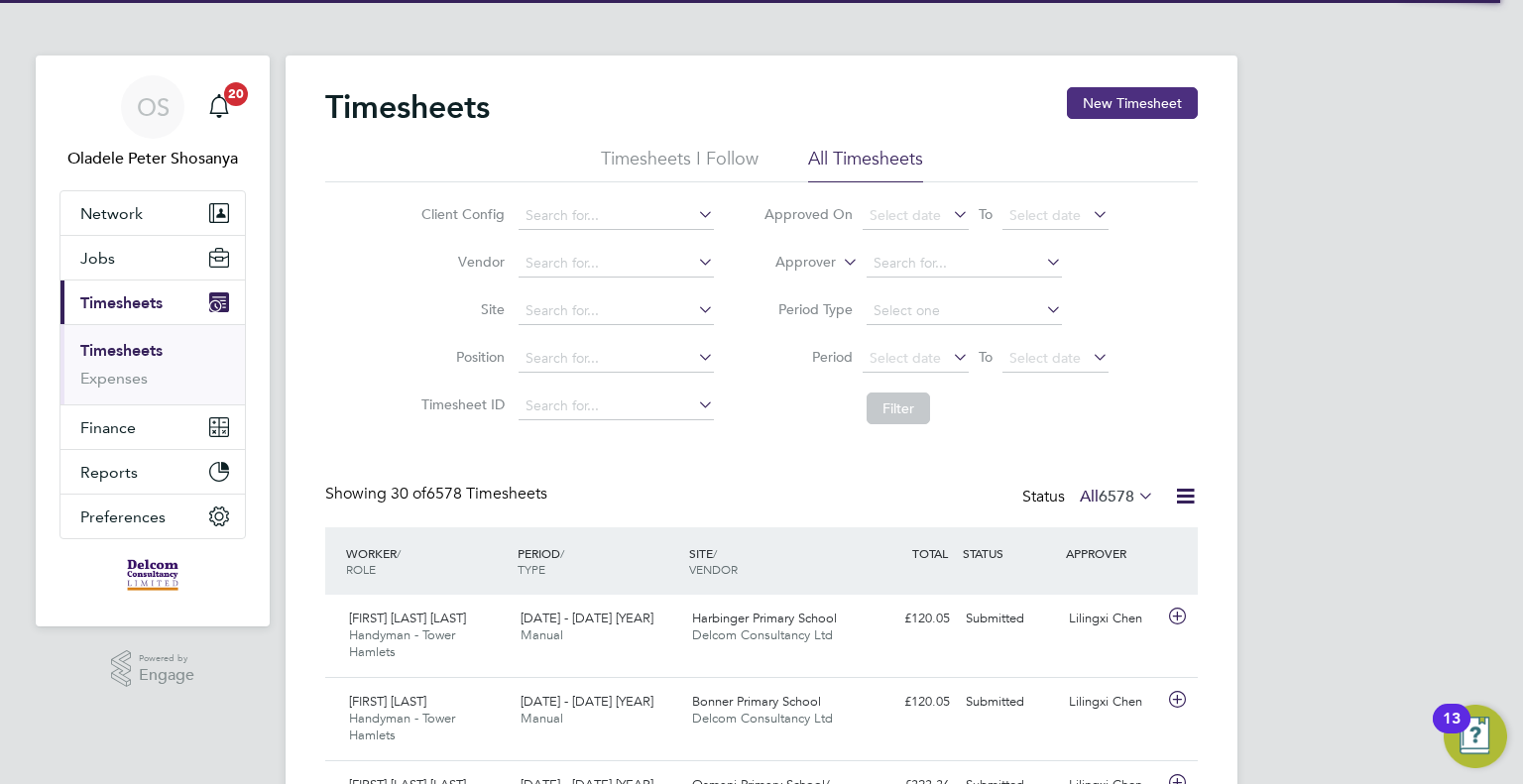 click on "New Timesheet" 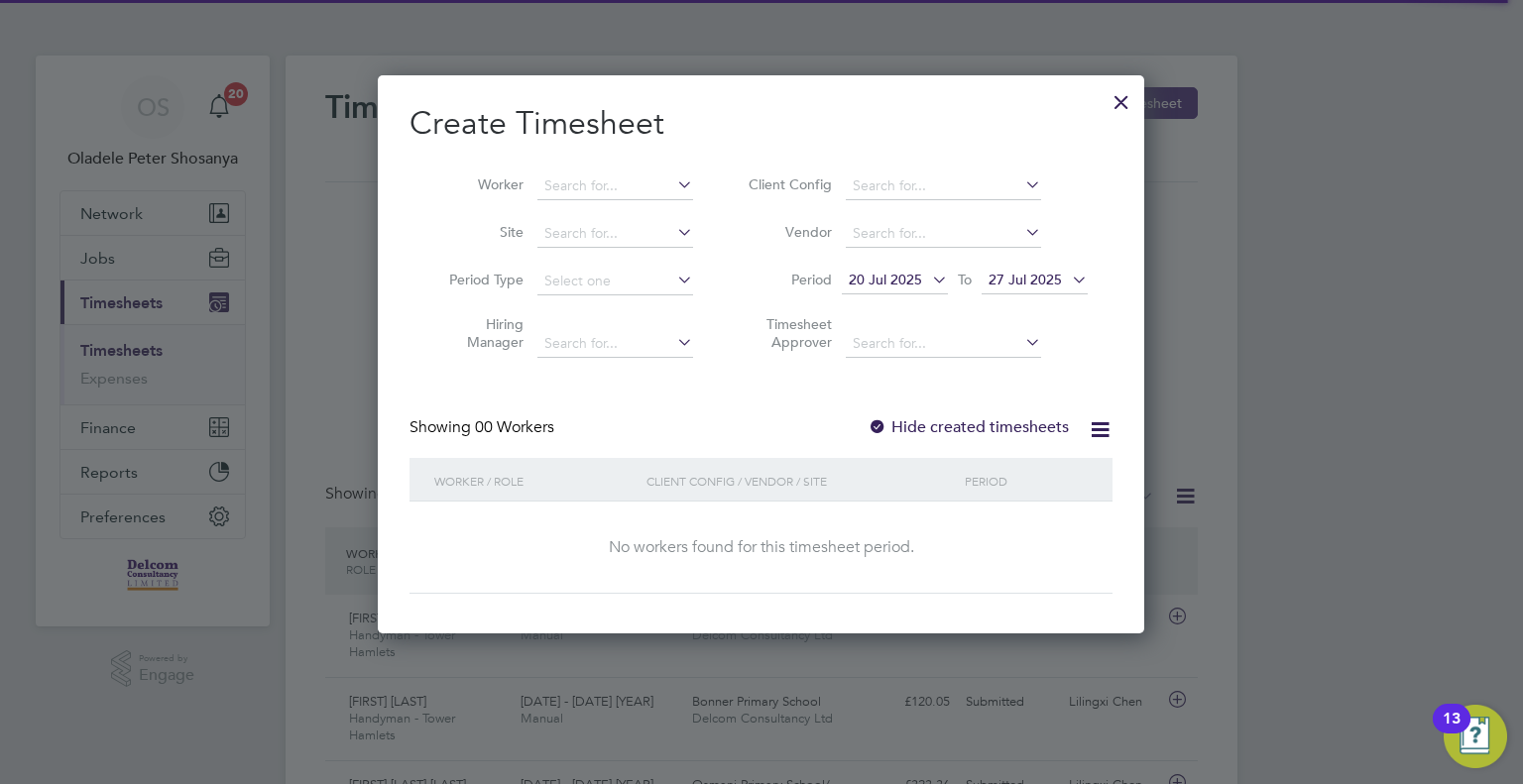 scroll, scrollTop: 10, scrollLeft: 10, axis: both 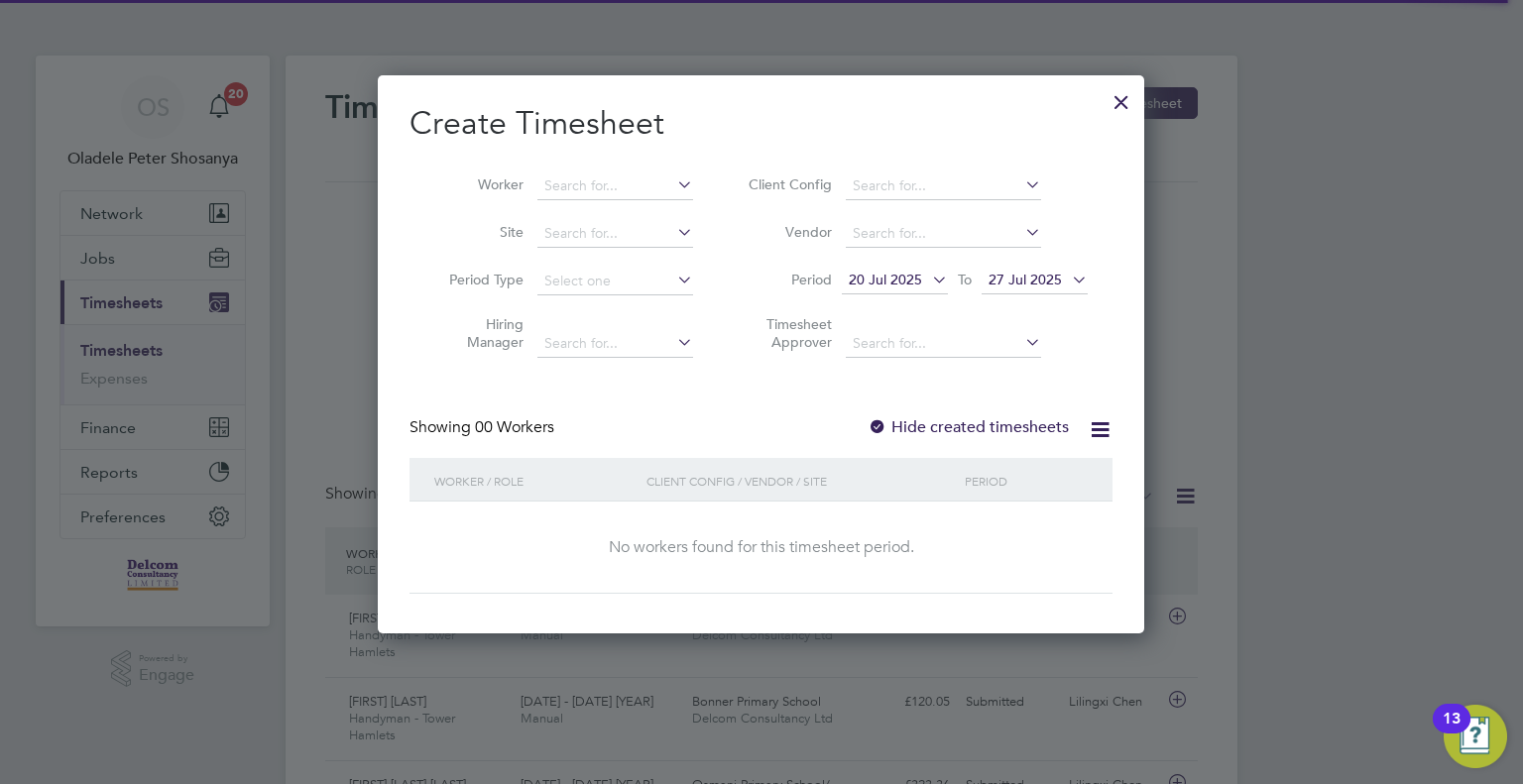 click at bounding box center [1121, 97] 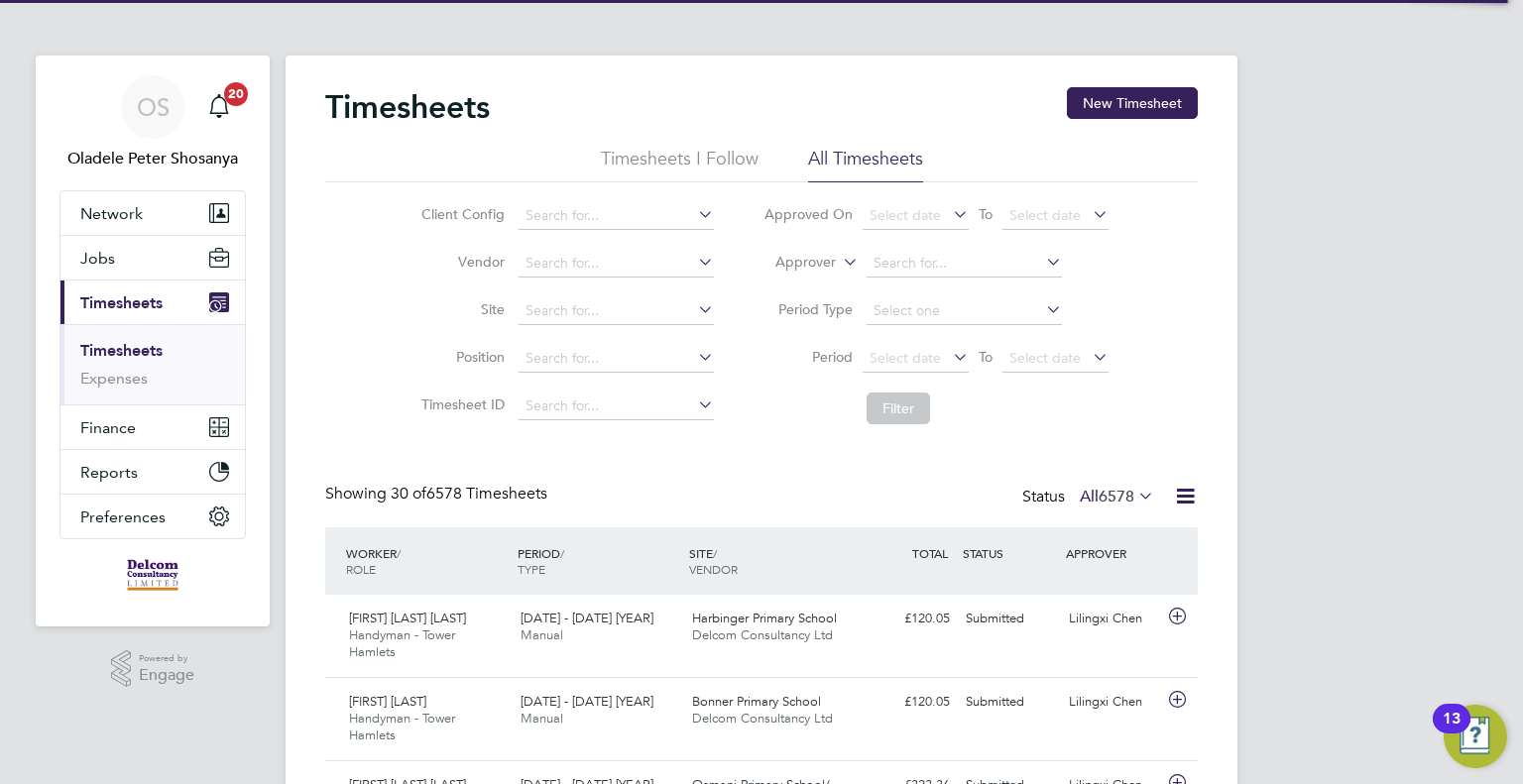scroll, scrollTop: 10, scrollLeft: 10, axis: both 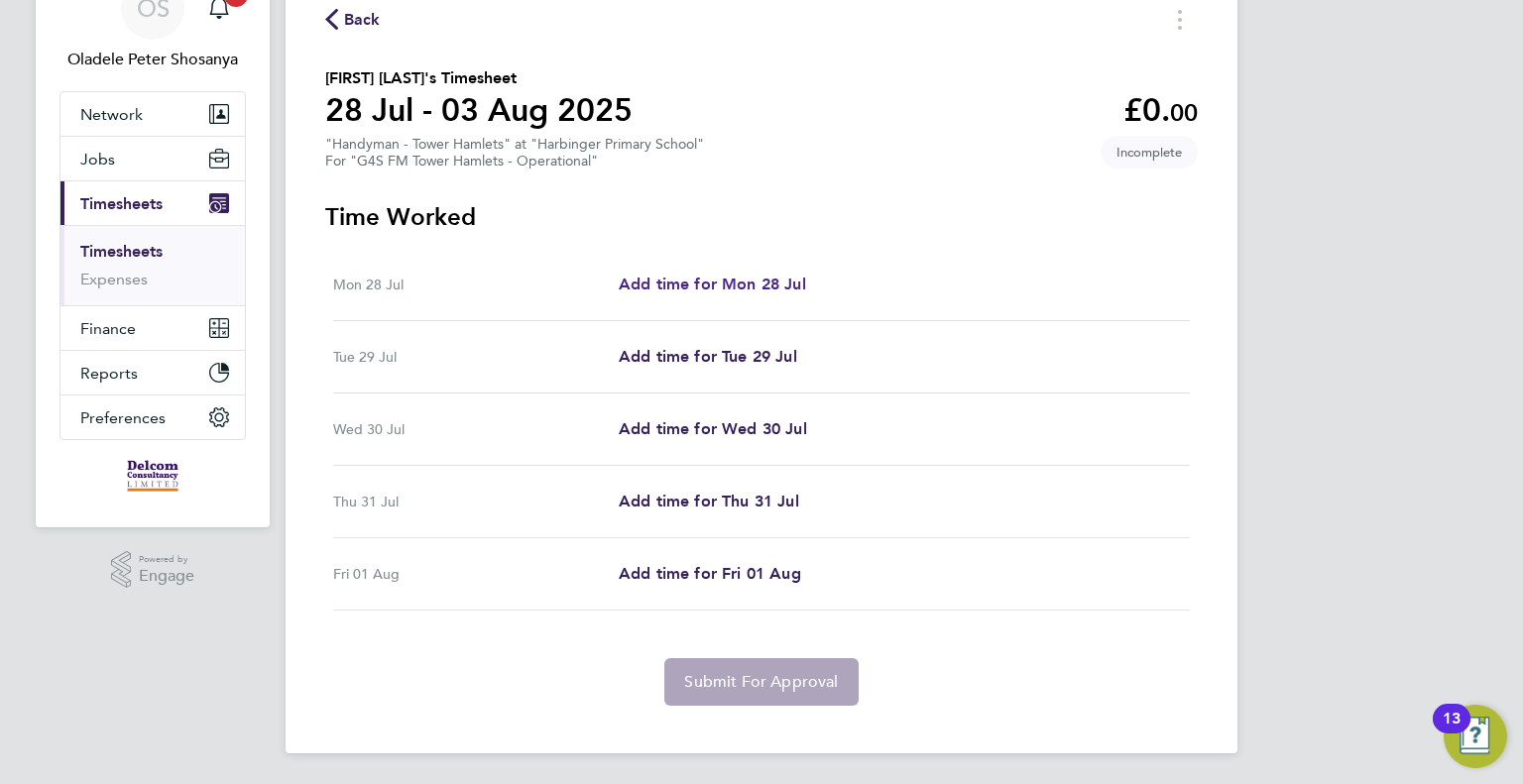 click on "Add time for Mon 28 Jul" at bounding box center [712, 283] 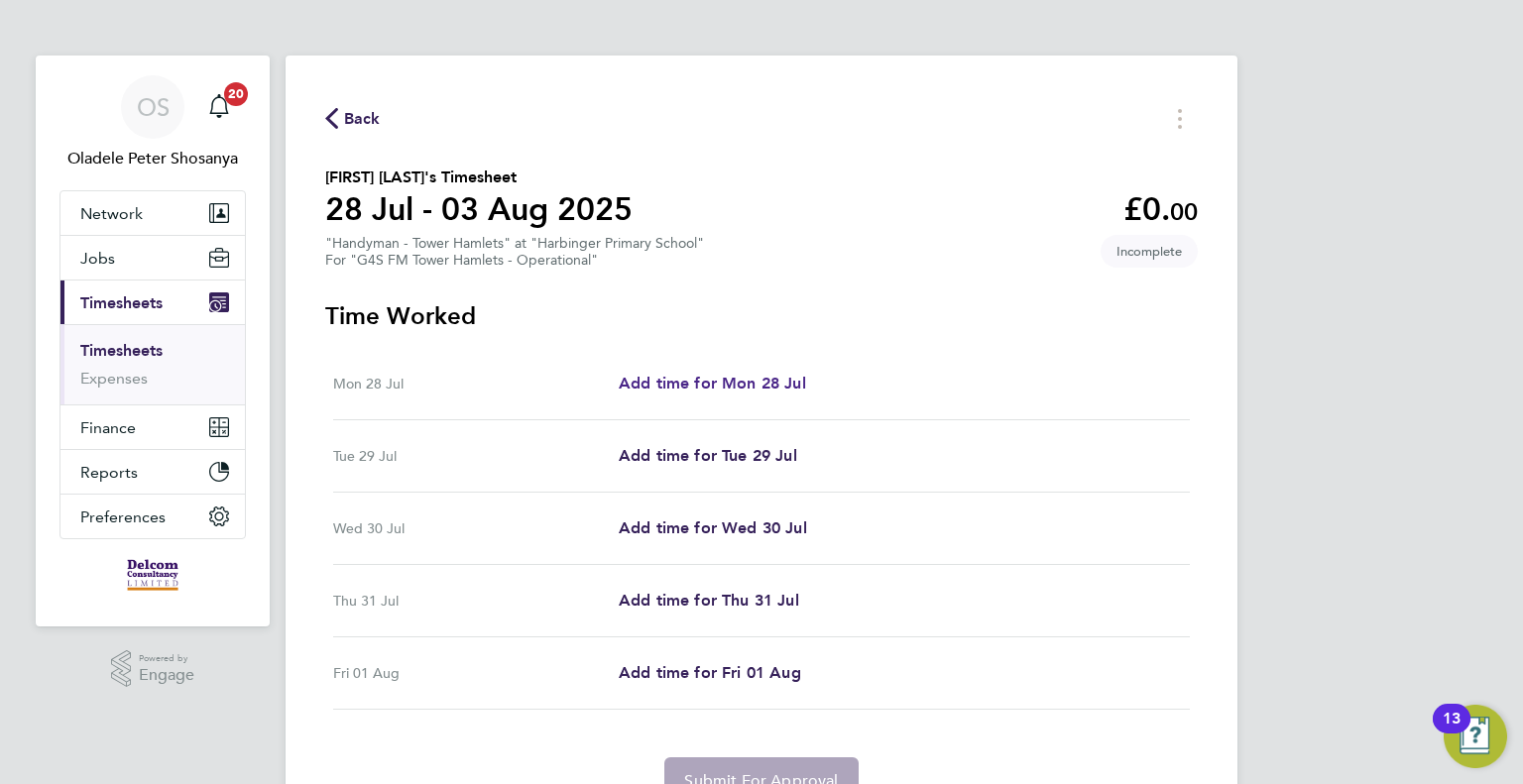 select on "60" 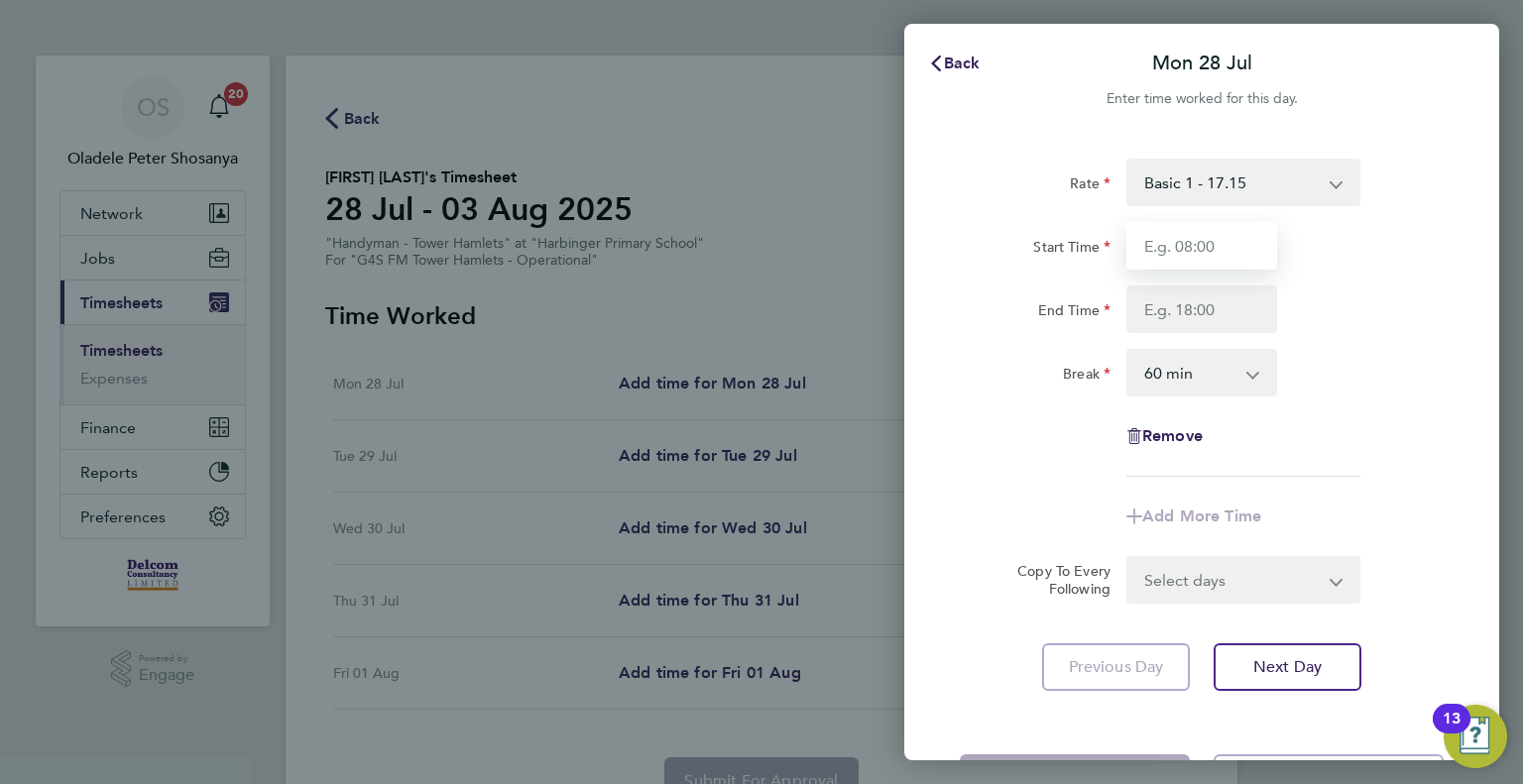 click on "Start Time" at bounding box center [1202, 246] 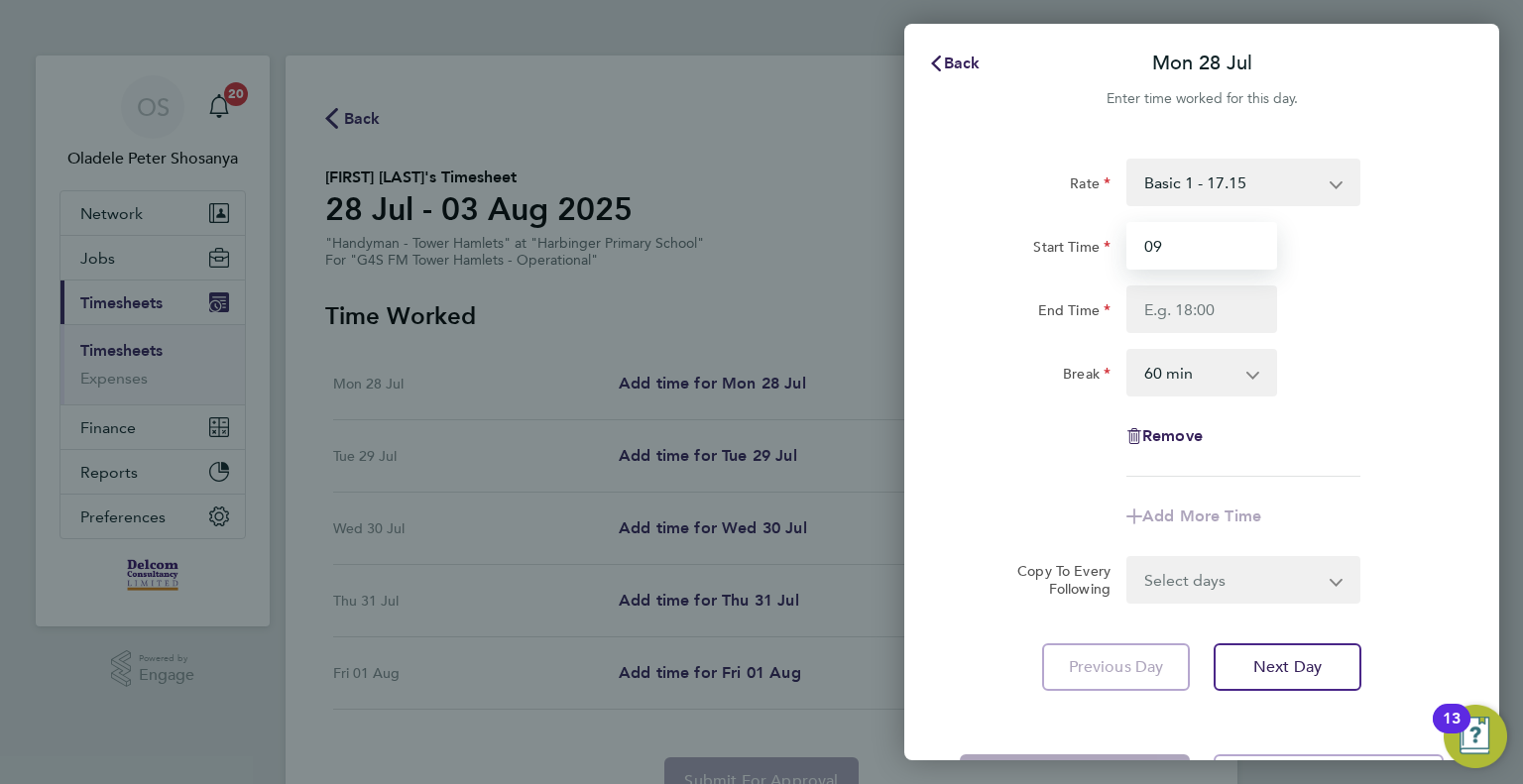 type on "09:00" 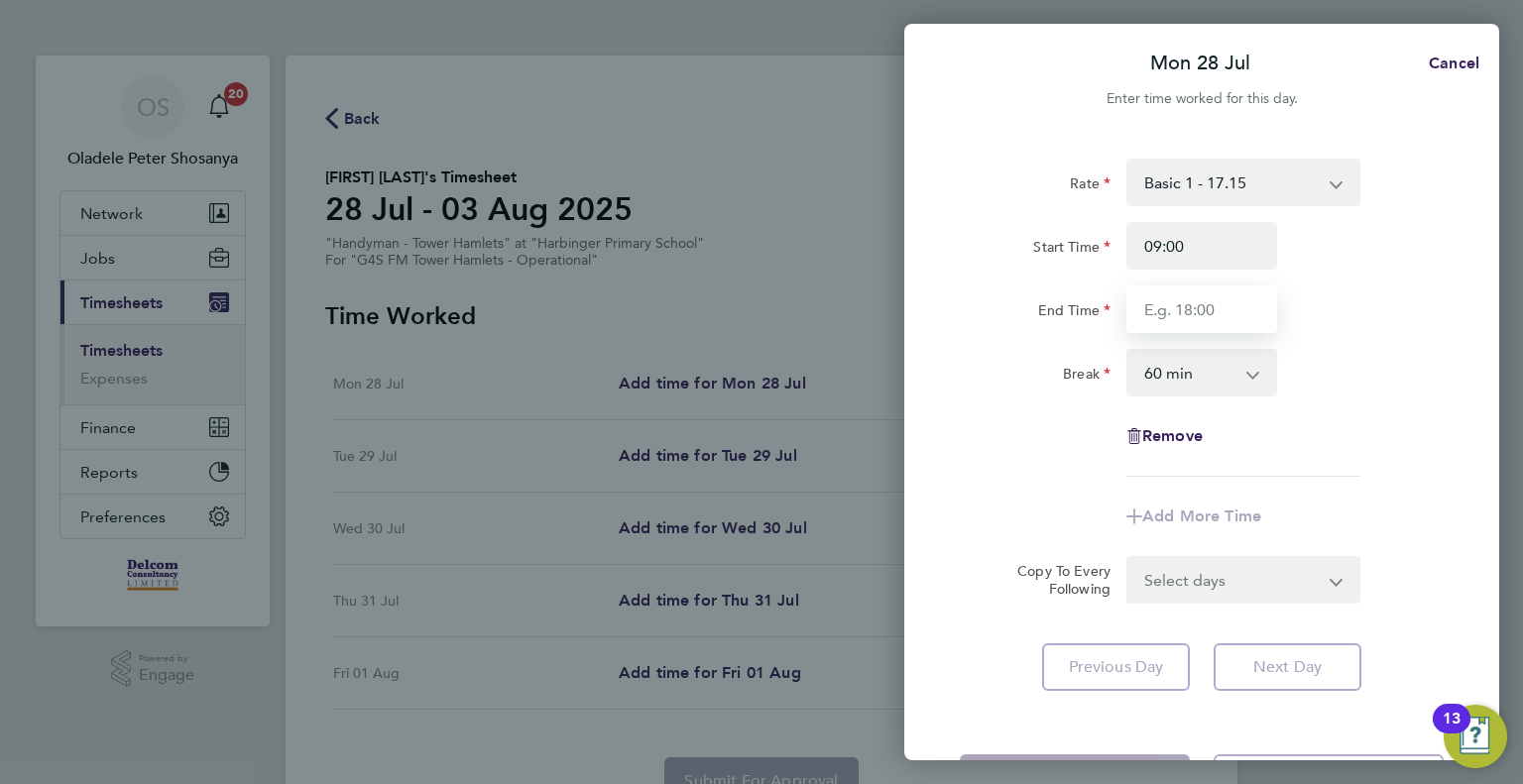 click on "End Time" at bounding box center [1202, 309] 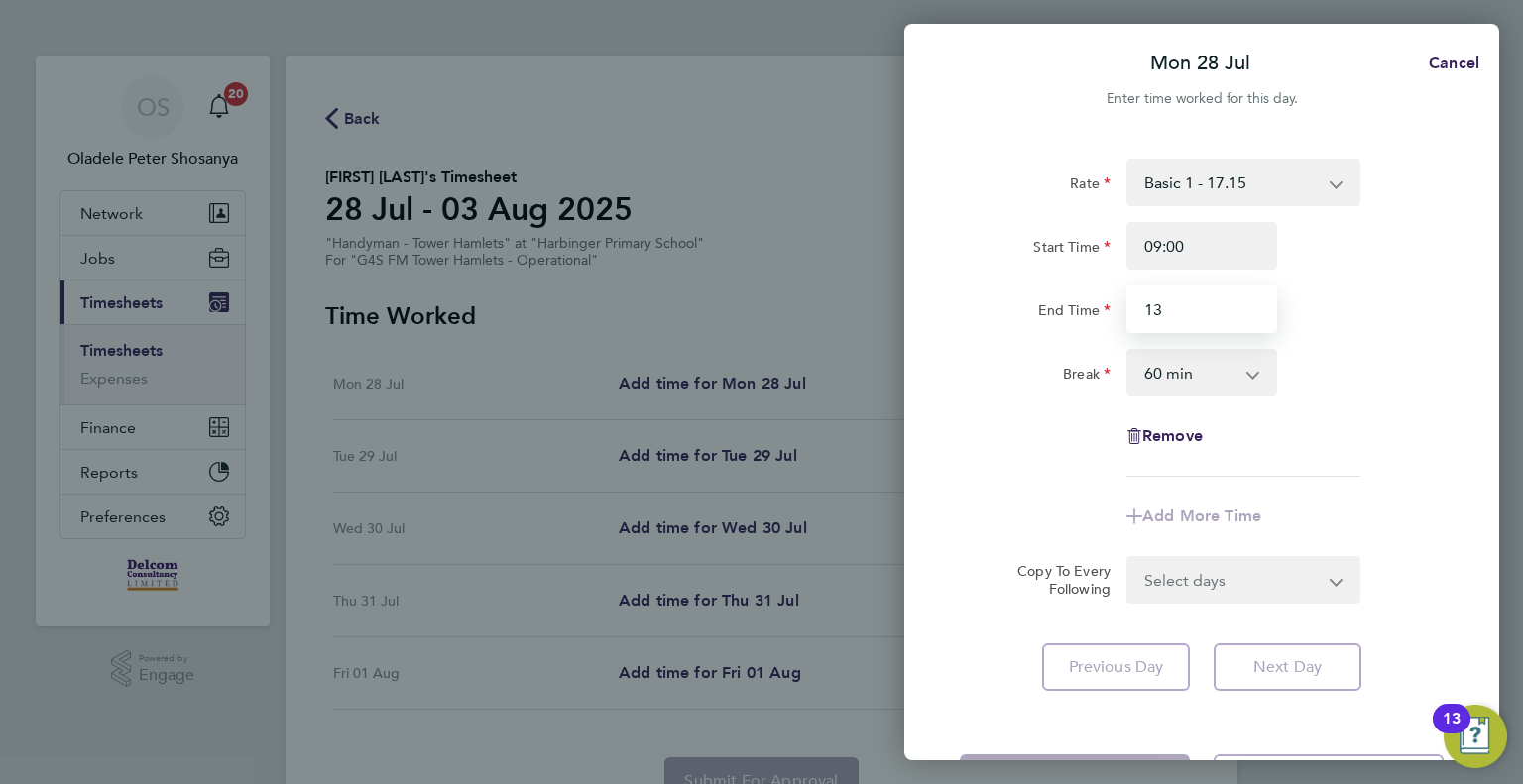 type on "13:00" 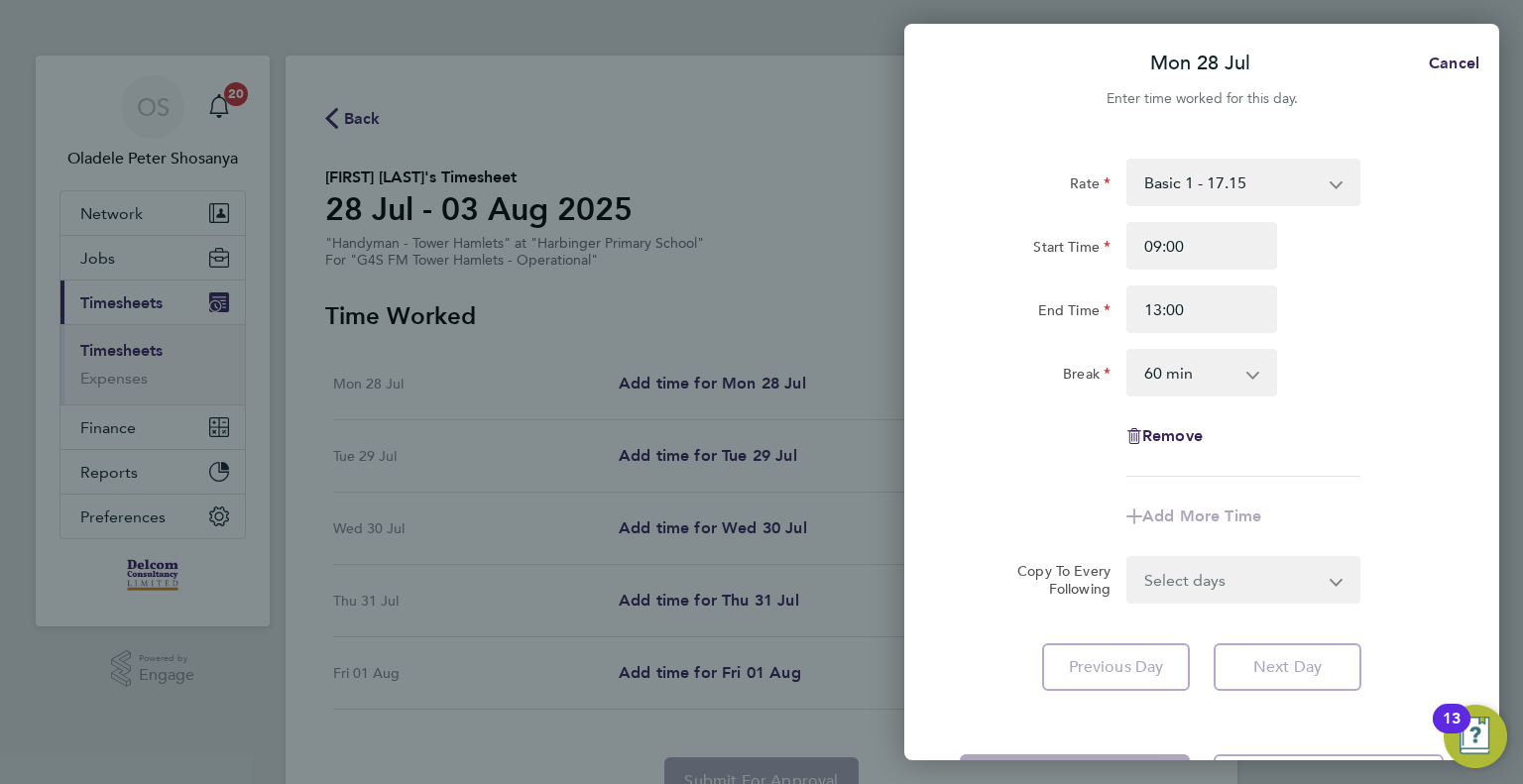 click on "0 min   15 min   30 min   45 min   60 min   75 min   90 min" at bounding box center (1190, 373) 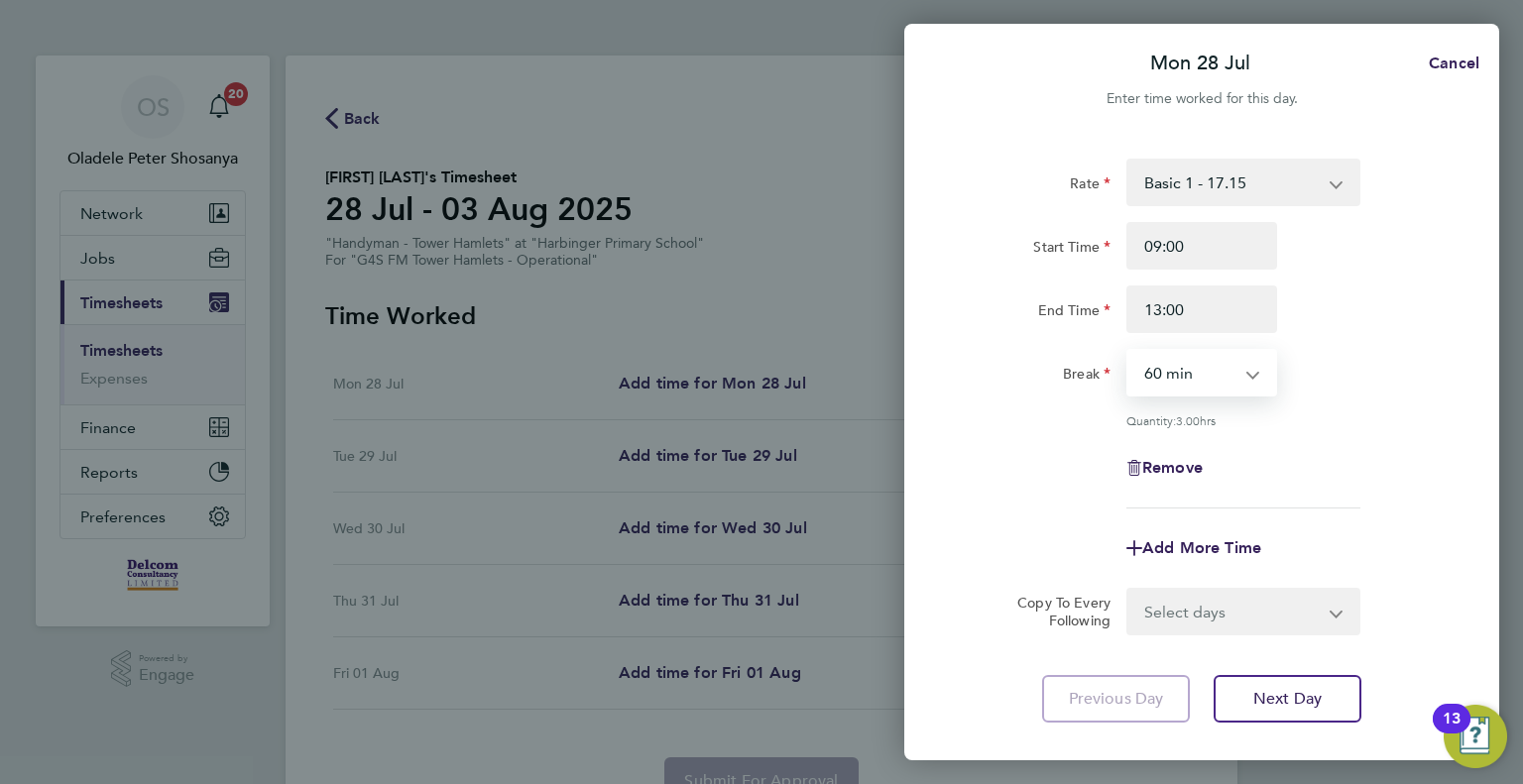 select on "0" 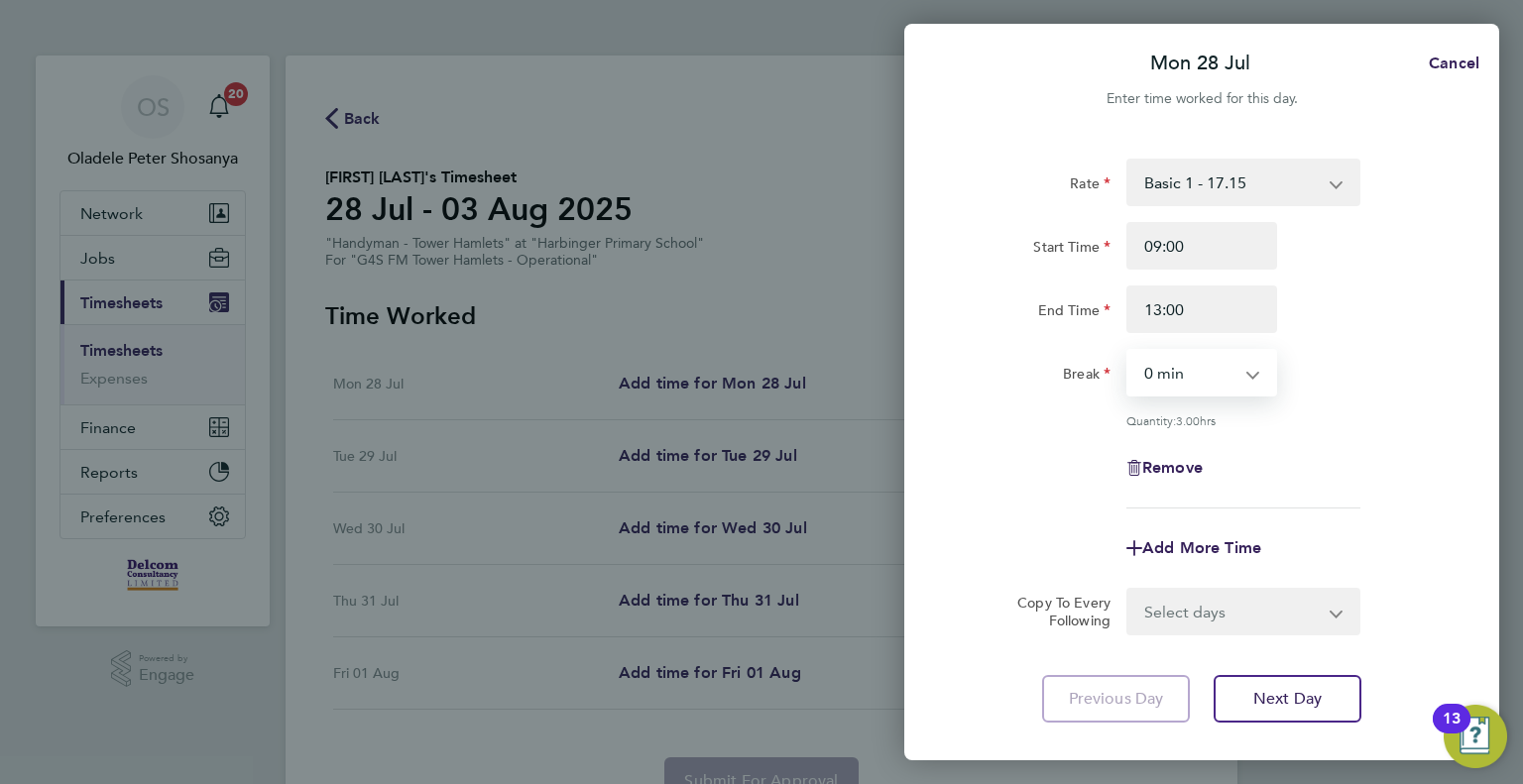 click on "0 min   15 min   30 min   45 min   60 min   75 min   90 min" at bounding box center (1190, 373) 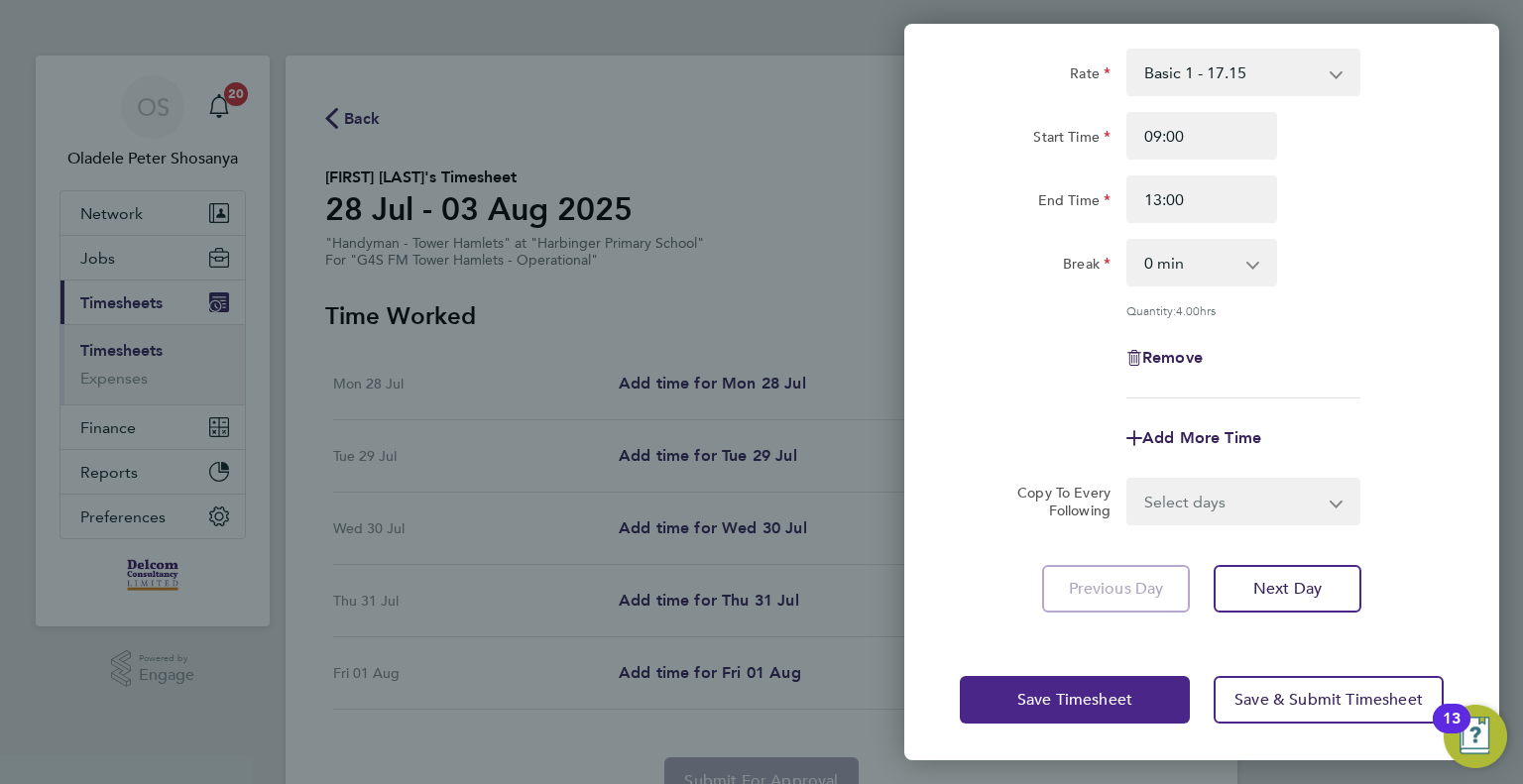 click on "Save Timesheet" 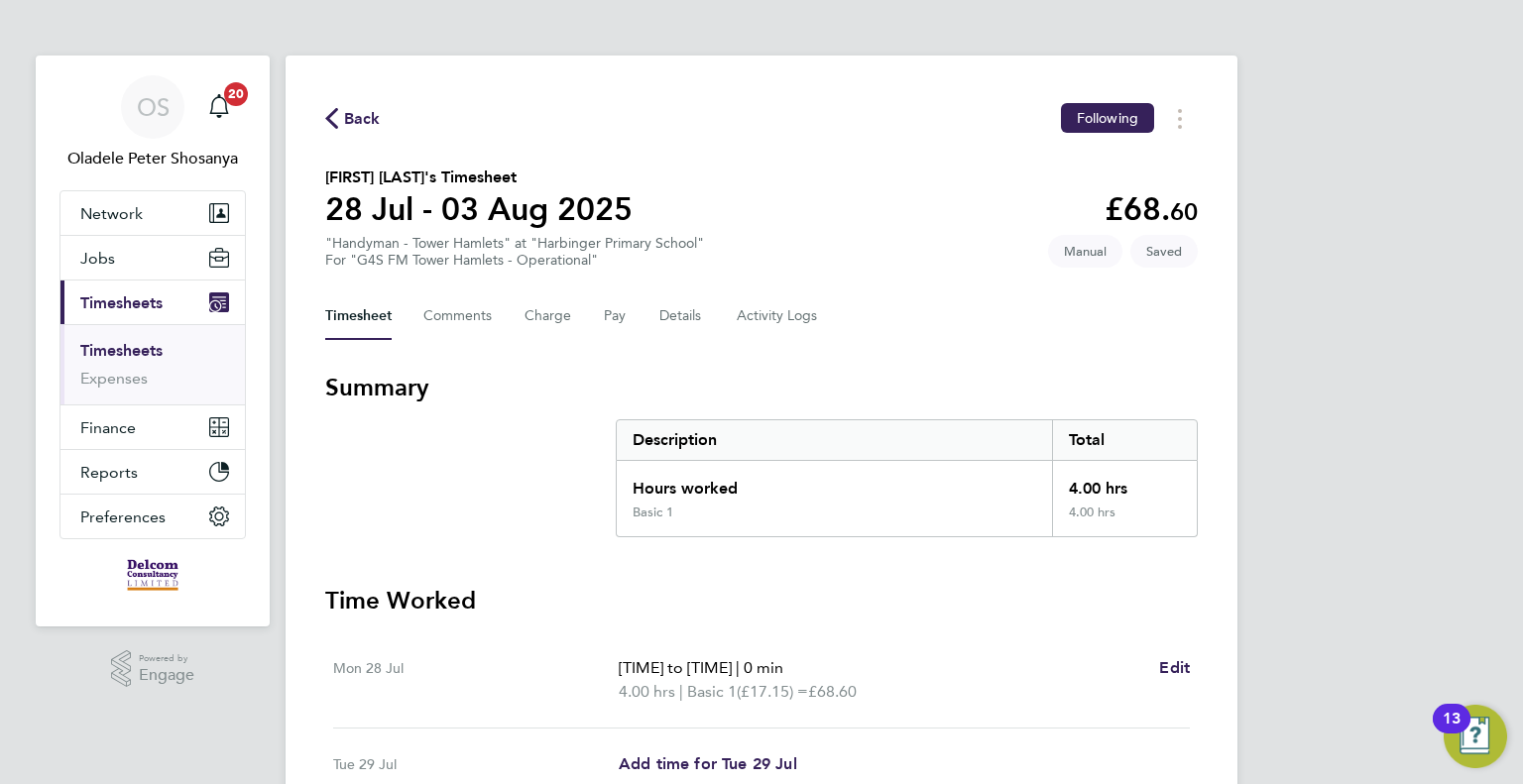 scroll, scrollTop: 405, scrollLeft: 0, axis: vertical 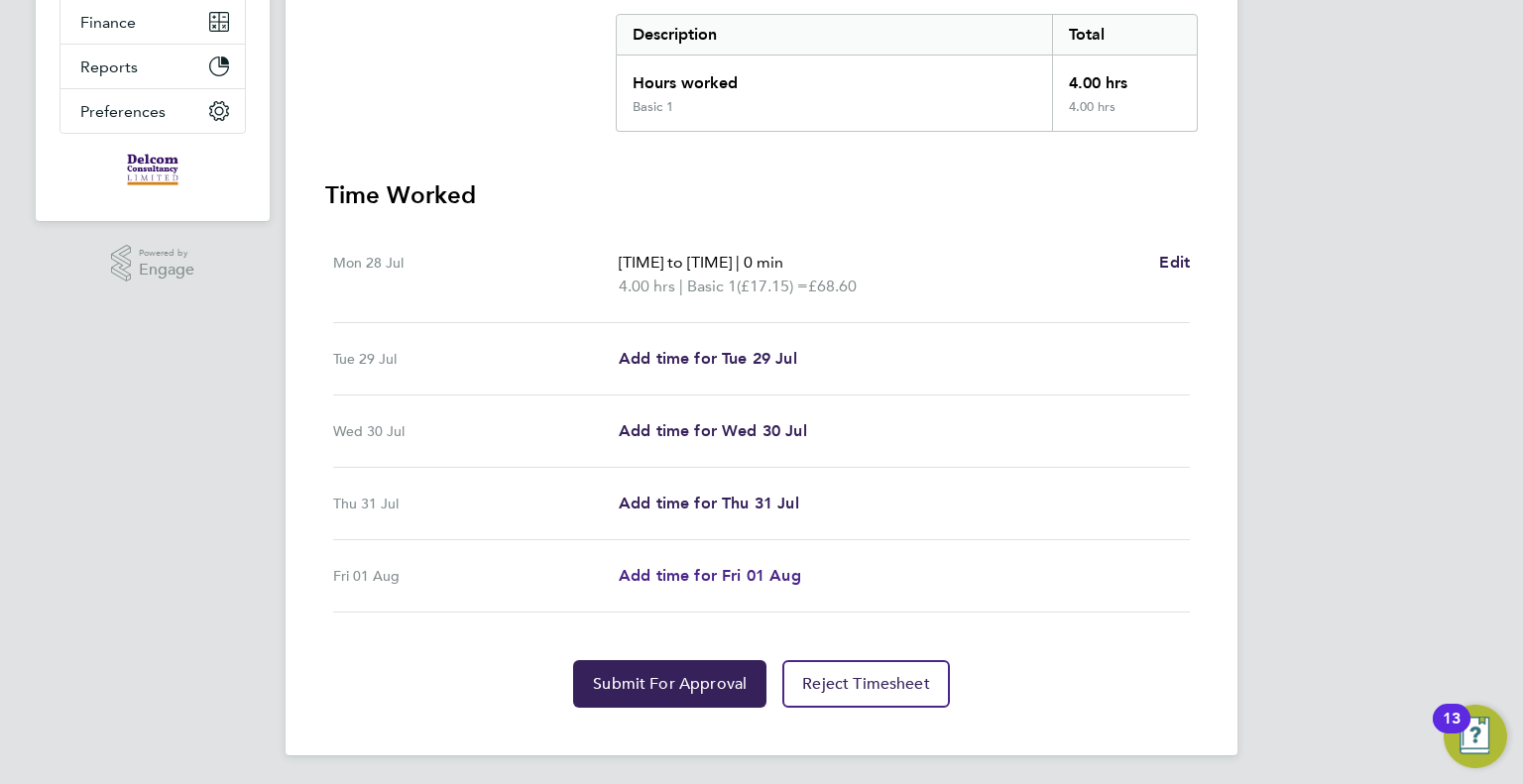 click on "Add time for Fri 01 Aug" at bounding box center [710, 575] 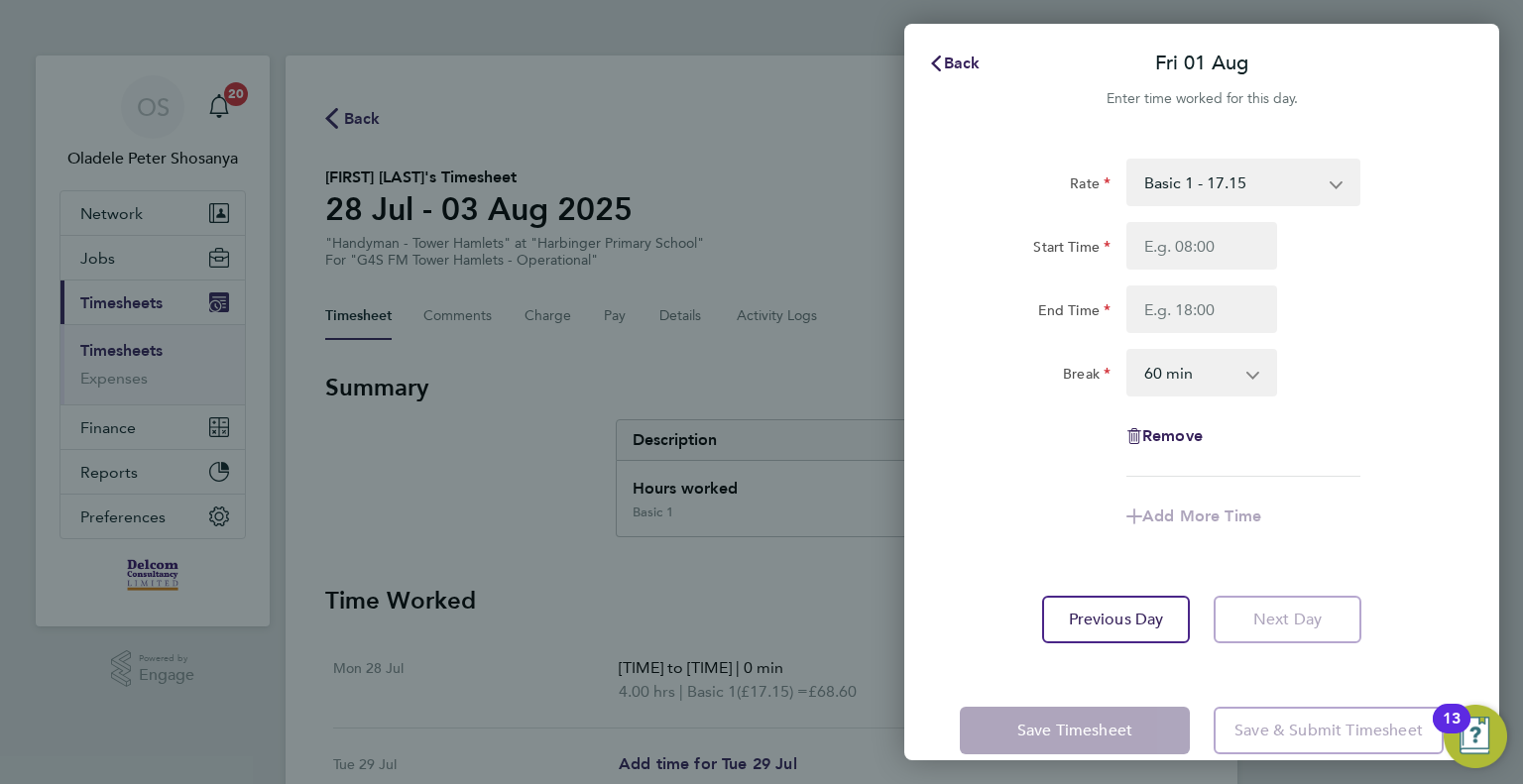 scroll, scrollTop: 0, scrollLeft: 0, axis: both 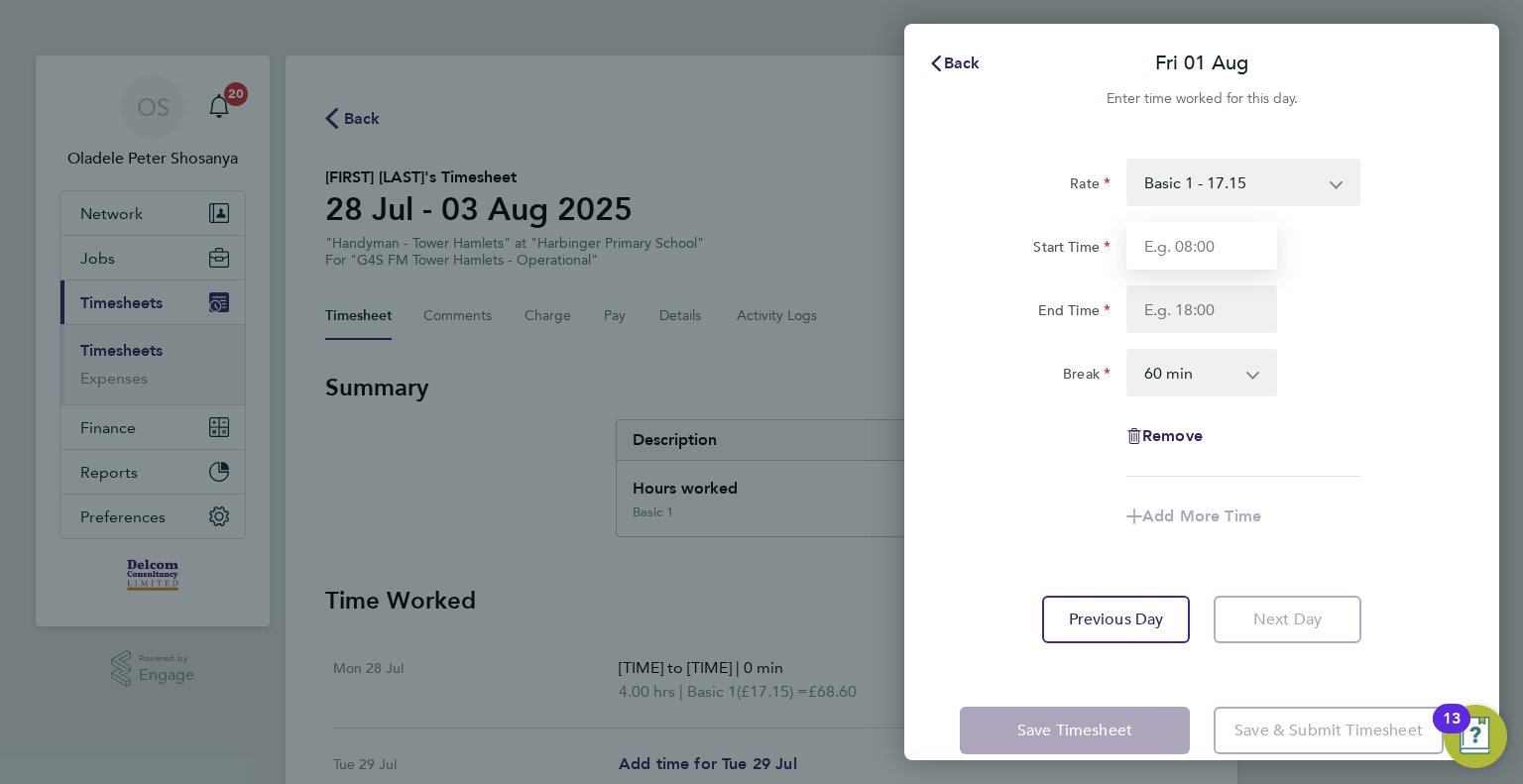 click on "Start Time" at bounding box center [1202, 246] 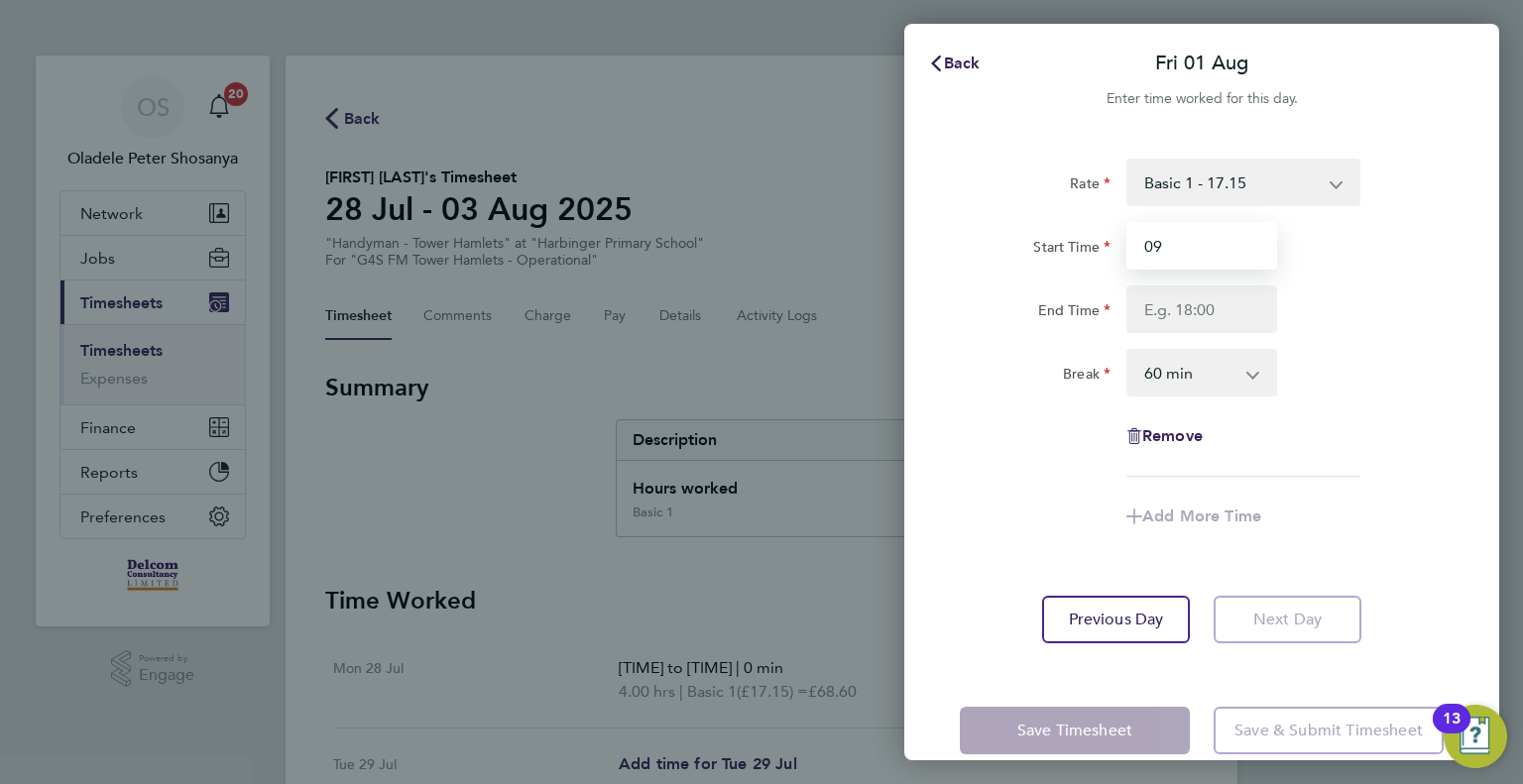 type on "09:00" 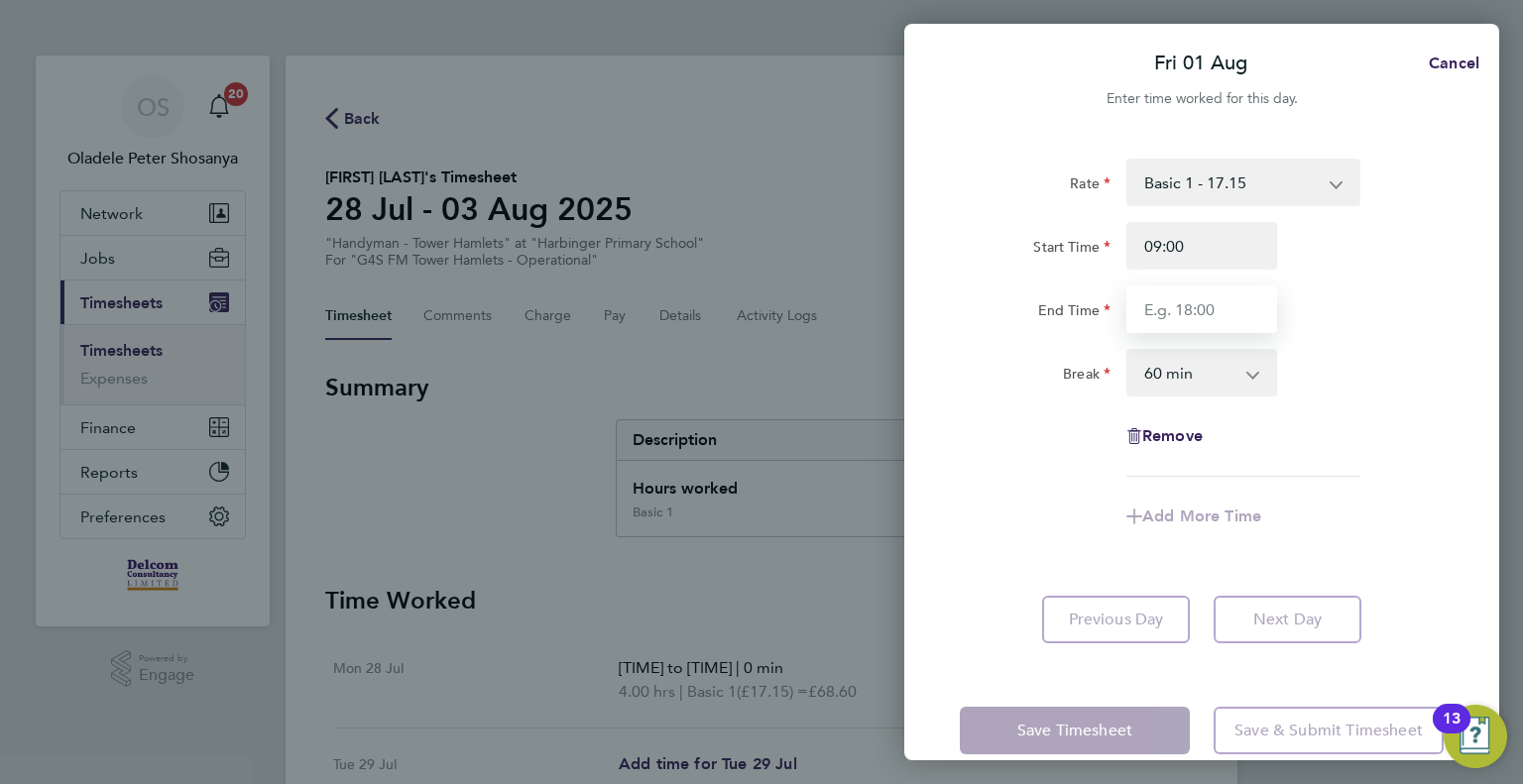 click on "End Time" at bounding box center (1202, 309) 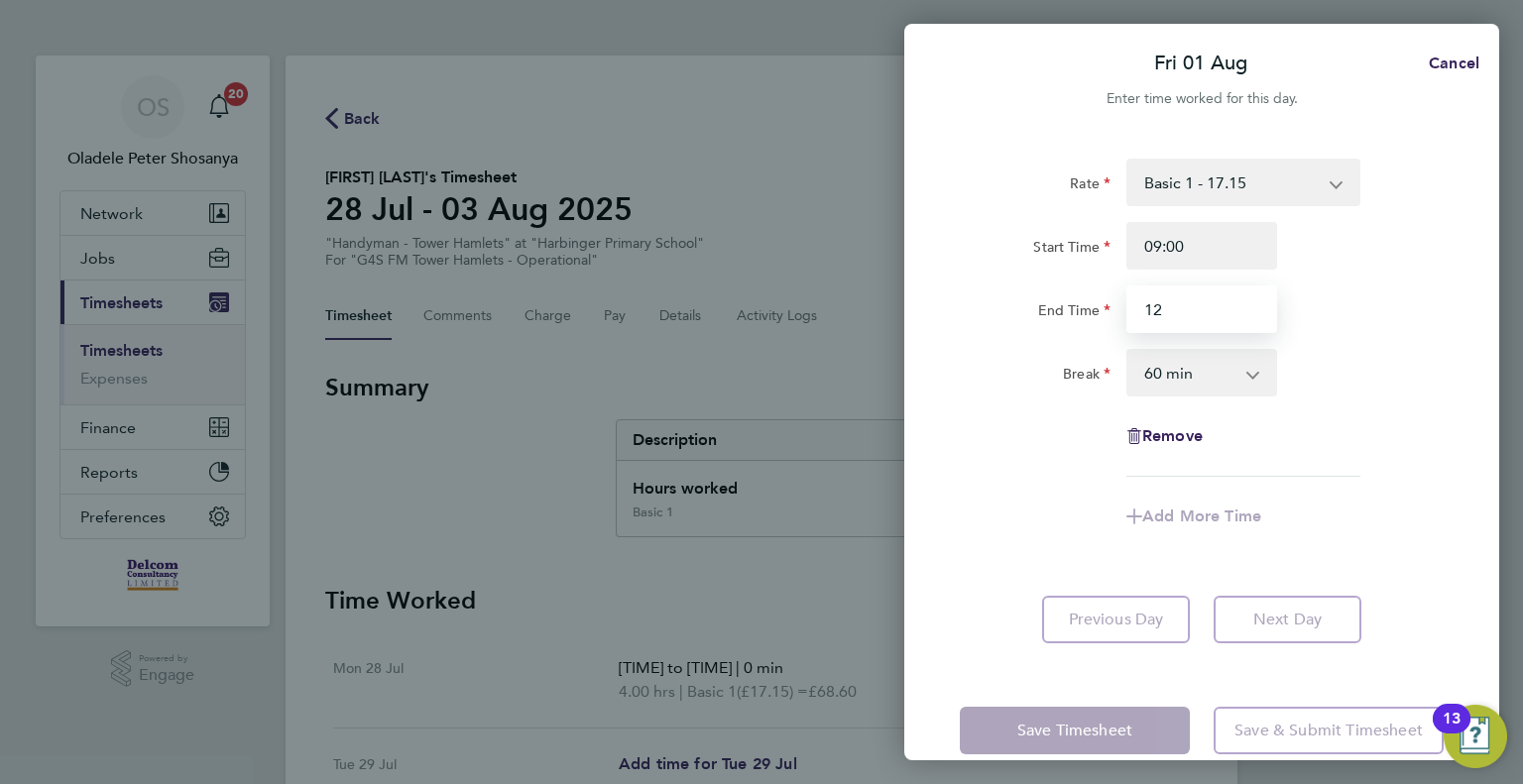 type on "12:00" 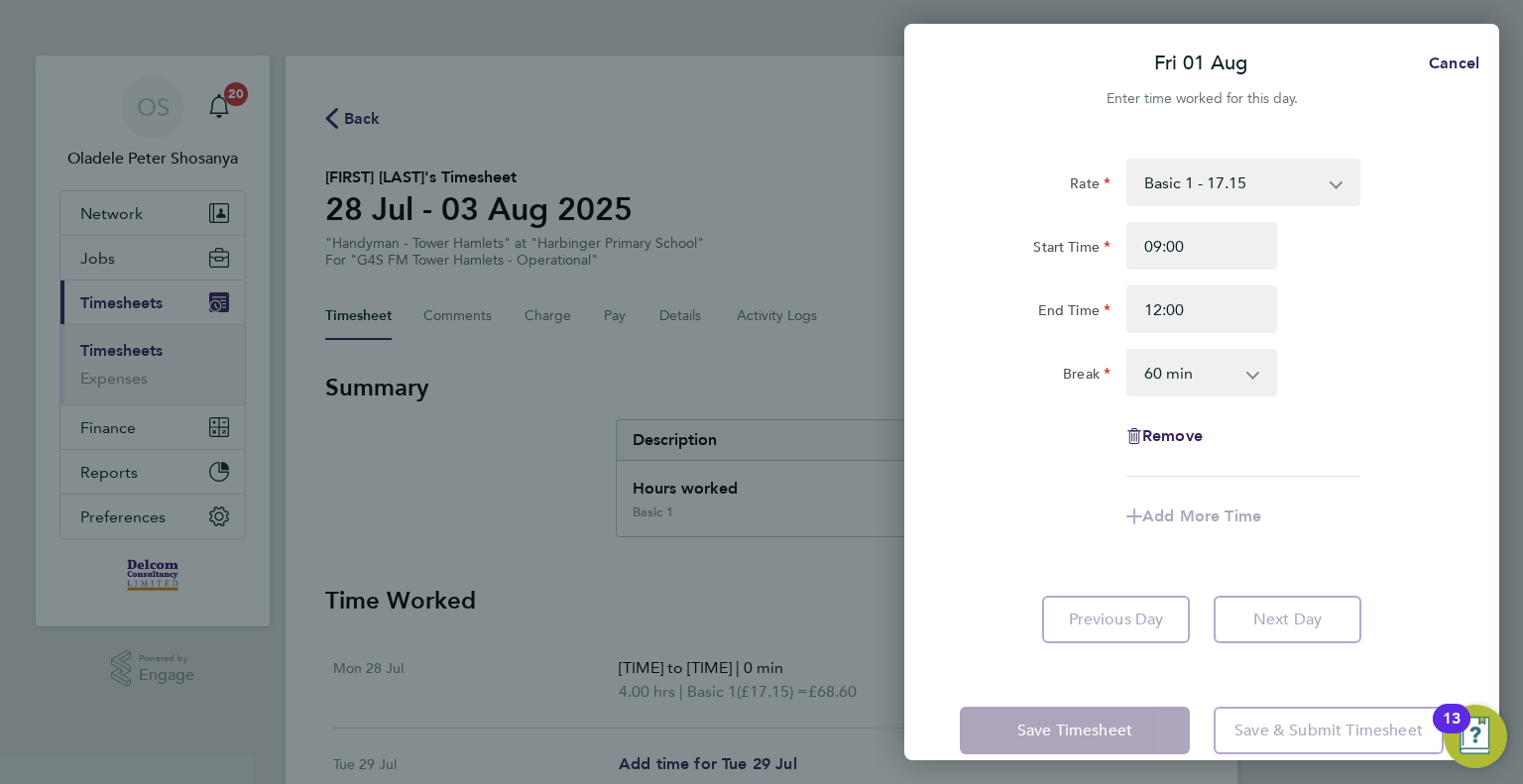 click on "0 min   15 min   30 min   45 min   60 min   75 min   90 min" at bounding box center (1190, 373) 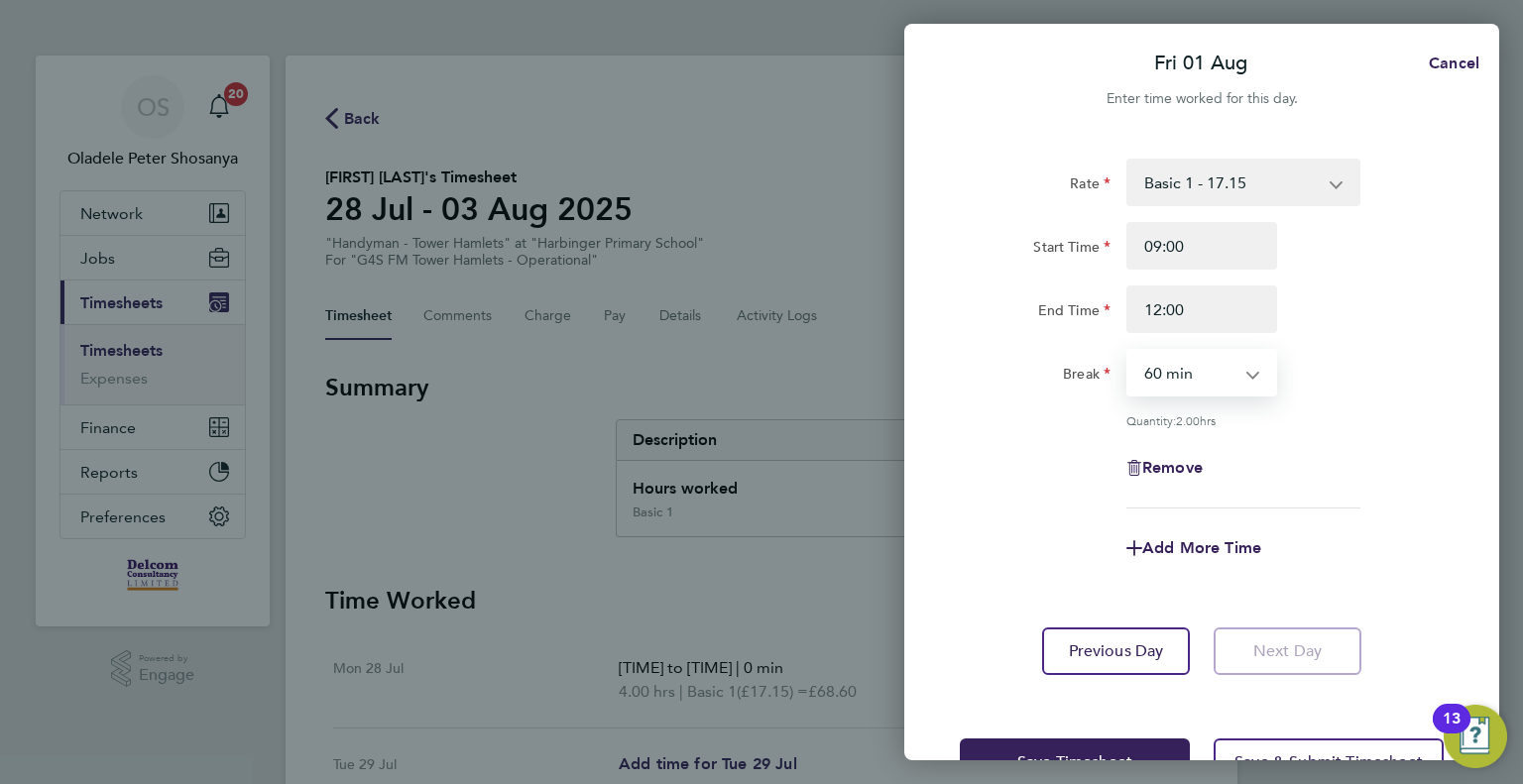 select on "0" 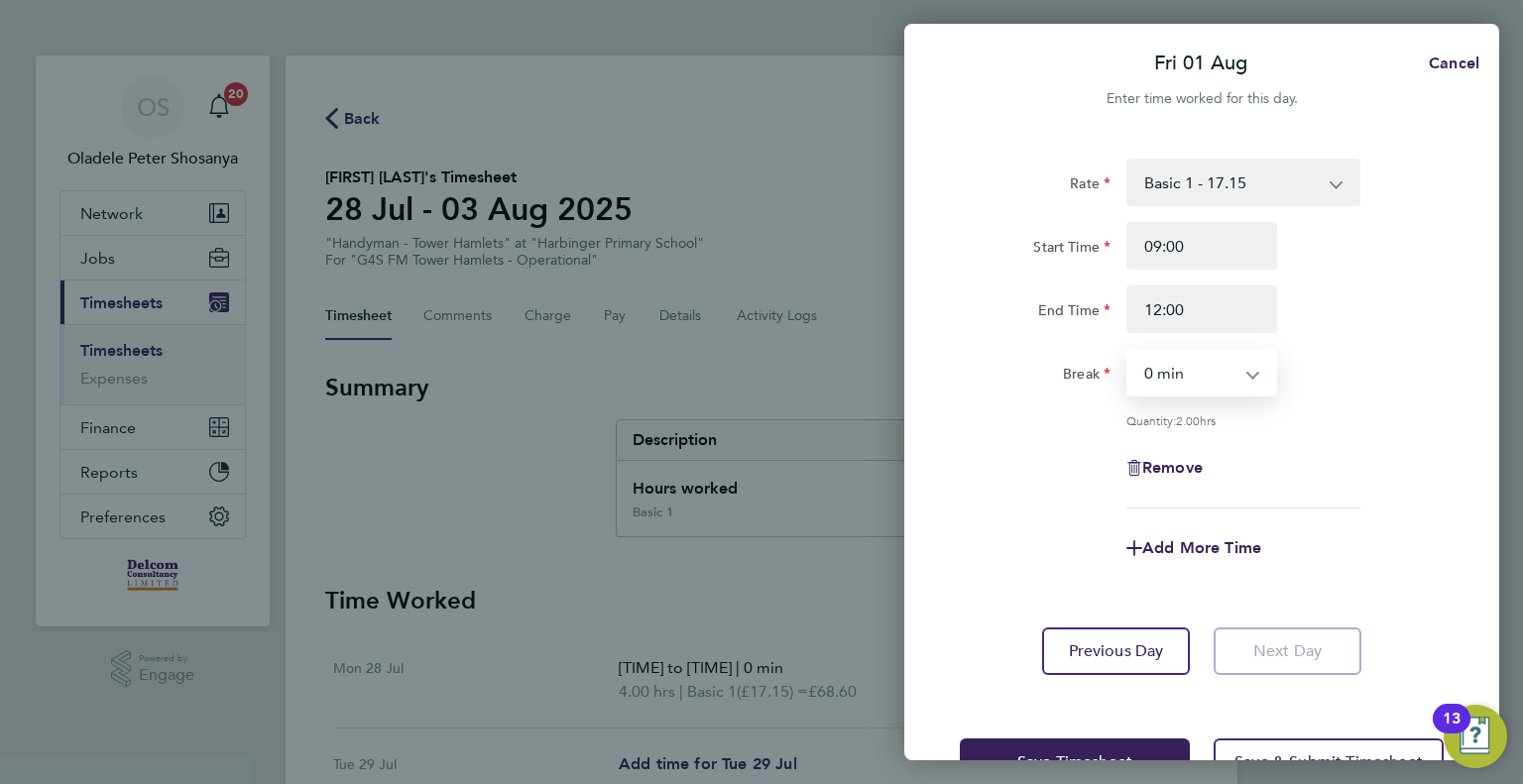 click on "0 min   15 min   30 min   45 min   60 min   75 min   90 min" at bounding box center [1190, 373] 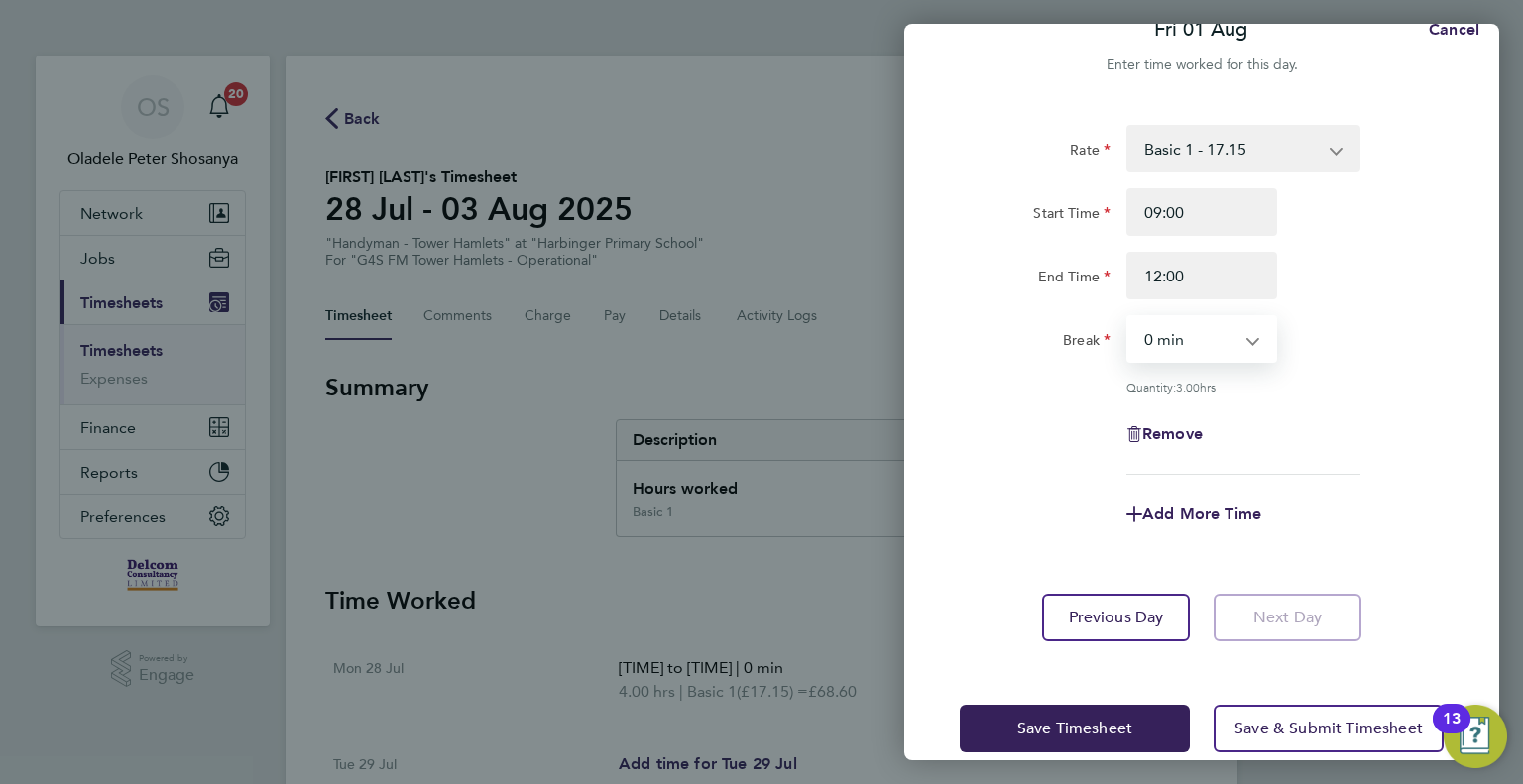 scroll, scrollTop: 62, scrollLeft: 0, axis: vertical 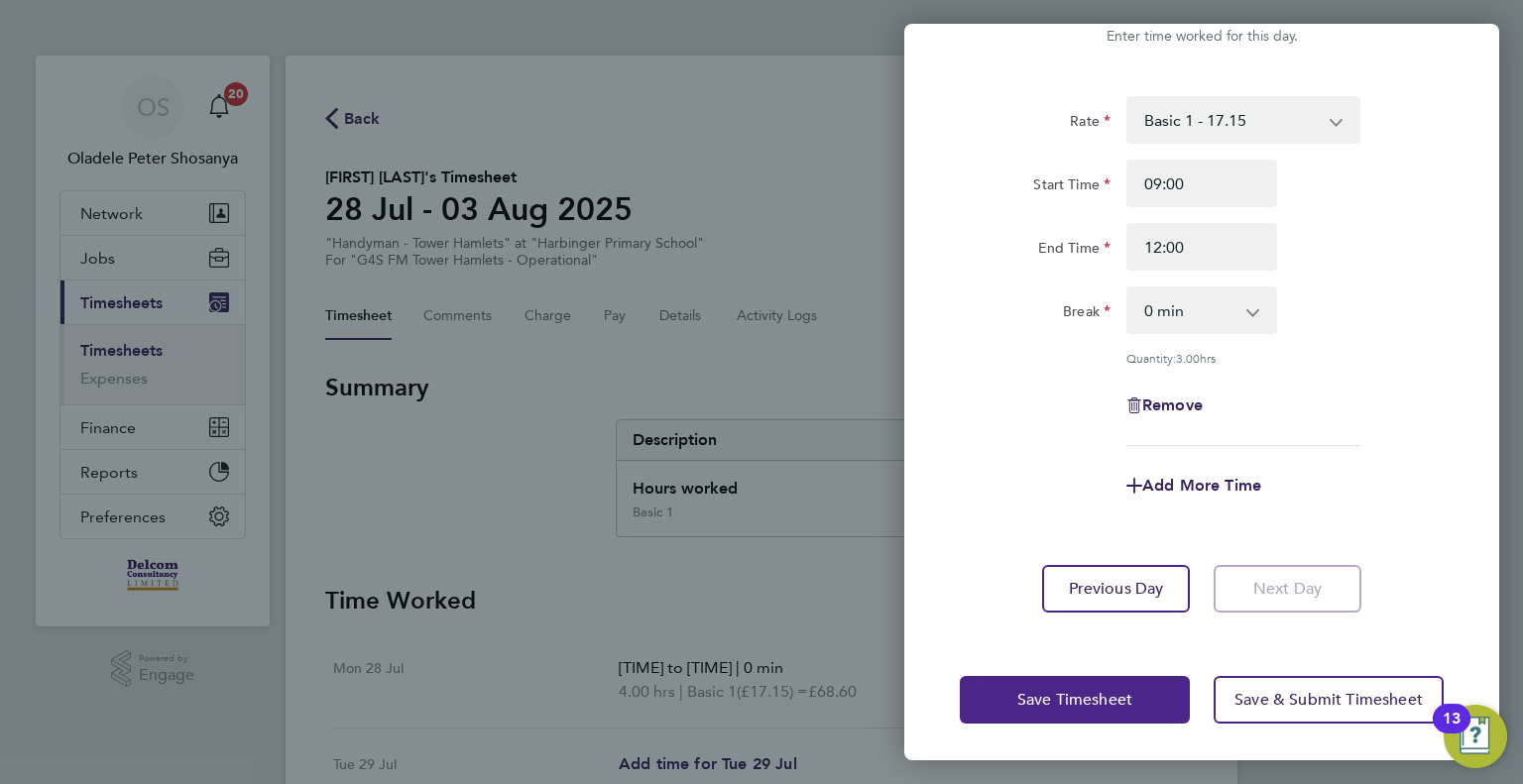 click on "Save Timesheet" 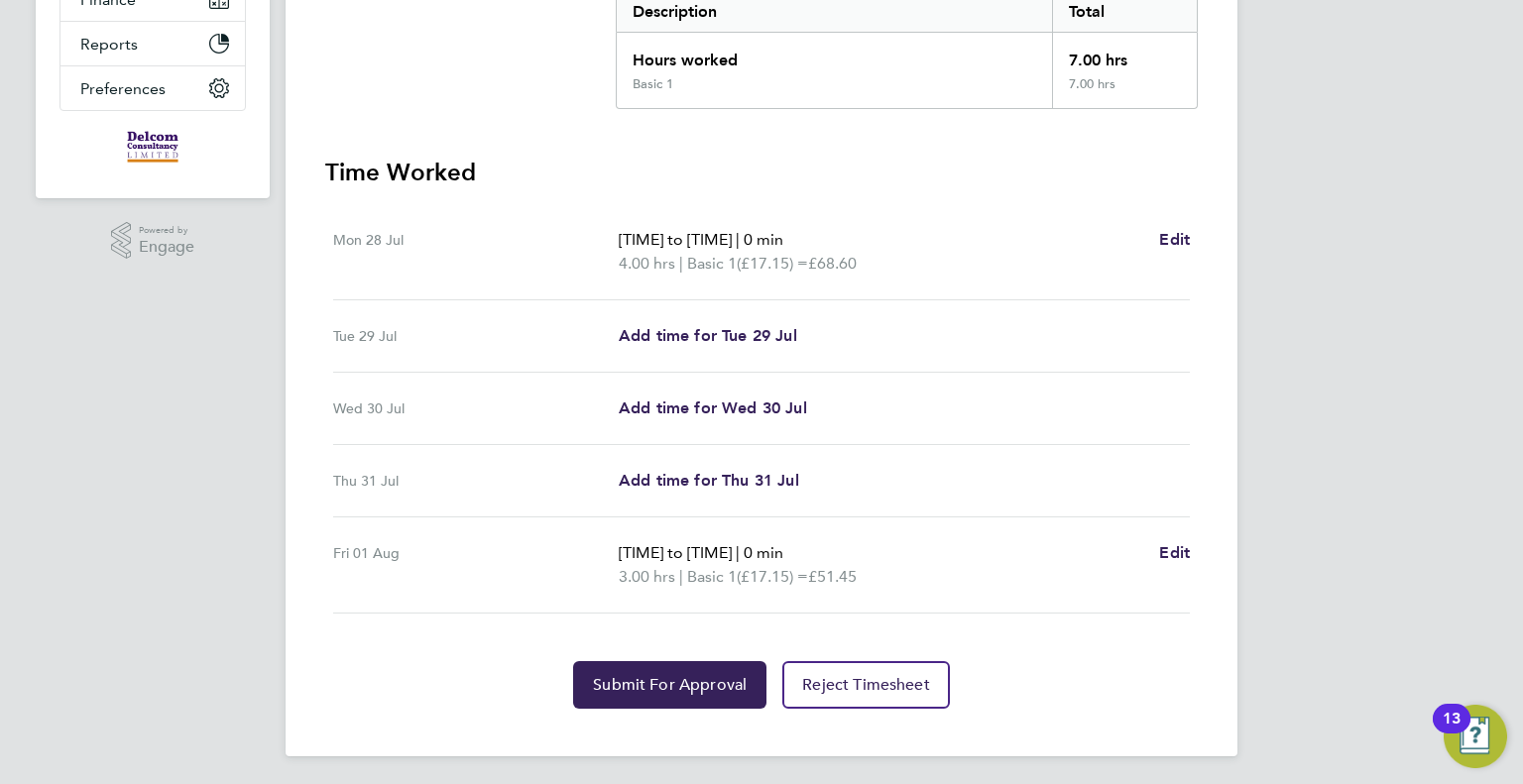 scroll, scrollTop: 429, scrollLeft: 0, axis: vertical 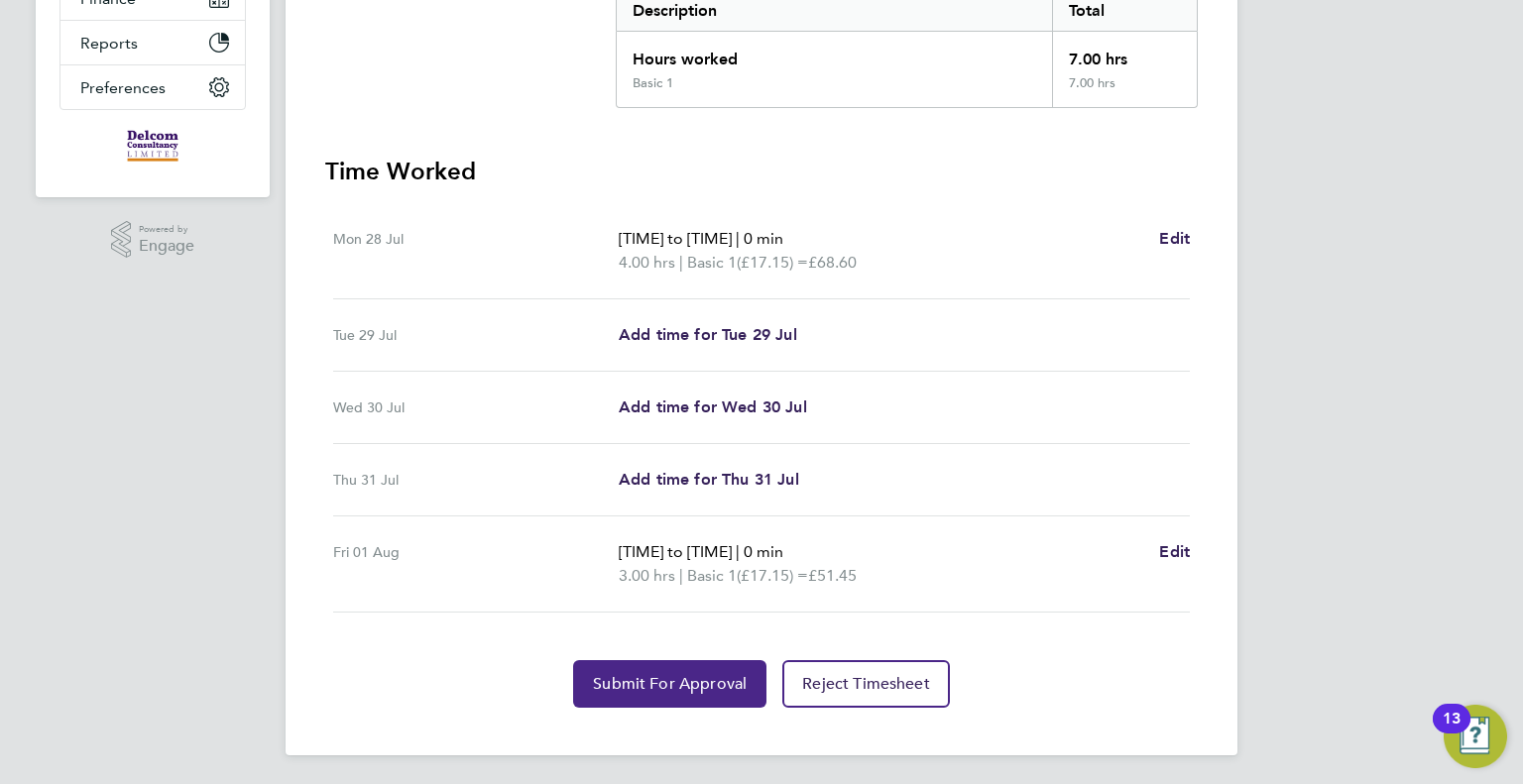 click on "Submit For Approval" 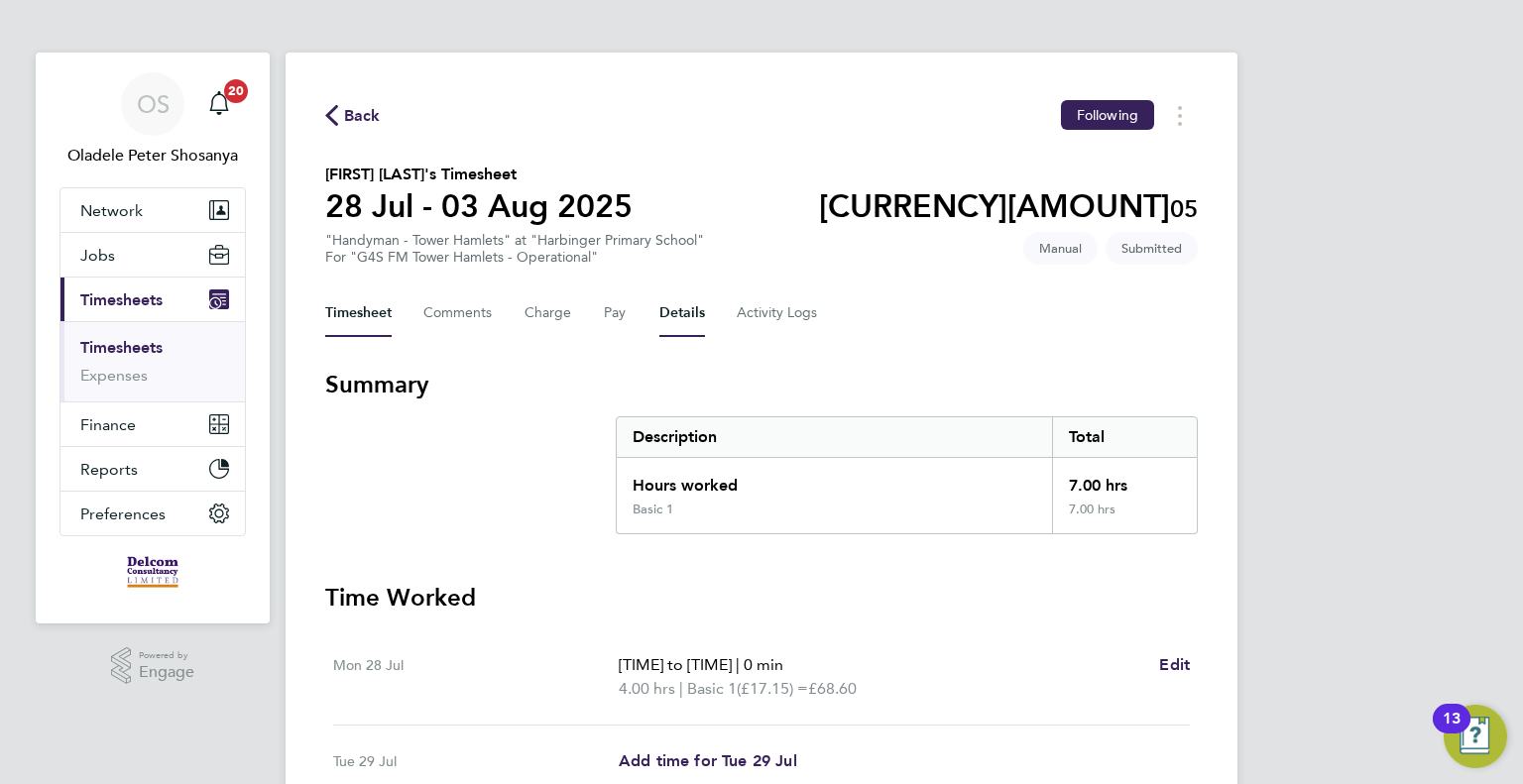 scroll, scrollTop: 0, scrollLeft: 0, axis: both 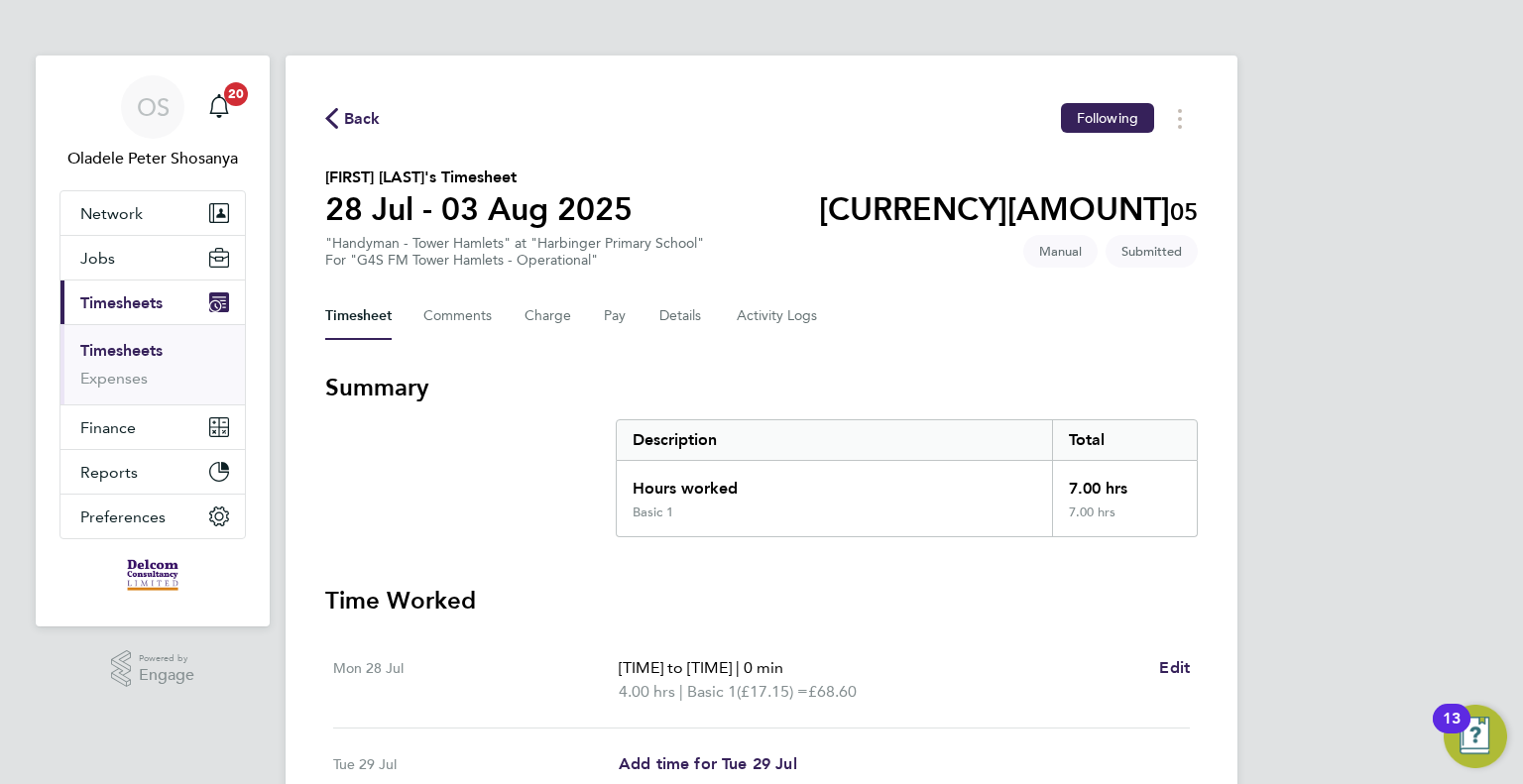 click on "Back" 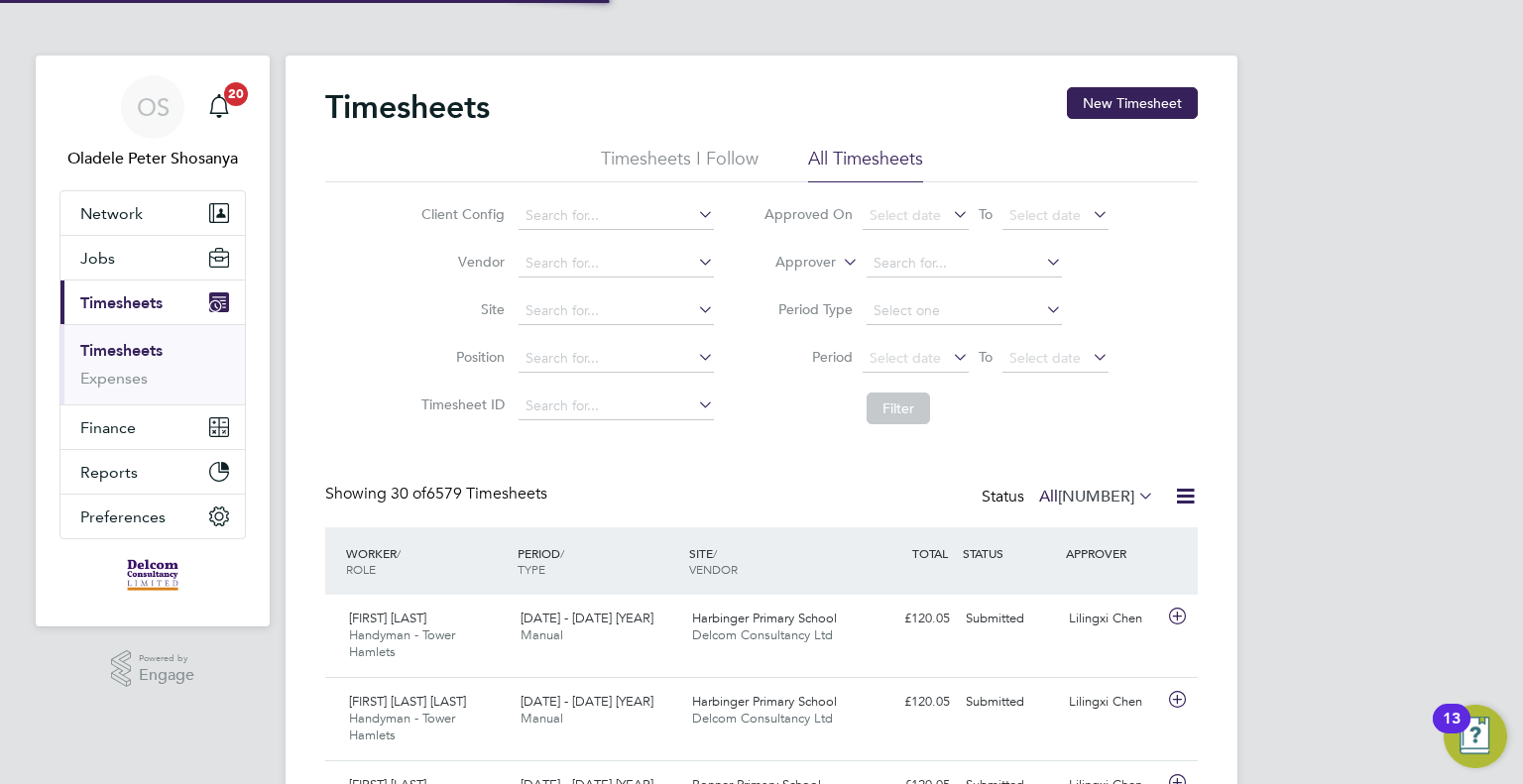 scroll, scrollTop: 10, scrollLeft: 10, axis: both 